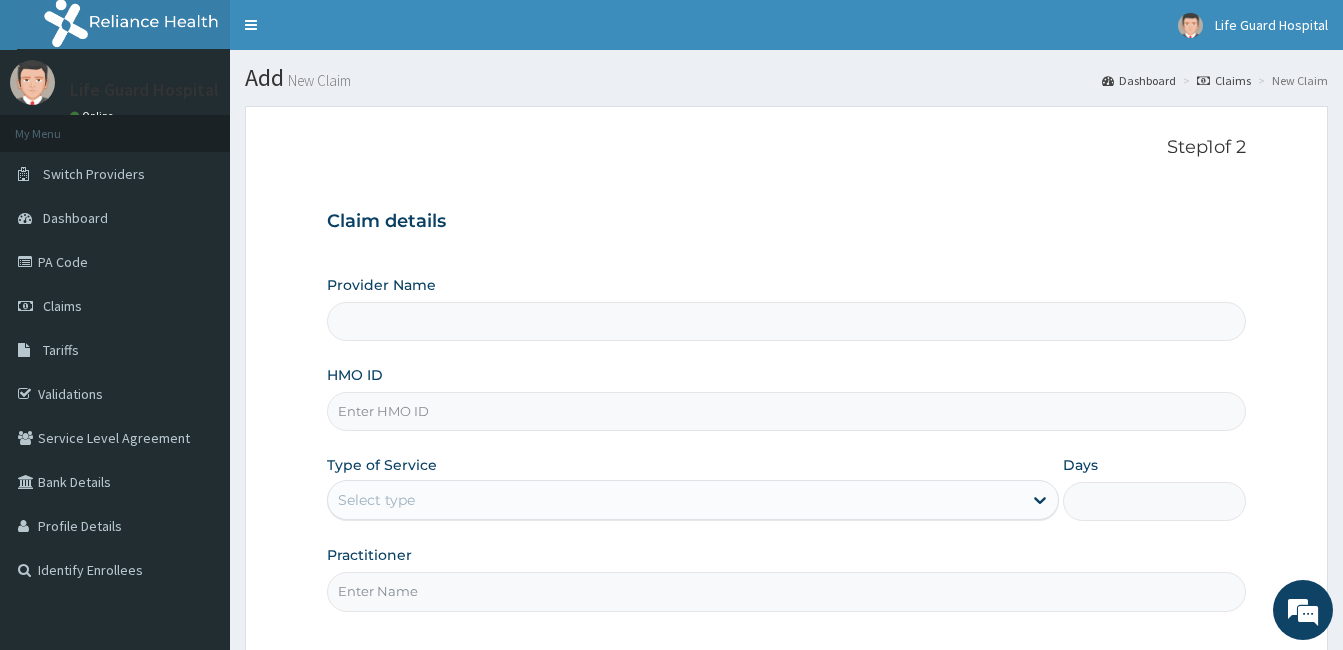scroll, scrollTop: 0, scrollLeft: 0, axis: both 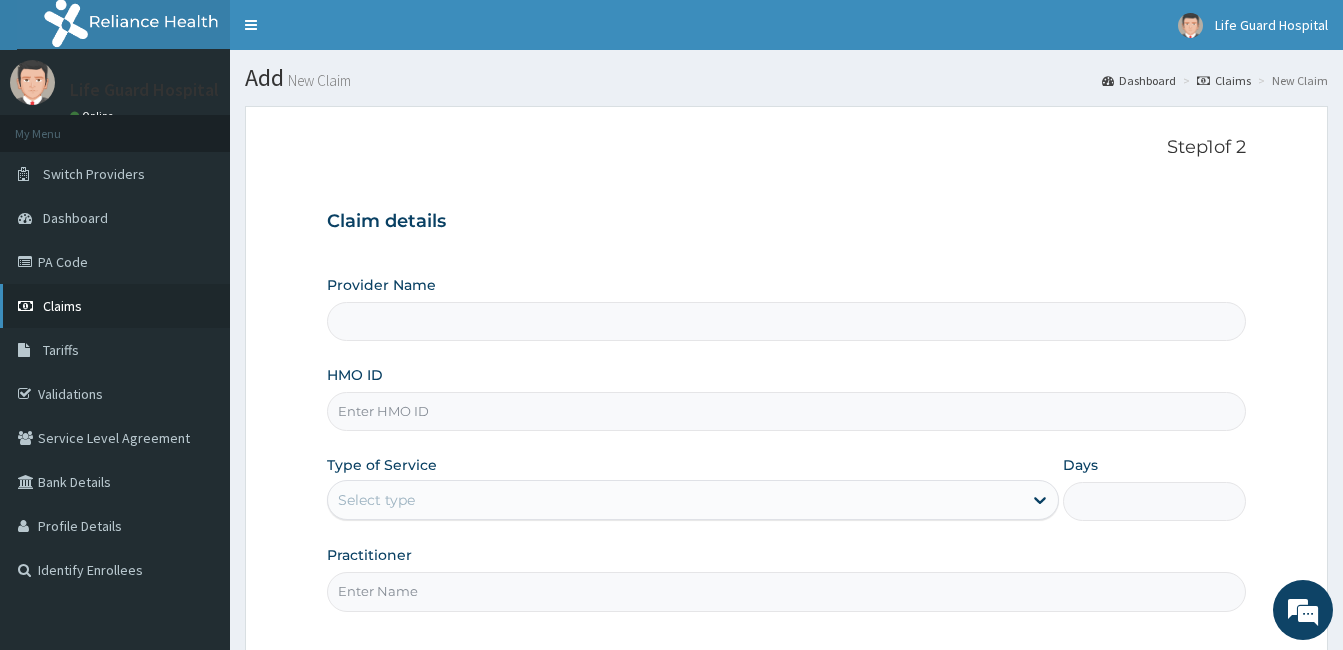click on "Claims" at bounding box center (115, 306) 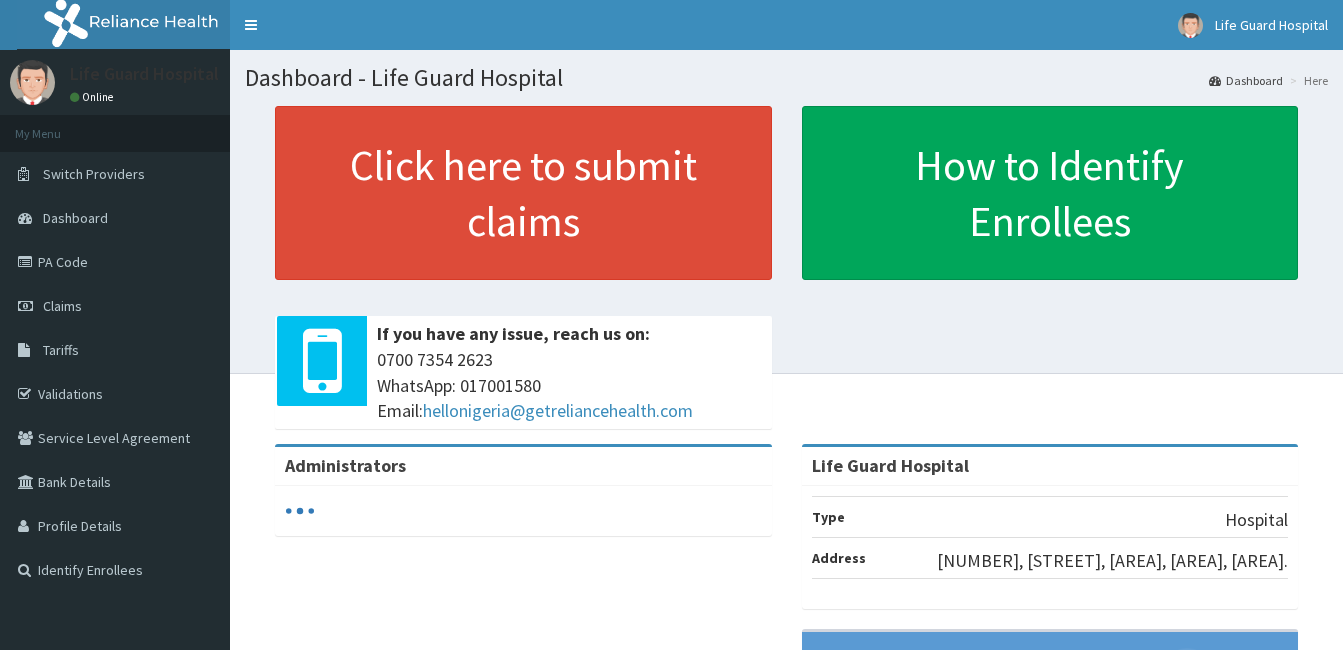 scroll, scrollTop: 0, scrollLeft: 0, axis: both 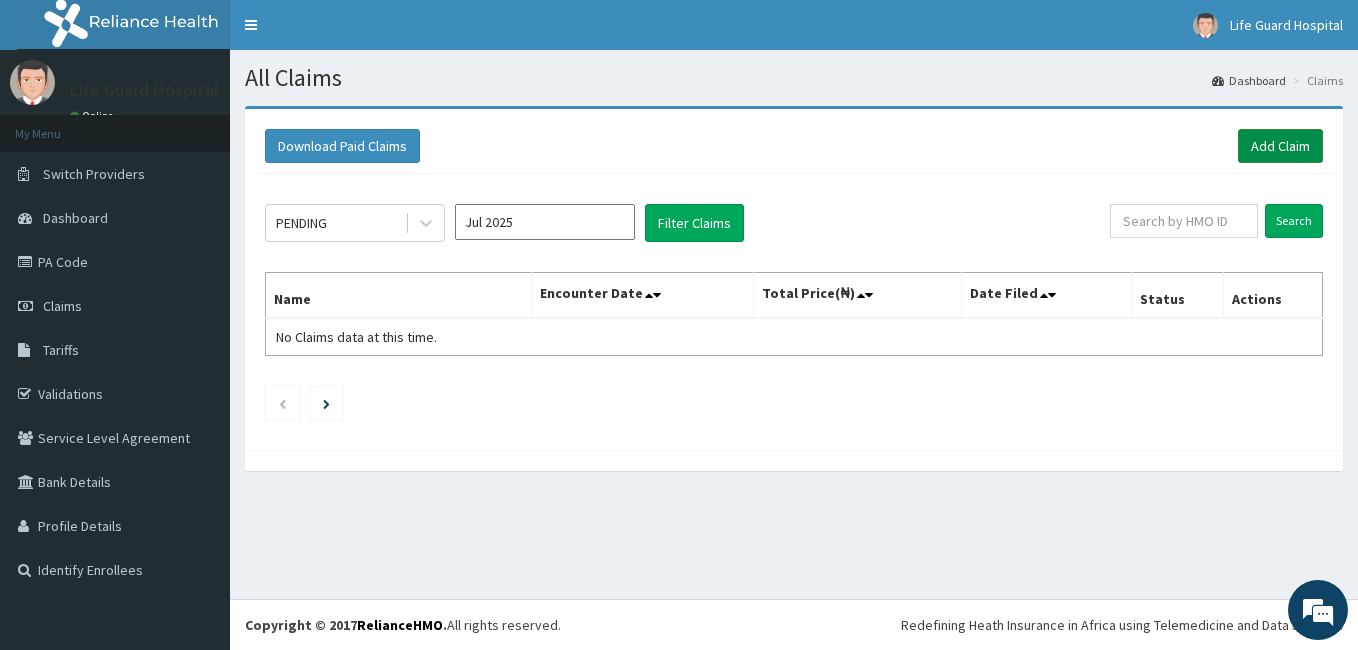 click on "Add Claim" at bounding box center [1280, 146] 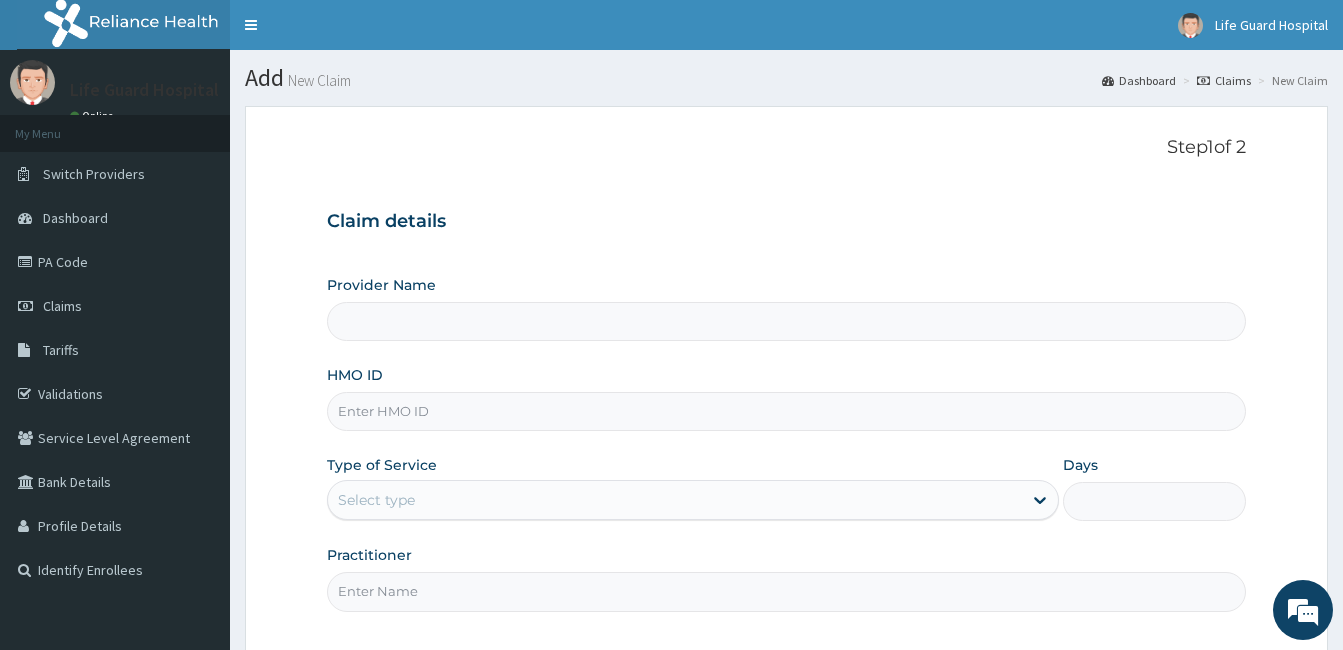 scroll, scrollTop: 0, scrollLeft: 0, axis: both 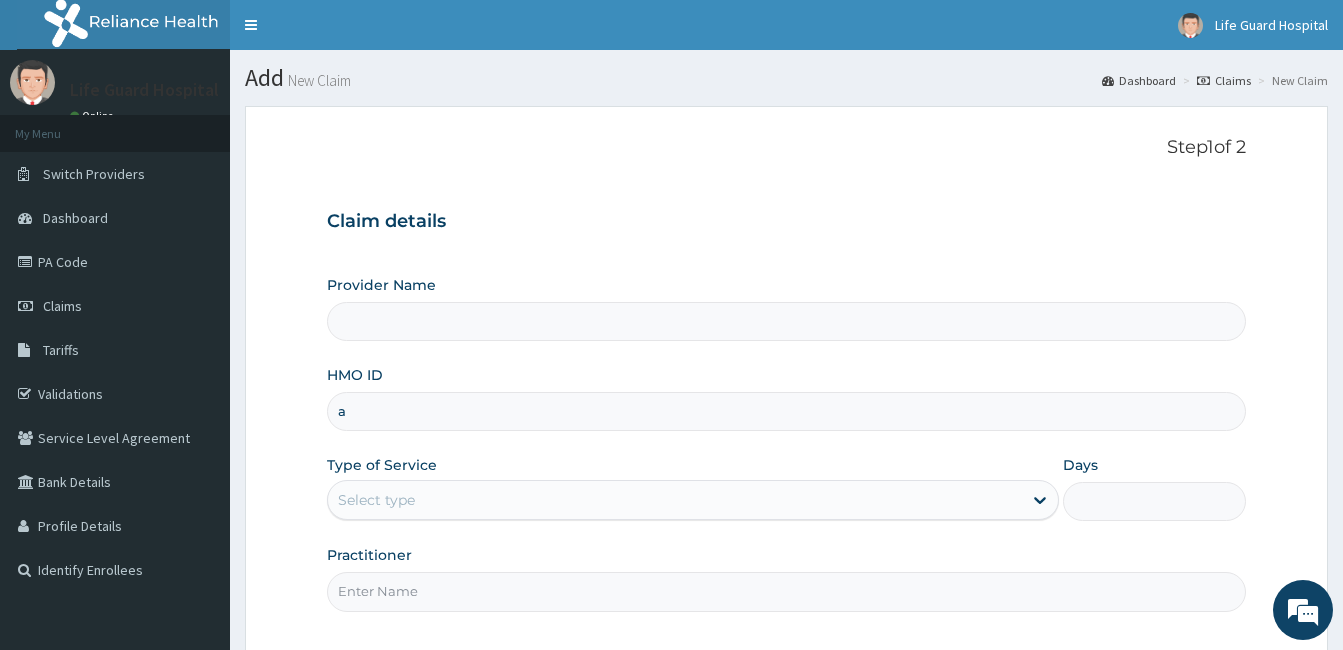 type on "ad" 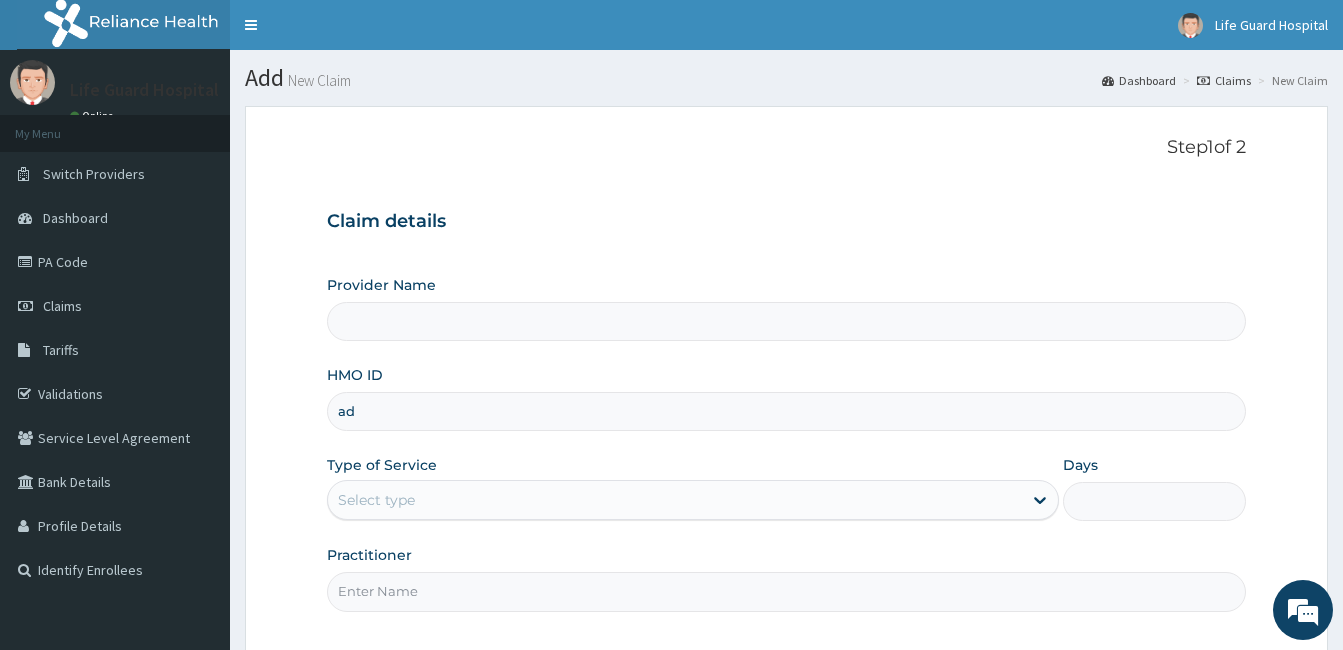 type on "Life Guard Hospital" 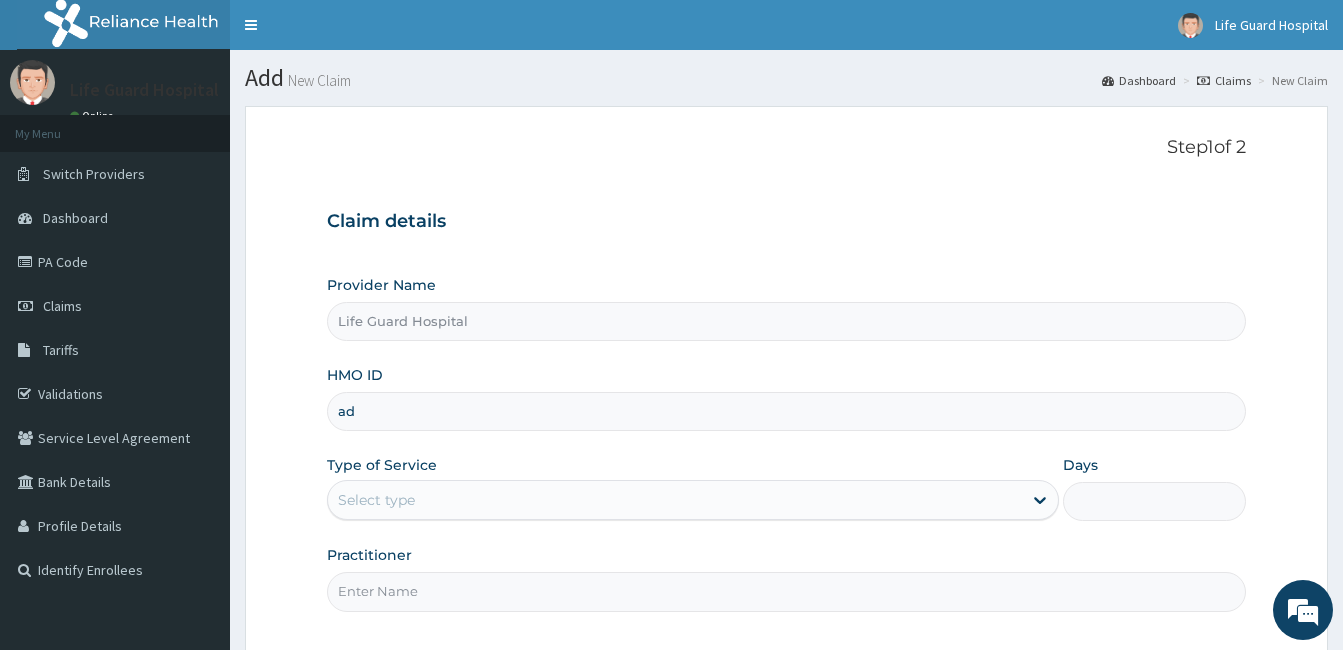 type on "a" 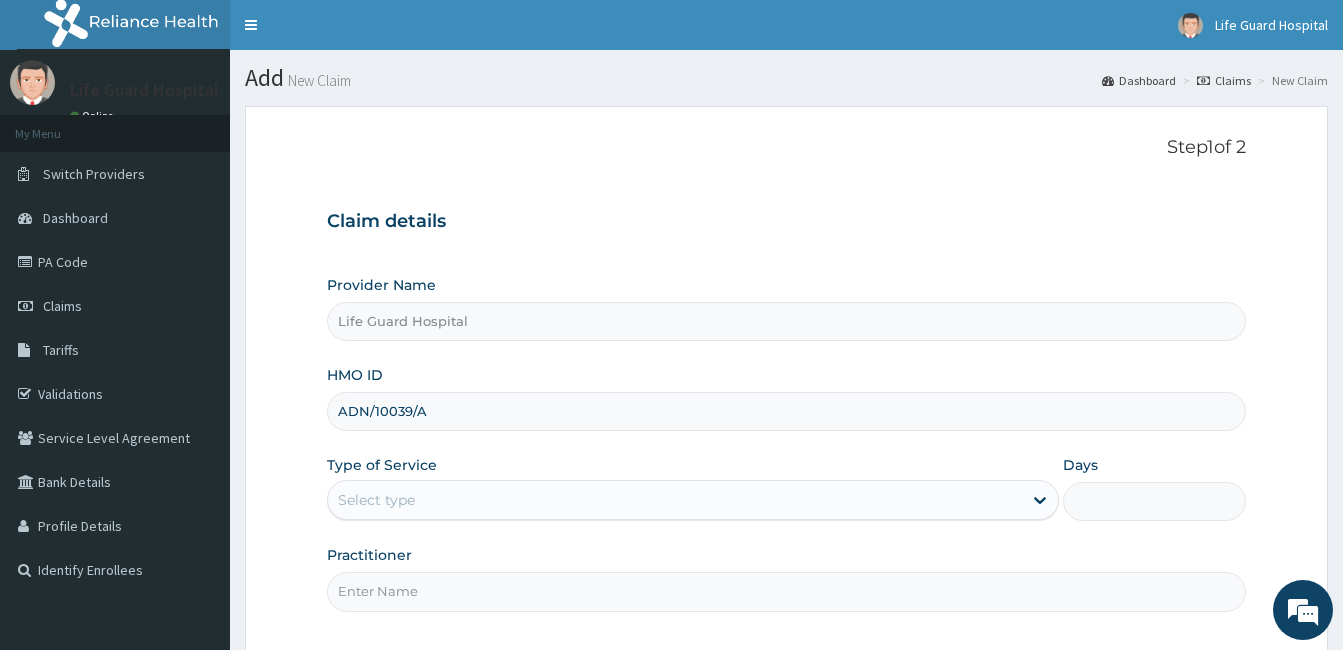 type on "ADN/10039/A" 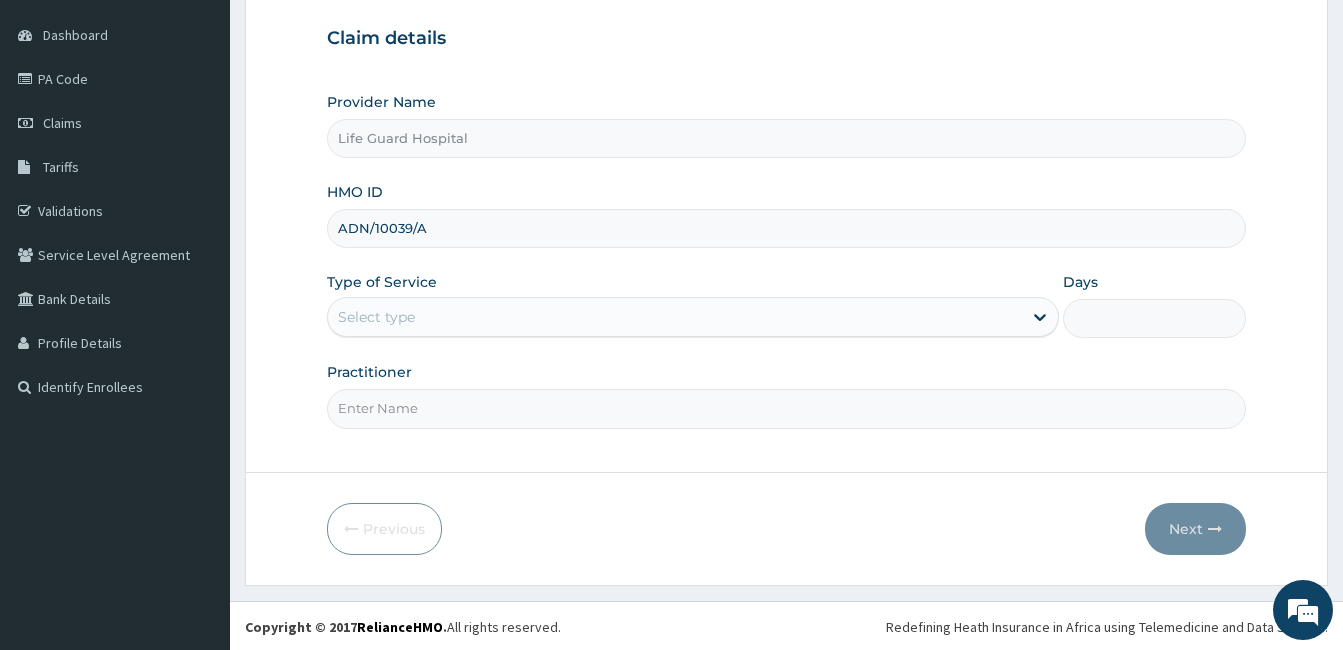 scroll, scrollTop: 185, scrollLeft: 0, axis: vertical 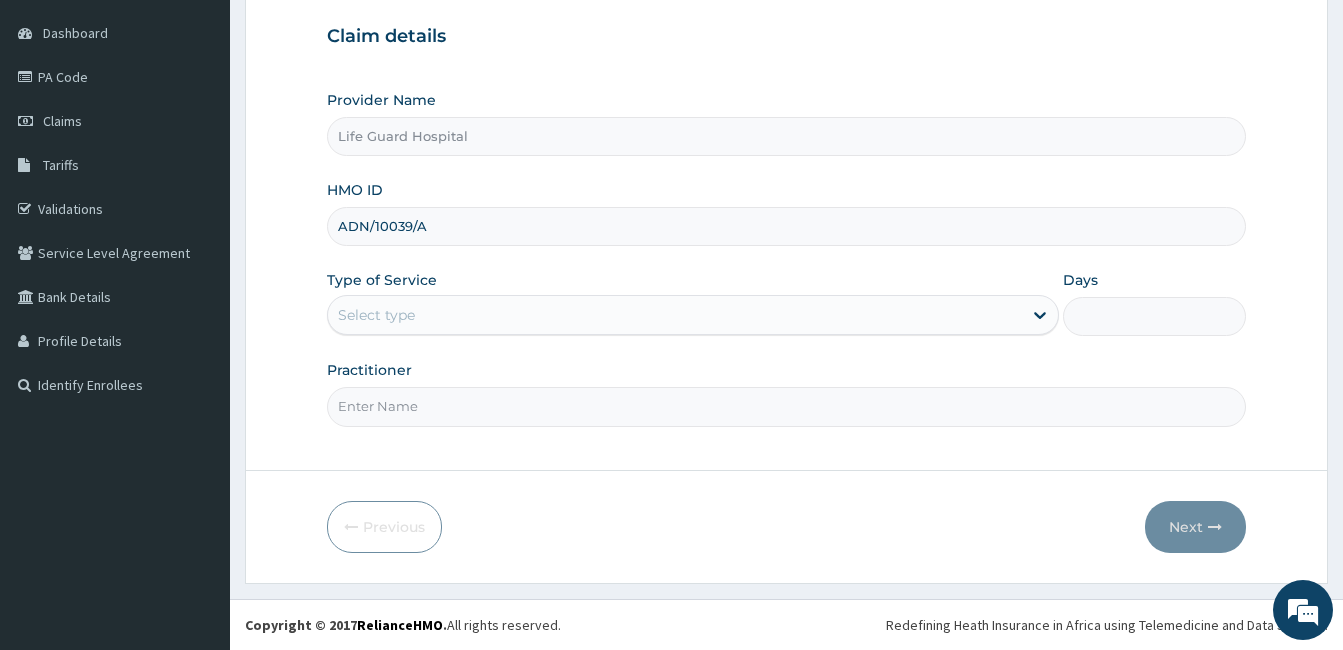 click on "Provider Name Life Guard Hospital HMO ID ADN/10039/A Type of Service Select type Days Practitioner" at bounding box center [786, 258] 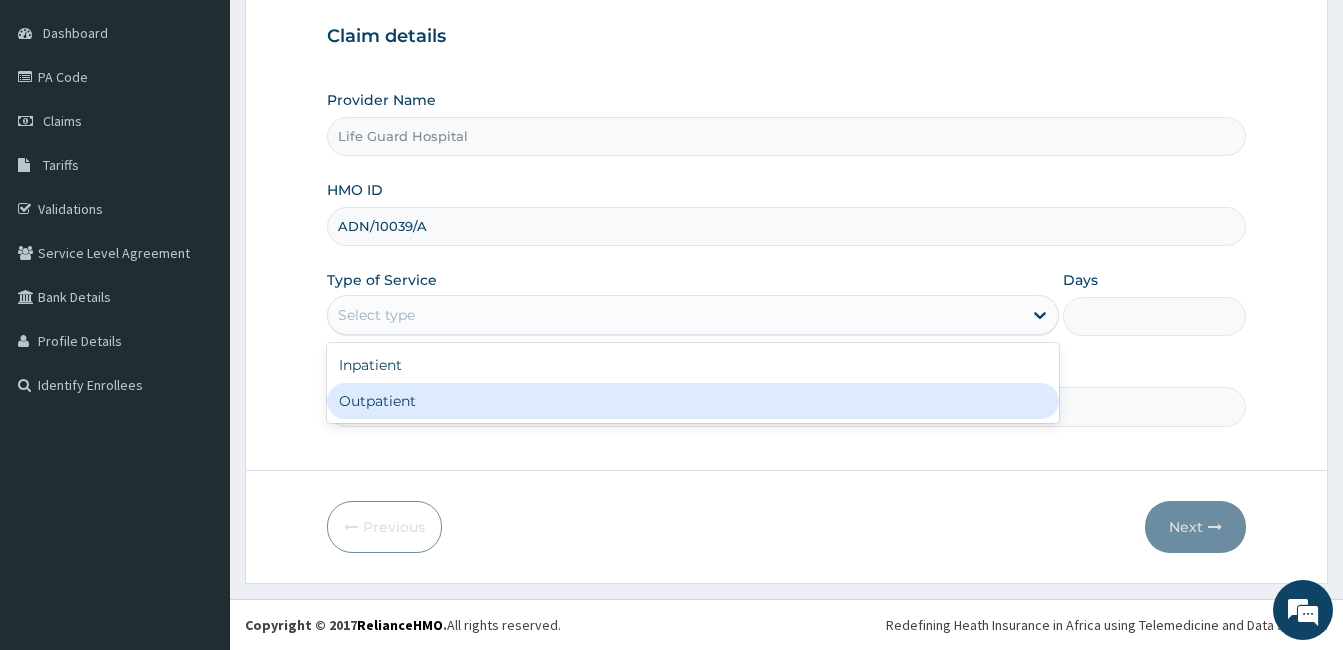 click on "Outpatient" at bounding box center [693, 401] 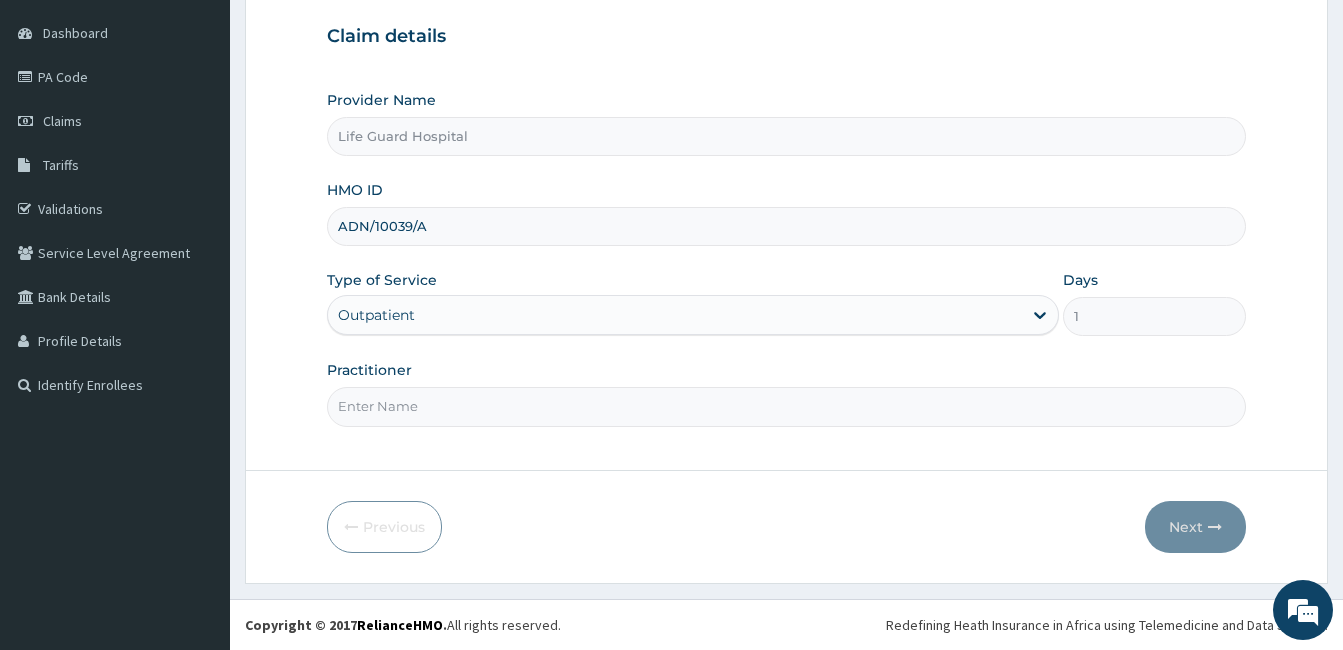 click on "Practitioner" at bounding box center (786, 406) 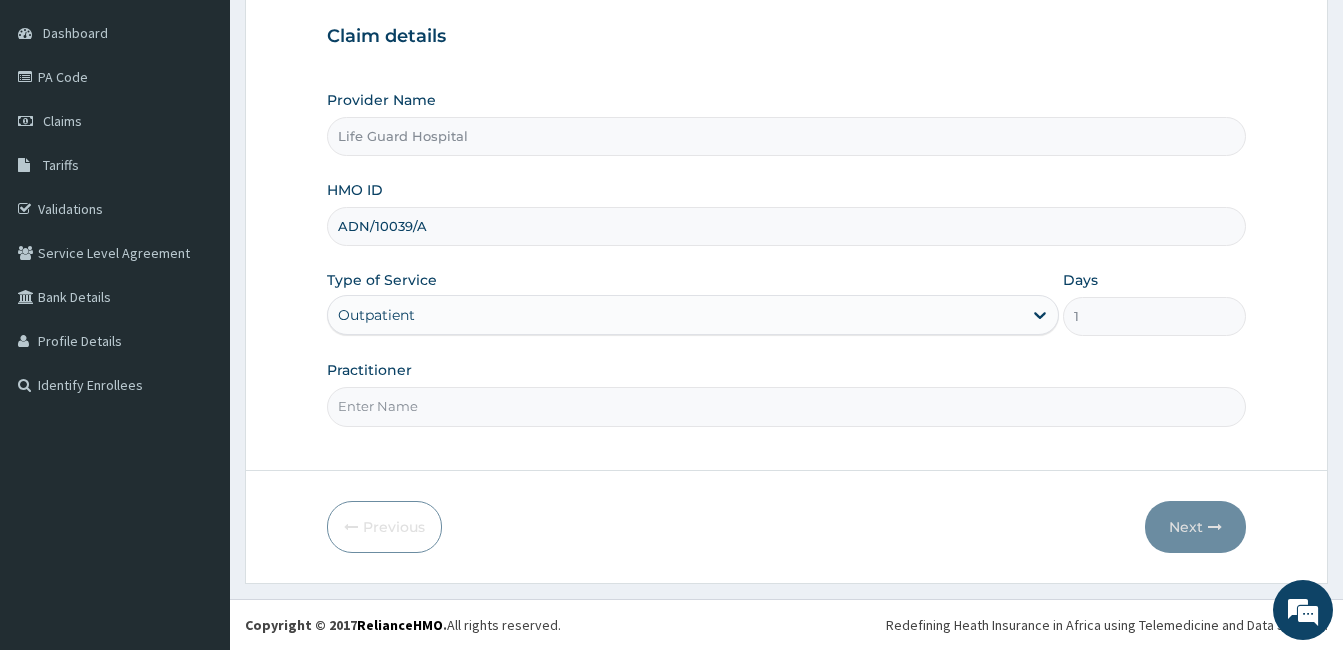 type on "DOCTOR ODULEYE" 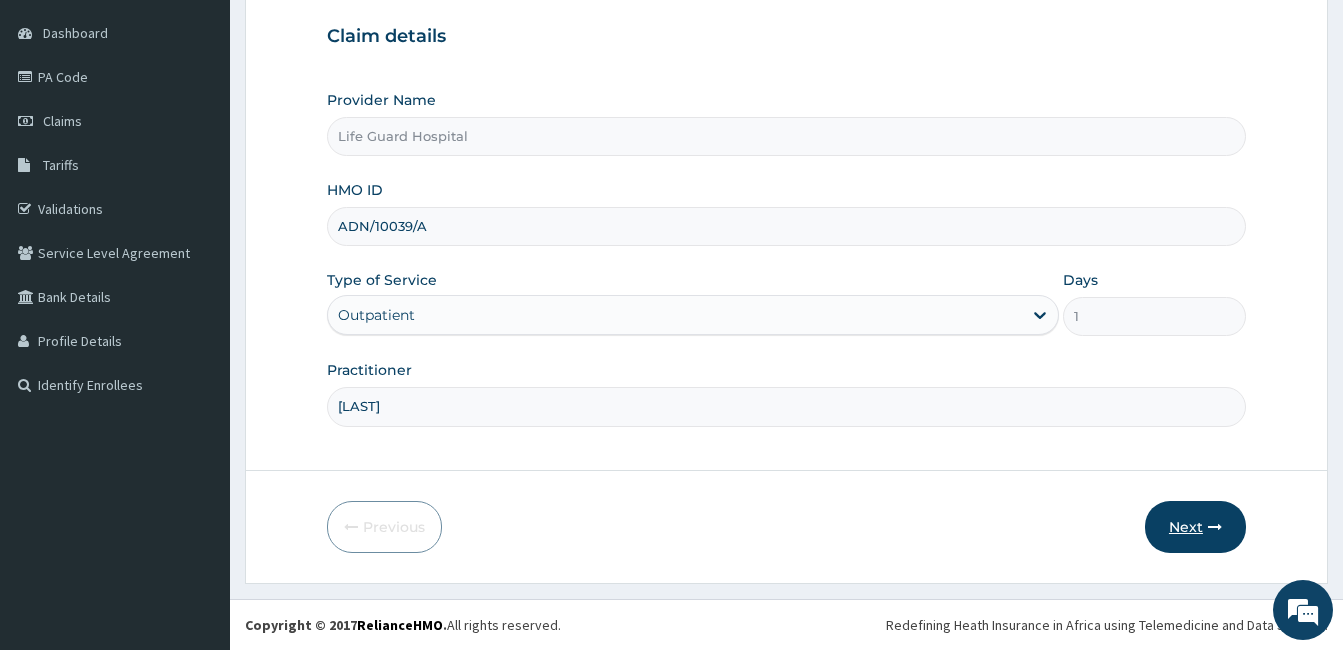 click on "Next" at bounding box center (1195, 527) 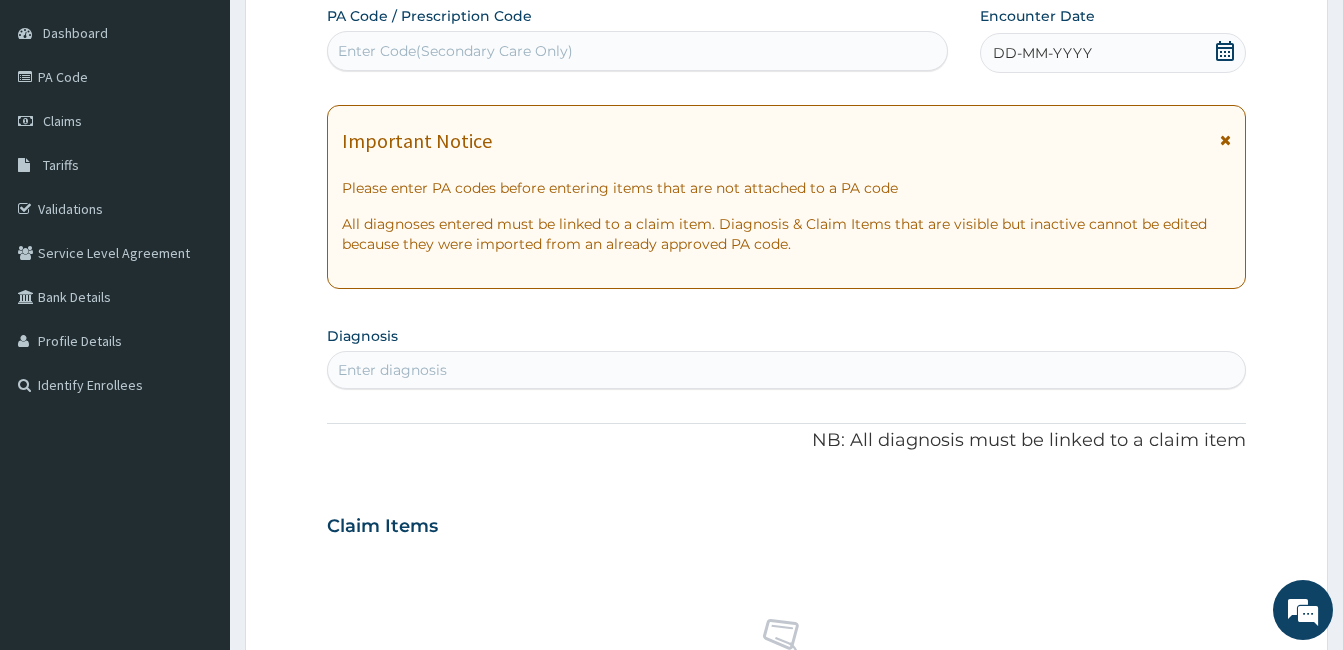 click on "DD-MM-YYYY" at bounding box center (1113, 53) 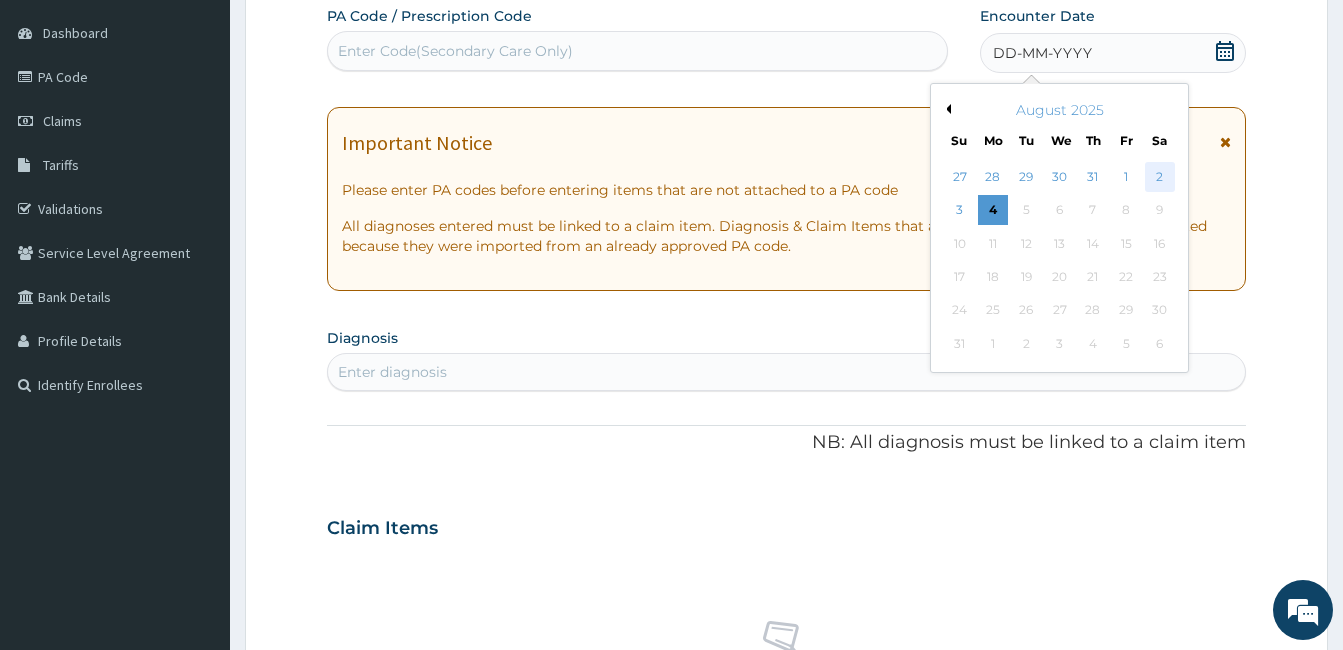 click on "2" at bounding box center (1159, 177) 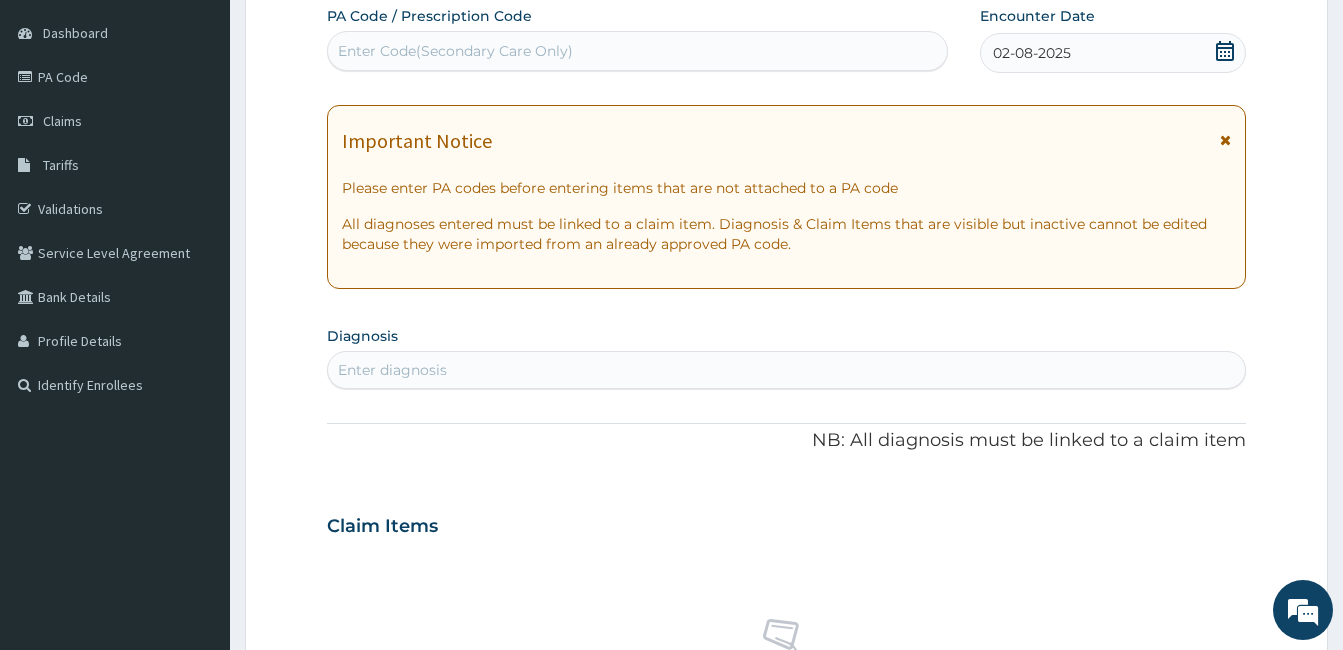 click on "Enter diagnosis" at bounding box center (786, 370) 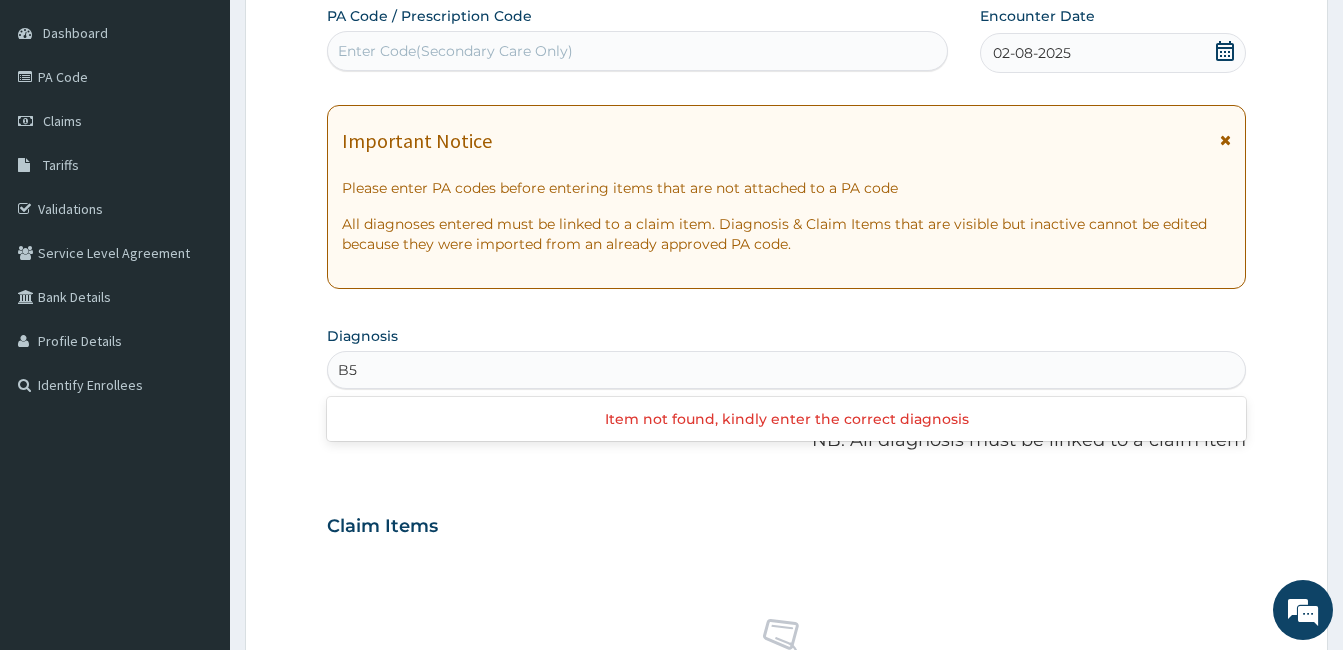 type on "B" 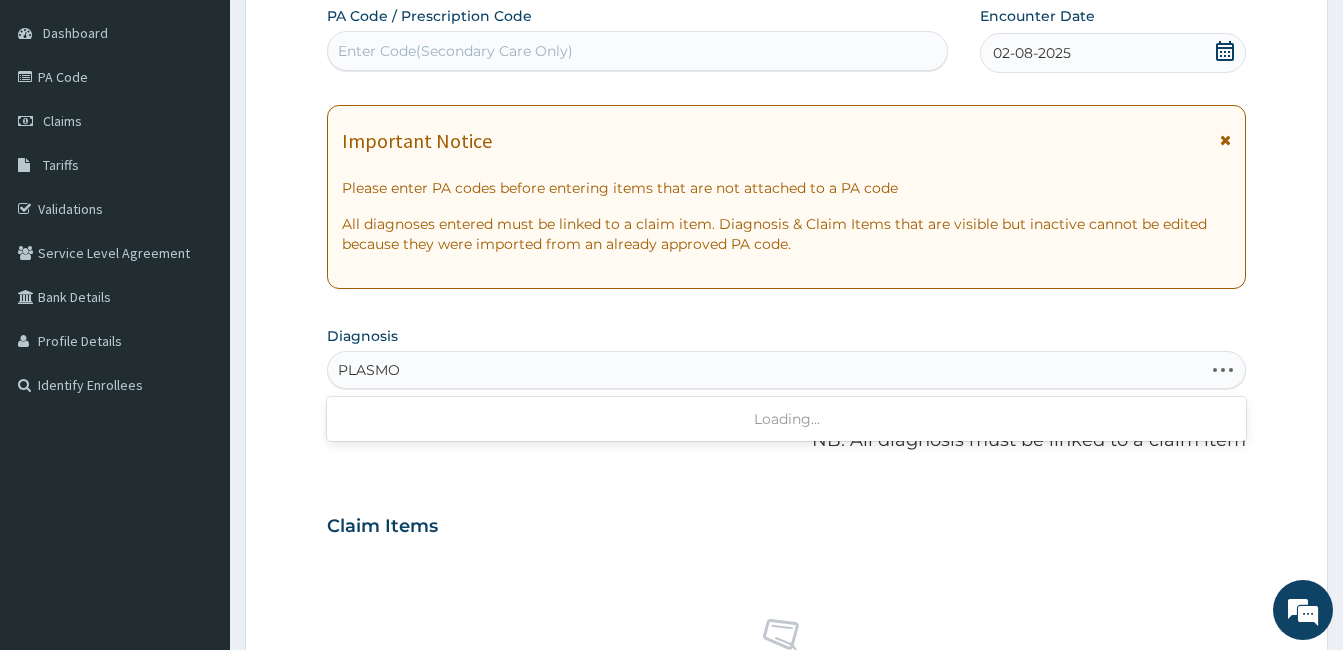 type on "PLASMOD" 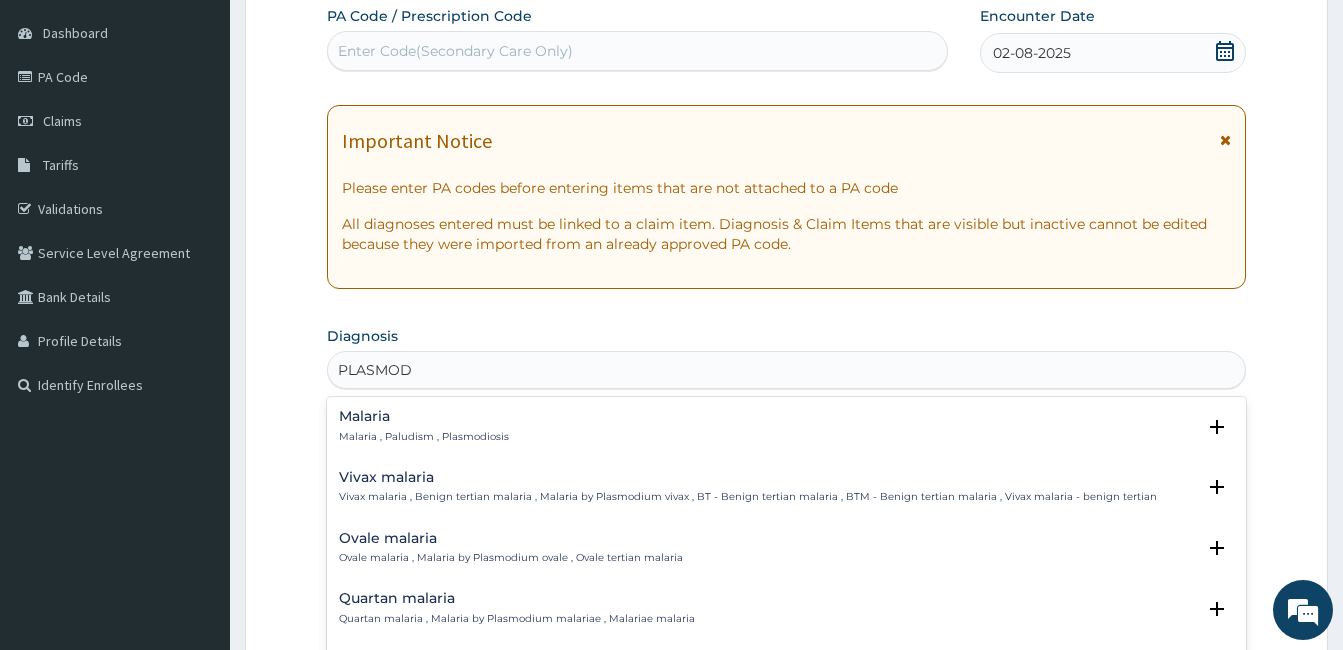 click on "Malaria" at bounding box center (424, 416) 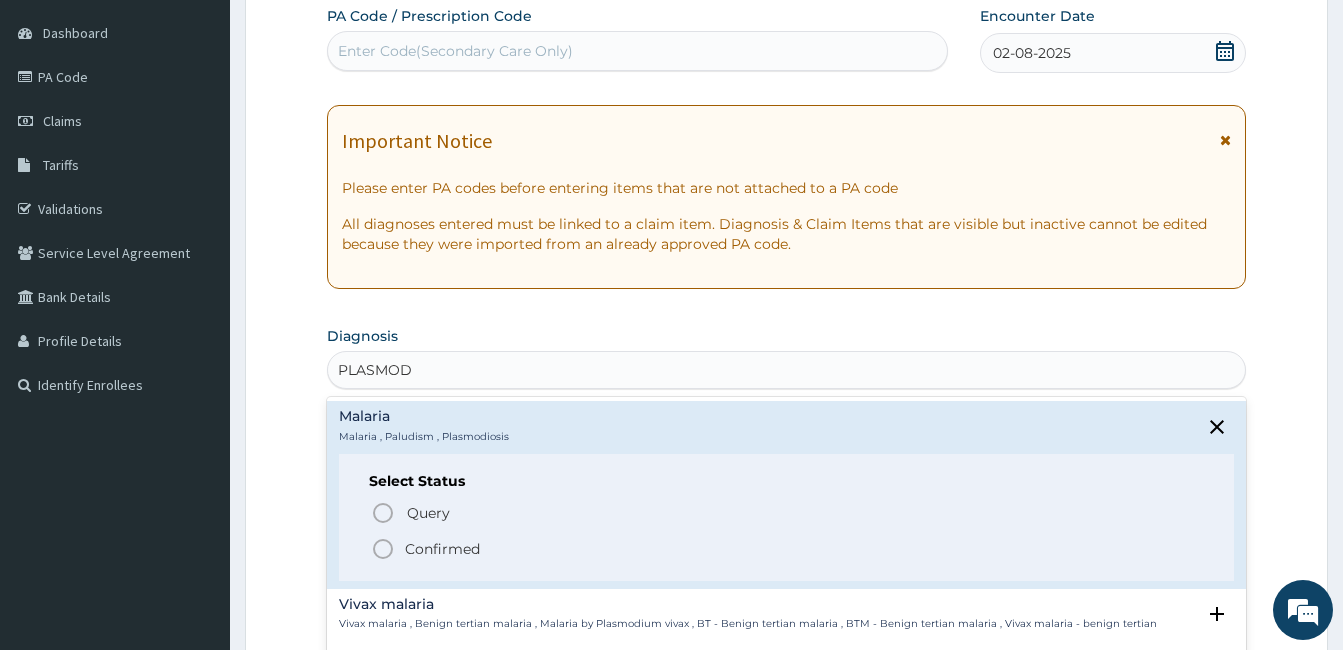 click on "Query Query covers suspected (?), Keep in view (kiv), Ruled out (r/o) Confirmed" at bounding box center [786, 529] 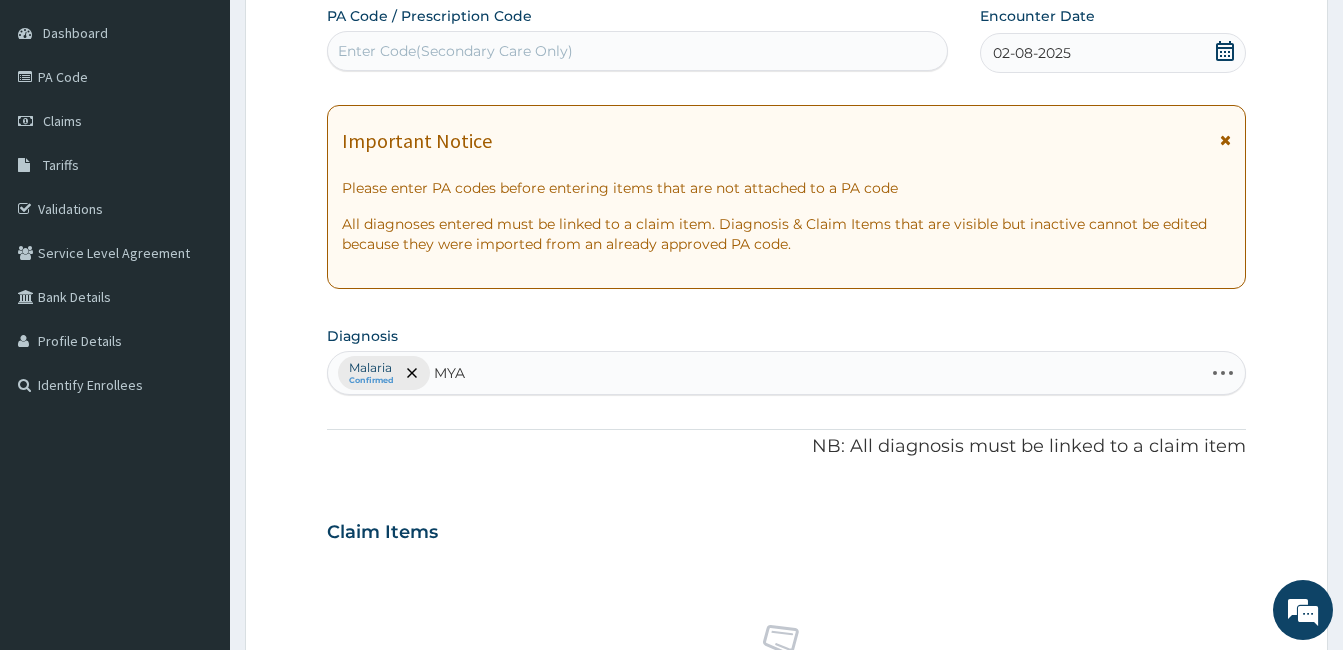 type on "MYAL" 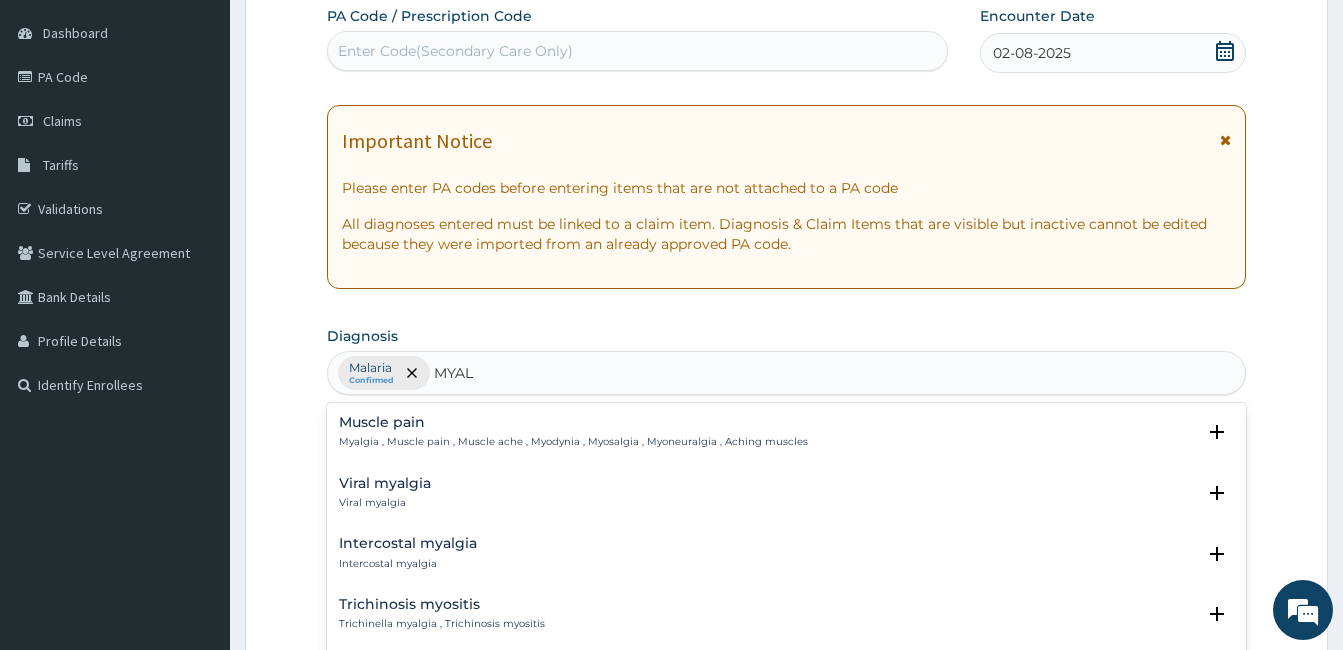 click on "Muscle pain" at bounding box center (573, 422) 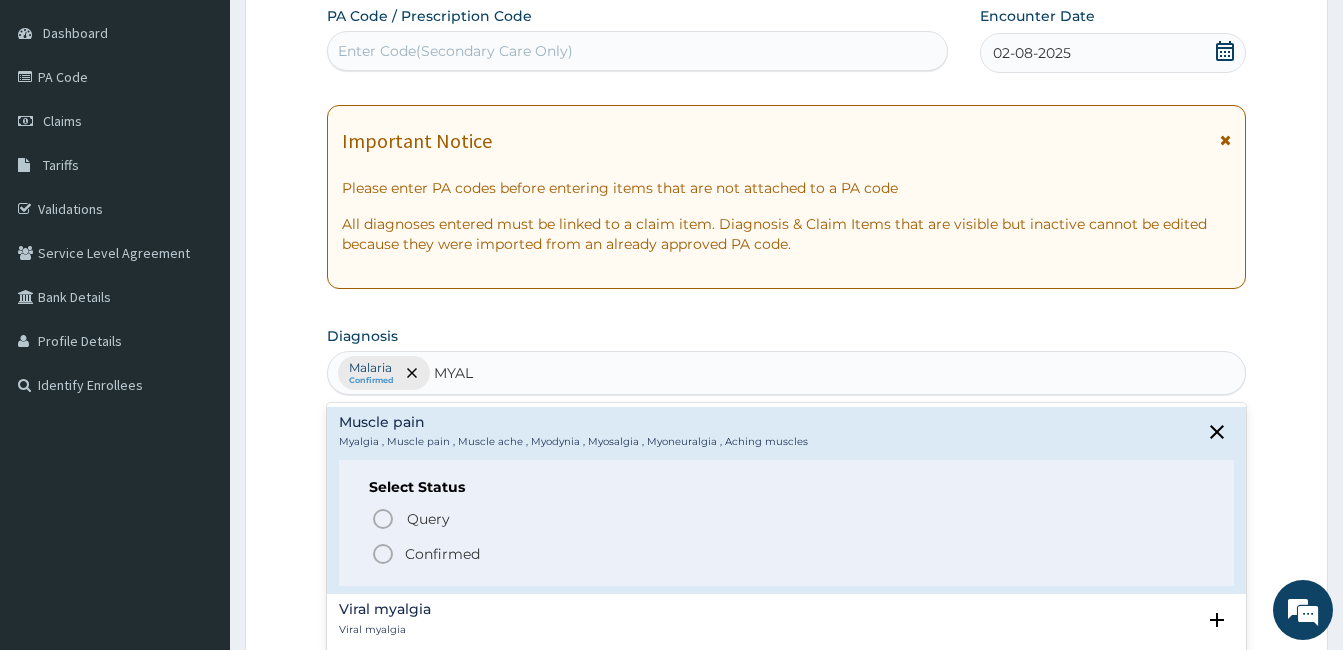 click on "Confirmed" at bounding box center [787, 554] 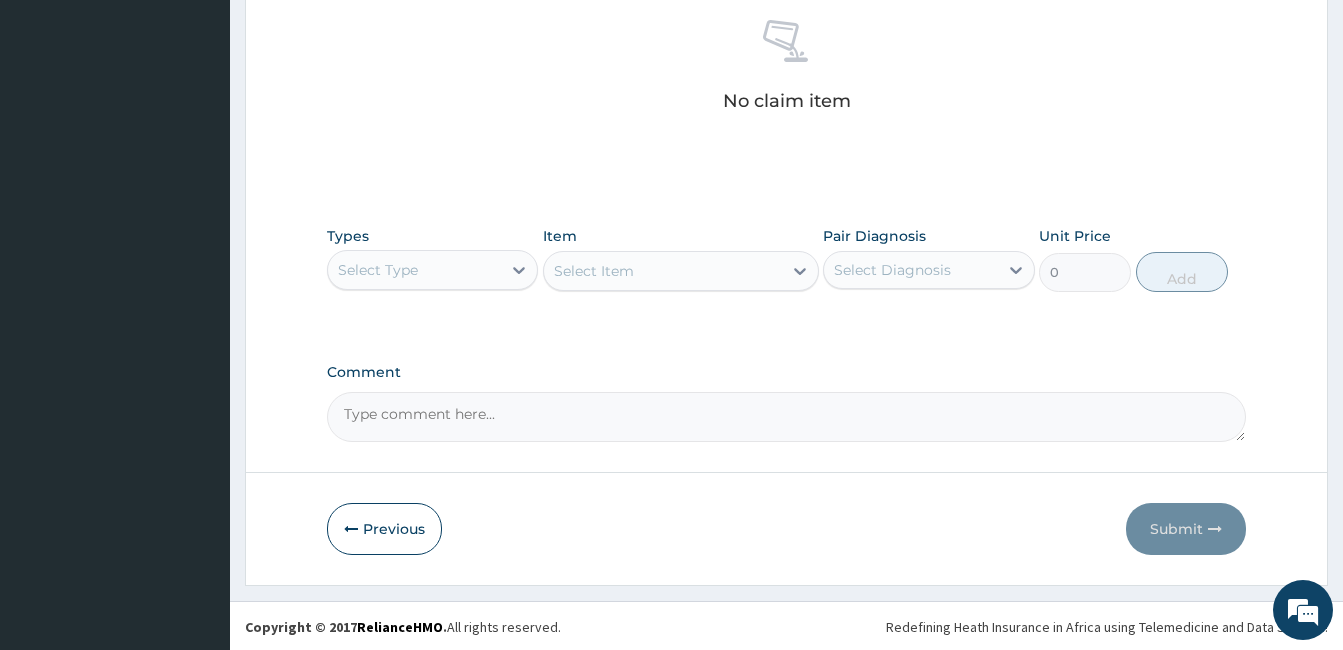 scroll, scrollTop: 792, scrollLeft: 0, axis: vertical 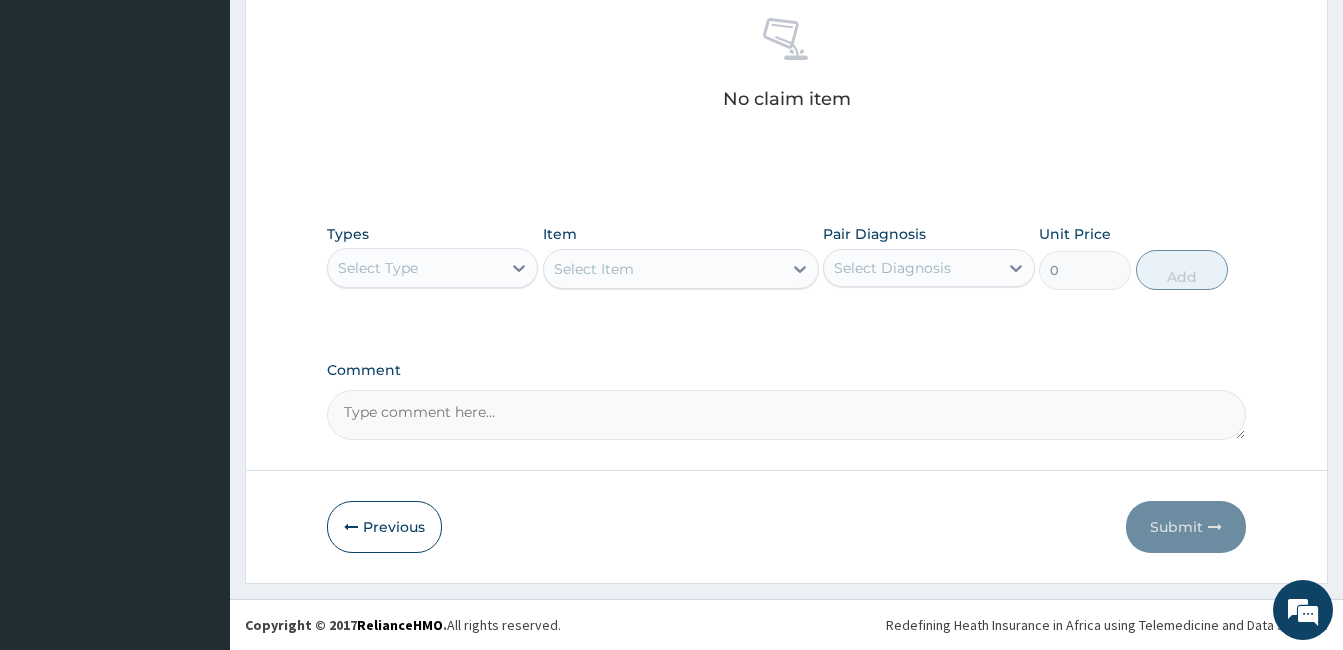 click on "Select Type" at bounding box center [432, 268] 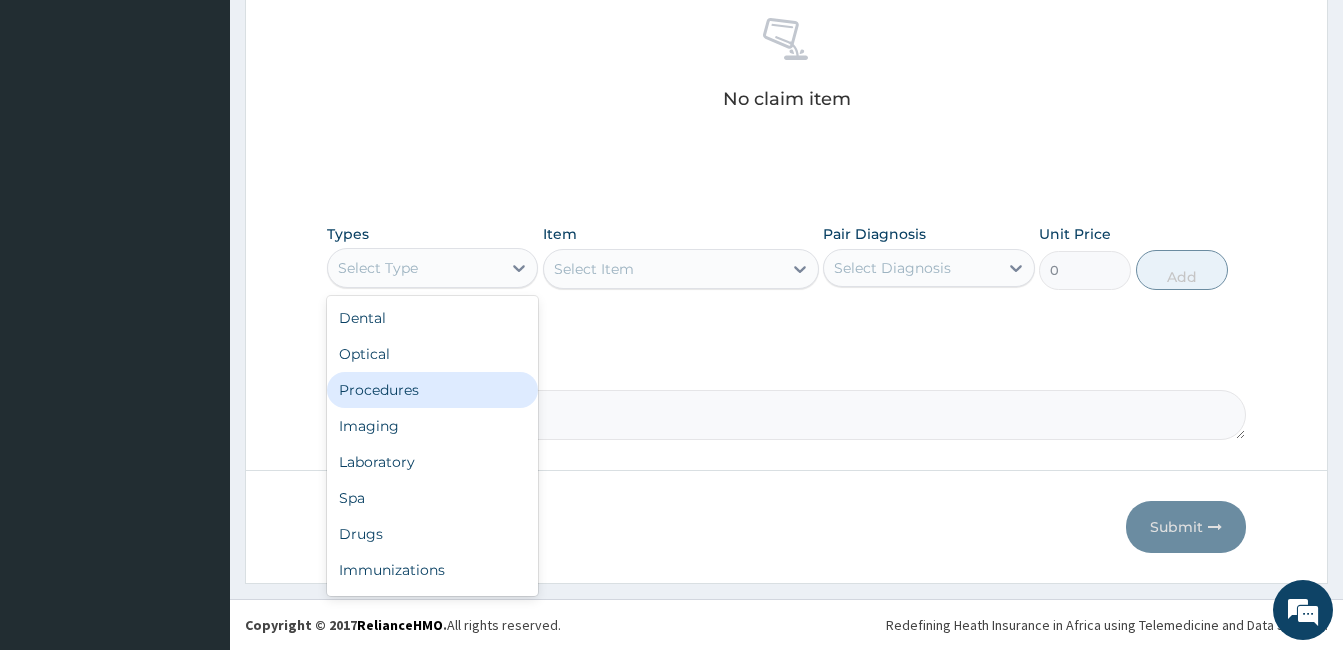 click on "Procedures" at bounding box center (432, 390) 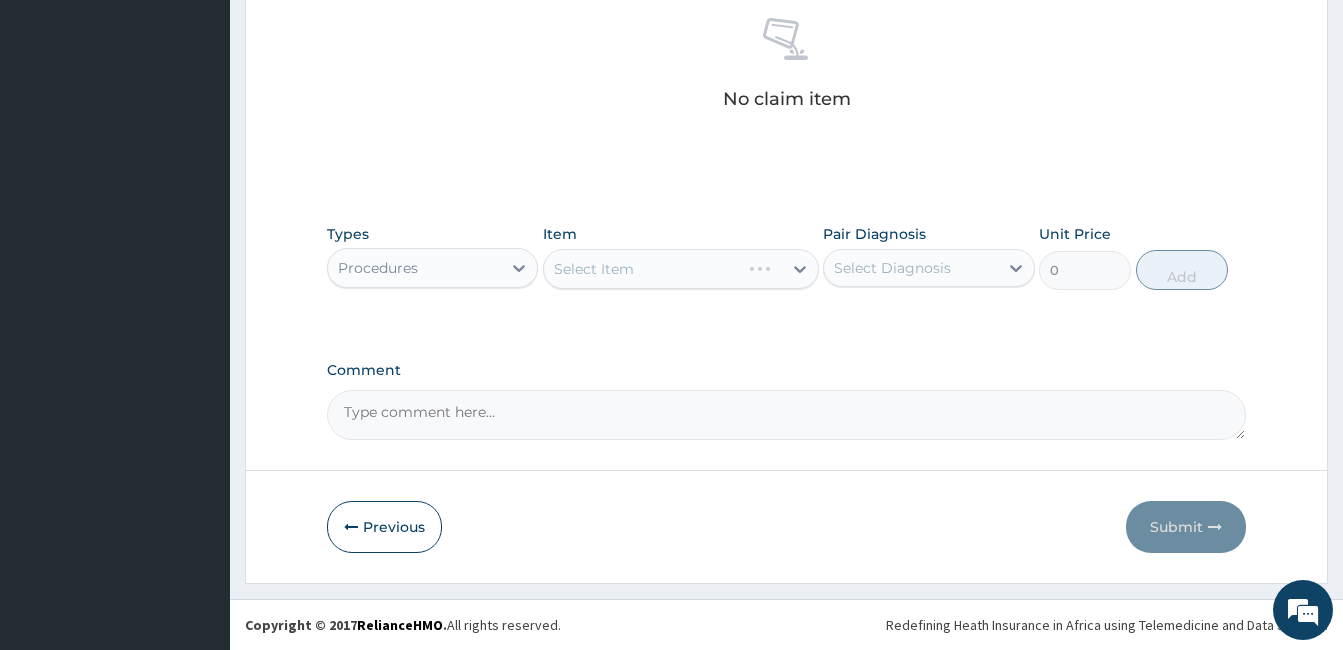 click on "Select Item" at bounding box center [681, 269] 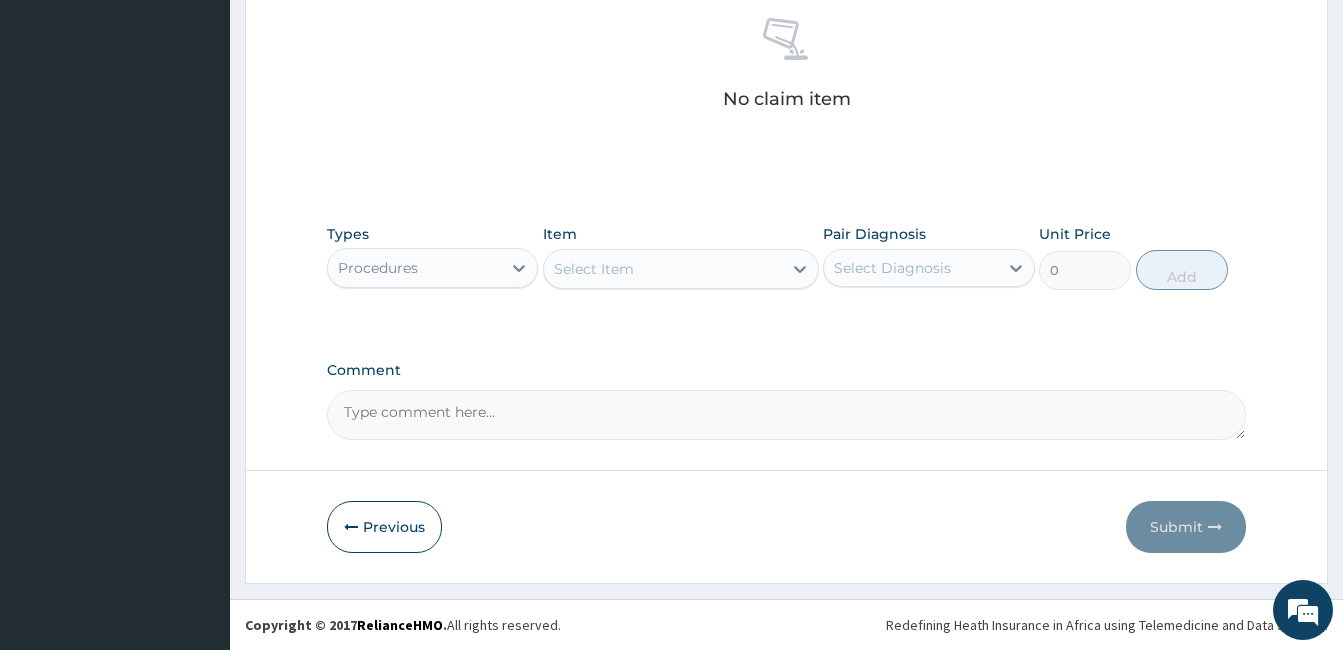 click on "Select Item" at bounding box center (663, 269) 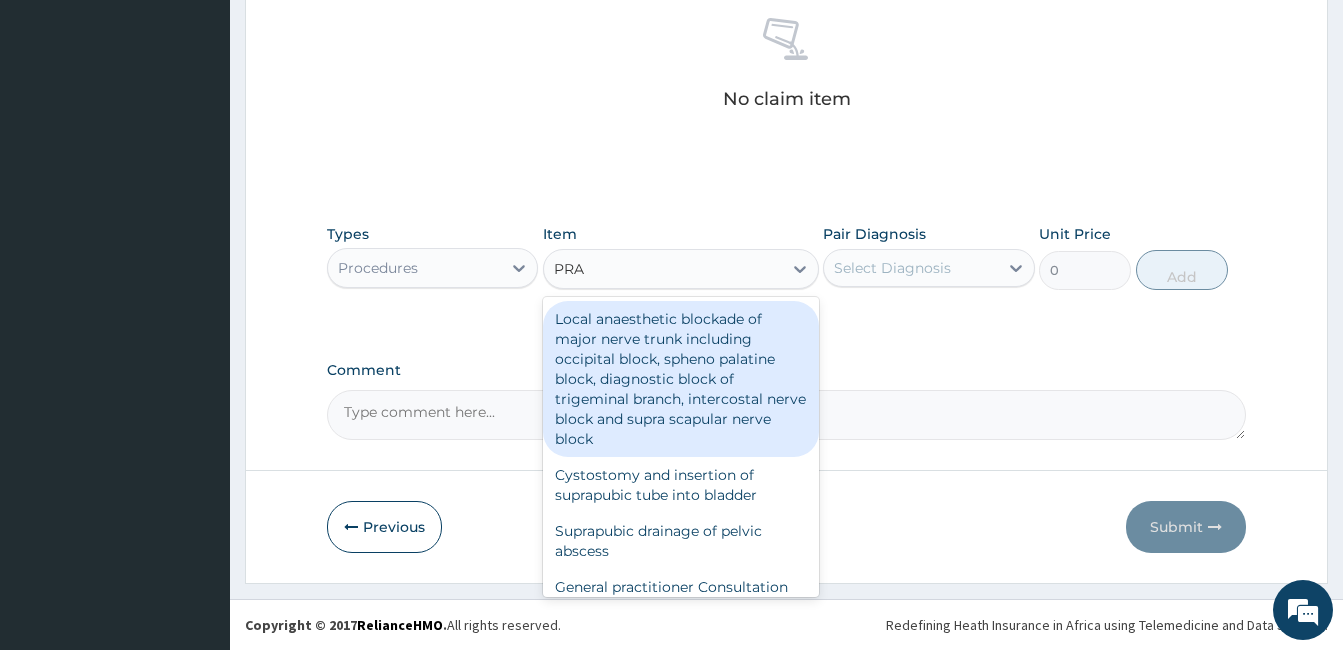 type on "PRAC" 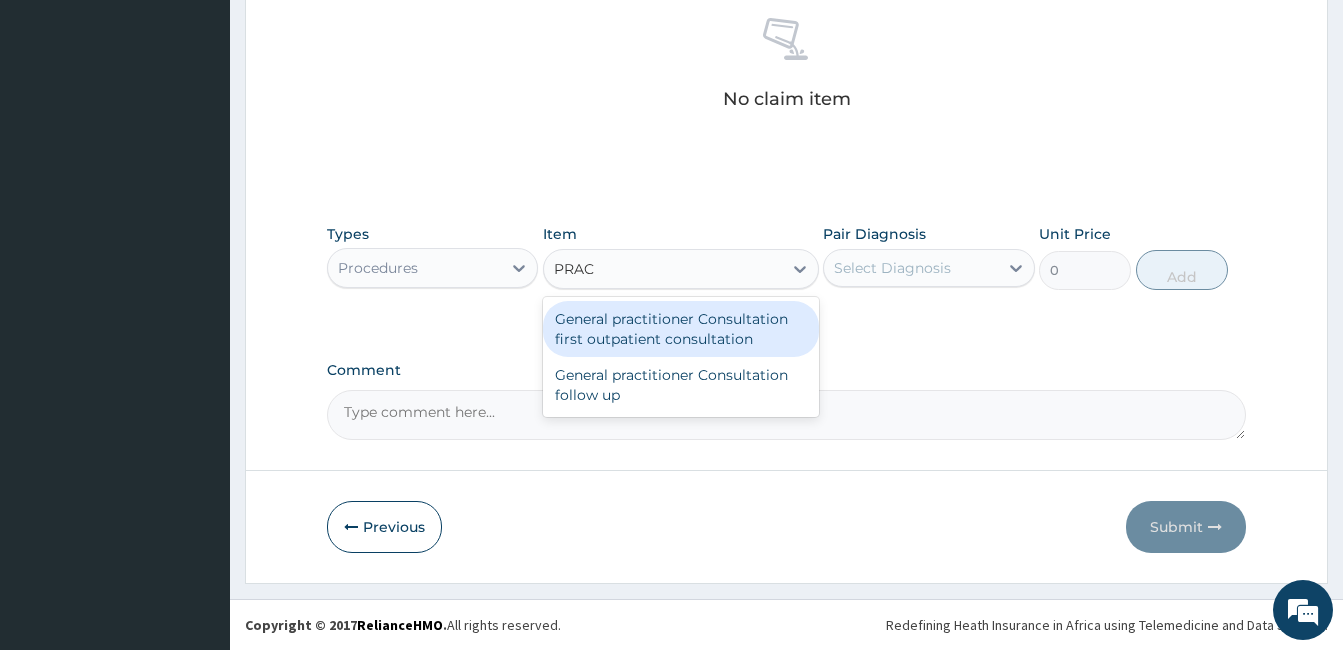 click on "General practitioner Consultation first outpatient consultation" at bounding box center [681, 329] 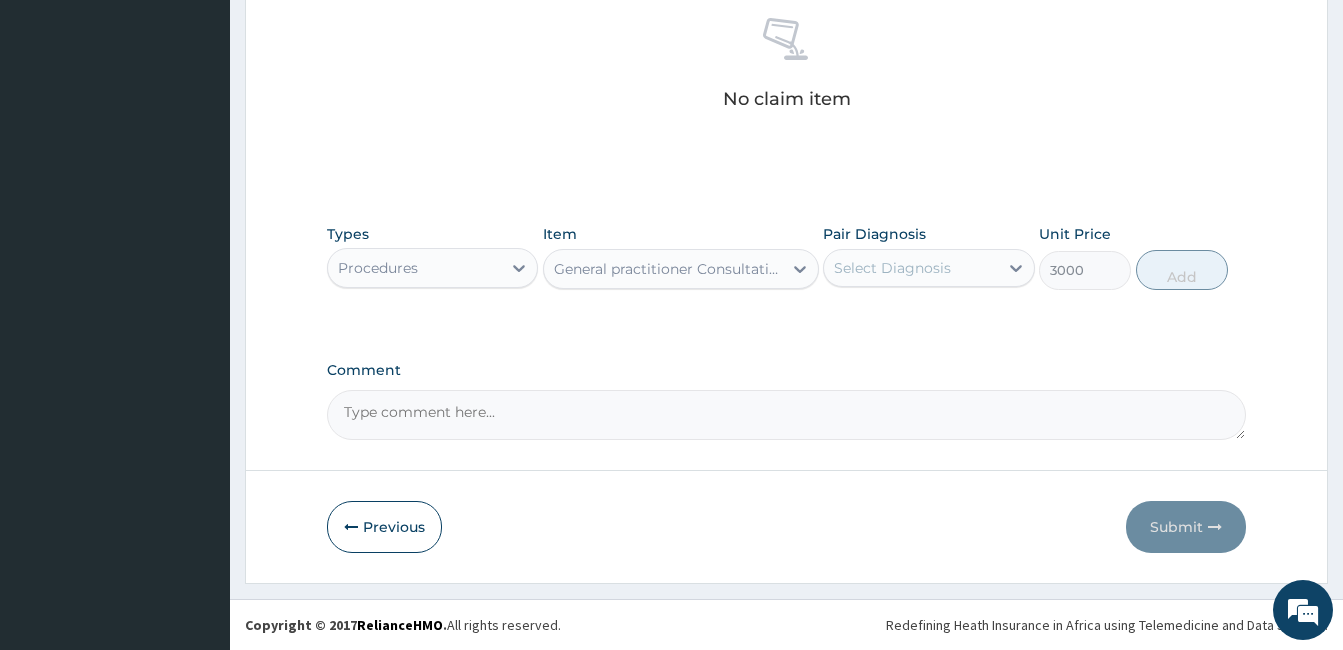 click on "Select Diagnosis" at bounding box center (892, 268) 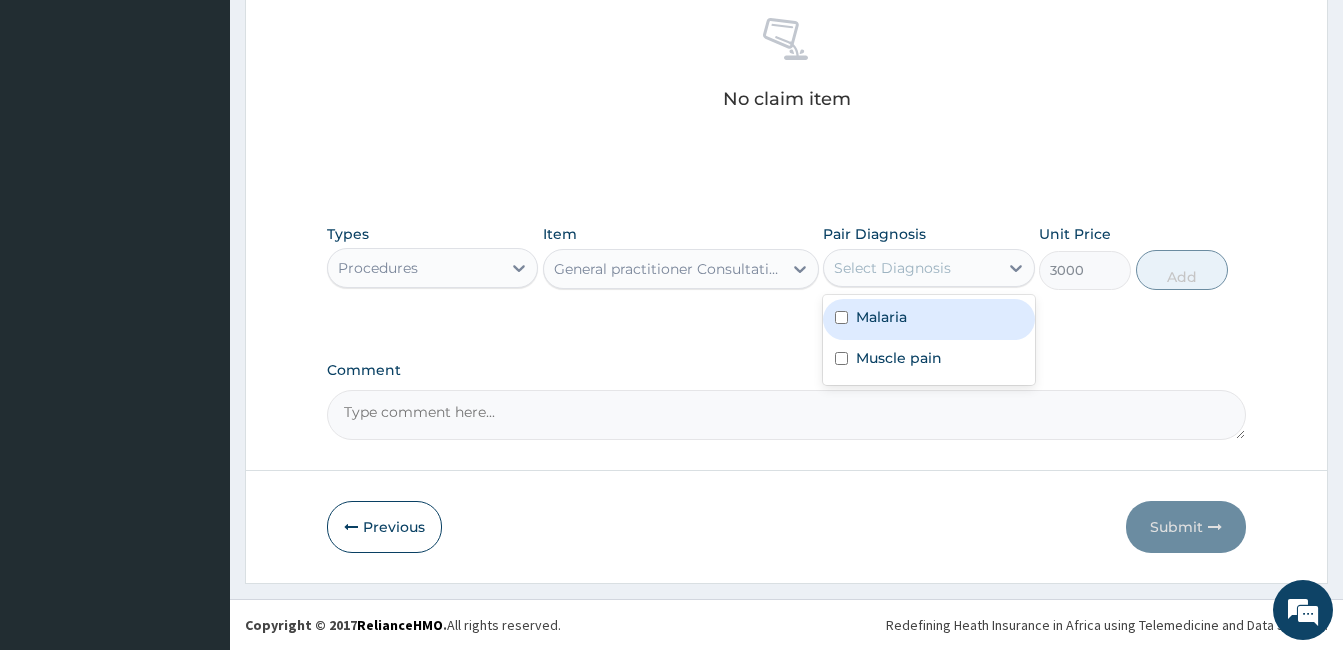 click on "Malaria Muscle pain" at bounding box center (928, 340) 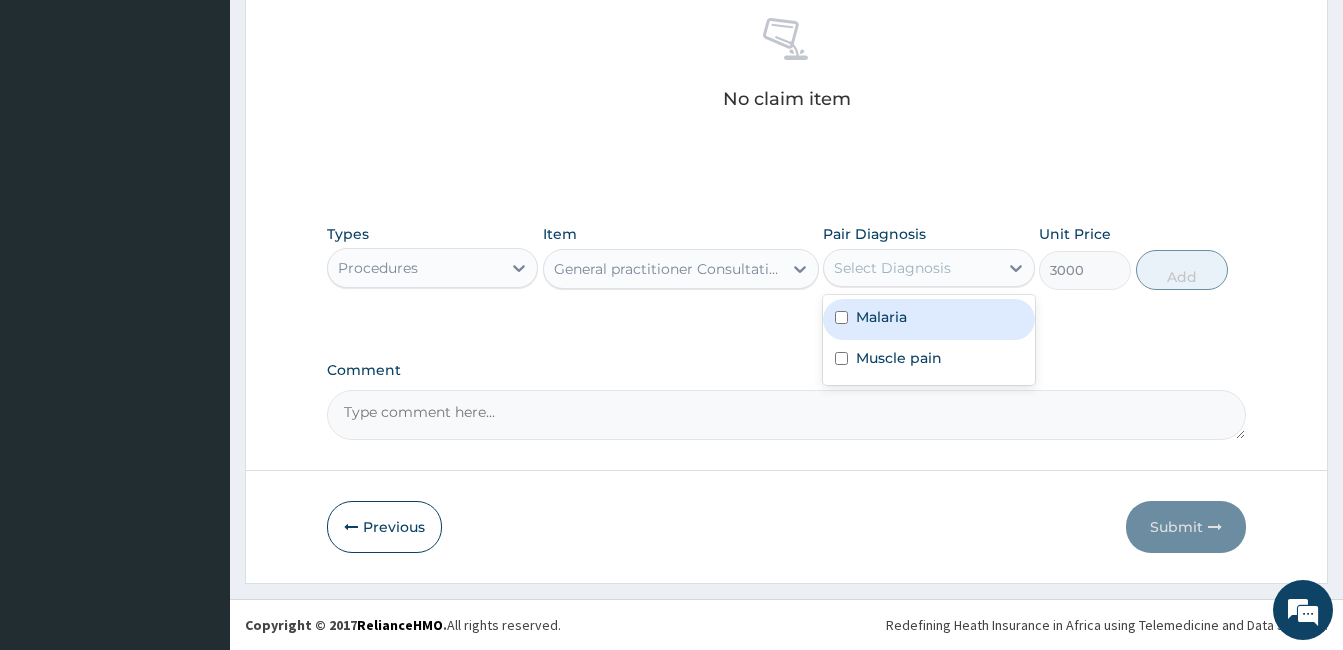 click on "Malaria" at bounding box center [928, 319] 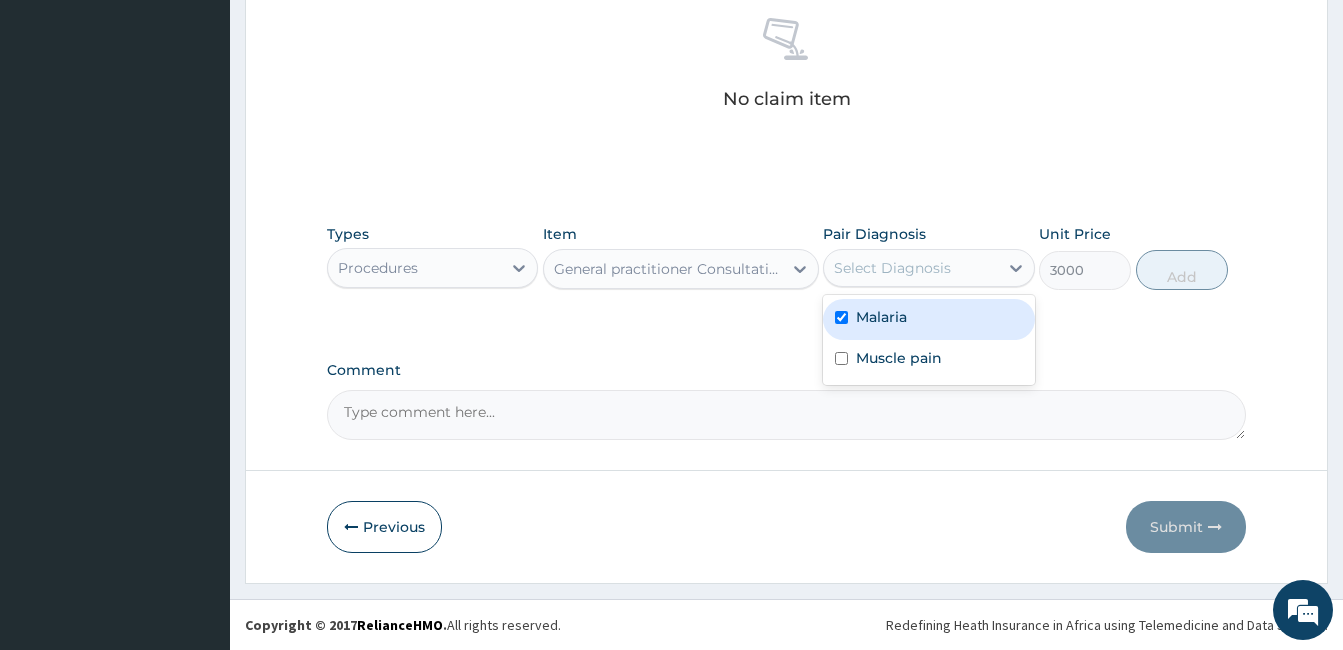 checkbox on "true" 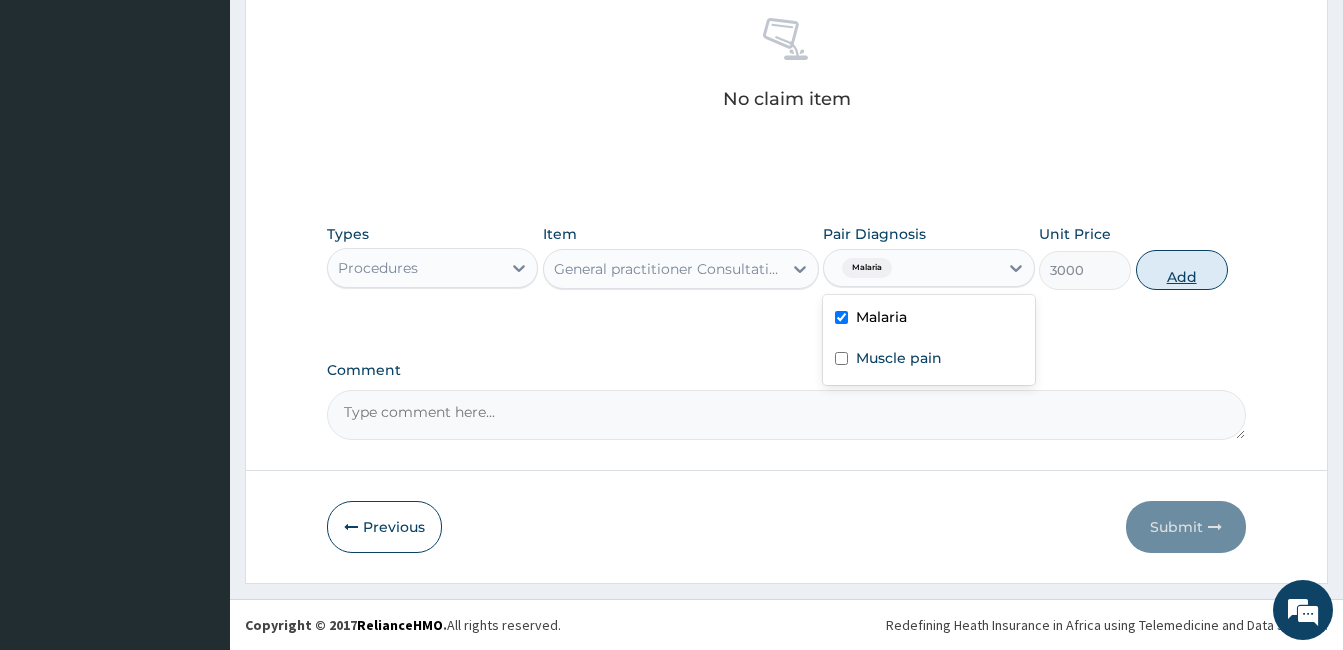 click on "Add" at bounding box center (1182, 270) 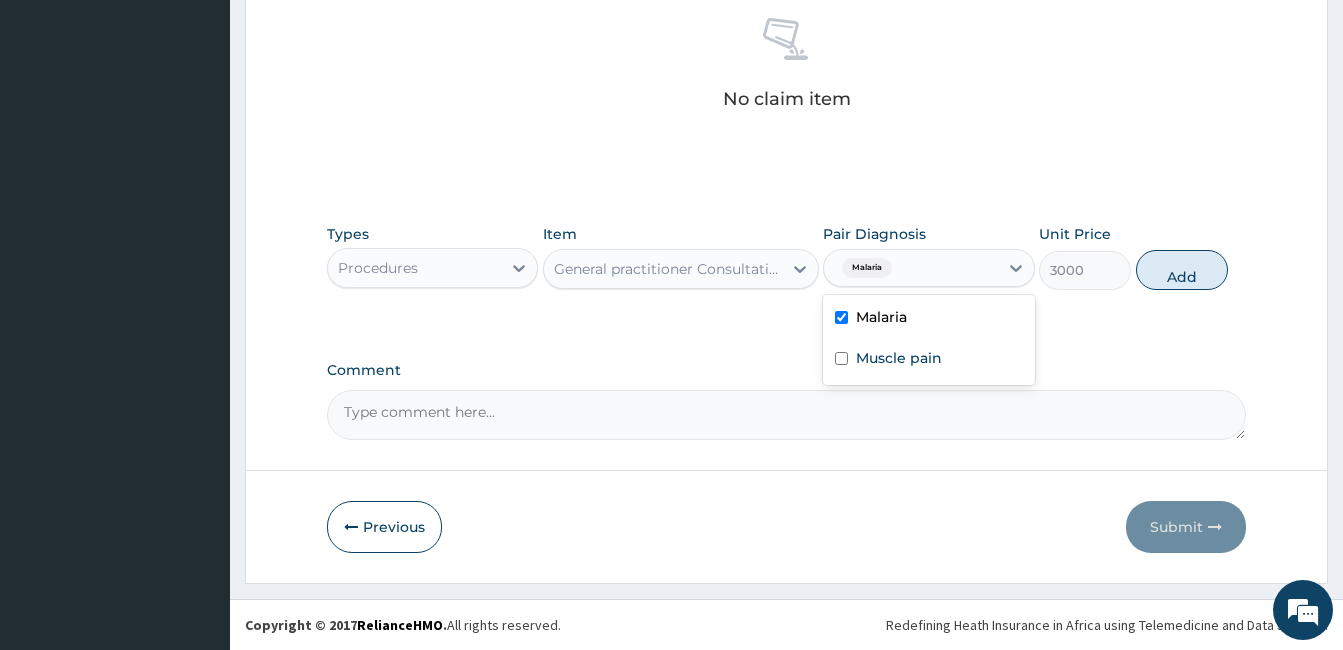 type on "0" 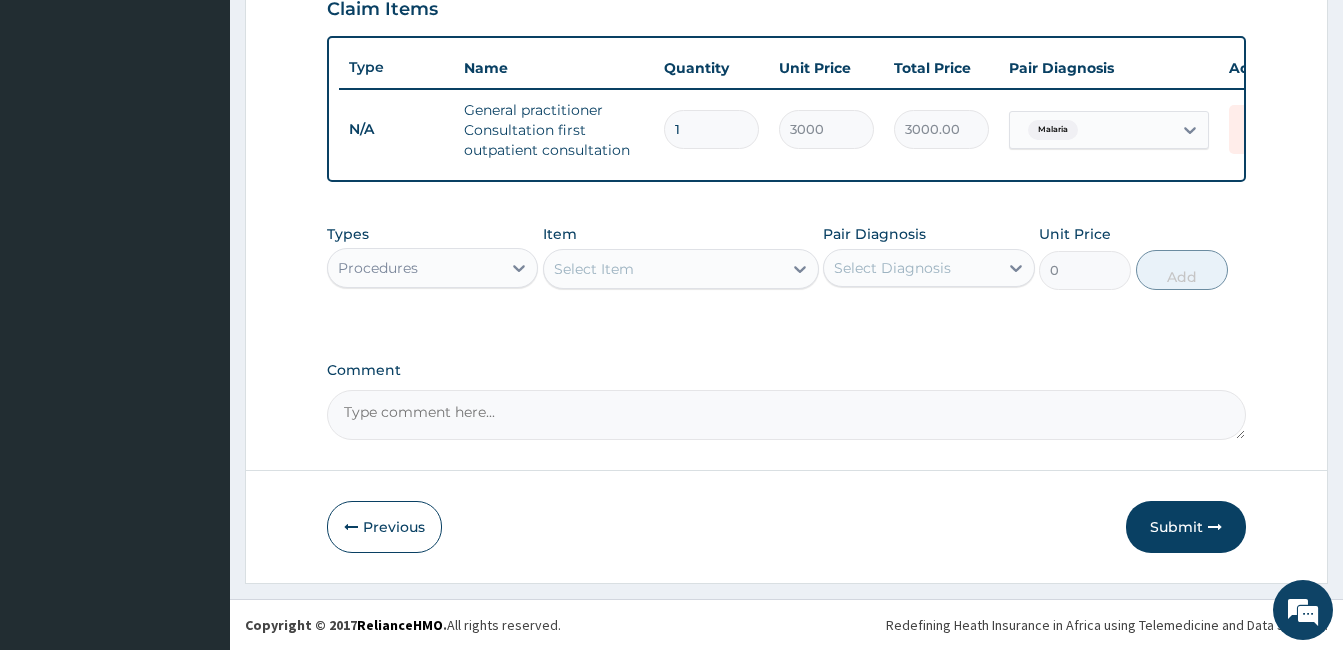 scroll, scrollTop: 723, scrollLeft: 0, axis: vertical 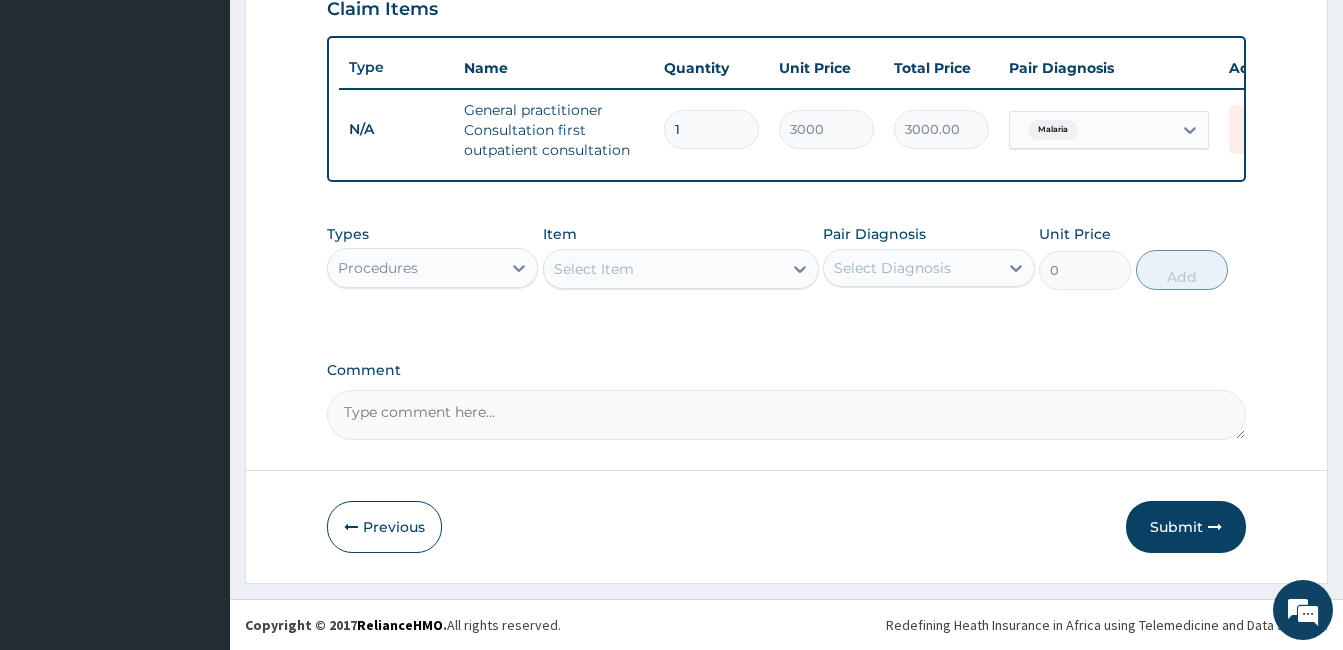 click on "Procedures" at bounding box center (414, 268) 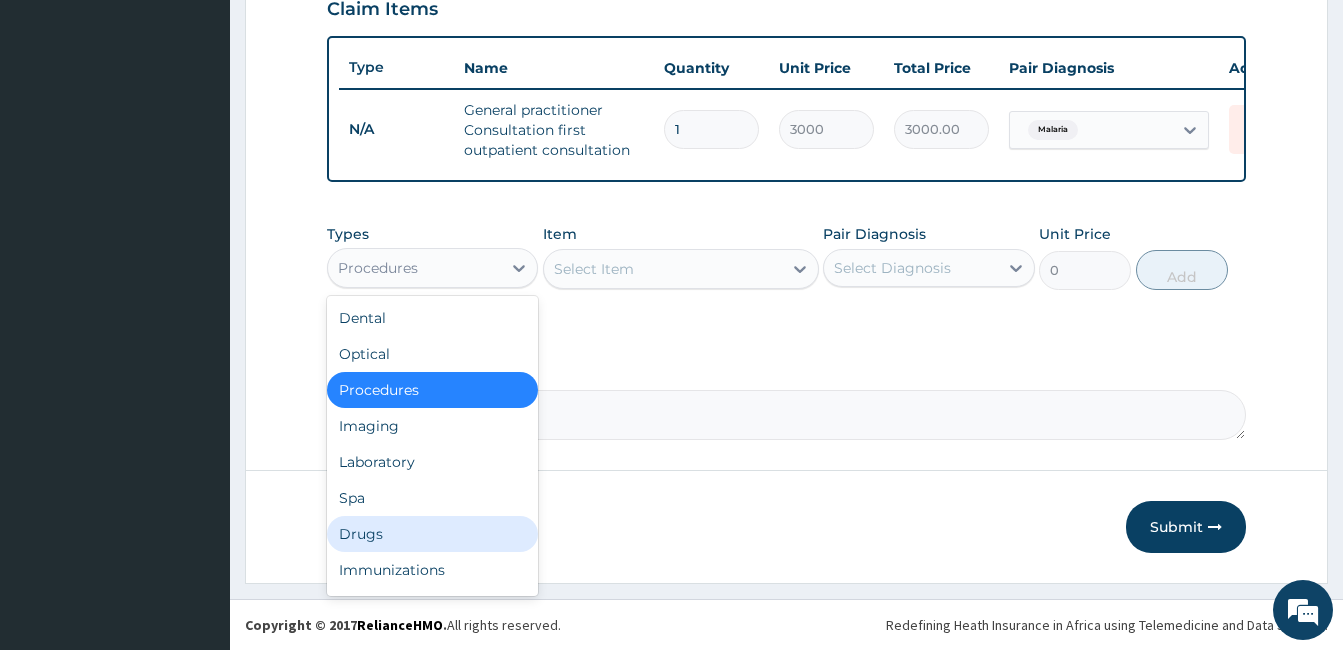 click on "Drugs" at bounding box center (432, 534) 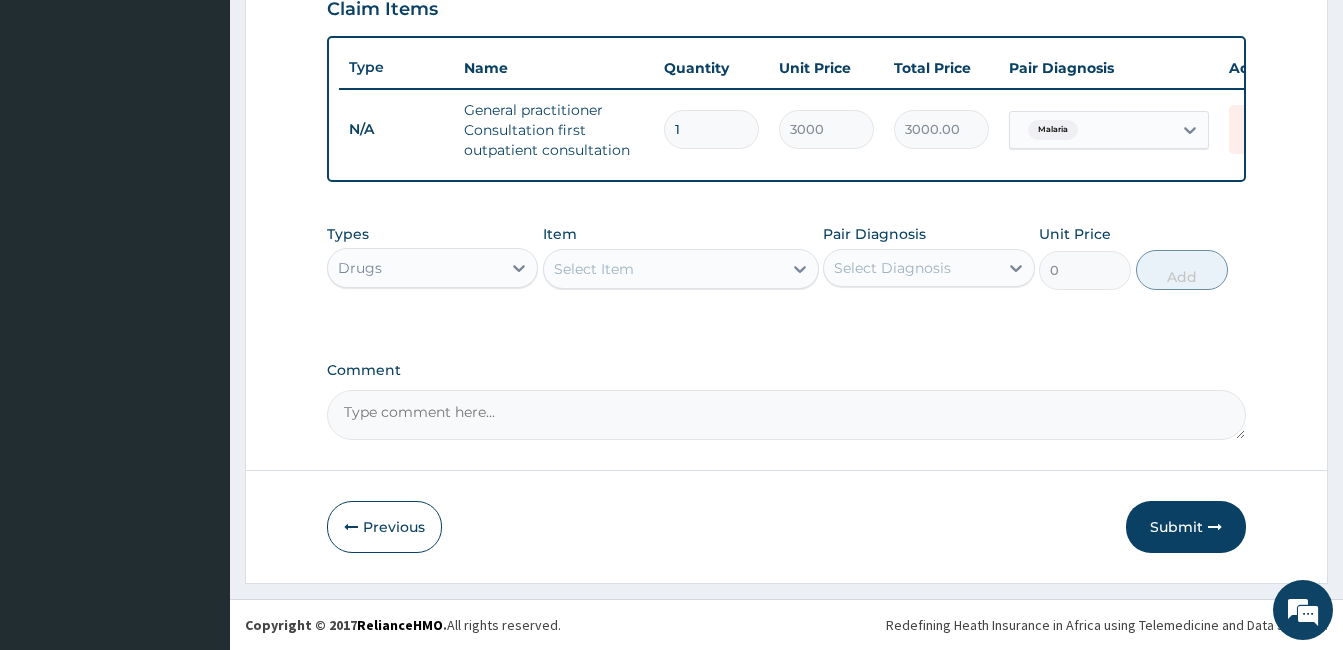 click on "Select Item" at bounding box center (663, 269) 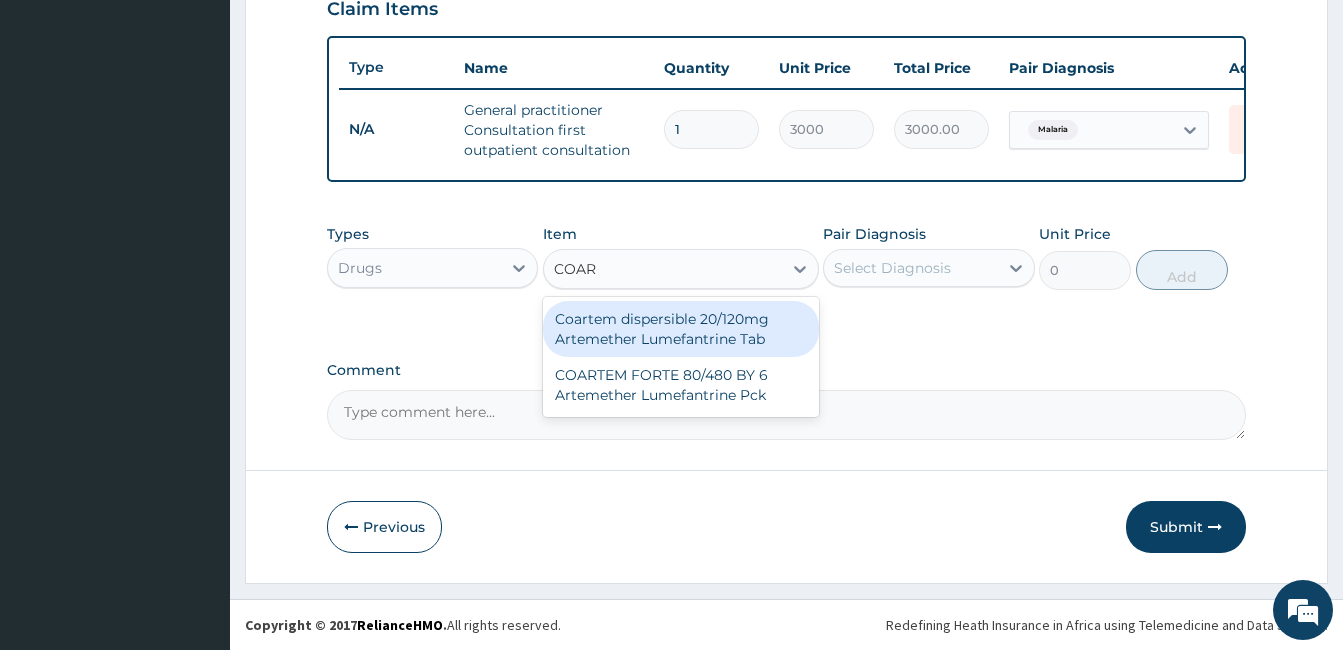 type on "COART" 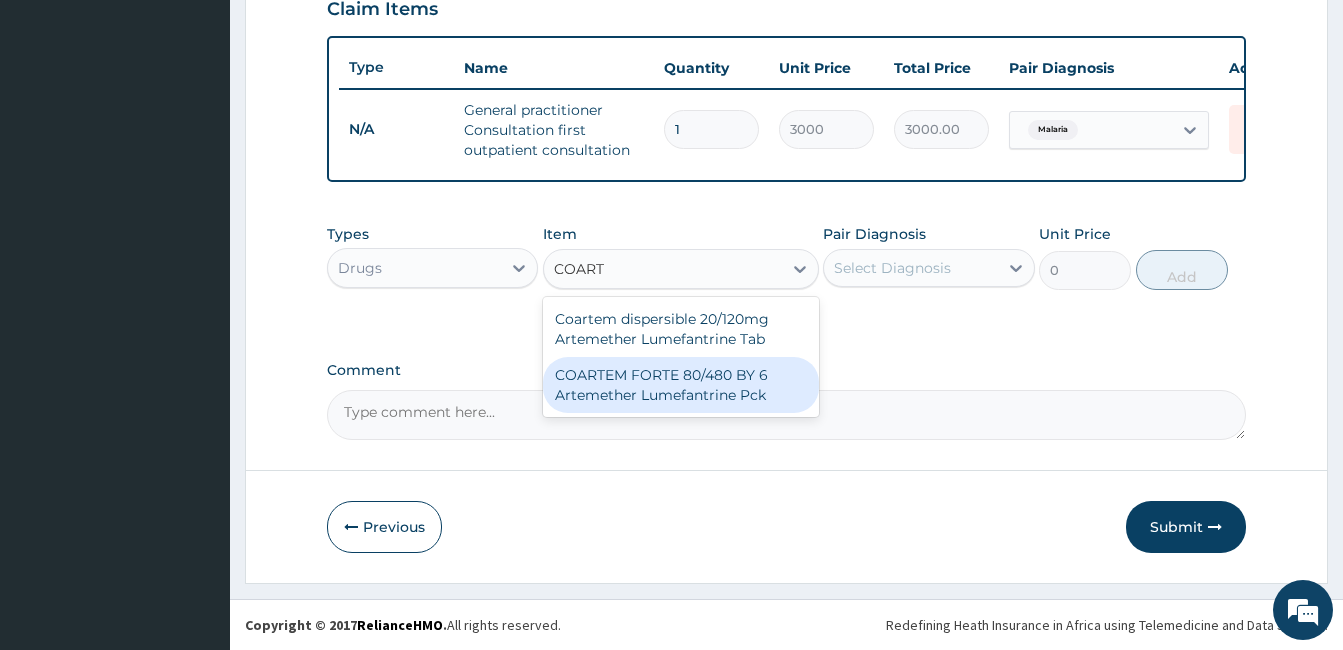 click on "COARTEM FORTE 80/480 BY 6 Artemether Lumefantrine Pck" at bounding box center (681, 385) 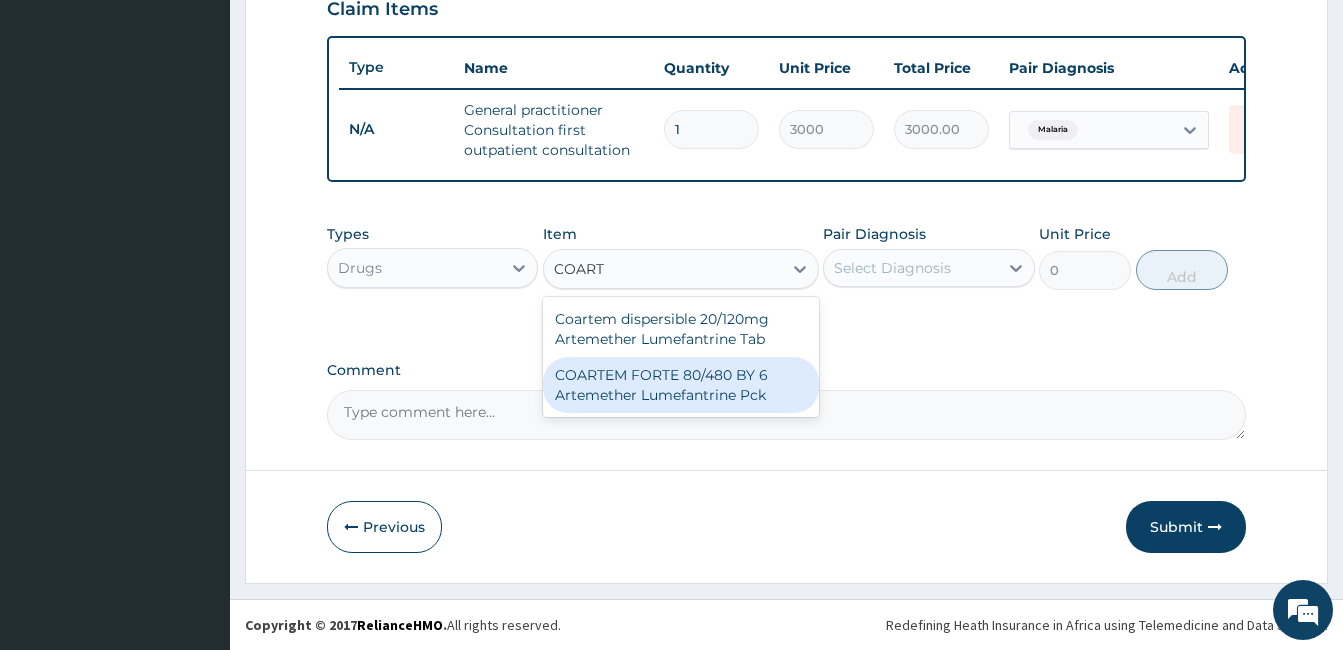 type 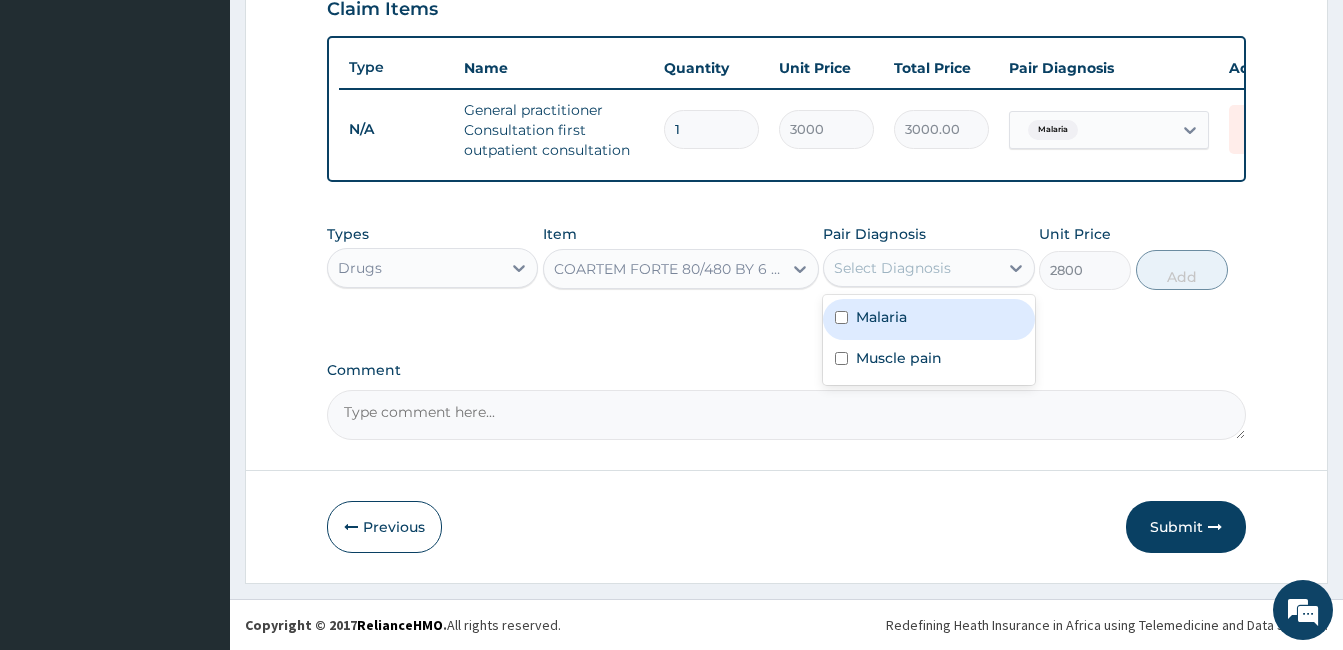 click on "Select Diagnosis" at bounding box center [910, 268] 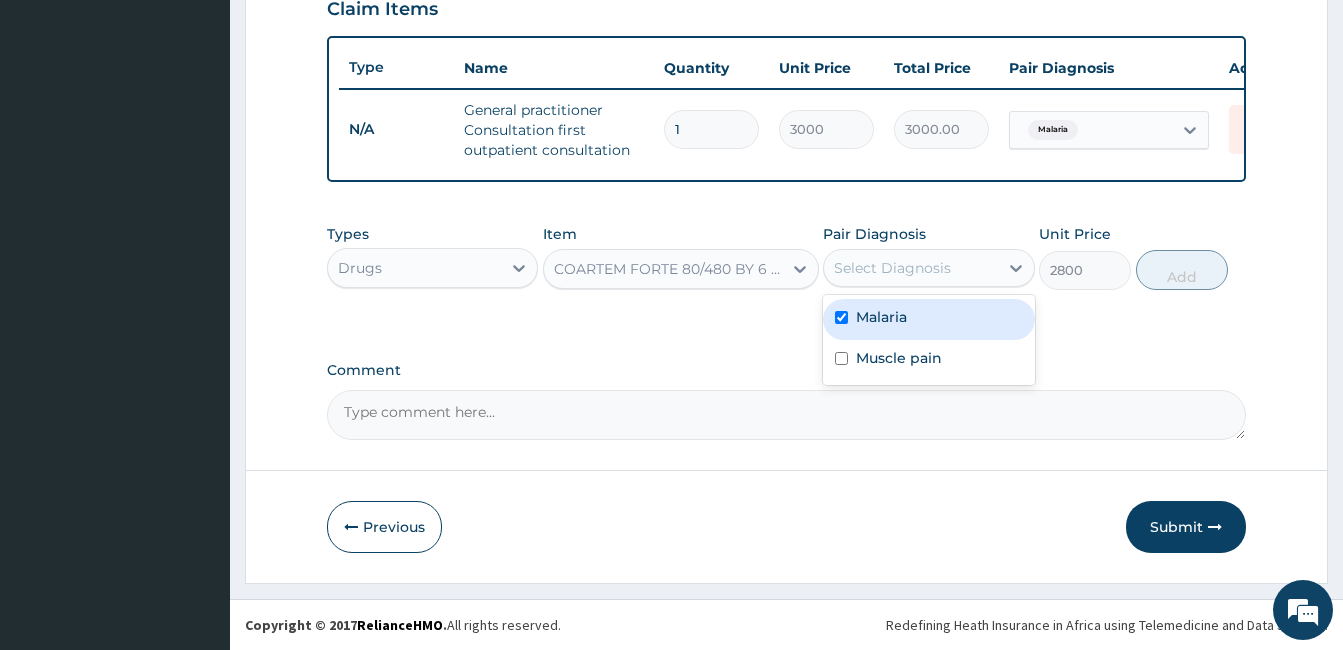 checkbox on "true" 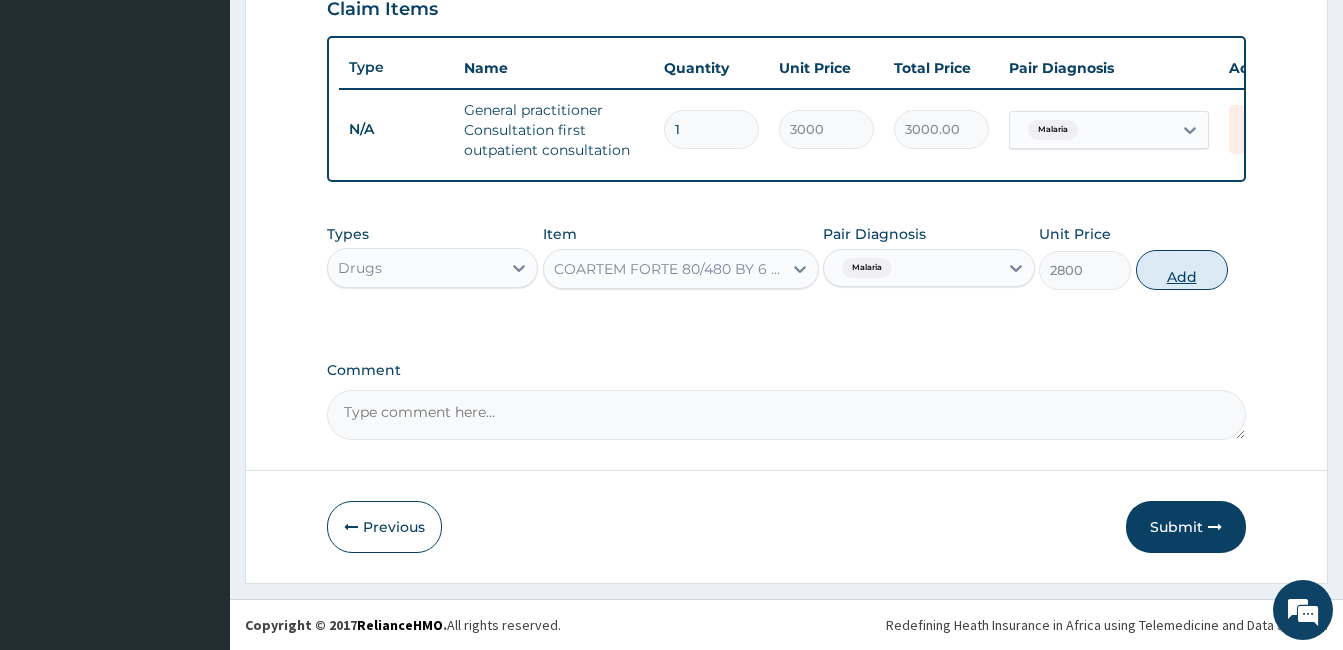 click on "Add" at bounding box center [1182, 270] 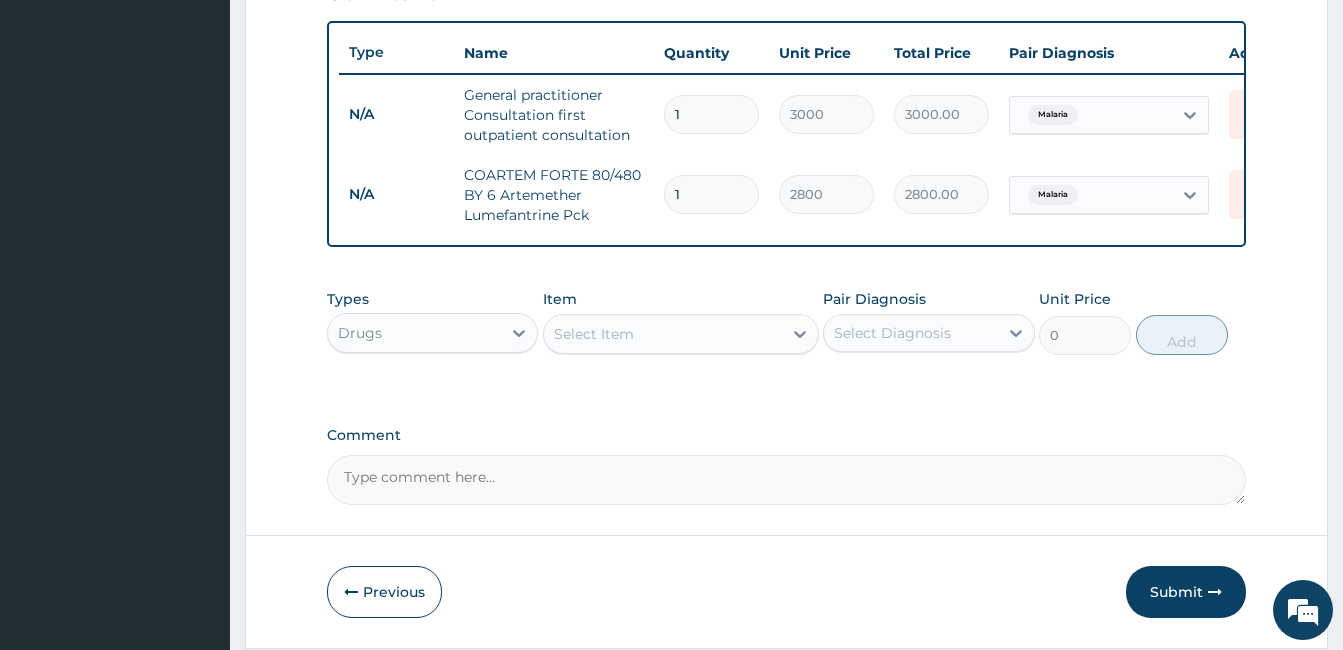 click on "Select Item" at bounding box center [663, 334] 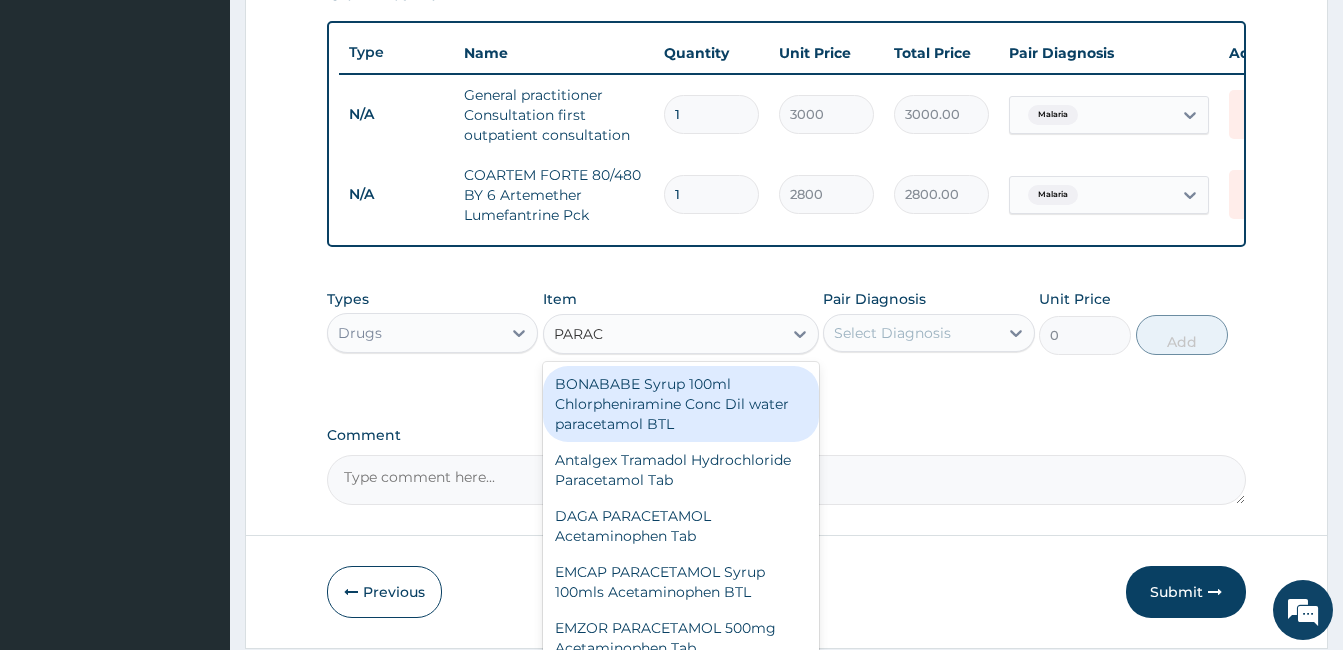 type on "PARACE" 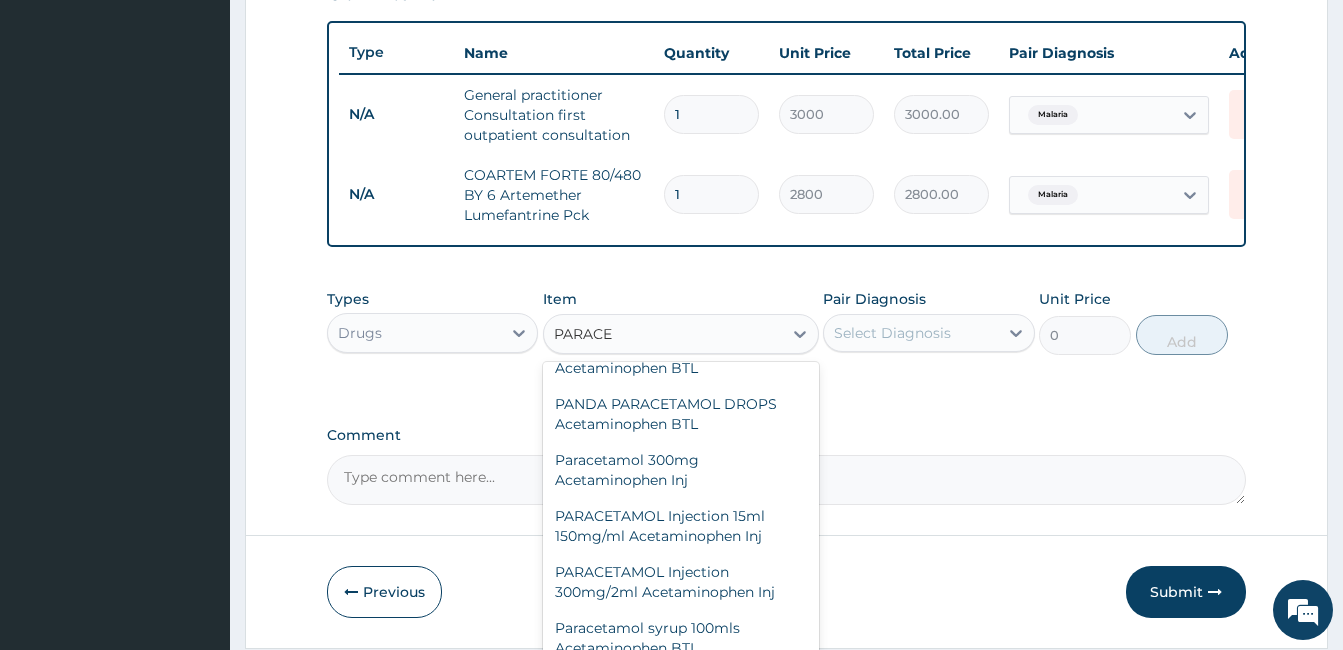 scroll, scrollTop: 736, scrollLeft: 0, axis: vertical 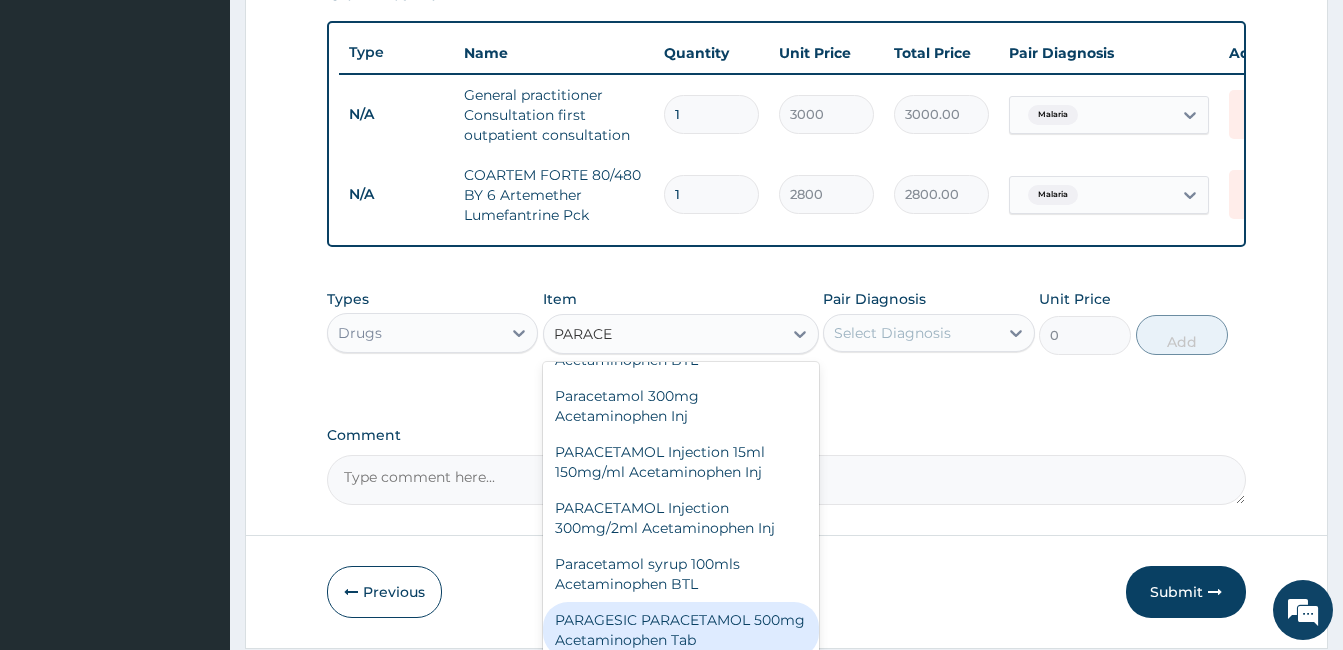 click on "PARAGESIC PARACETAMOL 500mg Acetaminophen Tab" at bounding box center (681, 630) 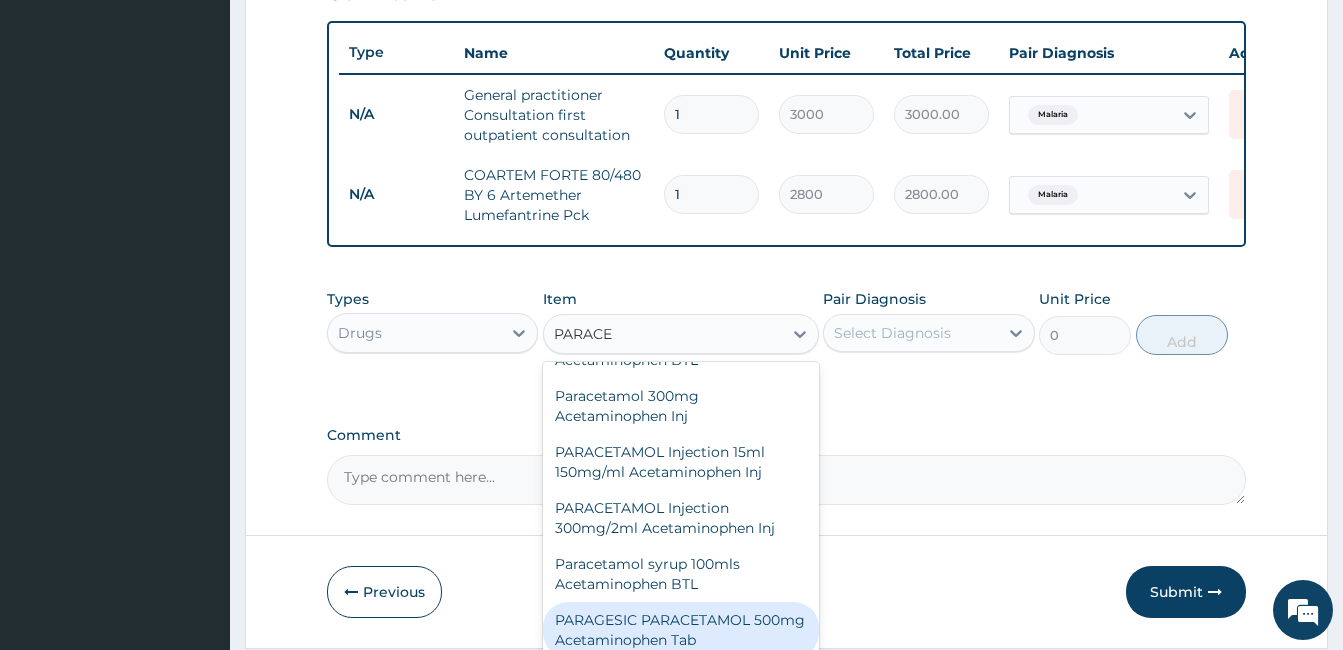 type 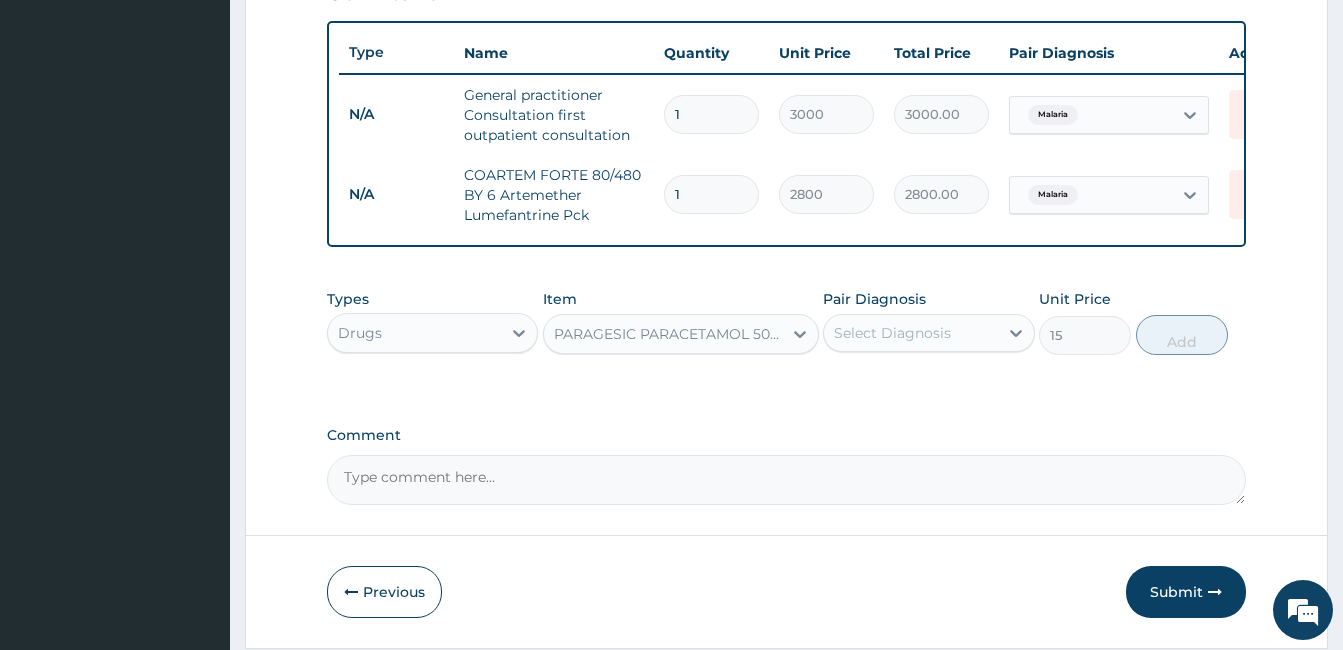 click on "Select Diagnosis" at bounding box center (910, 333) 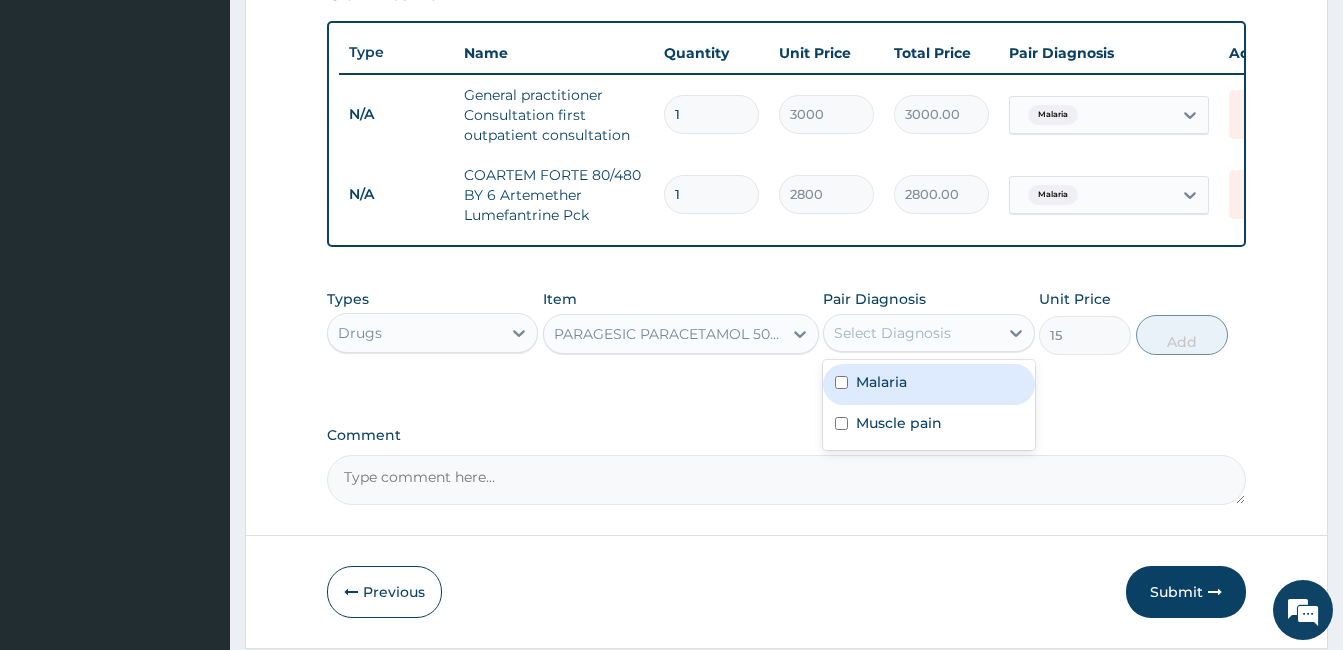 click on "Malaria" at bounding box center (928, 384) 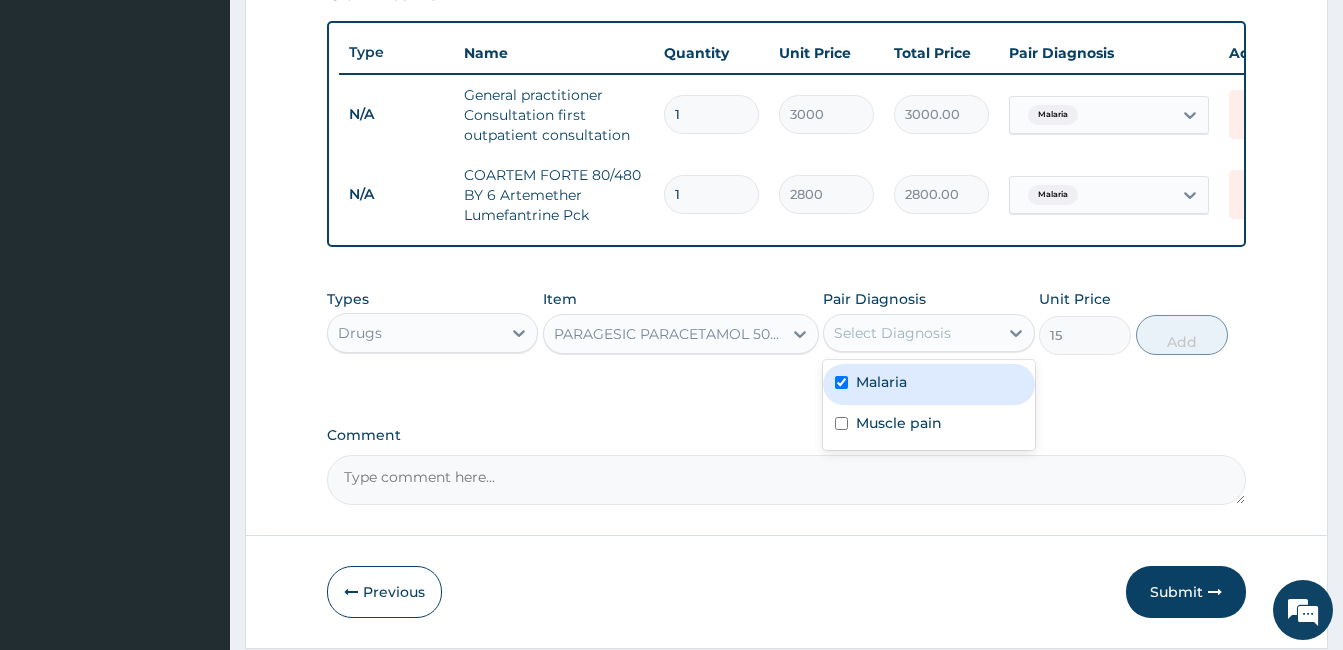 checkbox on "true" 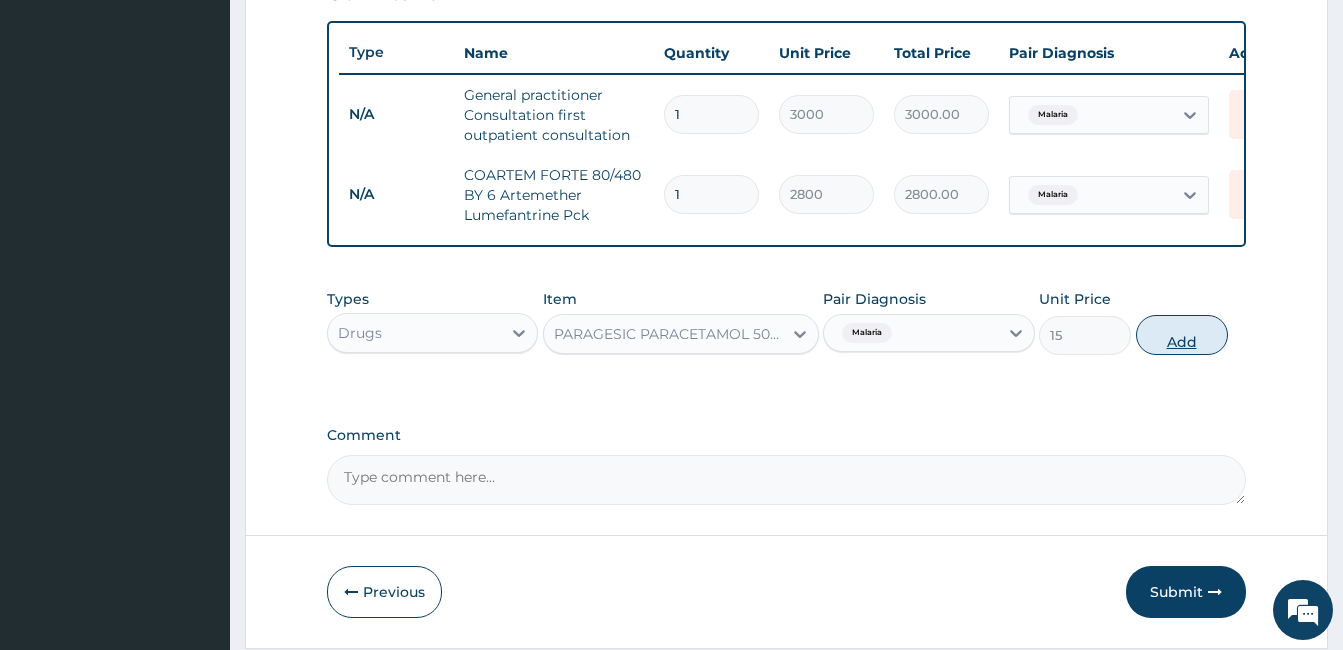 click on "Add" at bounding box center (1182, 335) 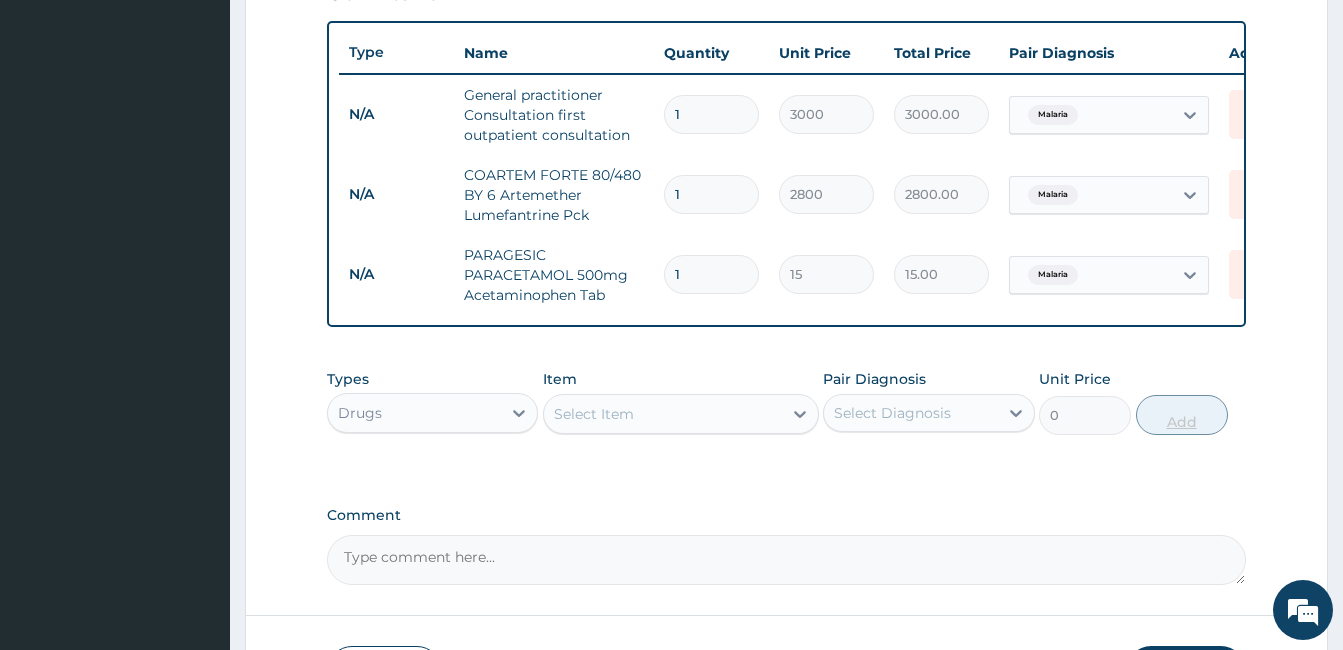 type on "18" 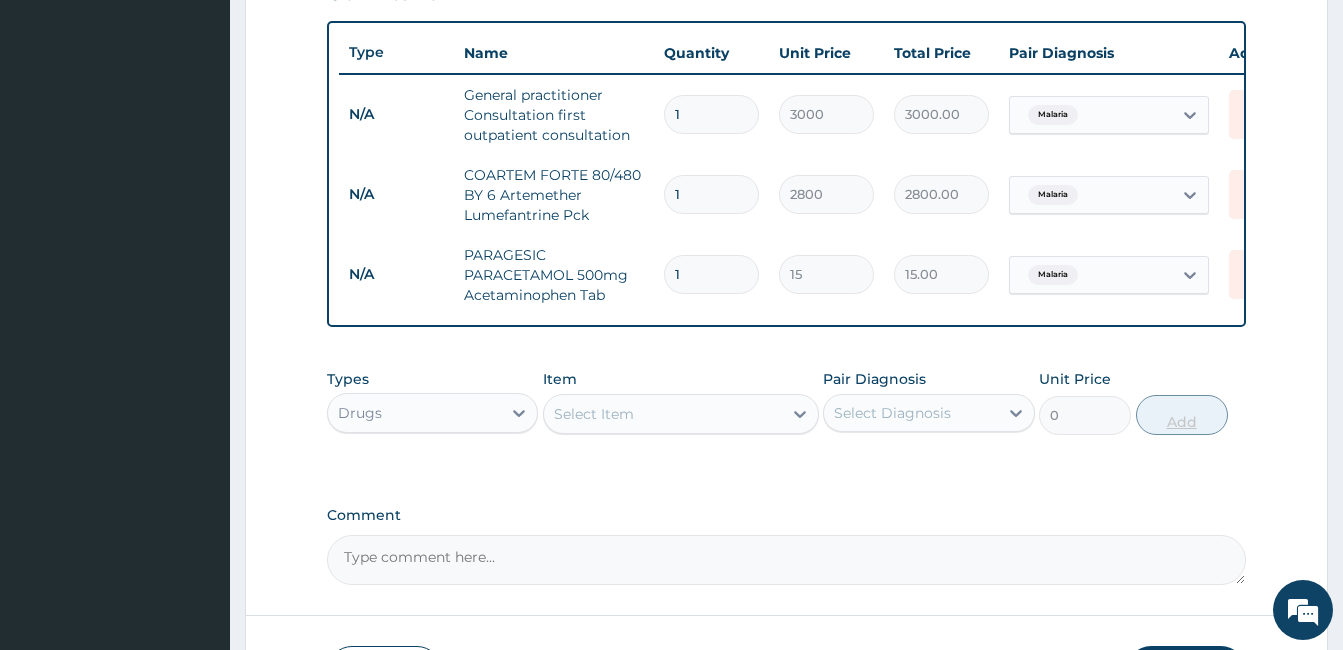 type on "270.00" 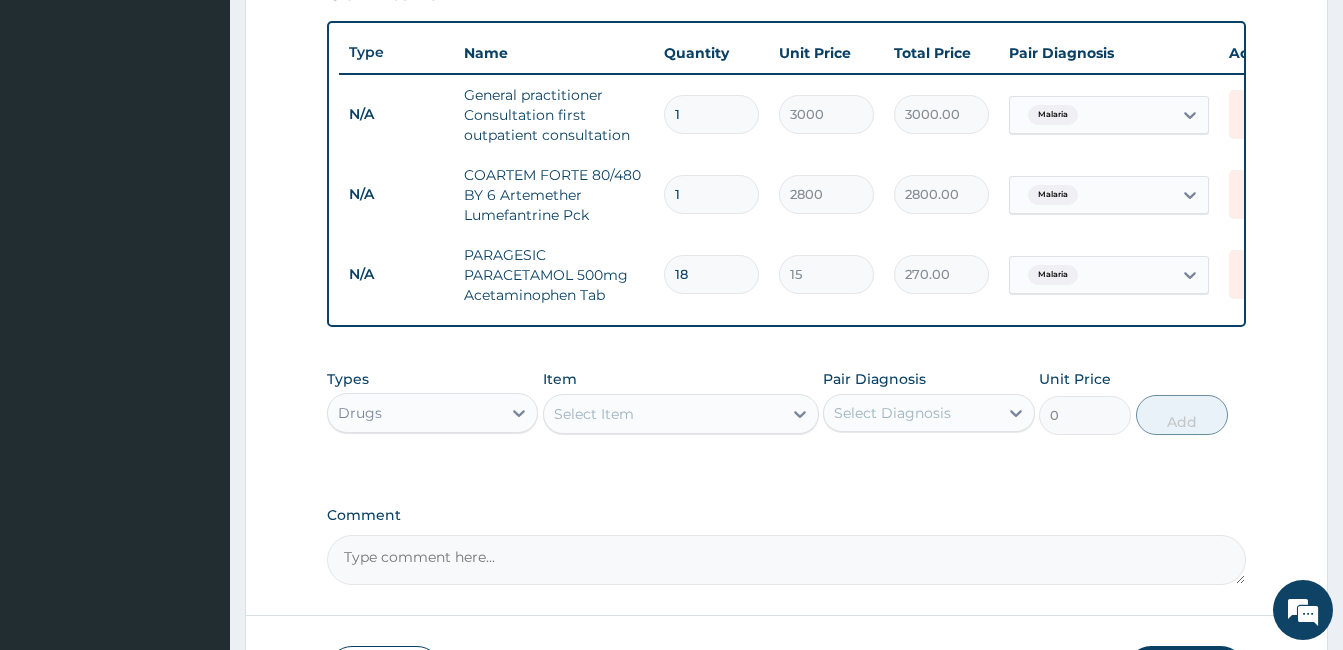 type on "18" 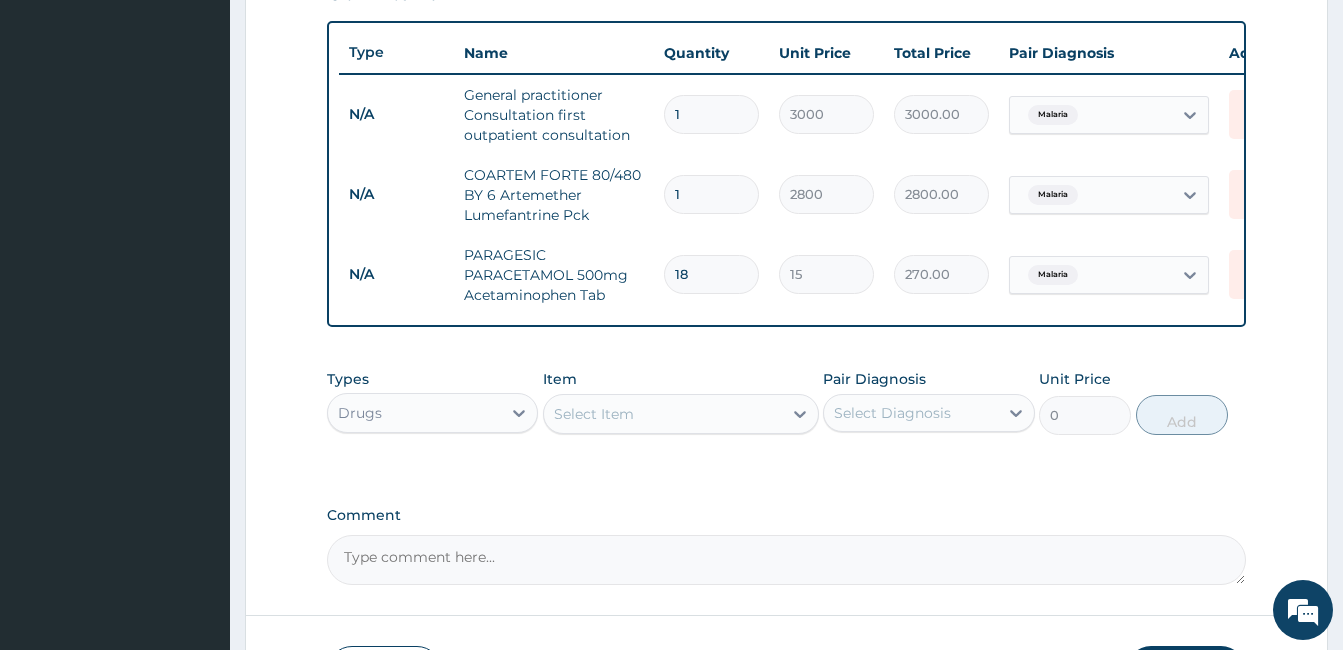 click on "Select Item" at bounding box center (663, 414) 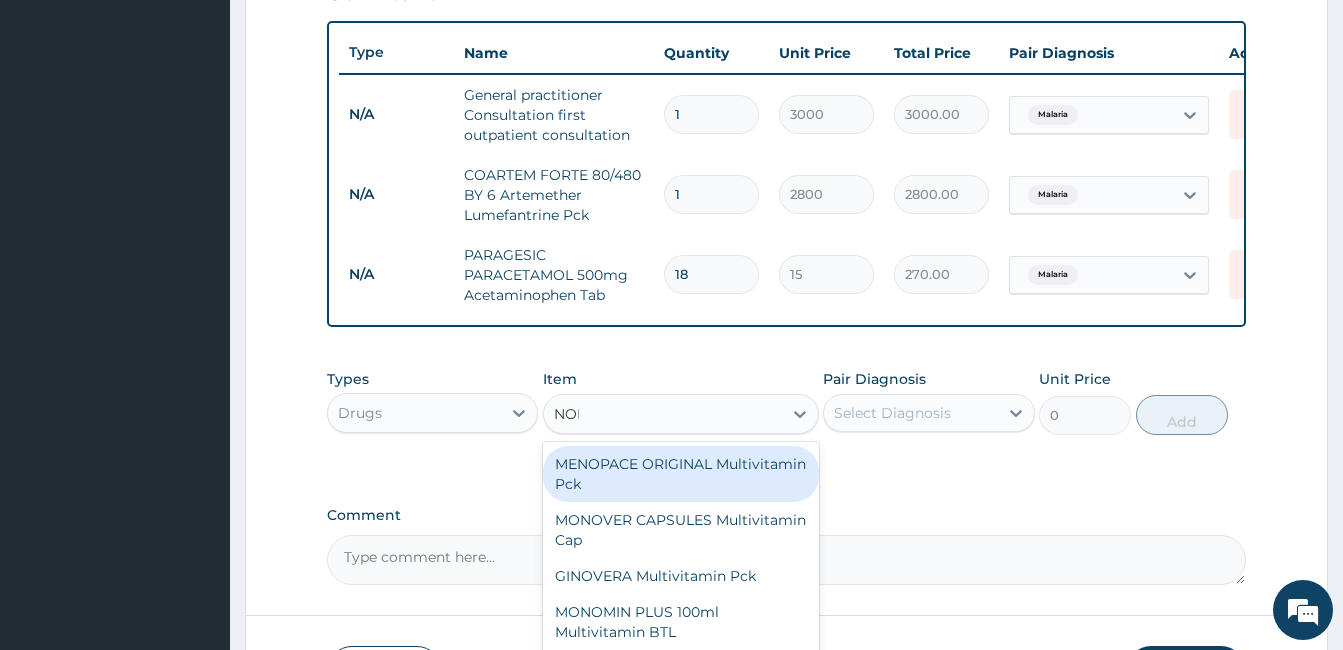 type on "NORF" 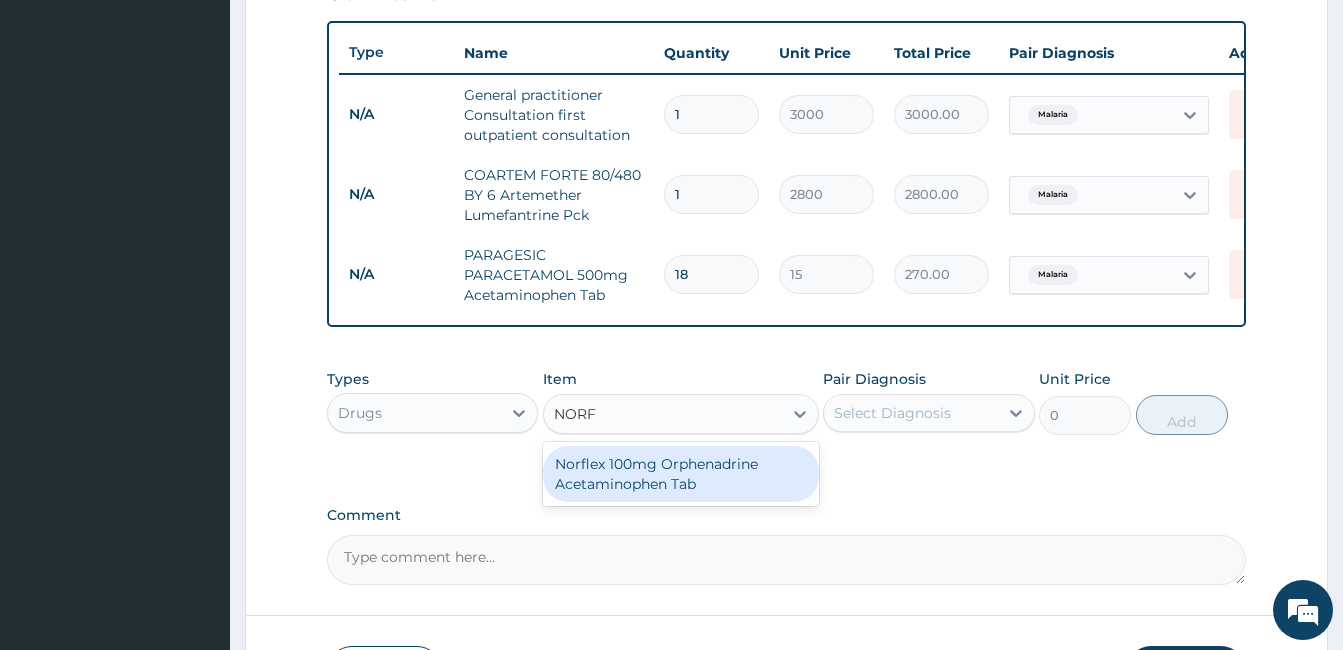 click on "Norflex 100mg Orphenadrine Acetaminophen Tab" at bounding box center [681, 474] 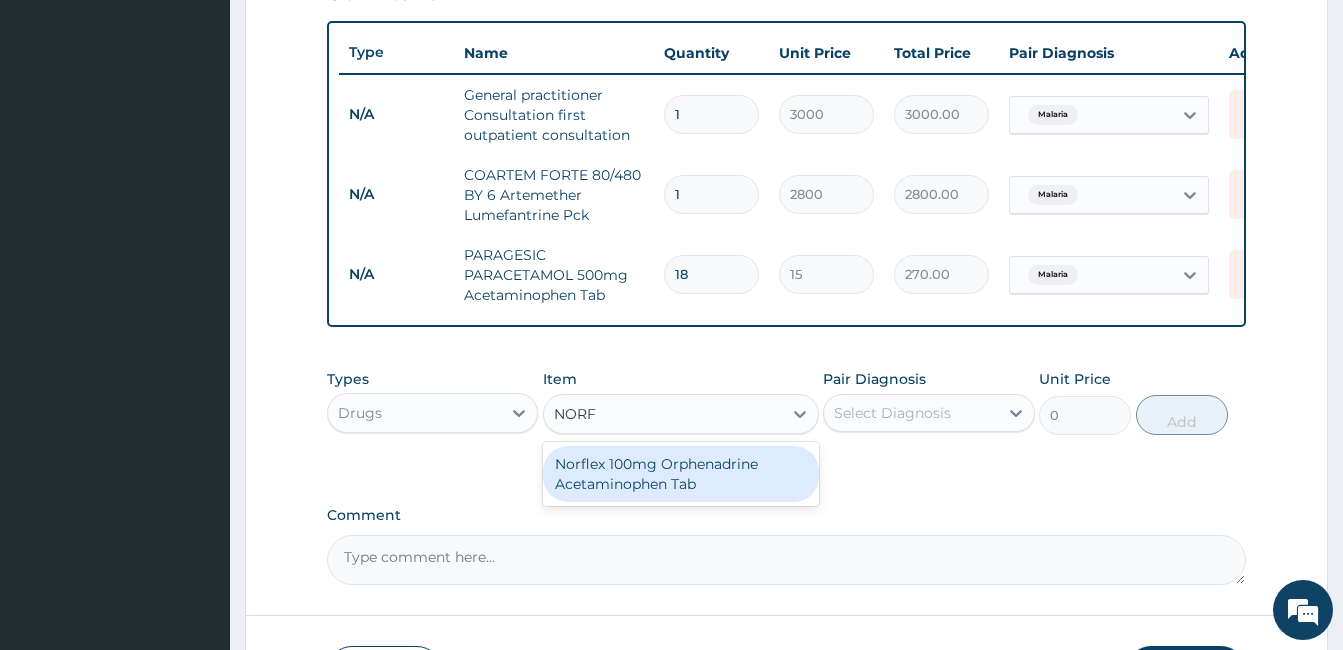 type 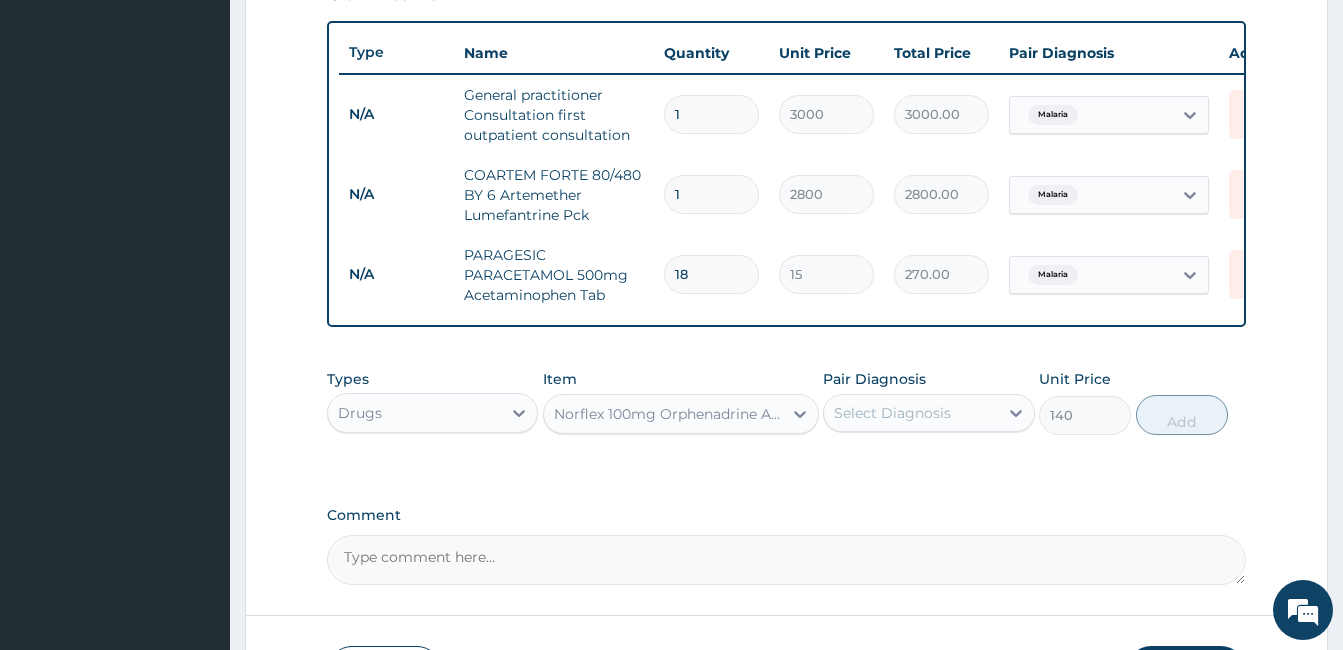 click on "Select Diagnosis" at bounding box center (910, 413) 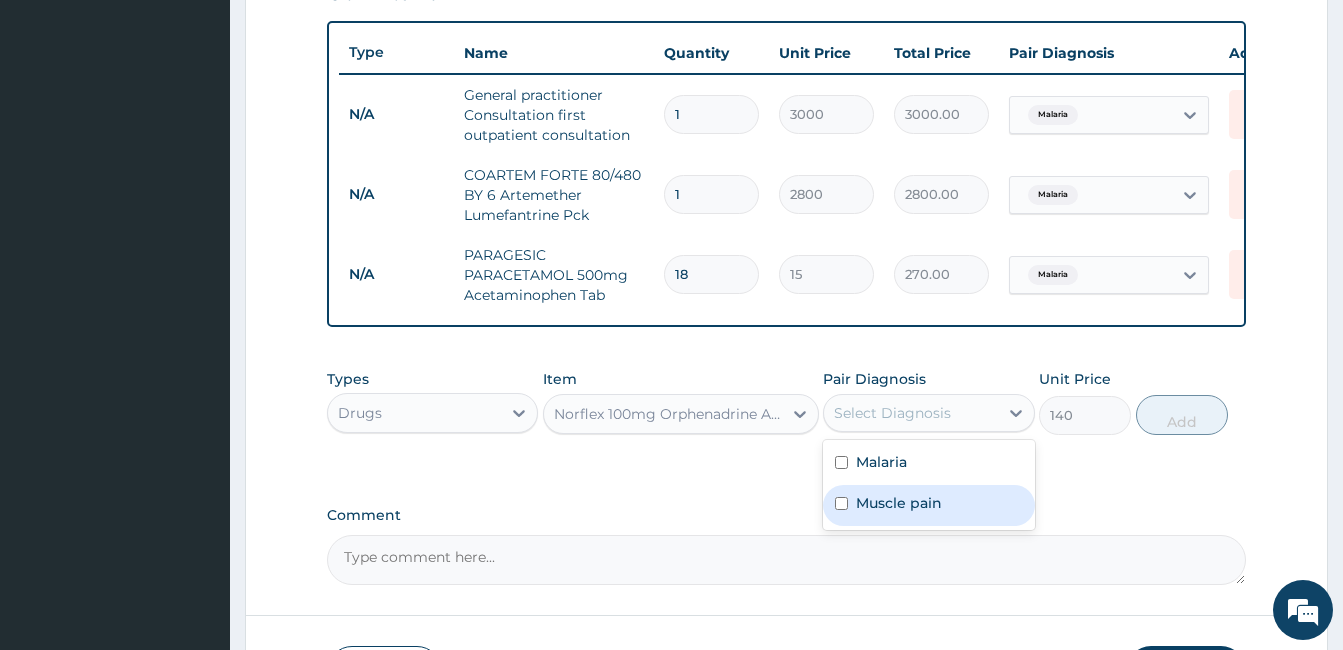 click on "Muscle pain" at bounding box center (899, 503) 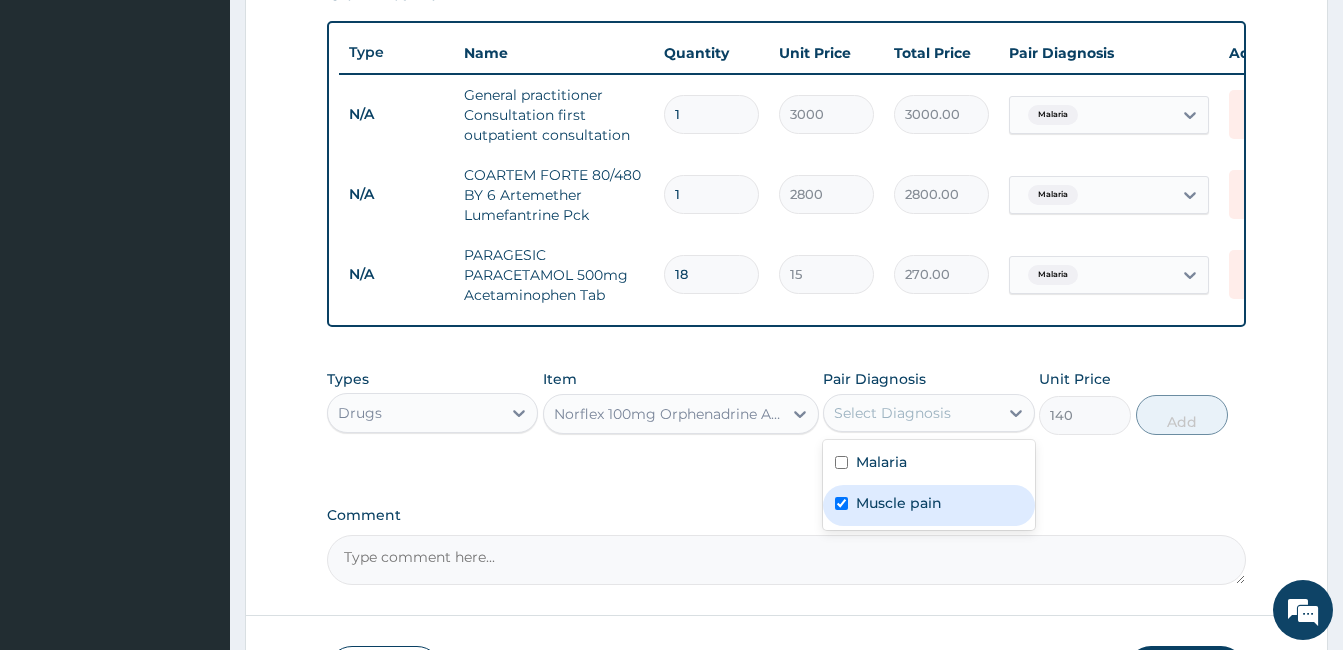 checkbox on "true" 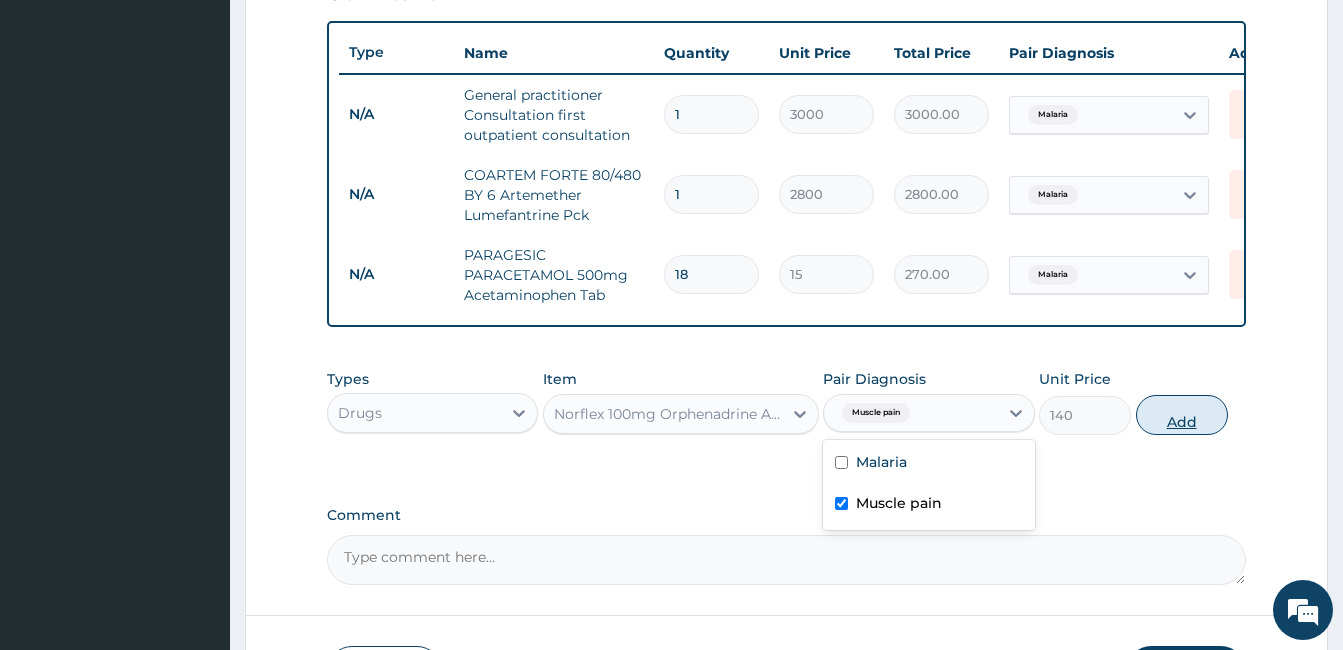 click on "Add" at bounding box center (1182, 415) 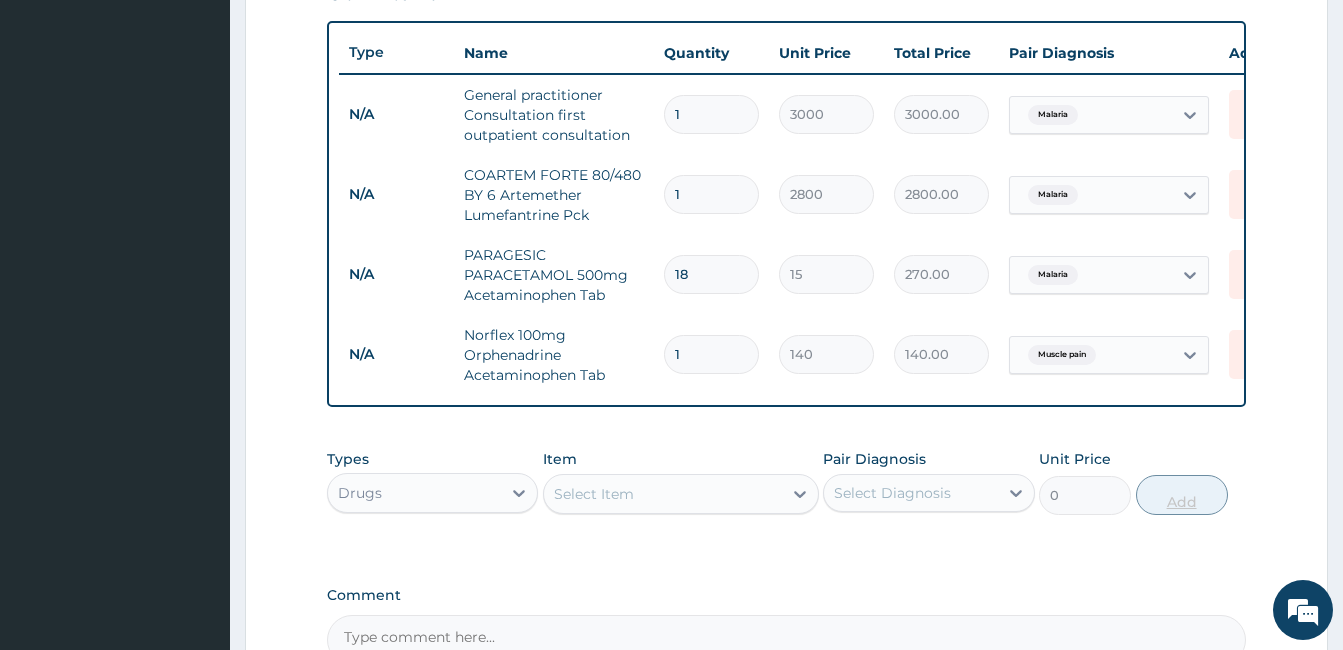 type on "10" 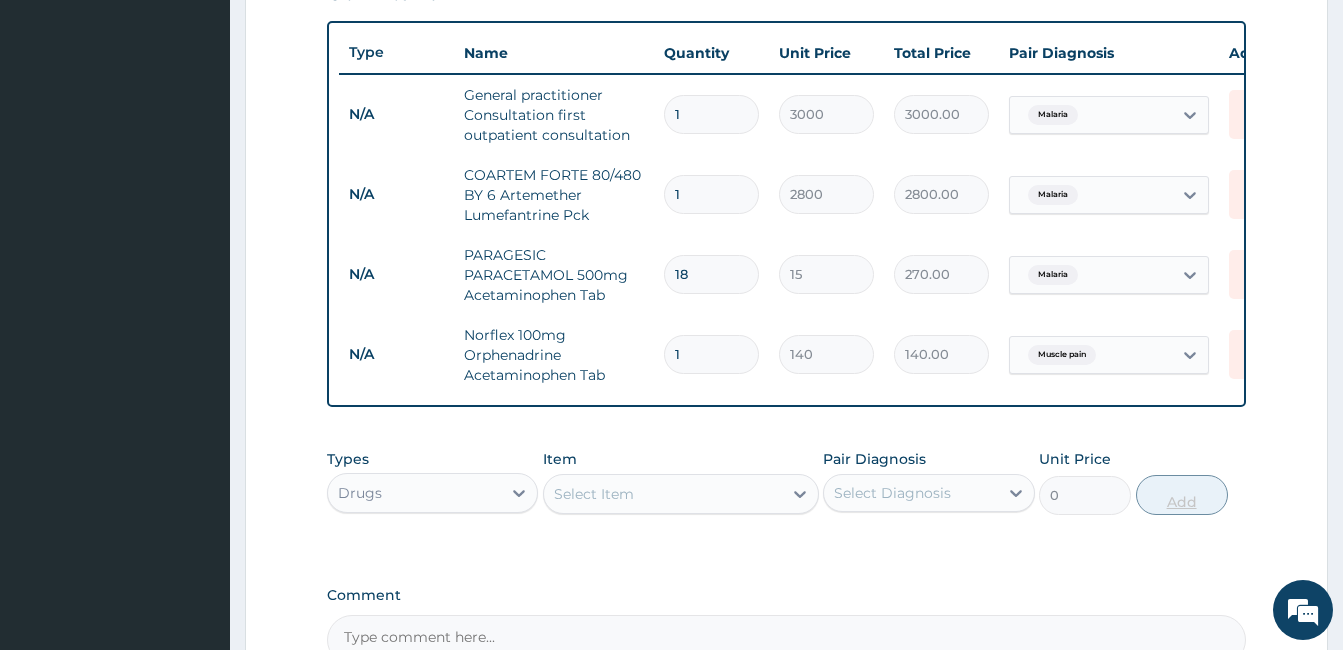 type on "1400.00" 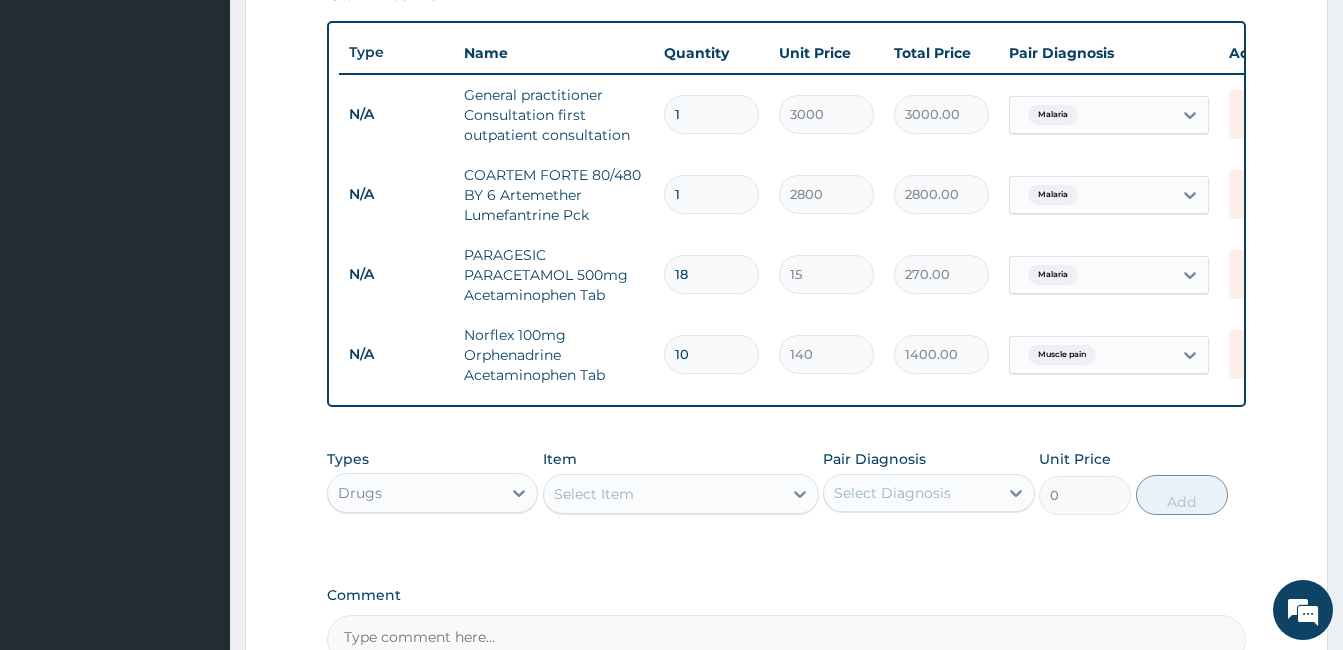 scroll, scrollTop: 963, scrollLeft: 0, axis: vertical 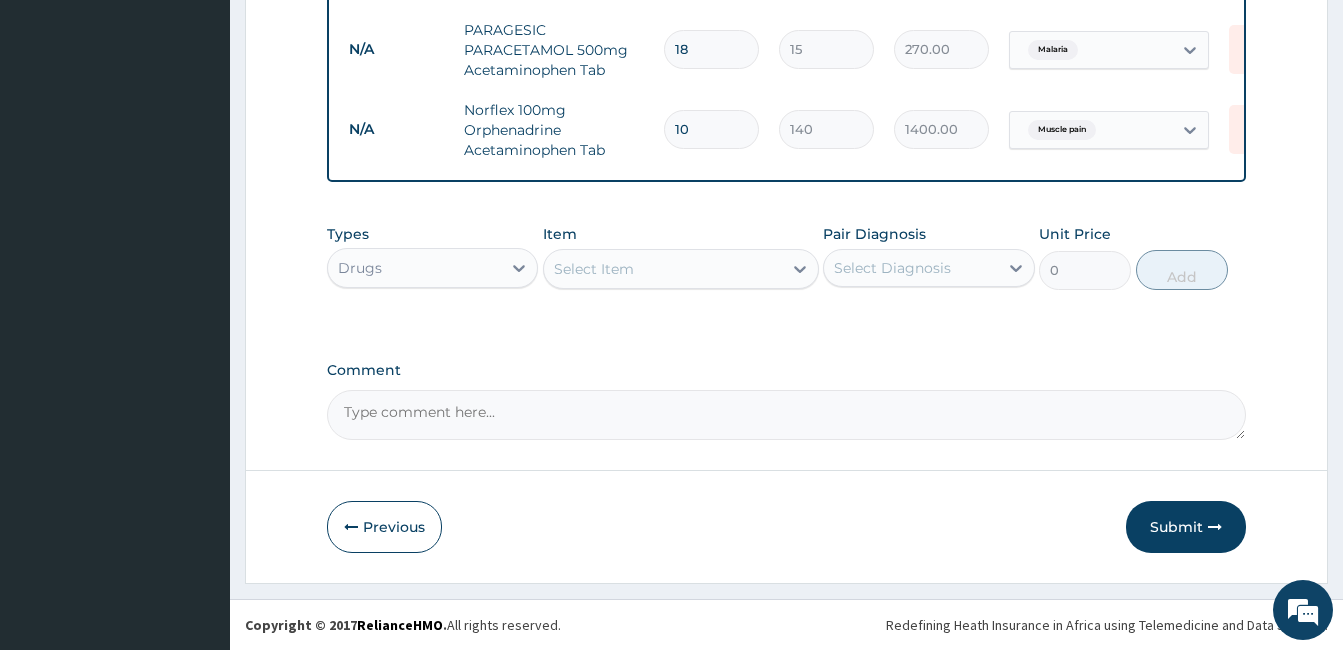 type on "1" 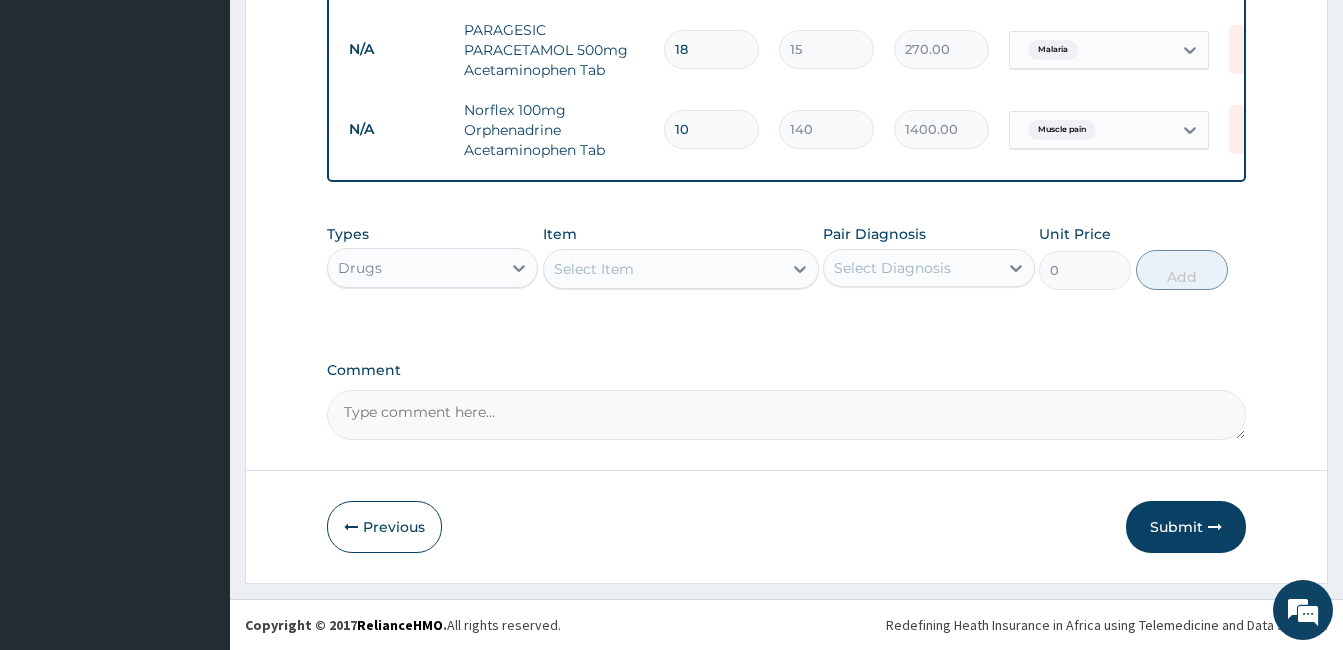 type on "140.00" 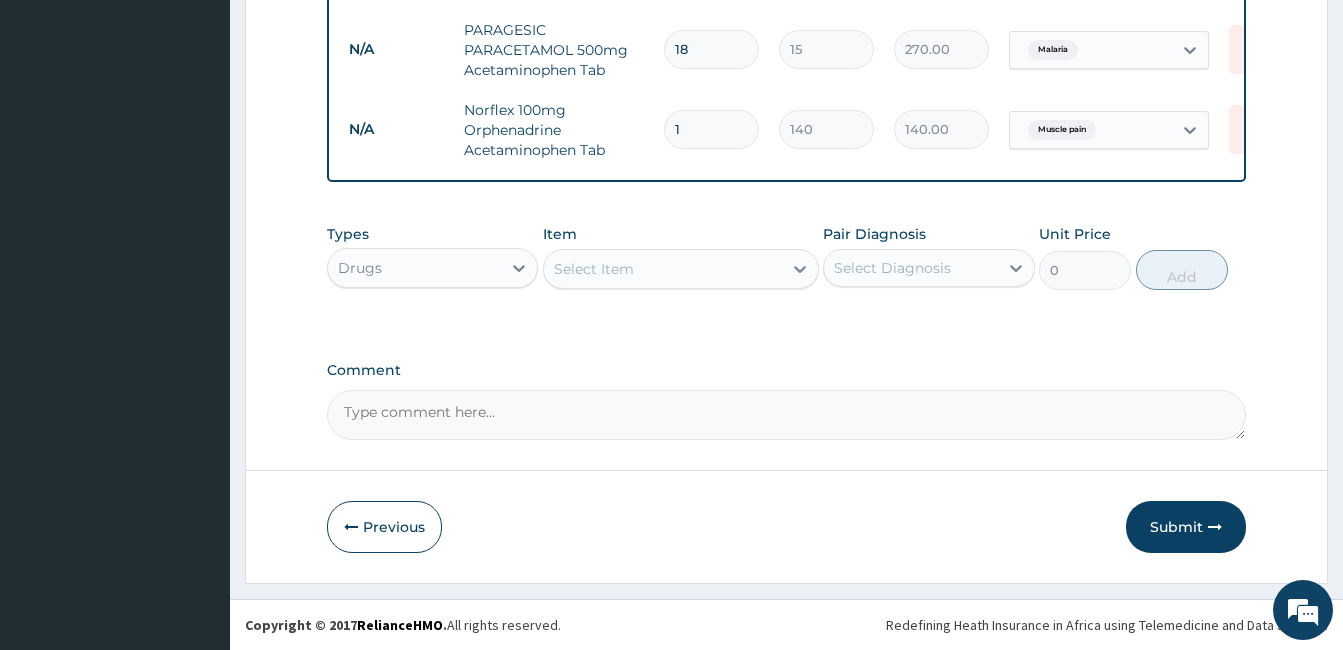 type 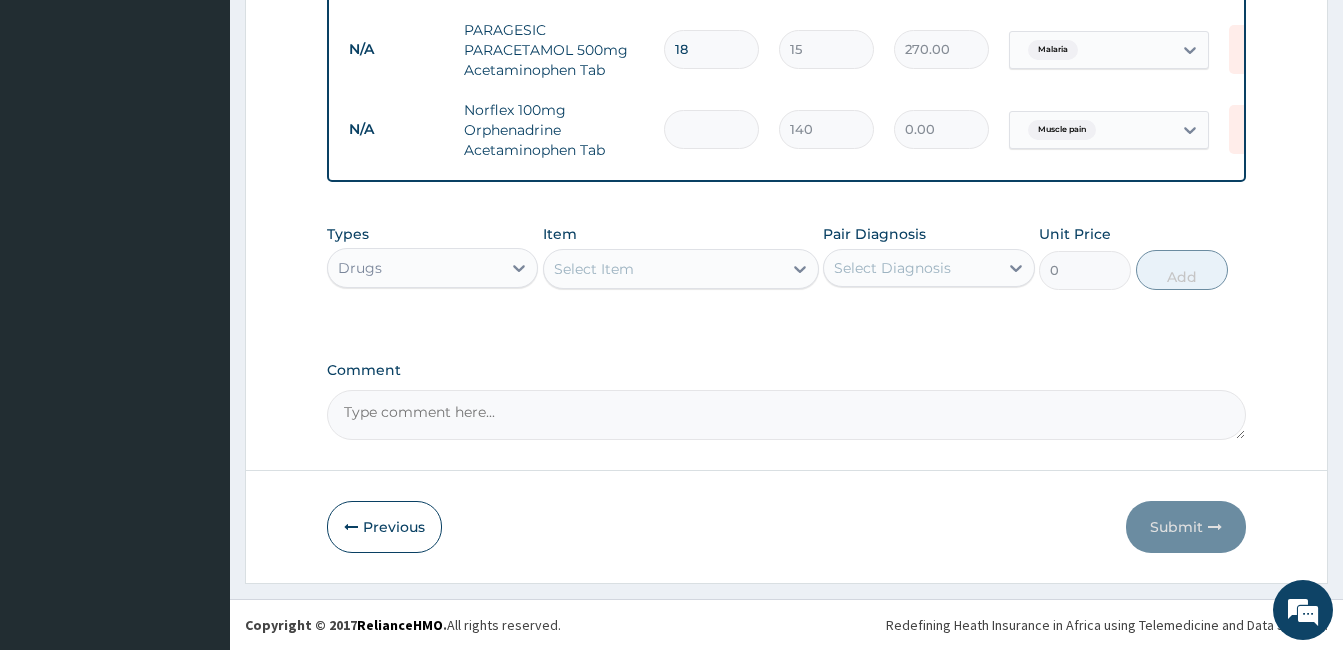 type on "7" 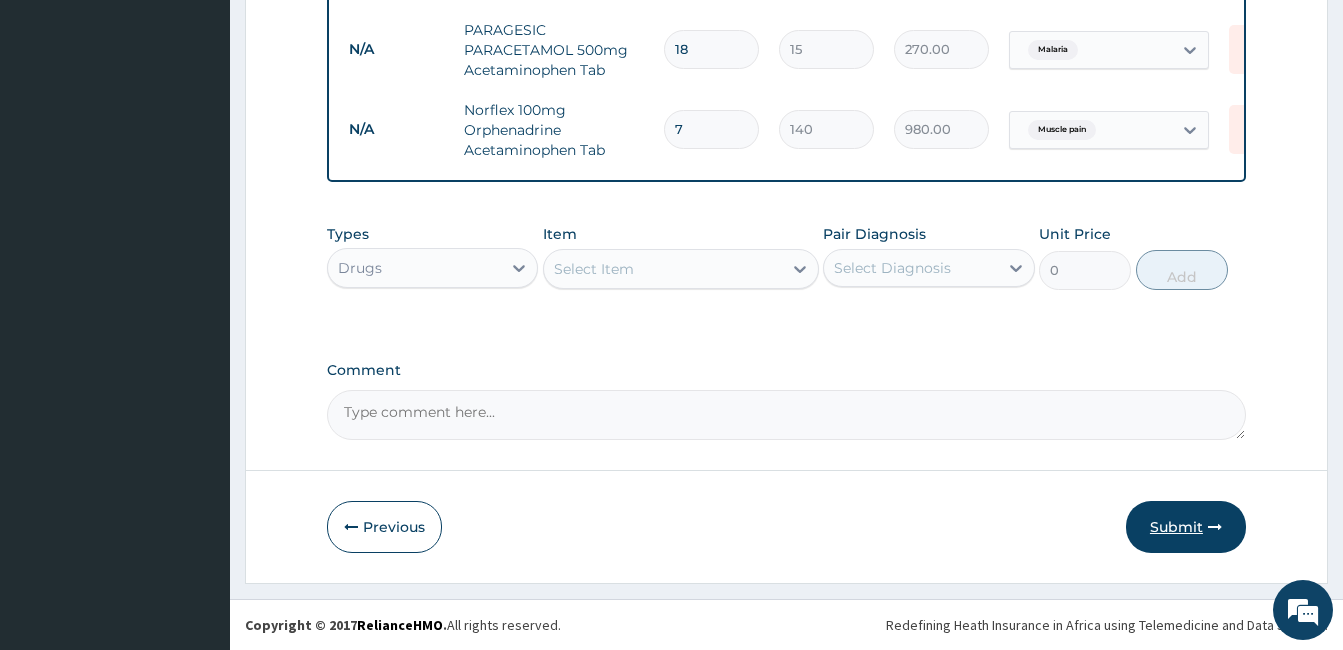 type on "7" 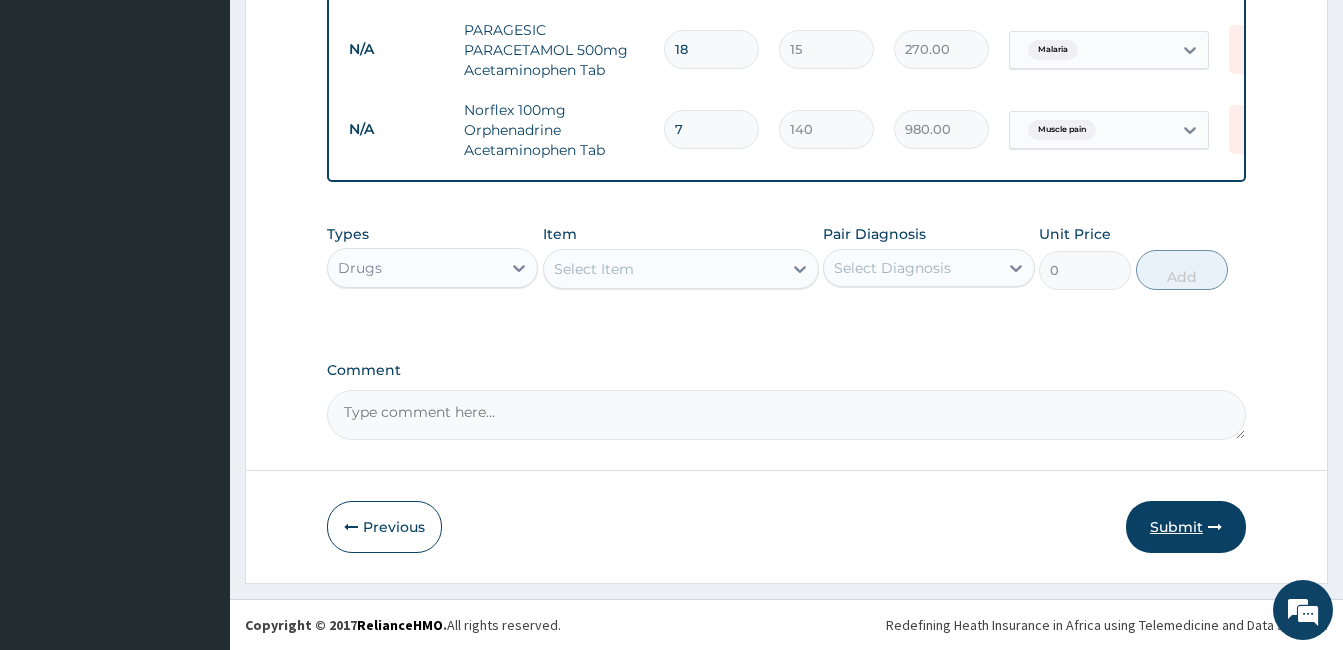 click on "Submit" at bounding box center (1186, 527) 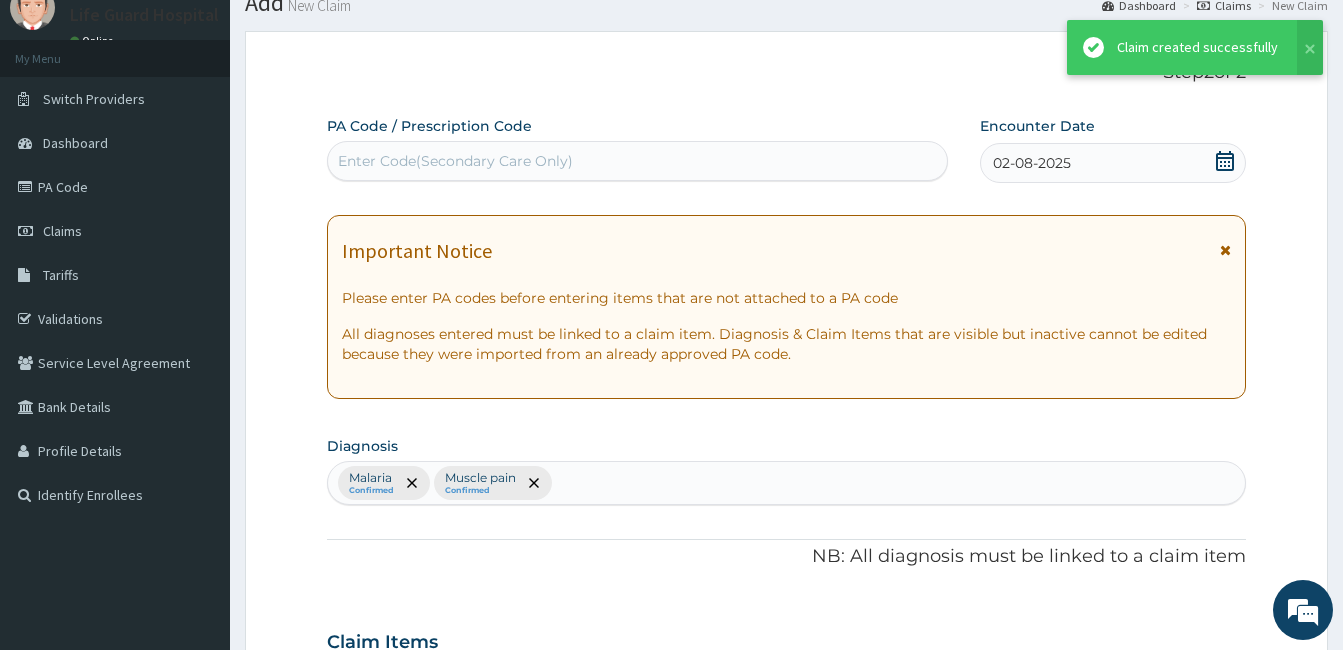 scroll, scrollTop: 963, scrollLeft: 0, axis: vertical 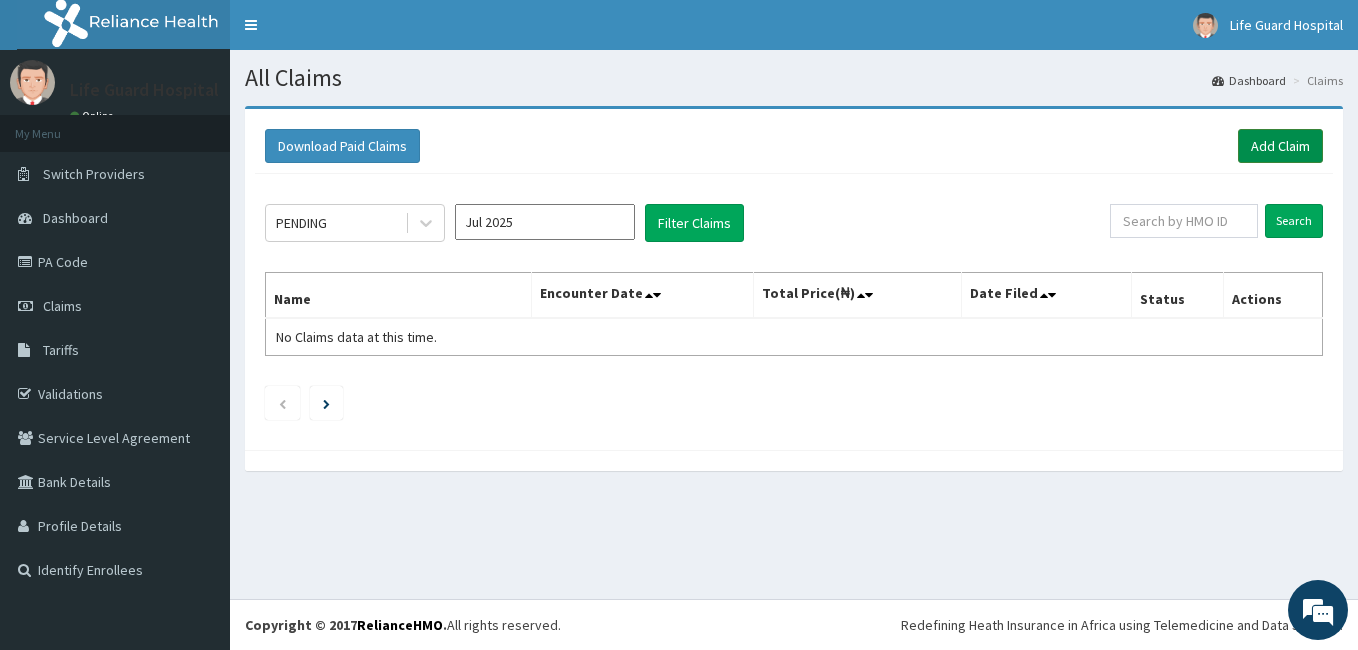 click on "Add Claim" at bounding box center [1280, 146] 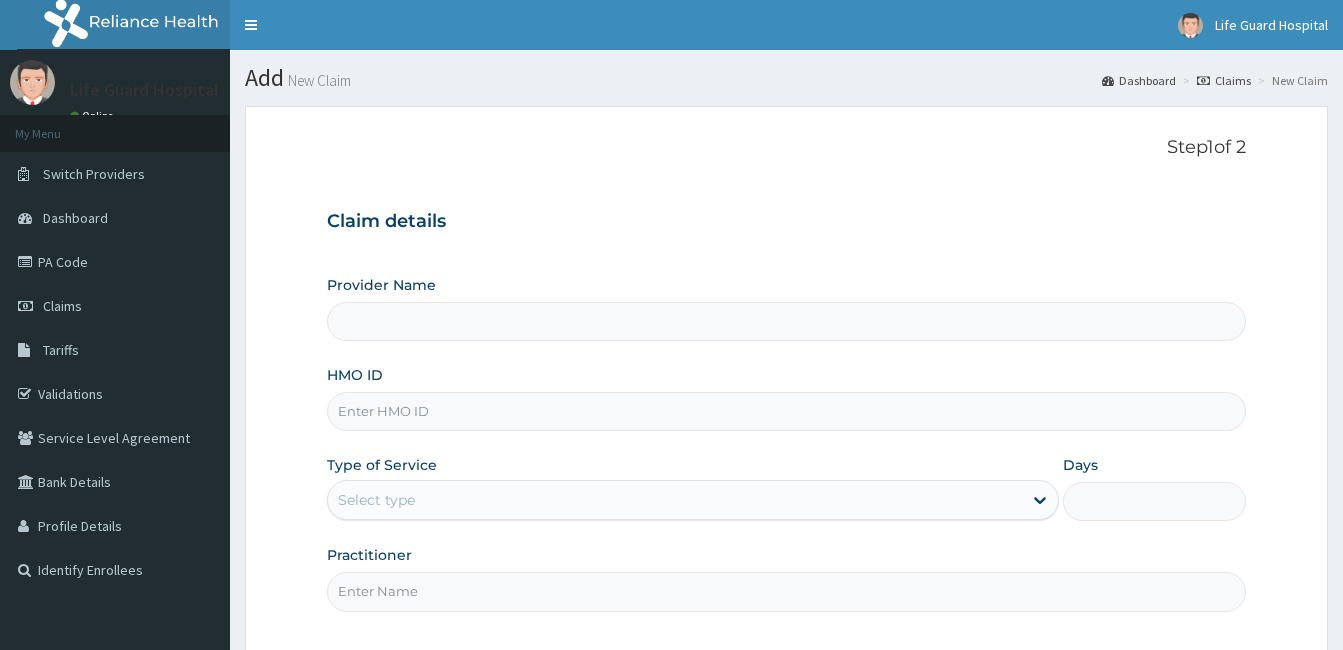 scroll, scrollTop: 0, scrollLeft: 0, axis: both 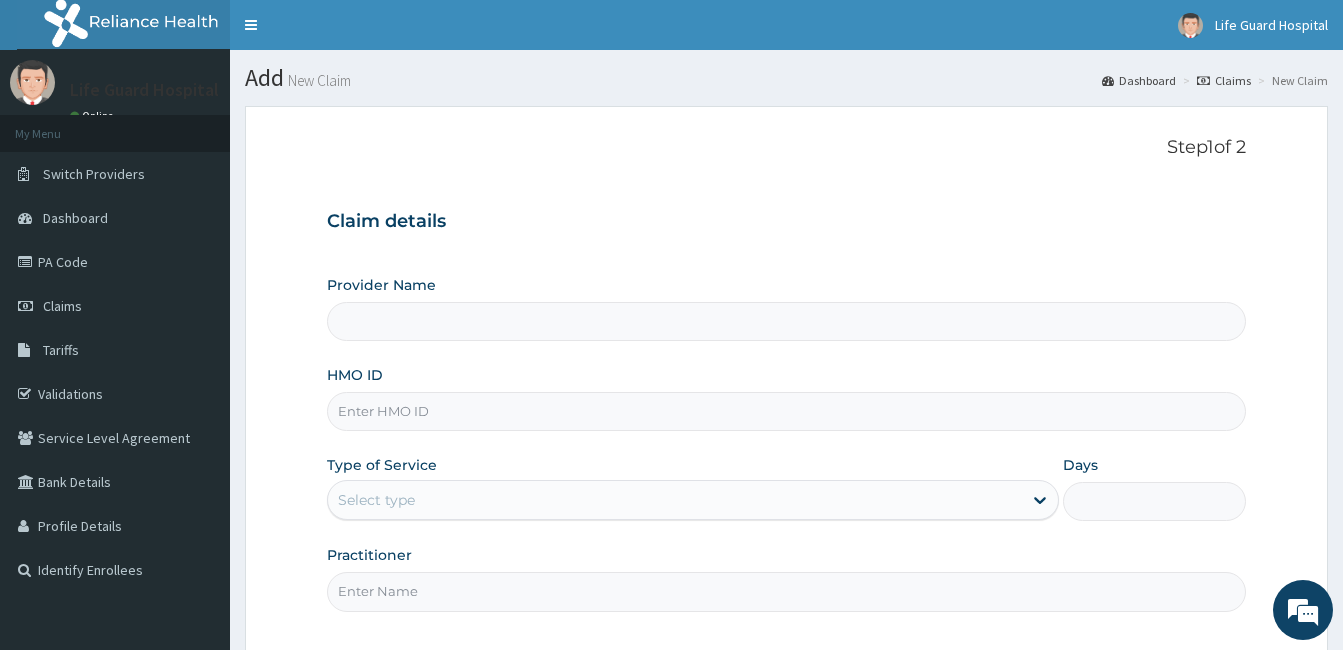 click on "HMO ID" at bounding box center [786, 411] 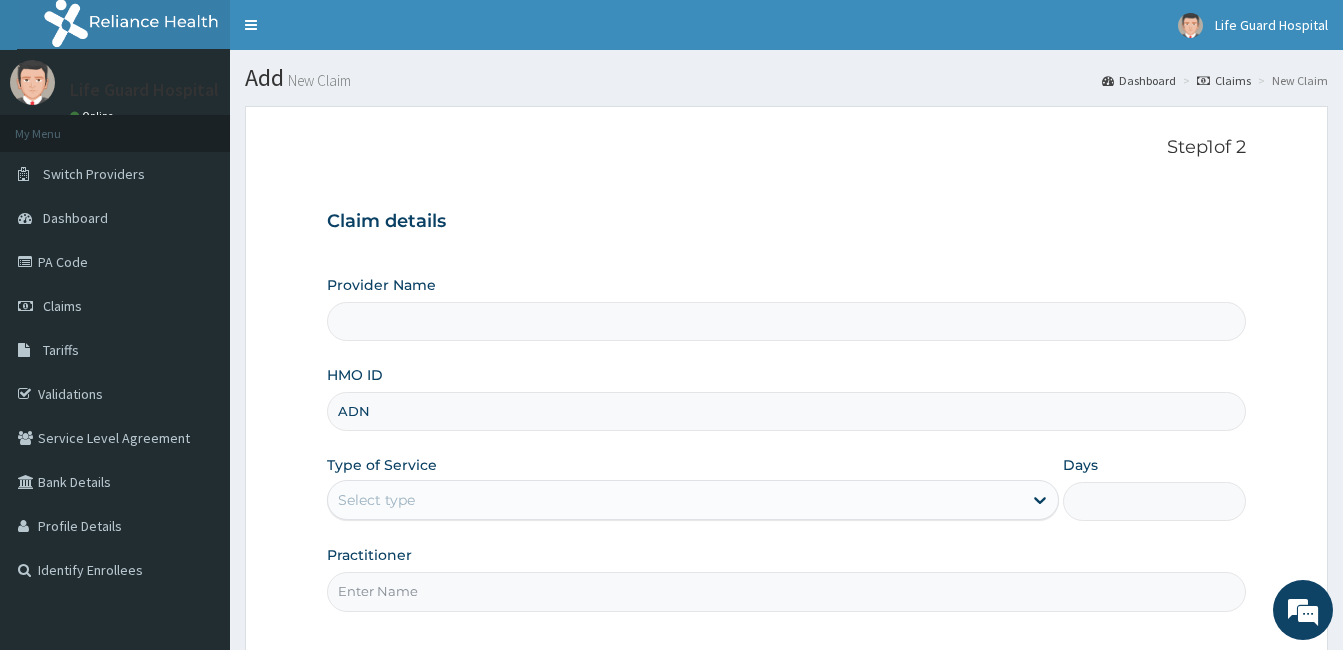 type on "ADN/" 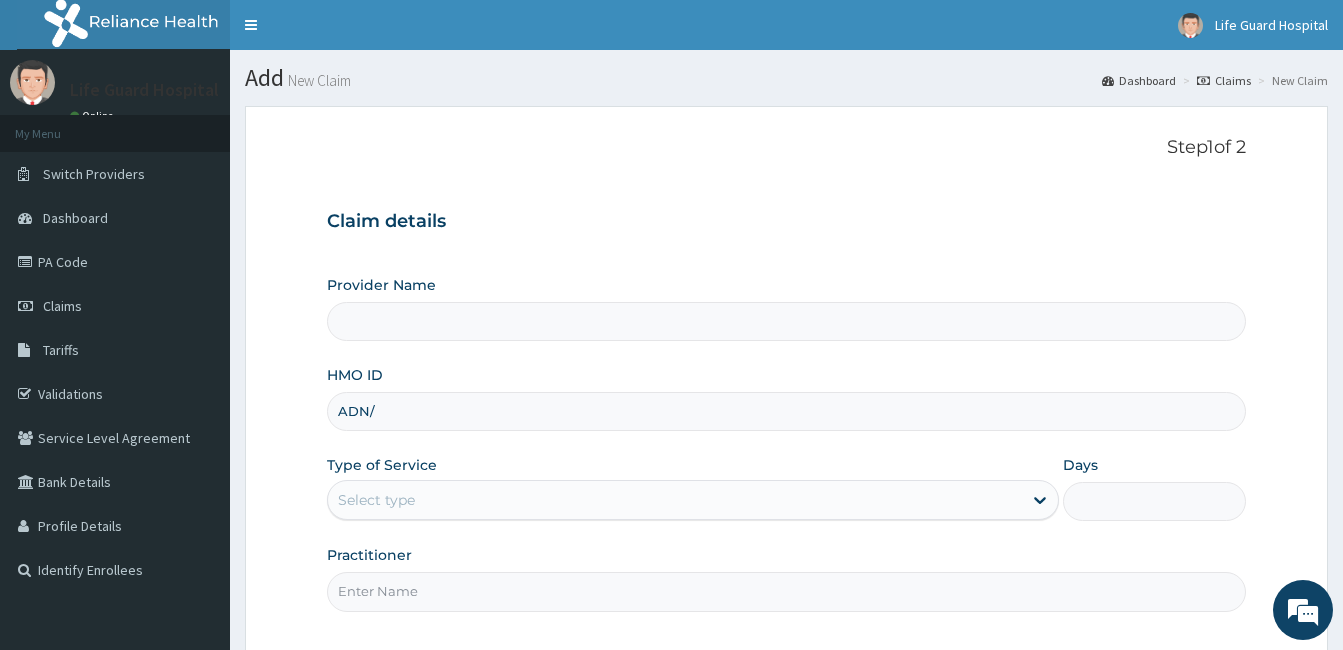 type on "Life Guard Hospital" 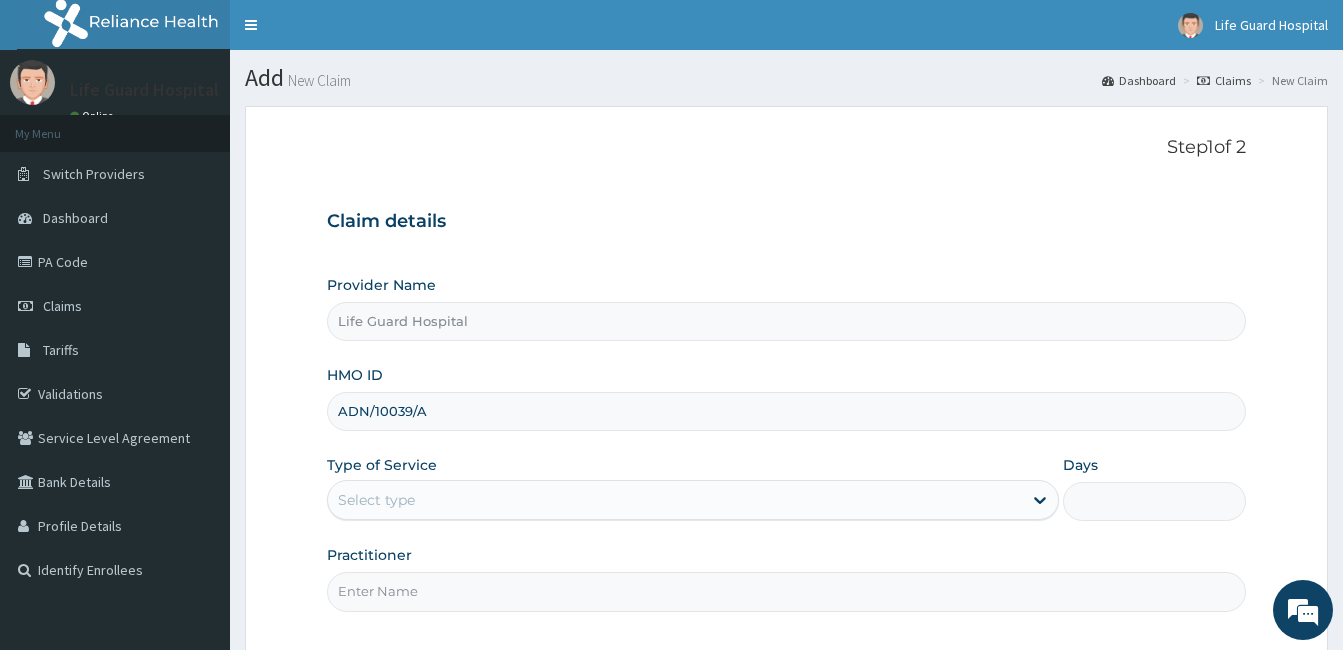 scroll, scrollTop: 185, scrollLeft: 0, axis: vertical 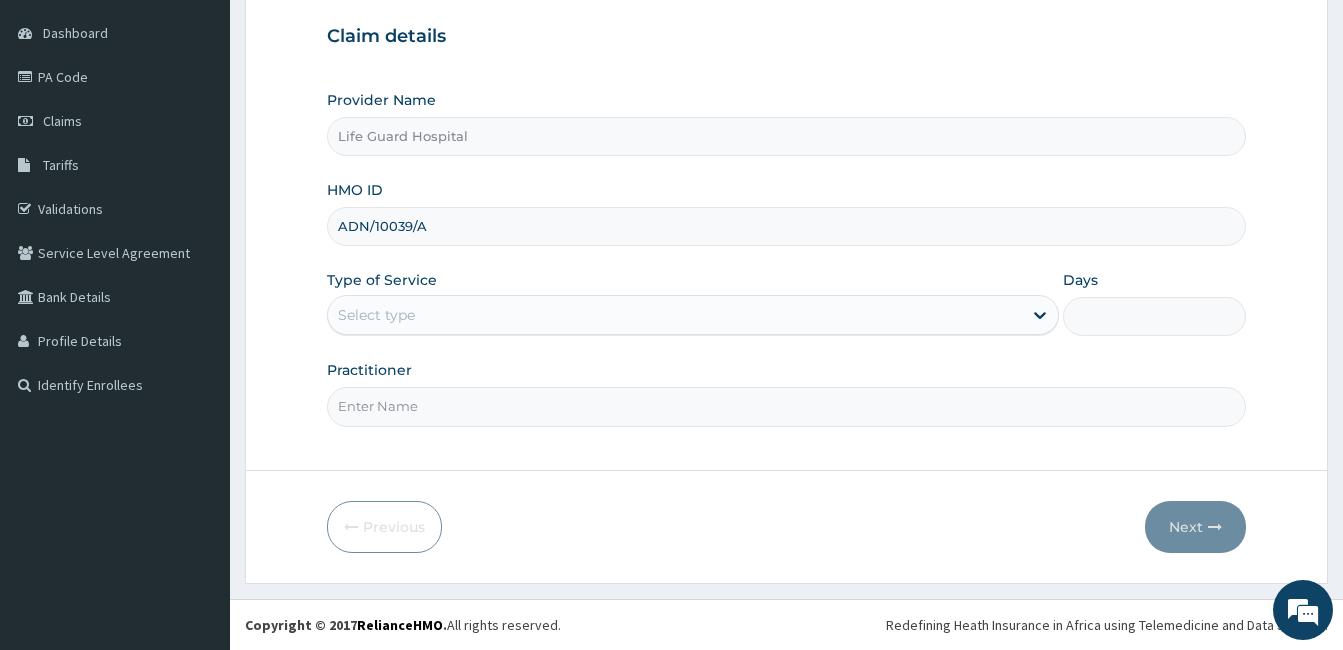 type on "ADN/10039/A" 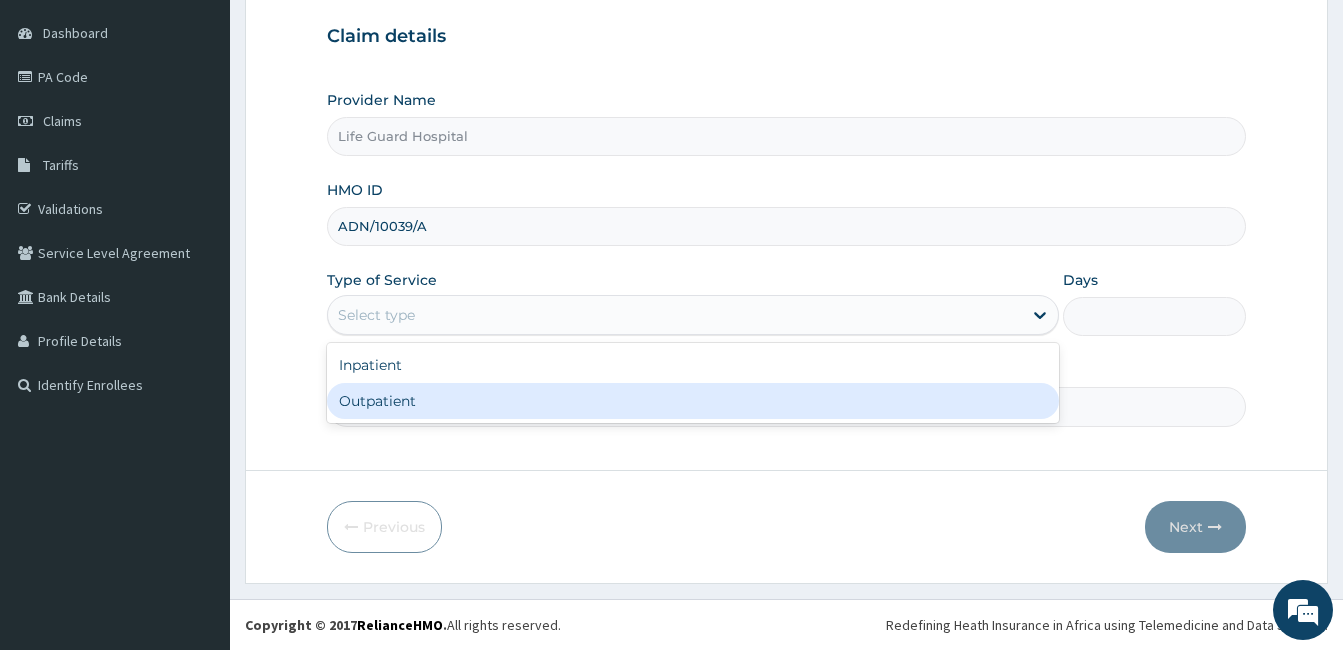 click on "Outpatient" at bounding box center [693, 401] 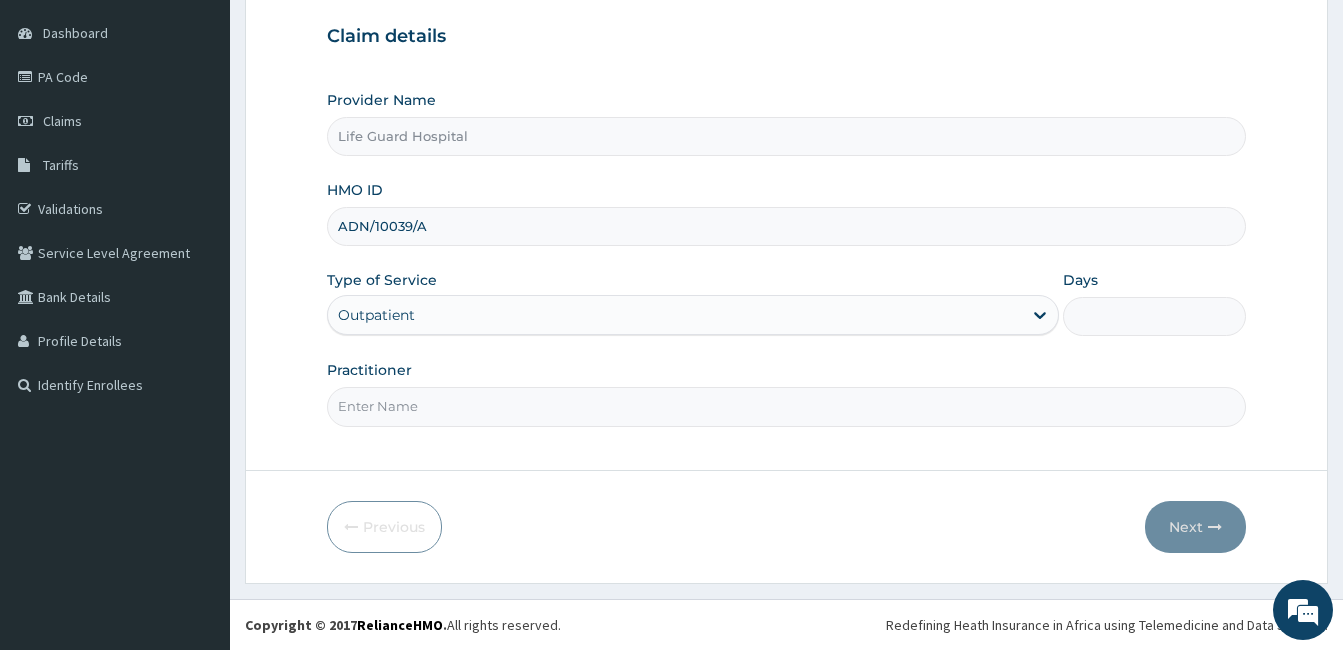 type on "1" 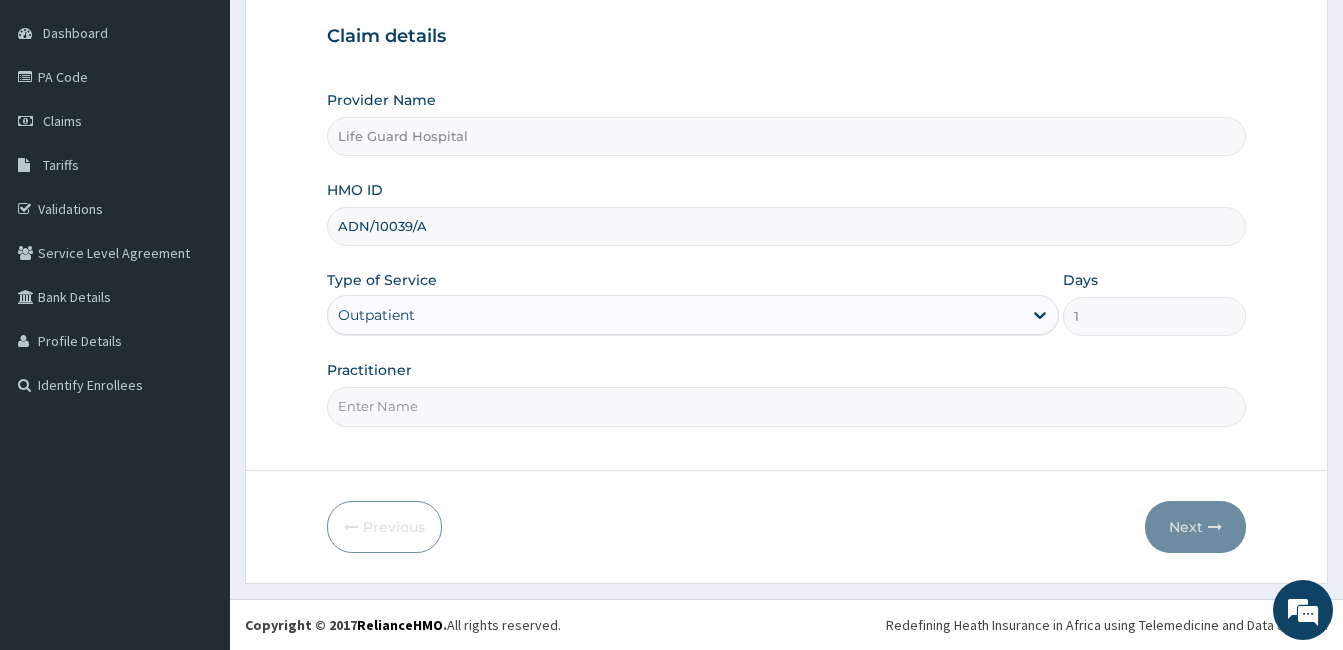 scroll, scrollTop: 0, scrollLeft: 0, axis: both 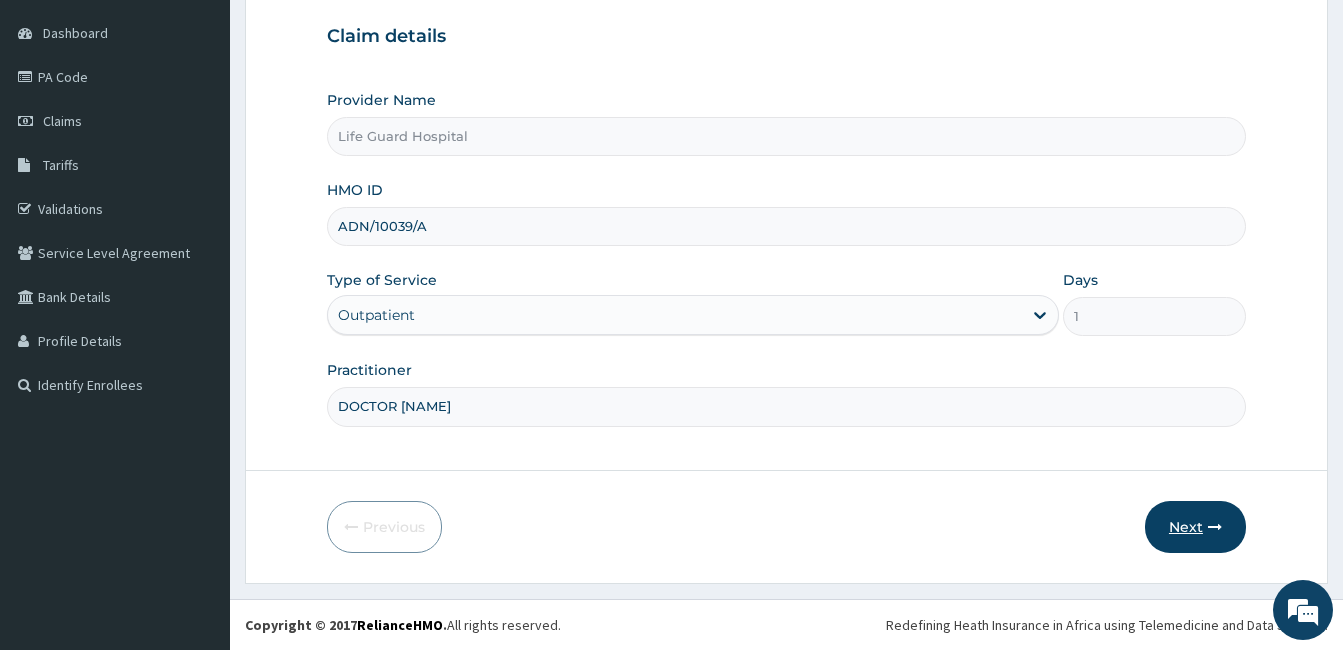 click on "Next" at bounding box center [1195, 527] 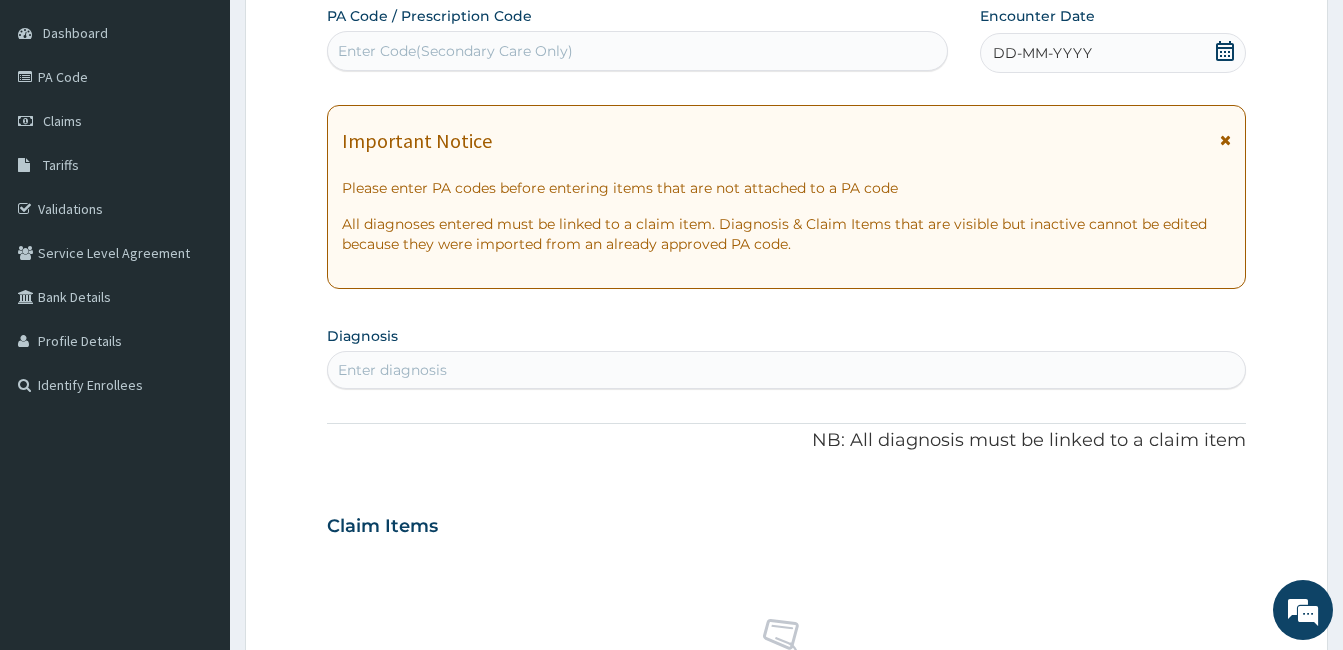 click on "Enter Code(Secondary Care Only)" at bounding box center [637, 51] 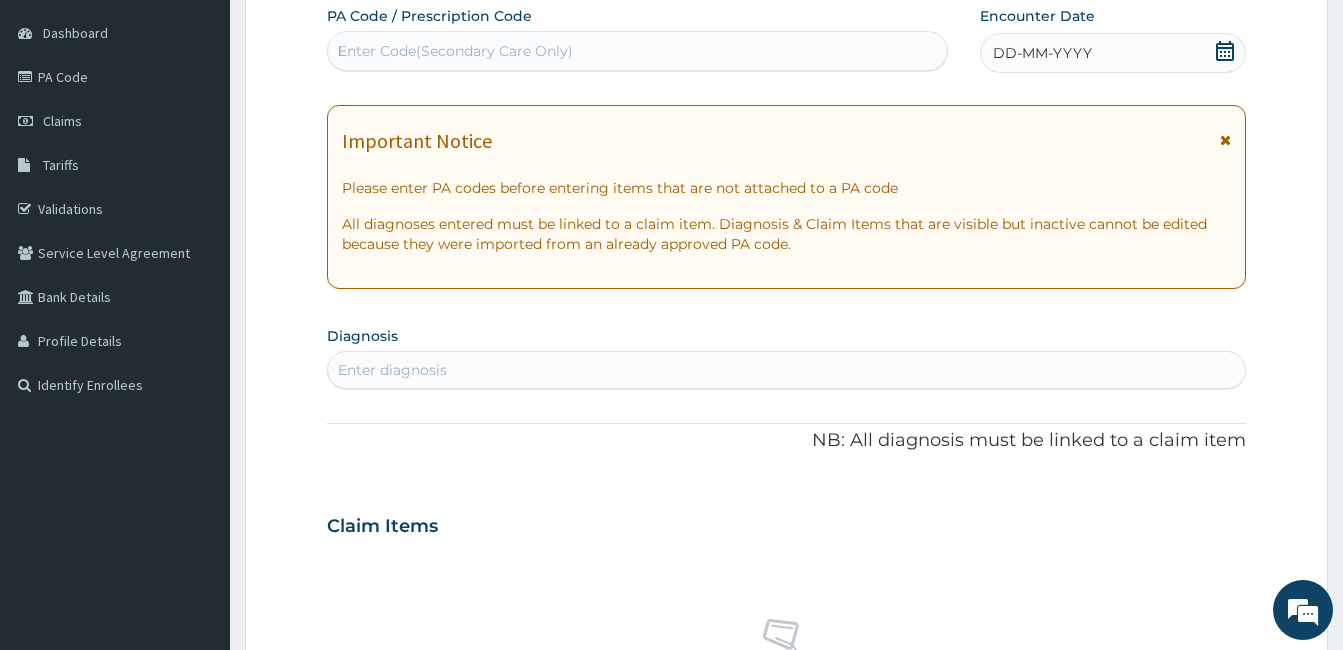 type 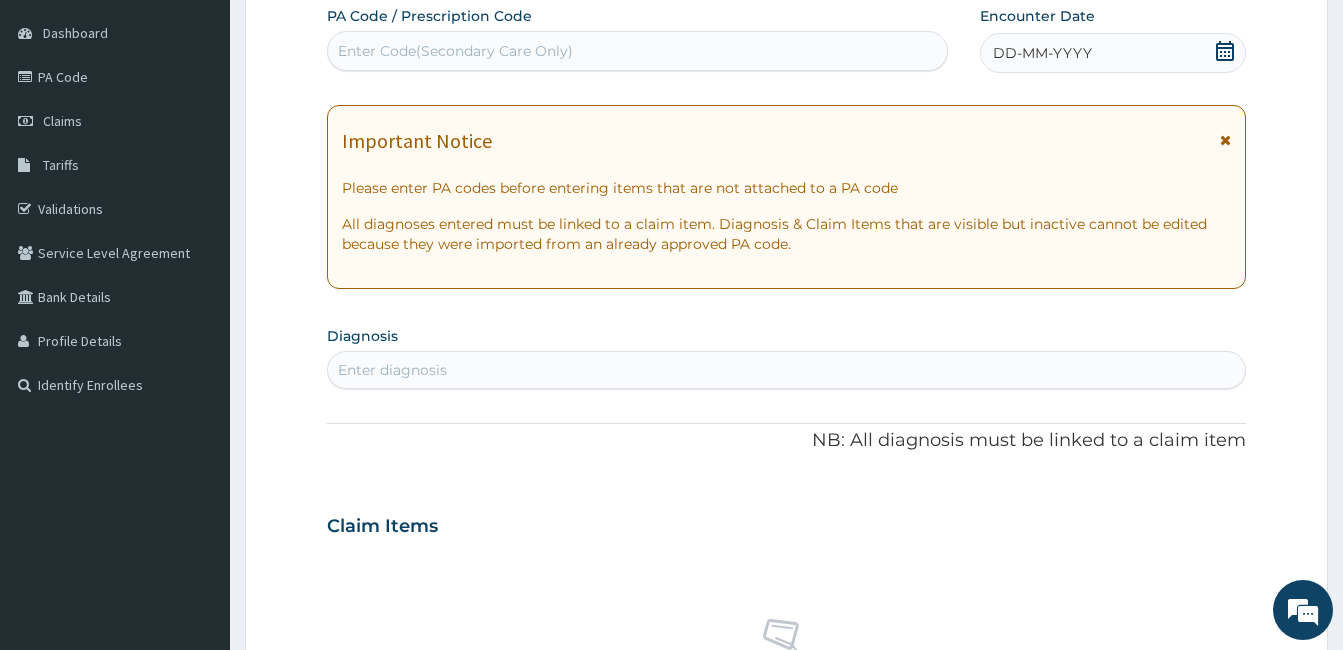 click on "DD-MM-YYYY" at bounding box center [1042, 53] 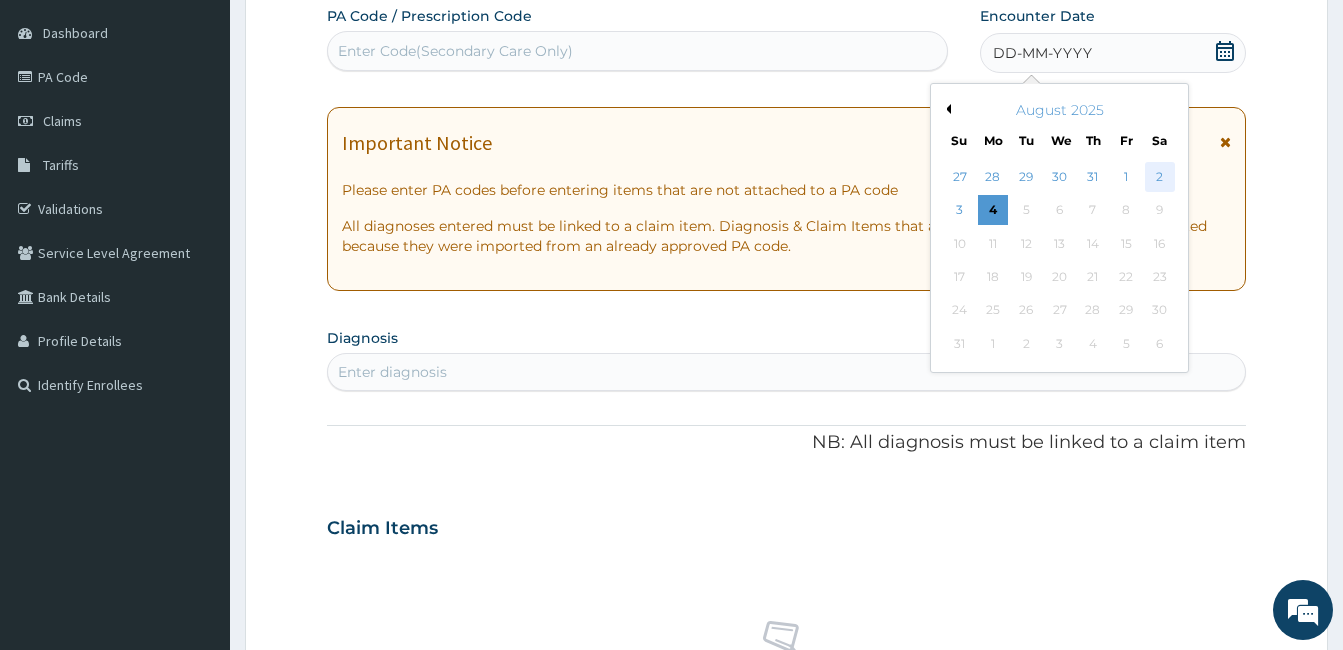 click on "2" at bounding box center (1159, 177) 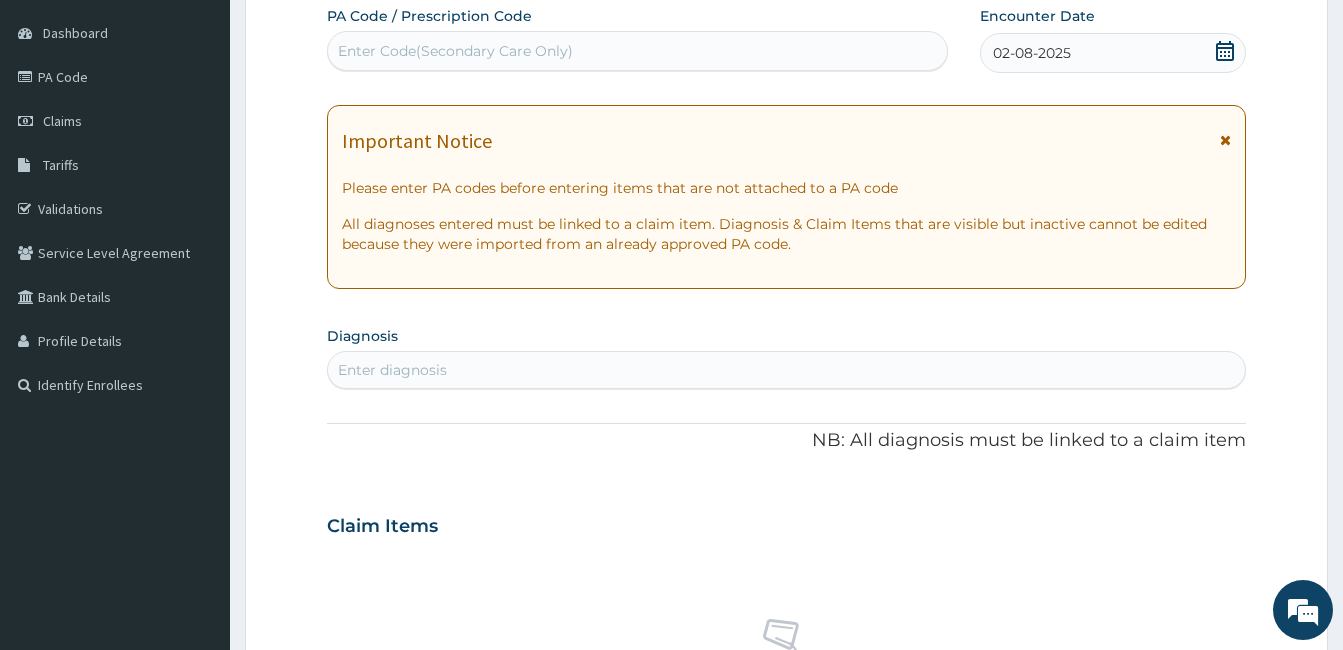 click on "Enter diagnosis" at bounding box center [786, 370] 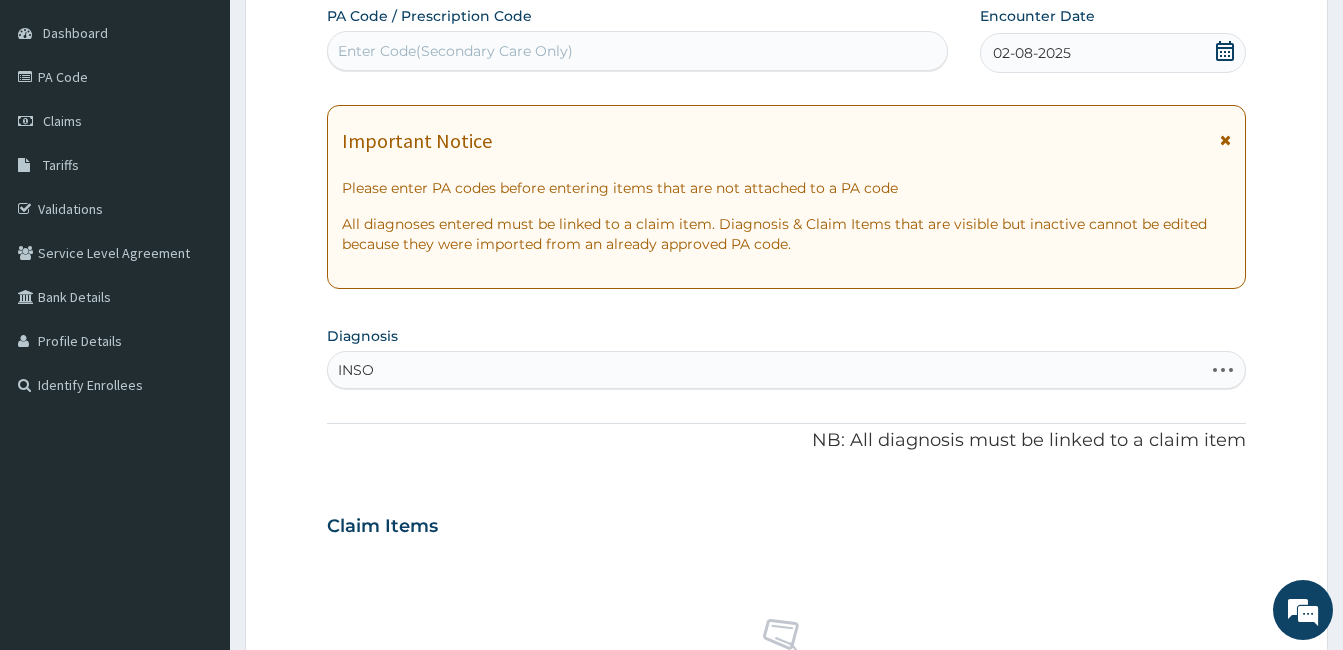 type on "INSOM" 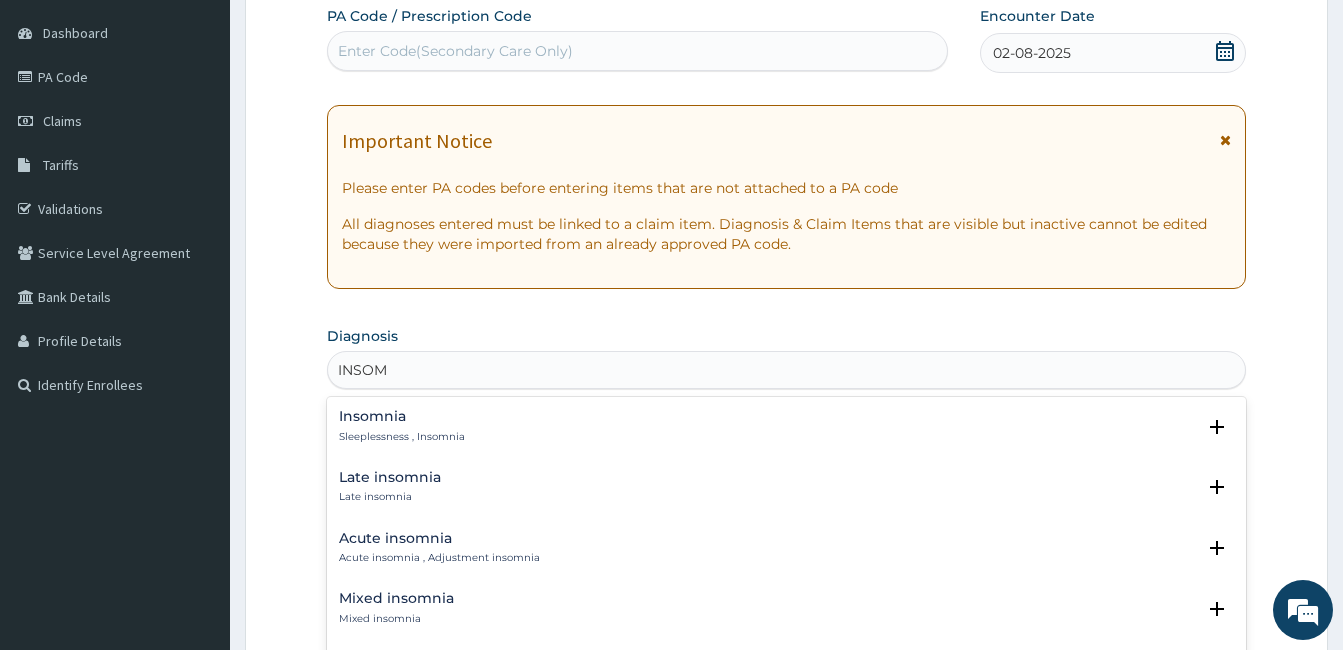 click on "Insomnia Sleeplessness , Insomnia" at bounding box center (402, 426) 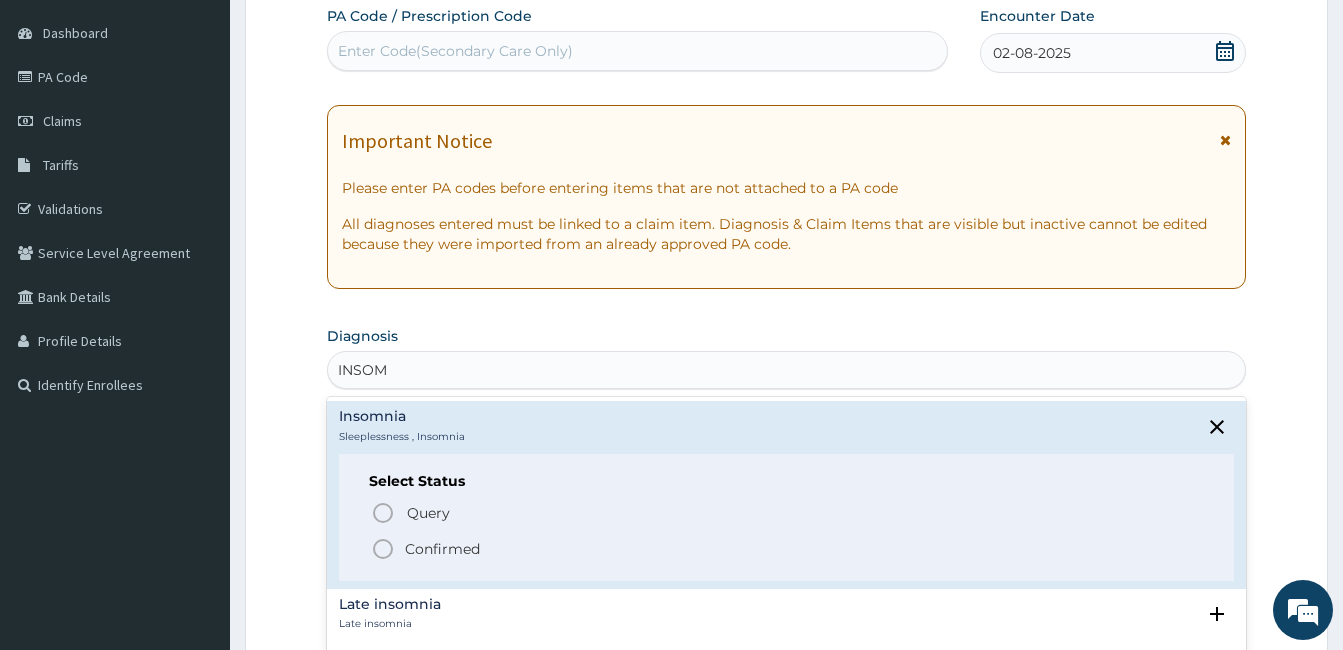 click 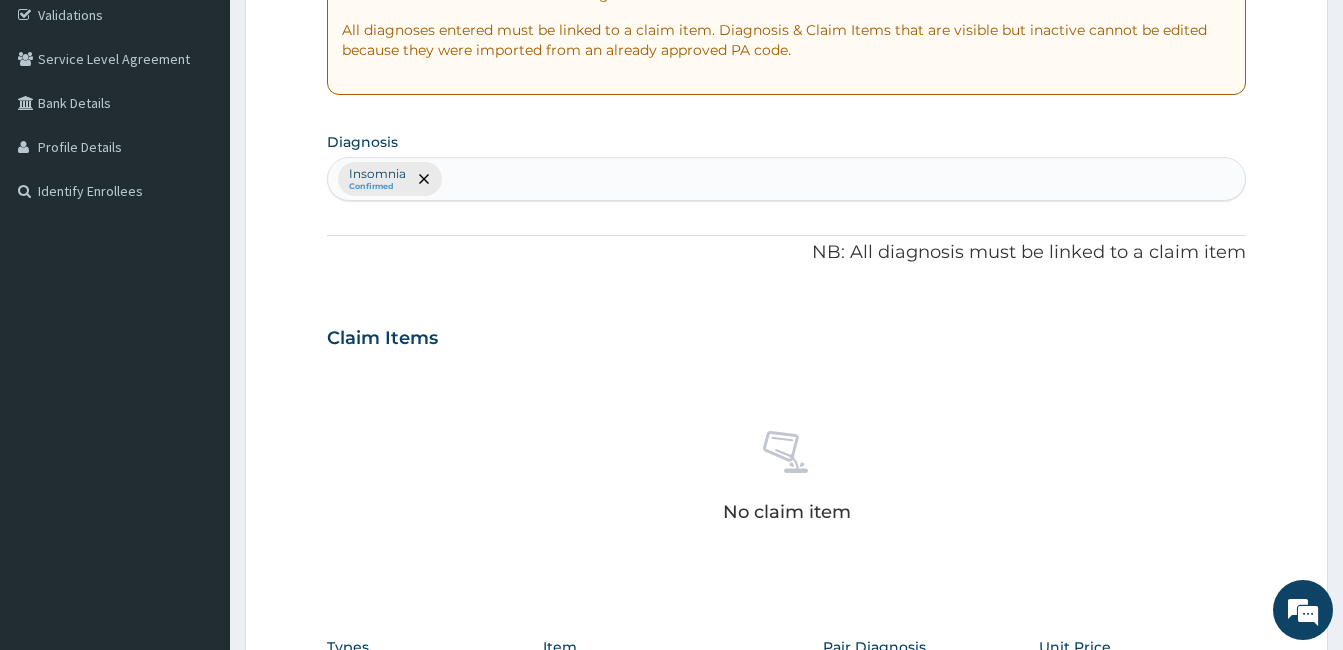 scroll, scrollTop: 785, scrollLeft: 0, axis: vertical 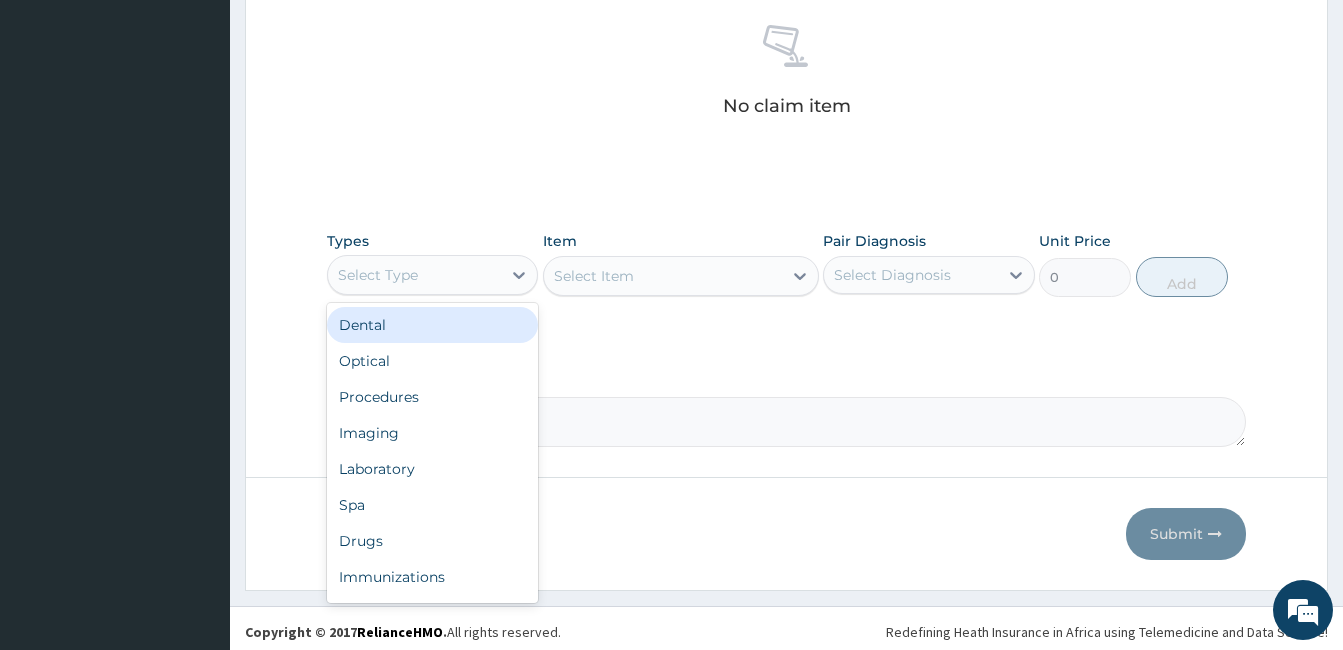 click on "Select Type" at bounding box center (414, 275) 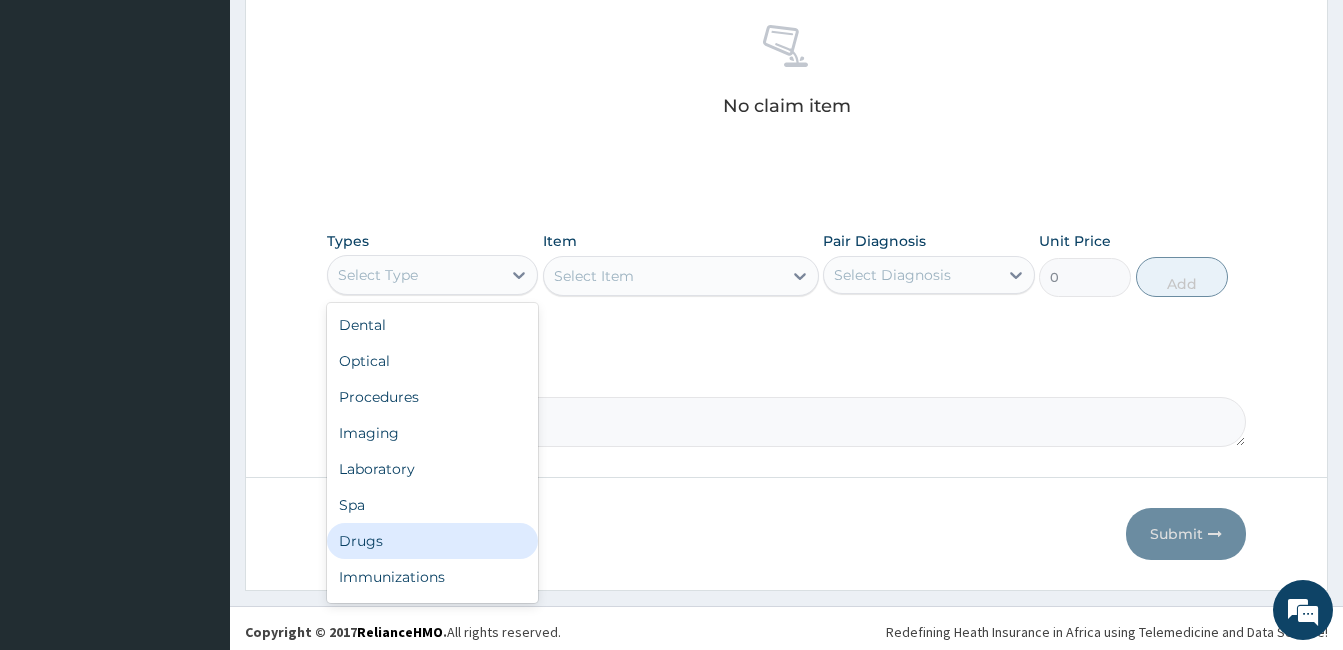 click on "Drugs" at bounding box center [432, 541] 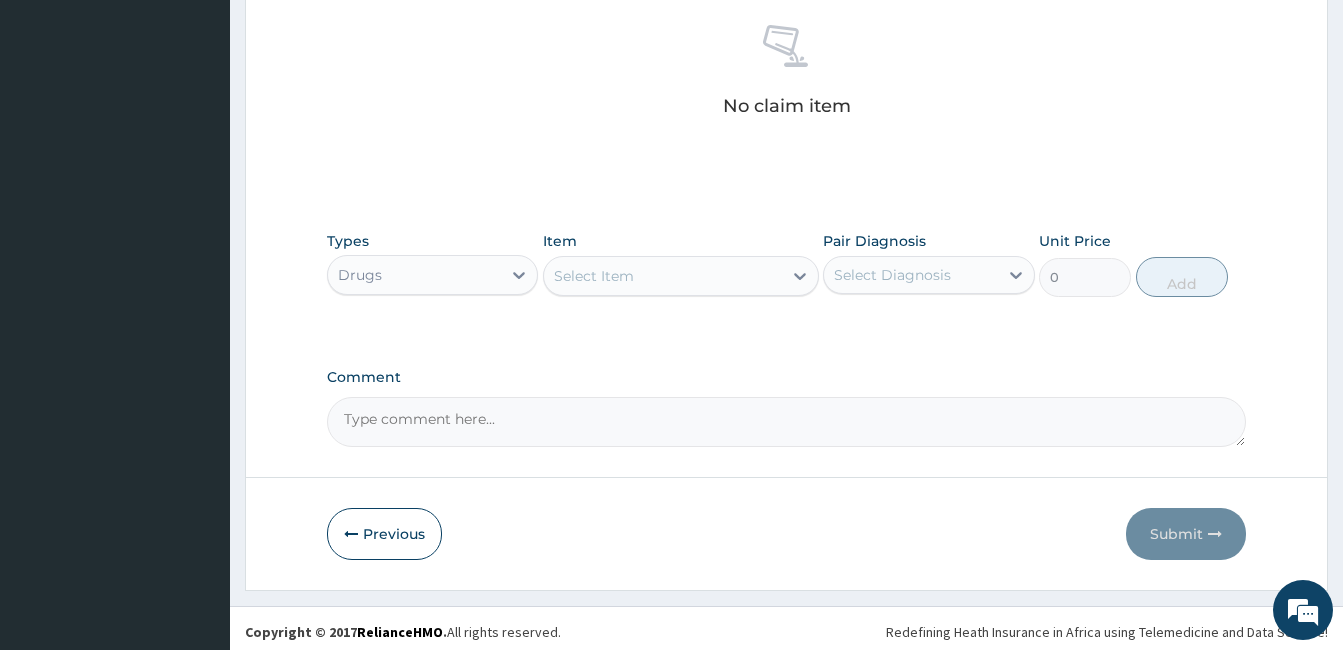 click on "Select Item" at bounding box center [663, 276] 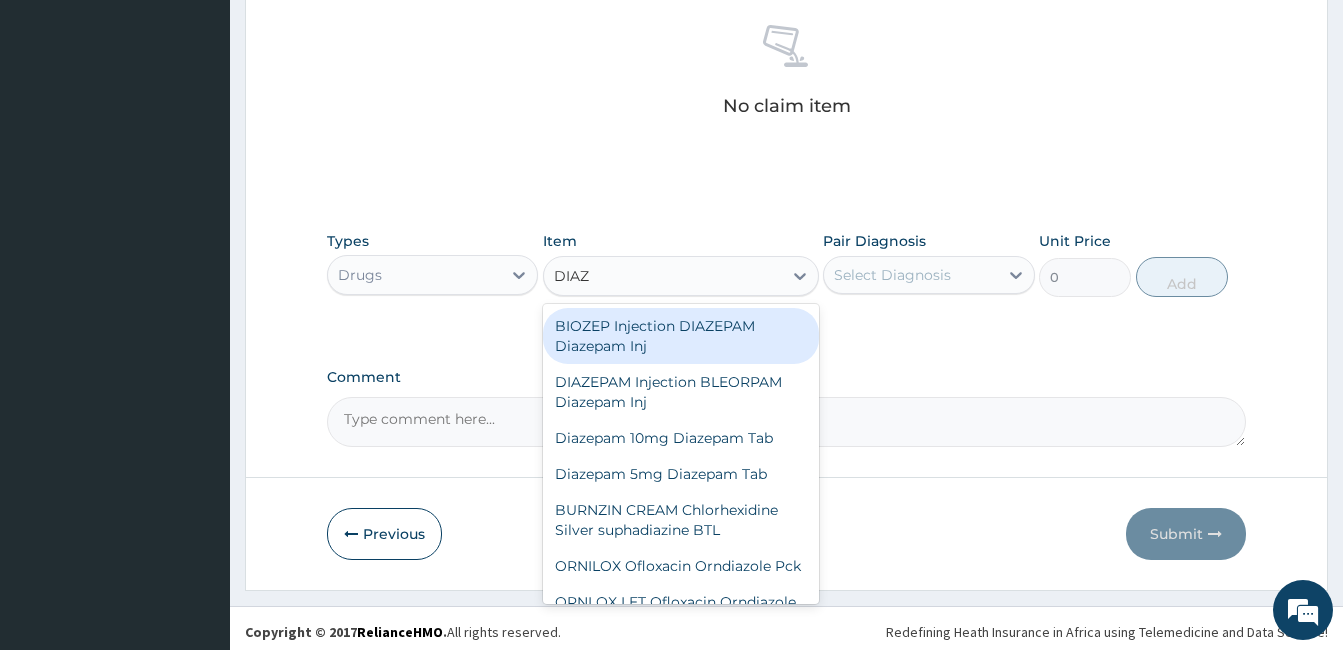 type on "DIAZE" 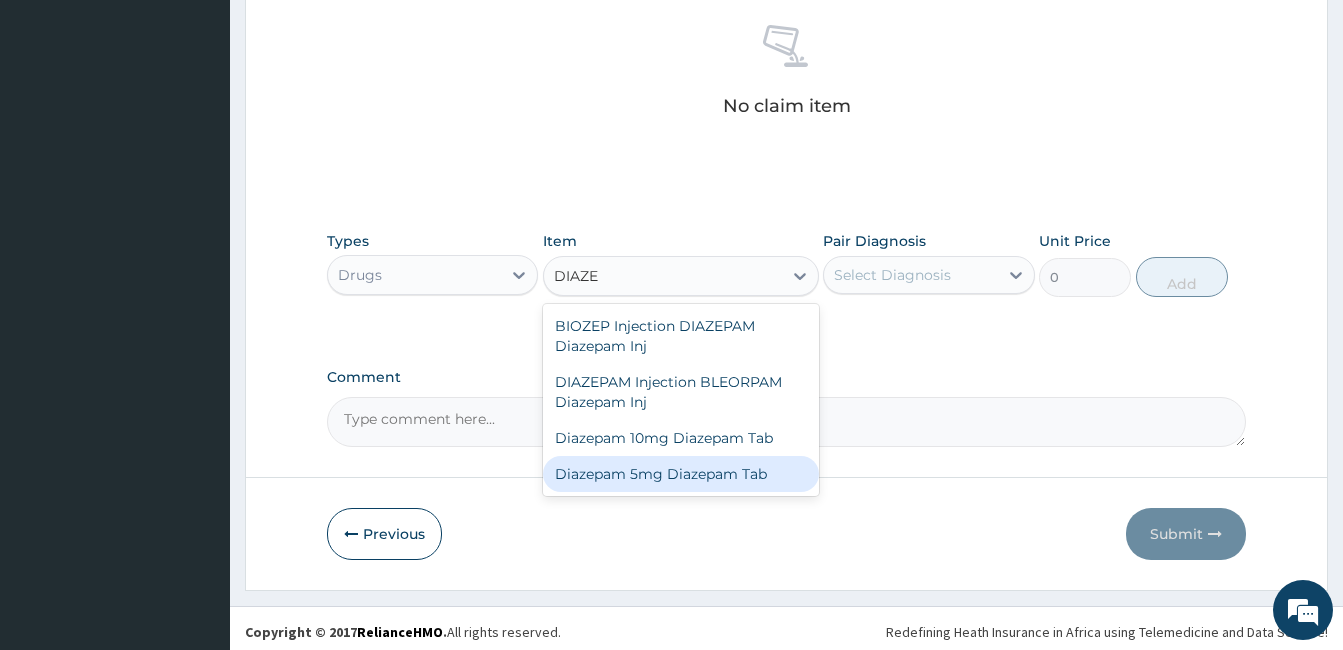 click on "Diazepam 5mg Diazepam Tab" at bounding box center (681, 474) 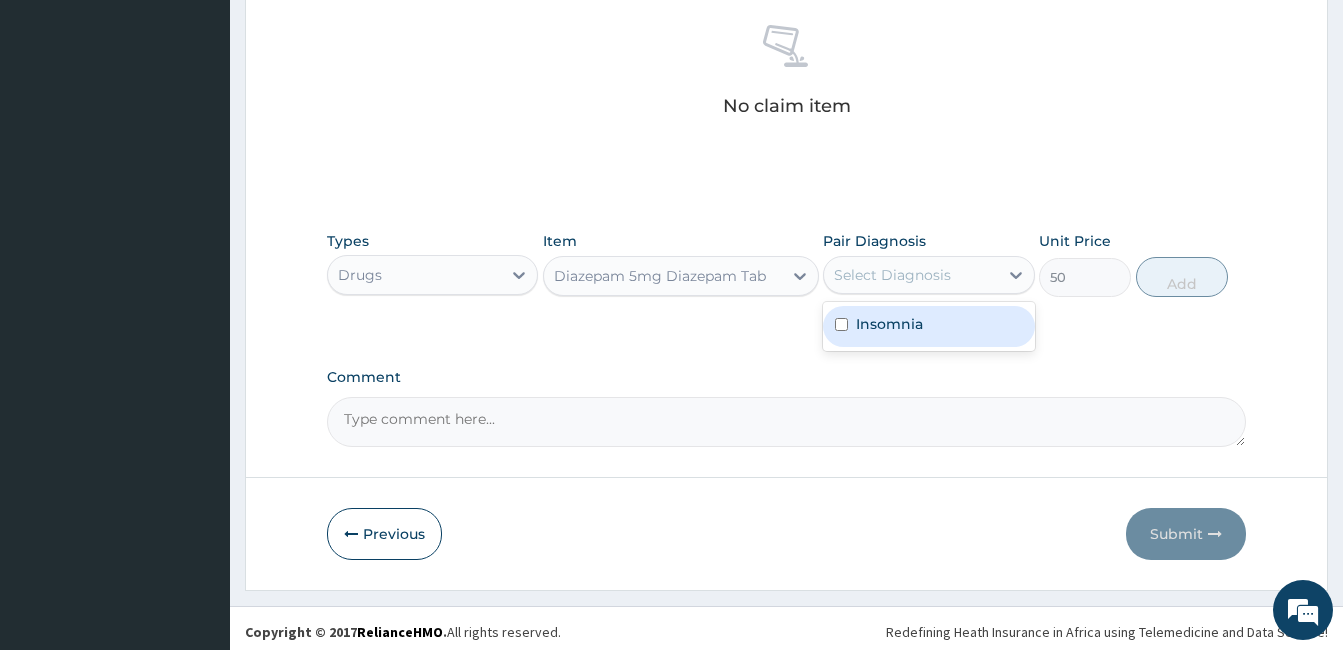 click on "Select Diagnosis" at bounding box center [892, 275] 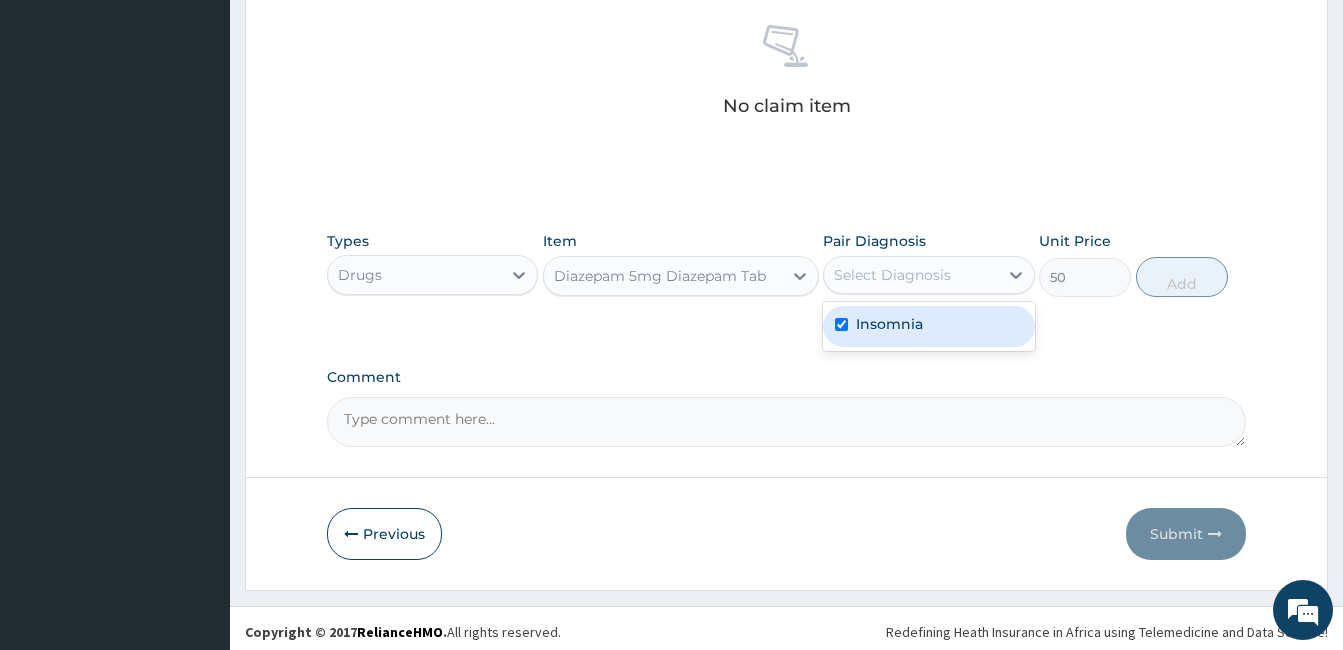 checkbox on "true" 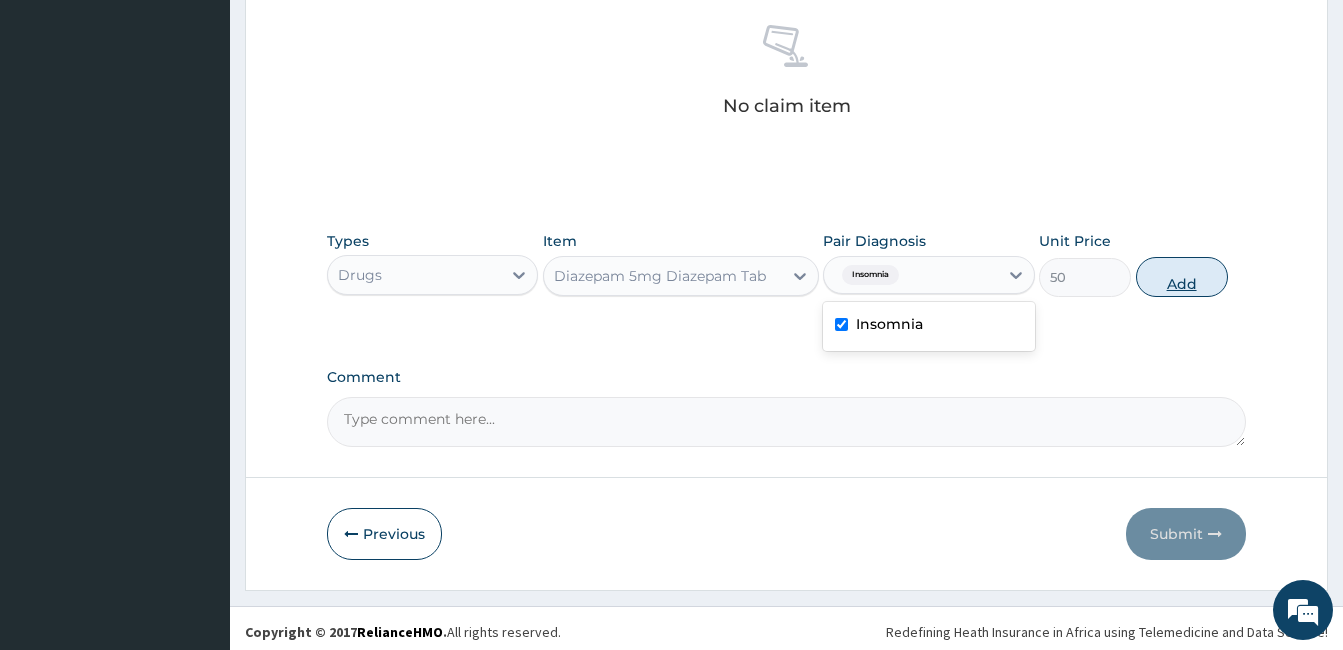 click on "Add" at bounding box center (1182, 277) 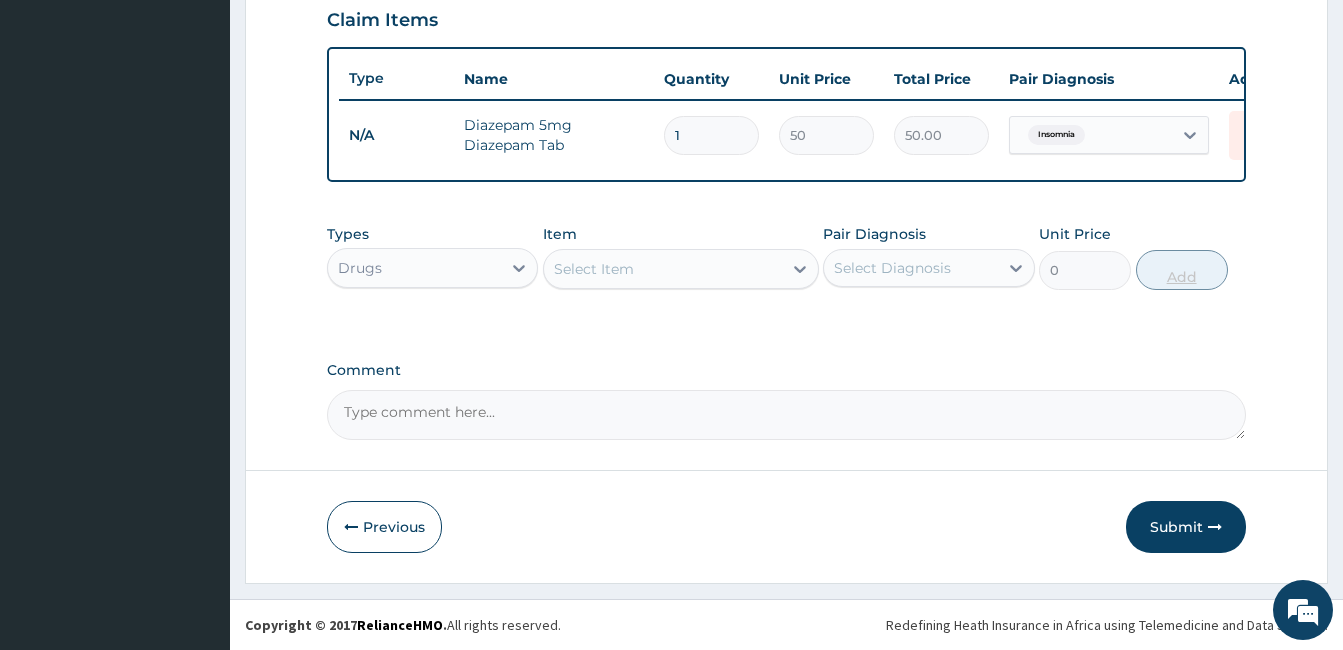 scroll, scrollTop: 712, scrollLeft: 0, axis: vertical 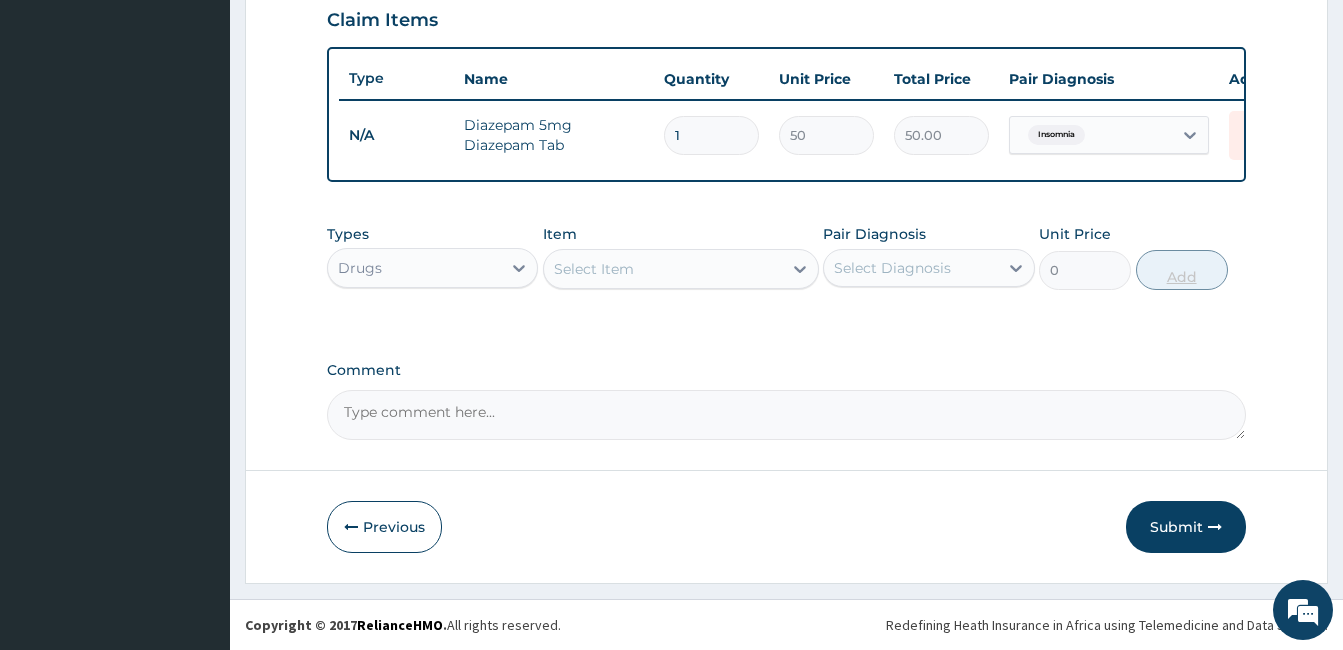 type 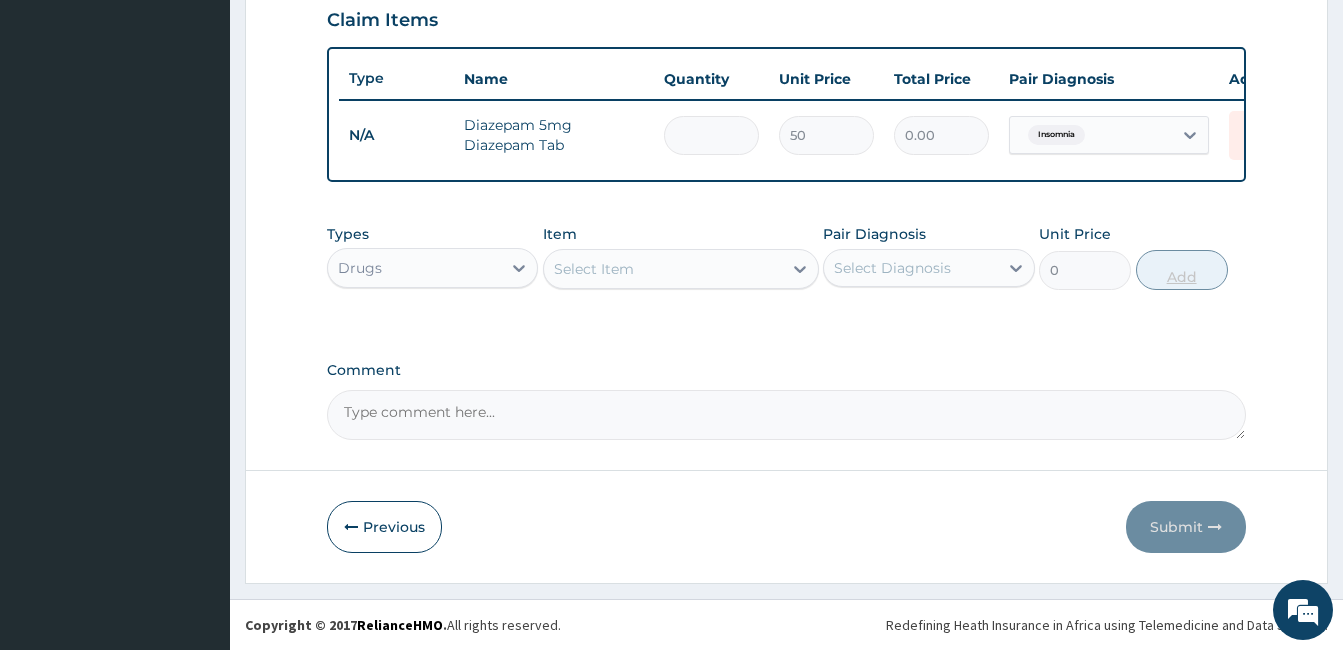 type on "3" 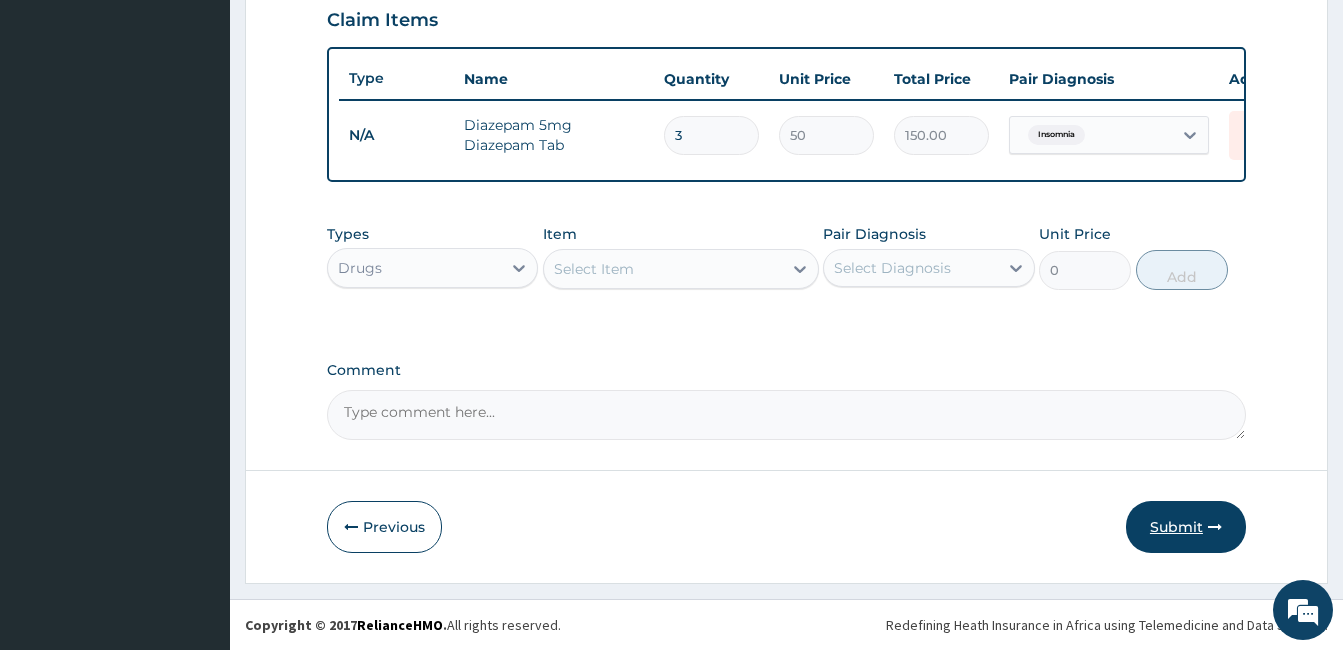type on "3" 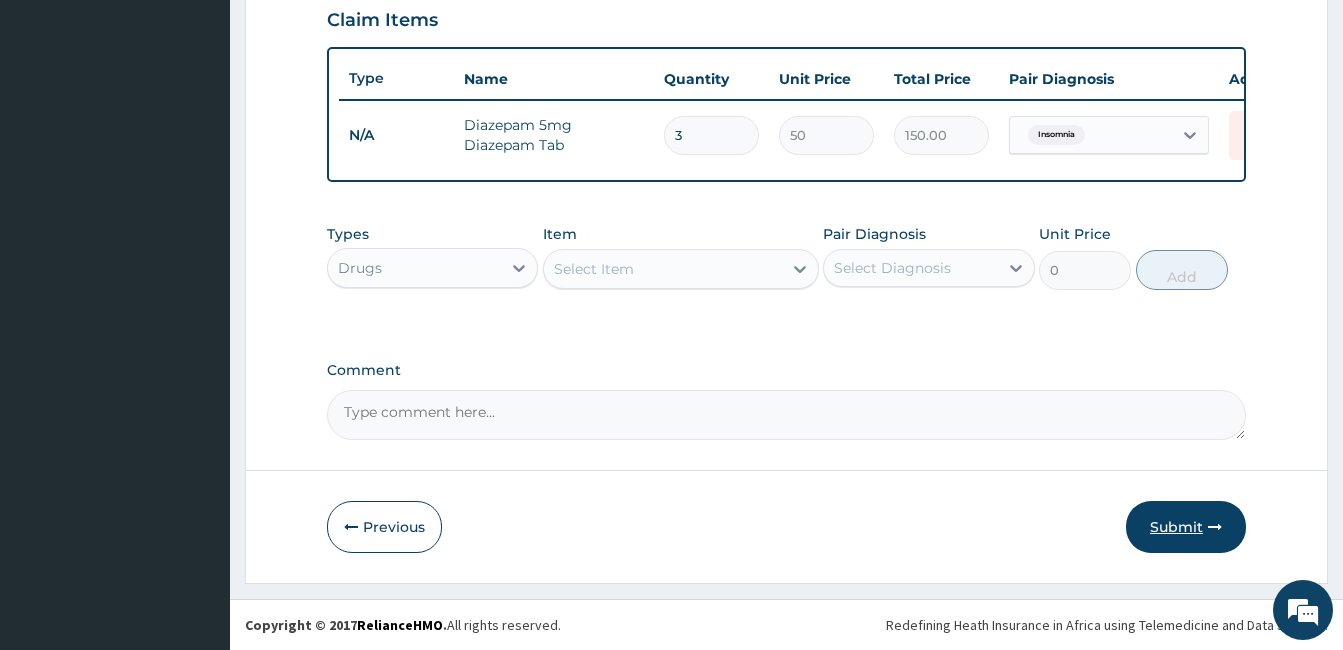 click on "Submit" at bounding box center (1186, 527) 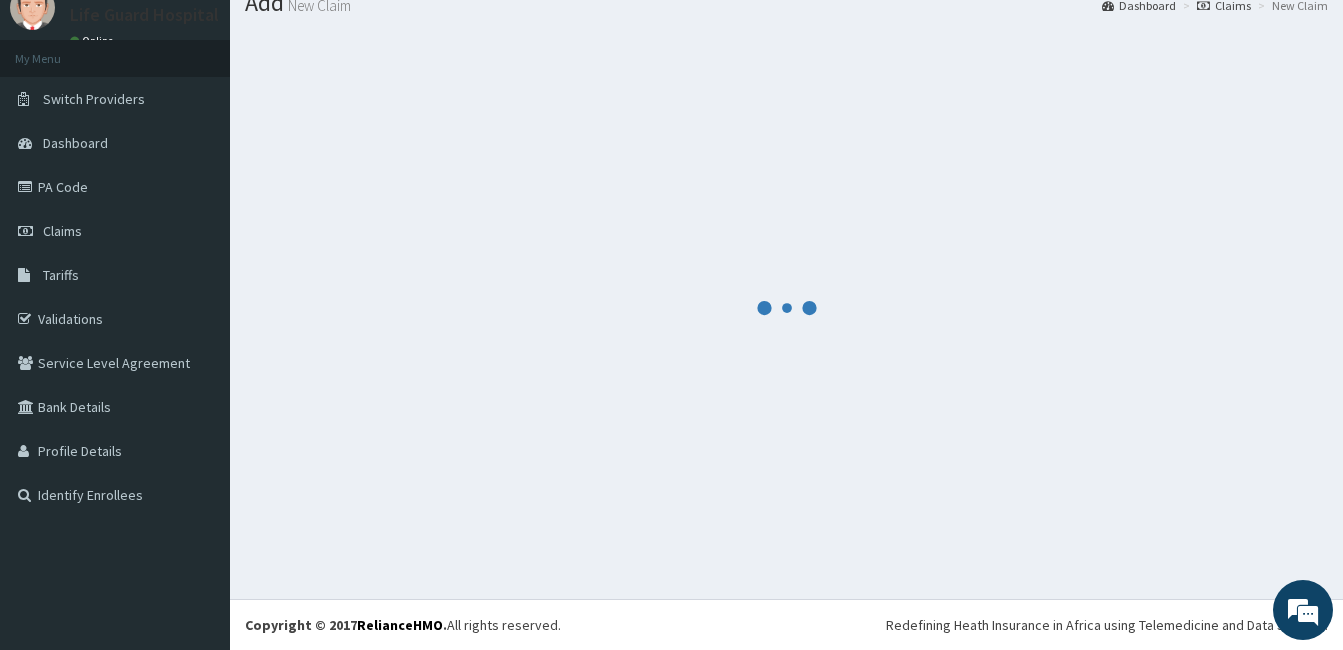 scroll, scrollTop: 712, scrollLeft: 0, axis: vertical 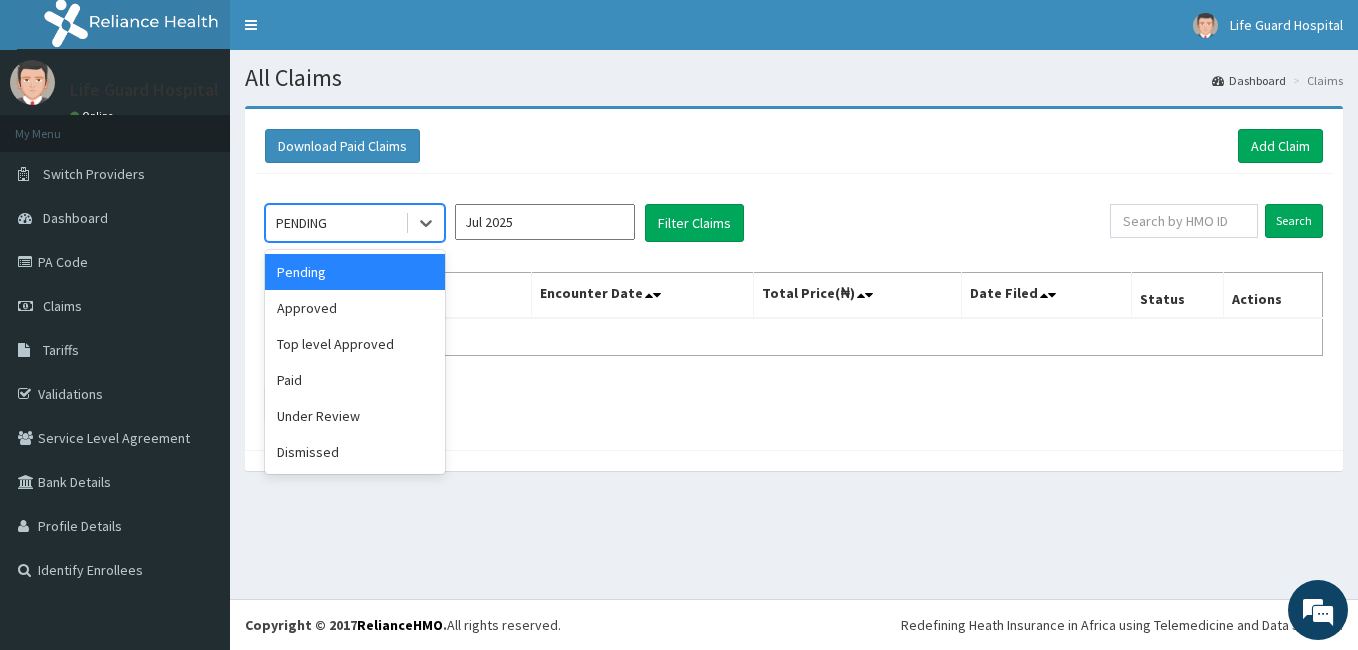 click on "PENDING" at bounding box center (335, 223) 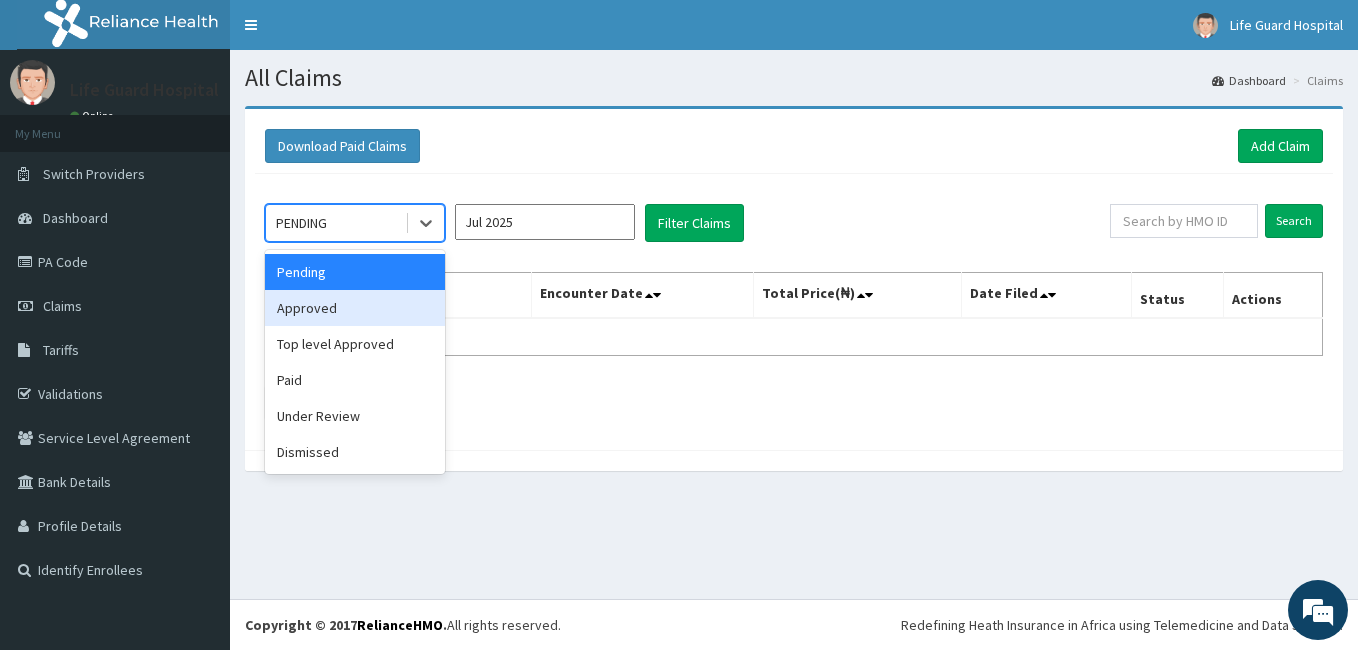 click on "Approved" at bounding box center (355, 308) 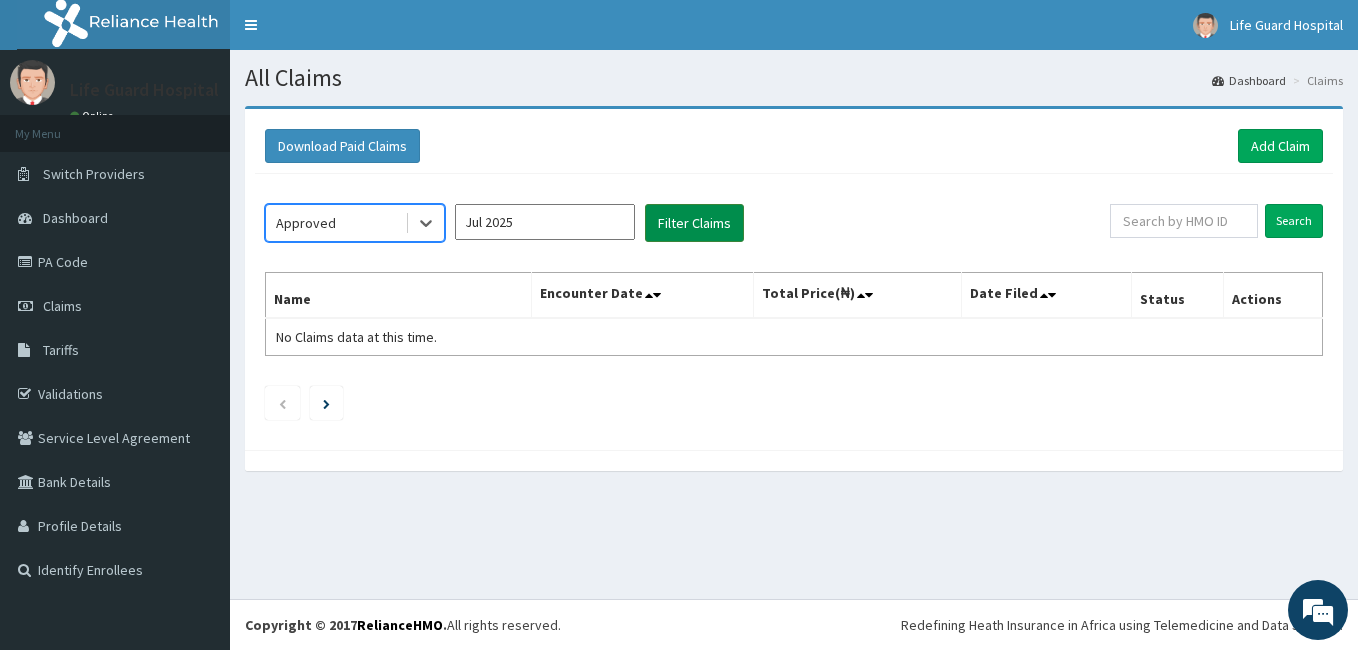 click on "Filter Claims" at bounding box center [694, 223] 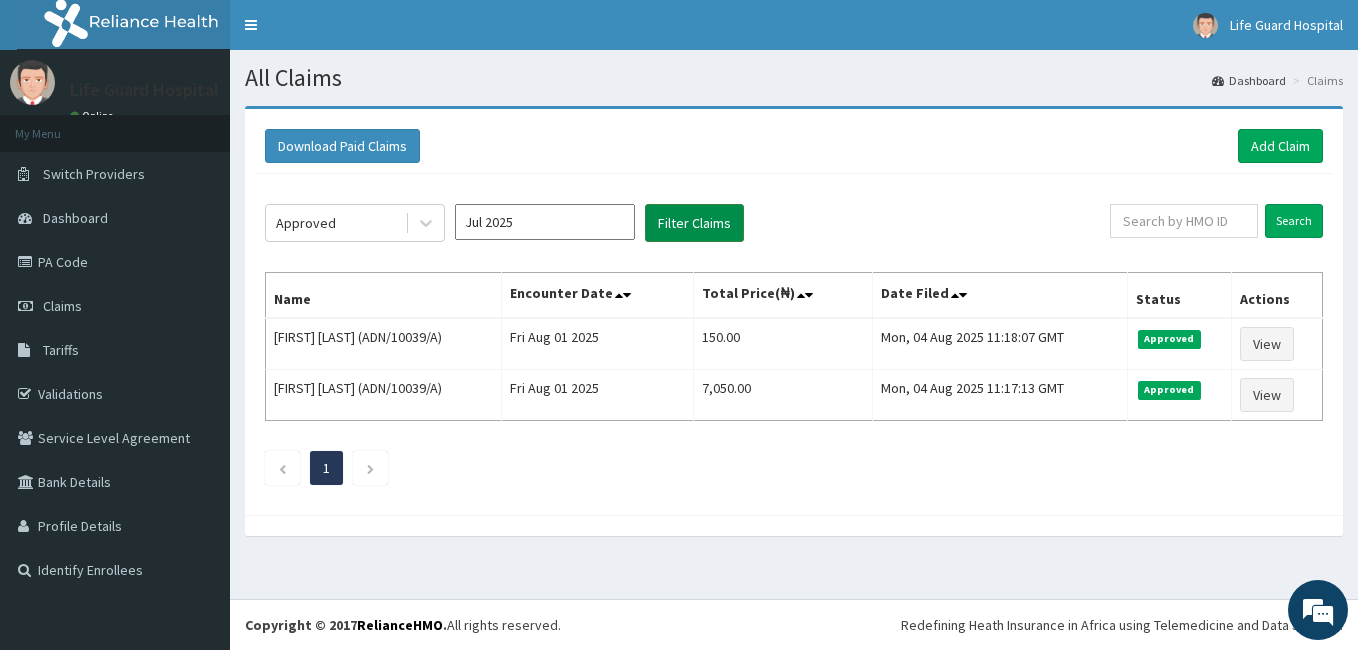 scroll, scrollTop: 0, scrollLeft: 0, axis: both 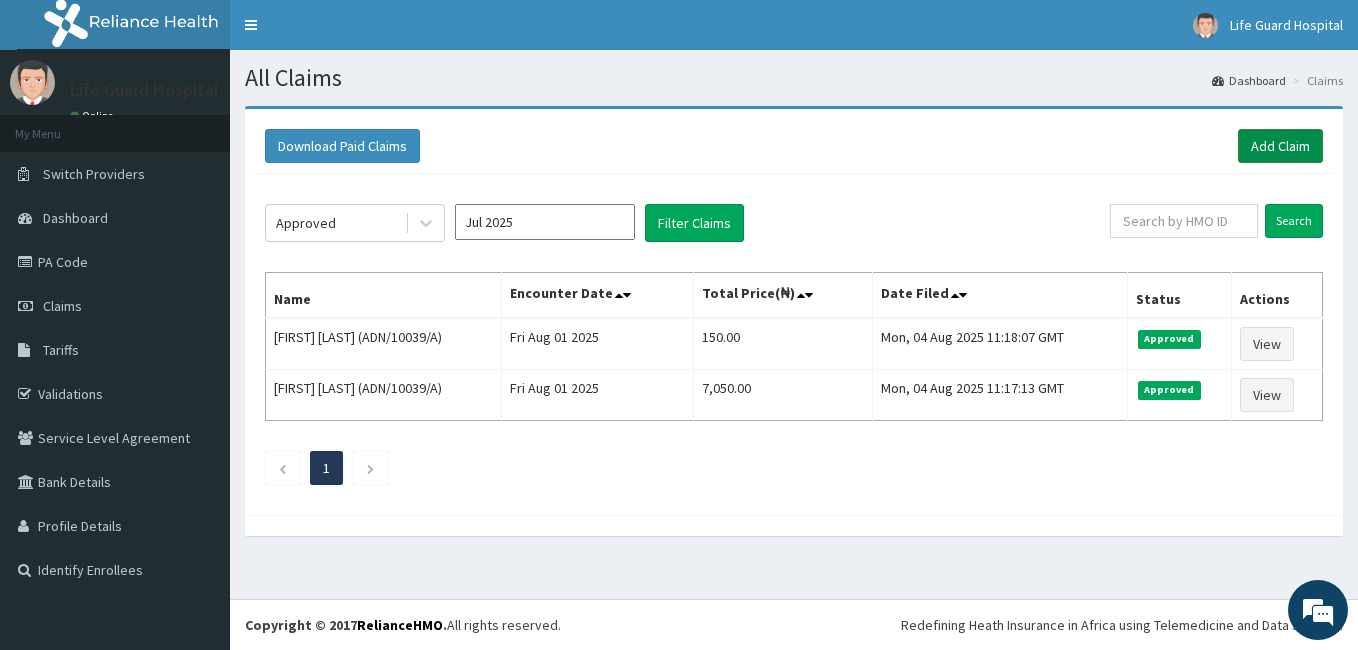 click on "Add Claim" at bounding box center (1280, 146) 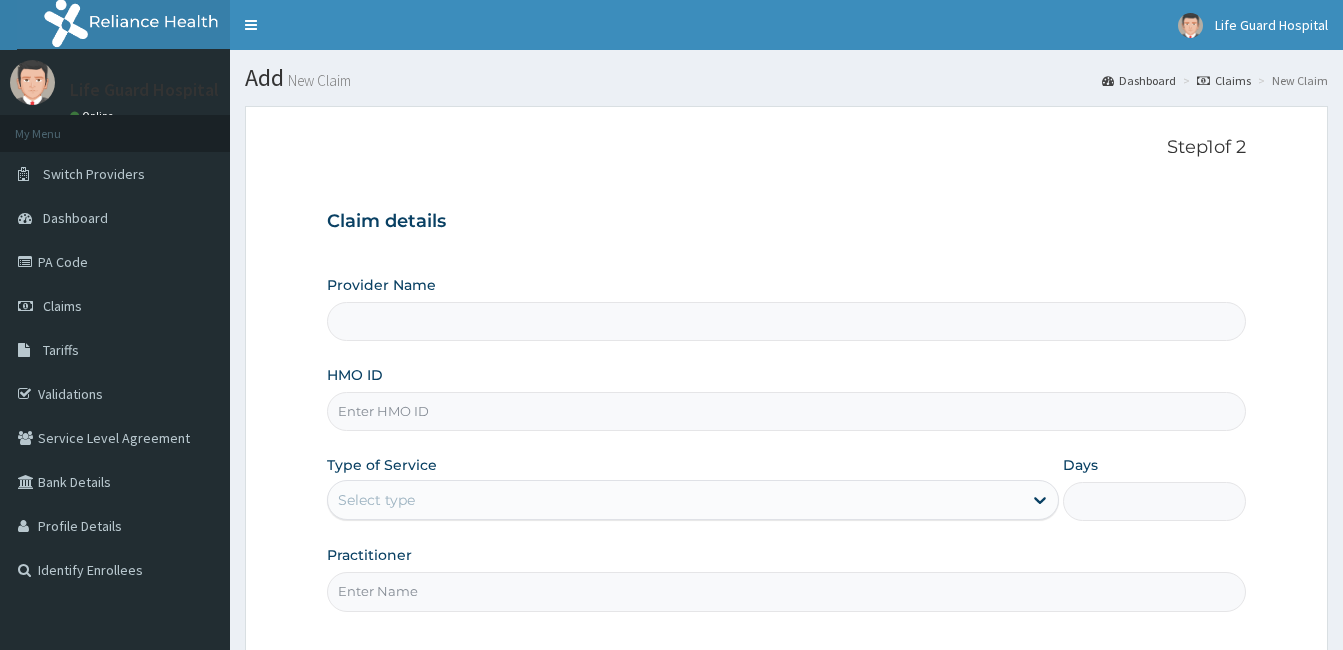 scroll, scrollTop: 0, scrollLeft: 0, axis: both 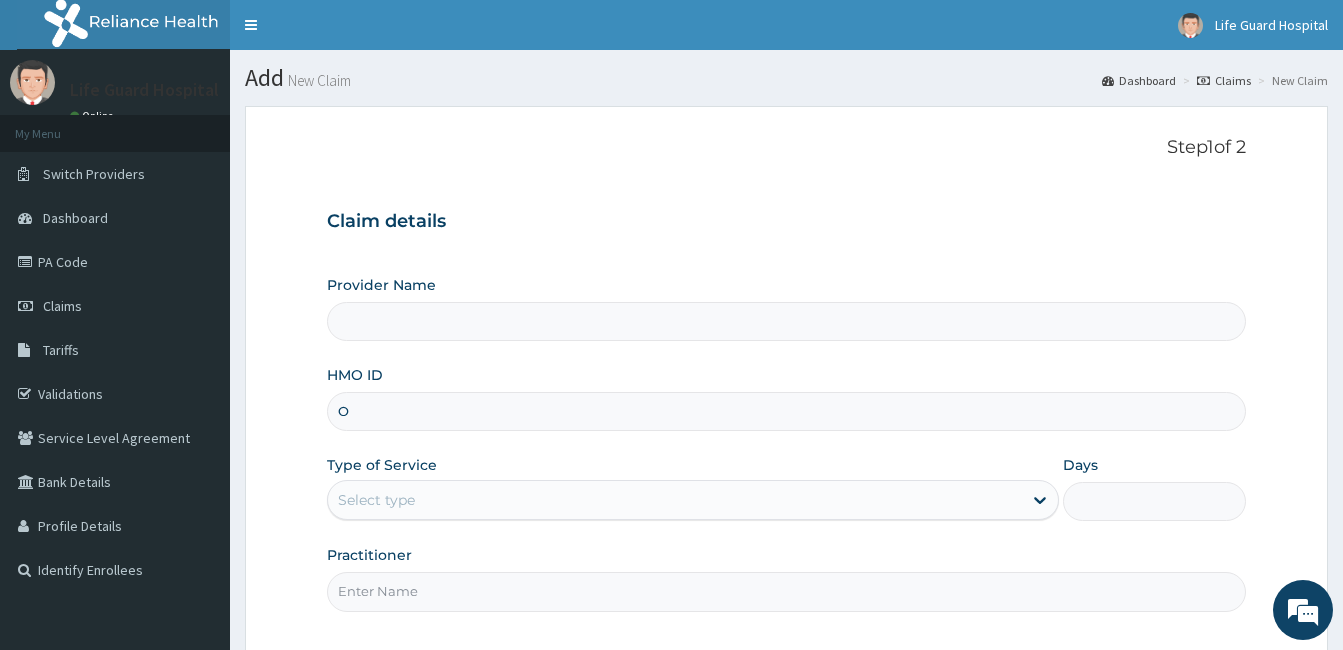 type on "Life Guard Hospital" 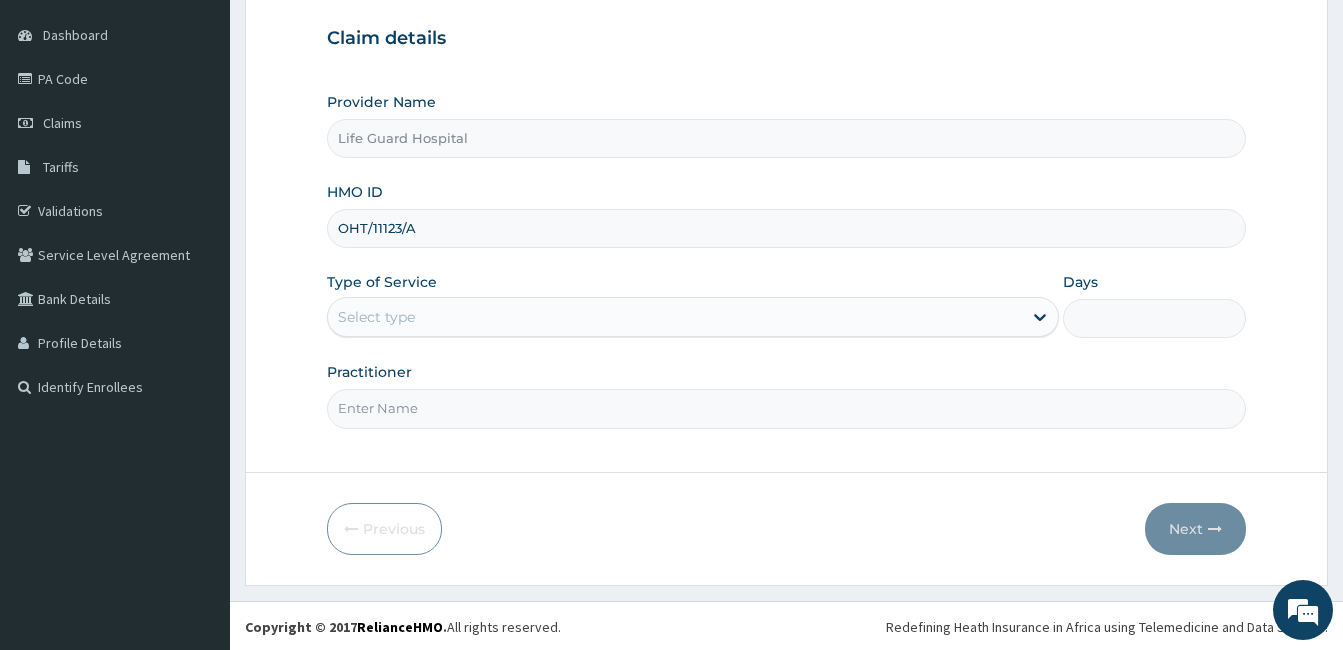 scroll, scrollTop: 185, scrollLeft: 0, axis: vertical 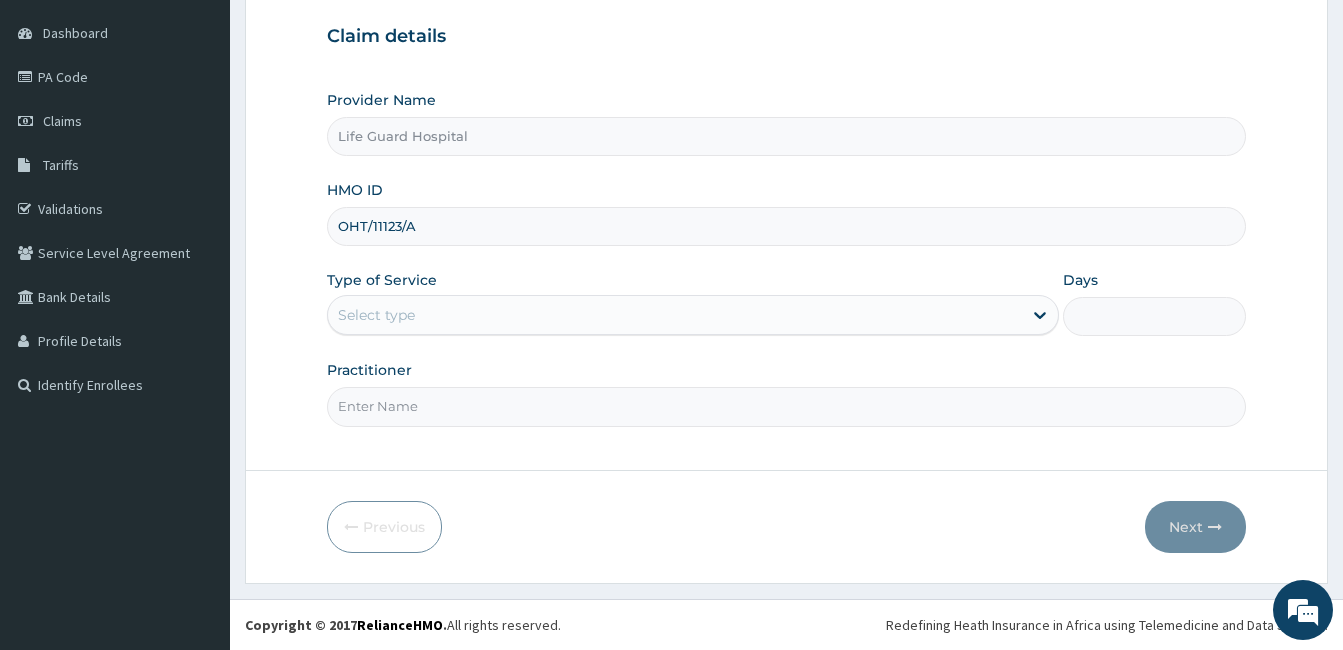type on "OHT/11123/A" 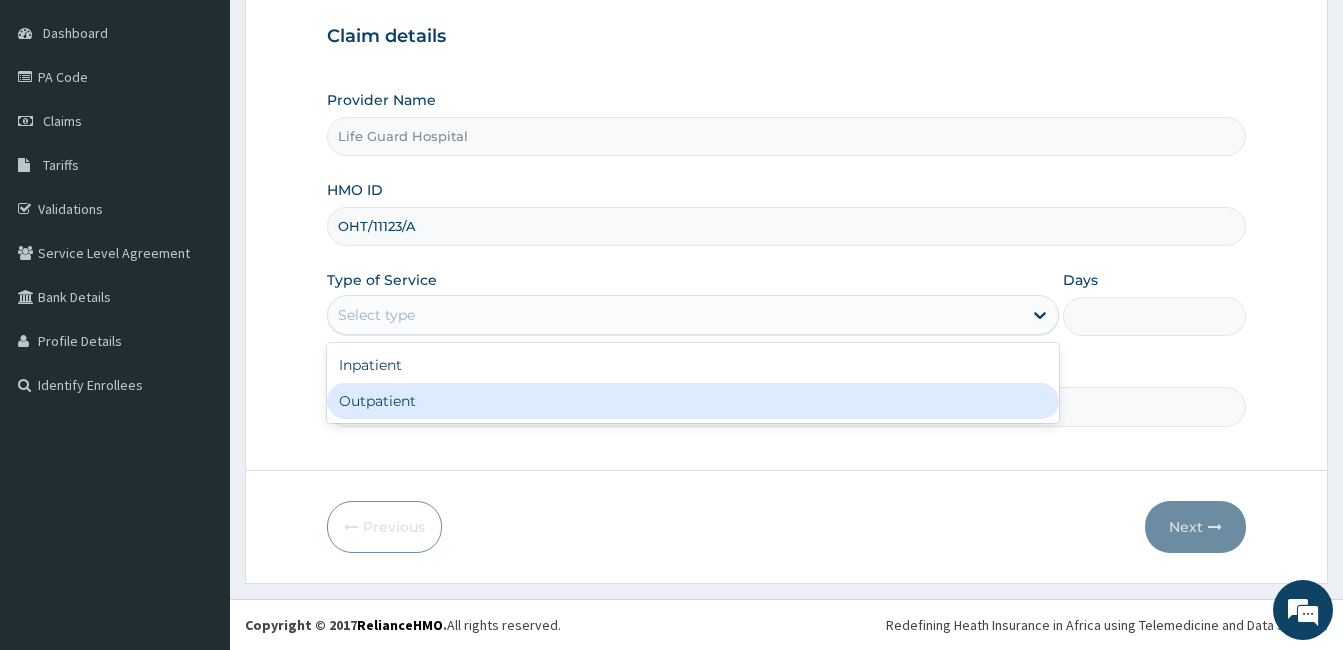 click on "Outpatient" at bounding box center (693, 401) 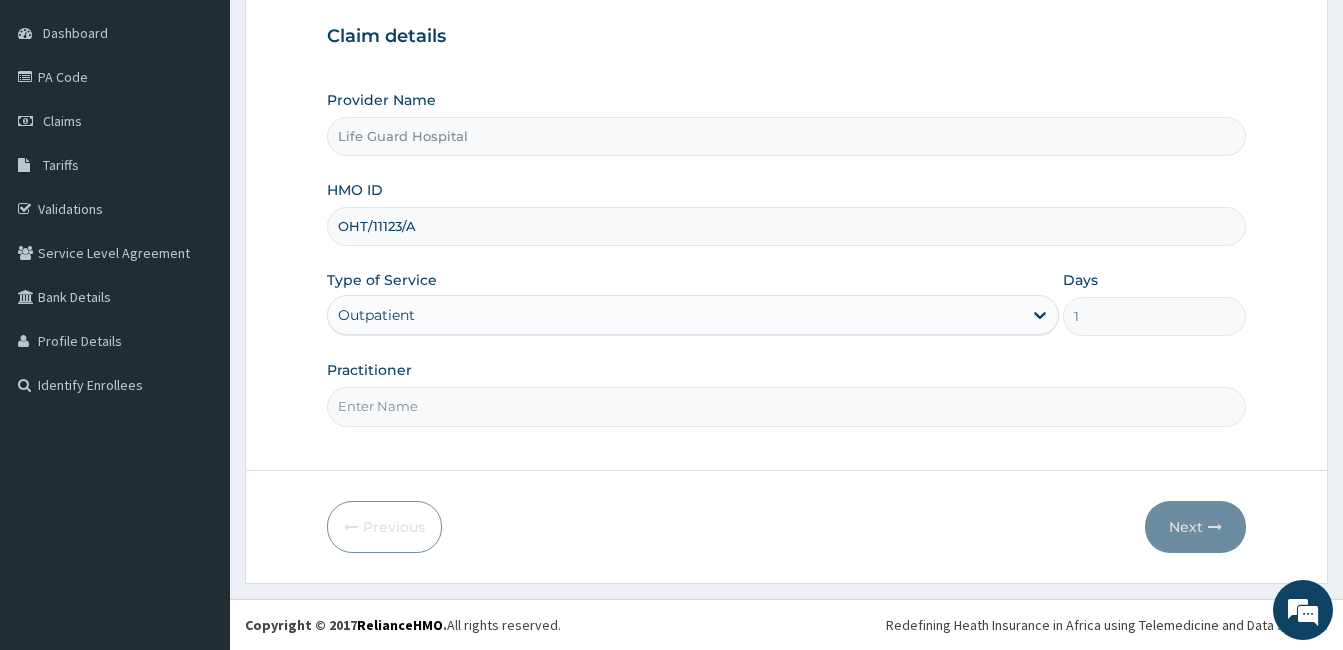 click on "Practitioner" at bounding box center (786, 406) 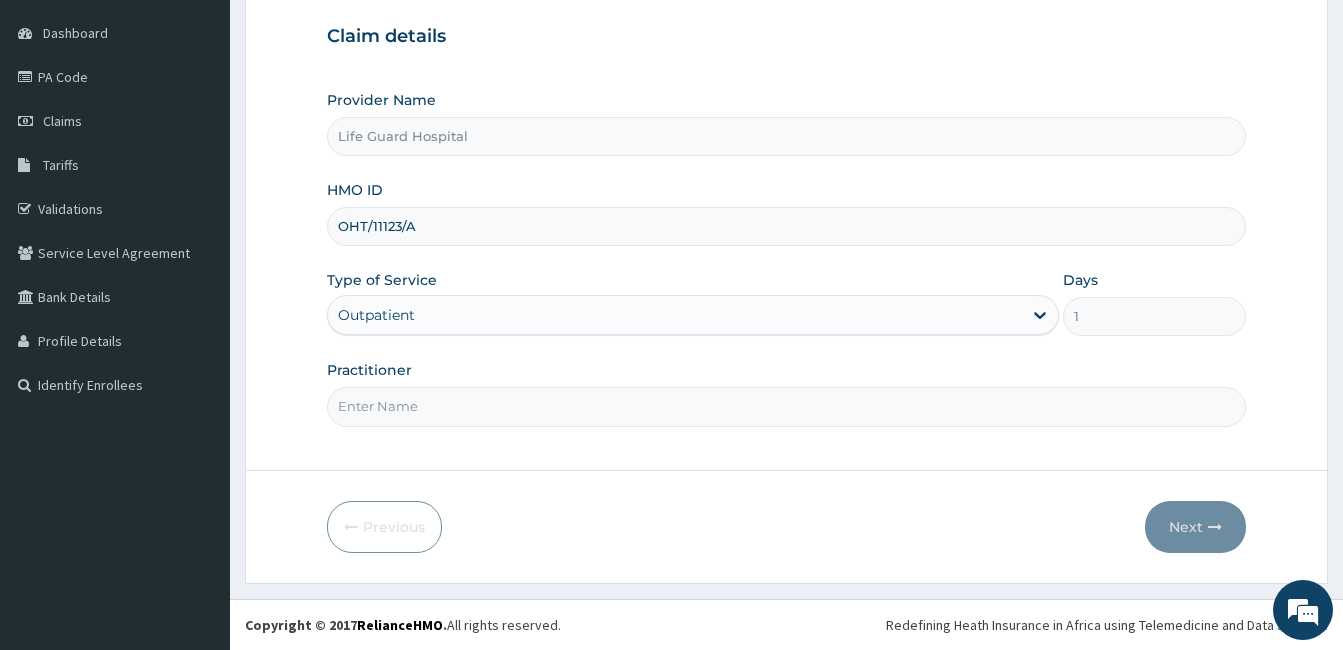 type on "DOCTOR ODULEYE" 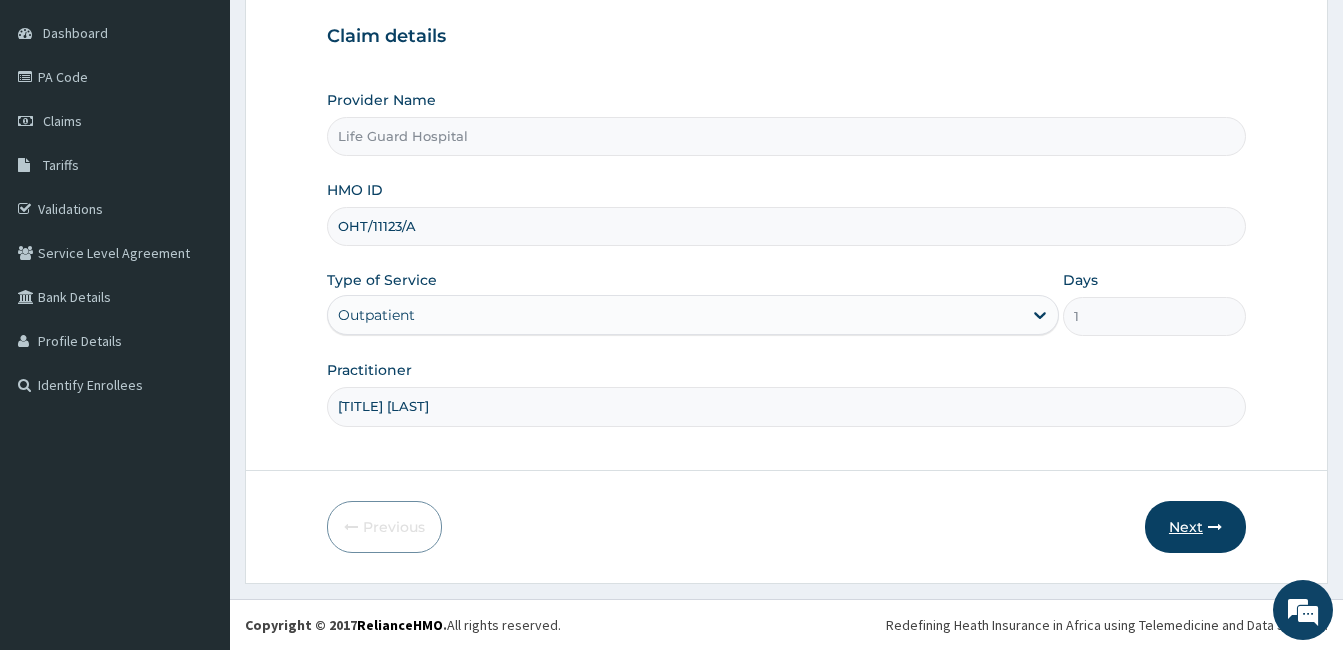 scroll, scrollTop: 0, scrollLeft: 0, axis: both 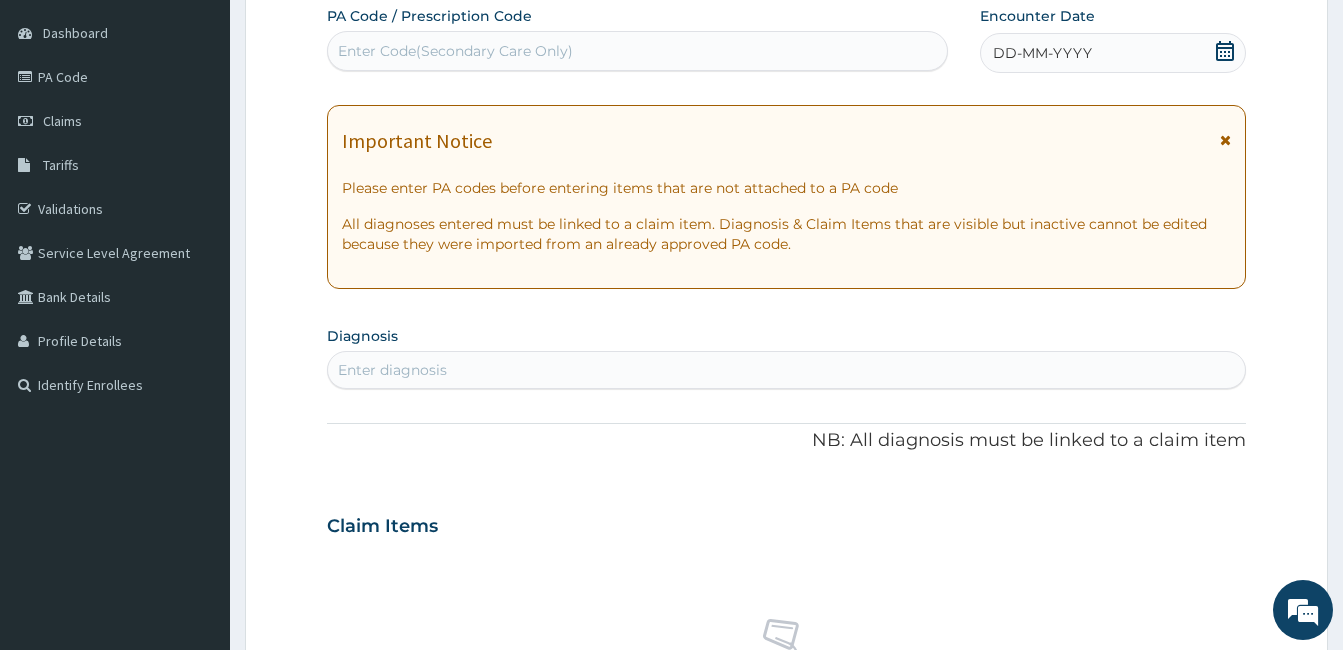 click on "DD-MM-YYYY" at bounding box center (1113, 53) 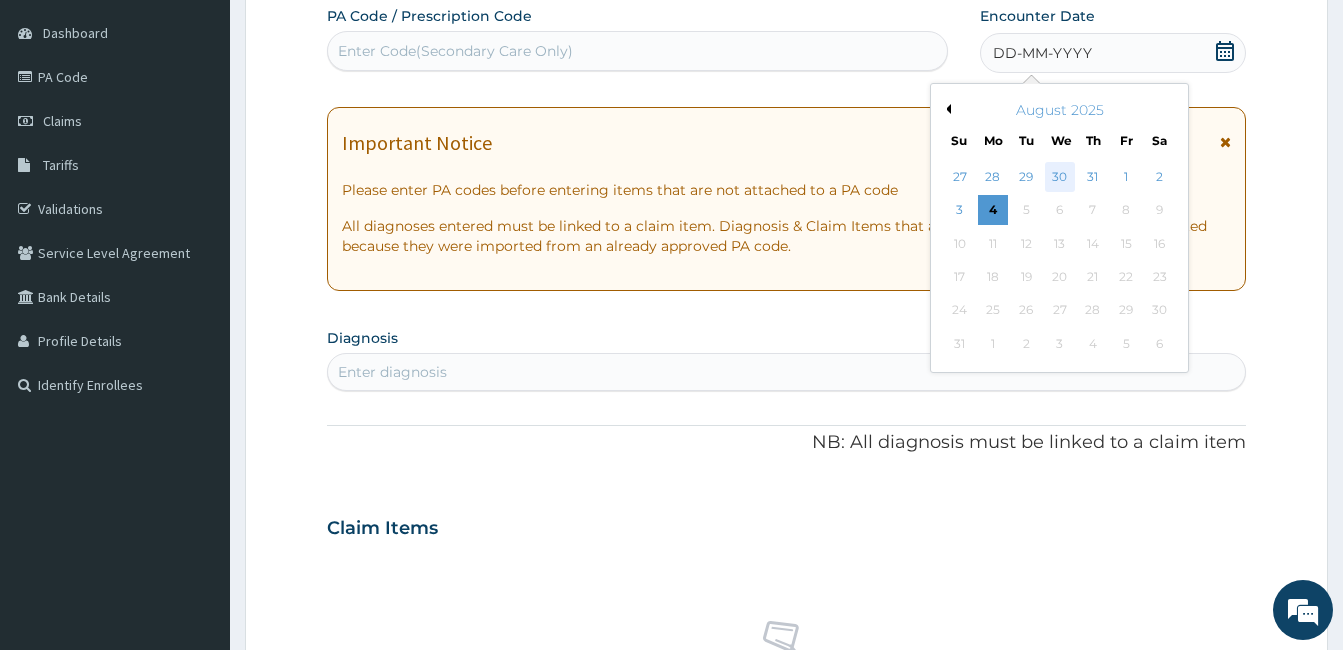 click on "30" at bounding box center (1059, 177) 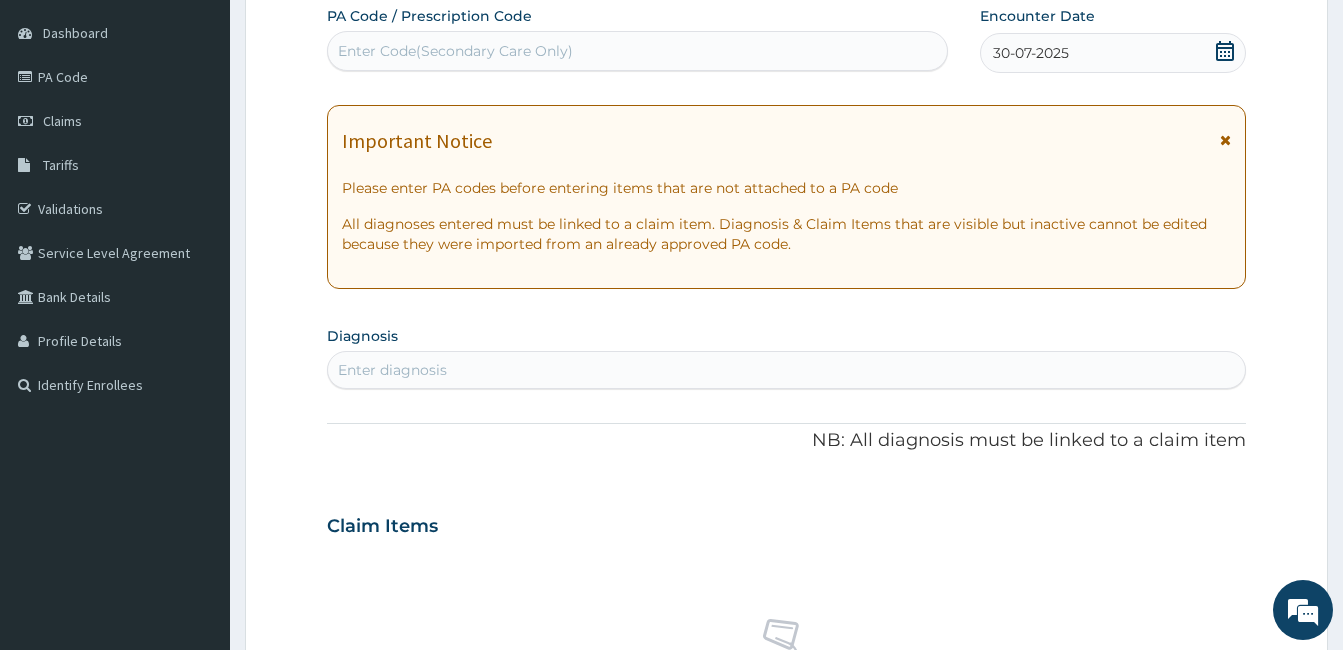click on "Enter diagnosis" at bounding box center [786, 370] 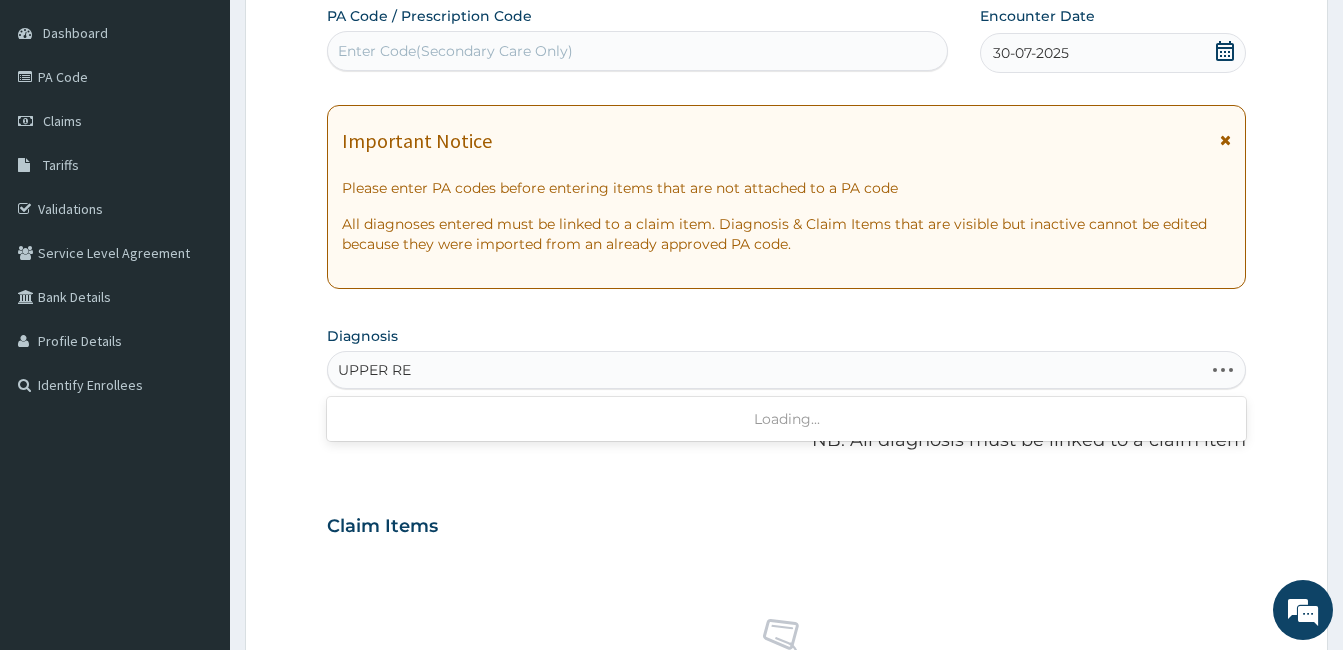 type on "UPPER RES" 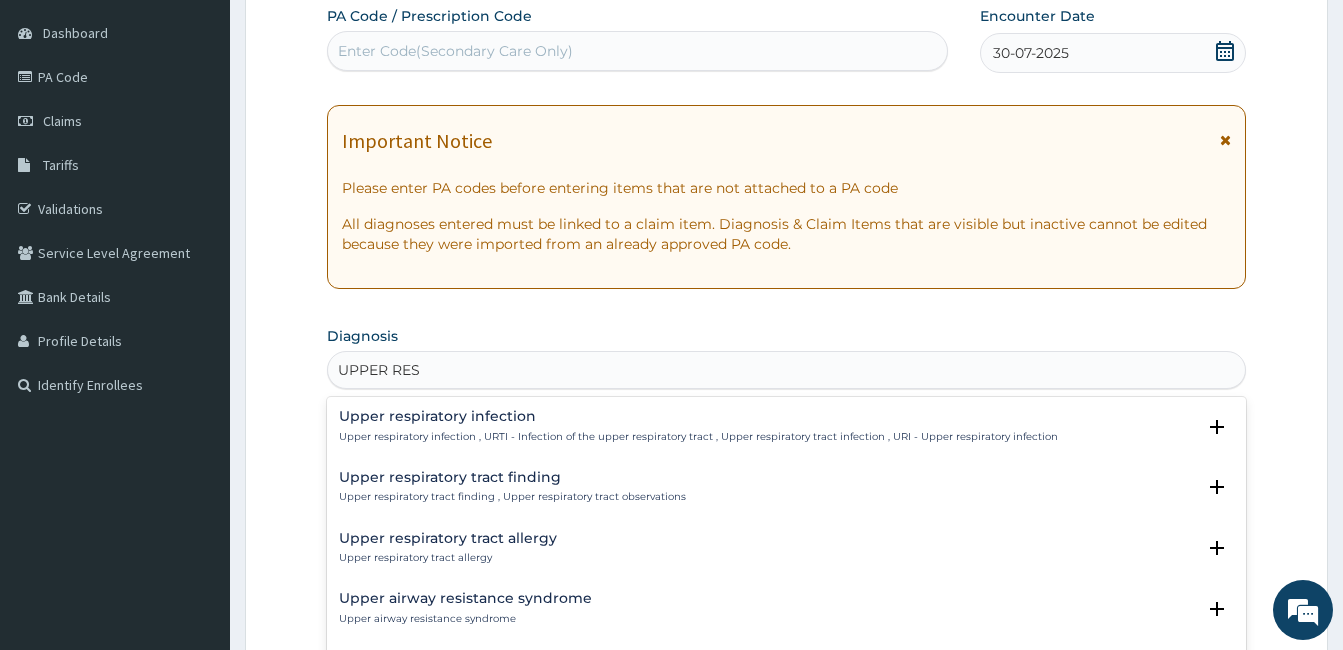 click on "Upper respiratory infection" at bounding box center (698, 416) 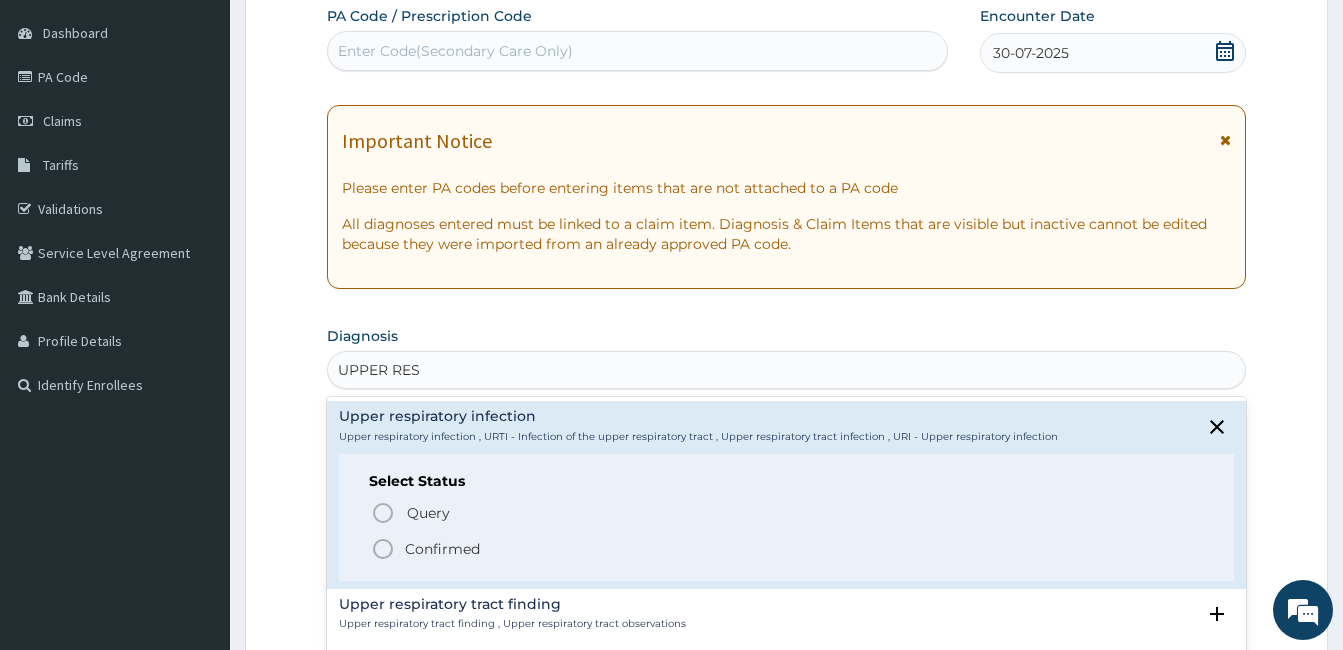 click on "Confirmed" at bounding box center (442, 549) 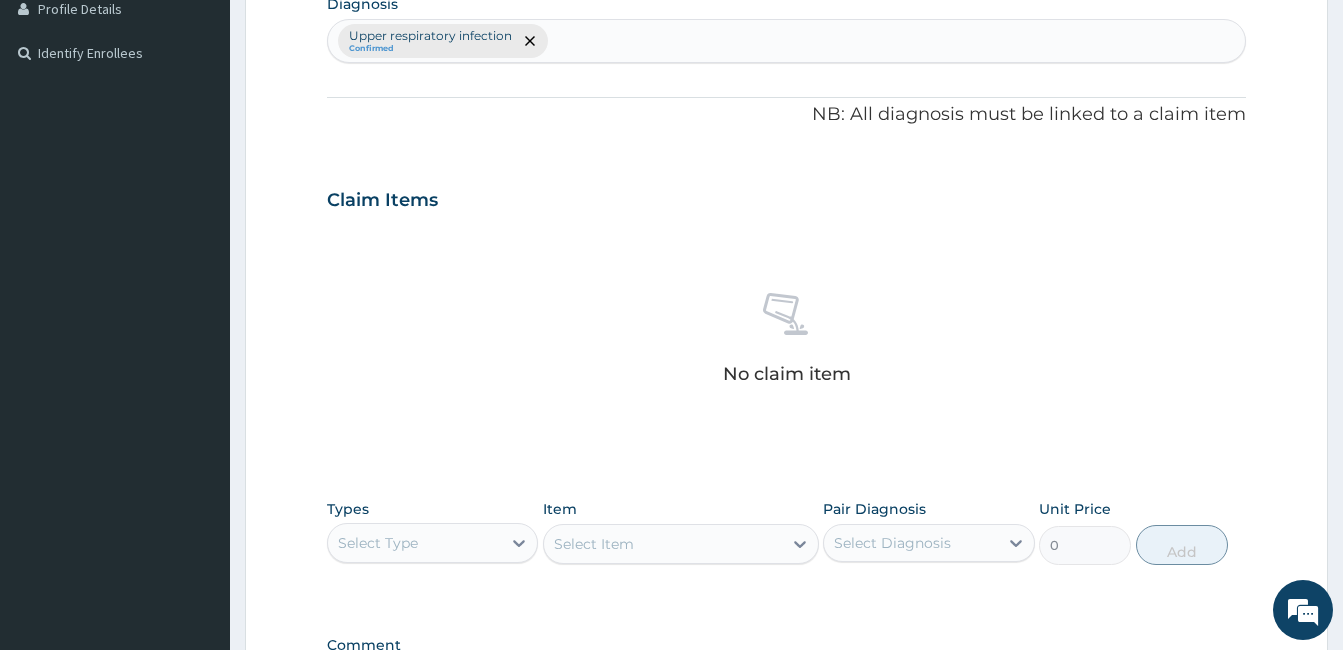 scroll, scrollTop: 785, scrollLeft: 0, axis: vertical 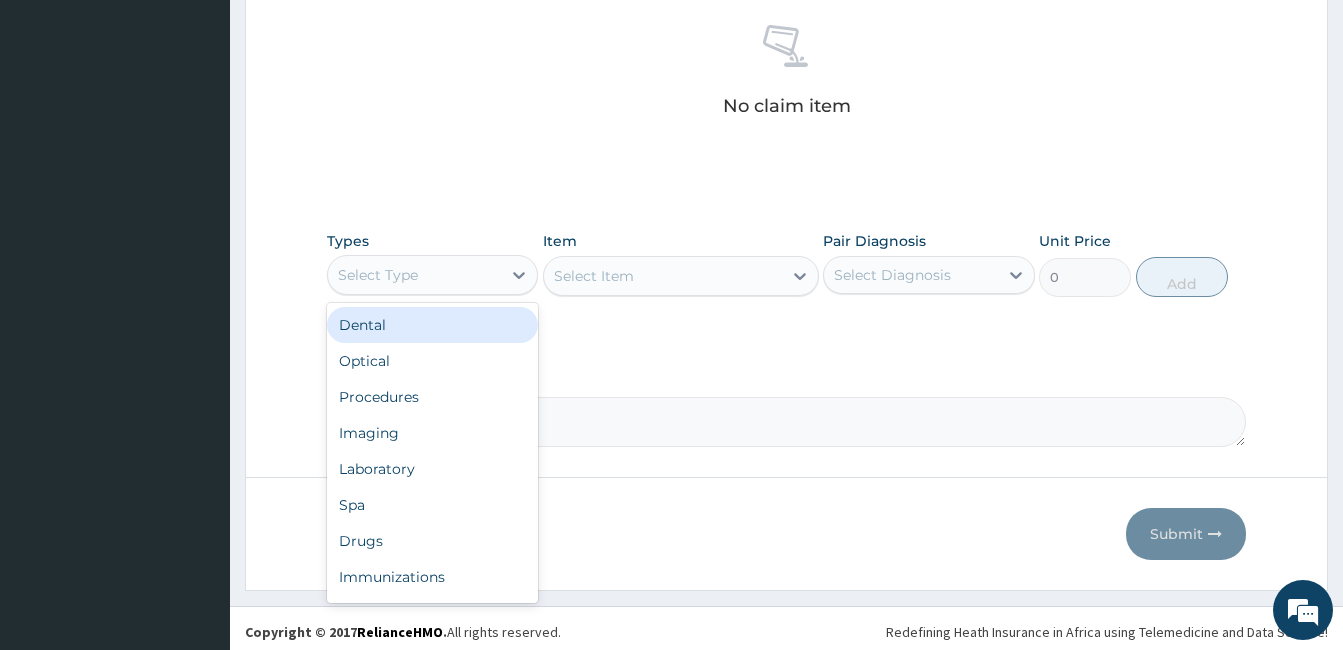 click on "Select Type" at bounding box center [414, 275] 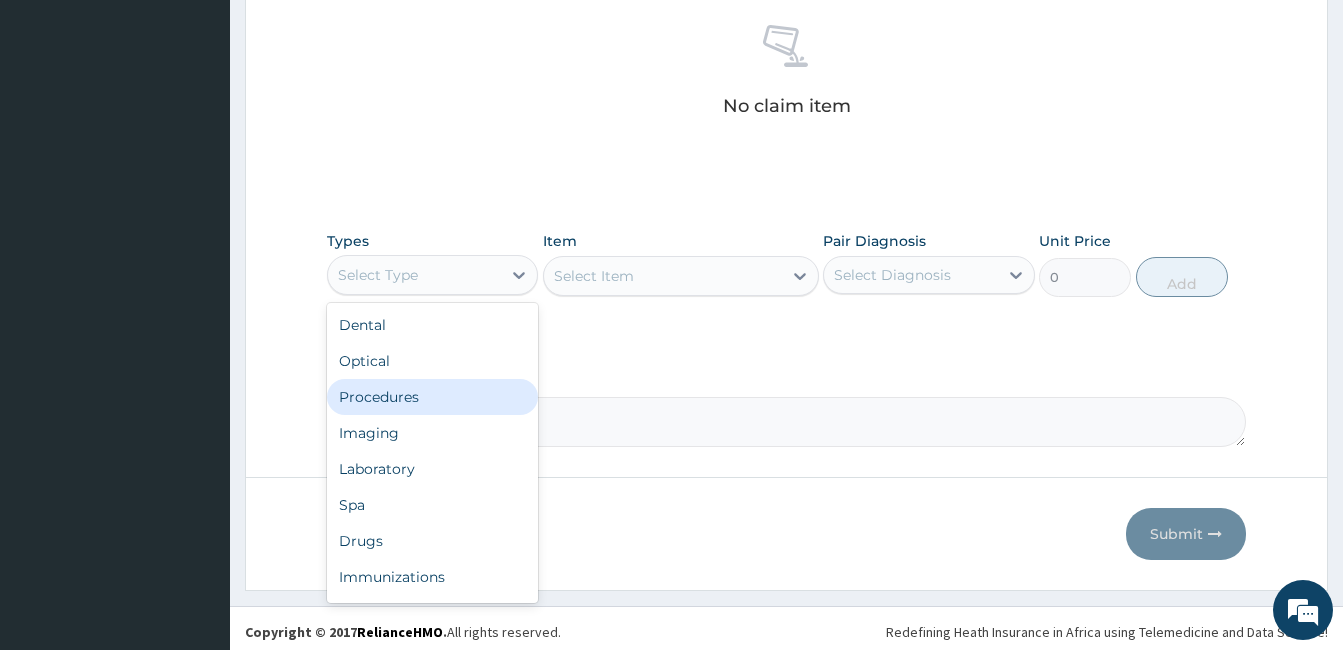 click on "Procedures" at bounding box center [432, 397] 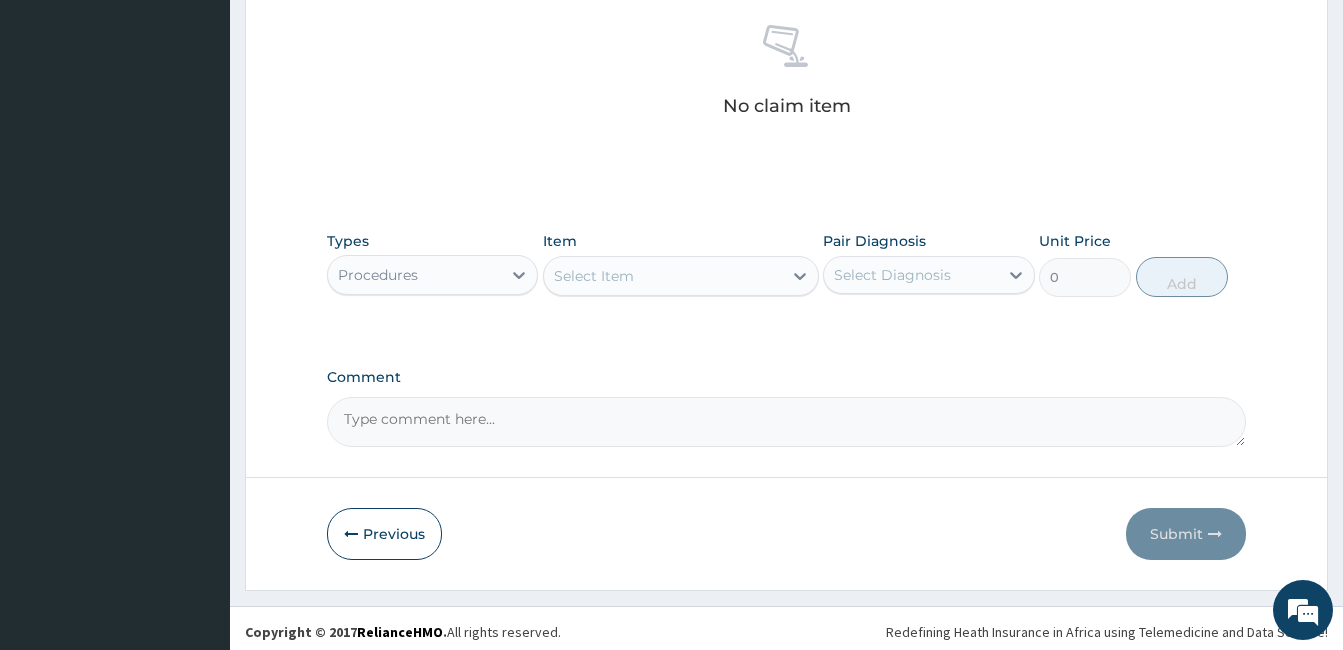 click on "Select Item" at bounding box center [663, 276] 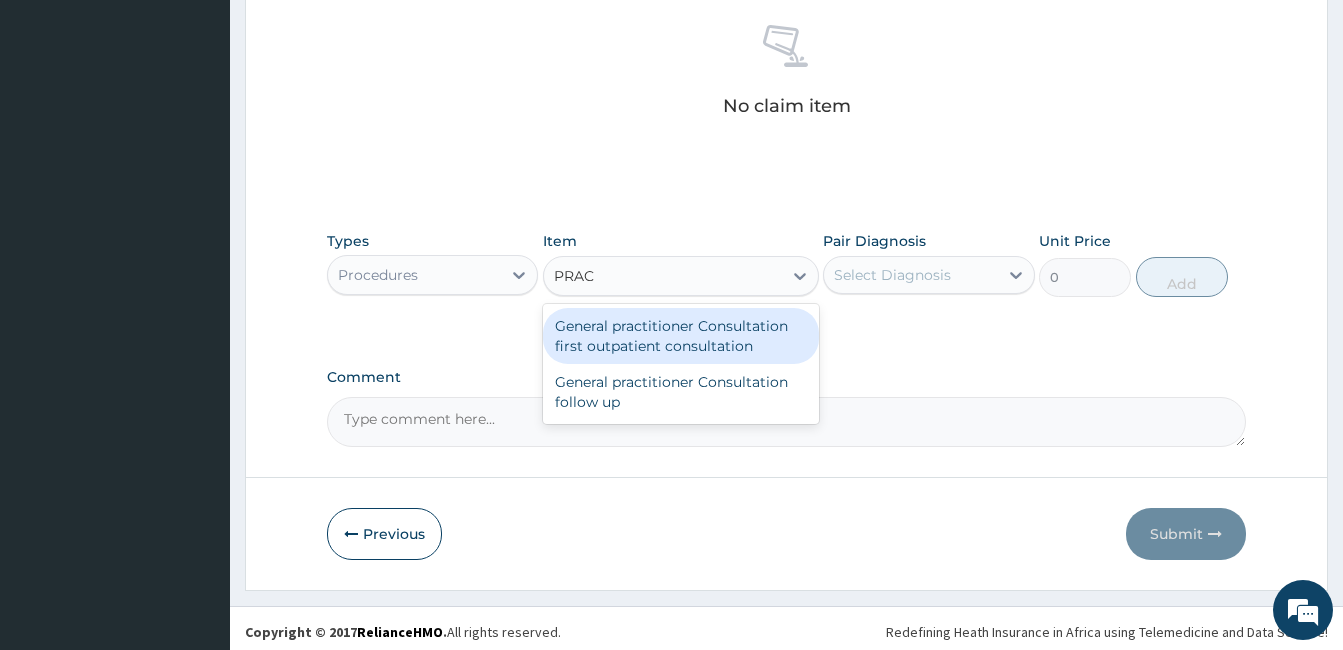 type on "PRACT" 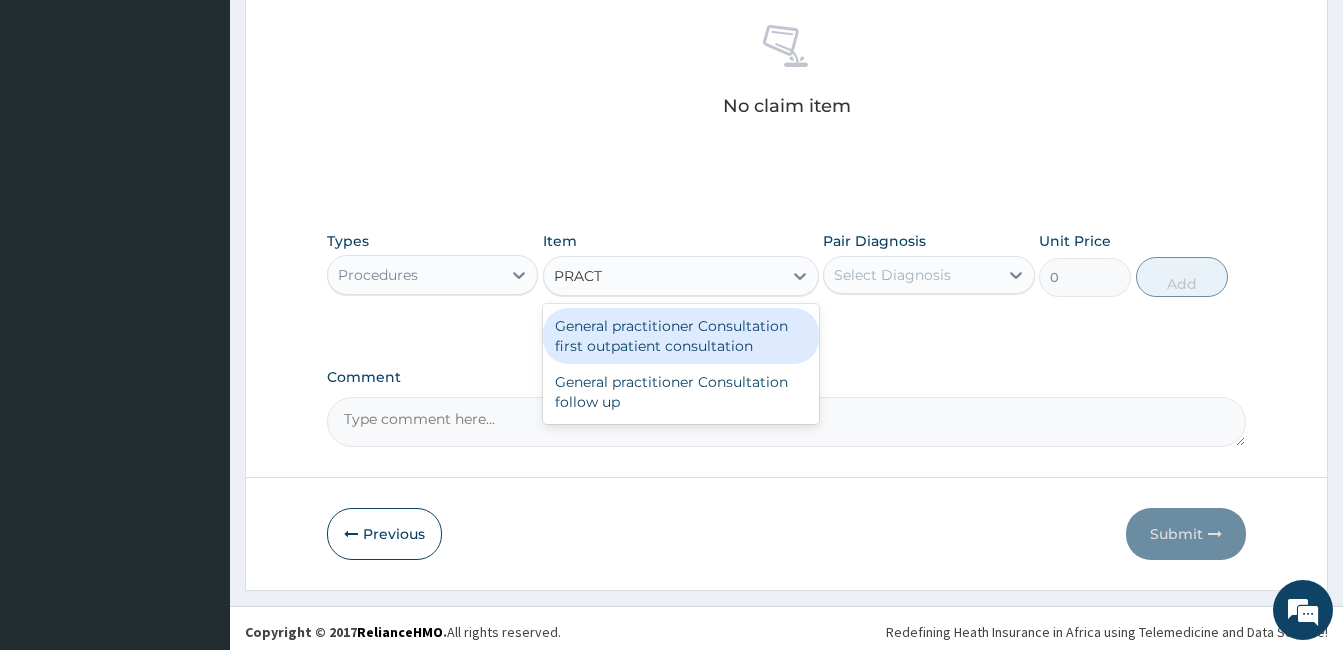 click on "General practitioner Consultation first outpatient consultation" at bounding box center (681, 336) 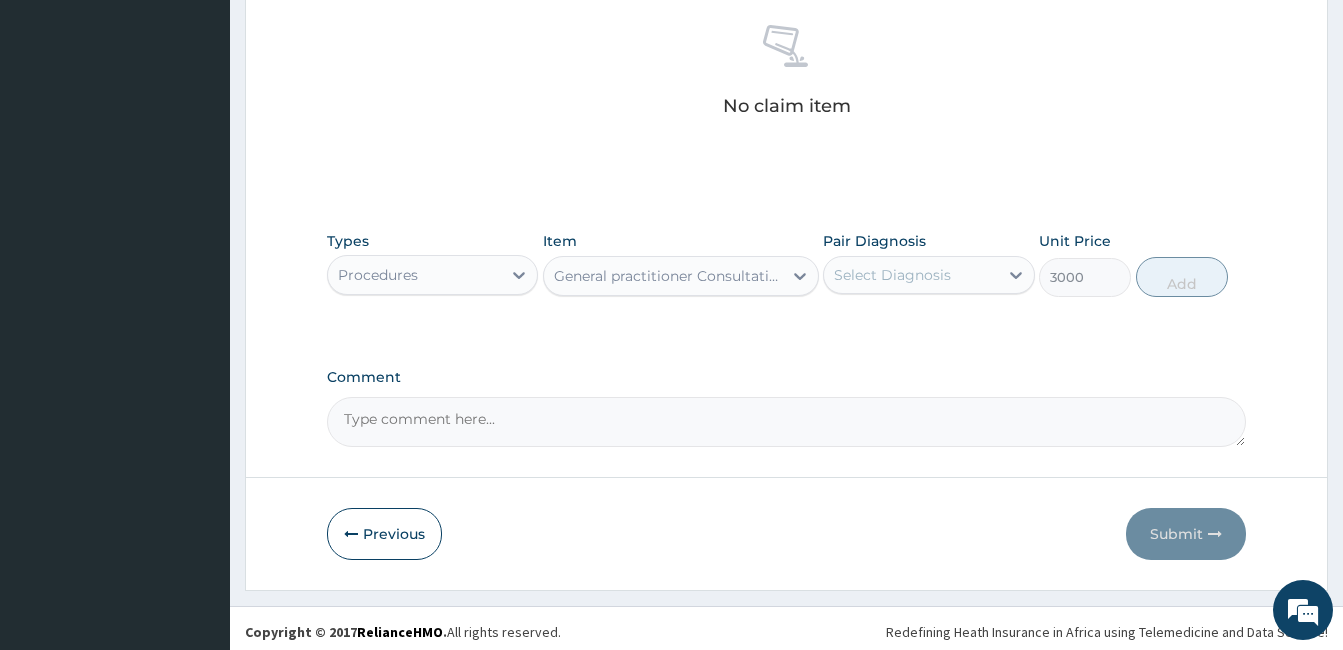 click on "Pair Diagnosis Select Diagnosis" at bounding box center (928, 264) 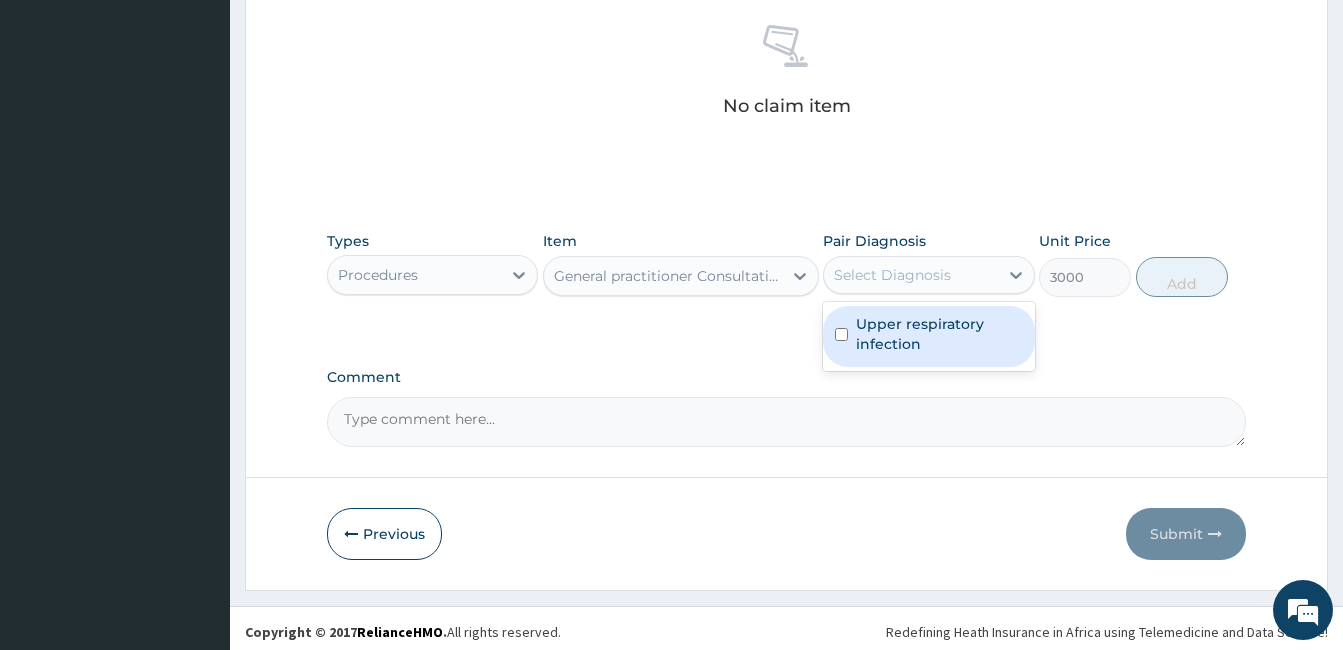click on "Select Diagnosis" at bounding box center (892, 275) 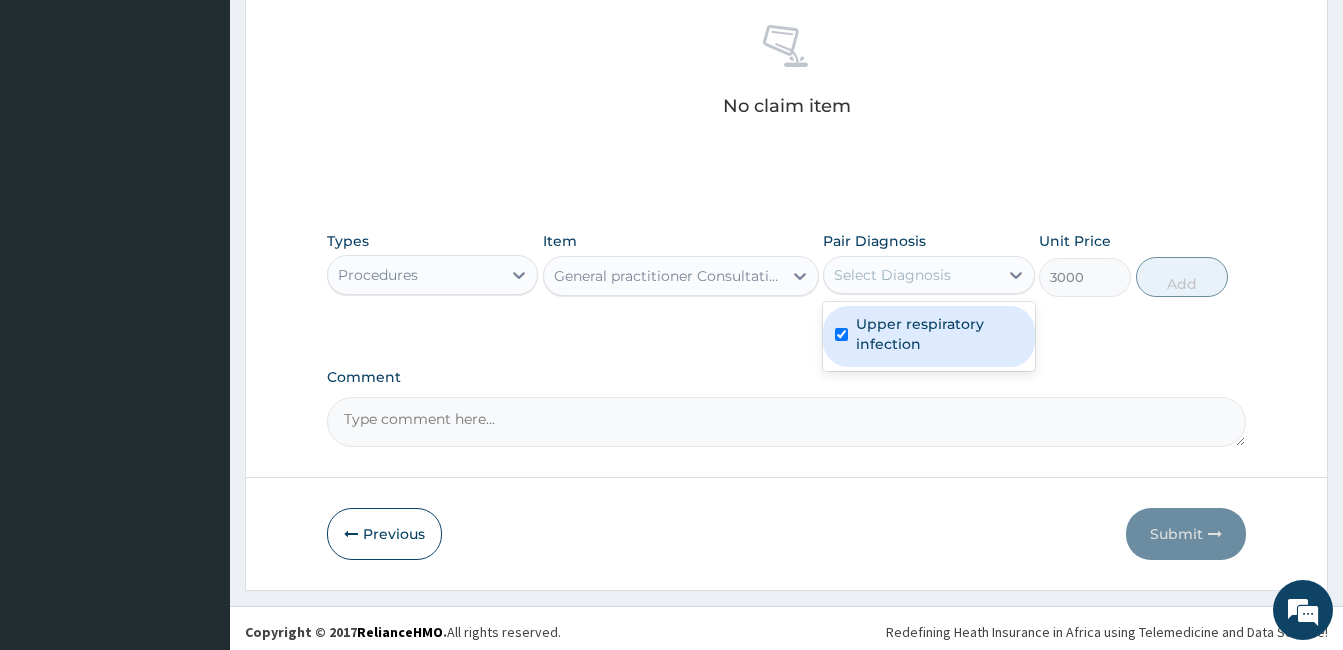 checkbox on "true" 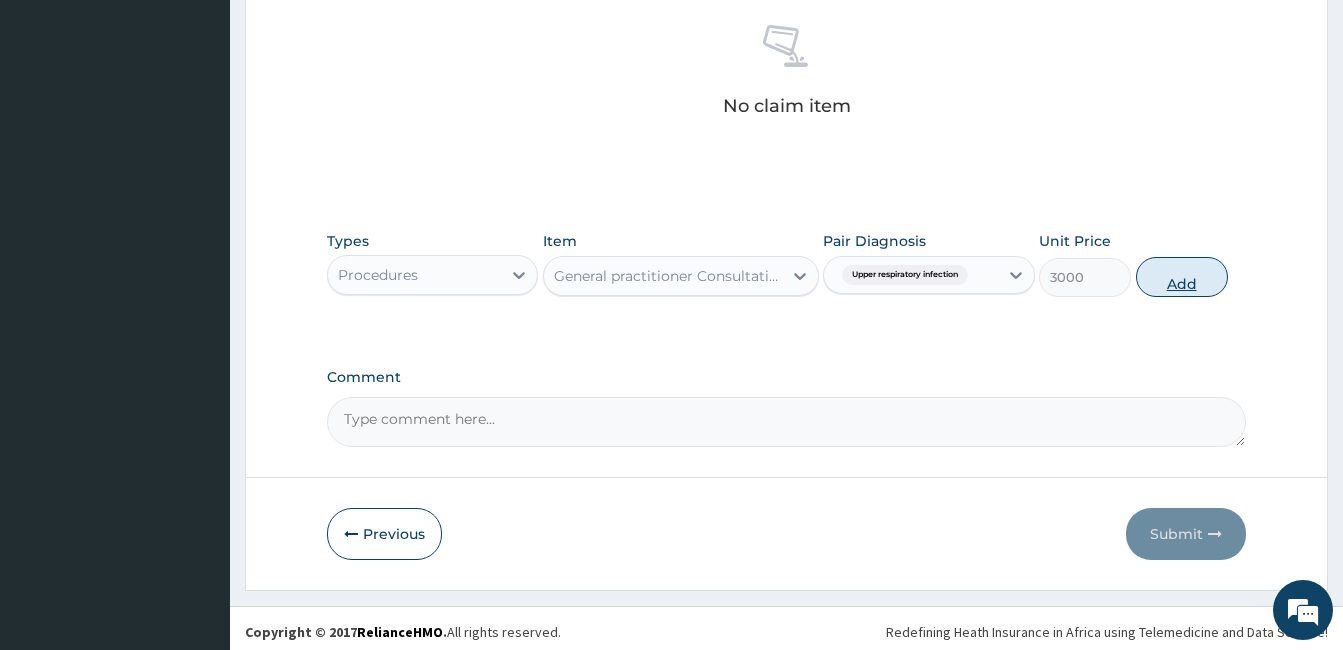 click on "Add" at bounding box center [1182, 277] 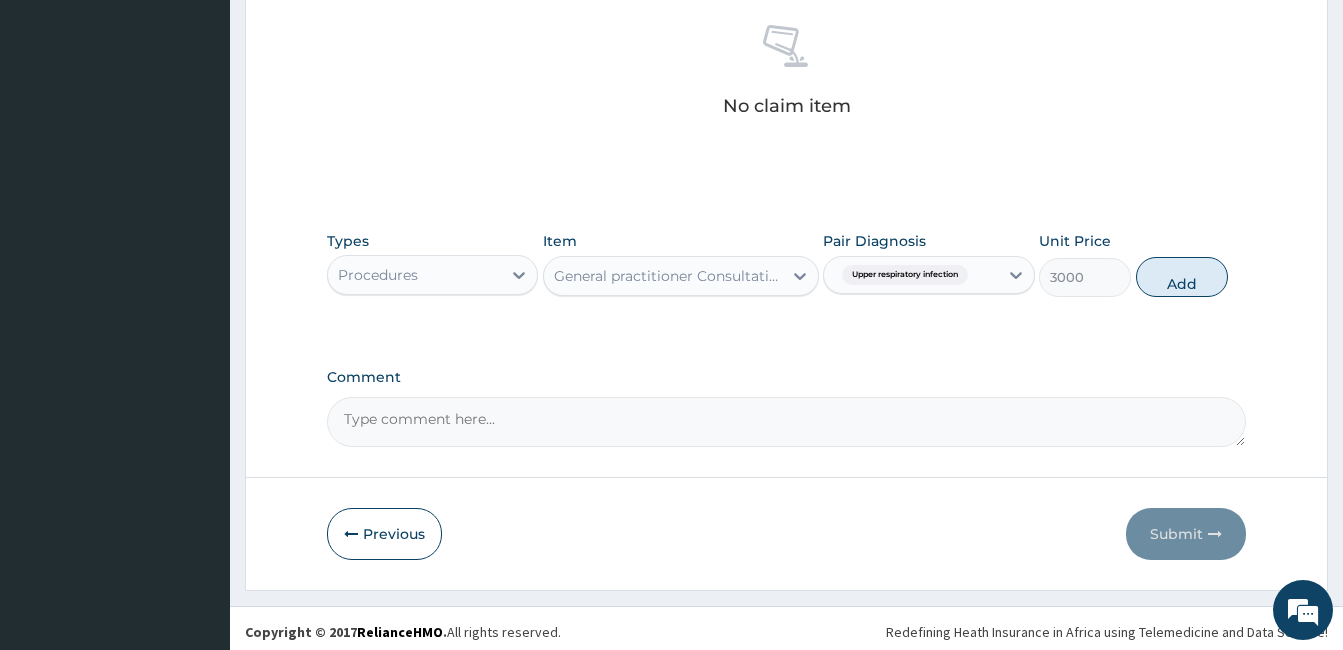 type on "0" 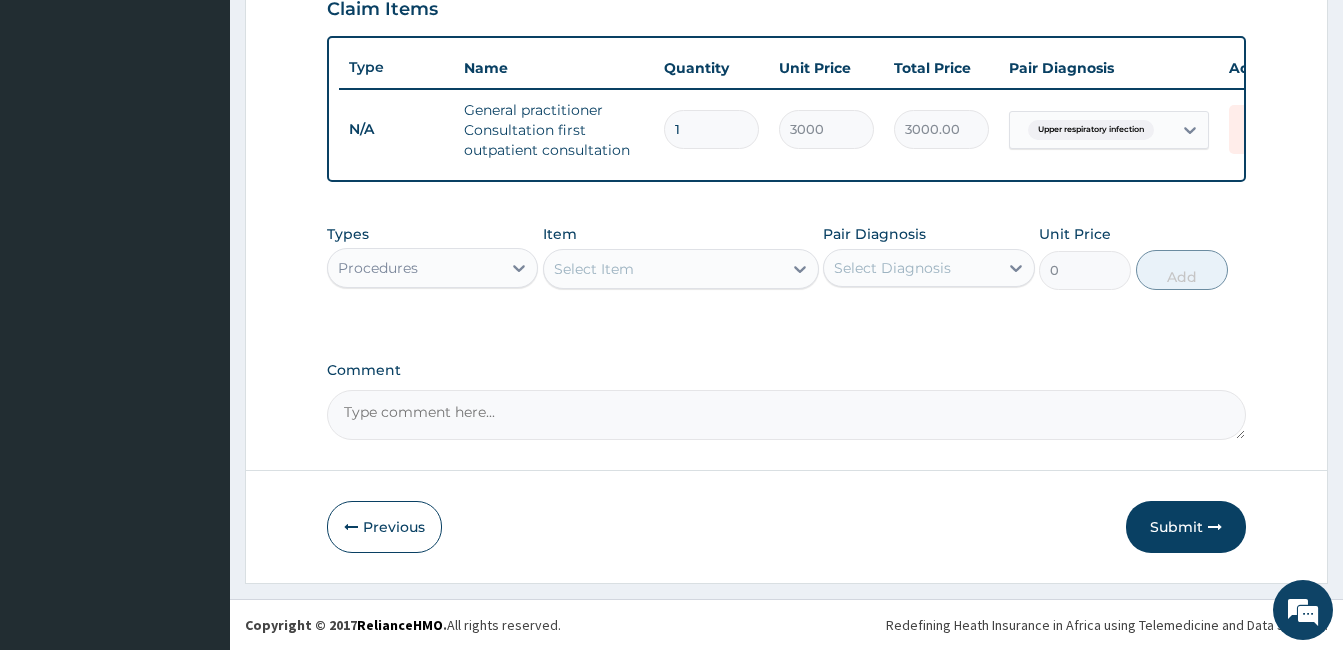 scroll, scrollTop: 723, scrollLeft: 0, axis: vertical 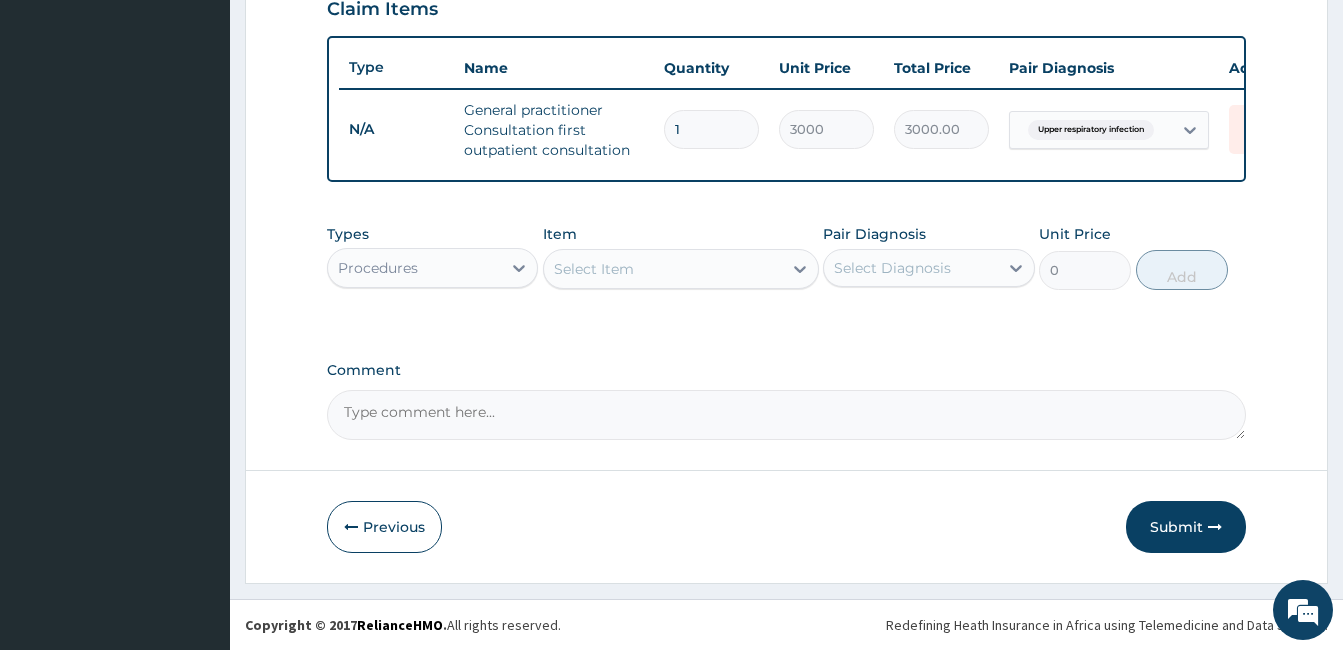 click on "Procedures" at bounding box center (414, 268) 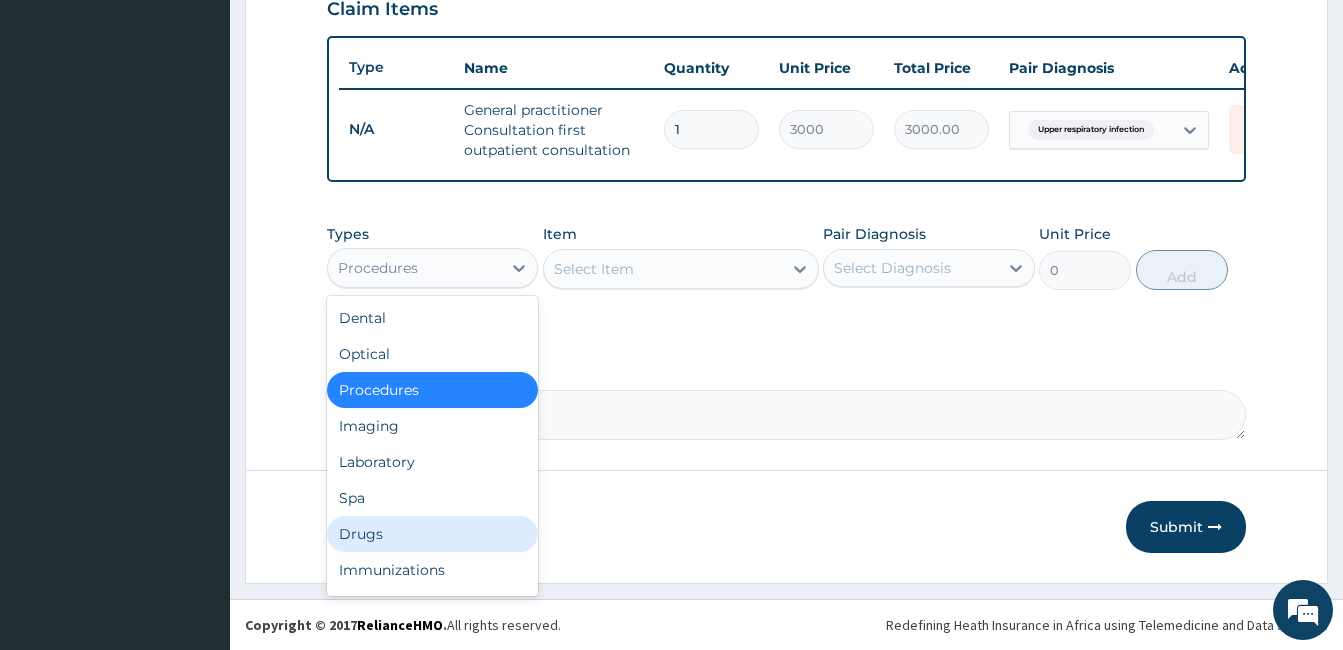click on "Drugs" at bounding box center [432, 534] 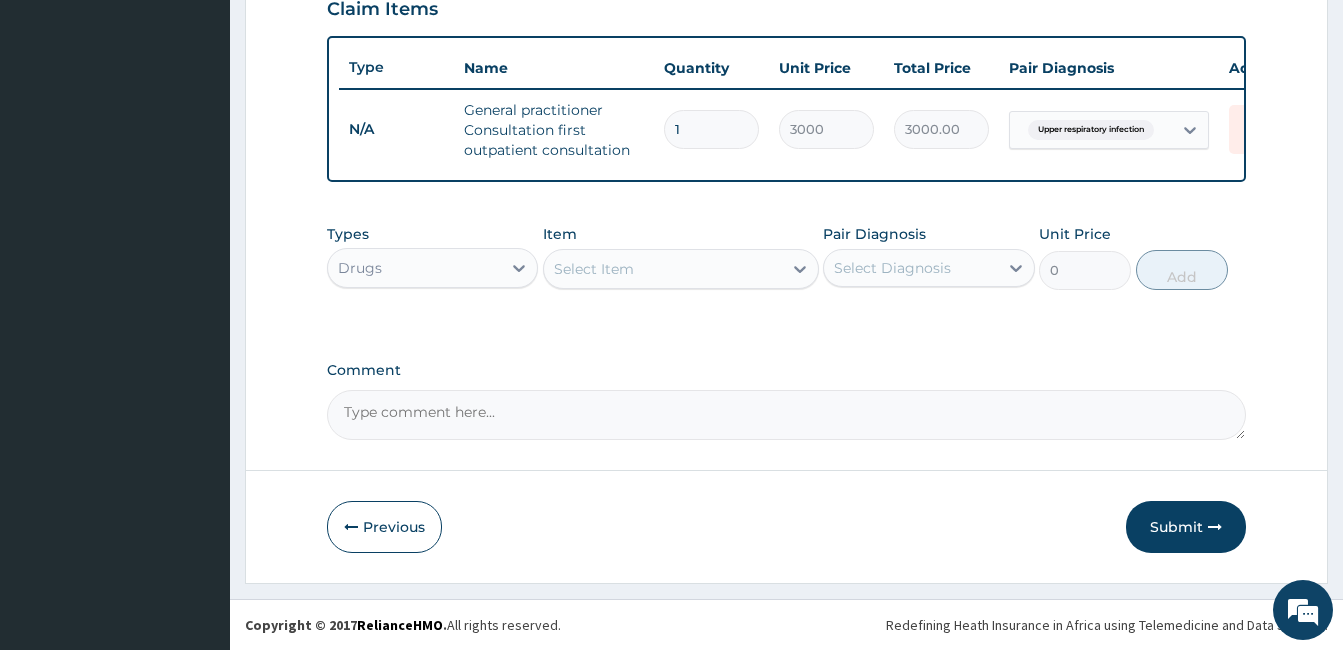 click on "Select Item" at bounding box center (663, 269) 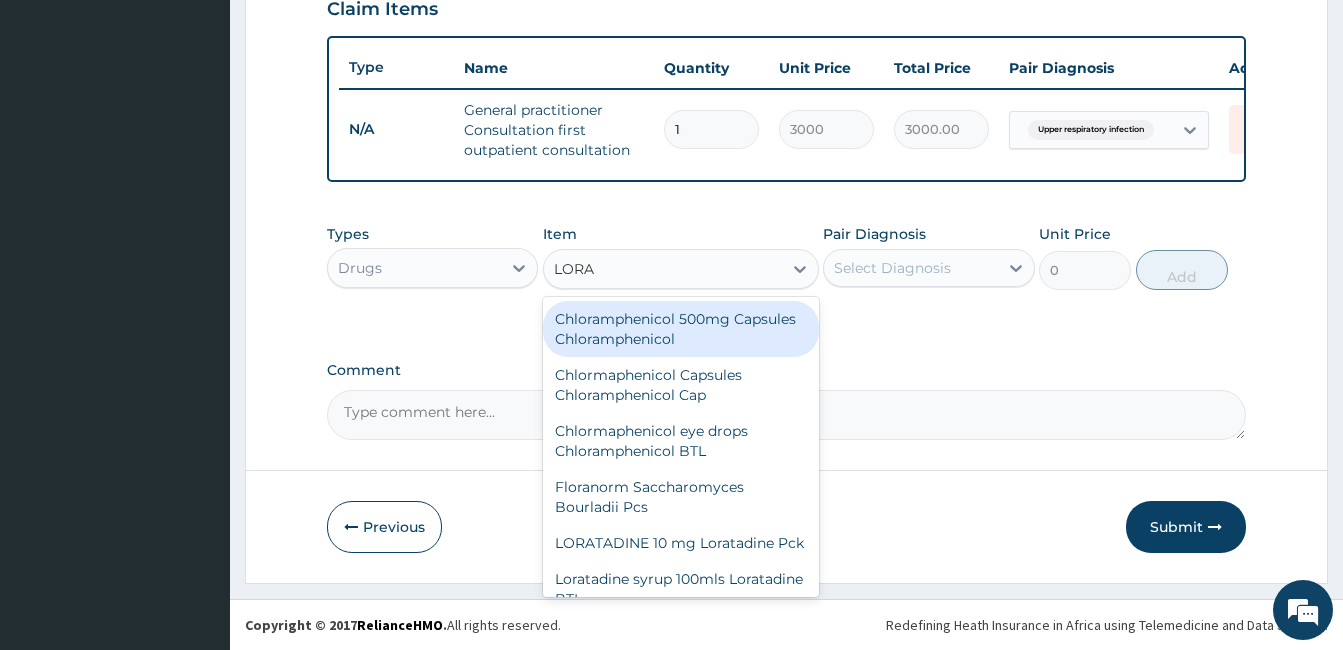 type on "LORAT" 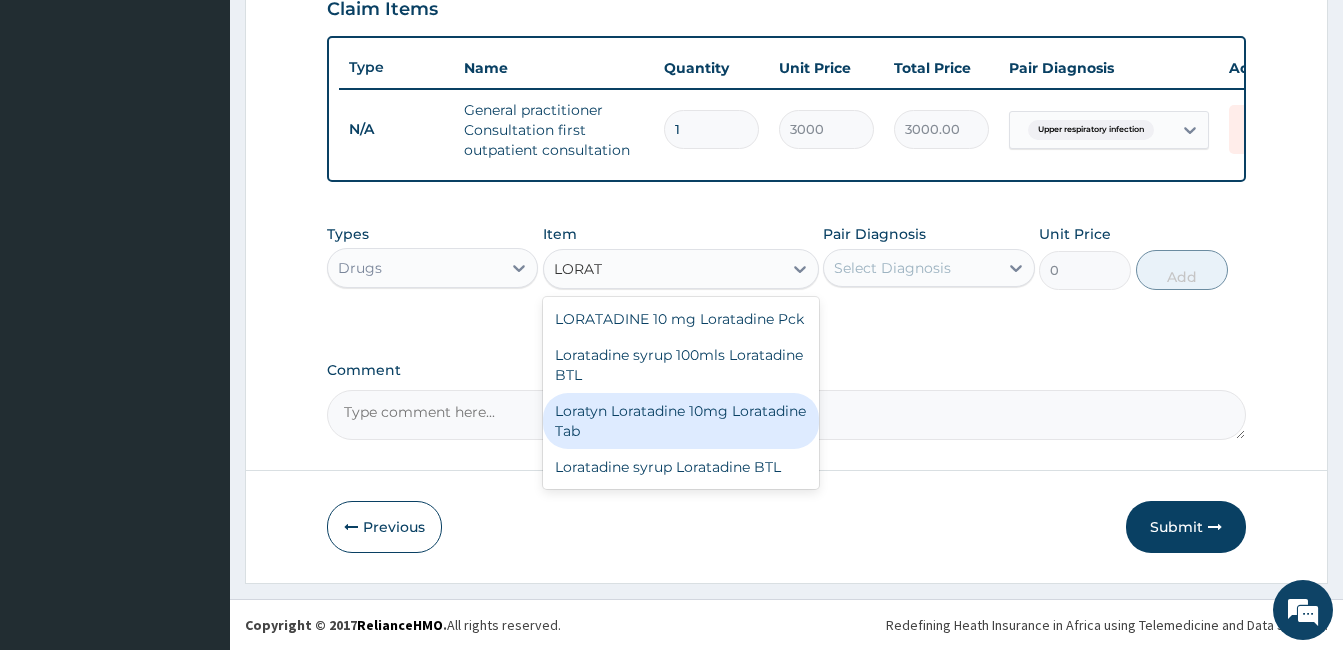 click on "Loratyn Loratadine 10mg Loratadine Tab" at bounding box center (681, 421) 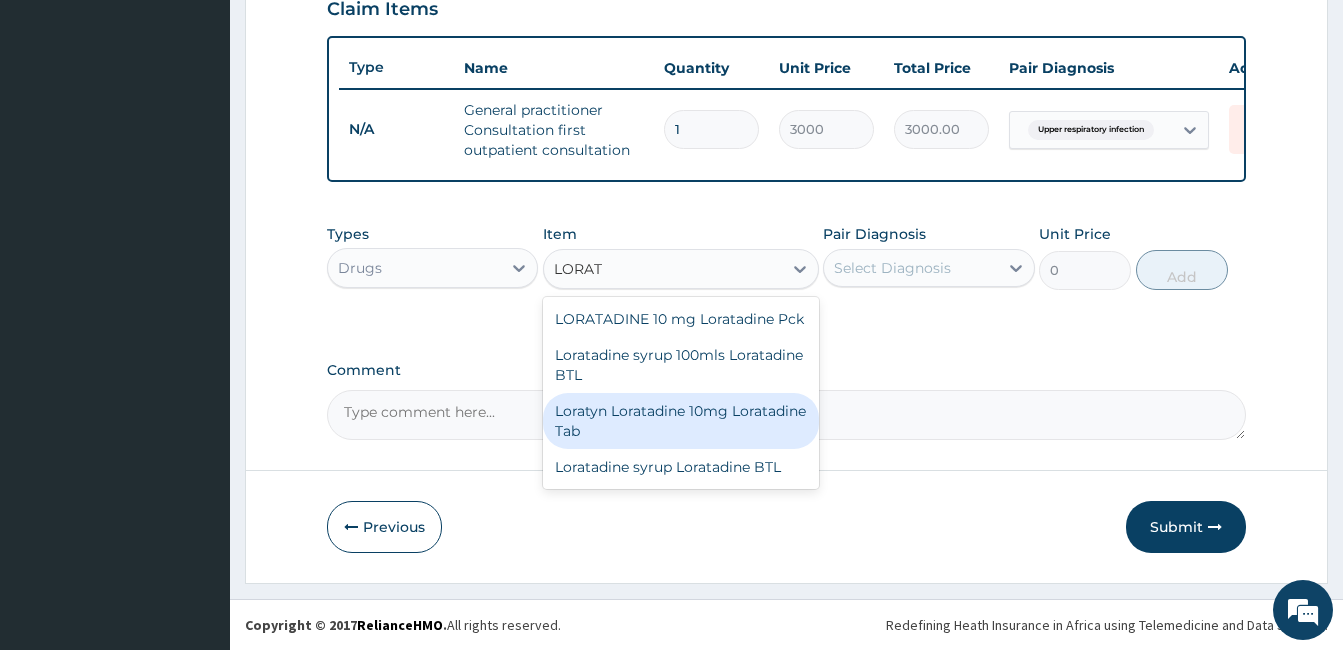 type 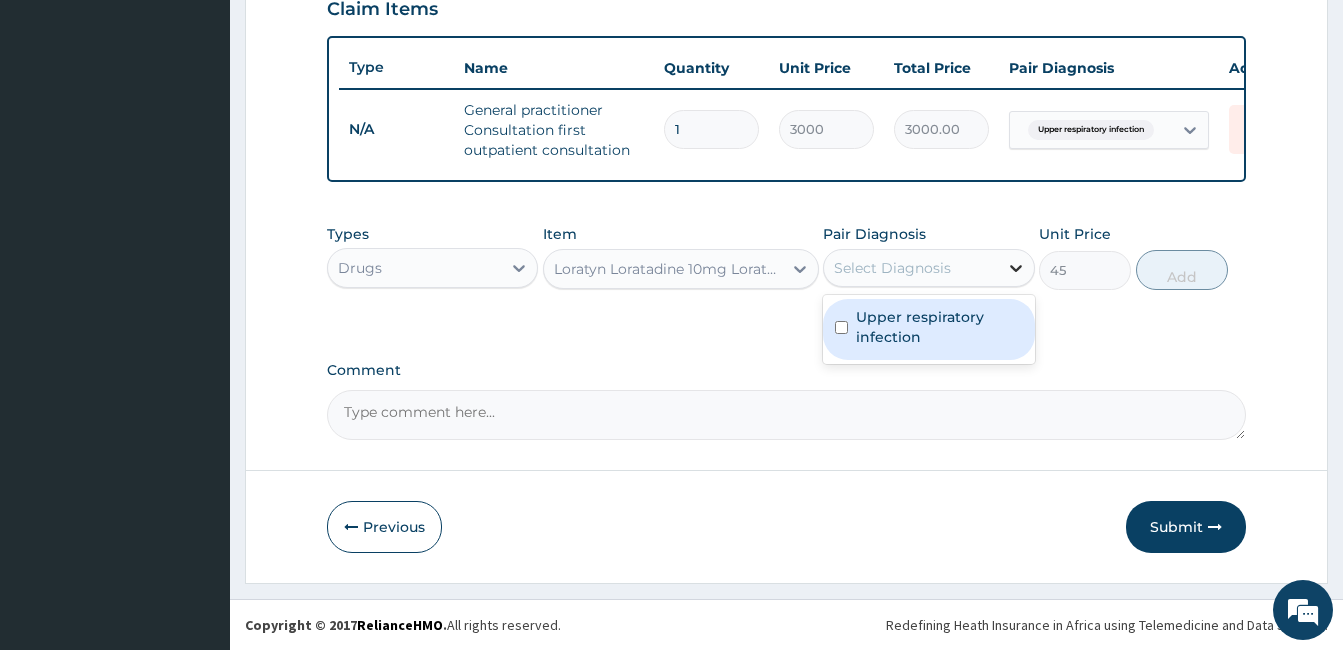 click at bounding box center (1016, 268) 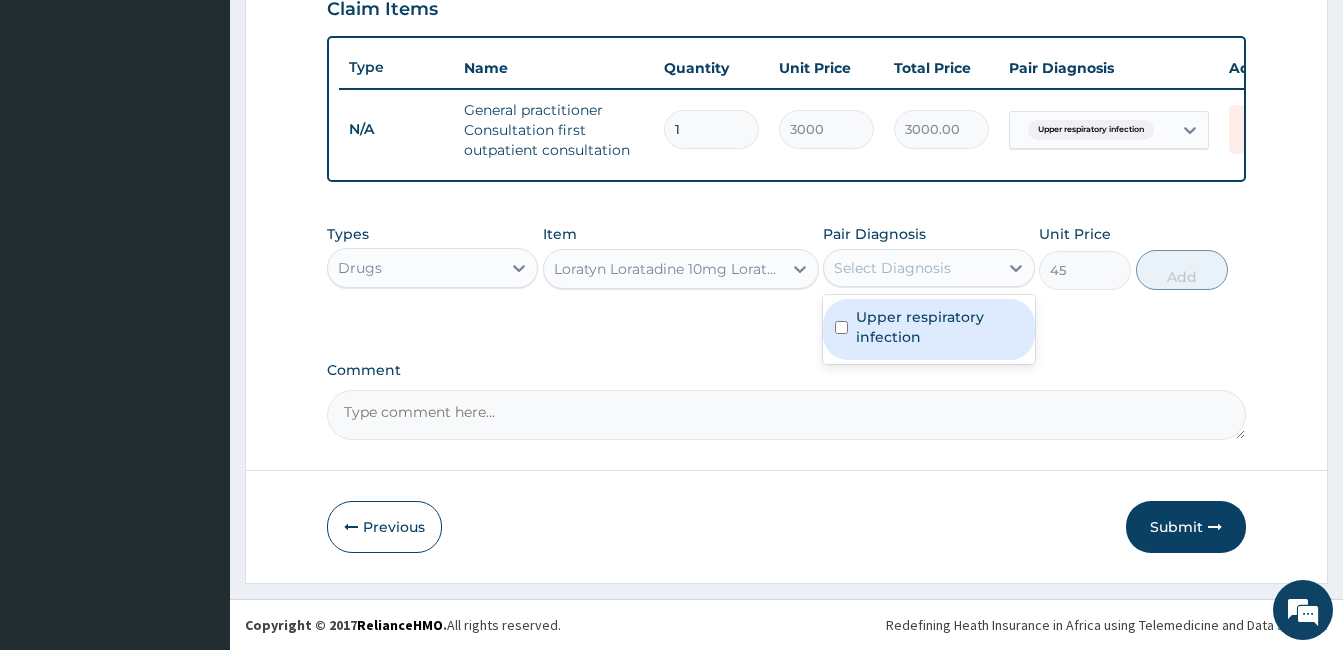 click on "Upper respiratory infection" at bounding box center (939, 327) 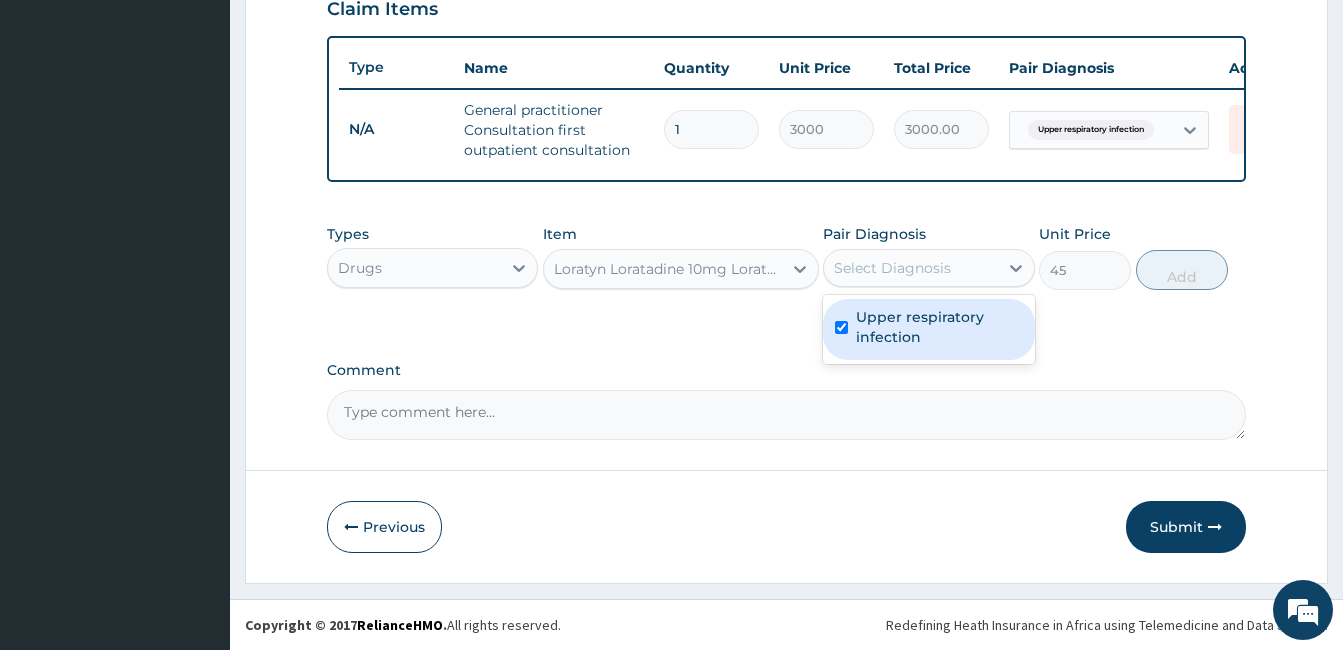 checkbox on "true" 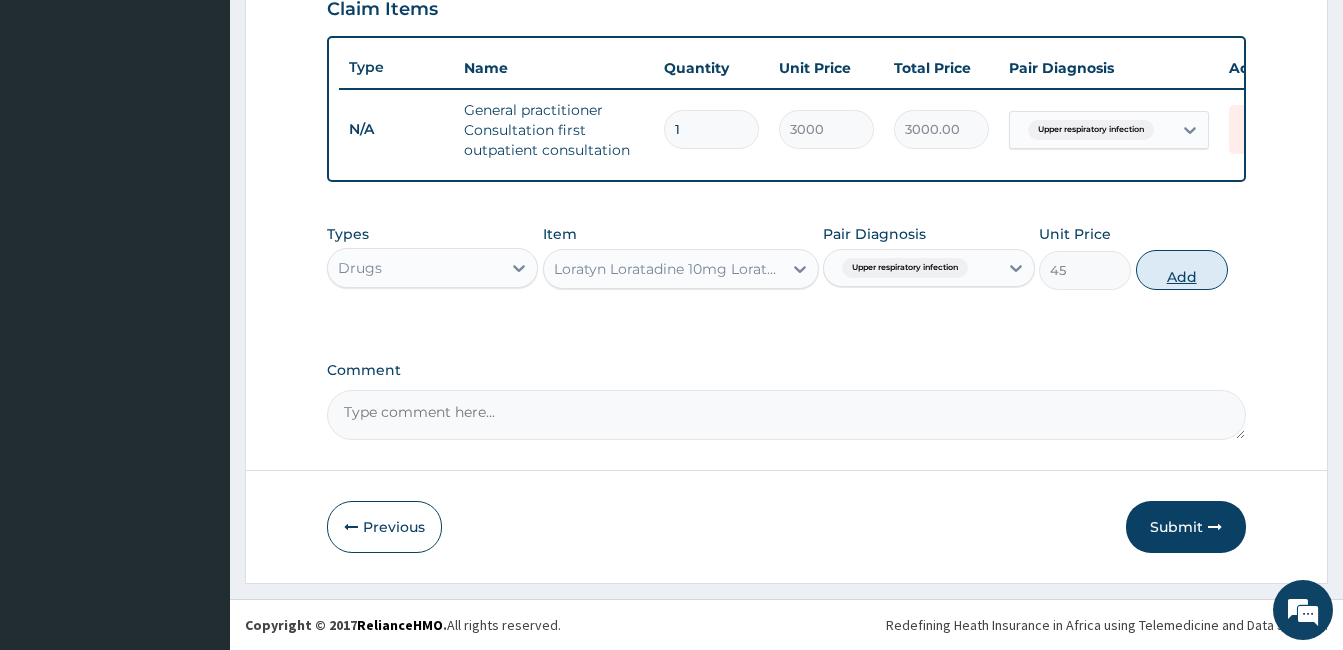 click on "Add" at bounding box center [1182, 270] 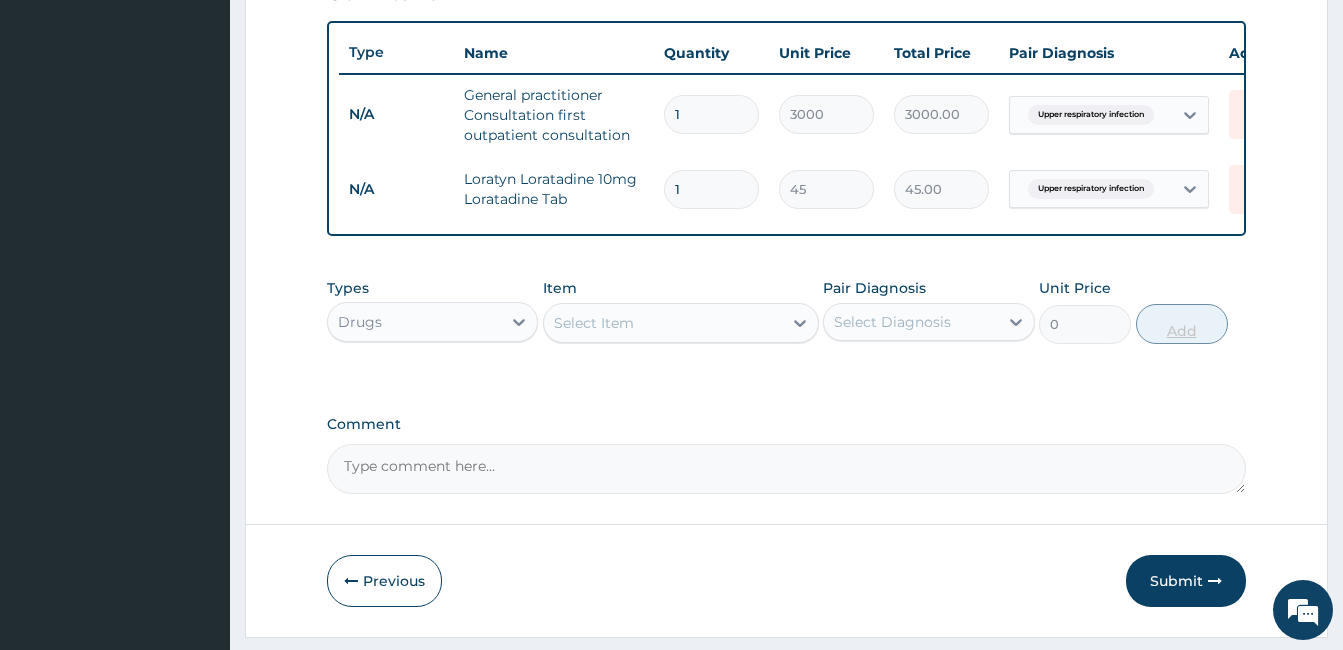 type 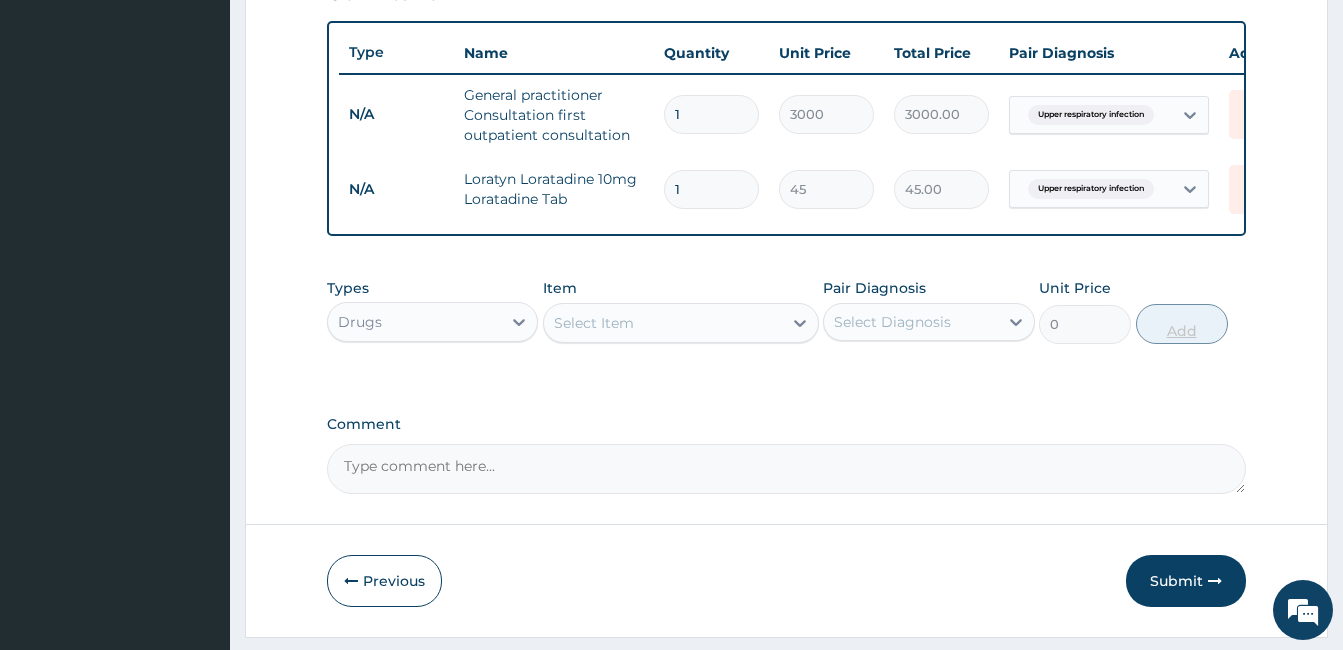 type on "0.00" 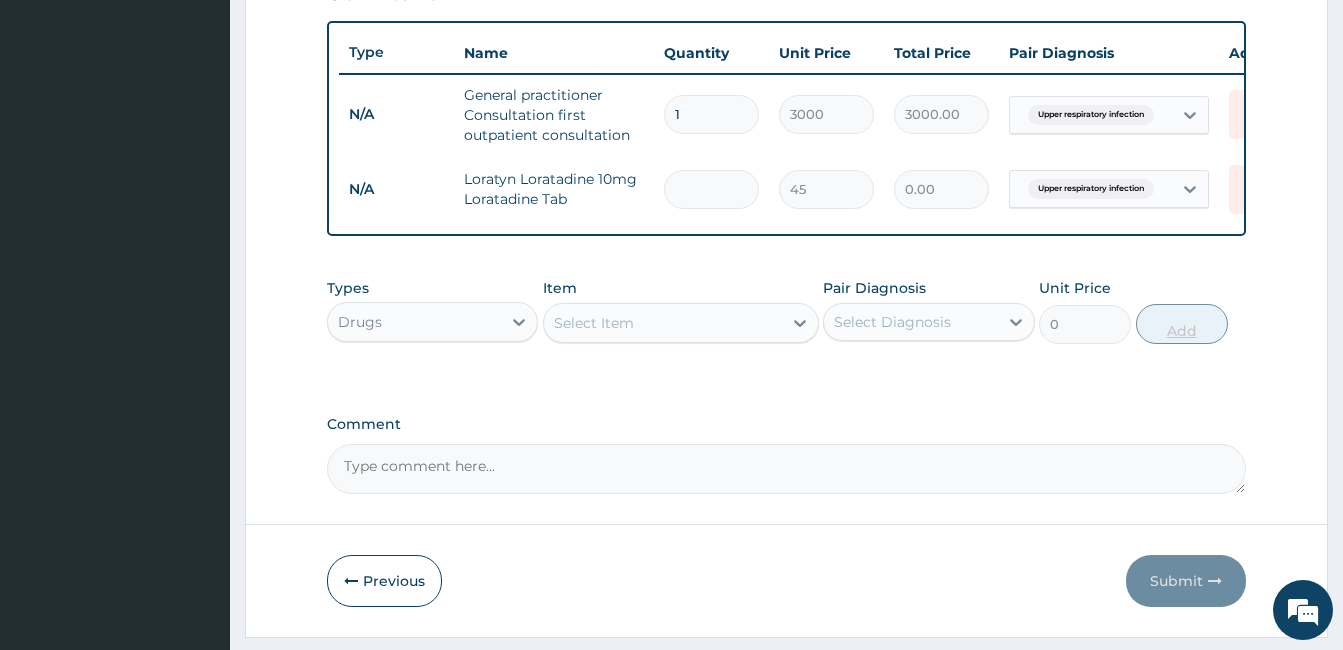 type on "7" 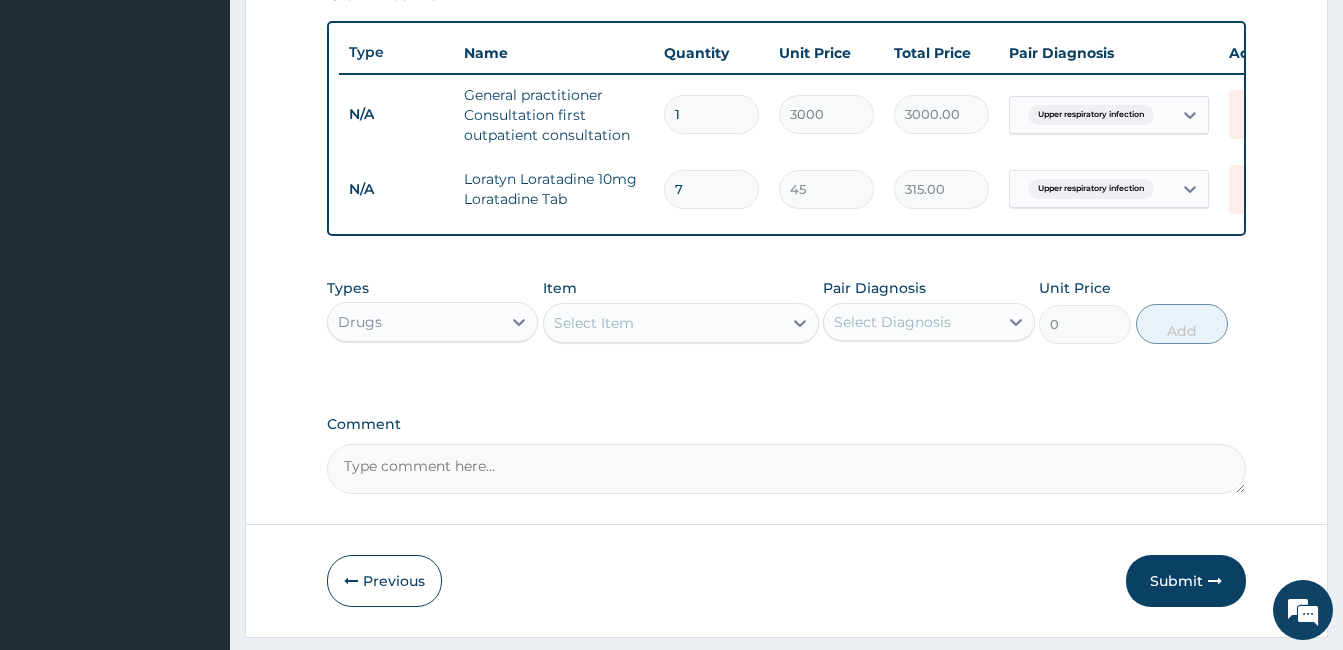 type on "7" 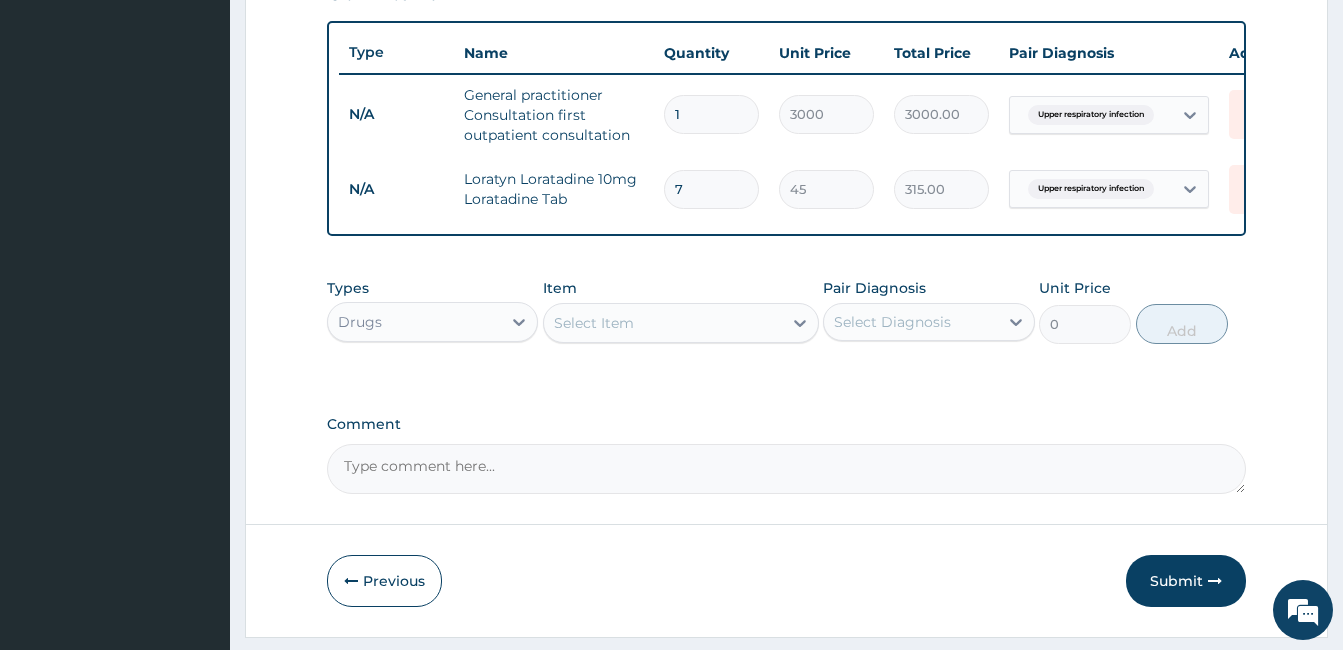 click on "Select Item" at bounding box center (594, 323) 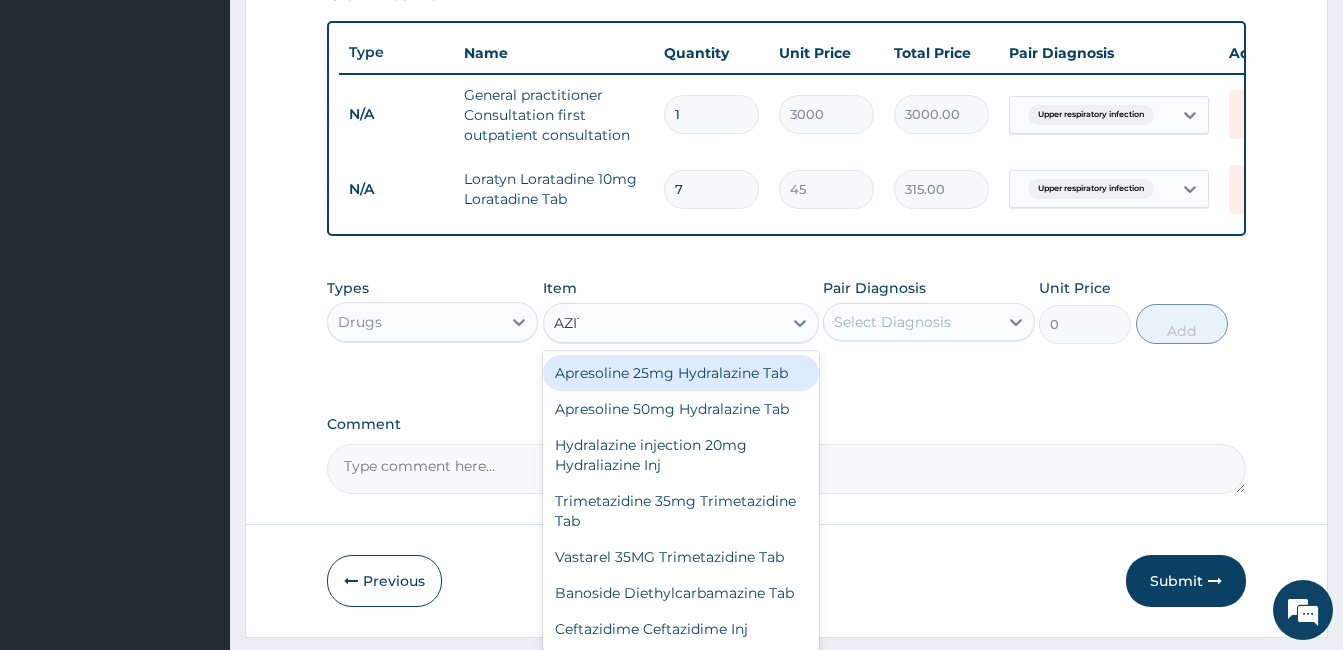 type on "AZITH" 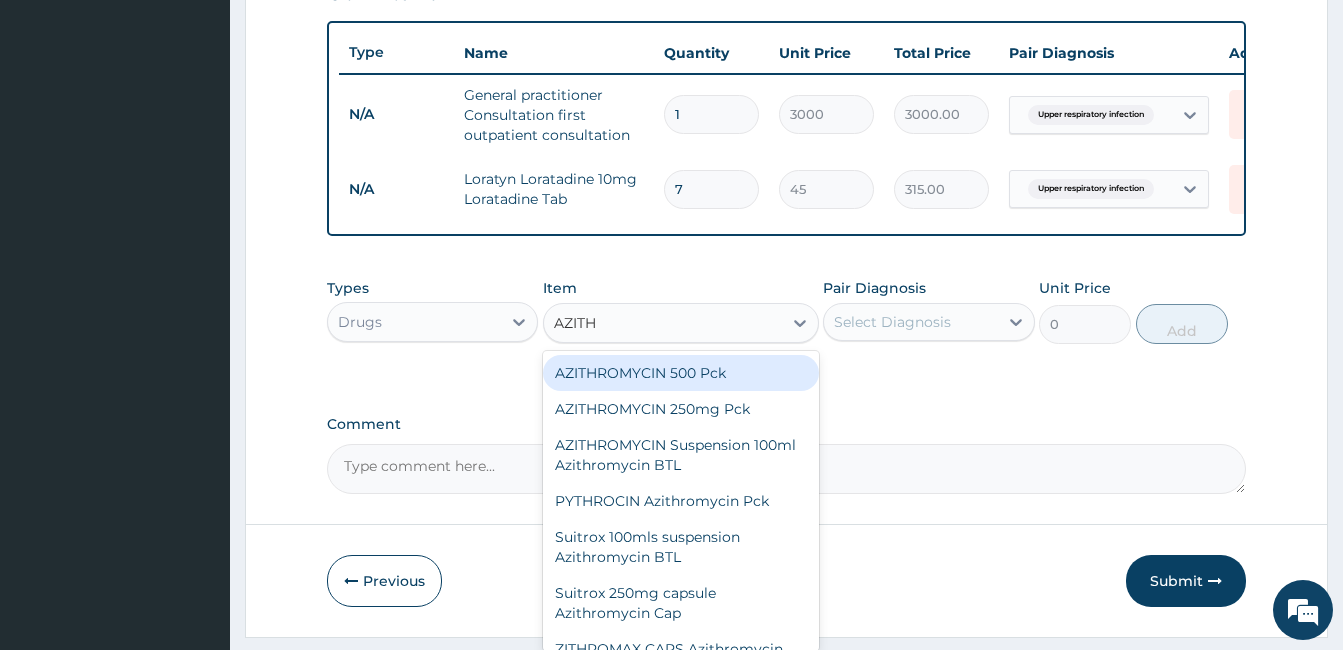 click on "AZITHROMYCIN 500 Pck" at bounding box center (681, 373) 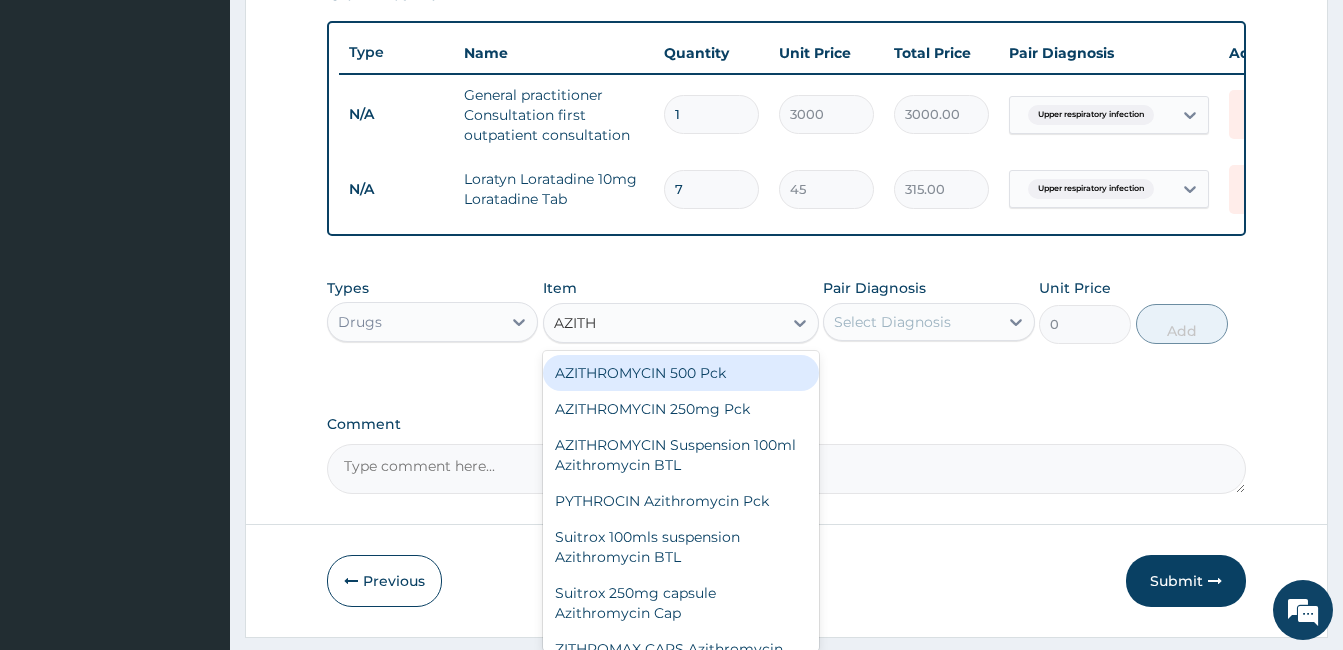 type 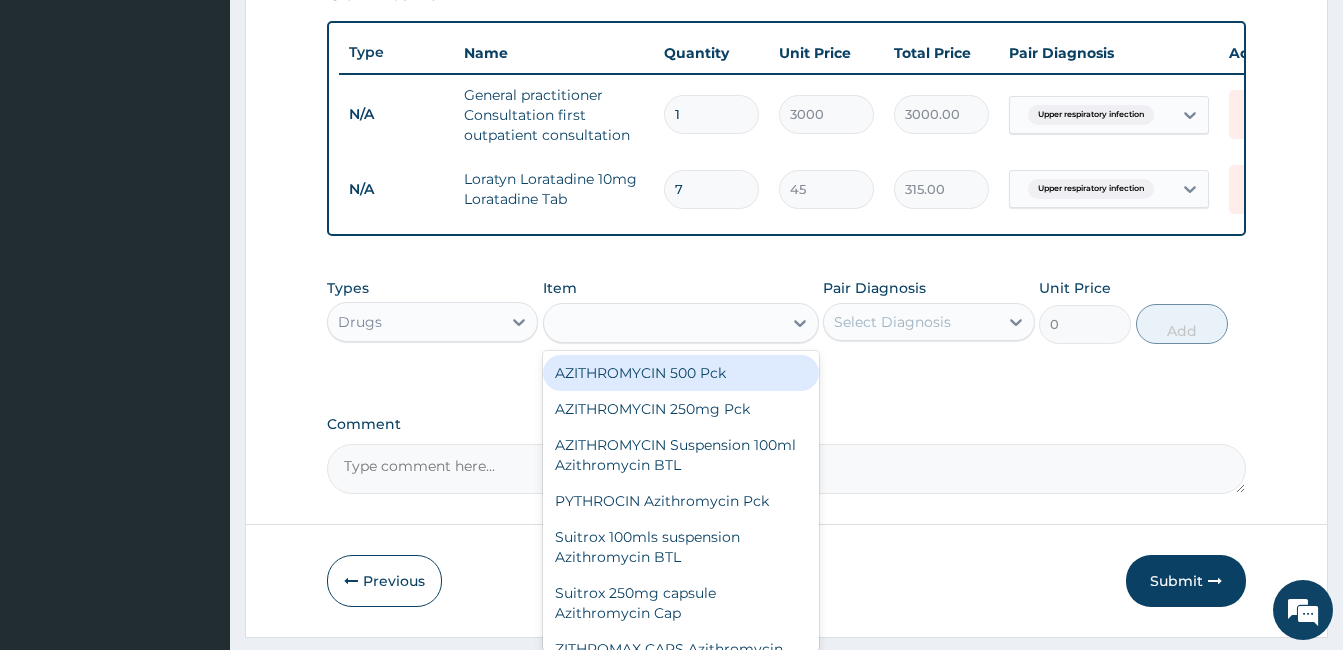 type on "130" 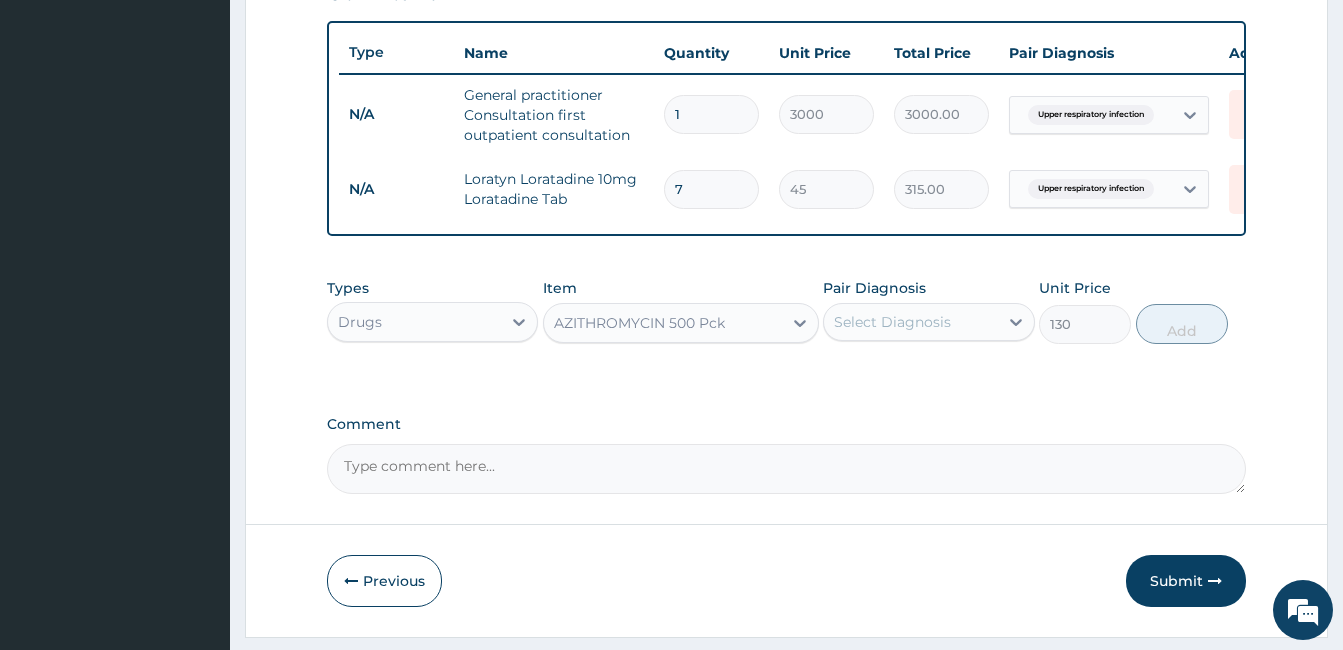click on "AZITHROMYCIN 500 Pck" at bounding box center [639, 323] 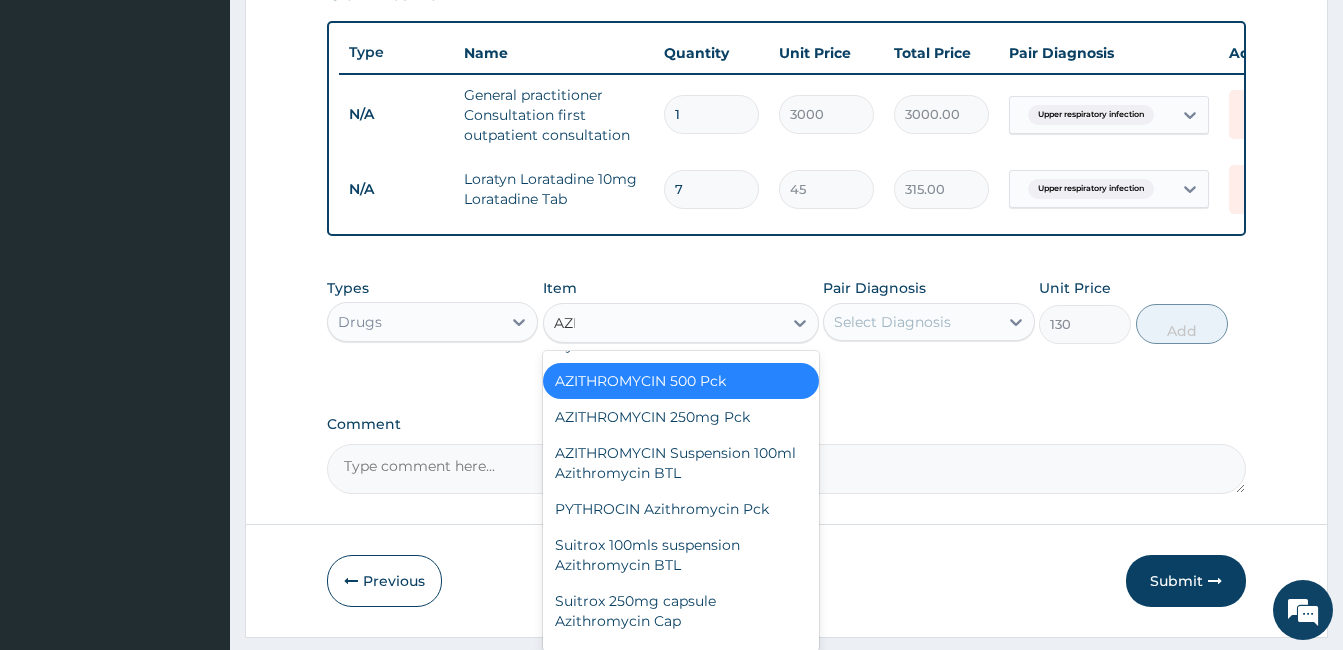 scroll, scrollTop: 1824, scrollLeft: 0, axis: vertical 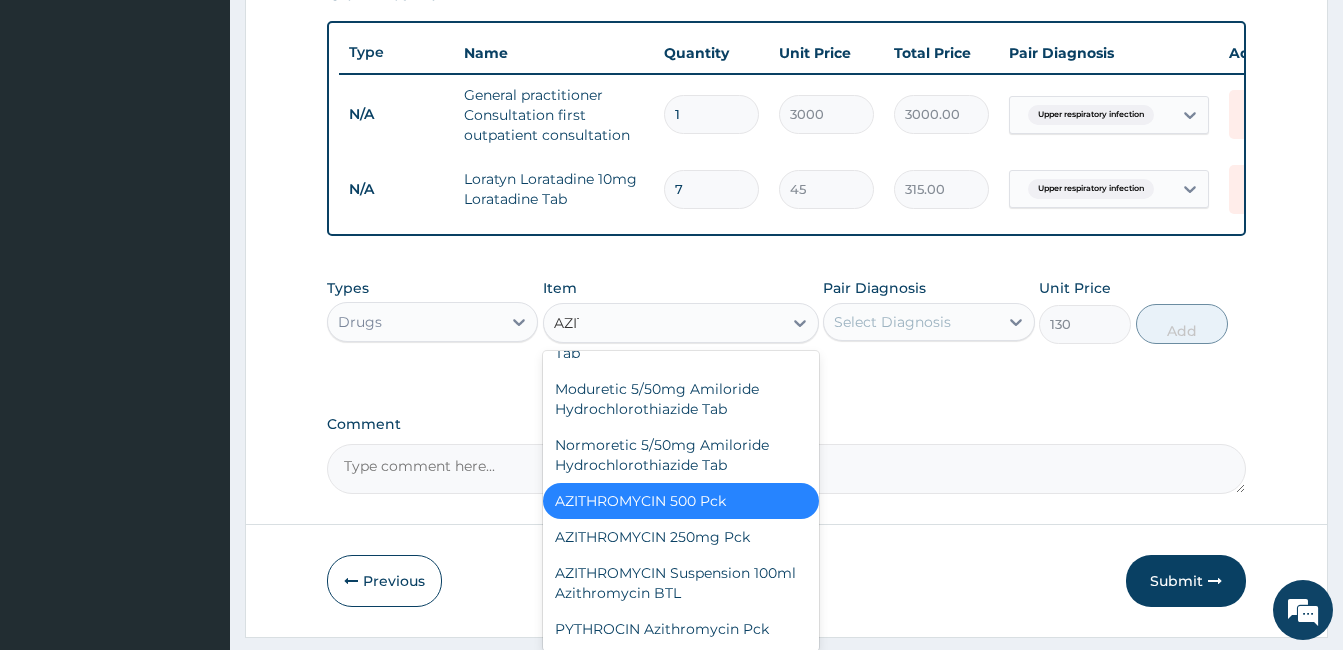 type on "AZITH" 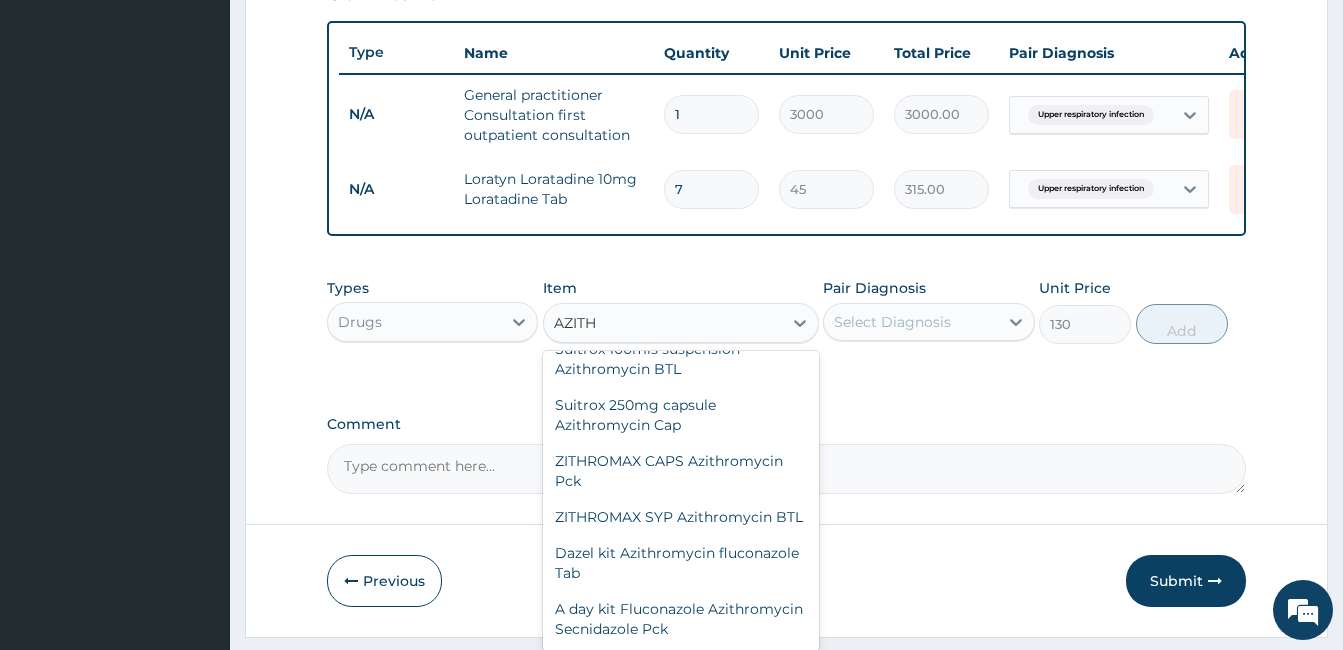 scroll, scrollTop: 0, scrollLeft: 0, axis: both 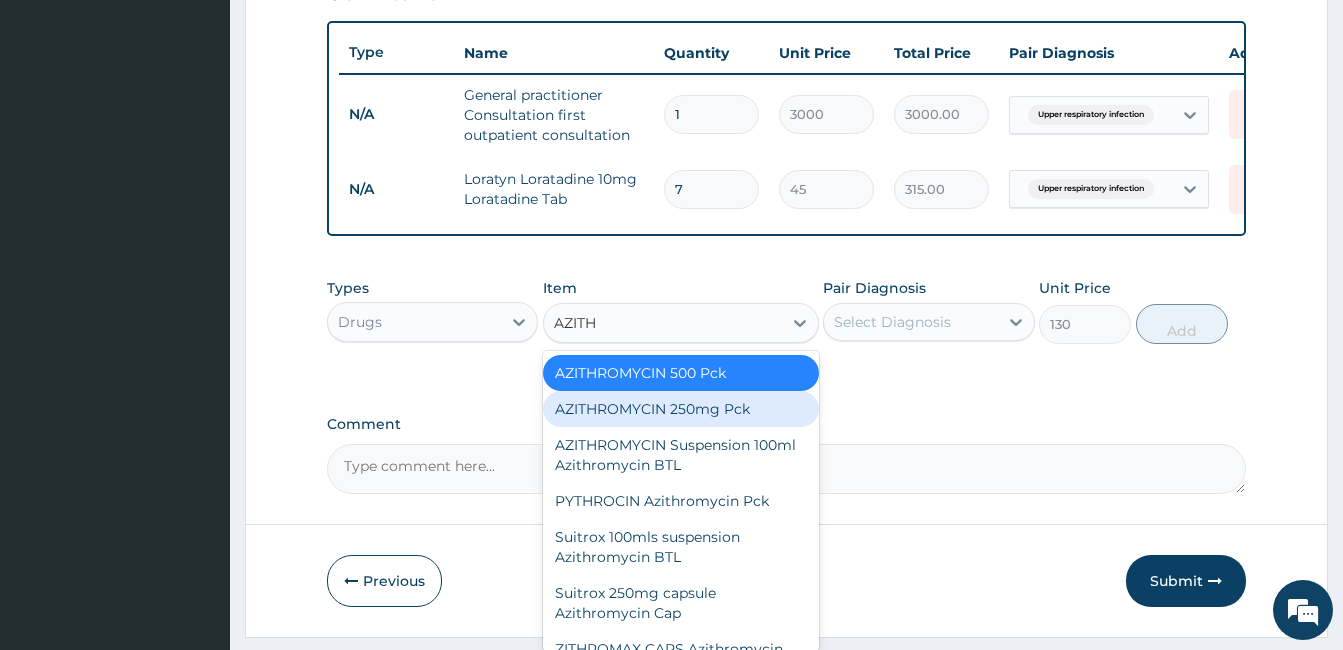 click on "AZITHROMYCIN 250mg Pck" at bounding box center (681, 409) 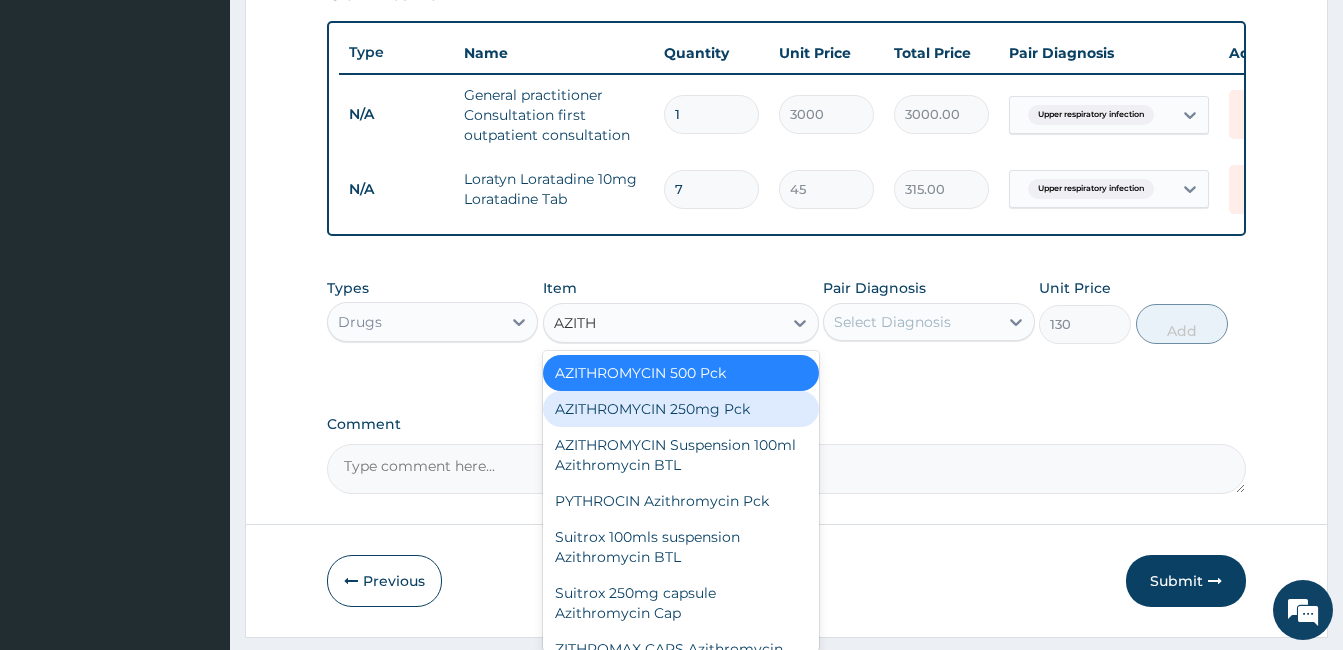 type 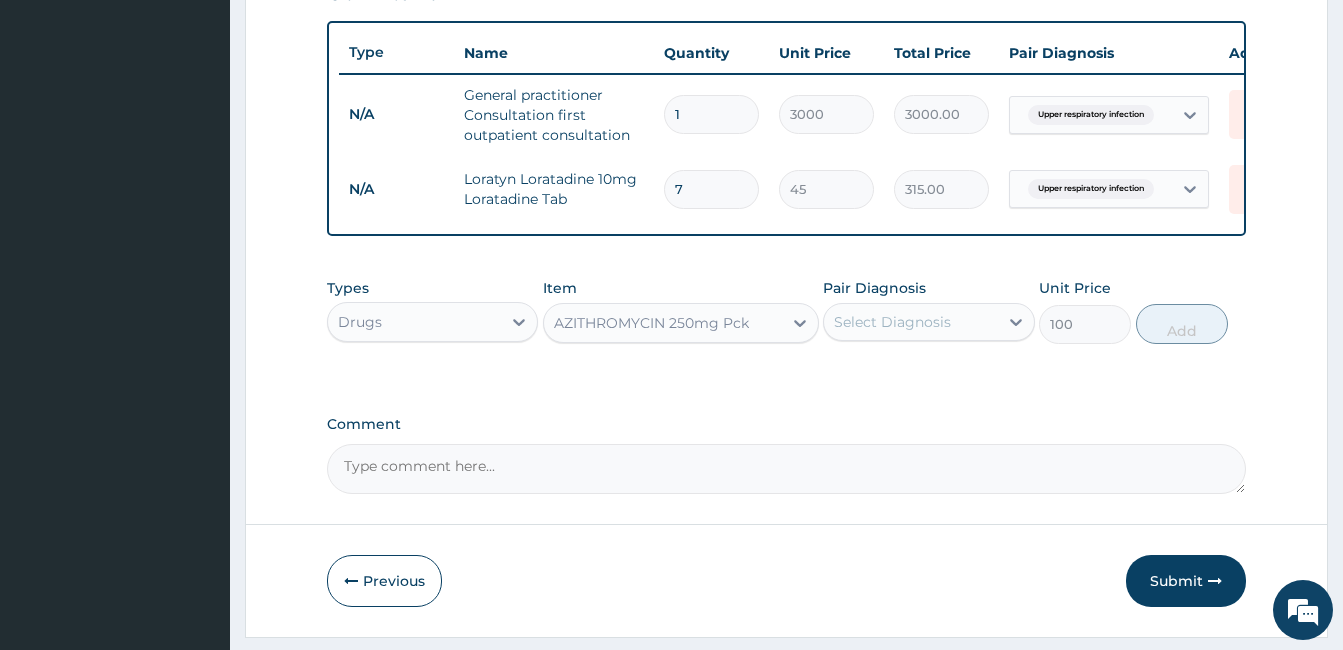 click on "Select Diagnosis" at bounding box center [892, 322] 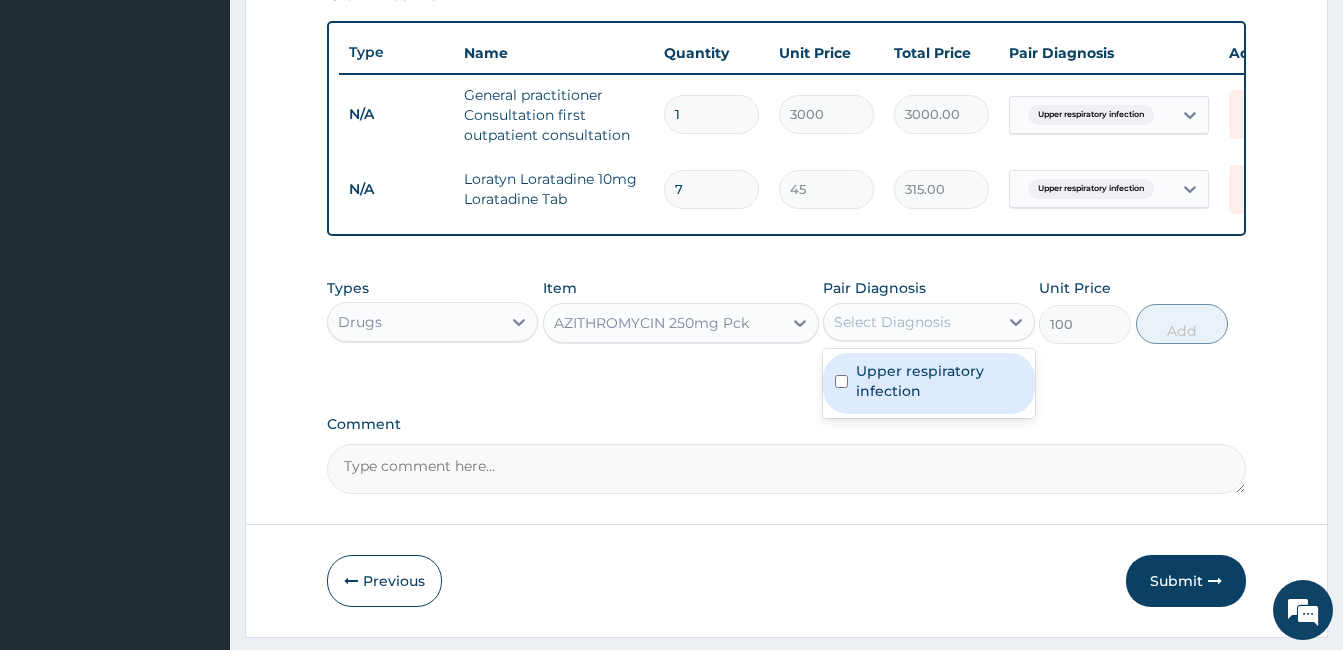 click on "Upper respiratory infection" at bounding box center (928, 383) 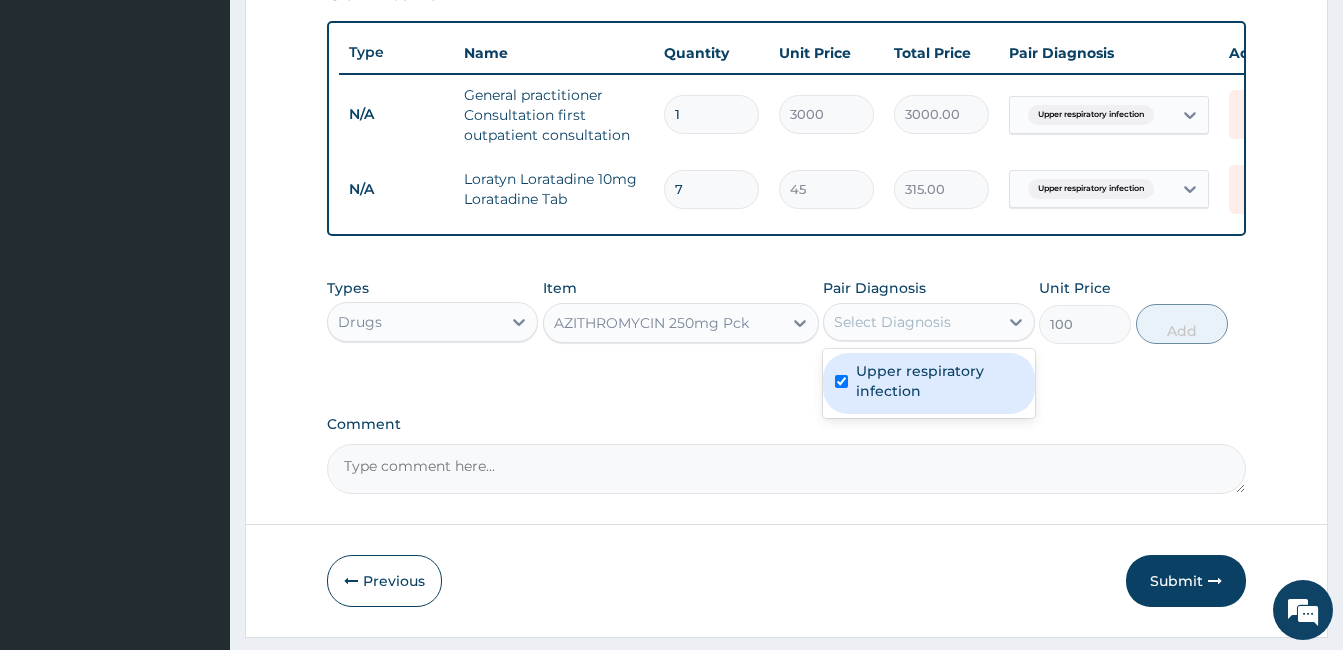 checkbox on "true" 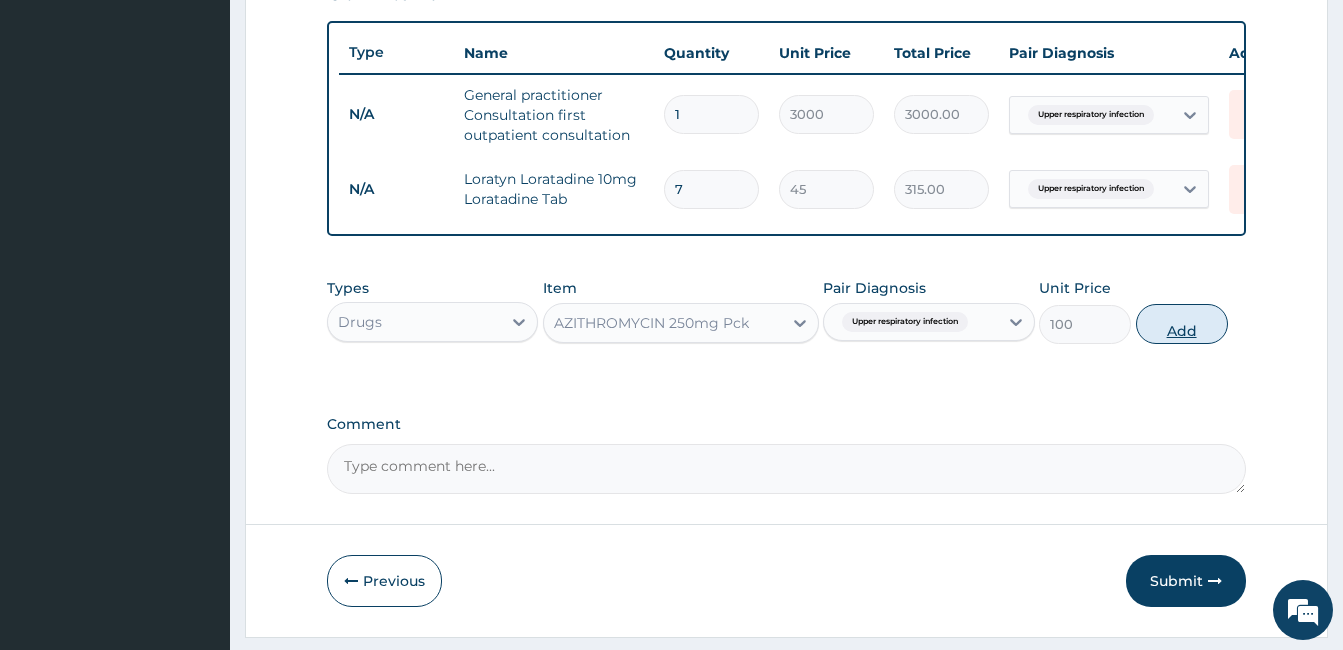 click on "Add" at bounding box center [1182, 324] 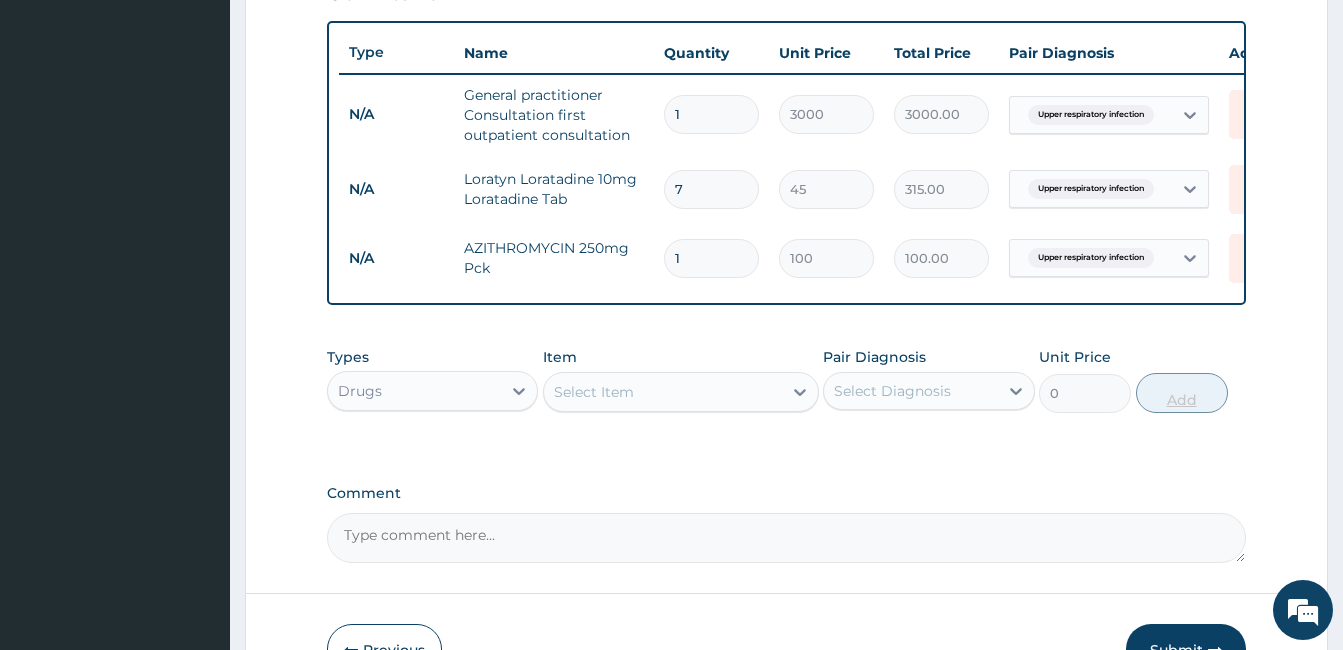 type 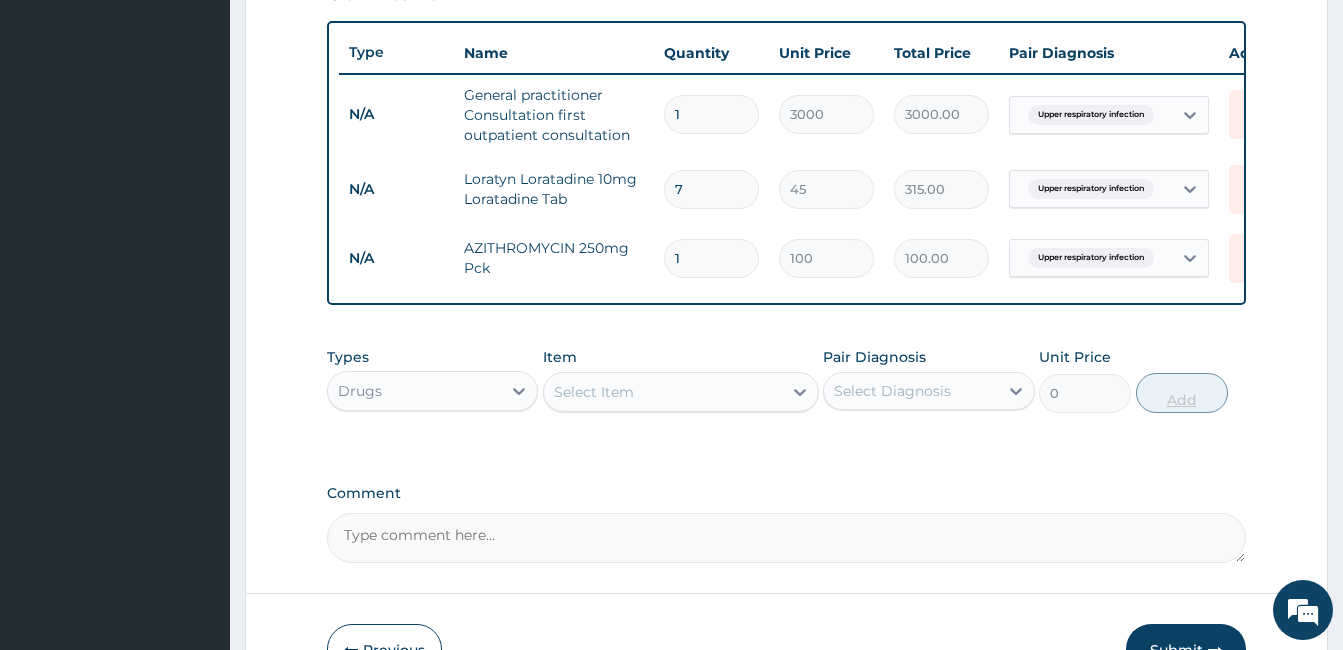 type on "0.00" 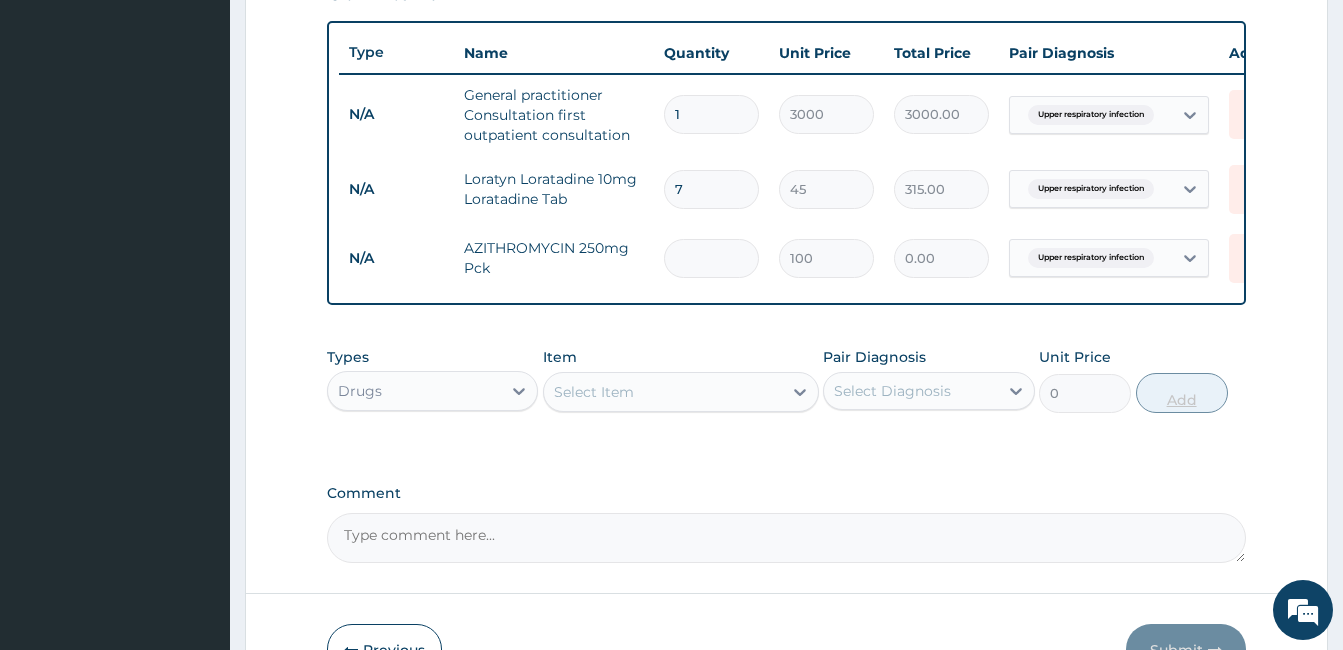 type on "6" 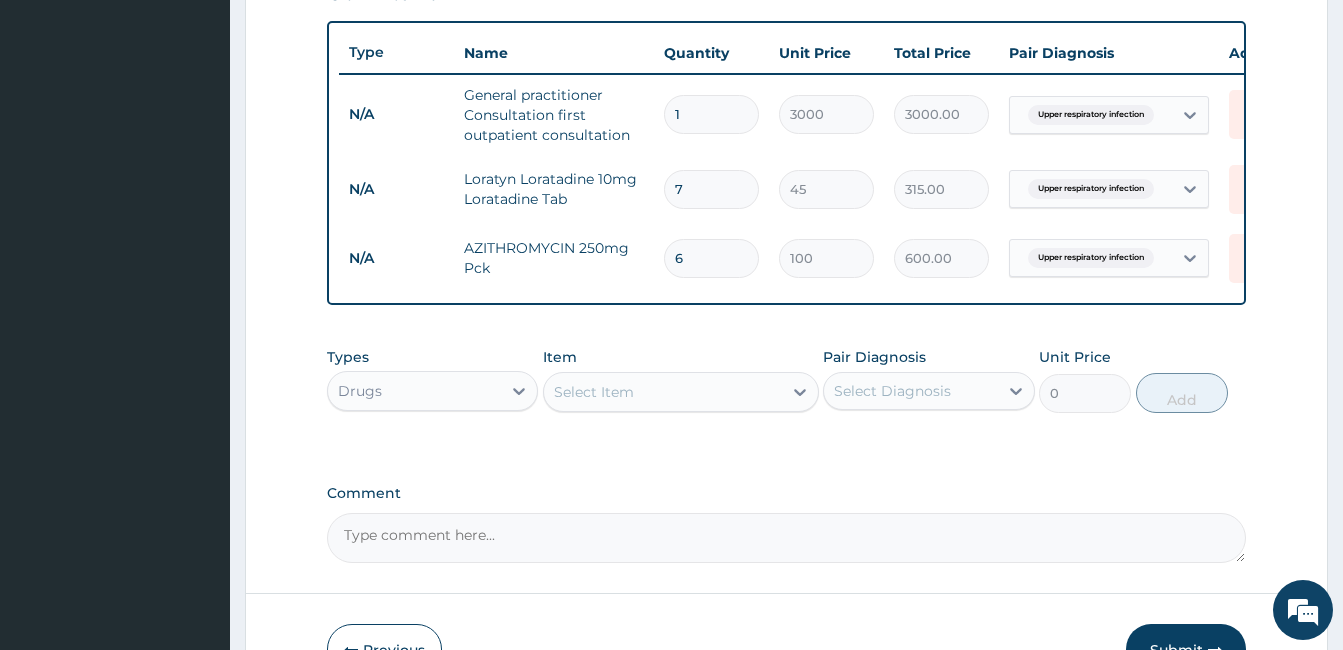 type on "6" 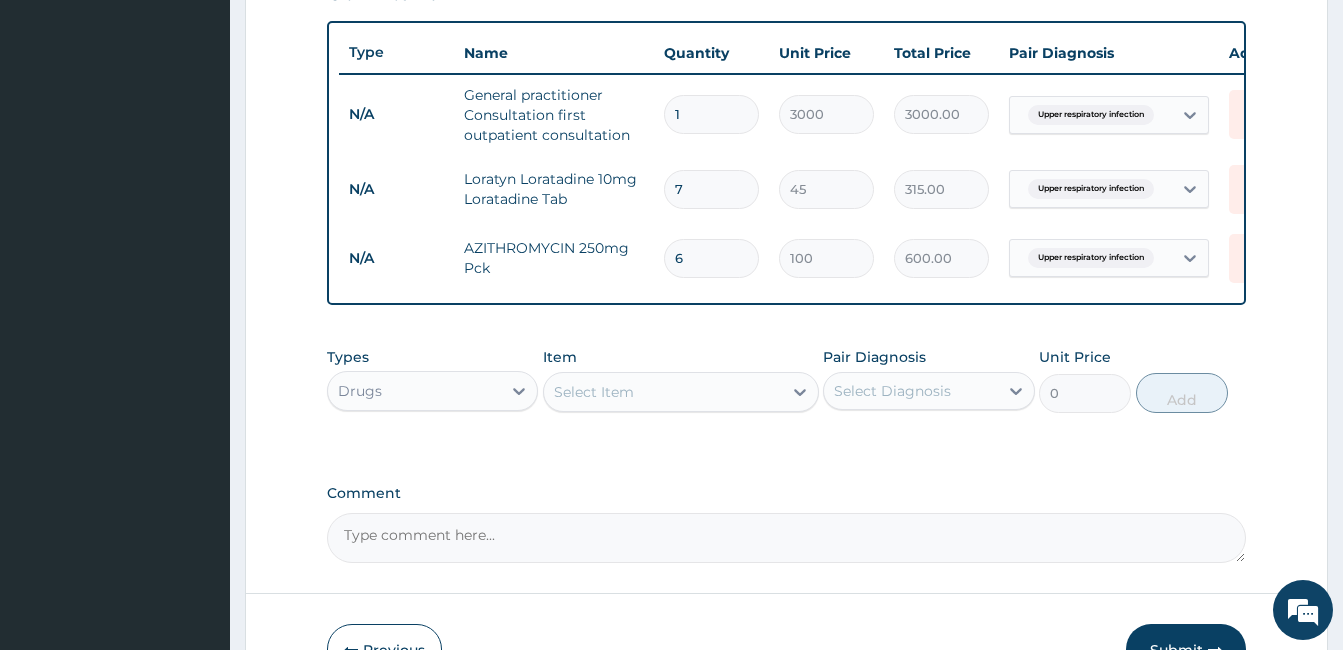 click on "Select Item" at bounding box center (663, 392) 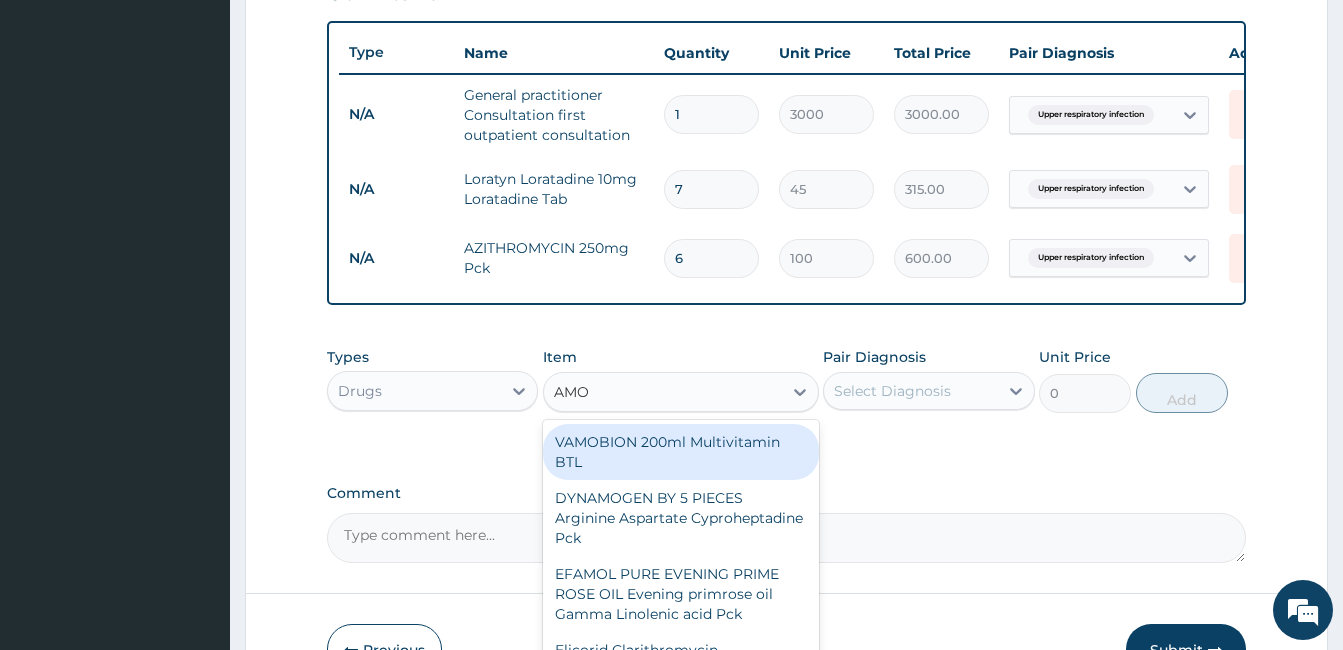 type on "AMOX" 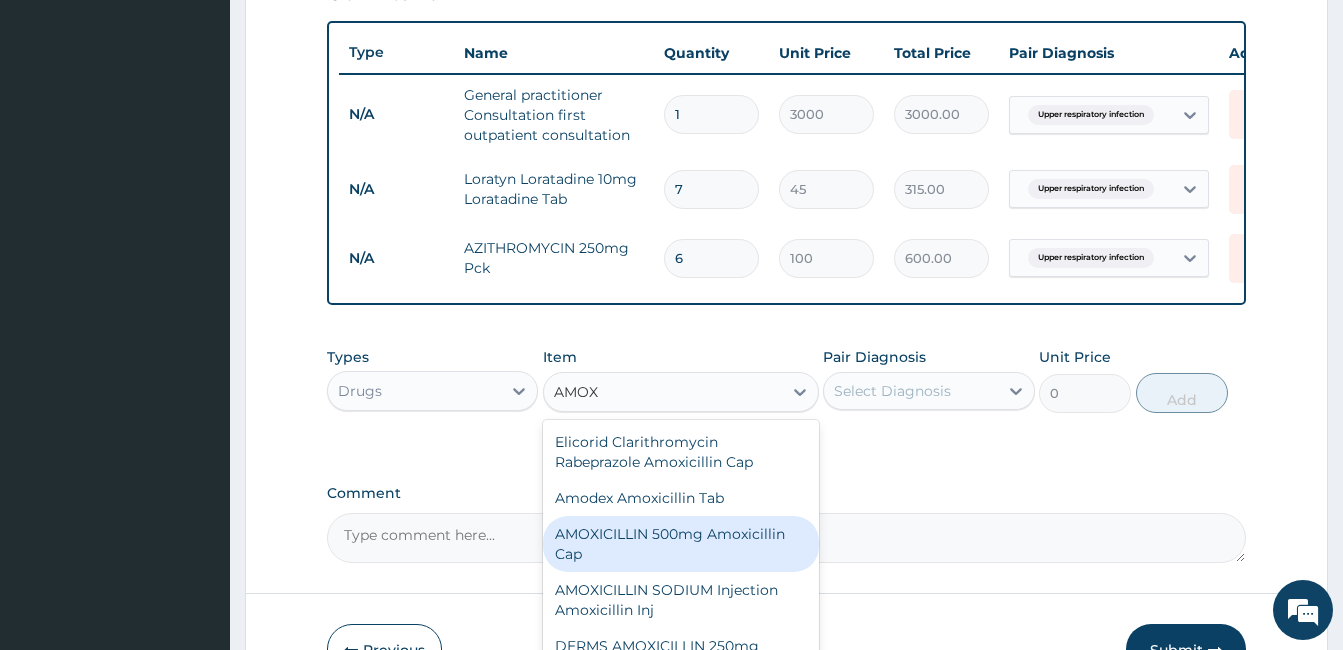 click on "AMOXICILLIN 500mg Amoxicillin Cap" at bounding box center (681, 544) 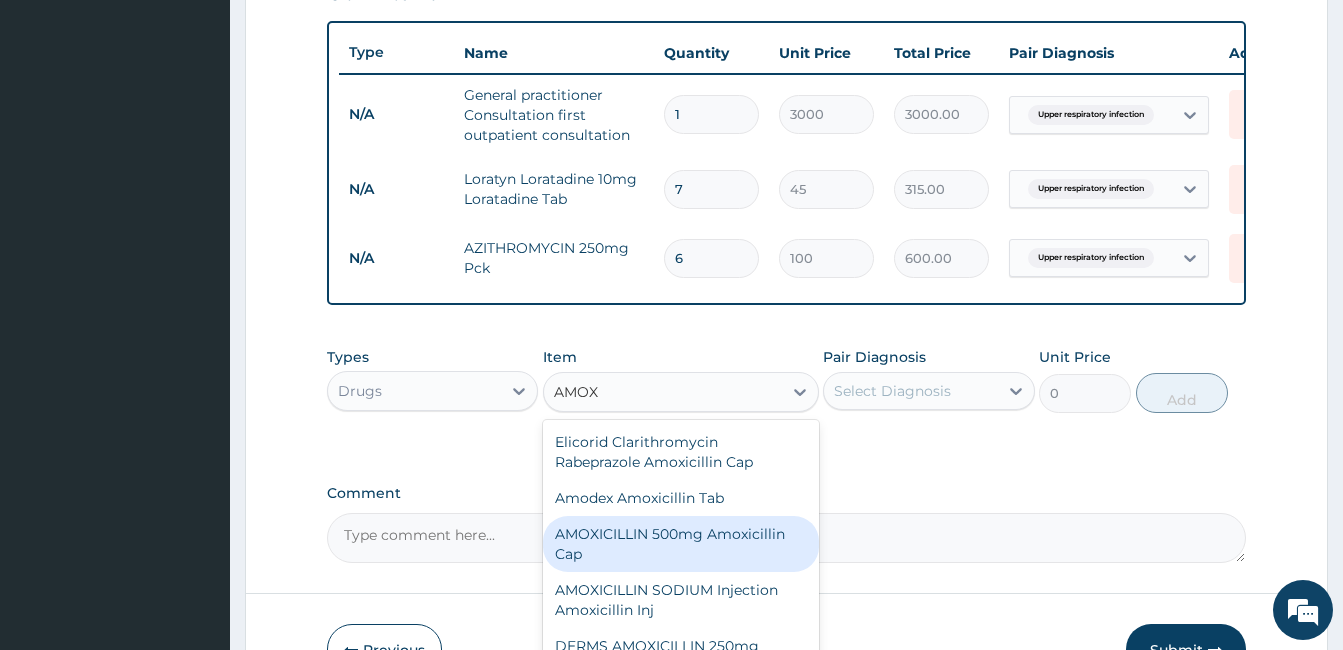 type 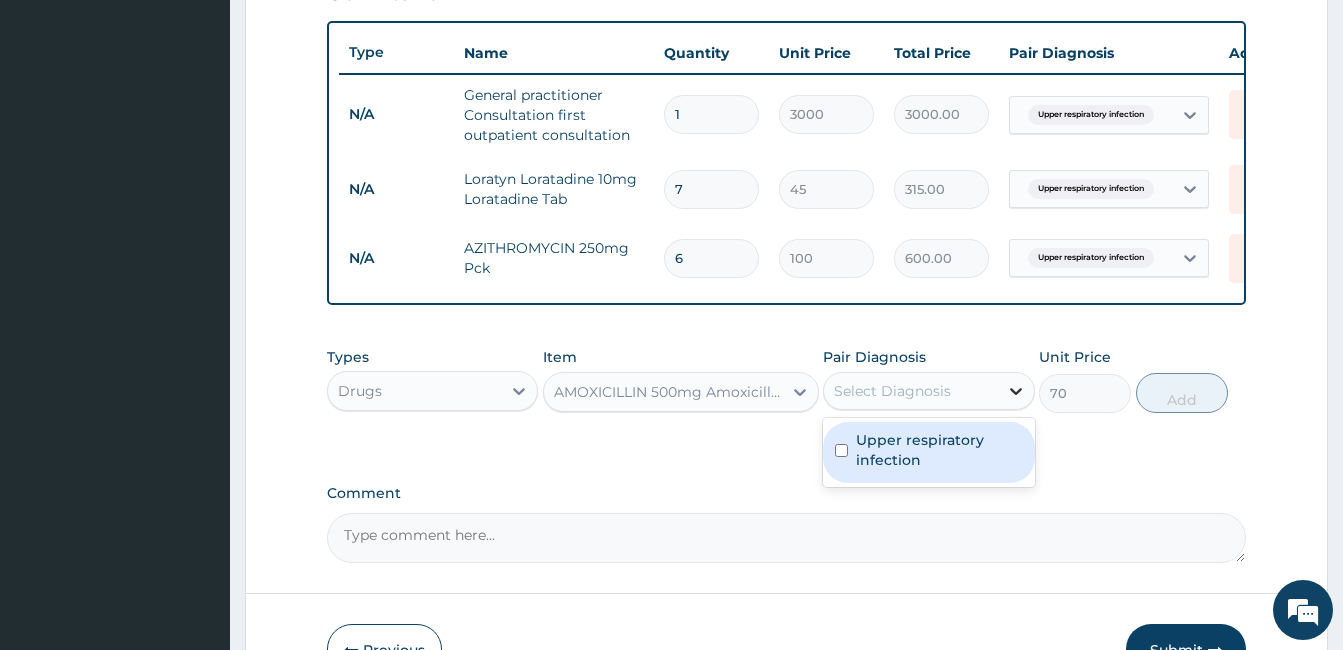 click at bounding box center (1016, 391) 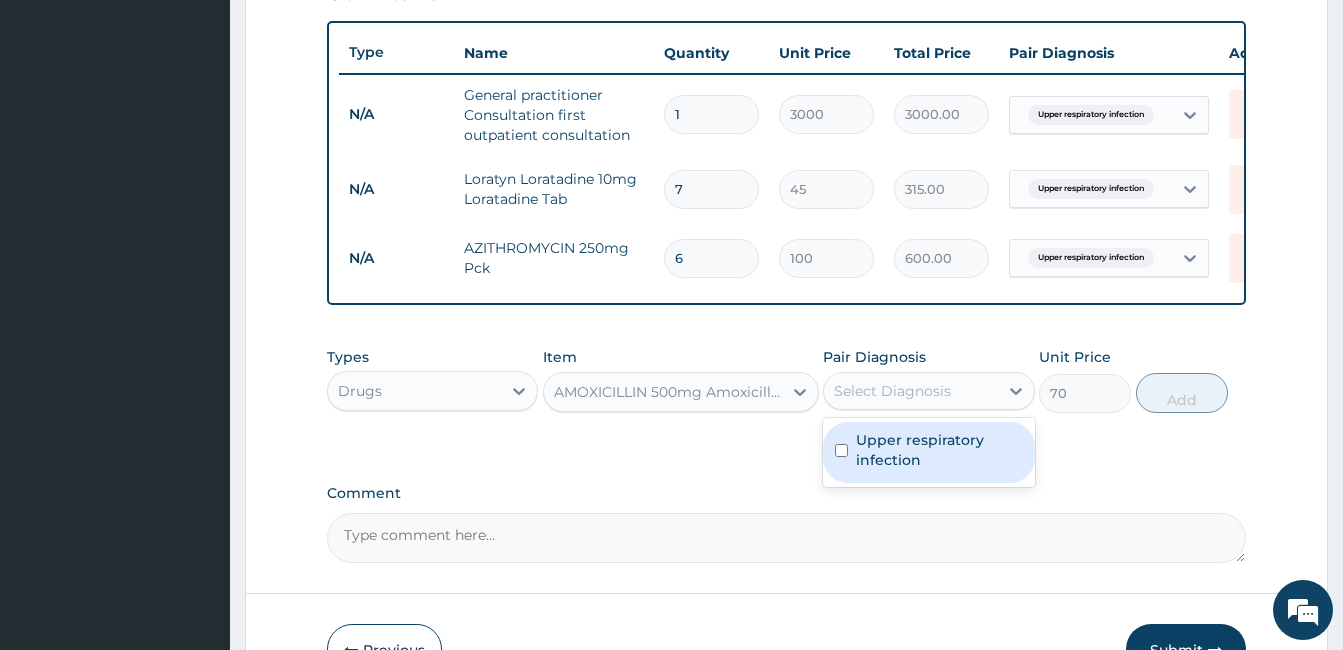 click on "Upper respiratory infection" at bounding box center (939, 450) 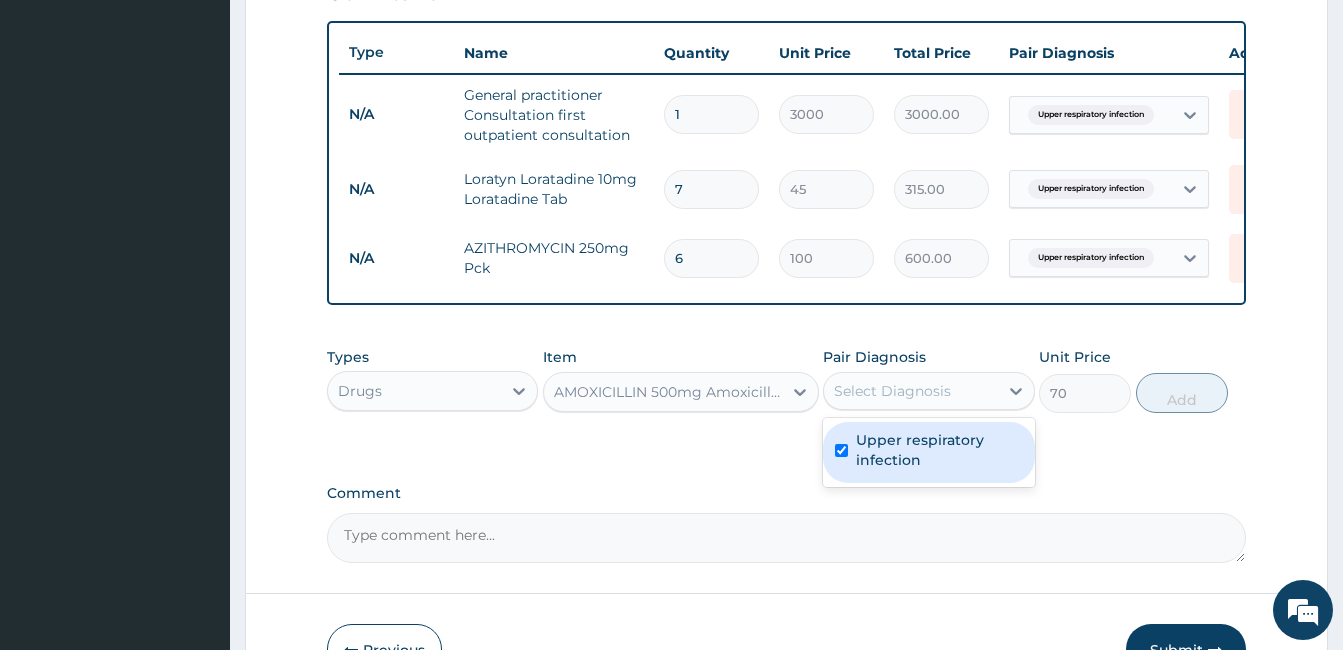 checkbox on "true" 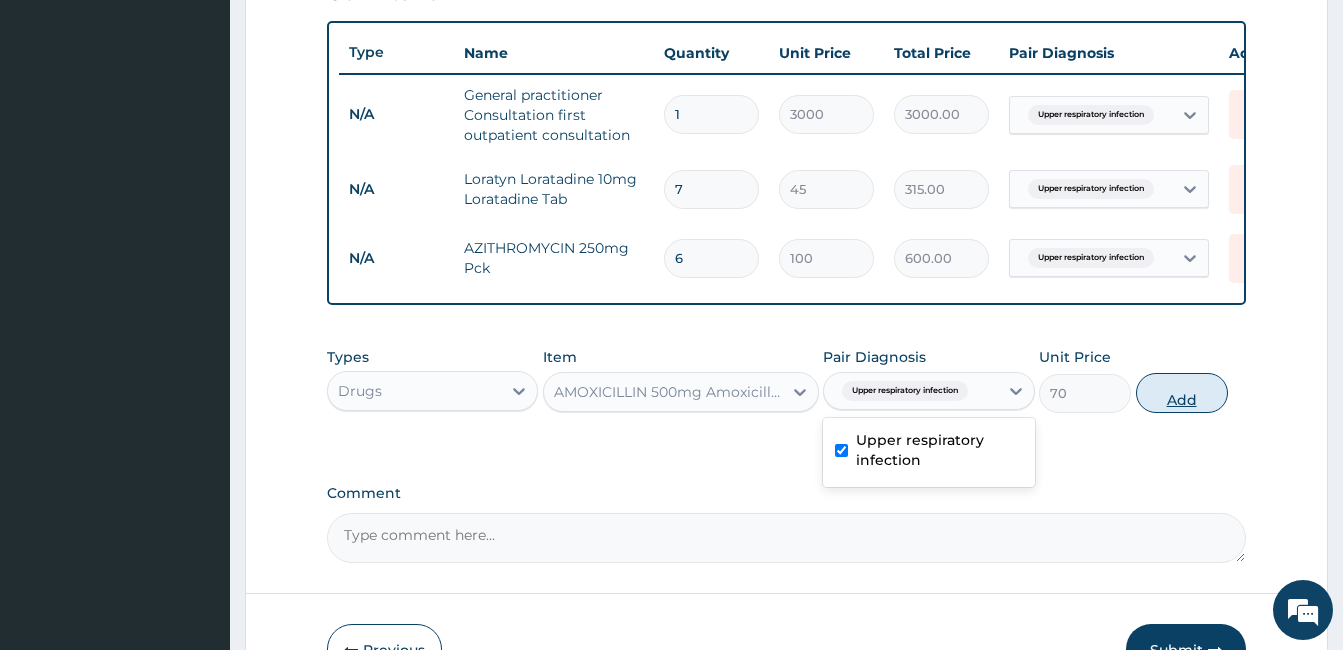 click on "Add" at bounding box center [1182, 393] 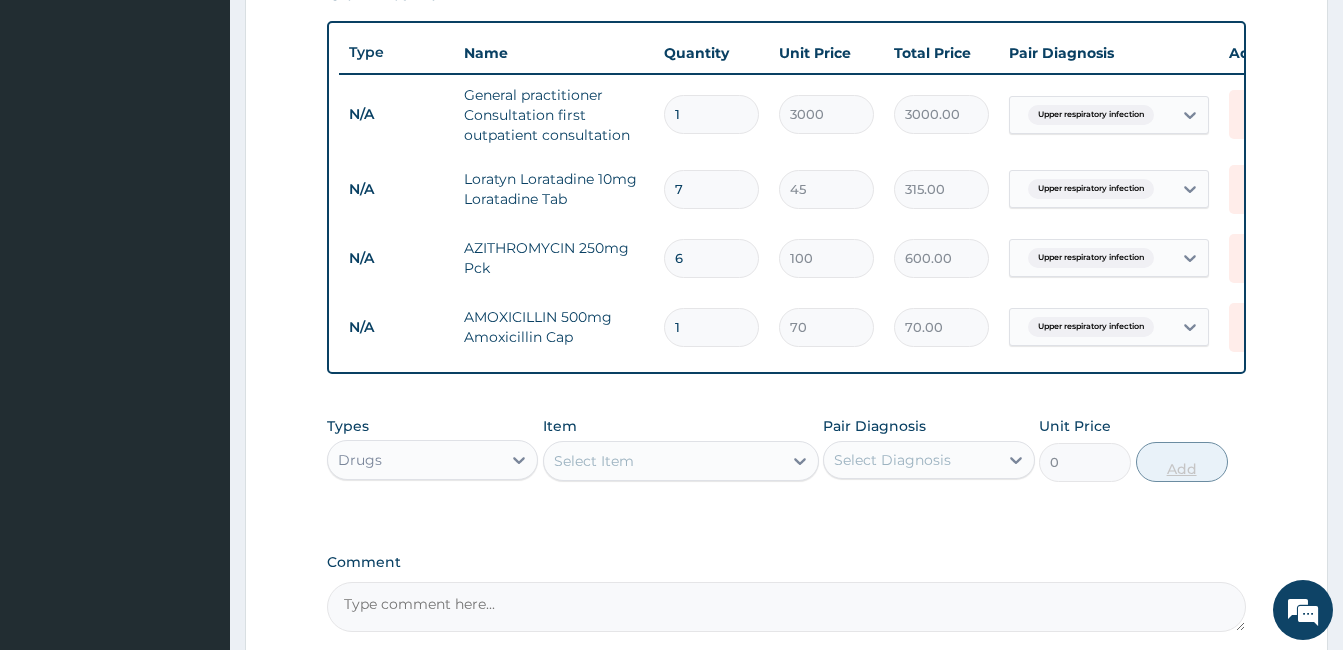 type on "15" 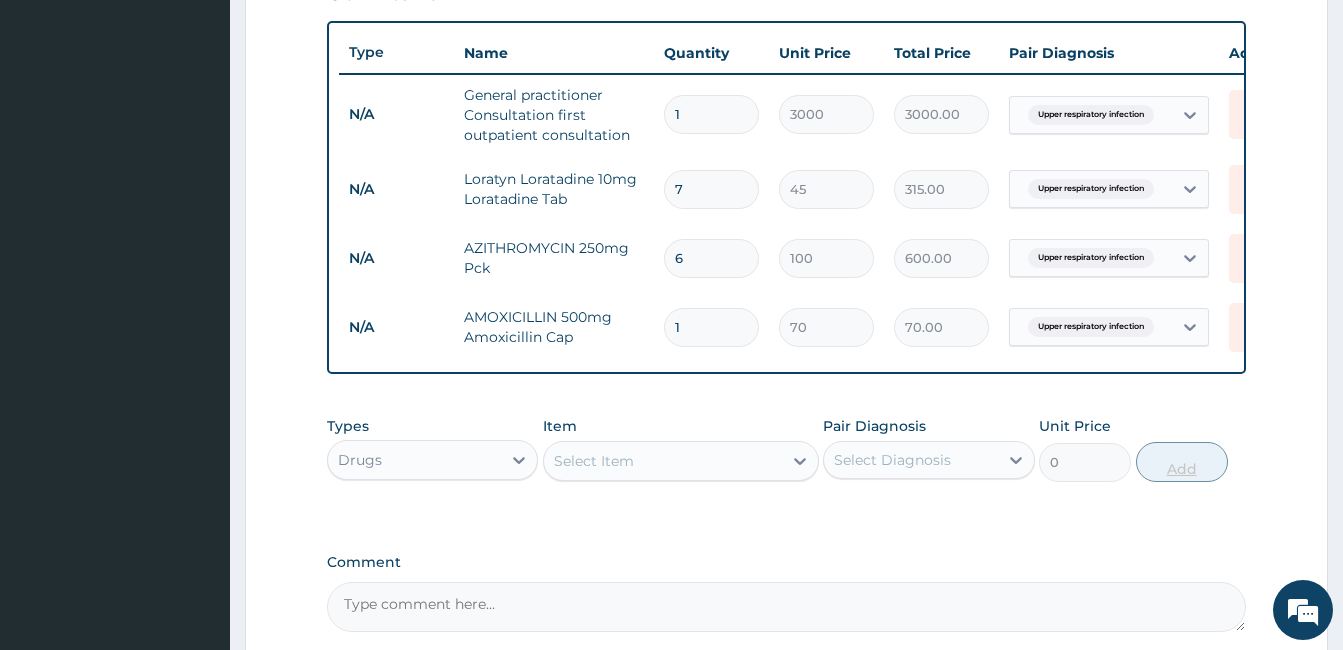 type on "1050.00" 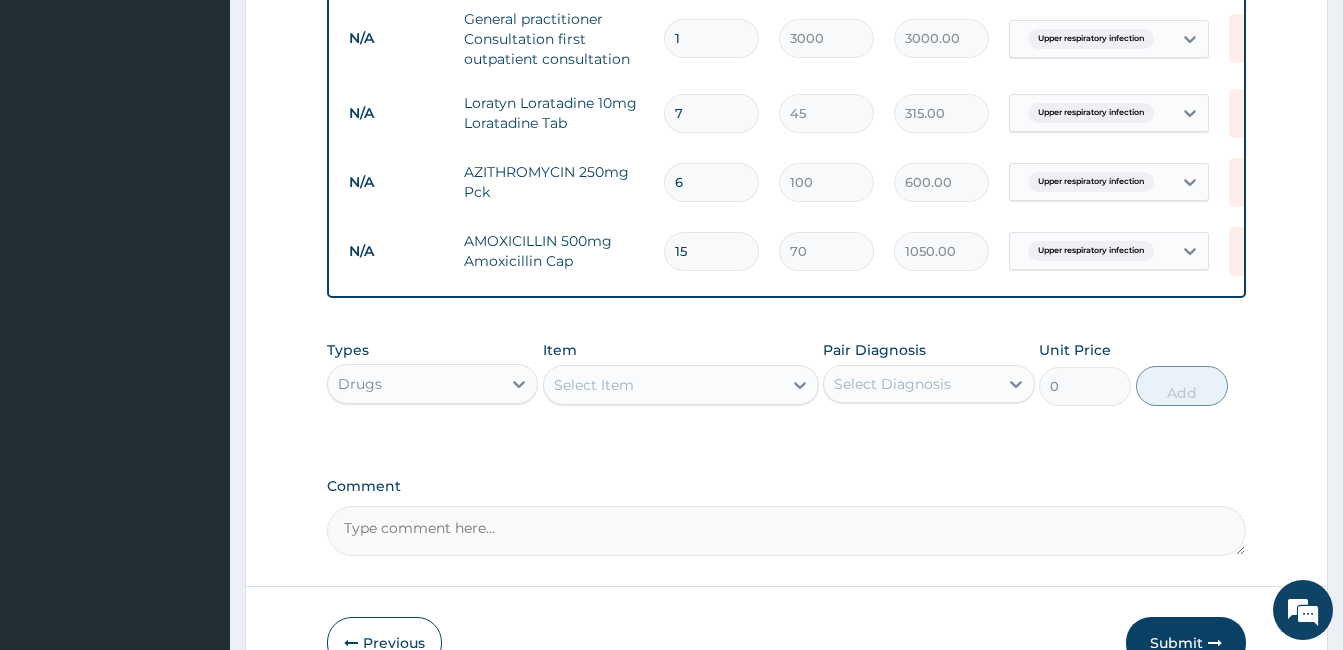 scroll, scrollTop: 930, scrollLeft: 0, axis: vertical 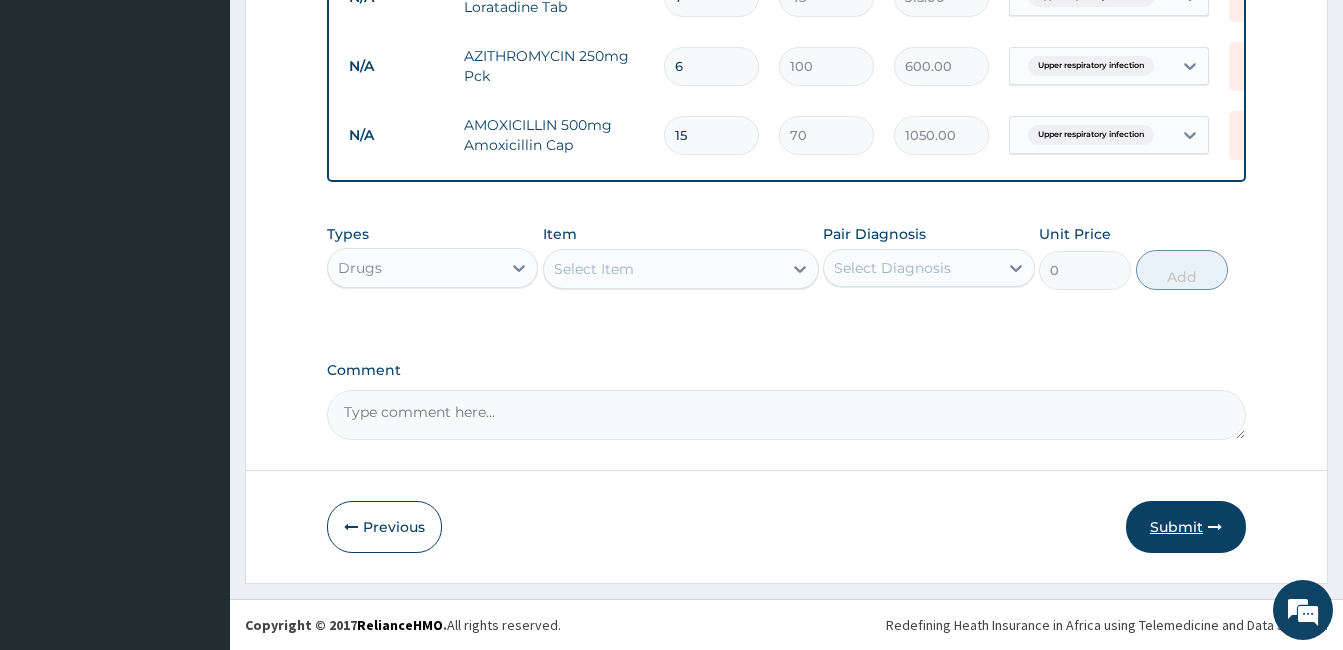 type on "15" 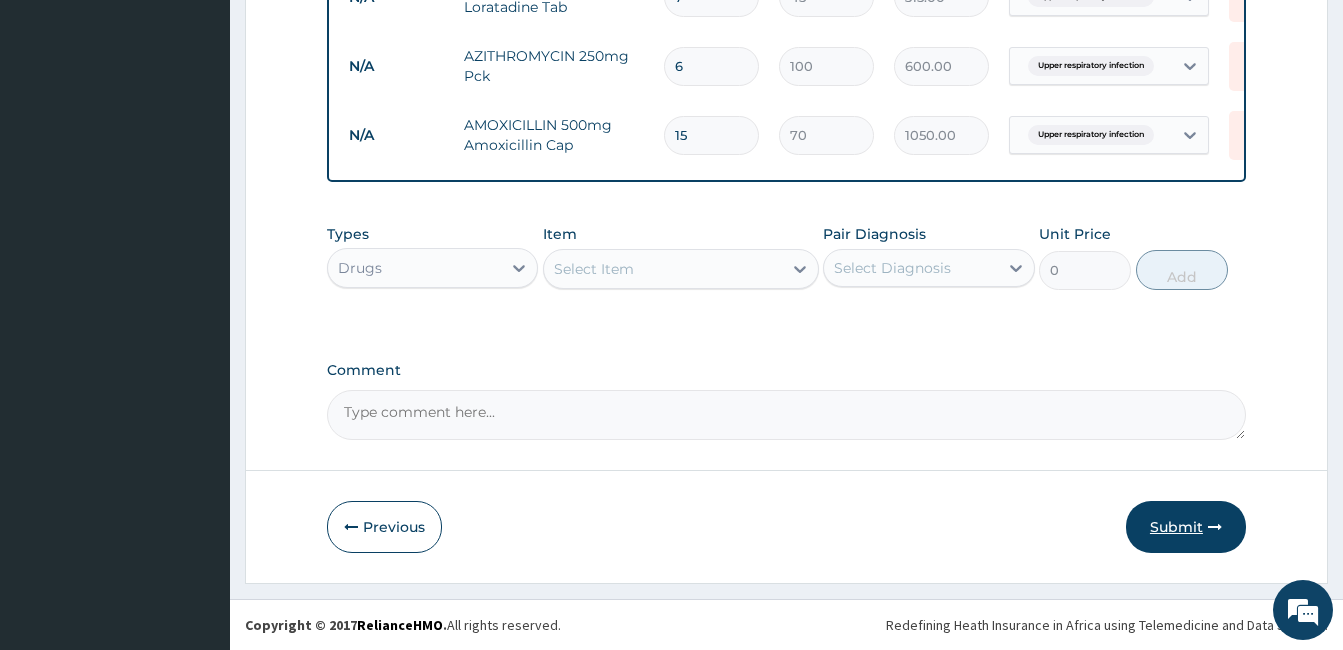 click on "Submit" at bounding box center (1186, 527) 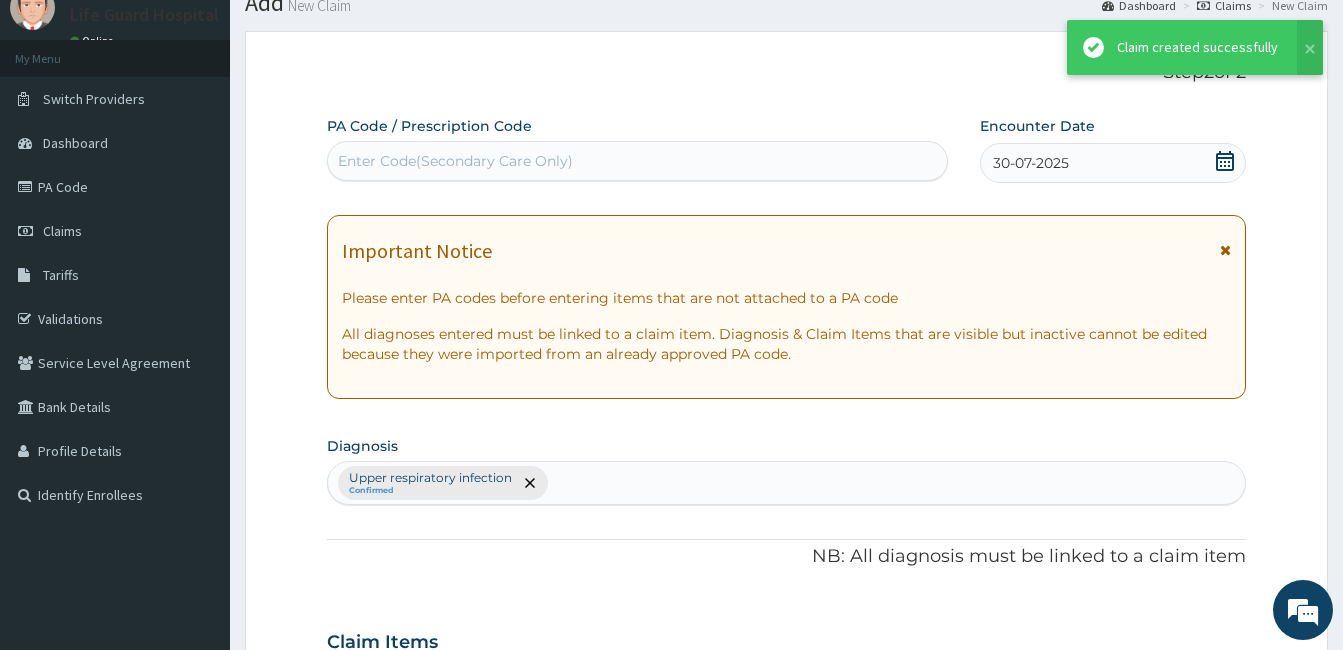 scroll, scrollTop: 930, scrollLeft: 0, axis: vertical 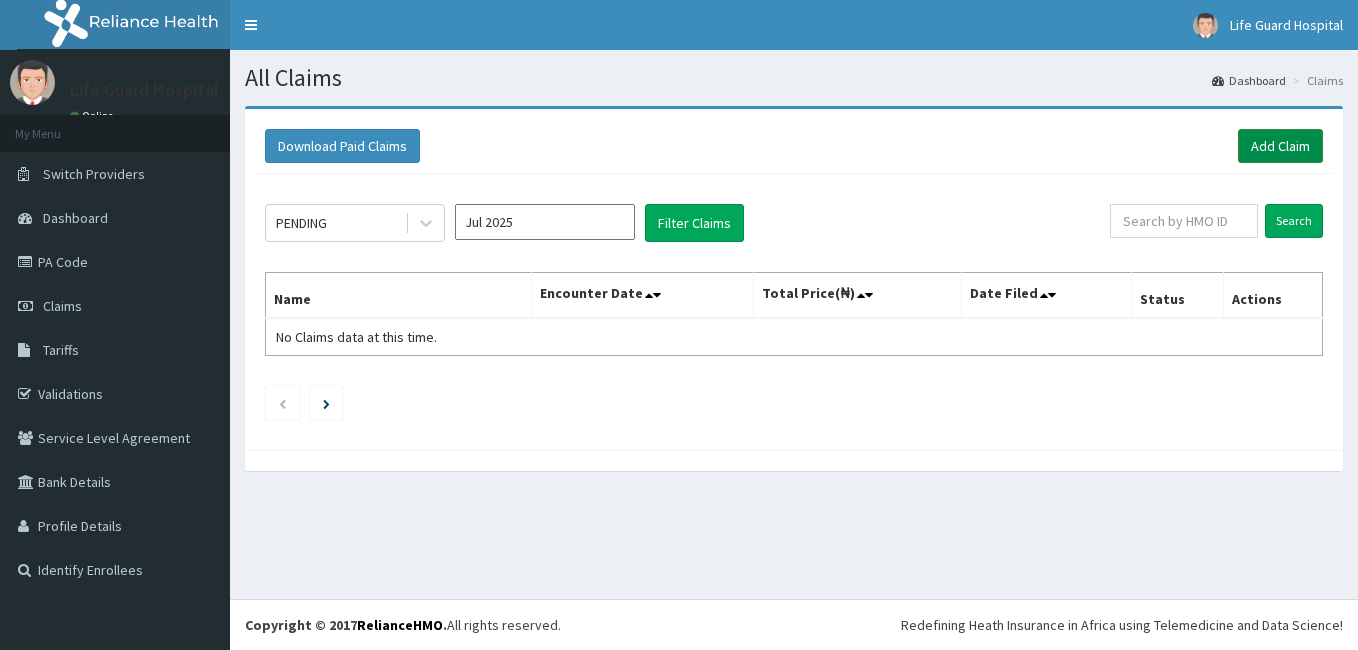 click on "Add Claim" at bounding box center [1280, 146] 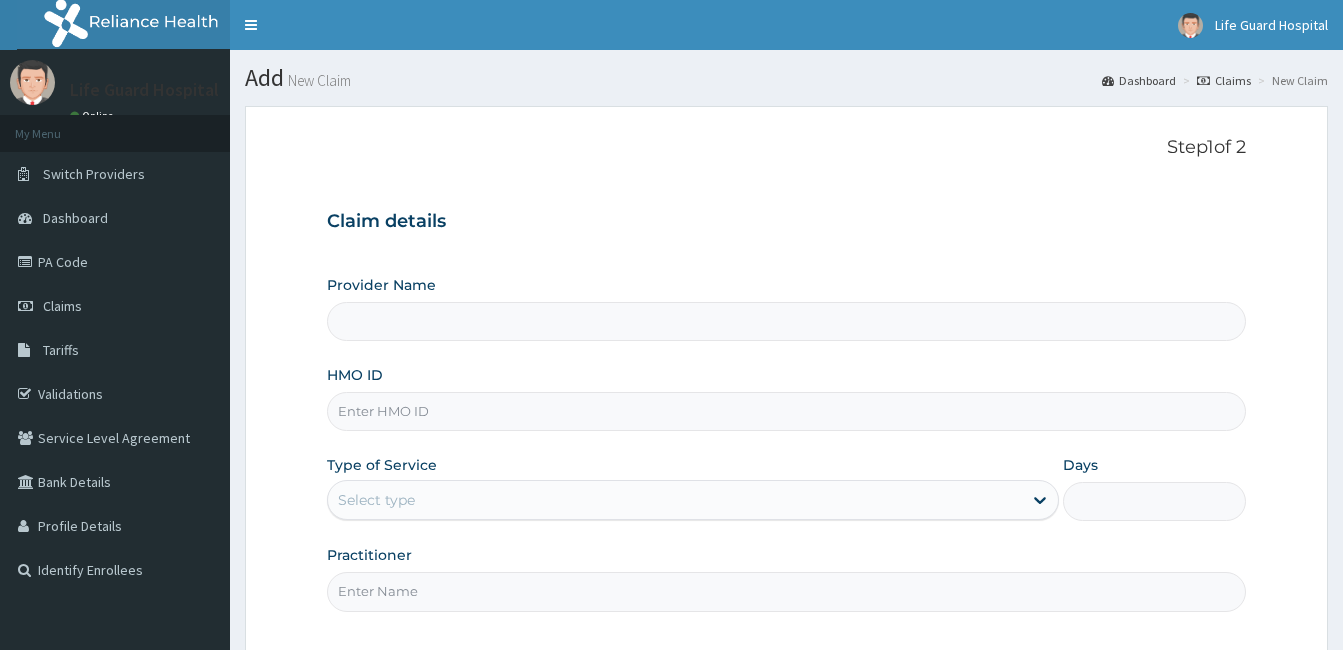 scroll, scrollTop: 0, scrollLeft: 0, axis: both 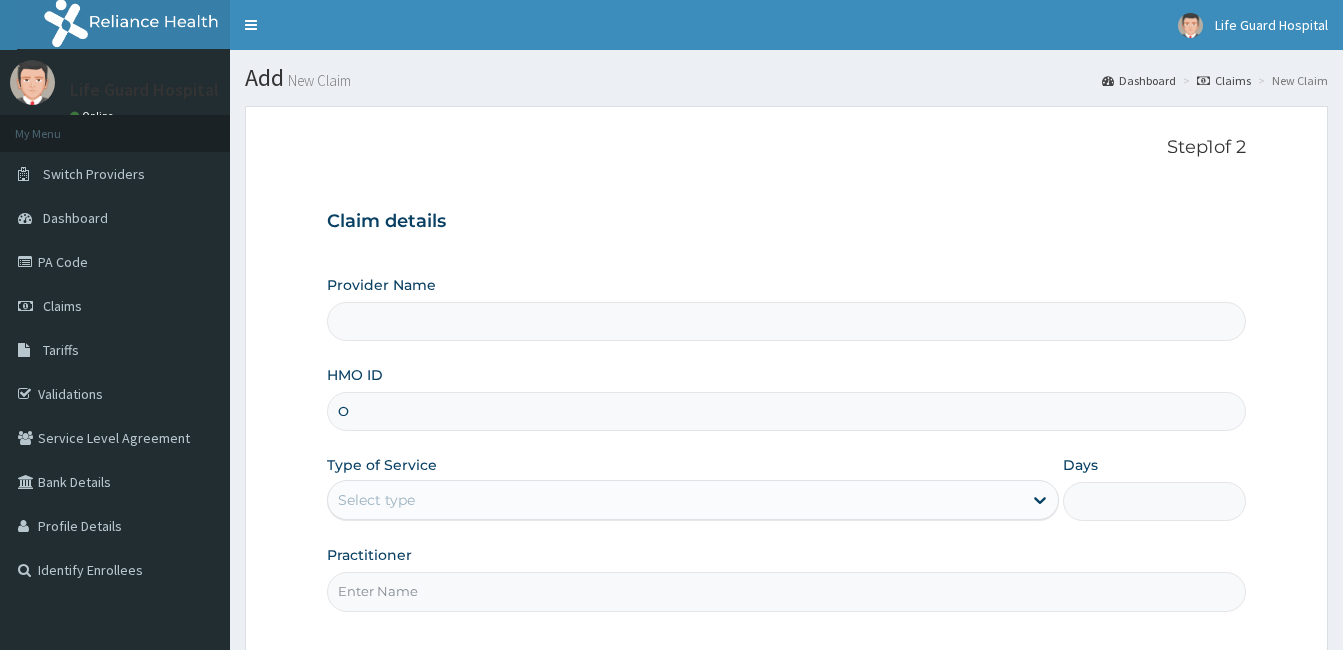 type on "Life Guard Hospital" 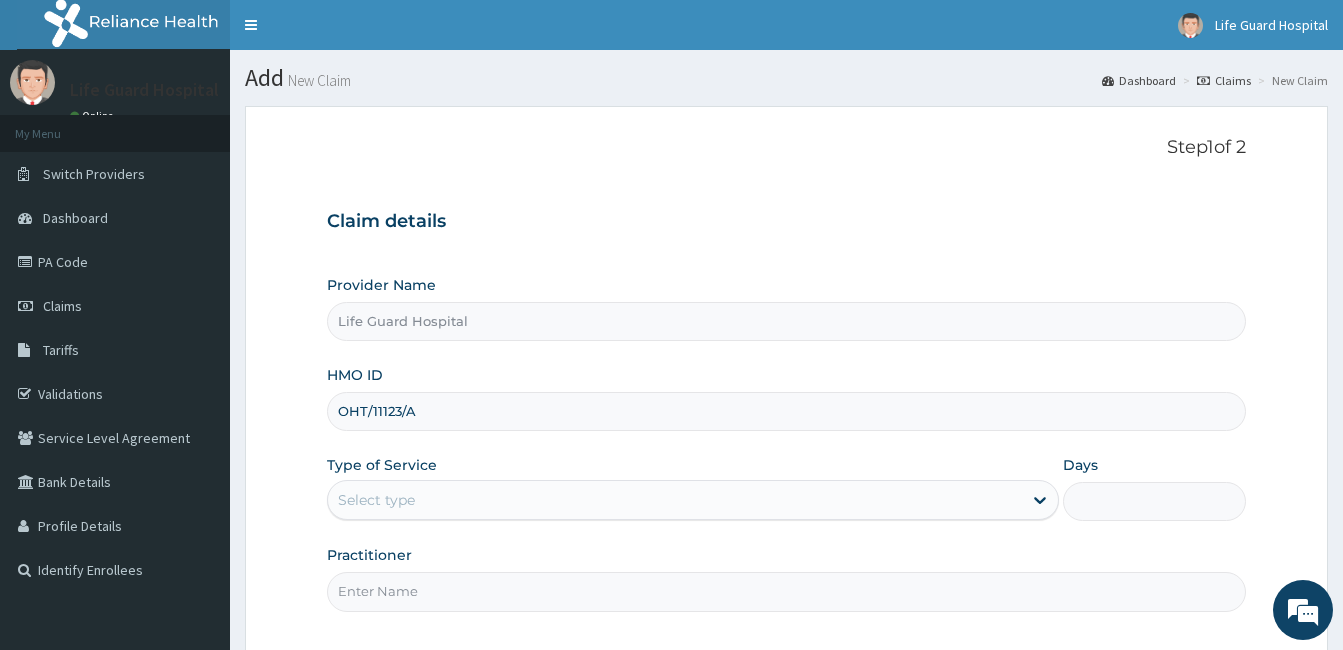 scroll, scrollTop: 185, scrollLeft: 0, axis: vertical 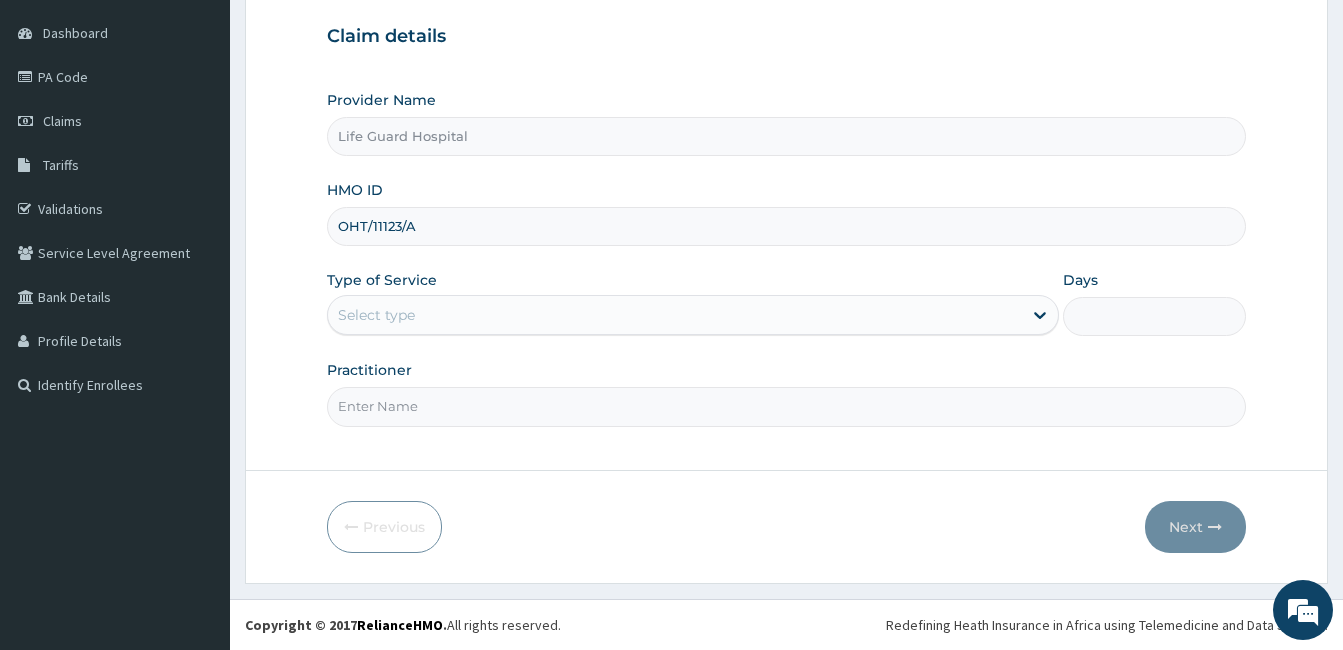 type on "OHT/11123/A" 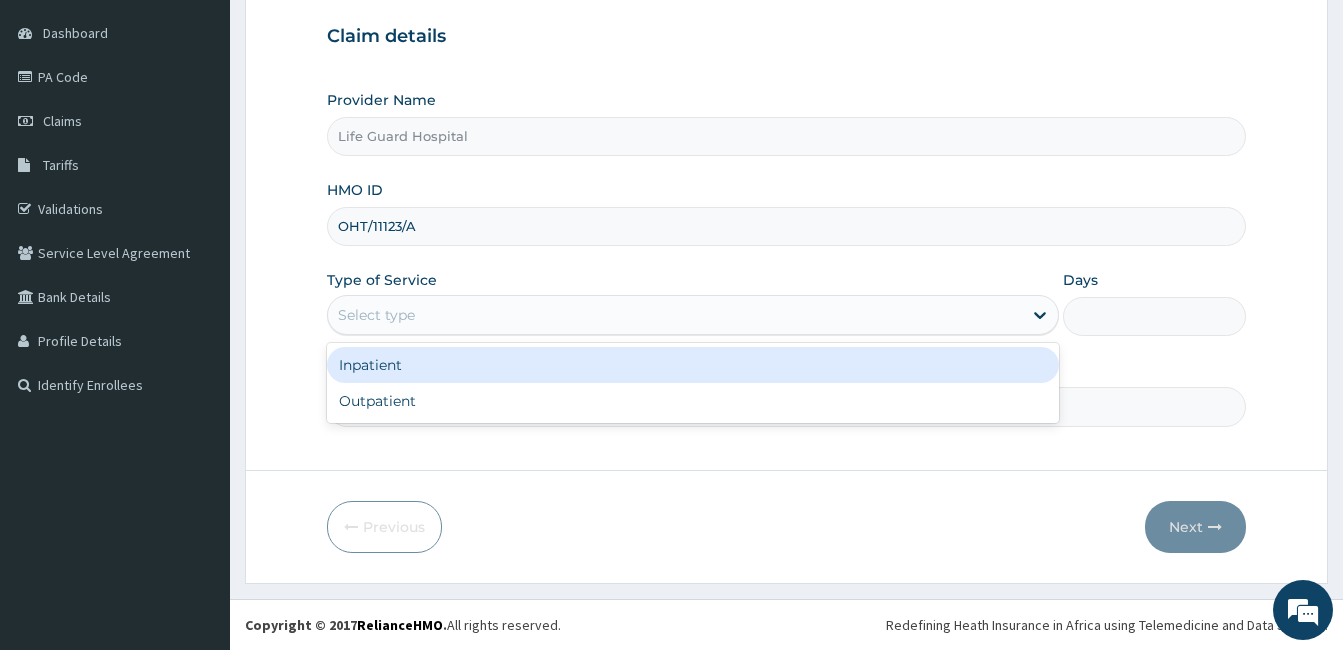 click on "Select type" at bounding box center [675, 315] 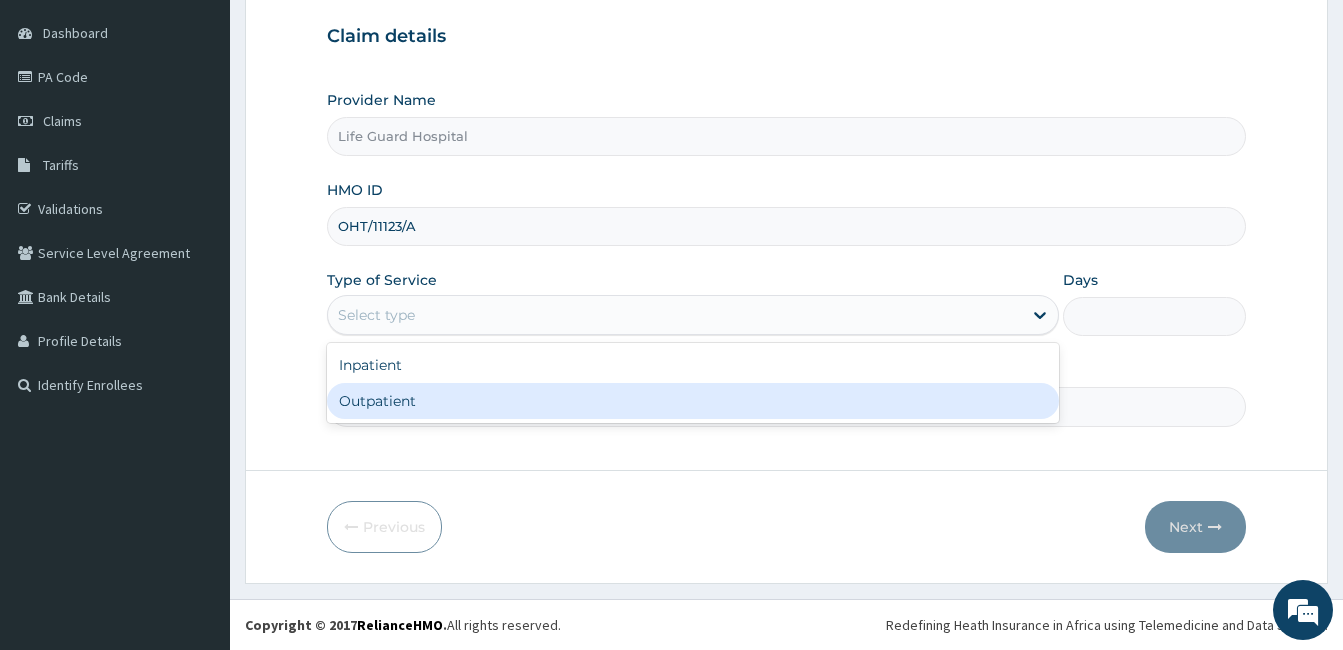 click on "Outpatient" at bounding box center (693, 401) 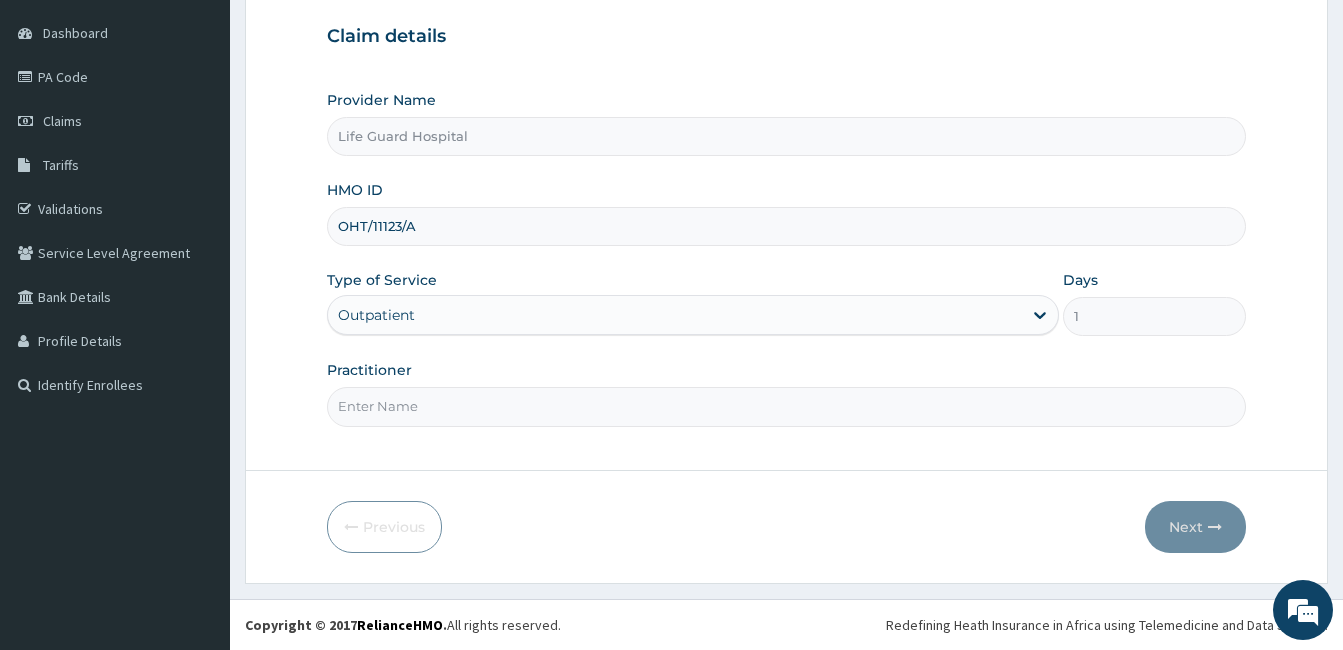 click on "Practitioner" at bounding box center [786, 406] 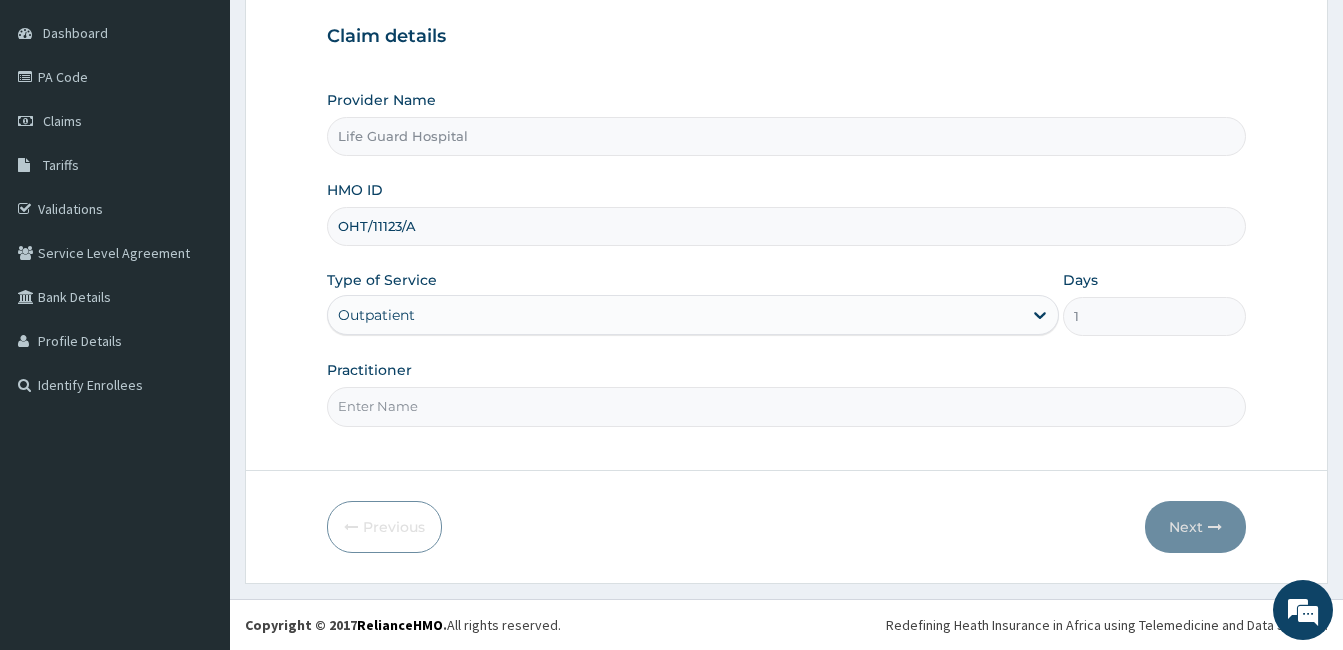 type on "[FIRST] [LAST]" 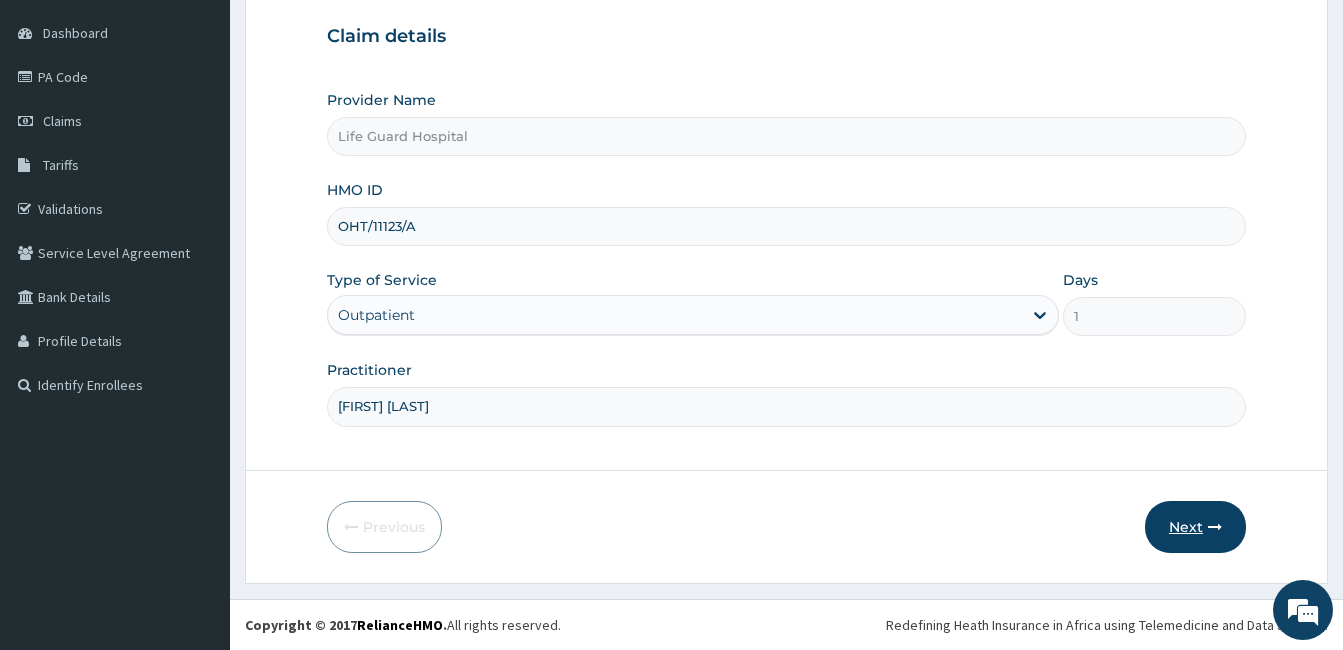 scroll, scrollTop: 0, scrollLeft: 0, axis: both 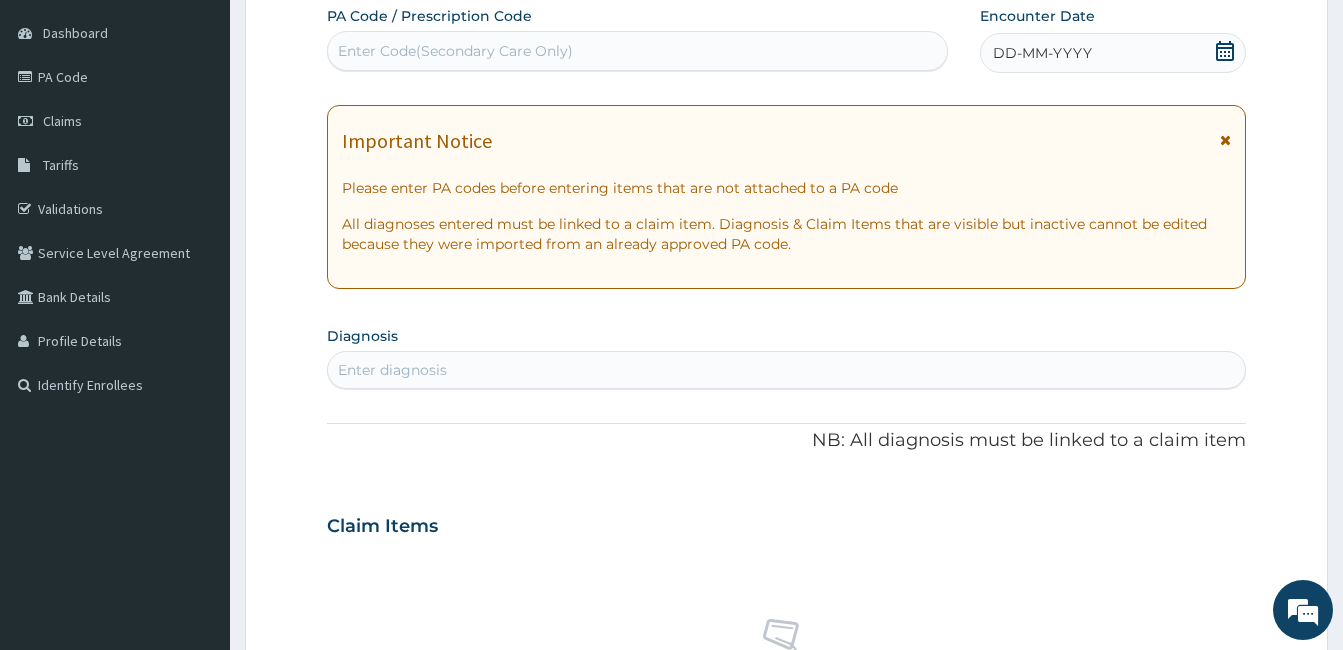 click on "DD-MM-YYYY" at bounding box center [1113, 53] 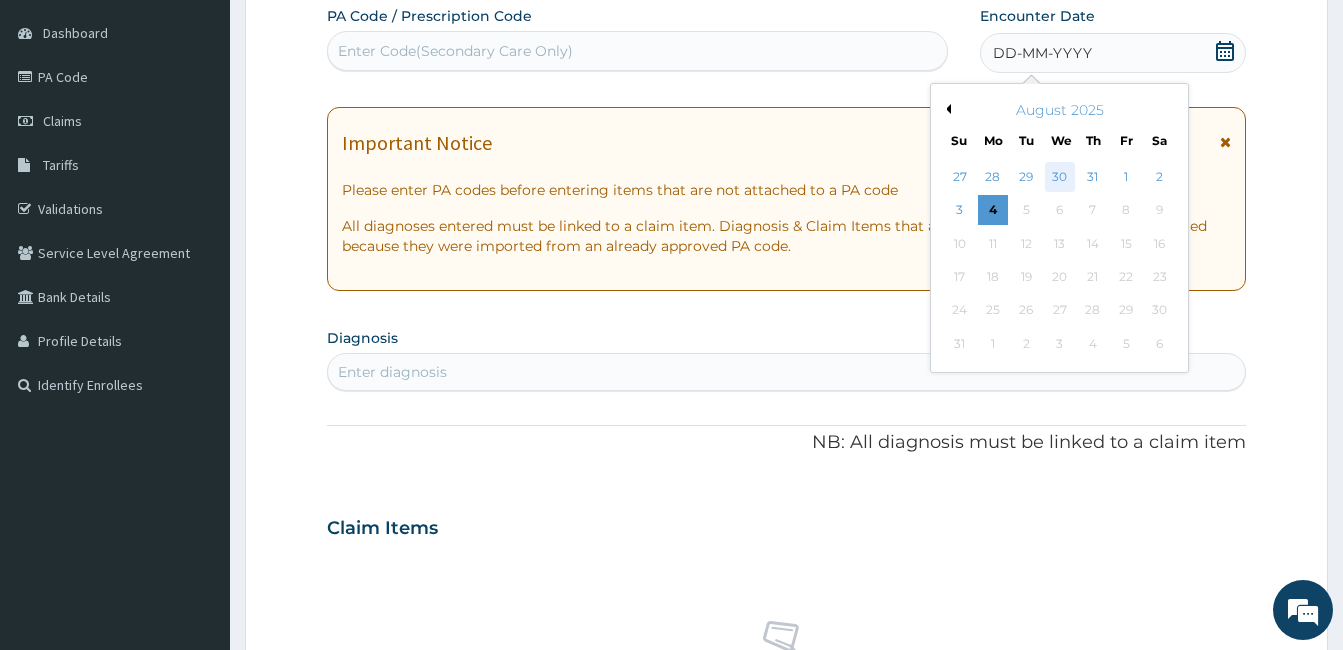 click on "30" at bounding box center [1059, 177] 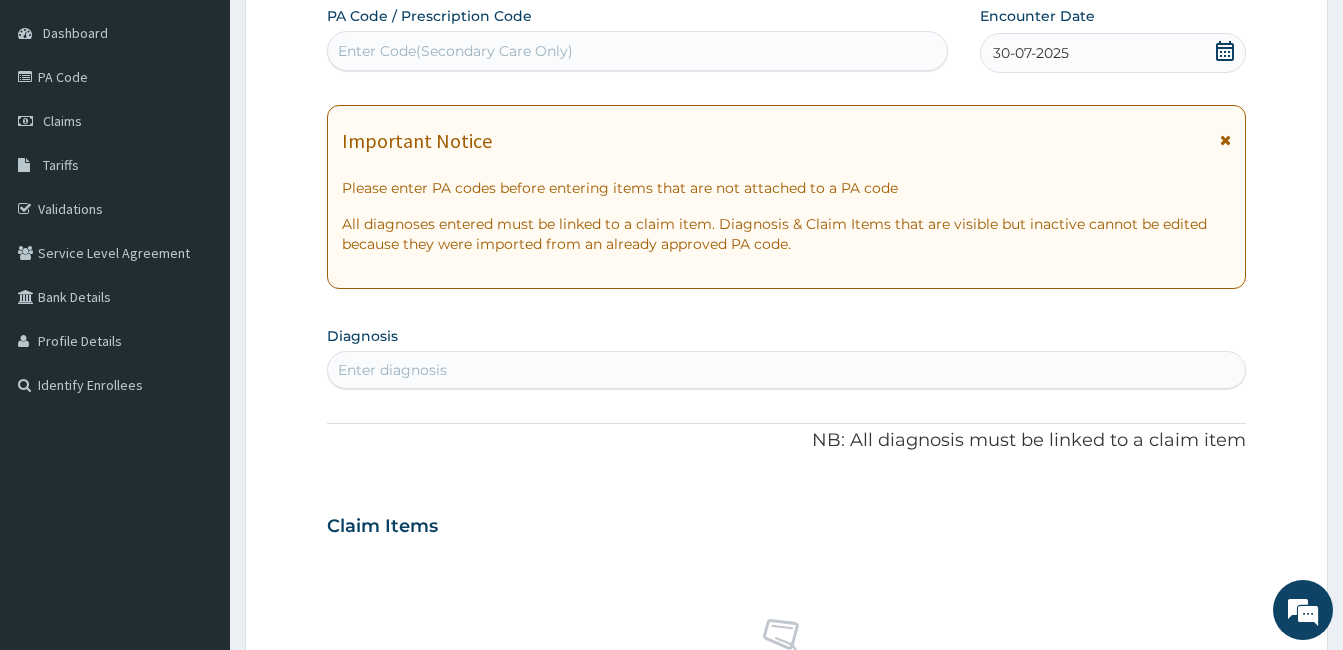 click on "Enter diagnosis" at bounding box center [786, 370] 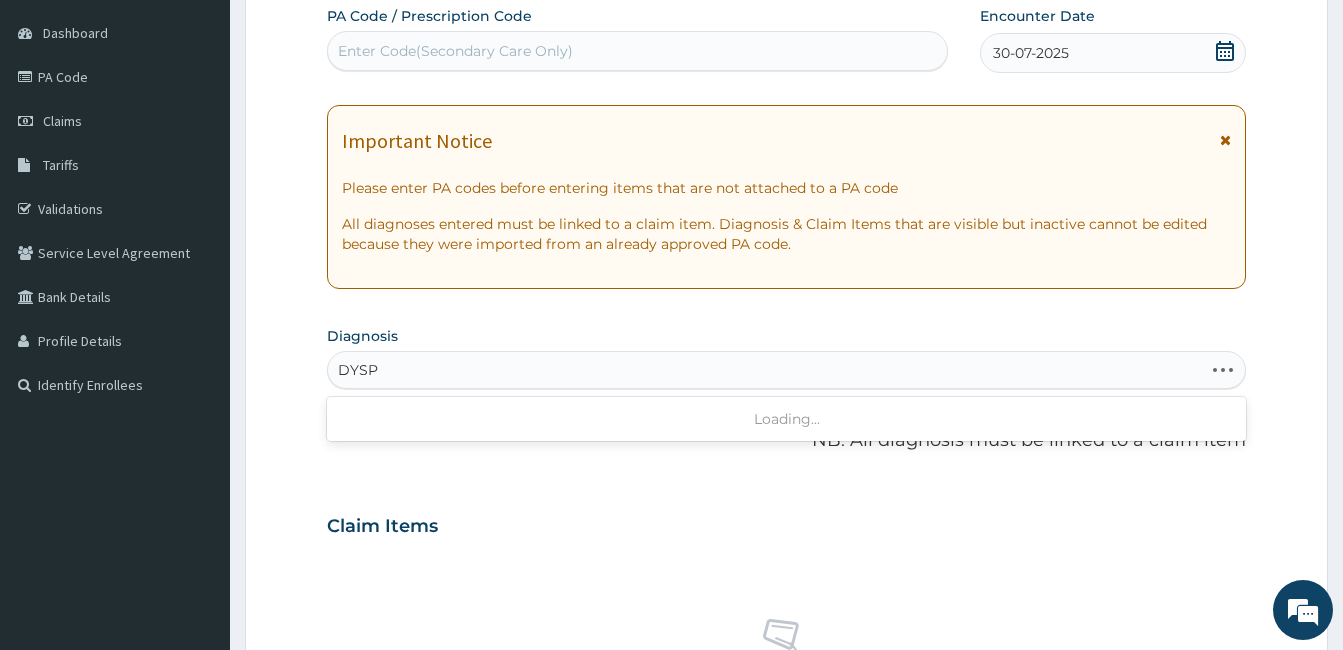 type on "DYSPE" 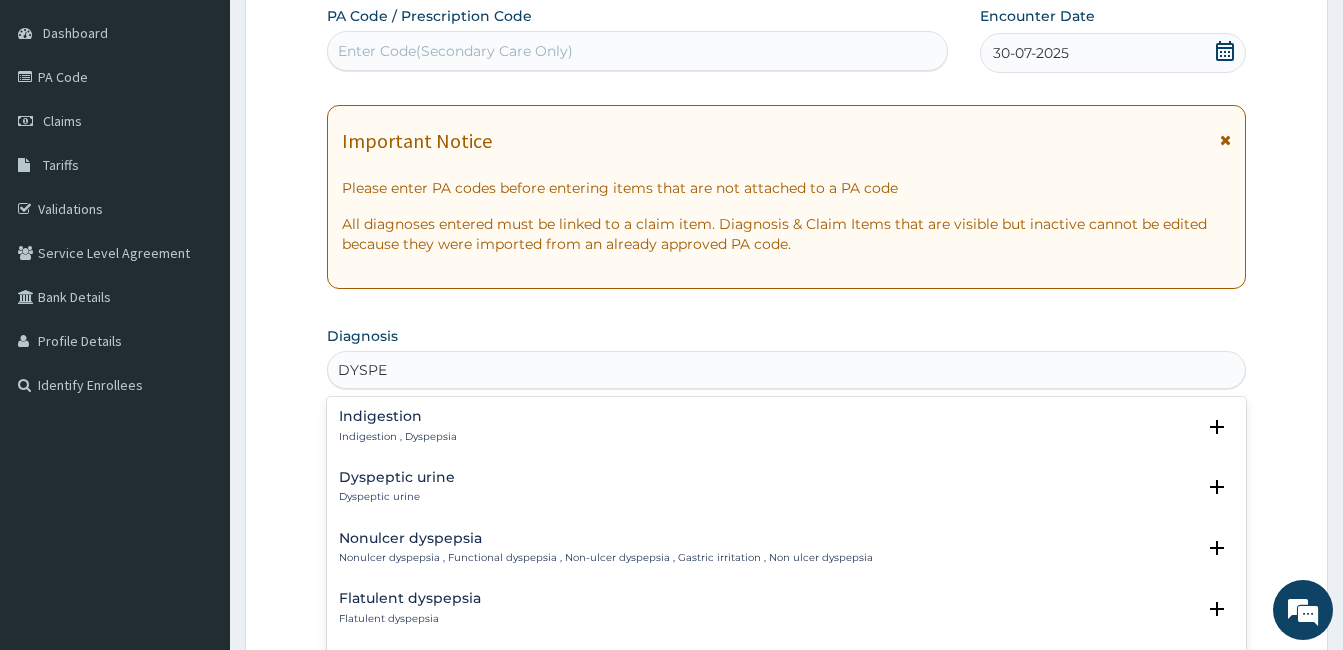scroll, scrollTop: 200, scrollLeft: 0, axis: vertical 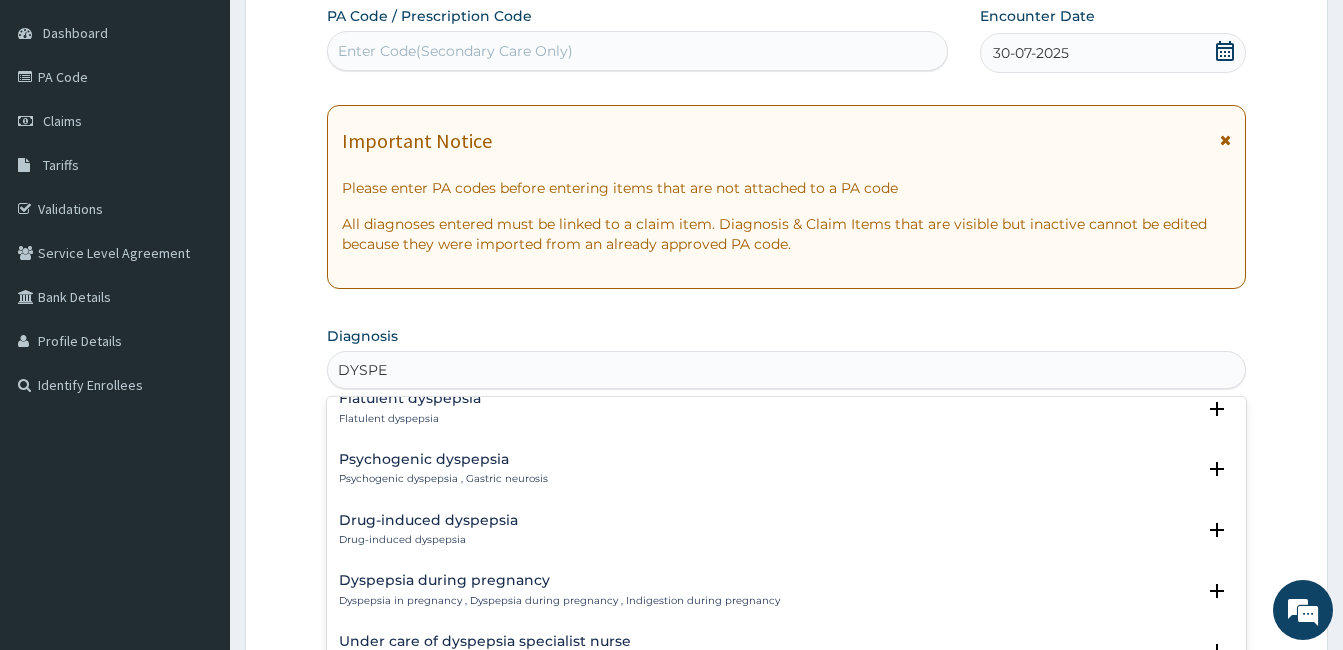 drag, startPoint x: 458, startPoint y: 415, endPoint x: 440, endPoint y: 477, distance: 64.56005 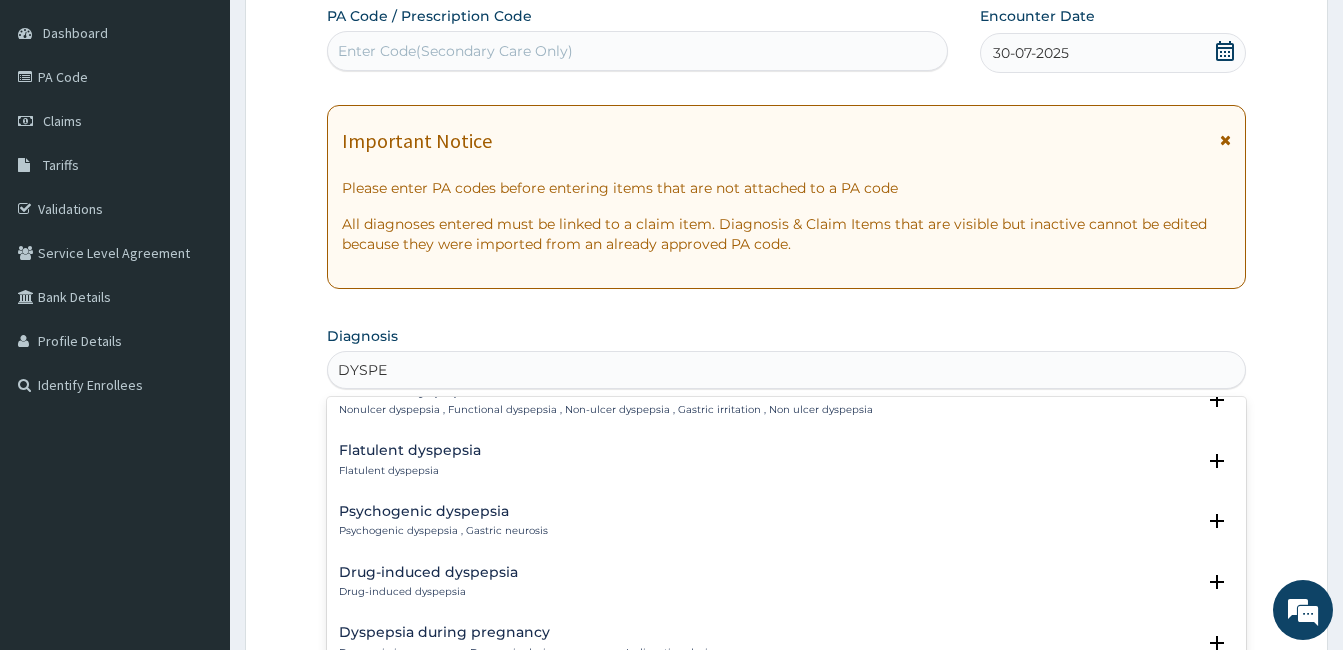 scroll, scrollTop: 100, scrollLeft: 0, axis: vertical 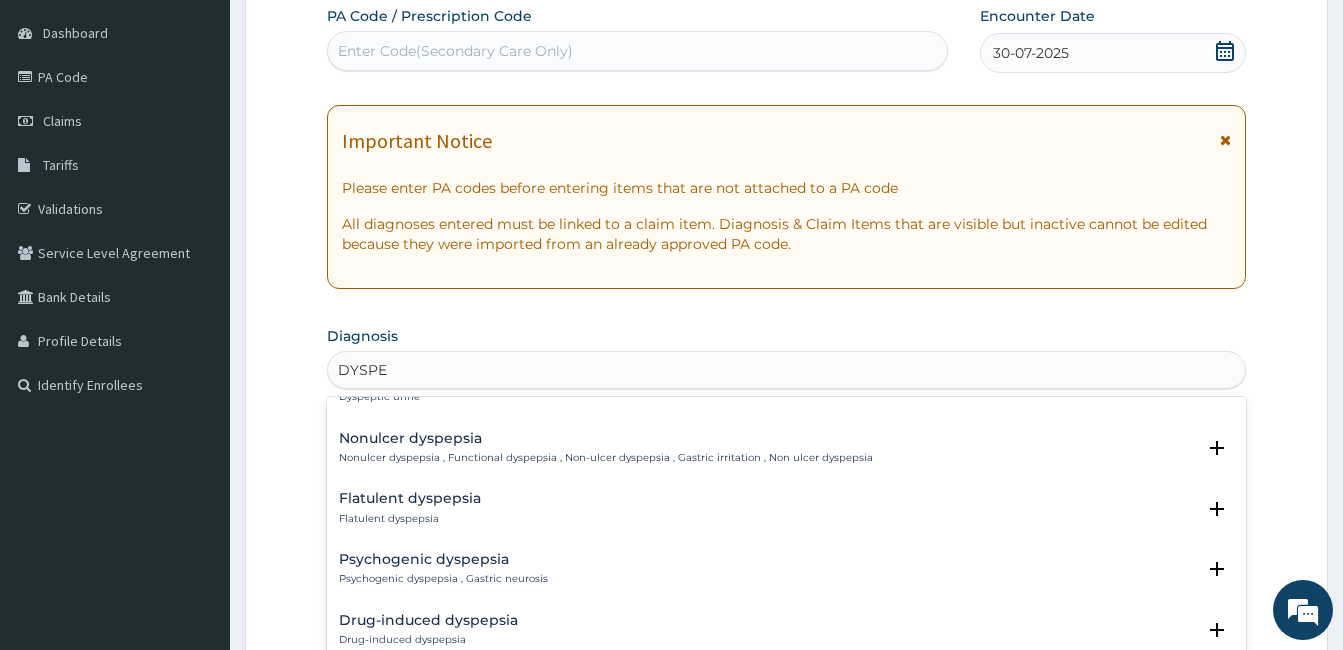 click on "Nonulcer dyspepsia" at bounding box center [606, 438] 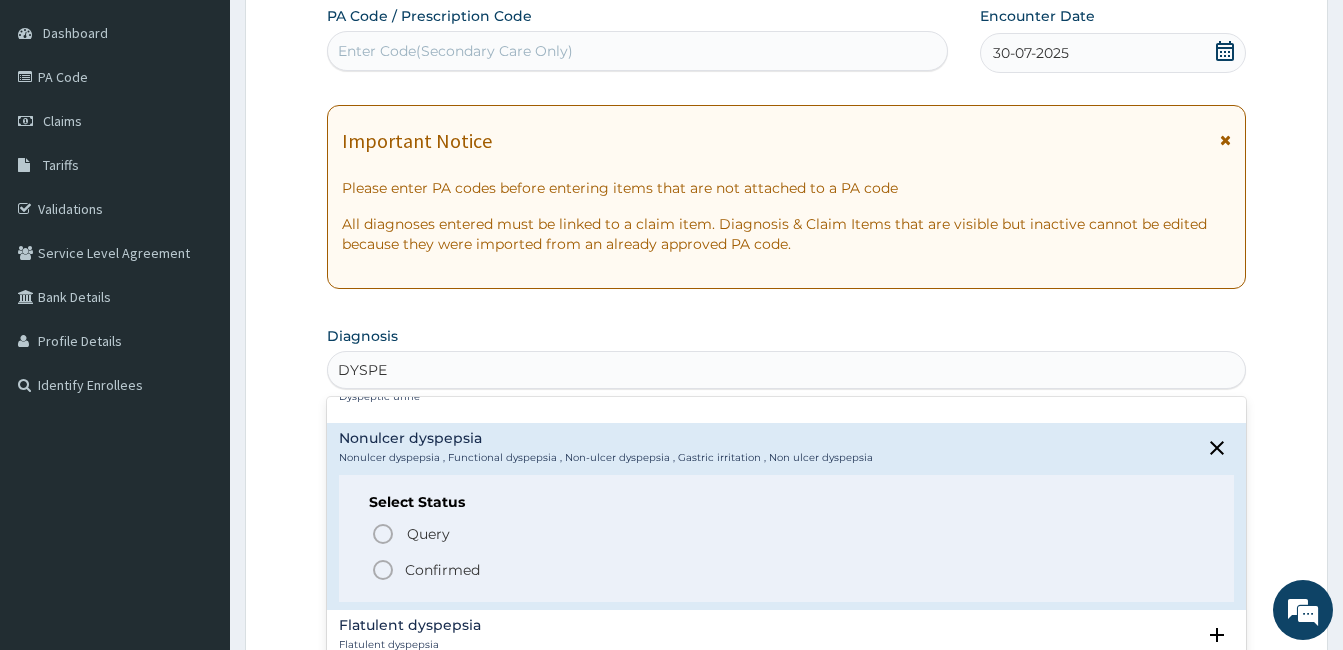 click 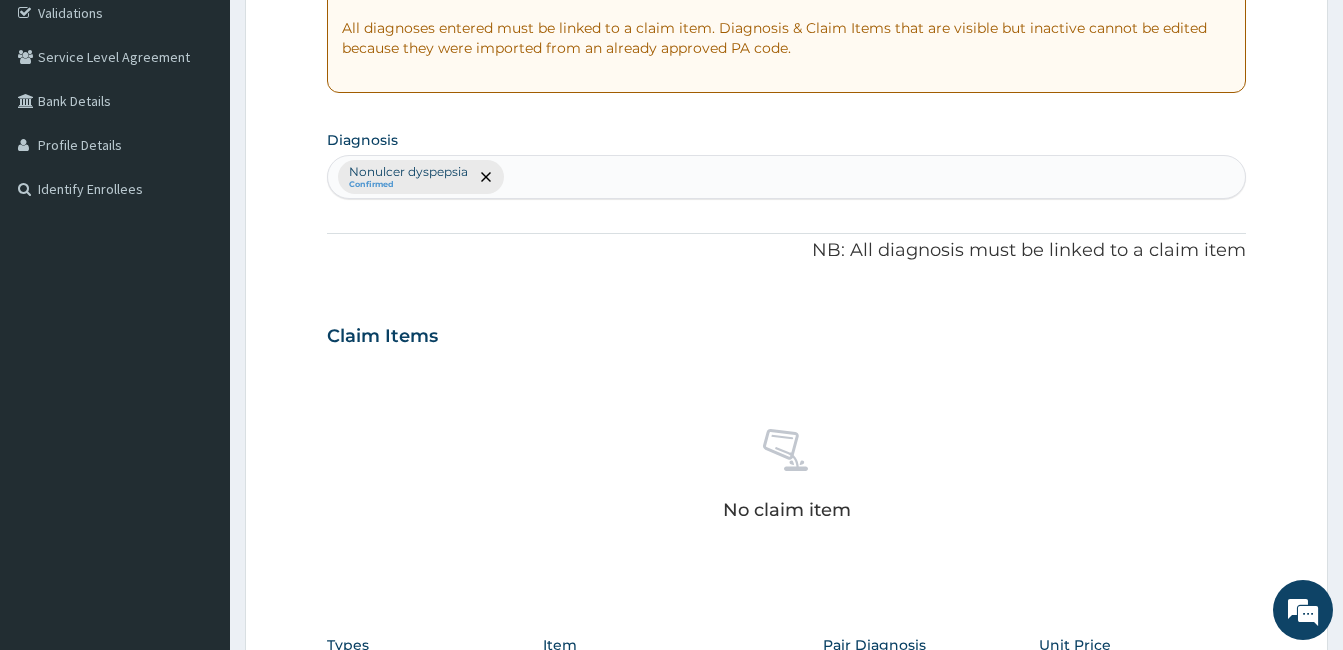 scroll, scrollTop: 785, scrollLeft: 0, axis: vertical 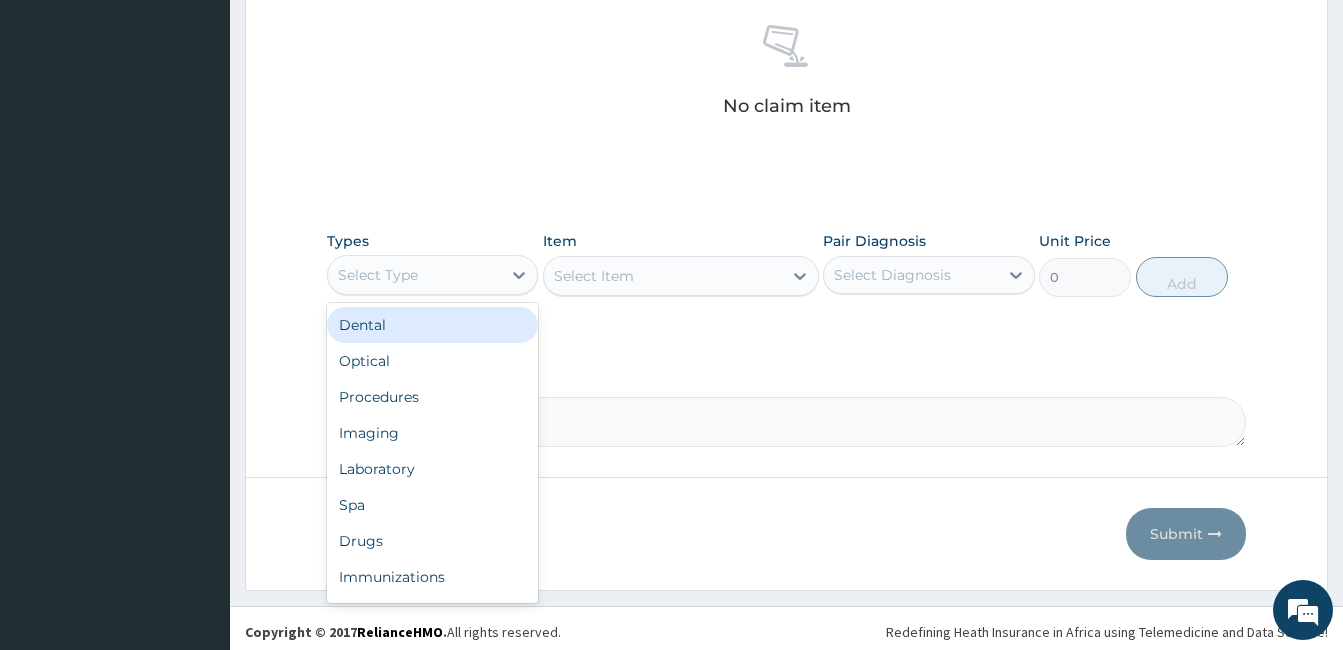click on "Select Type" at bounding box center (414, 275) 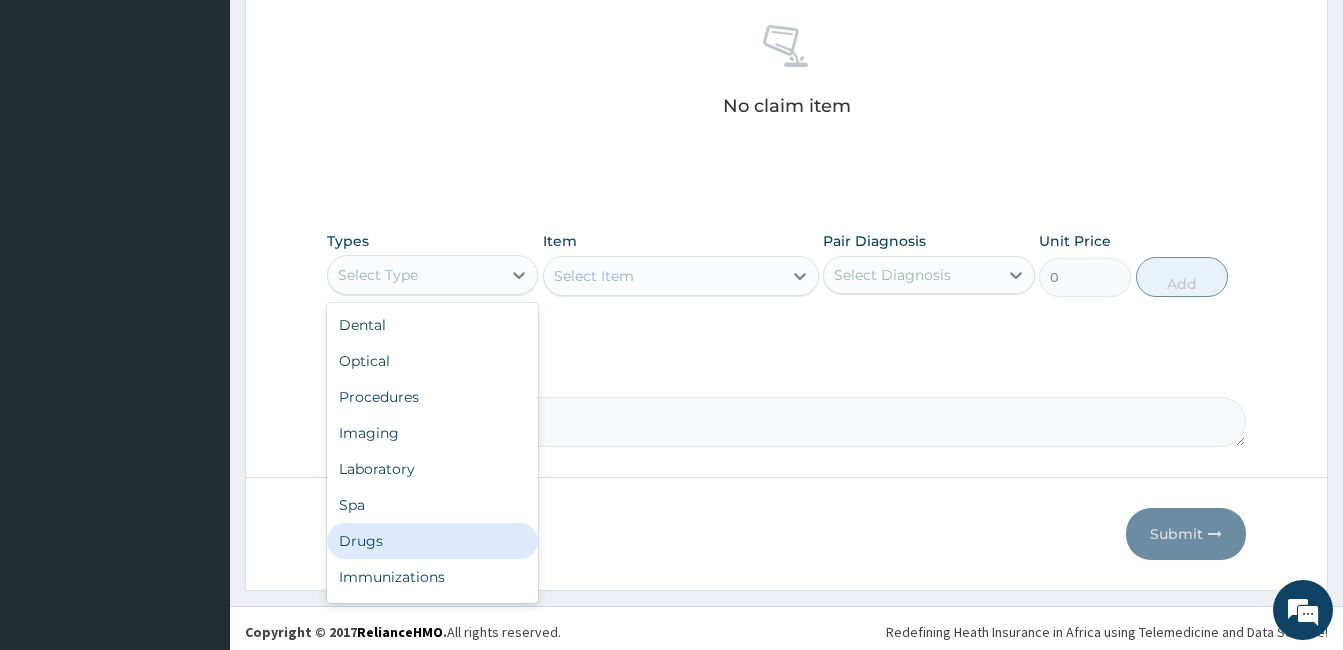 click on "Drugs" at bounding box center [432, 541] 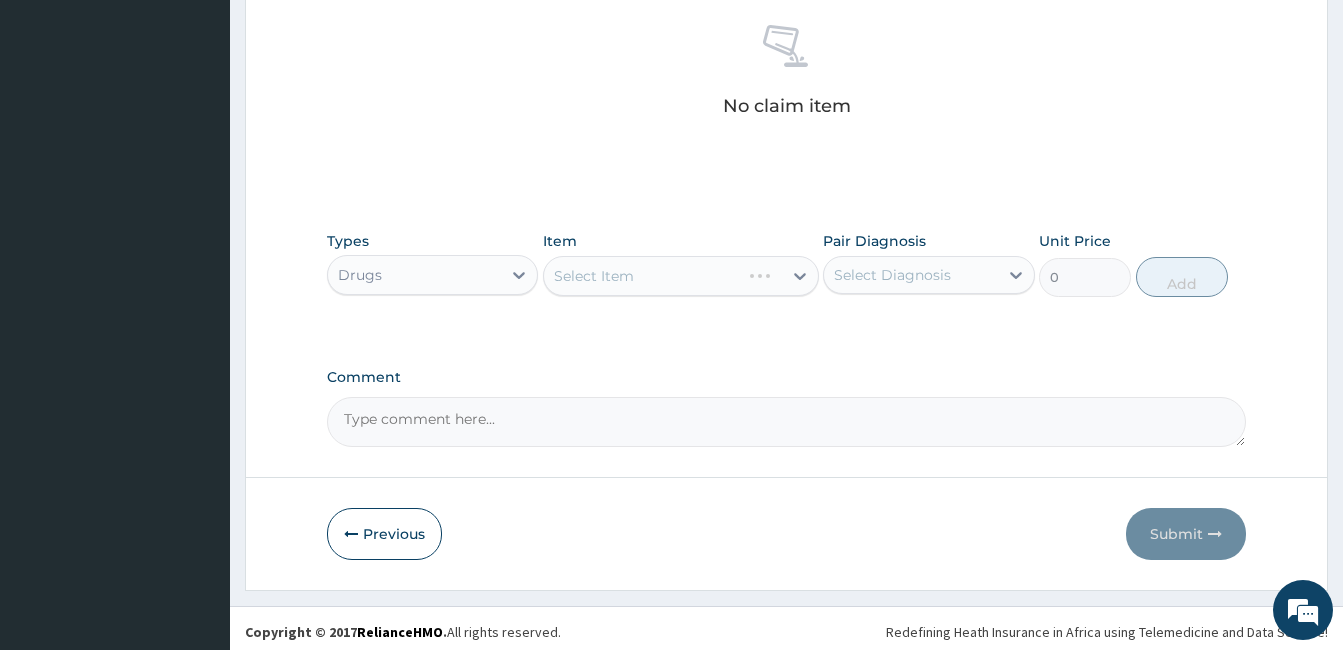 click on "Select Item" at bounding box center (681, 276) 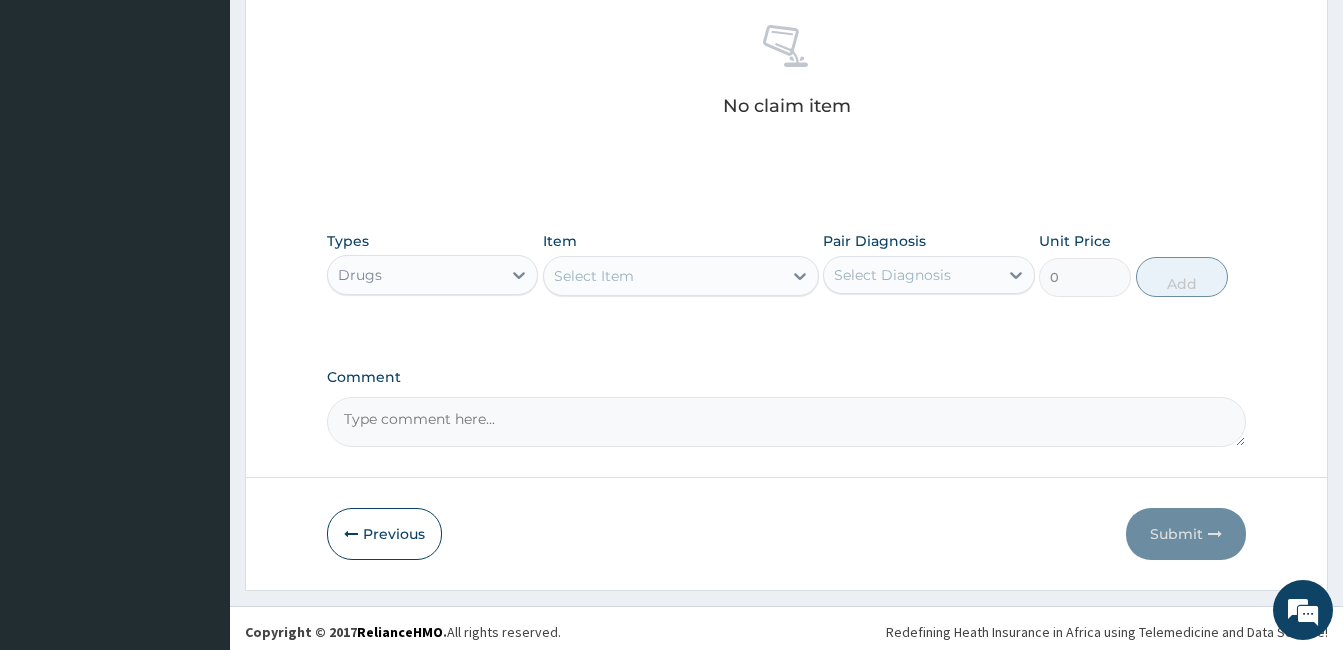 click on "Select Item" at bounding box center (663, 276) 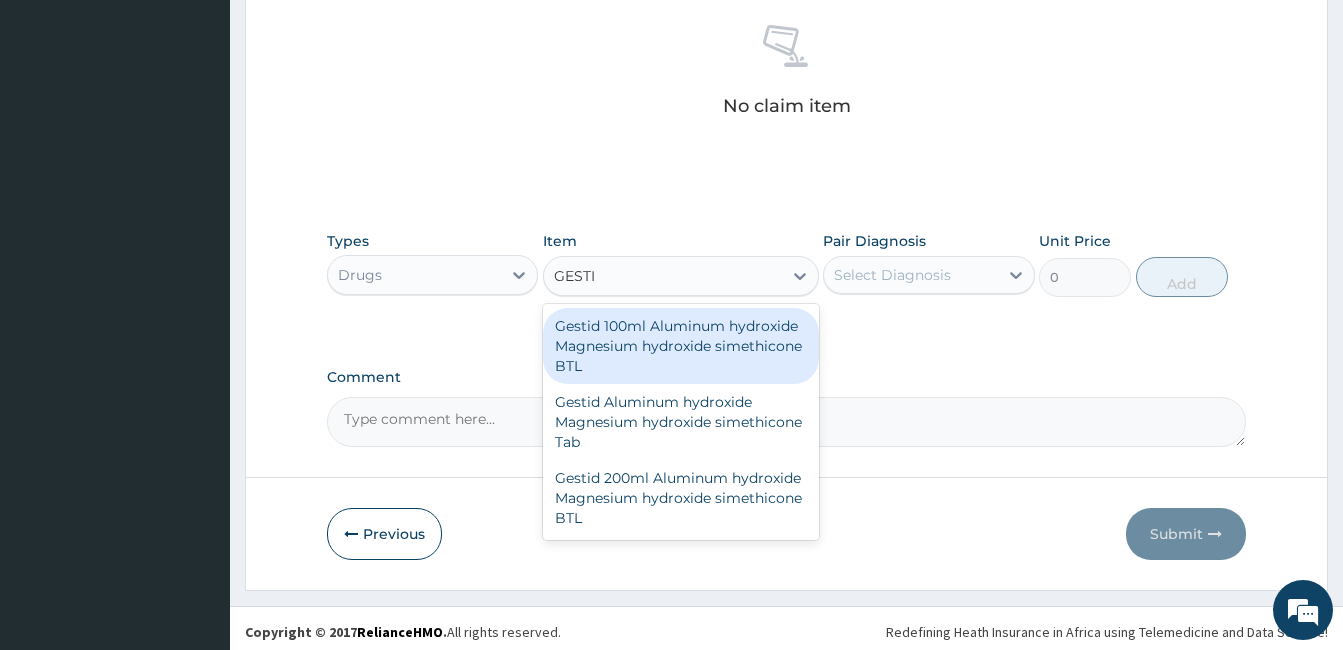 type on "GESTID" 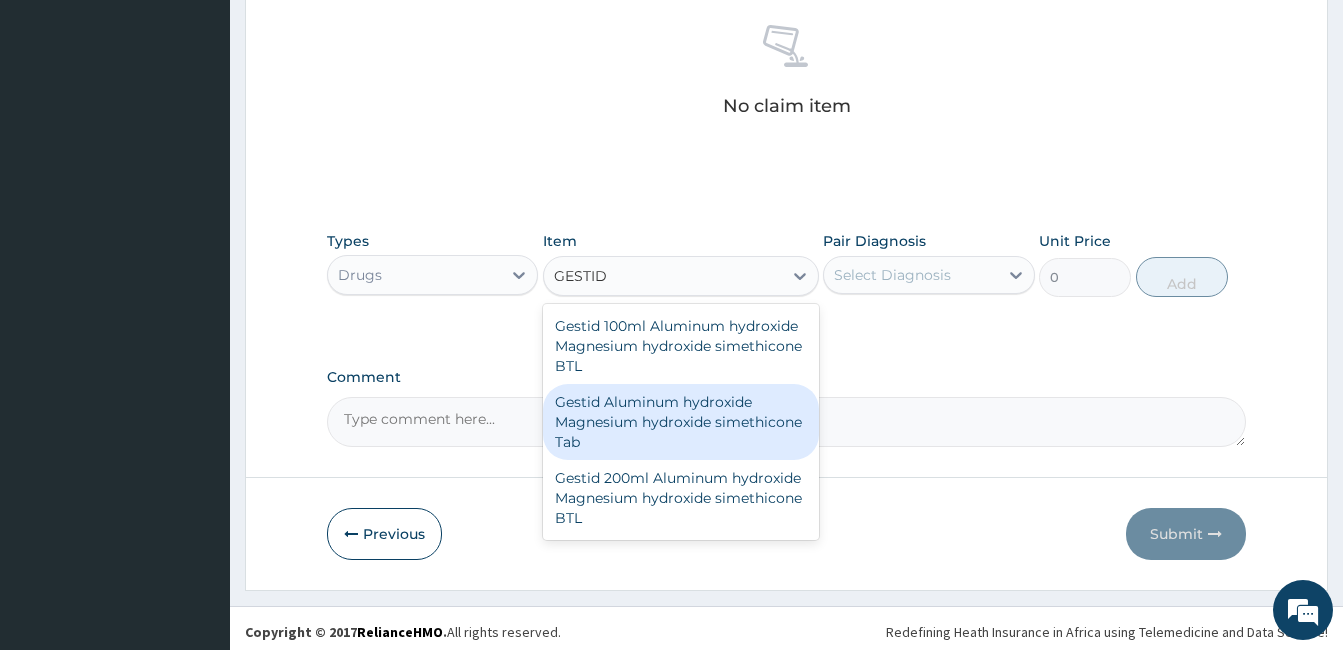 click on "Gestid Aluminum hydroxide Magnesium hydroxide simethicone Tab" at bounding box center (681, 422) 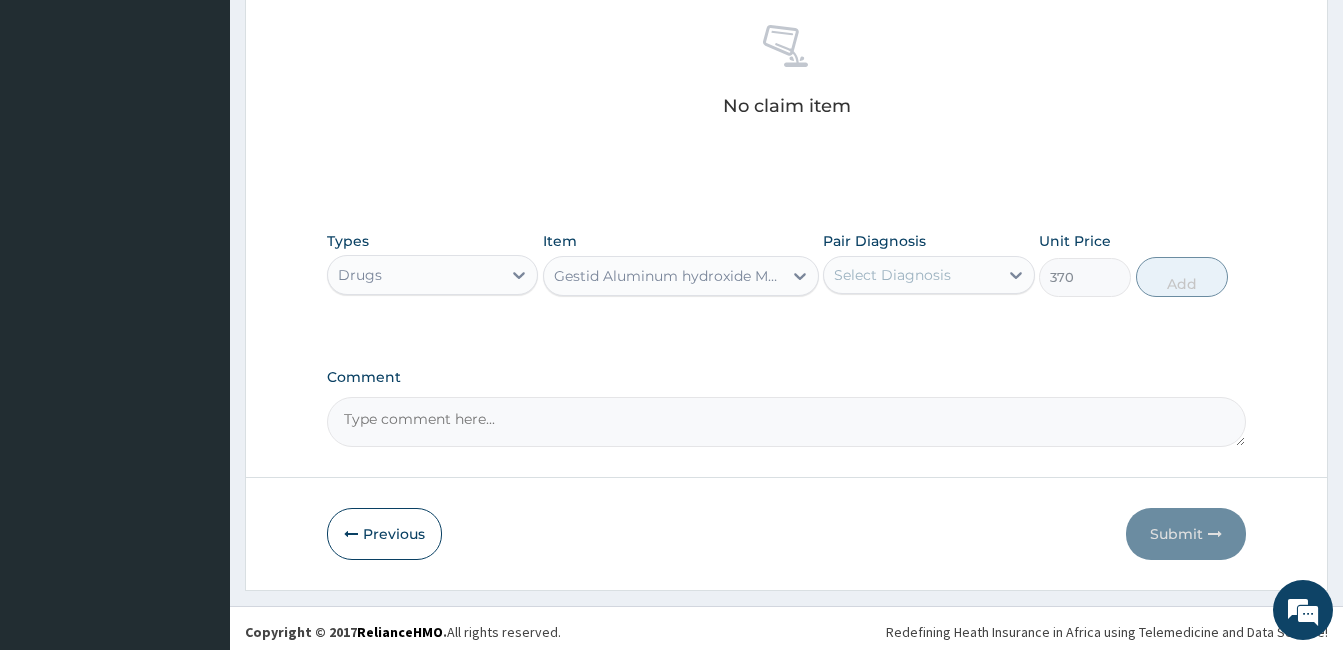 click on "Select Diagnosis" at bounding box center [910, 275] 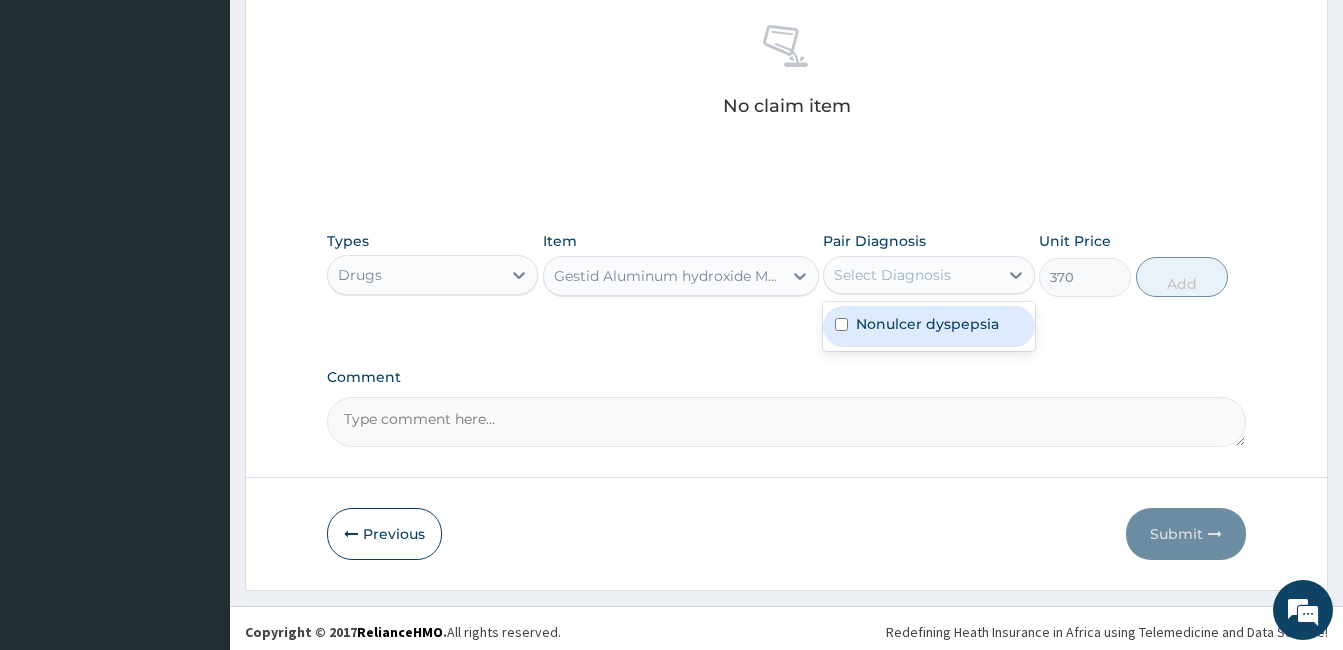 click on "Nonulcer dyspepsia" at bounding box center (927, 324) 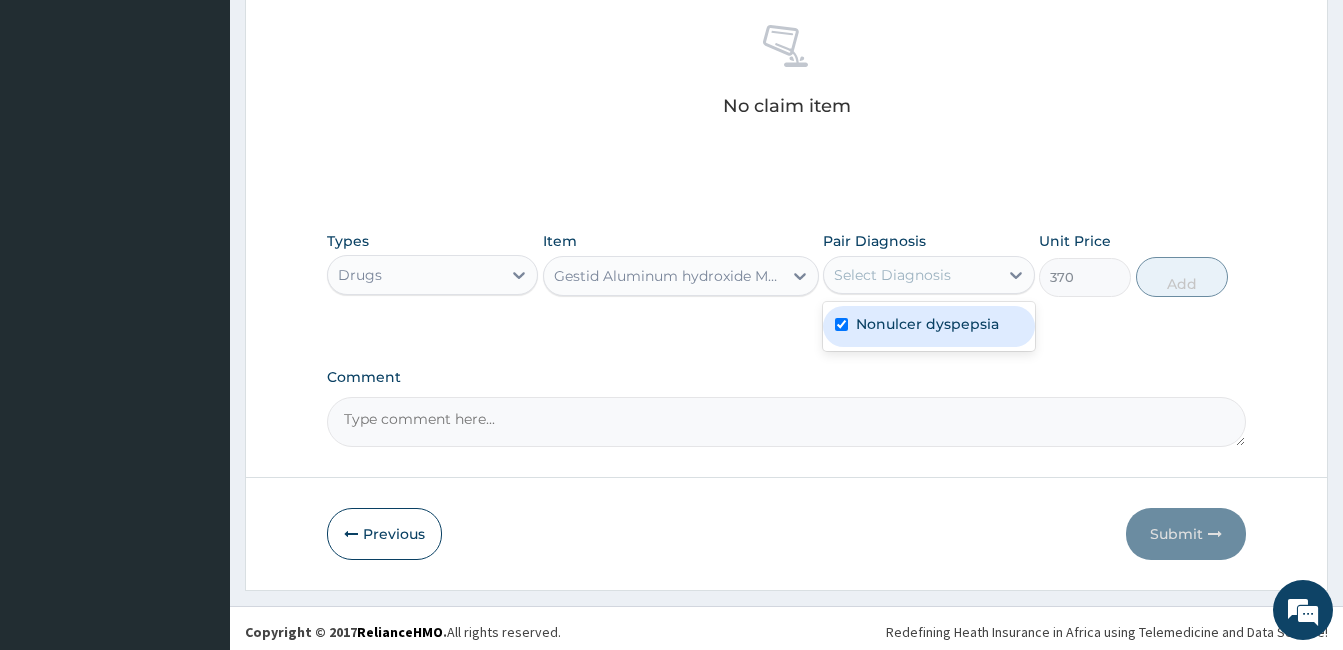 checkbox on "true" 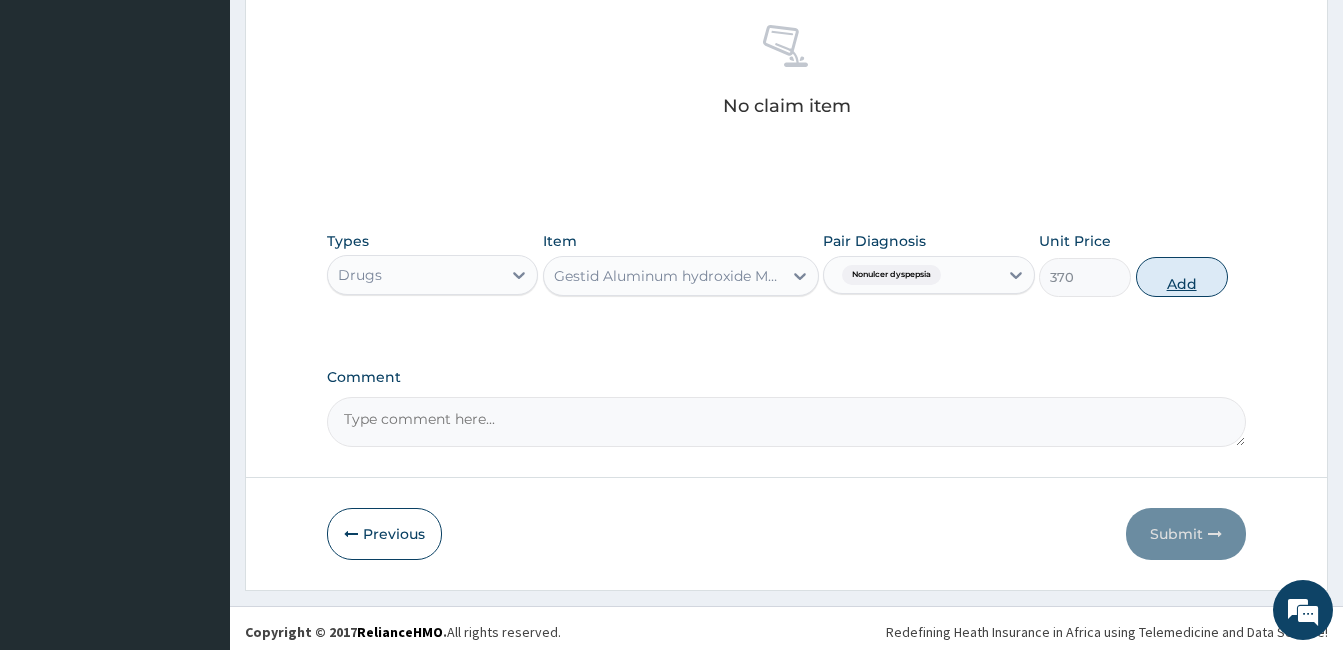click on "Add" at bounding box center [1182, 277] 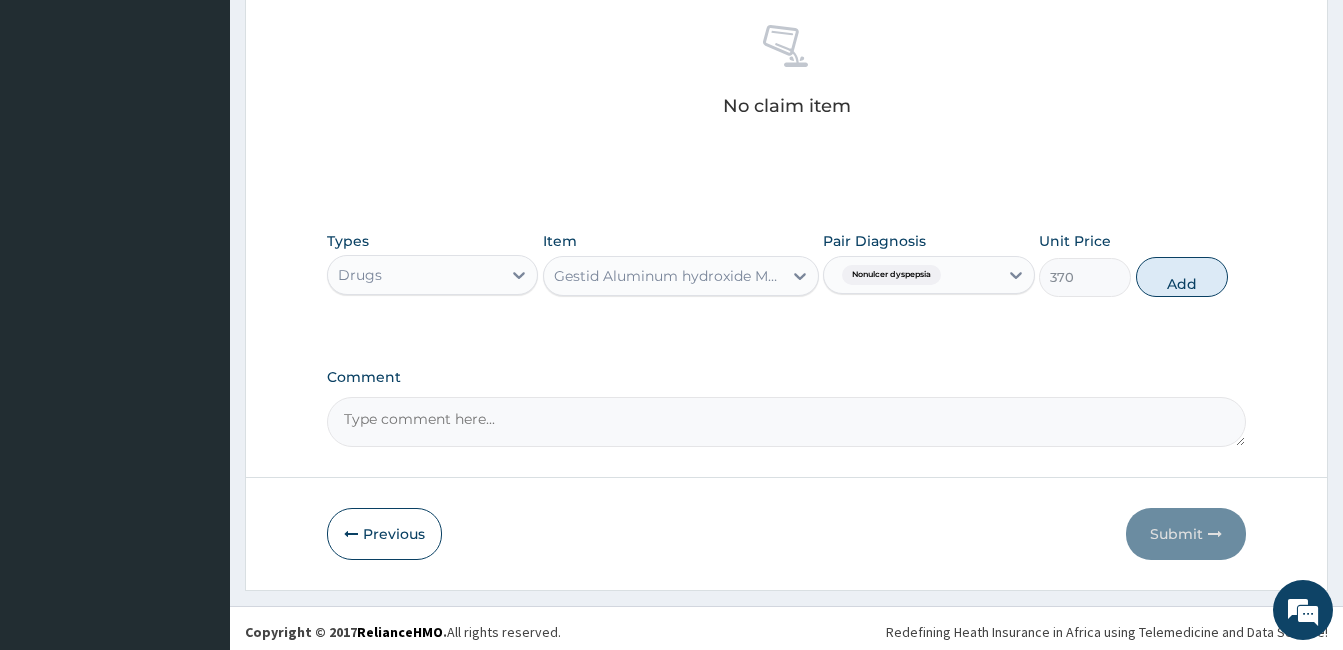type on "0" 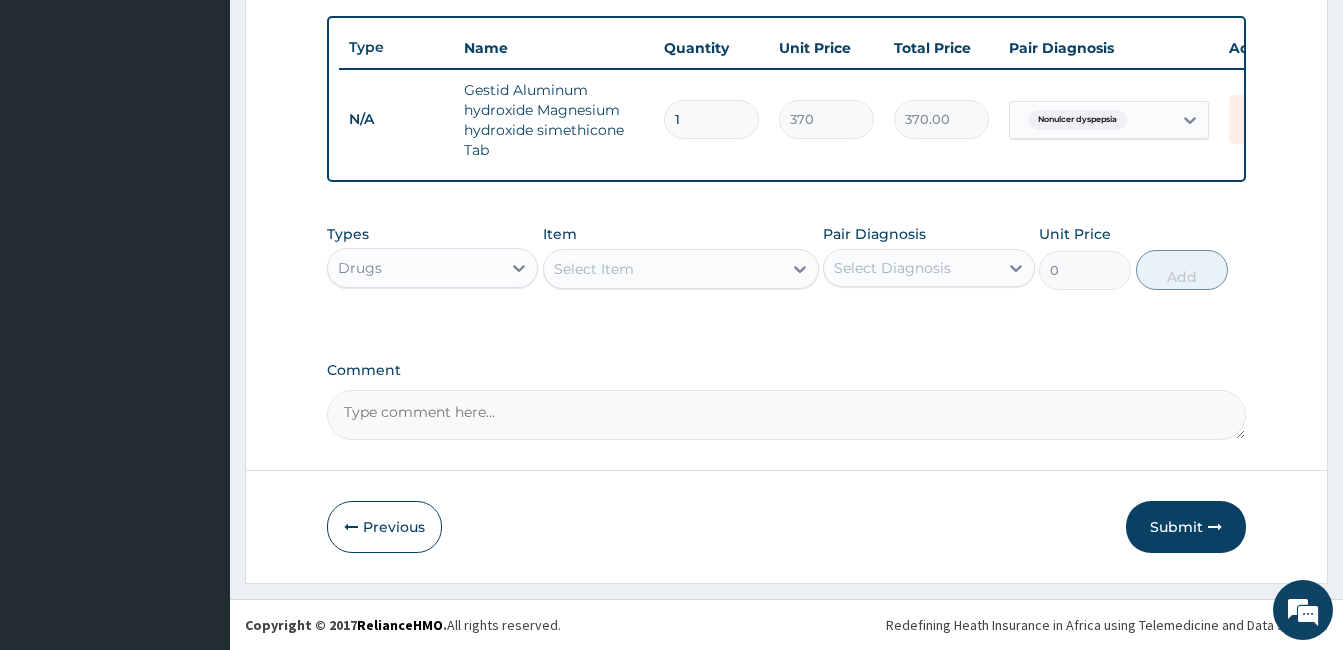 scroll, scrollTop: 743, scrollLeft: 0, axis: vertical 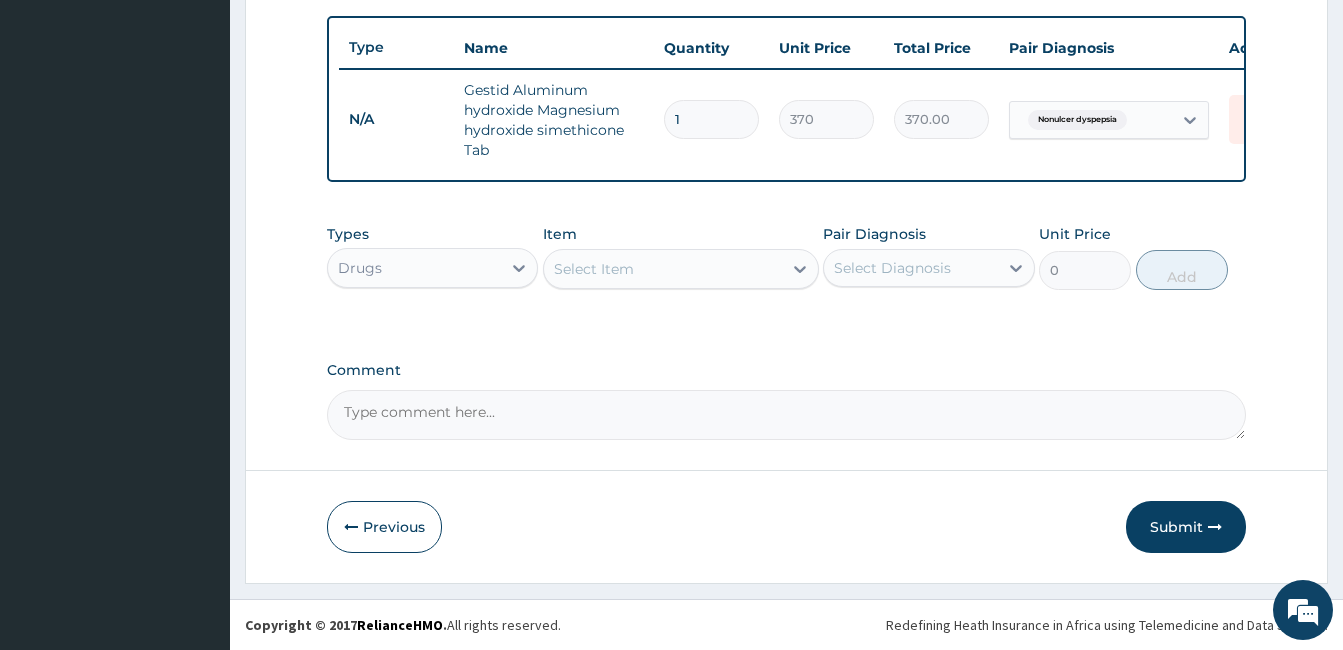 click on "Step  2  of 2 PA Code / Prescription Code Enter Code(Secondary Care Only) Encounter Date 30-07-2025 Important Notice Please enter PA codes before entering items that are not attached to a PA code   All diagnoses entered must be linked to a claim item. Diagnosis & Claim Items that are visible but inactive cannot be edited because they were imported from an already approved PA code. Diagnosis Nonulcer dyspepsia Confirmed NB: All diagnosis must be linked to a claim item Claim Items Type Name Quantity Unit Price Total Price Pair Diagnosis Actions N/A Gestid Aluminum hydroxide Magnesium hydroxide simethicone Tab 1 370 370.00 Nonulcer dyspepsia Delete Types Drugs Item Select Item Pair Diagnosis Select Diagnosis Unit Price 0 Add Comment     Previous   Submit" at bounding box center [786, -20] 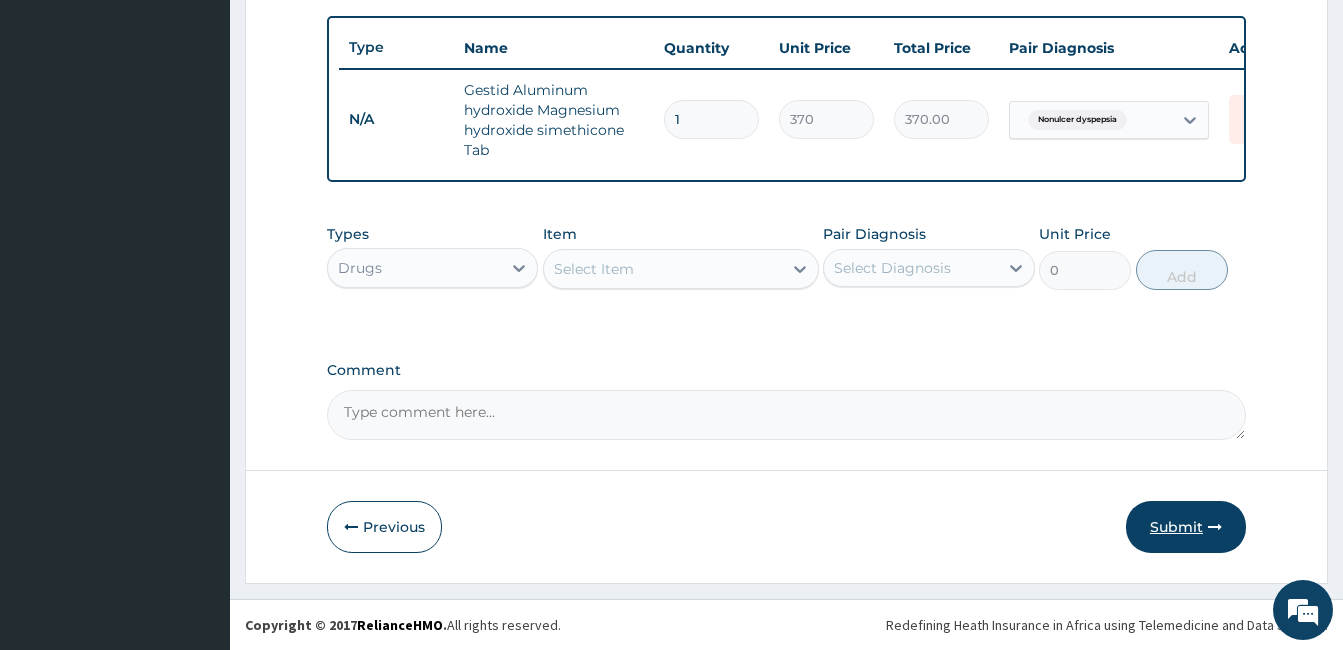 click on "Submit" at bounding box center [1186, 527] 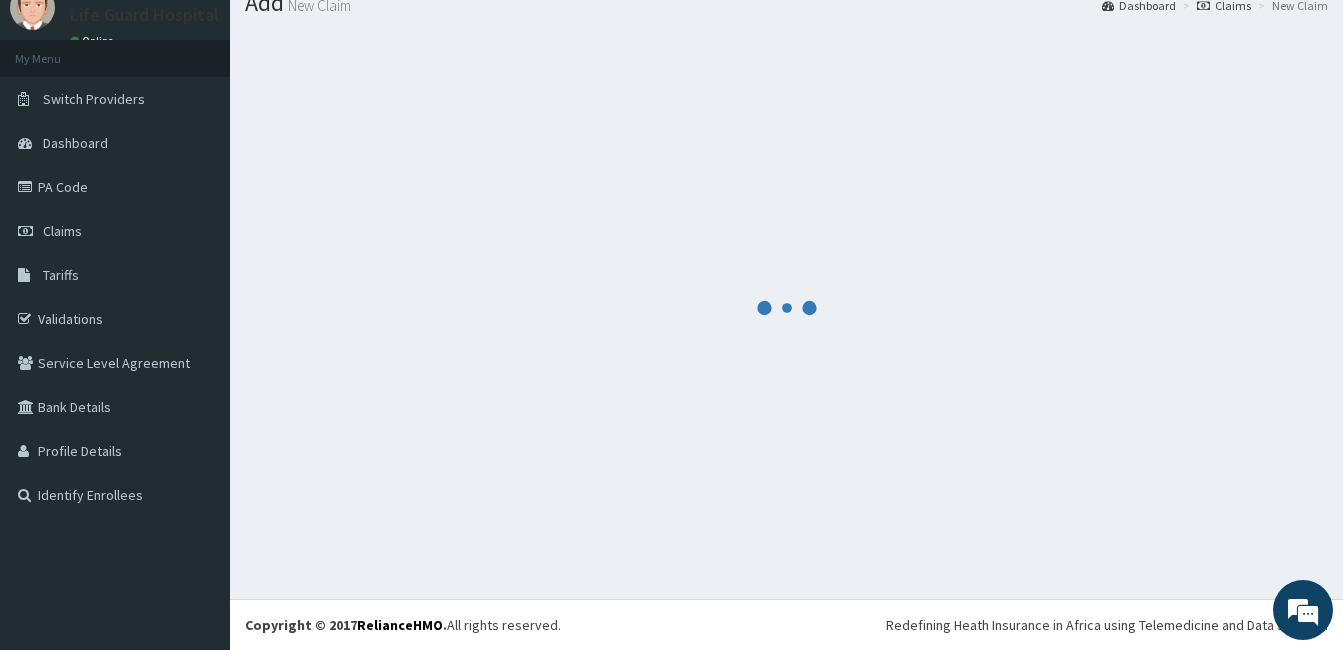scroll, scrollTop: 743, scrollLeft: 0, axis: vertical 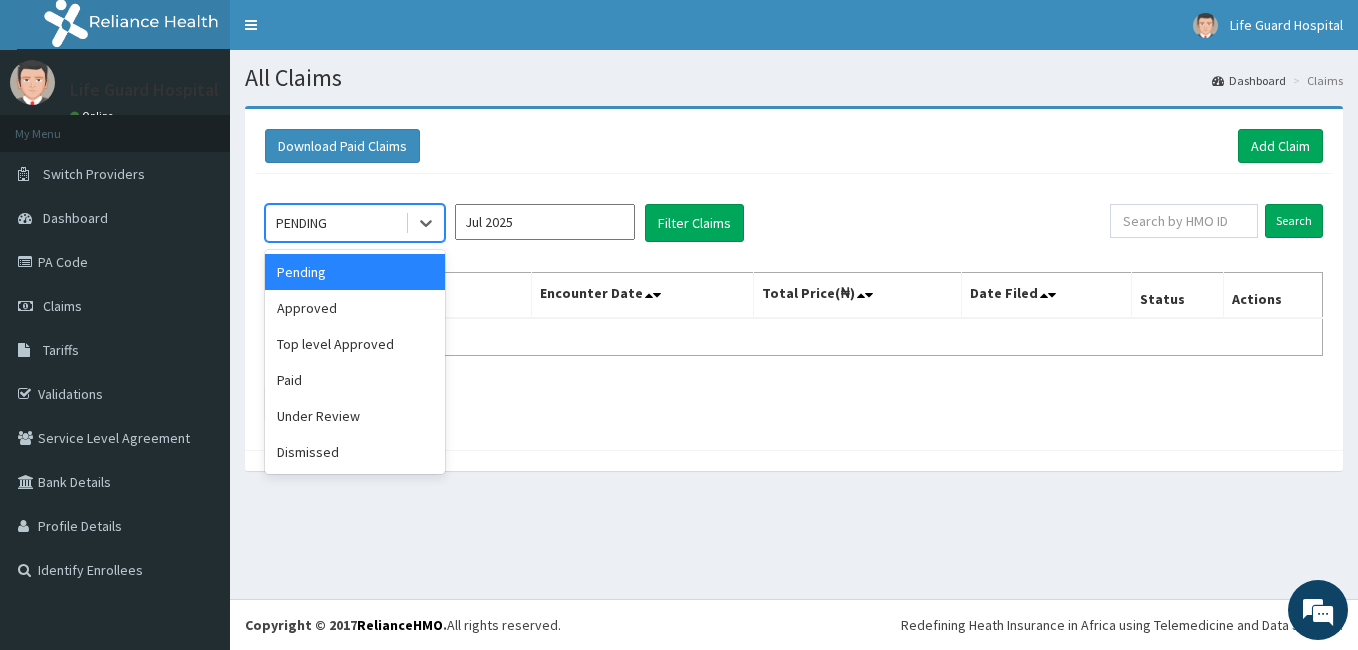 click on "PENDING" at bounding box center (335, 223) 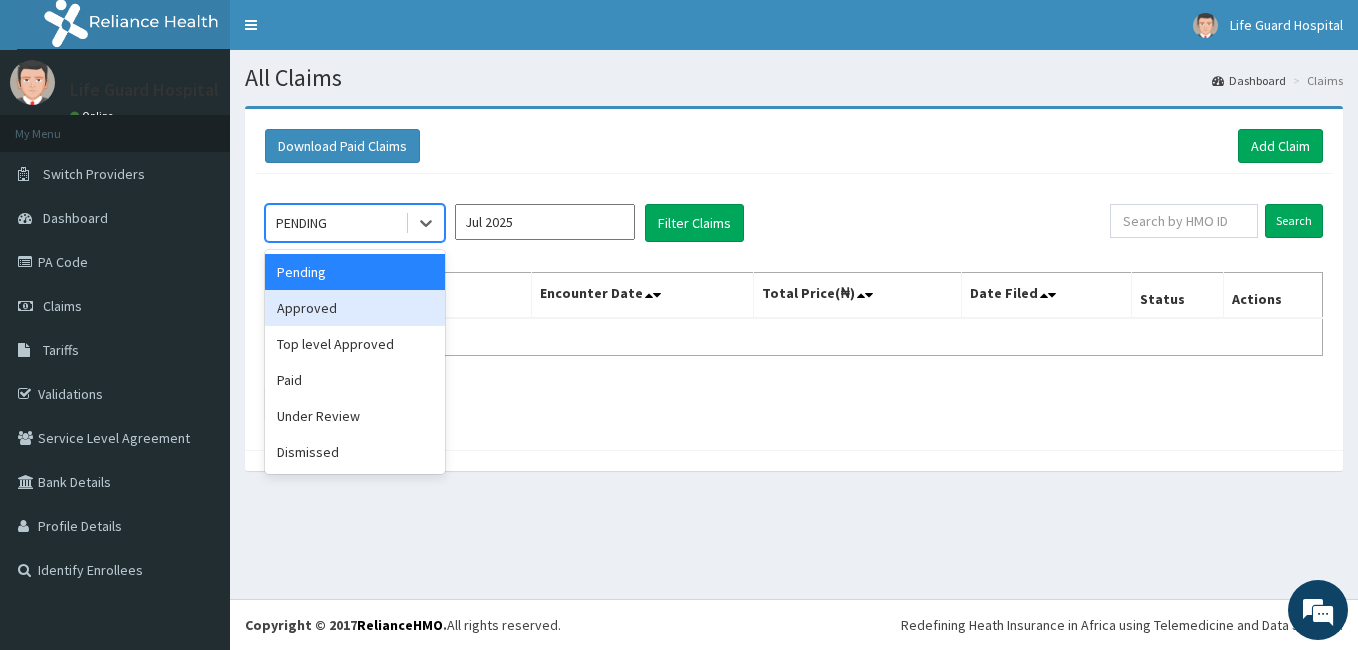 click on "Approved" at bounding box center (355, 308) 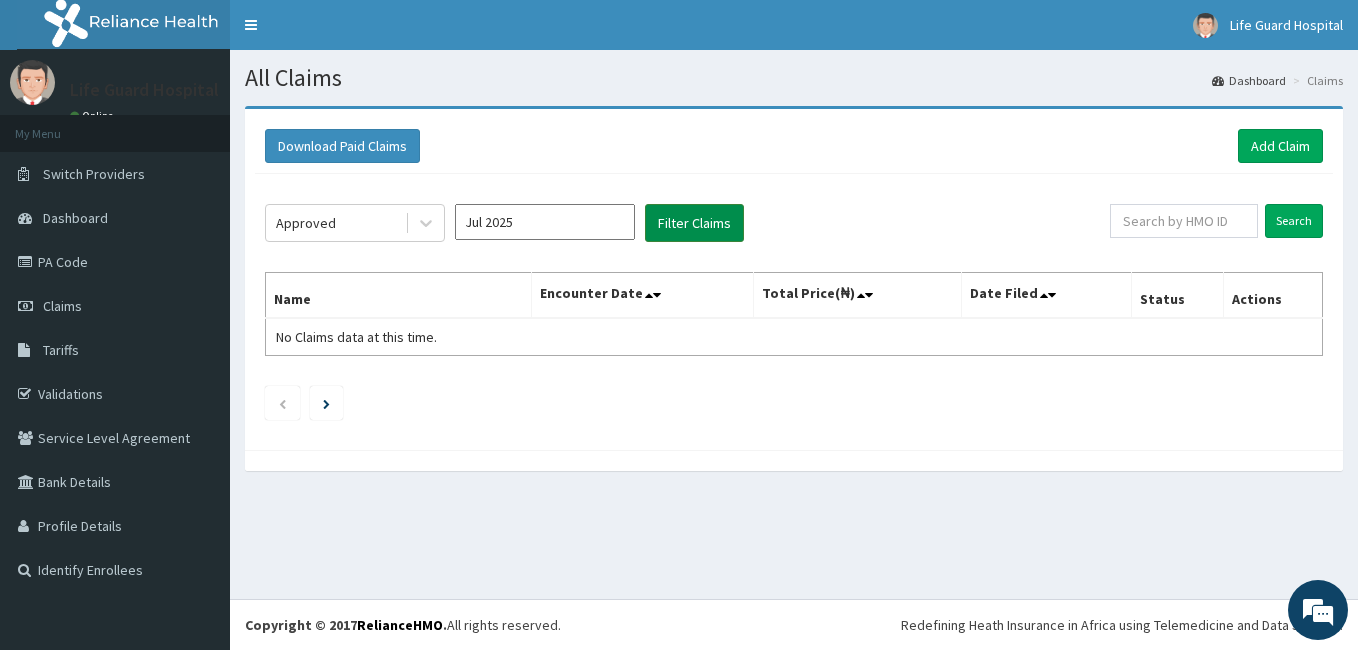 click on "Filter Claims" at bounding box center [694, 223] 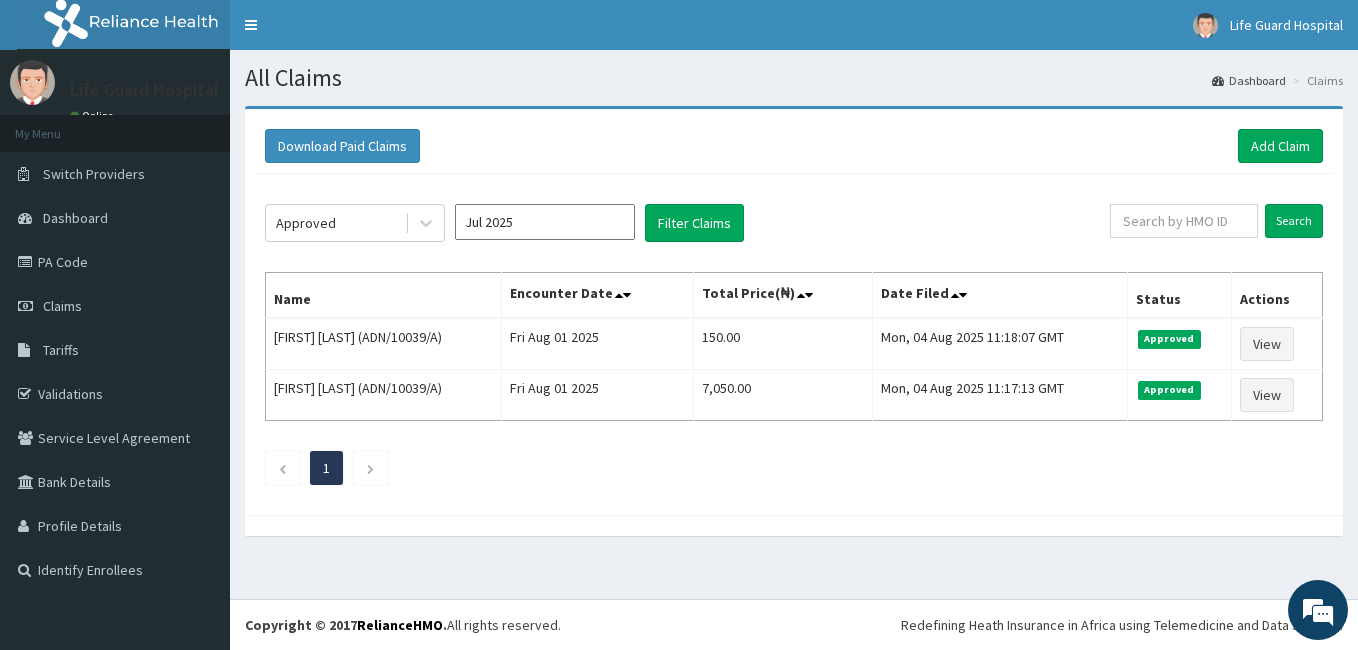click on "Jul 2025" at bounding box center [545, 222] 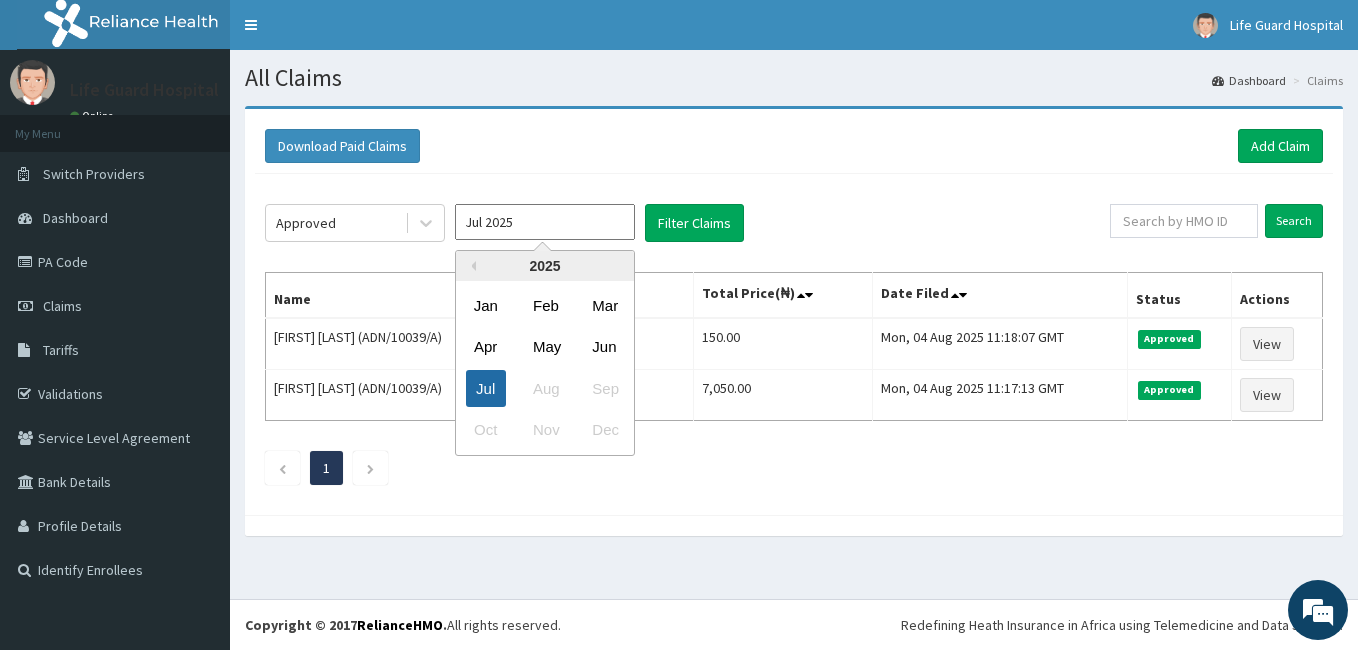 click on "Jul" at bounding box center [486, 388] 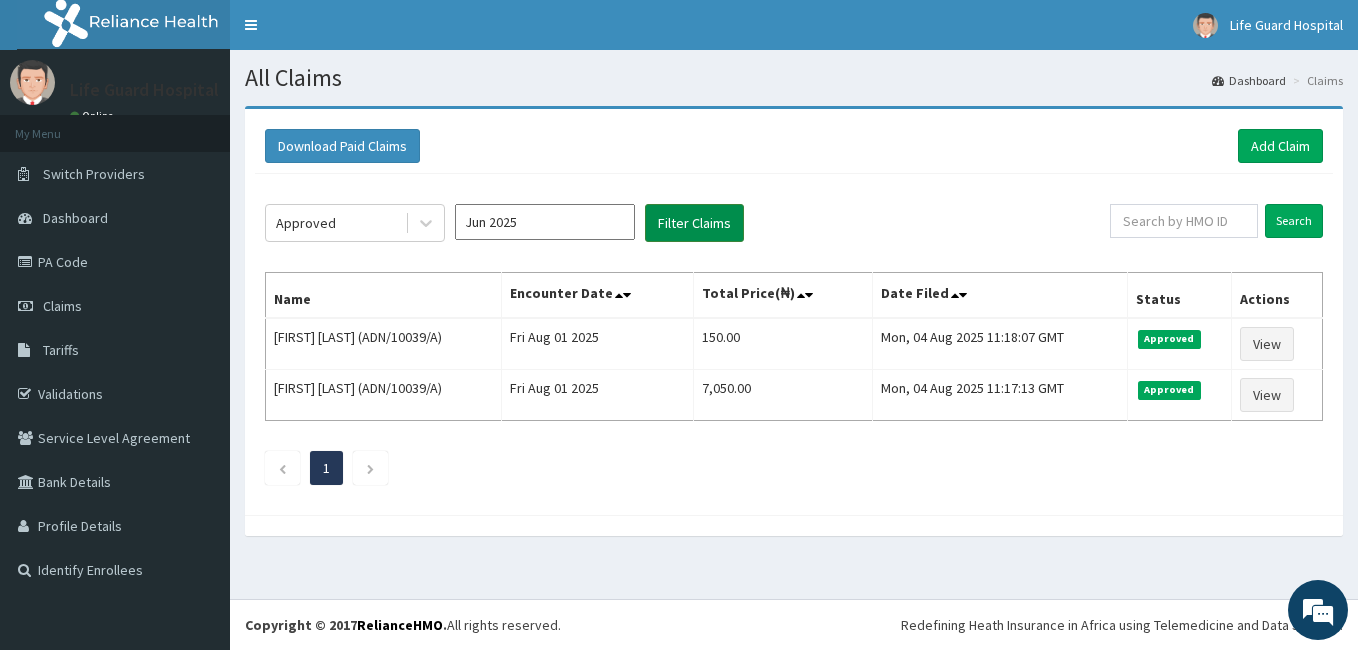 click on "Filter Claims" at bounding box center [694, 223] 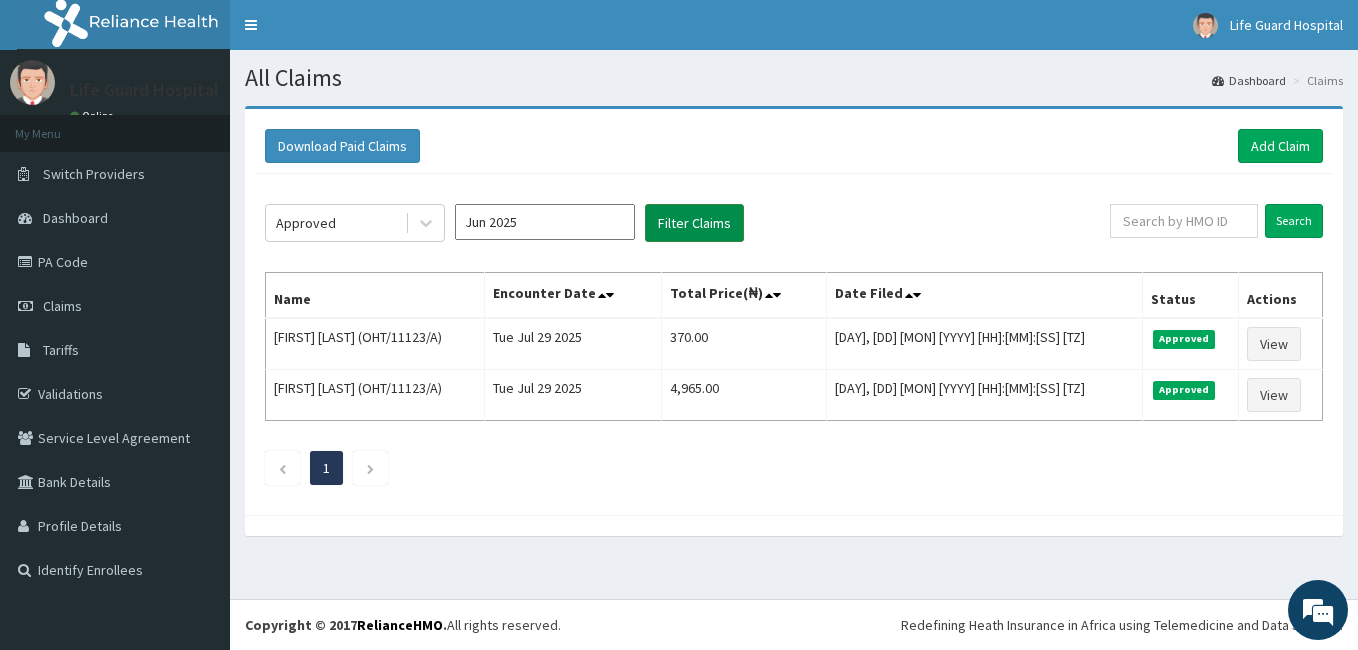 scroll, scrollTop: 0, scrollLeft: 0, axis: both 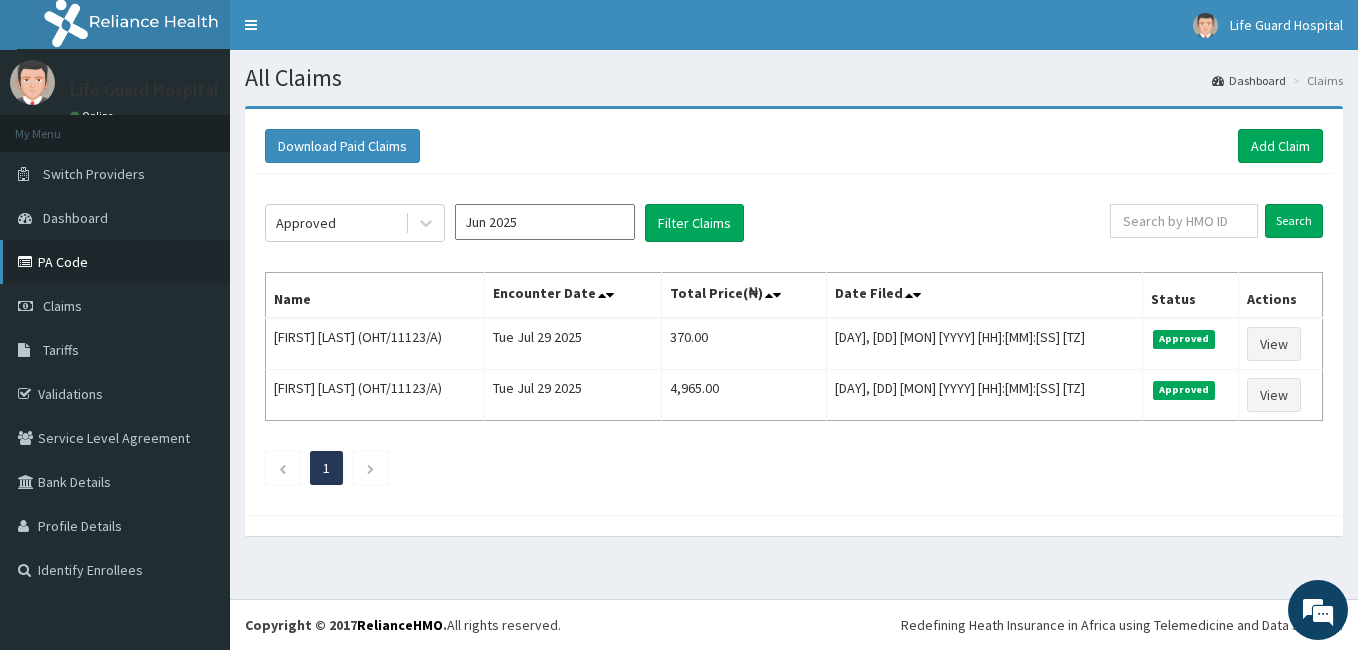click on "PA Code" at bounding box center (115, 262) 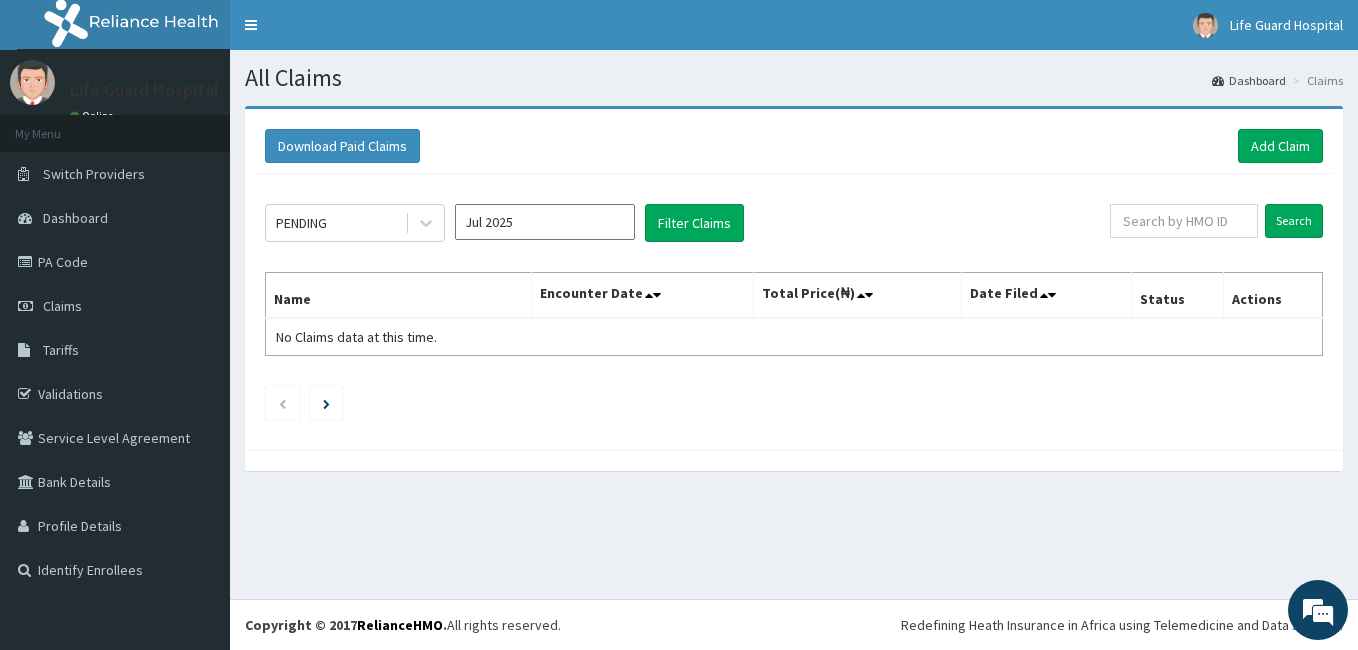 scroll, scrollTop: 0, scrollLeft: 0, axis: both 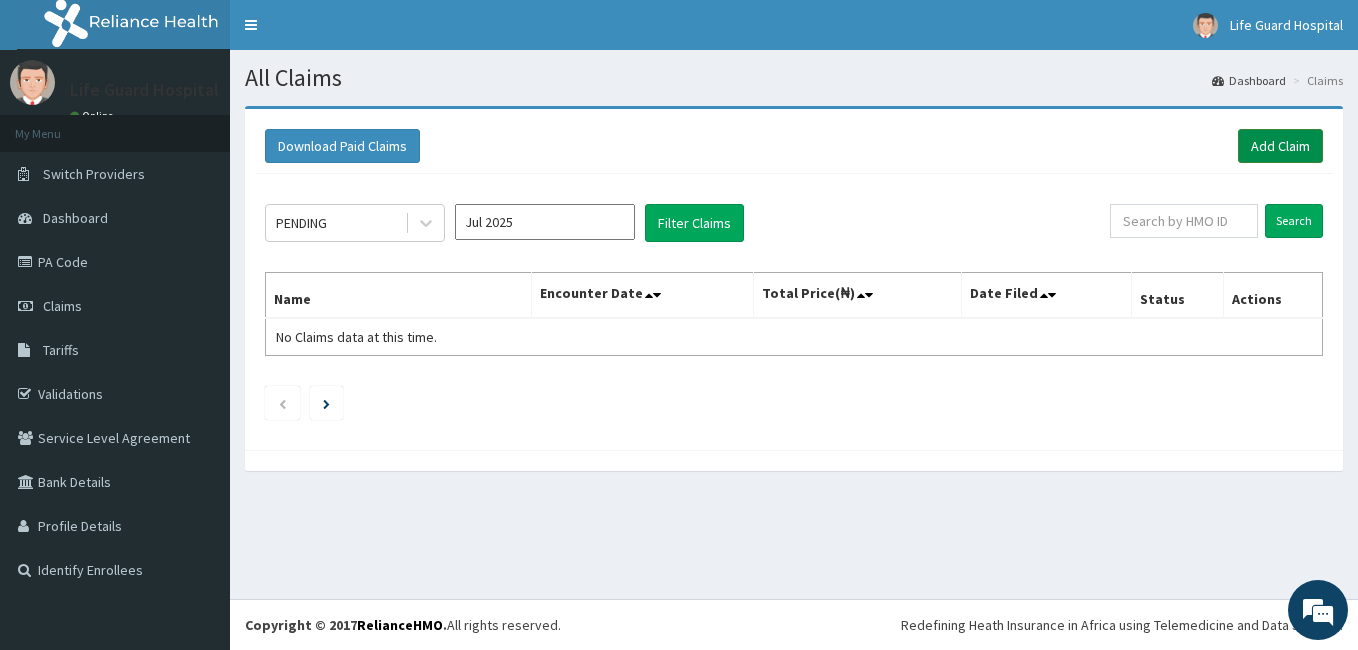 click on "Add Claim" at bounding box center (1280, 146) 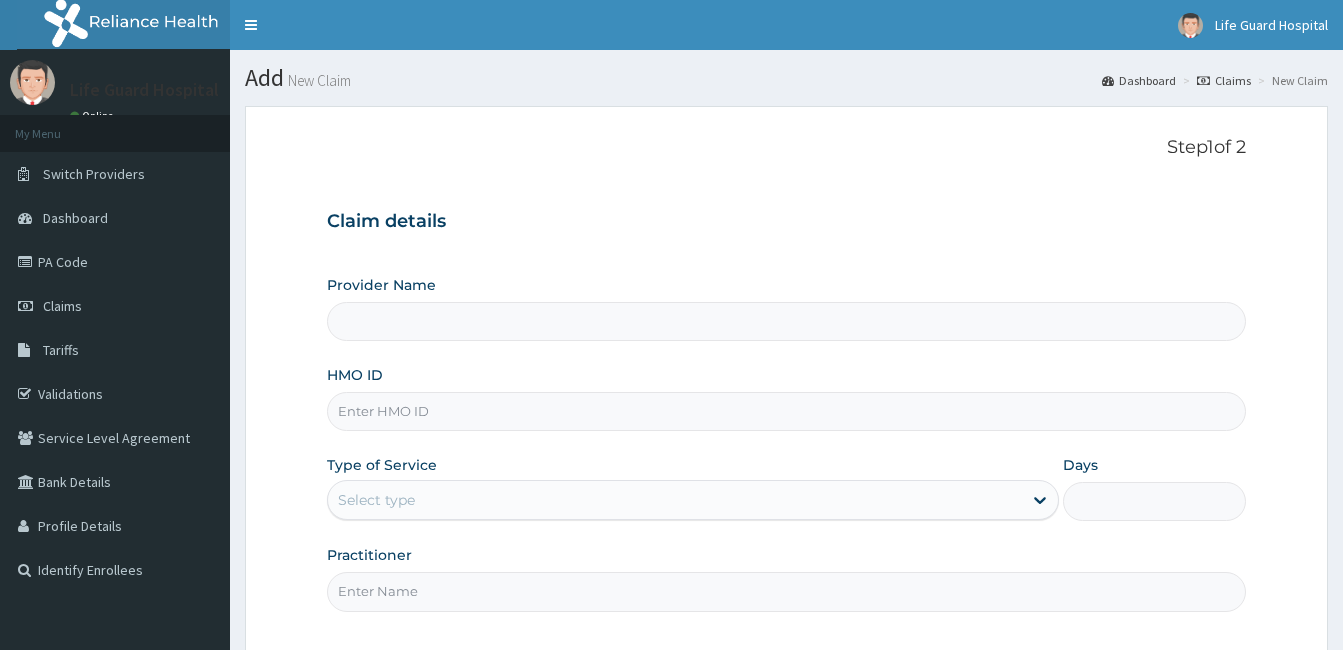 scroll, scrollTop: 0, scrollLeft: 0, axis: both 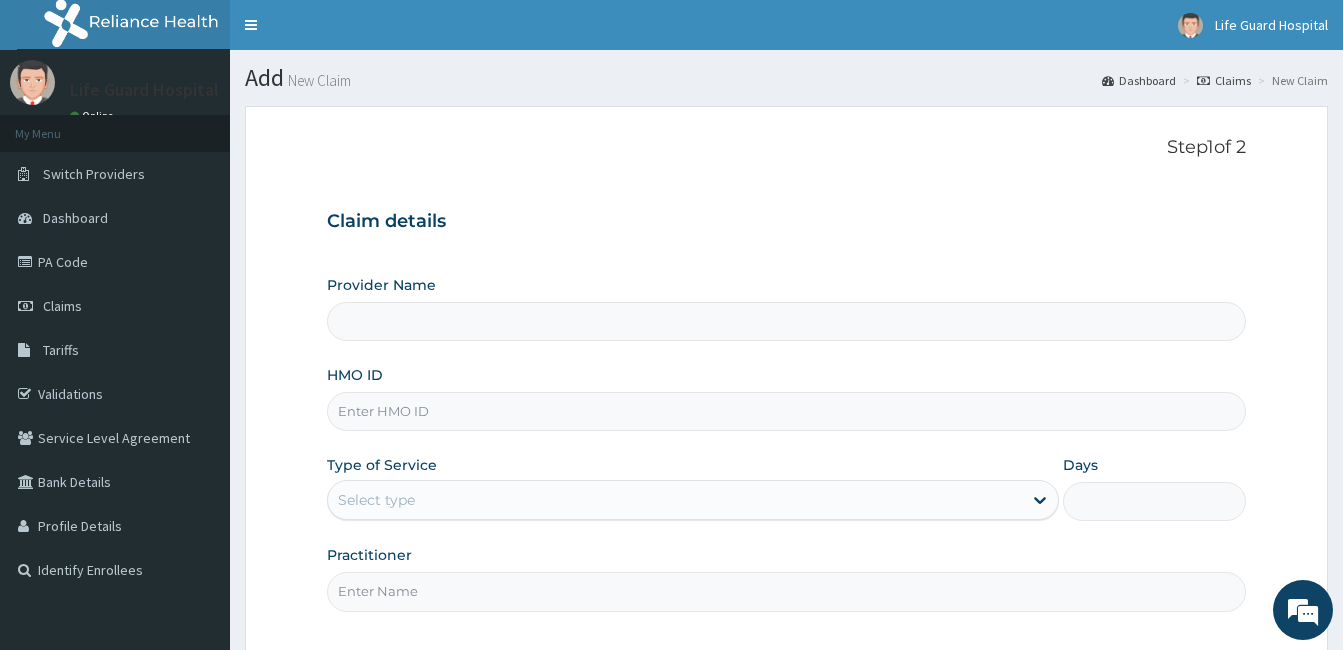 click on "HMO ID" at bounding box center (786, 411) 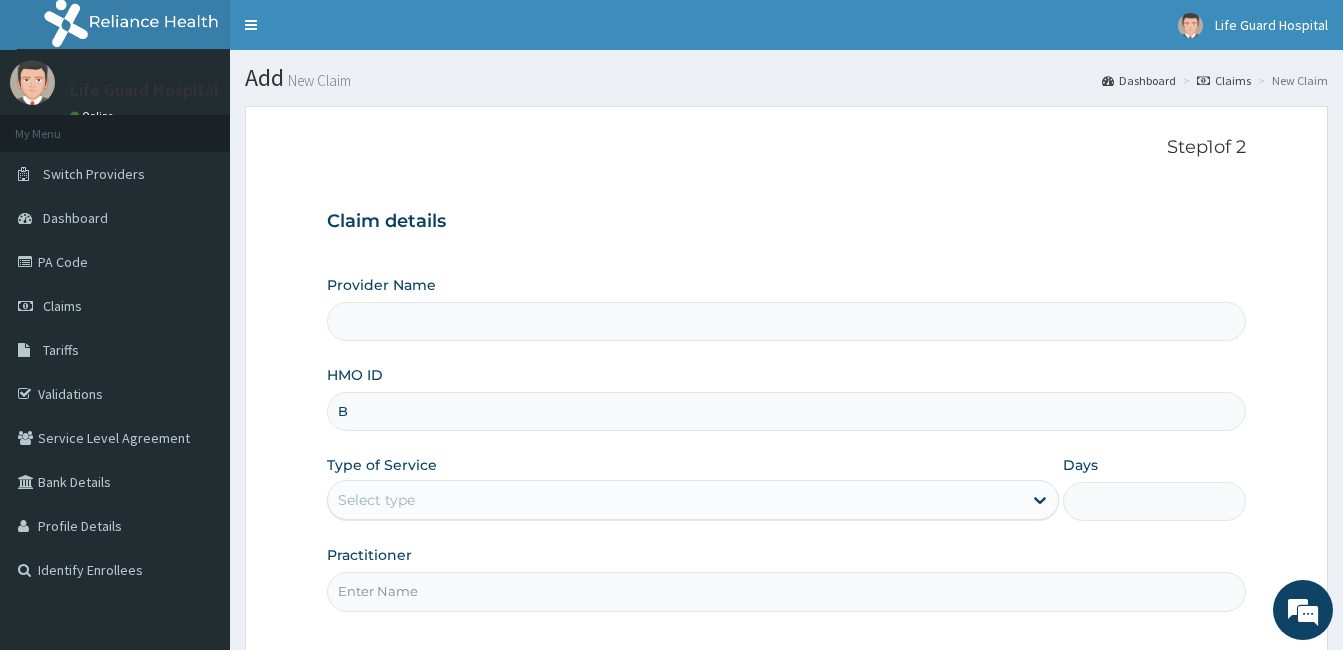 type on "Life Guard Hospital" 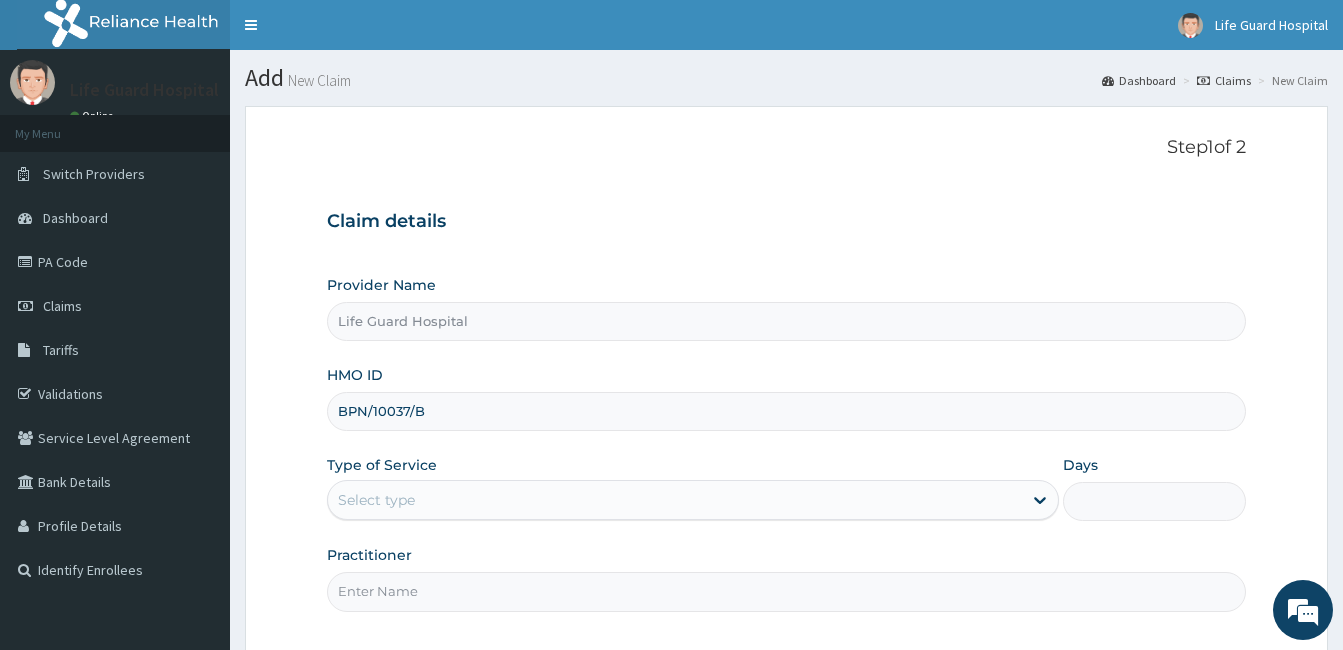 click on "BPN/10037/B" at bounding box center (786, 411) 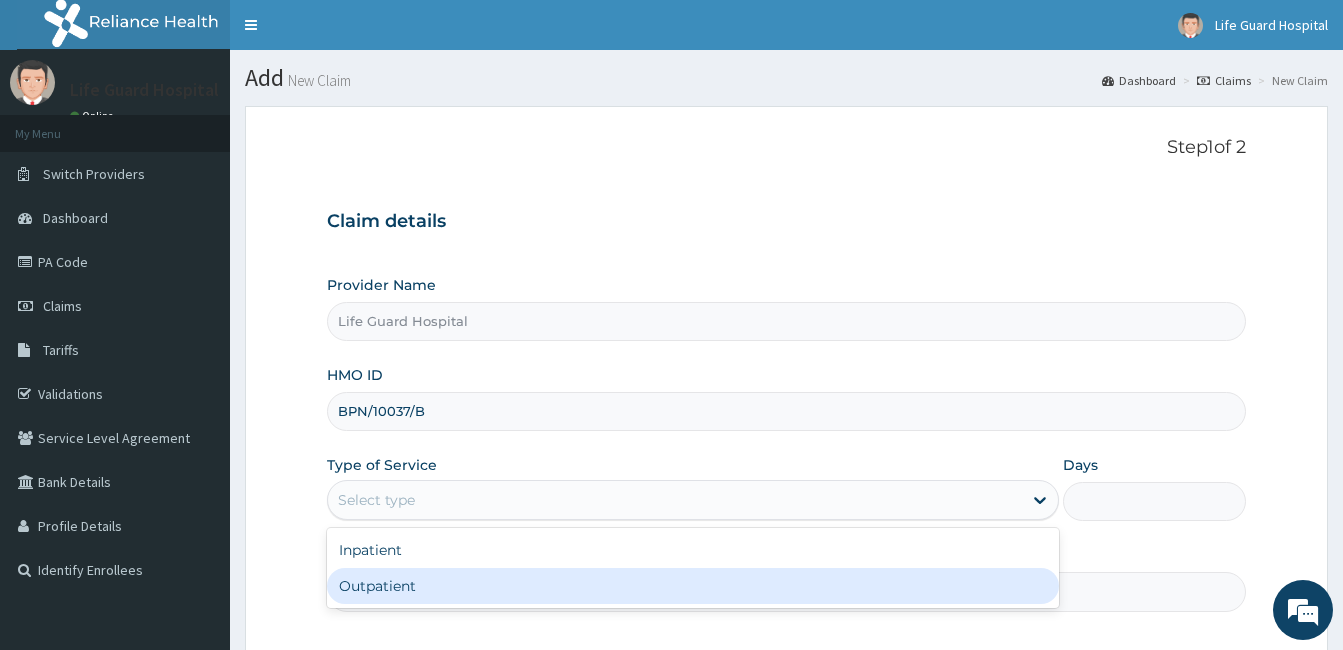 click on "Outpatient" at bounding box center [693, 586] 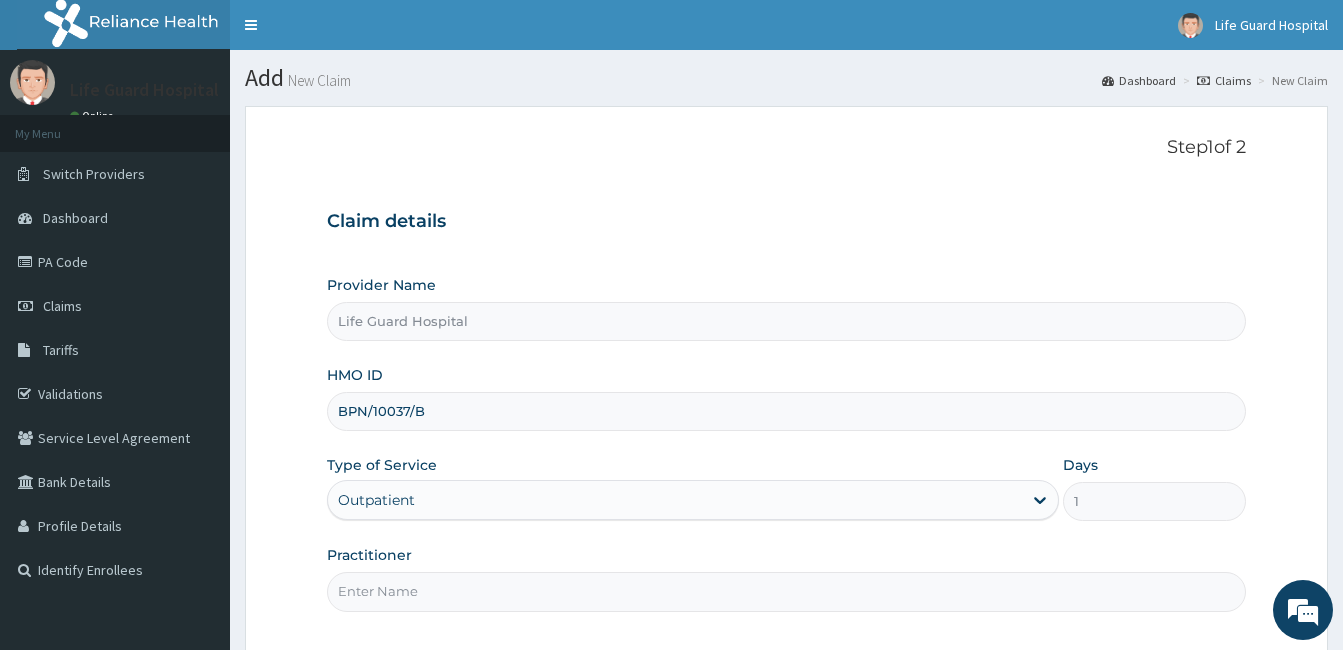 scroll, scrollTop: 0, scrollLeft: 0, axis: both 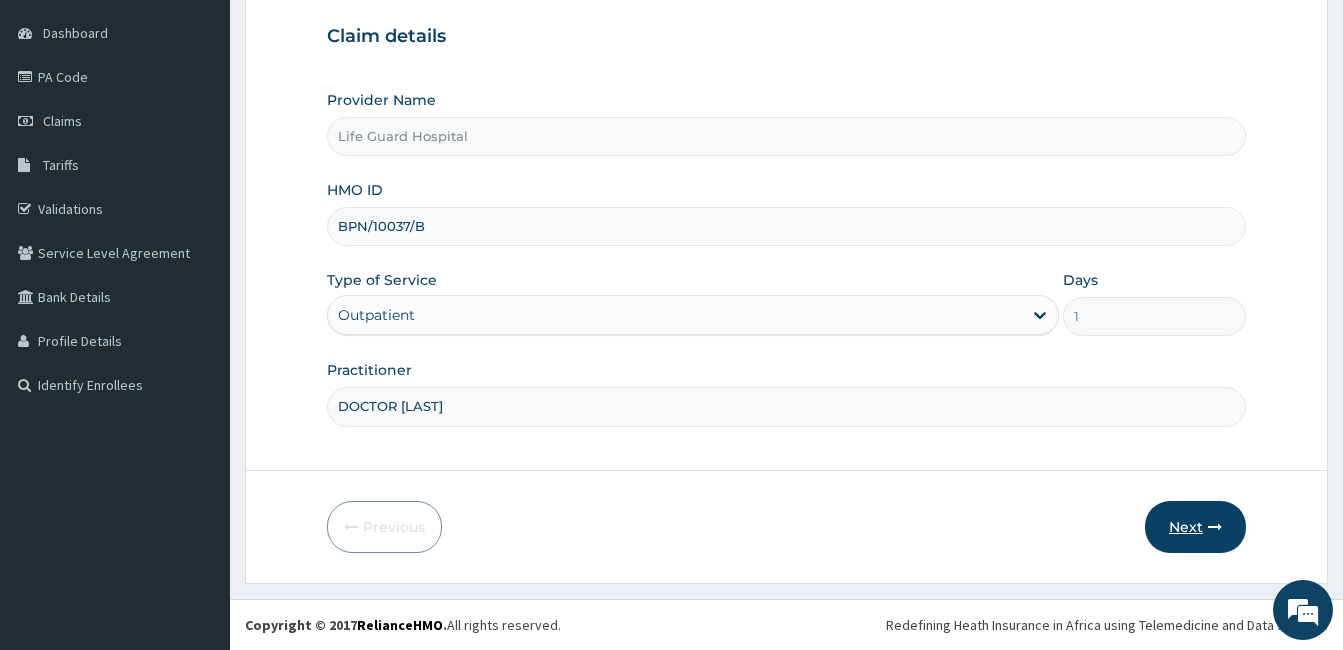 type on "[FIRST] [LAST]" 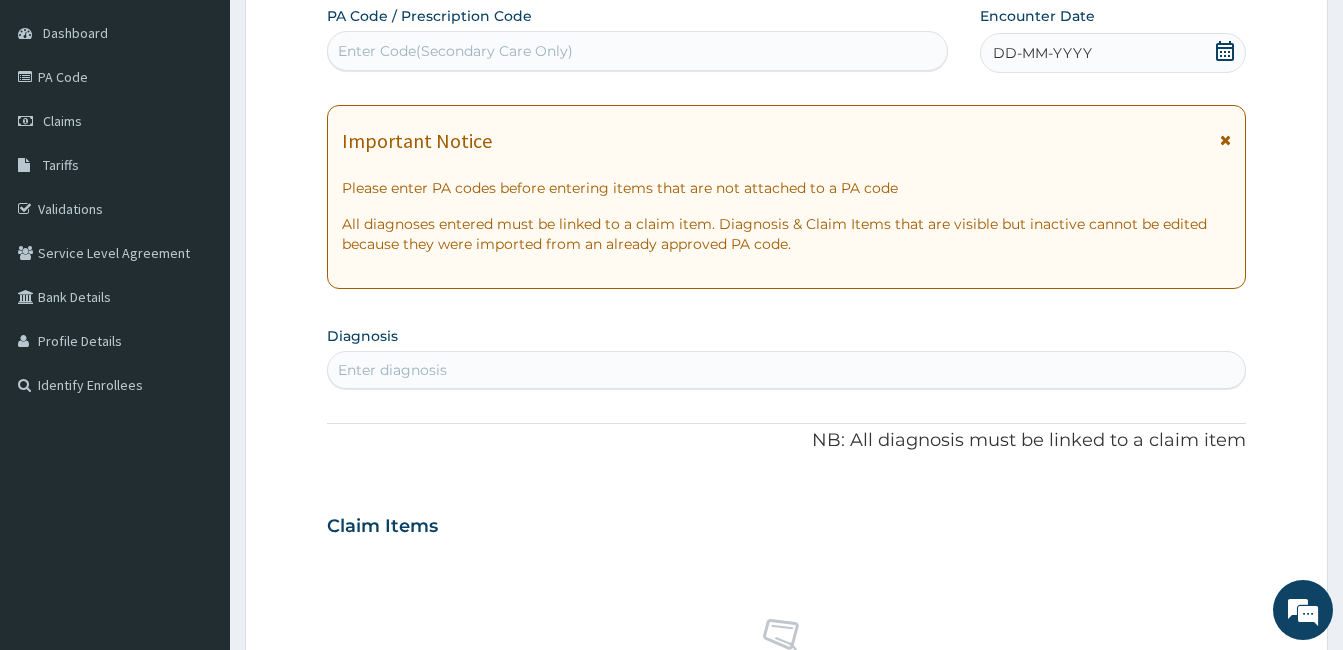 click at bounding box center [1225, 53] 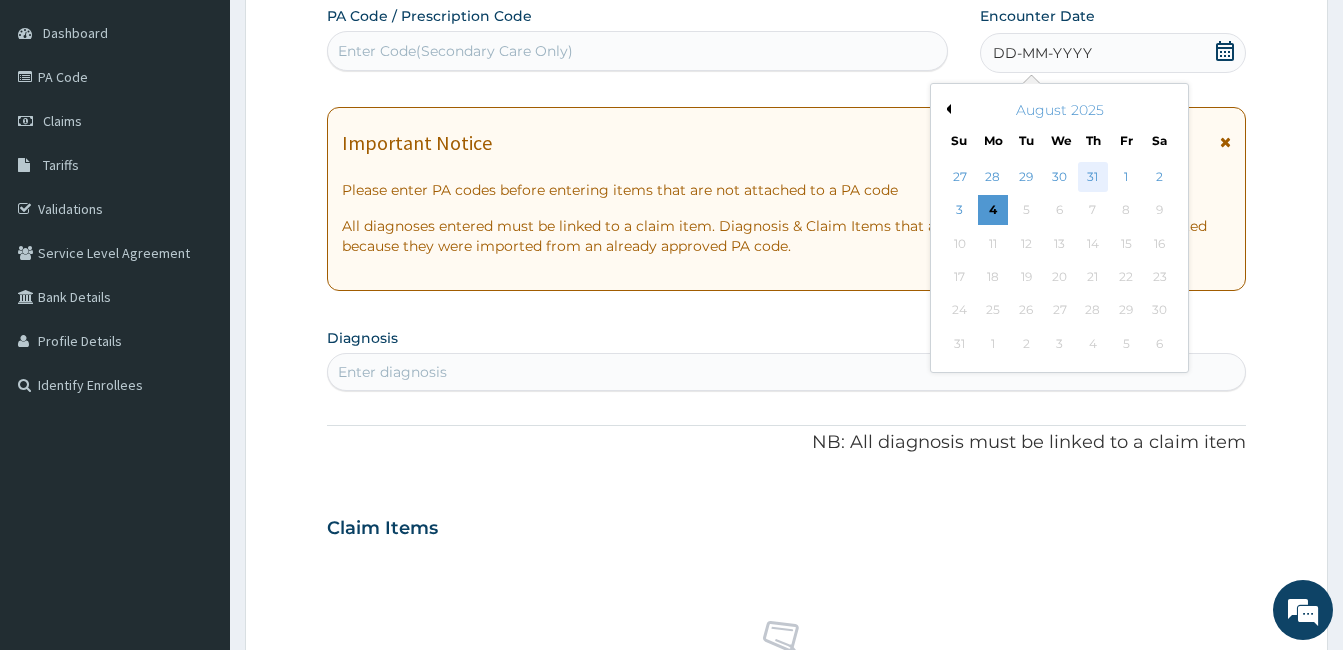 click on "31" at bounding box center (1093, 177) 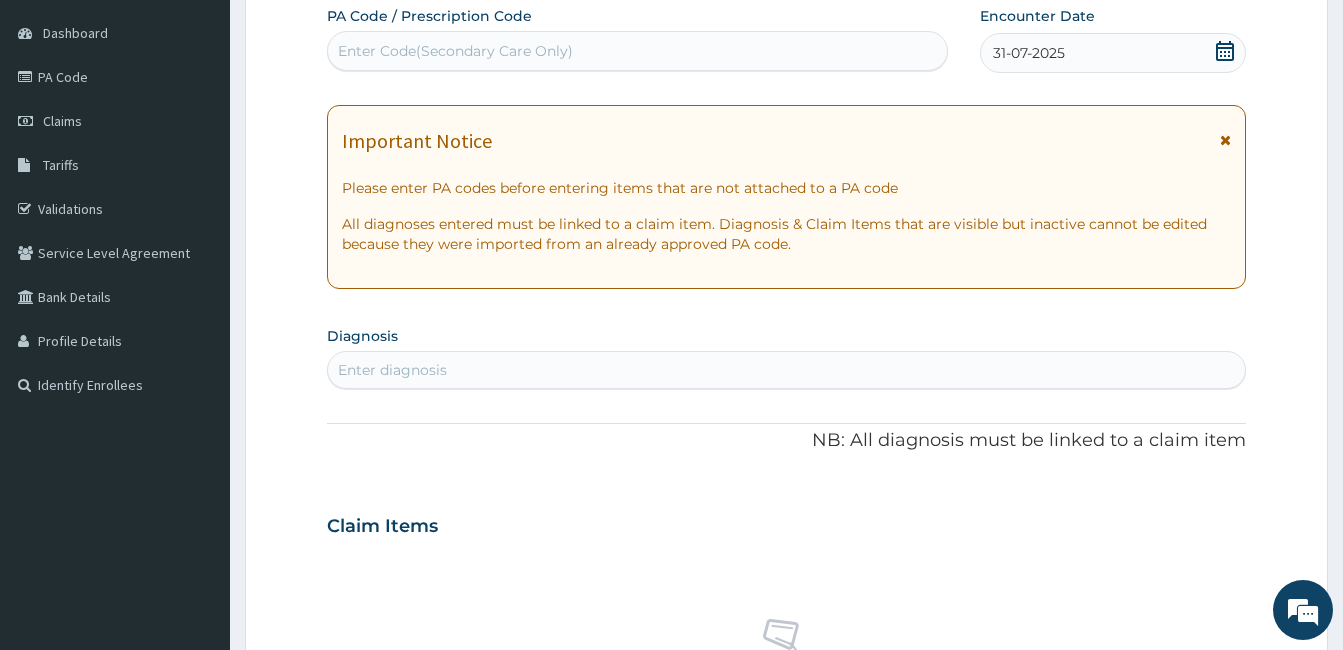 click on "Enter diagnosis" at bounding box center [786, 370] 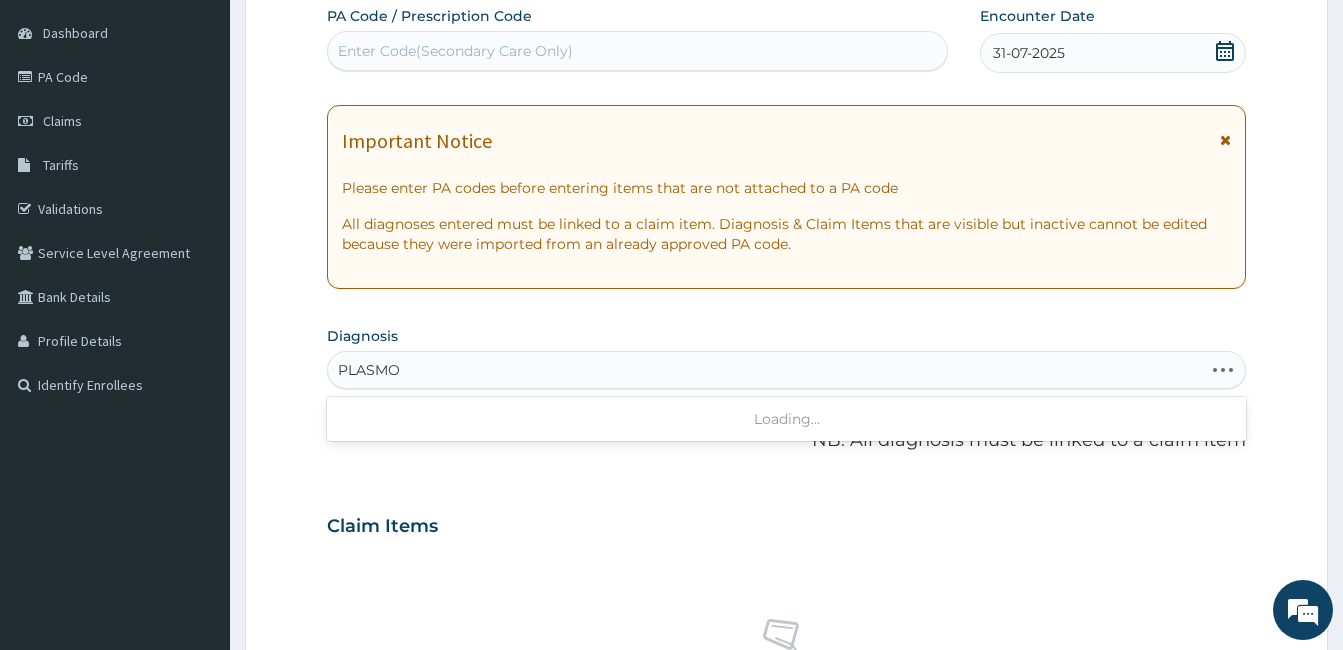 type on "PLASMOD" 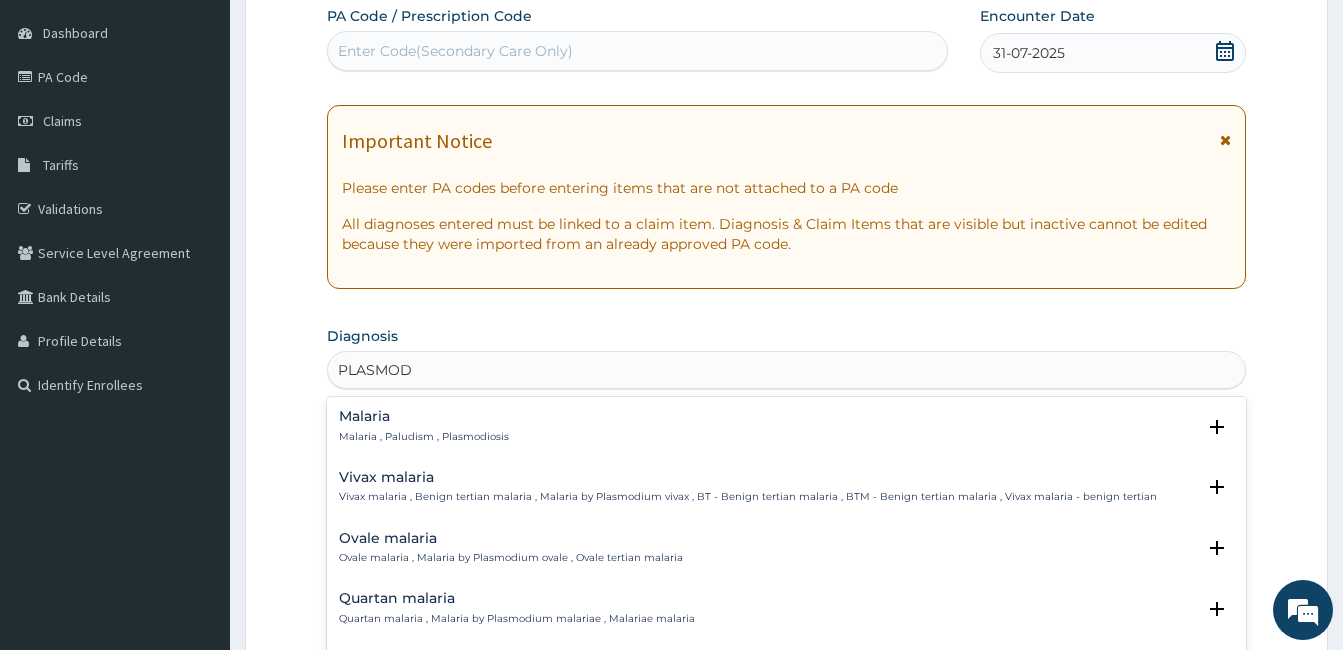 click on "Malaria" at bounding box center [424, 416] 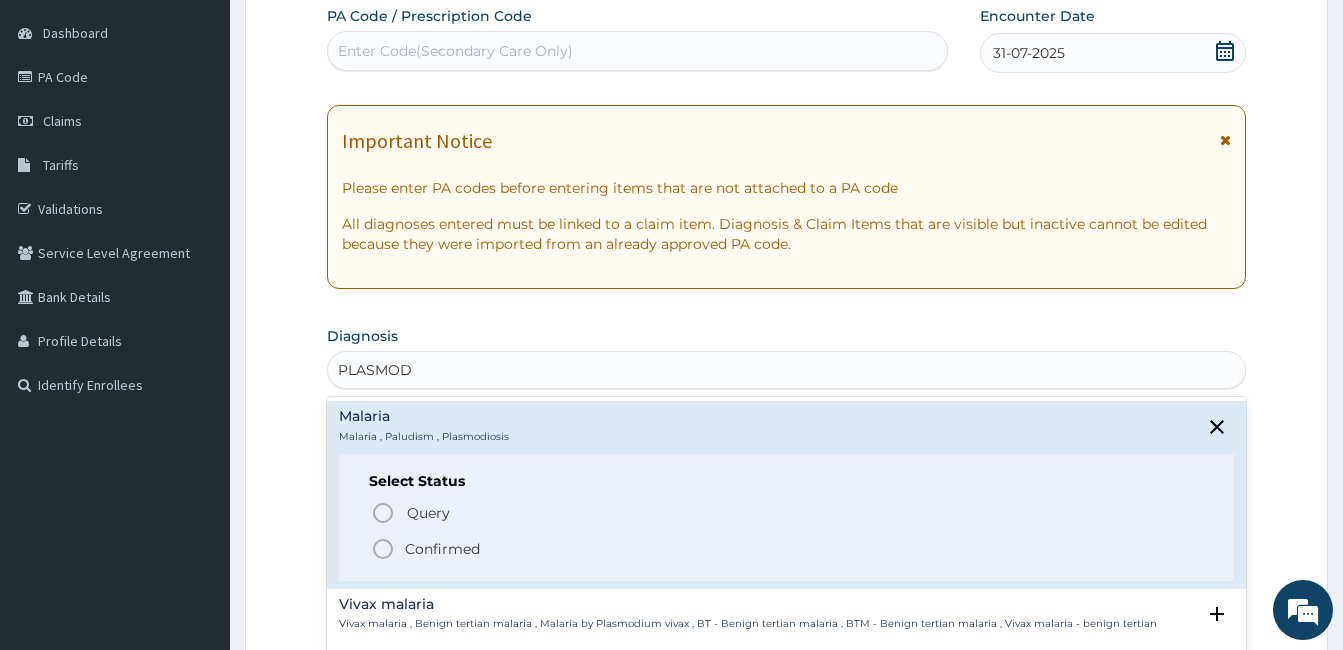 click on "Confirmed" at bounding box center [442, 549] 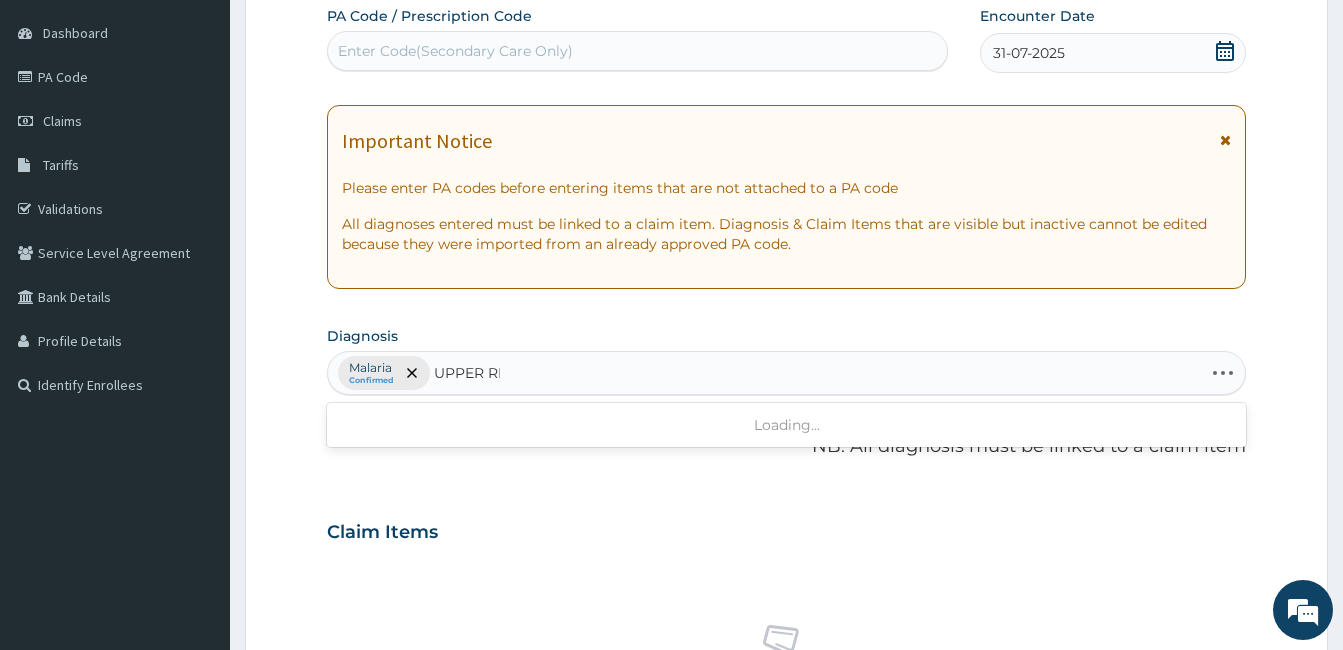 type on "UPPER RES" 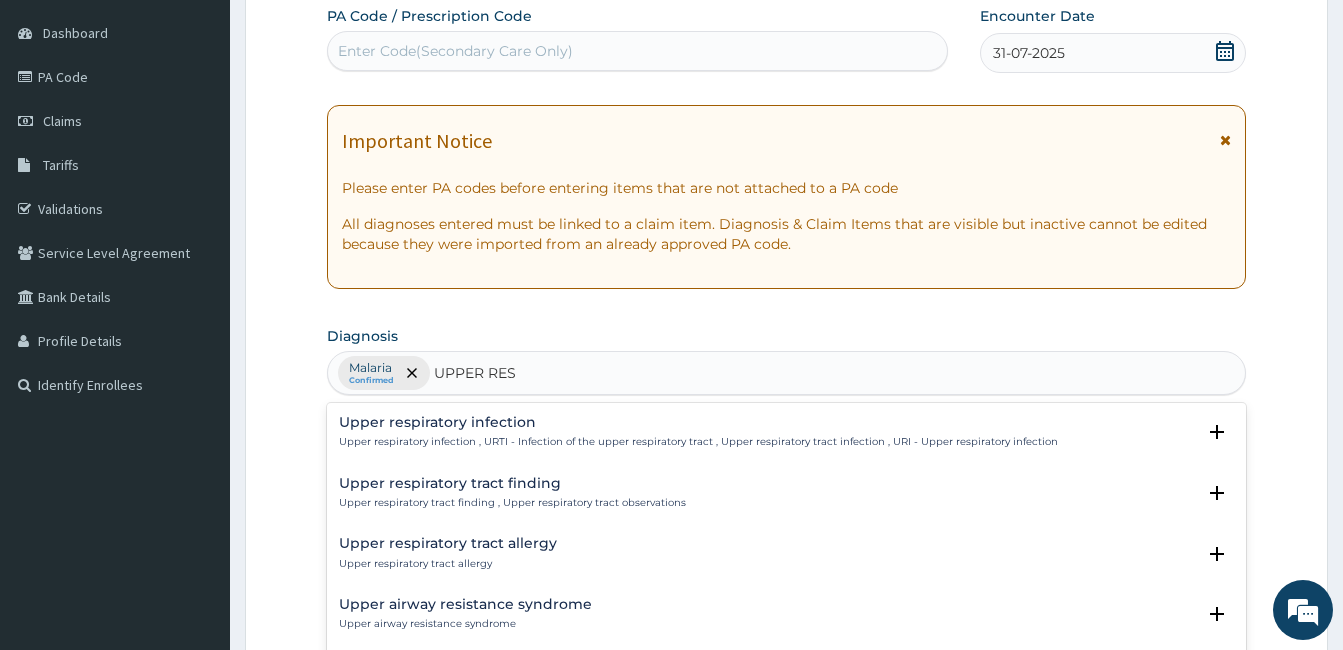 click on "Upper respiratory infection" at bounding box center [698, 422] 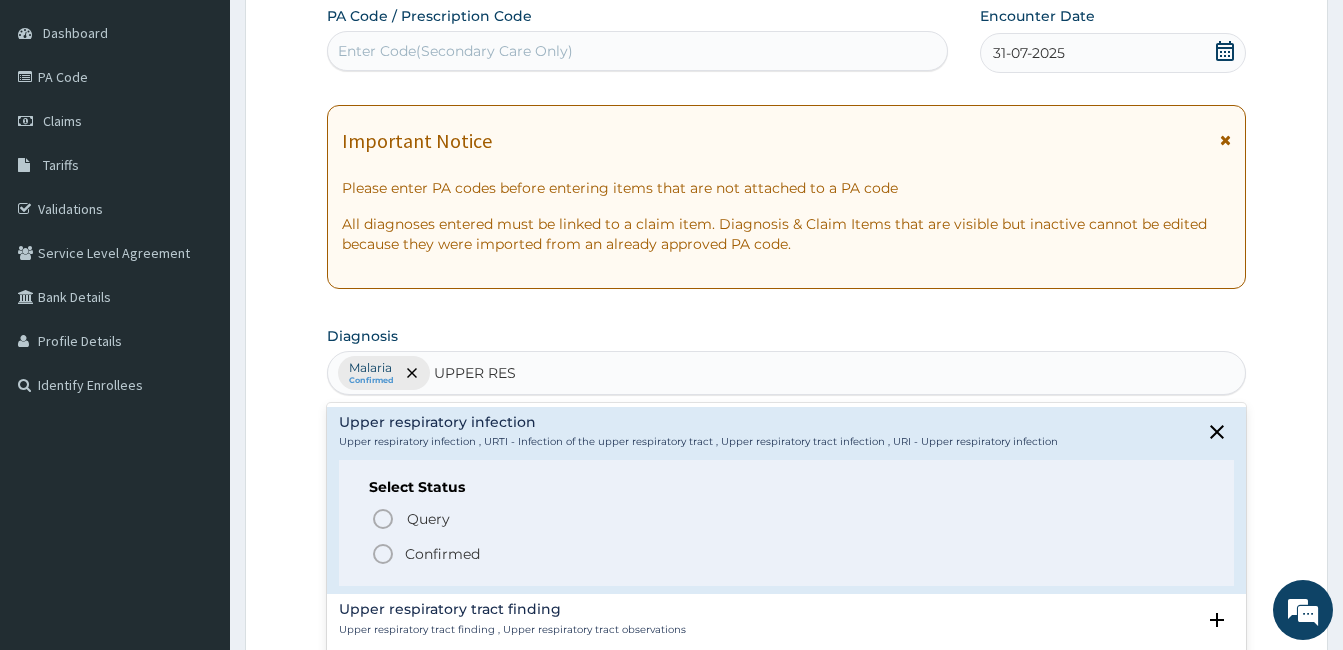click on "Confirmed" at bounding box center [442, 554] 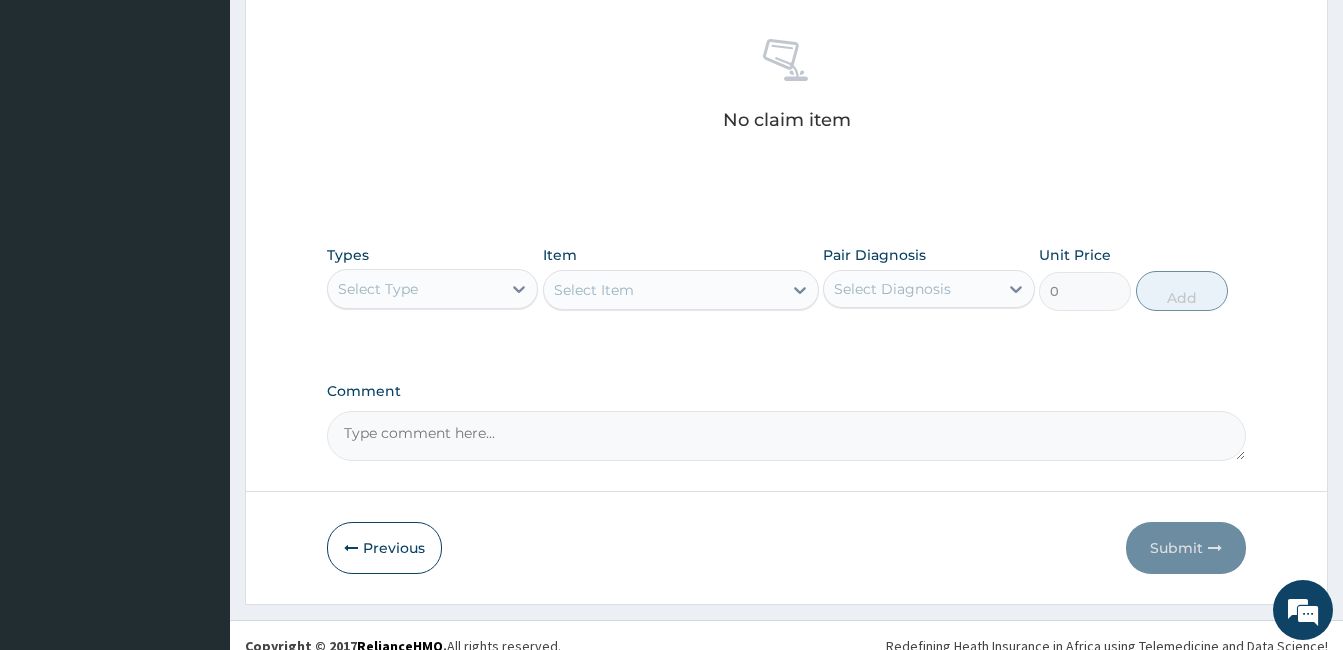 scroll, scrollTop: 785, scrollLeft: 0, axis: vertical 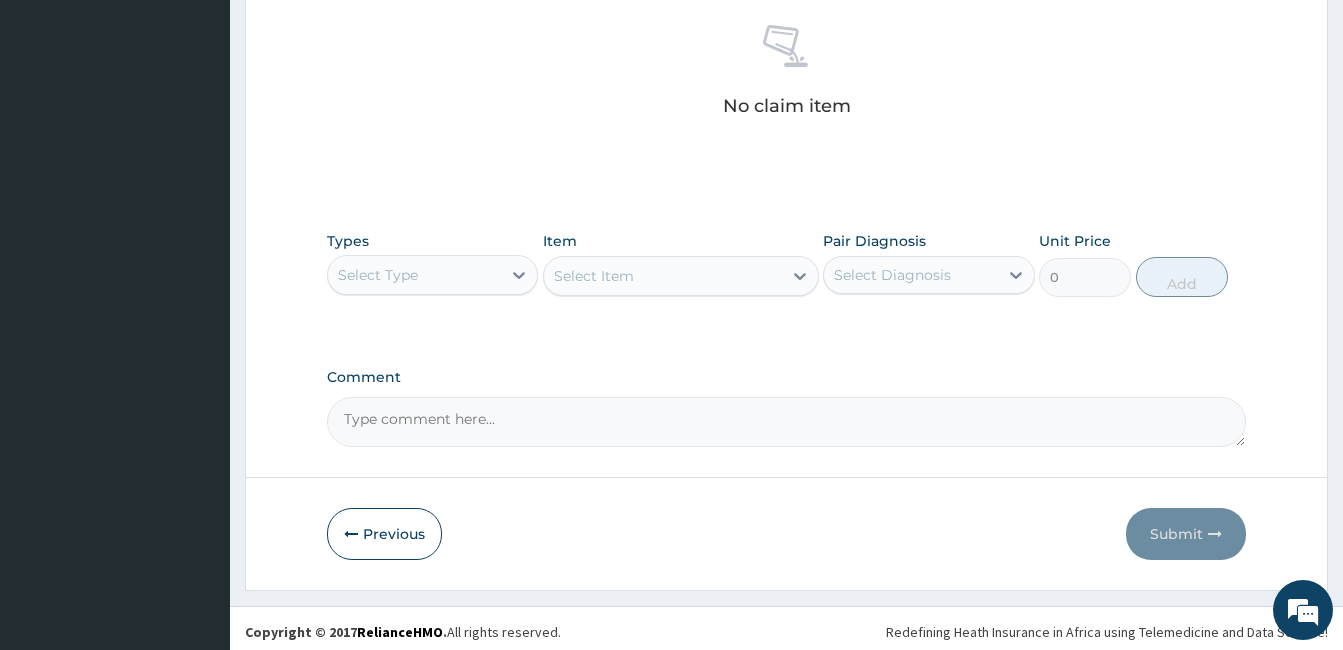 click on "Select Type" at bounding box center (414, 275) 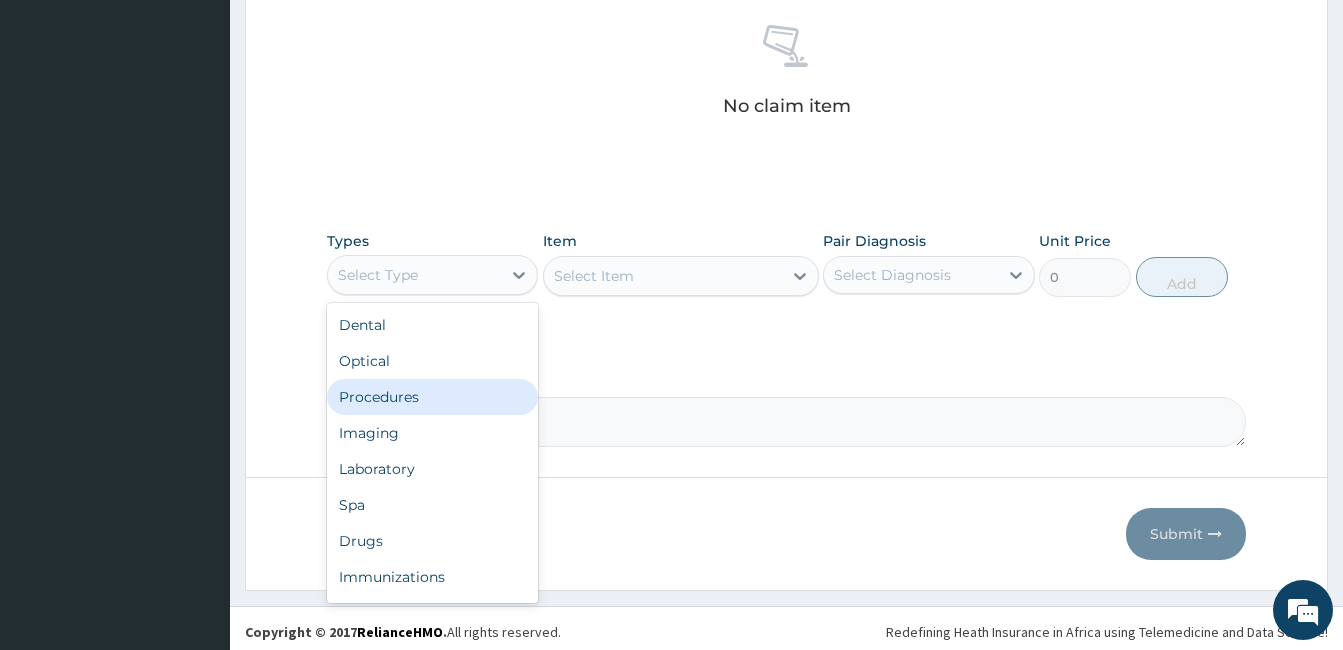 click on "Procedures" at bounding box center (432, 397) 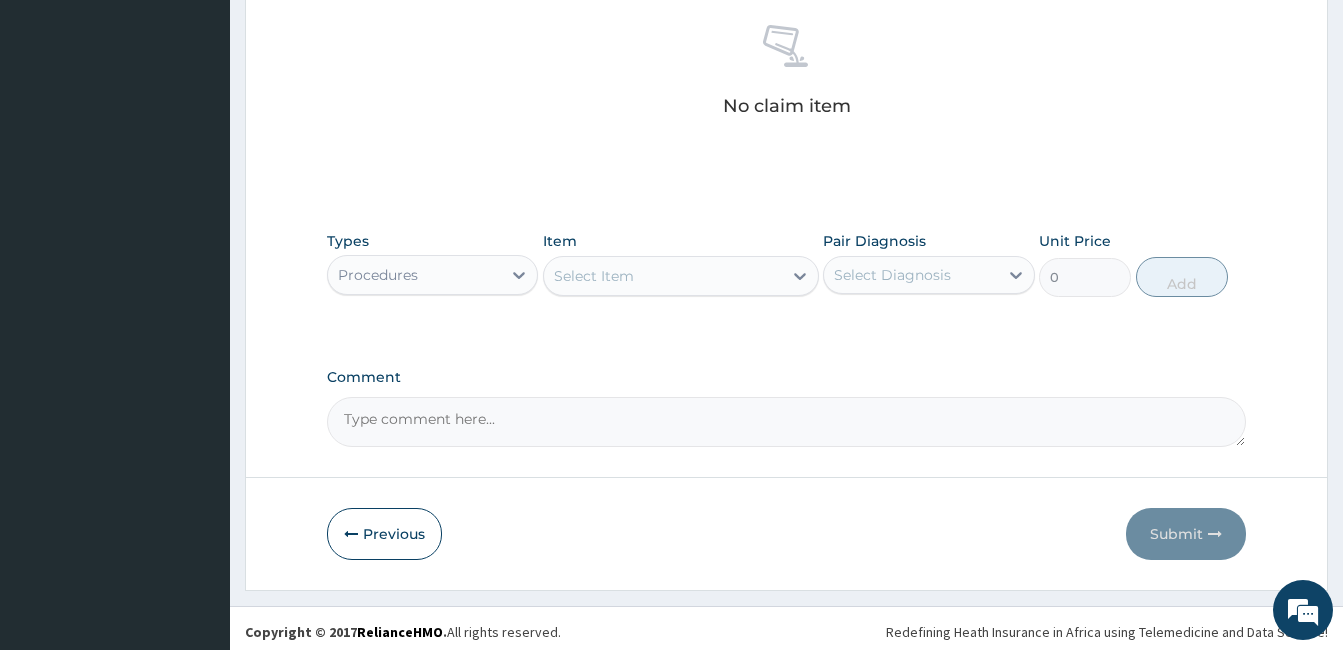 click on "Select Item" at bounding box center [663, 276] 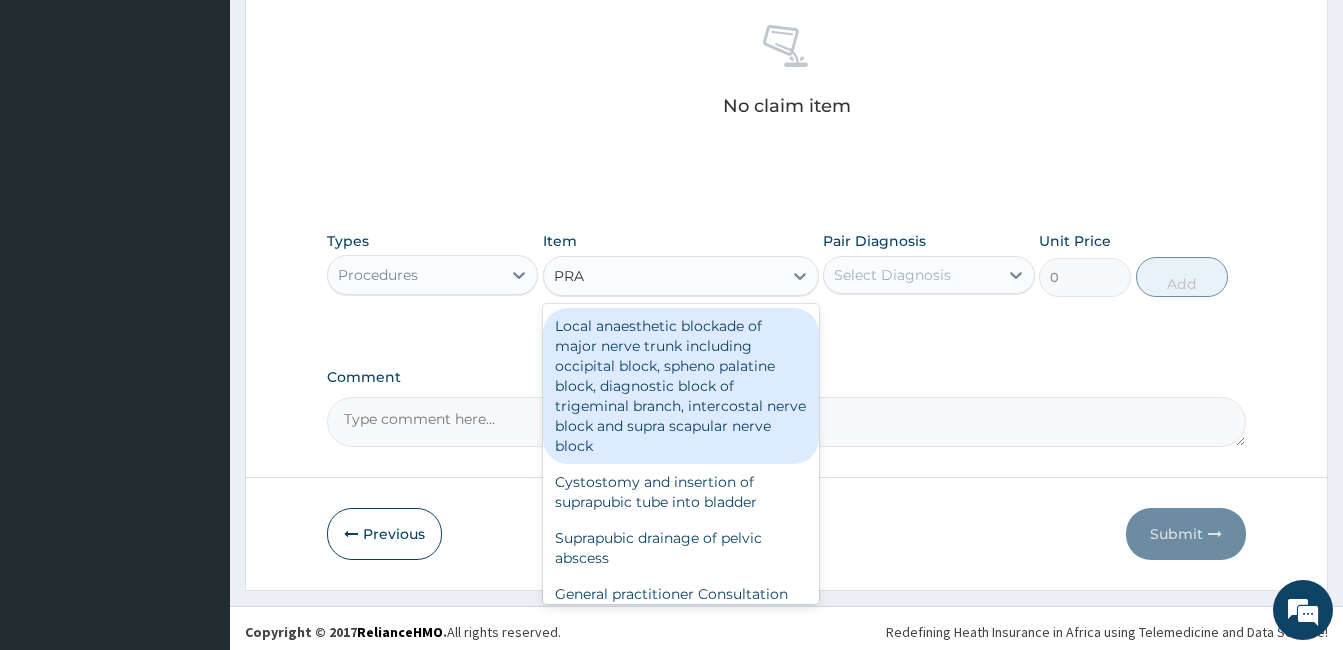 type on "PRAC" 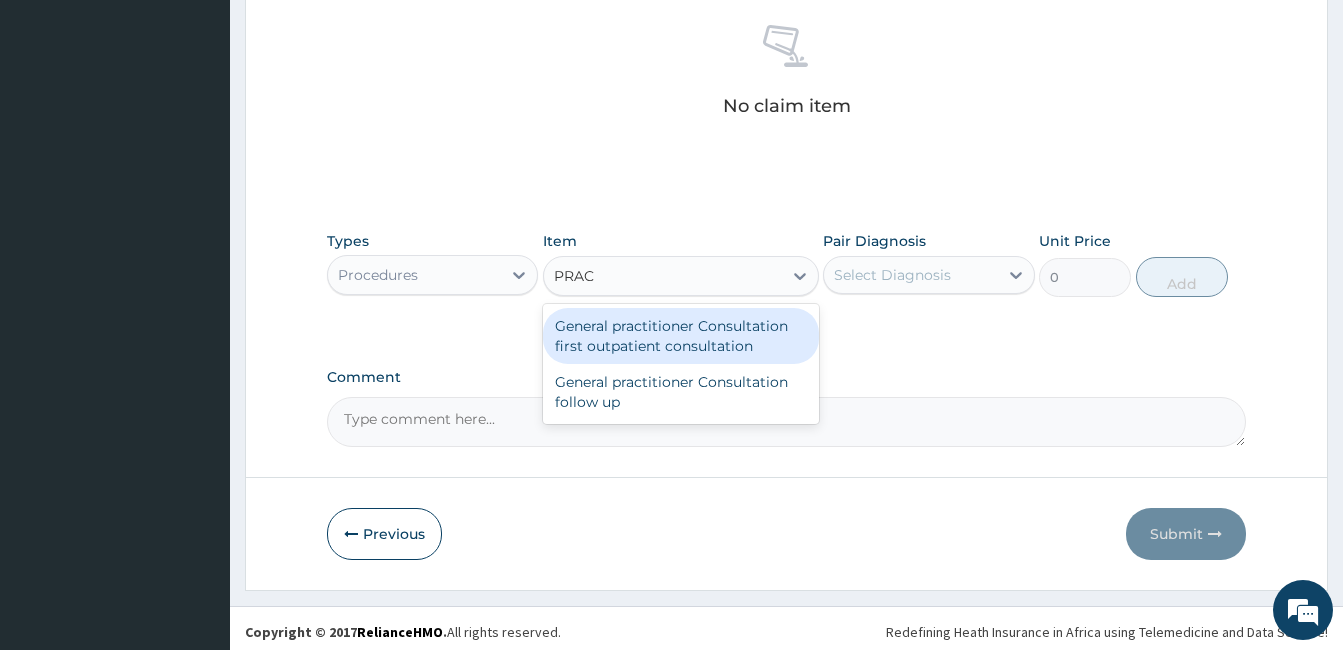 click on "General practitioner Consultation first outpatient consultation" at bounding box center (681, 336) 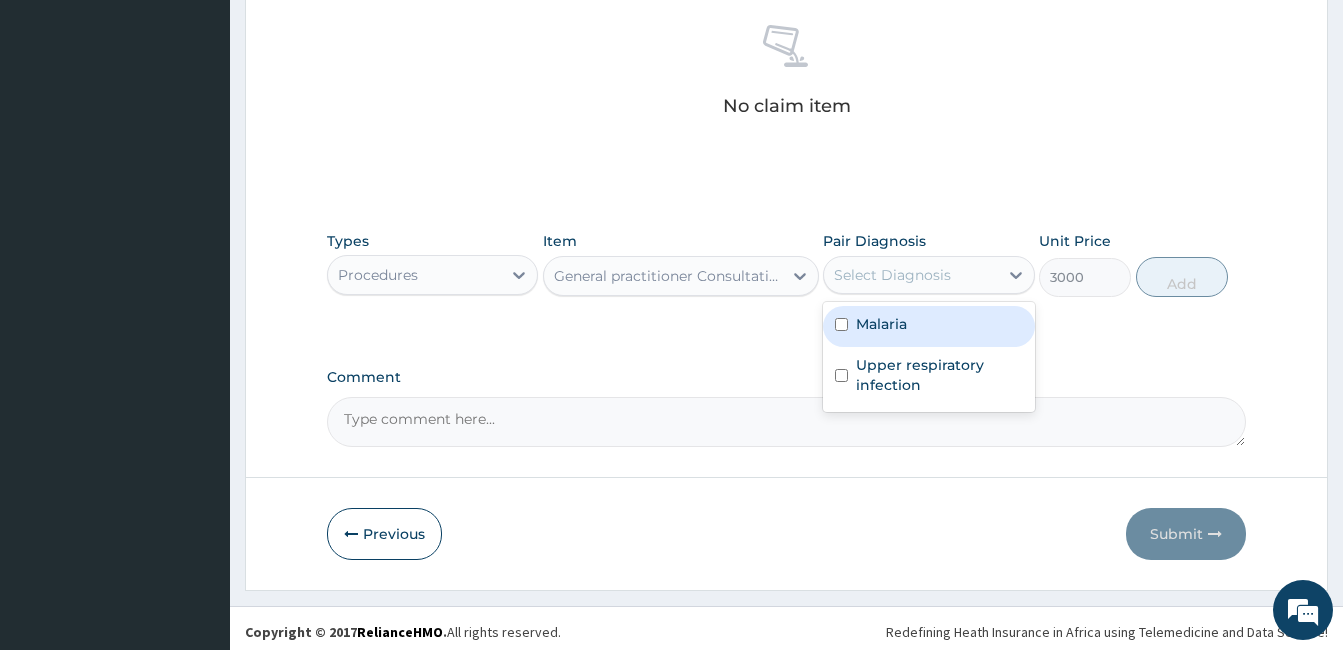 click on "Select Diagnosis" at bounding box center (910, 275) 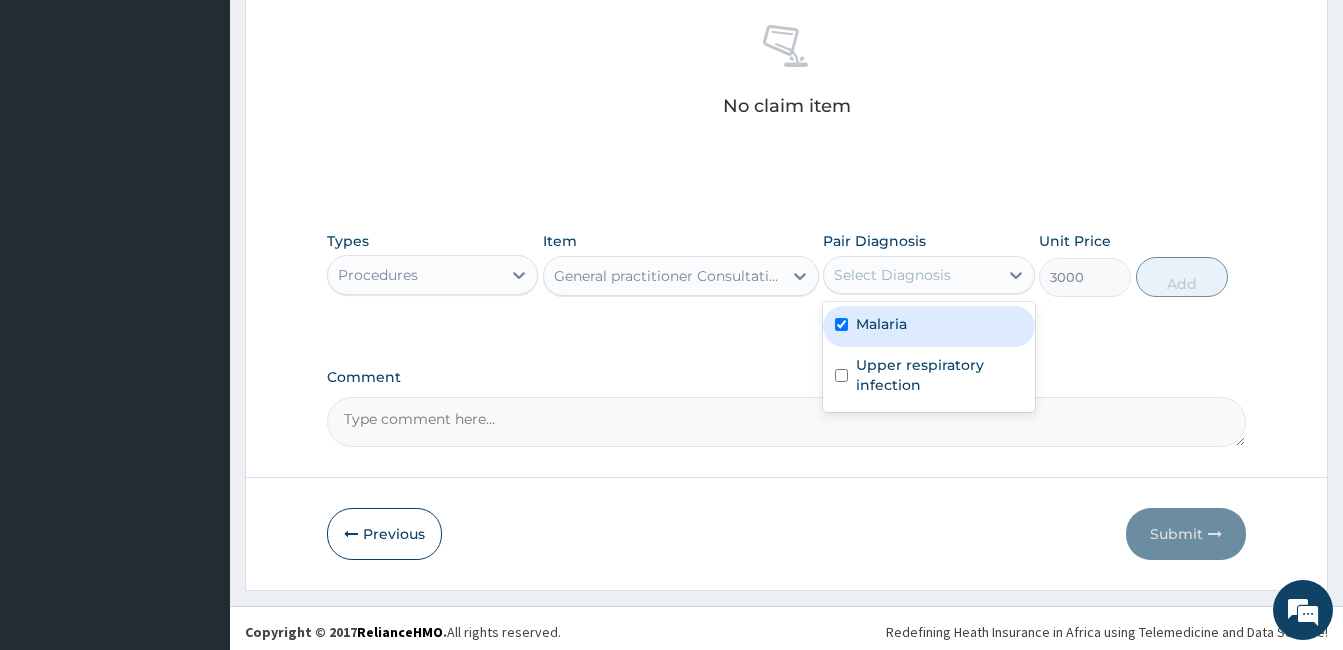 checkbox on "true" 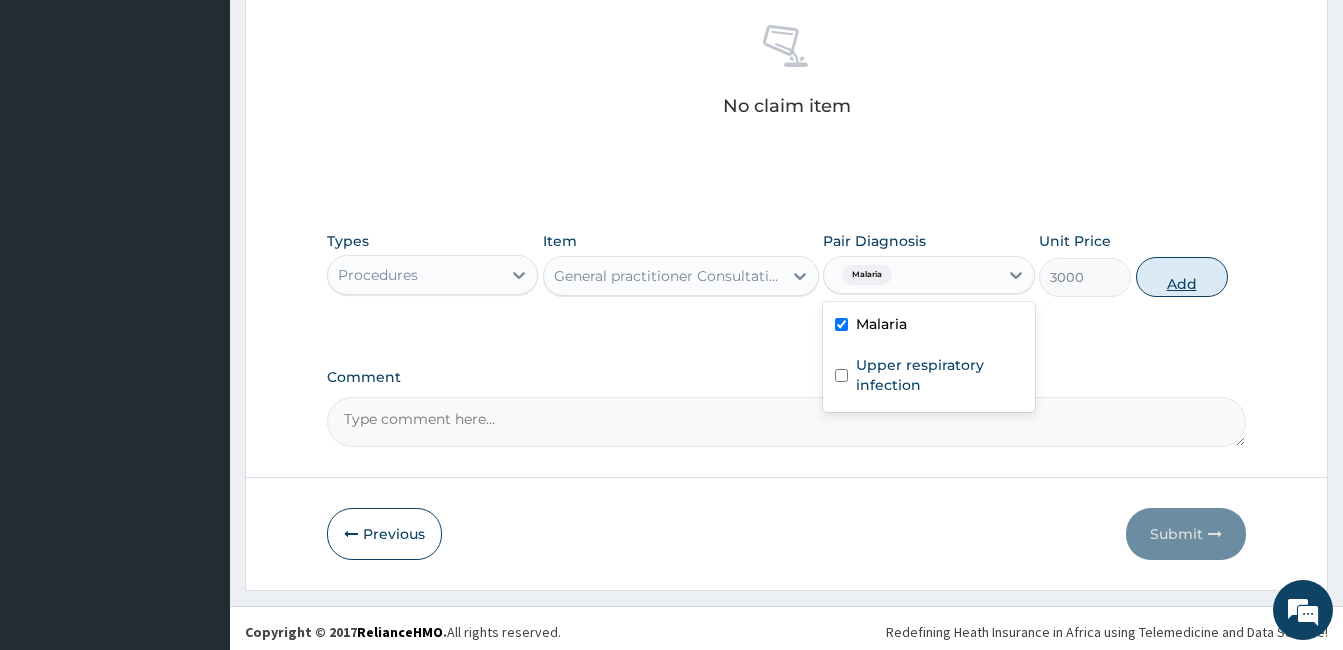 click on "Add" at bounding box center [1182, 277] 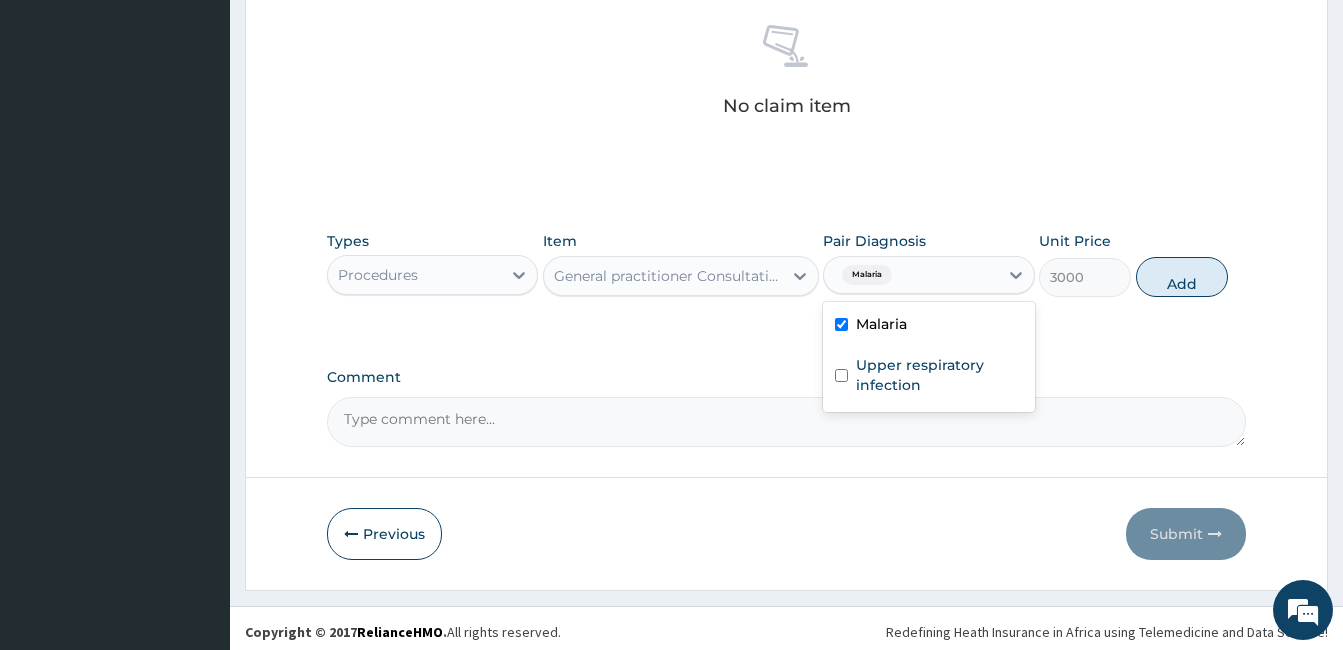 type on "0" 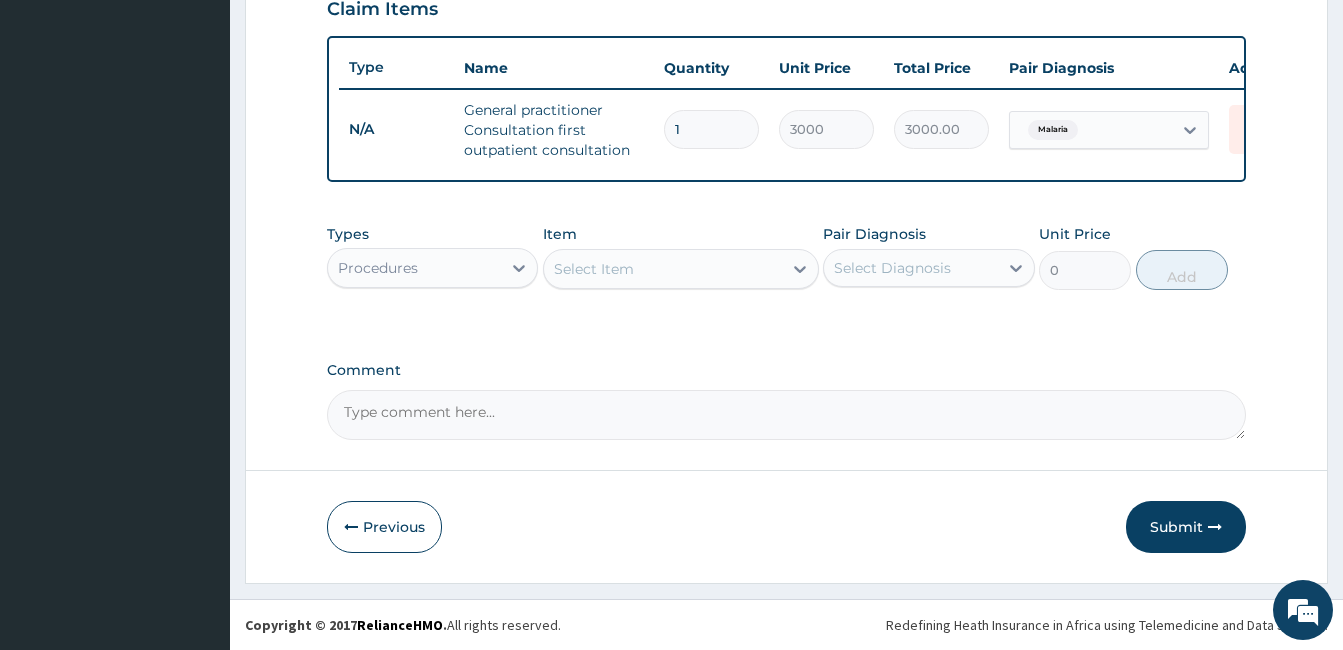 scroll, scrollTop: 723, scrollLeft: 0, axis: vertical 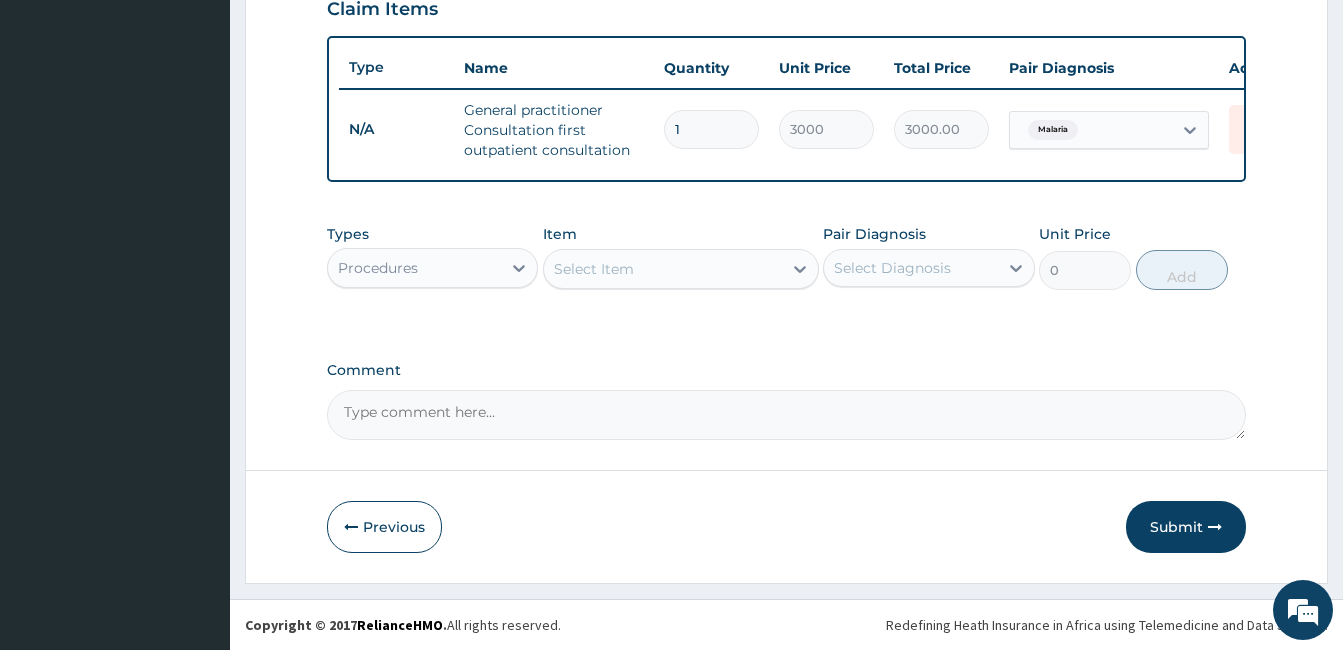 click on "Procedures" at bounding box center [414, 268] 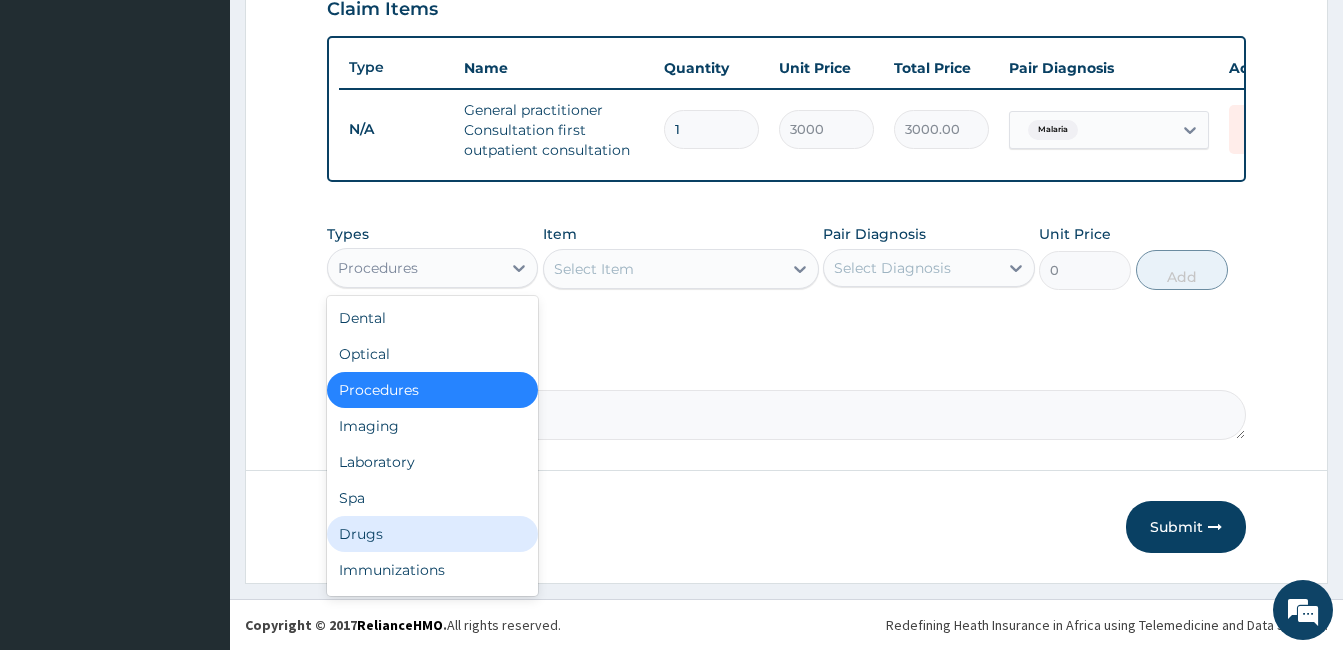 click on "Drugs" at bounding box center [432, 534] 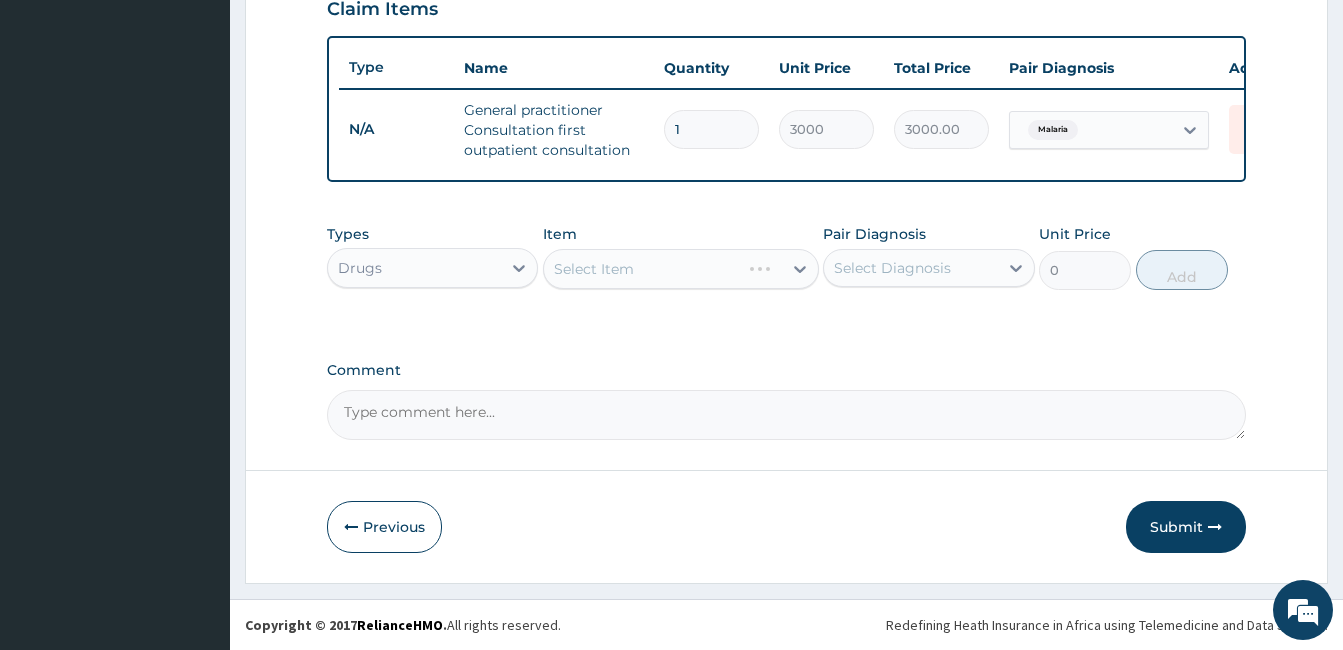 click on "Select Item" at bounding box center (681, 269) 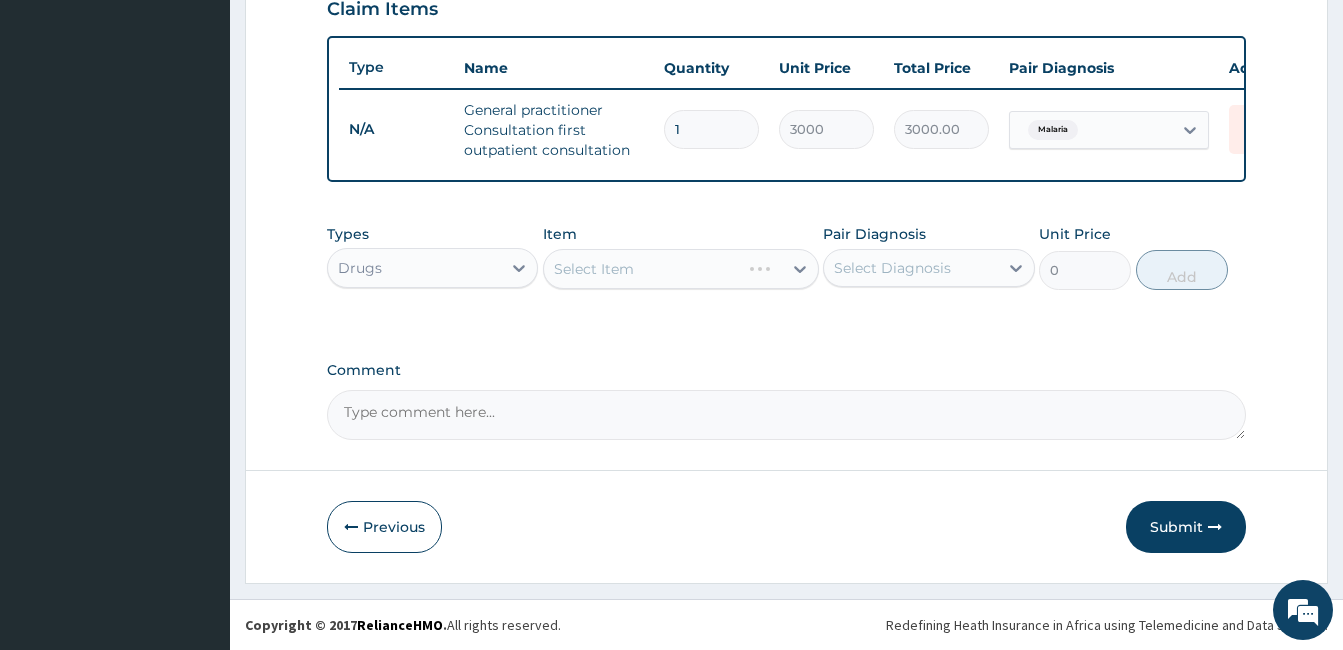 click on "Select Item" at bounding box center [681, 269] 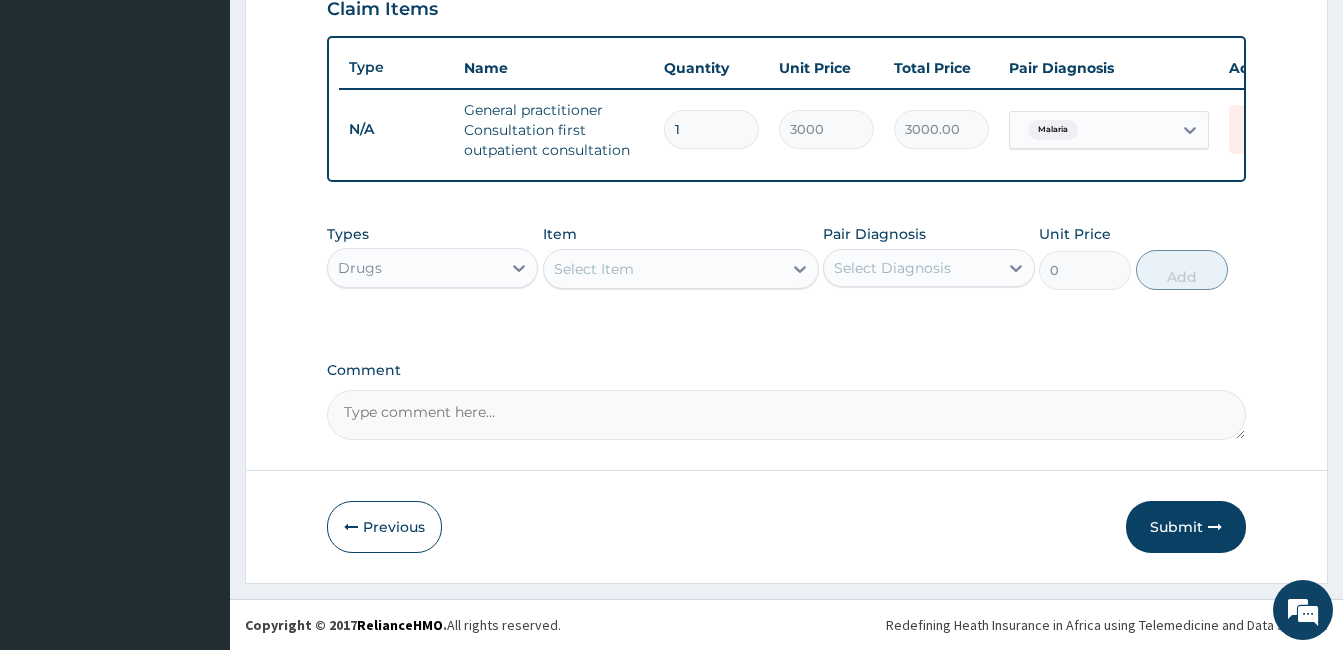 click on "Select Item" at bounding box center (663, 269) 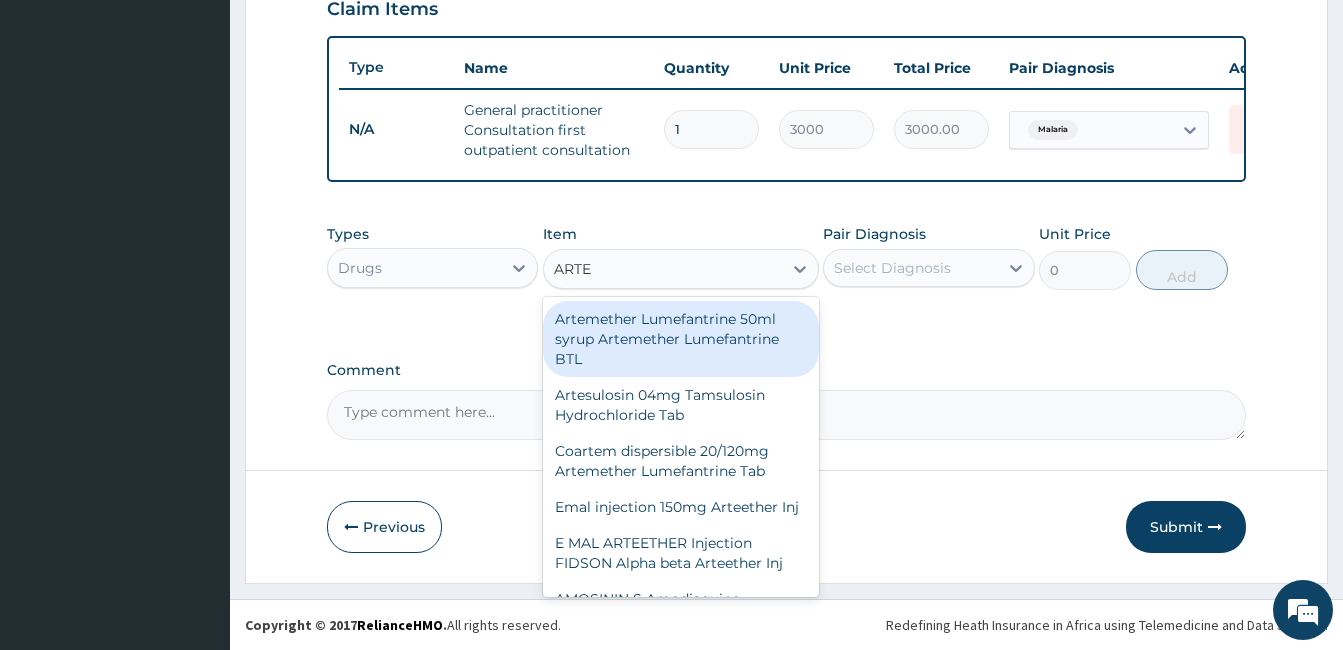 type on "ARTEM" 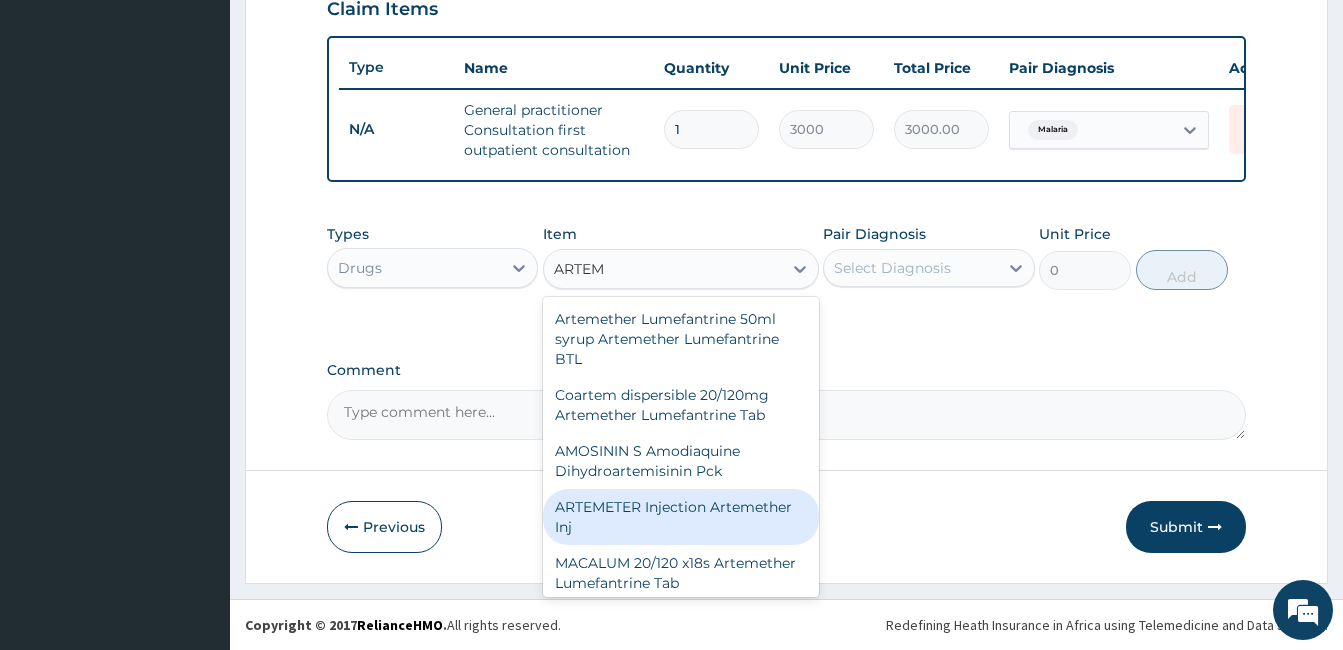 click on "ARTEMETER Injection Artemether Inj" at bounding box center [681, 517] 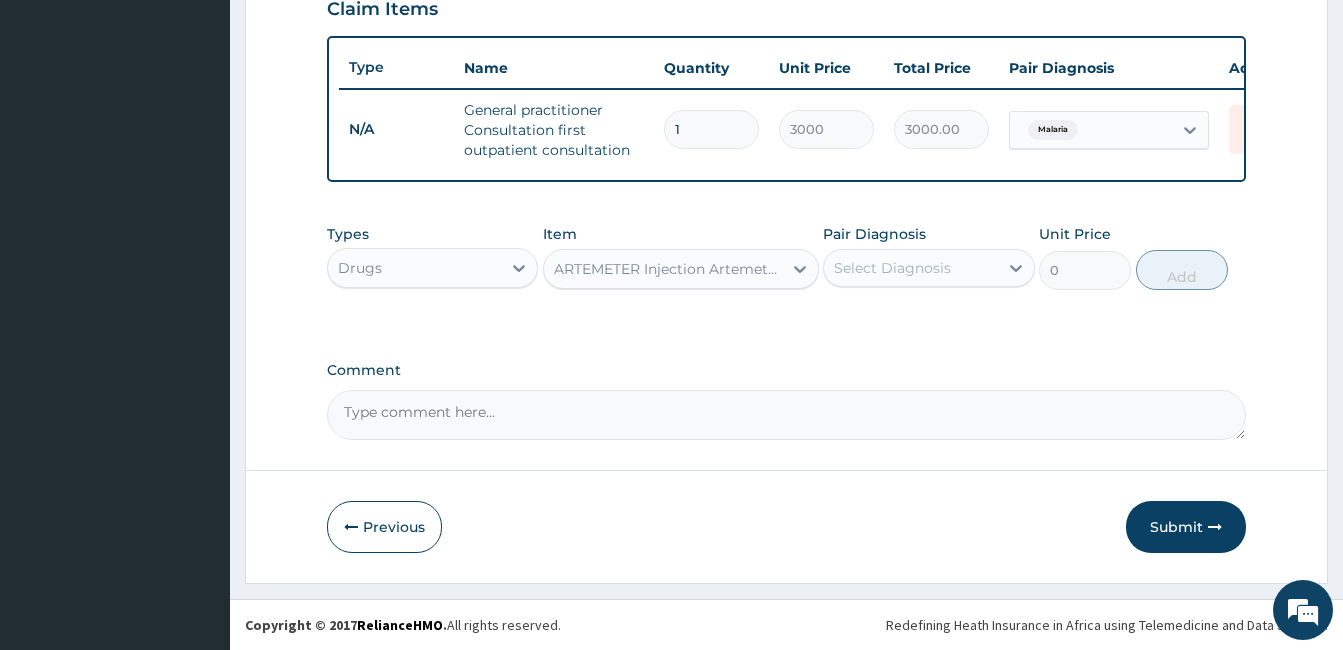 type 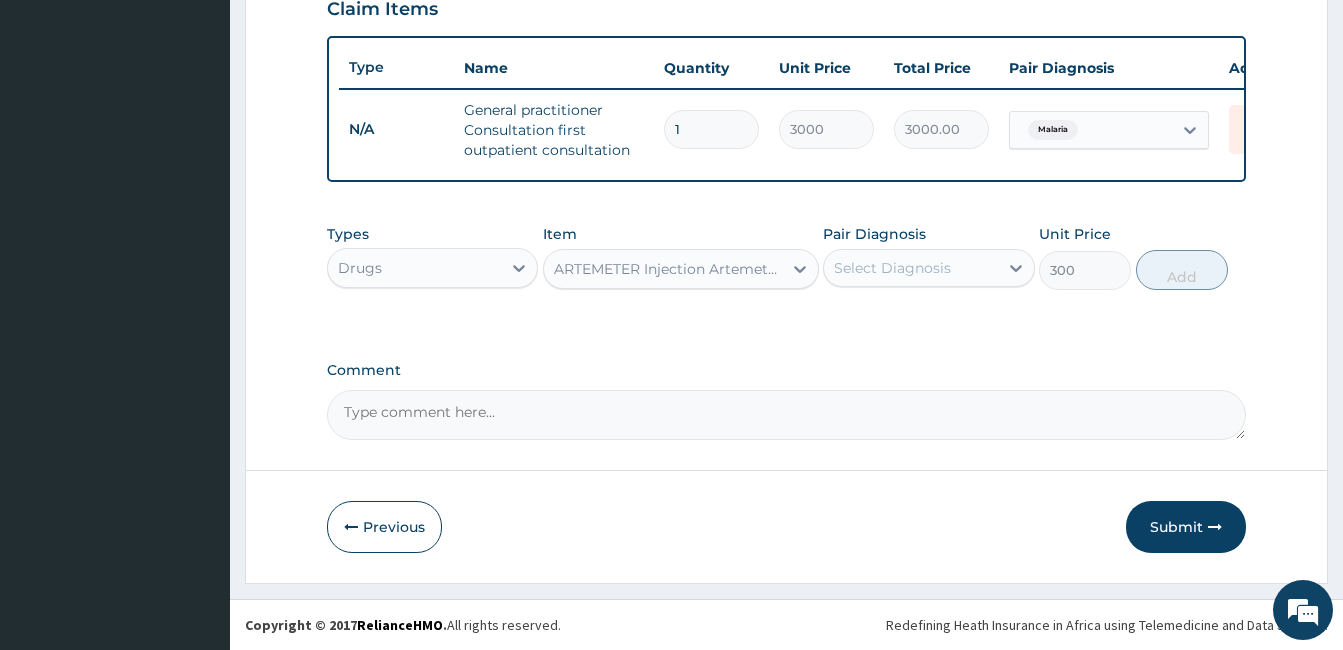 click on "Types Drugs Item option ARTEMETER Injection Artemether Inj, selected.   Select is focused ,type to refine list, press Down to open the menu,  ARTEMETER Injection Artemether Inj Pair Diagnosis Select Diagnosis Unit Price 300 Add" at bounding box center (786, 257) 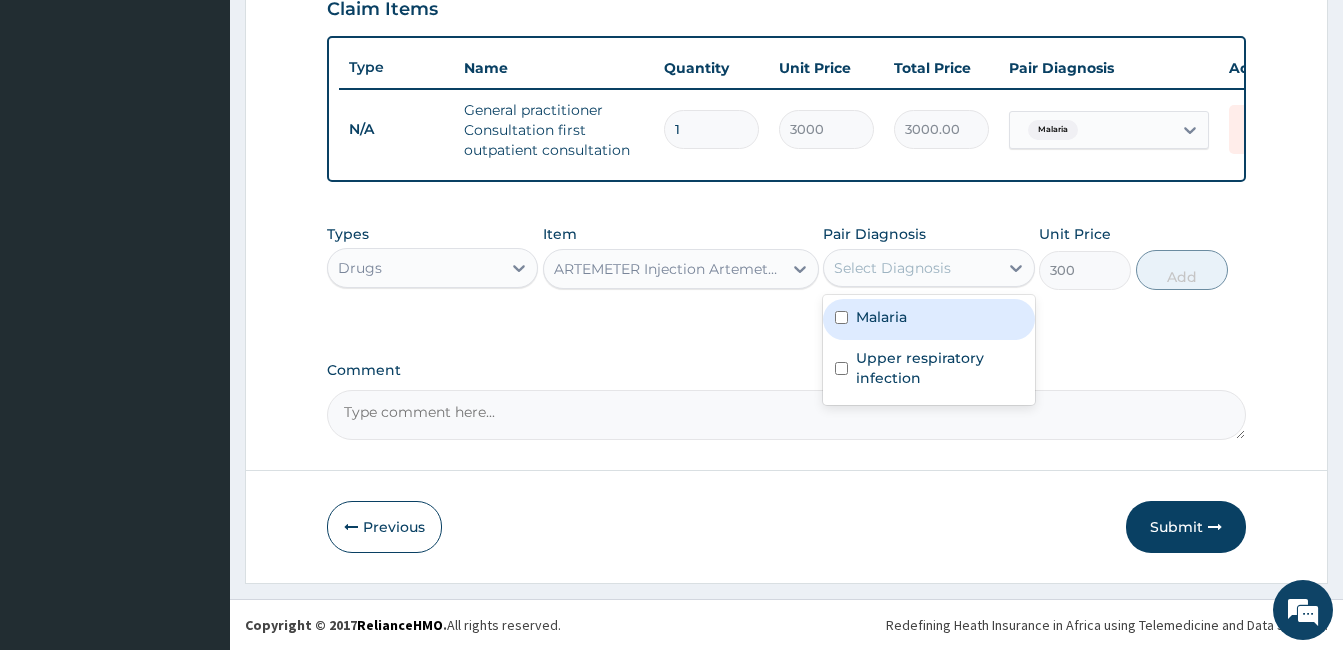 click on "Select Diagnosis" at bounding box center [892, 268] 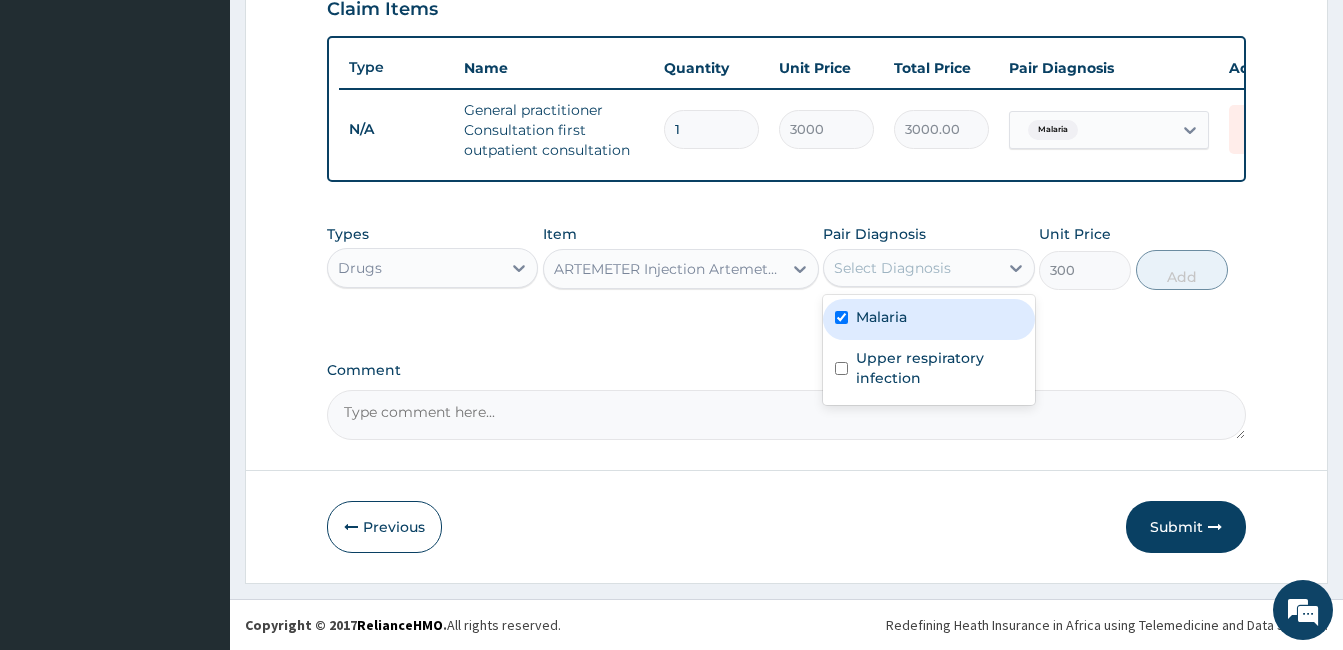 checkbox on "true" 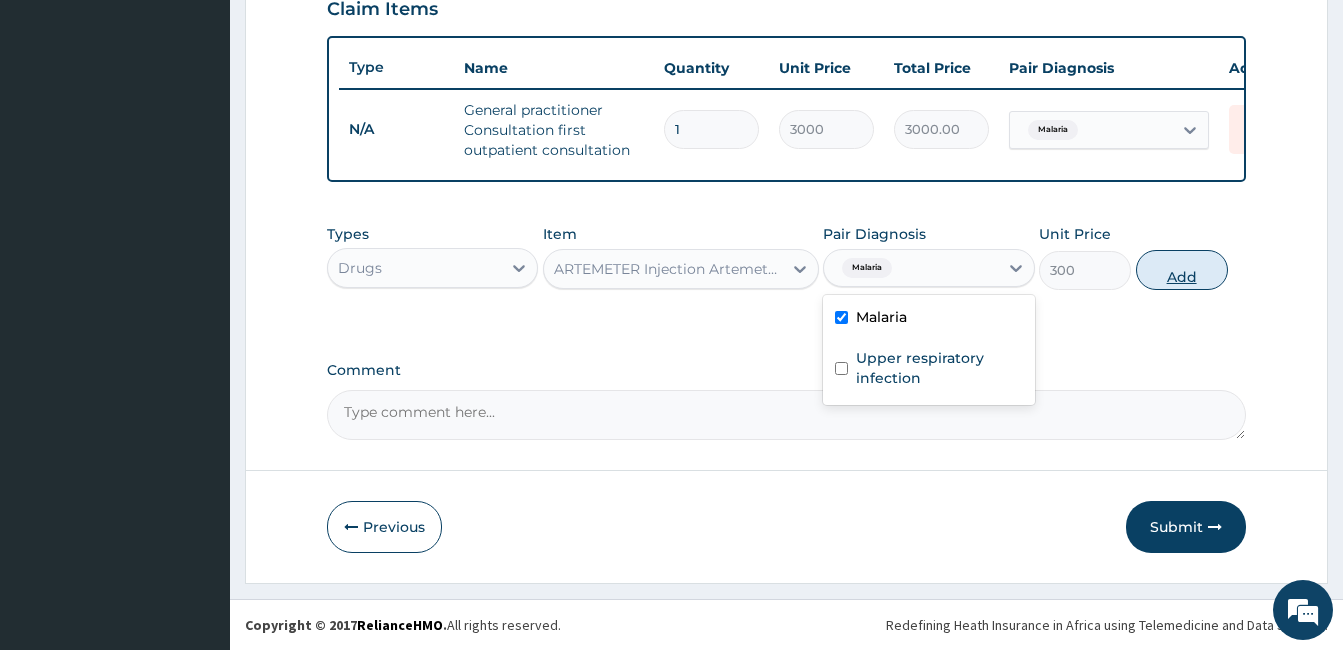 click on "Add" at bounding box center [1182, 270] 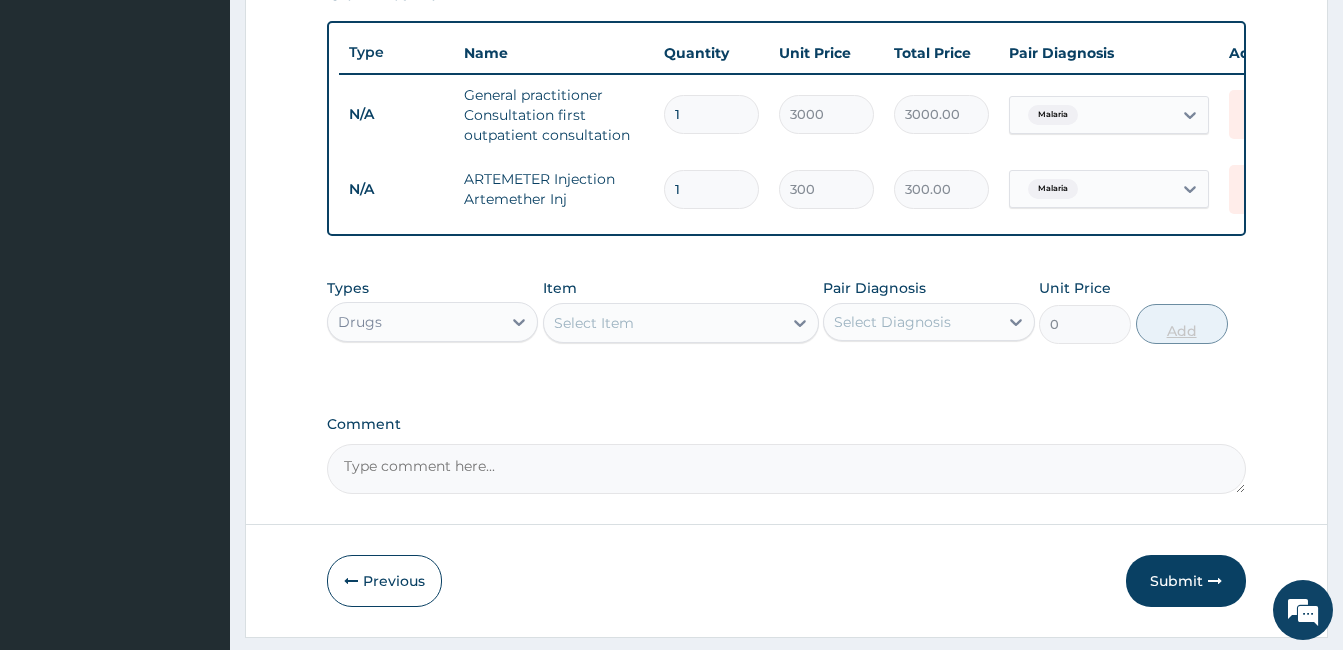 type 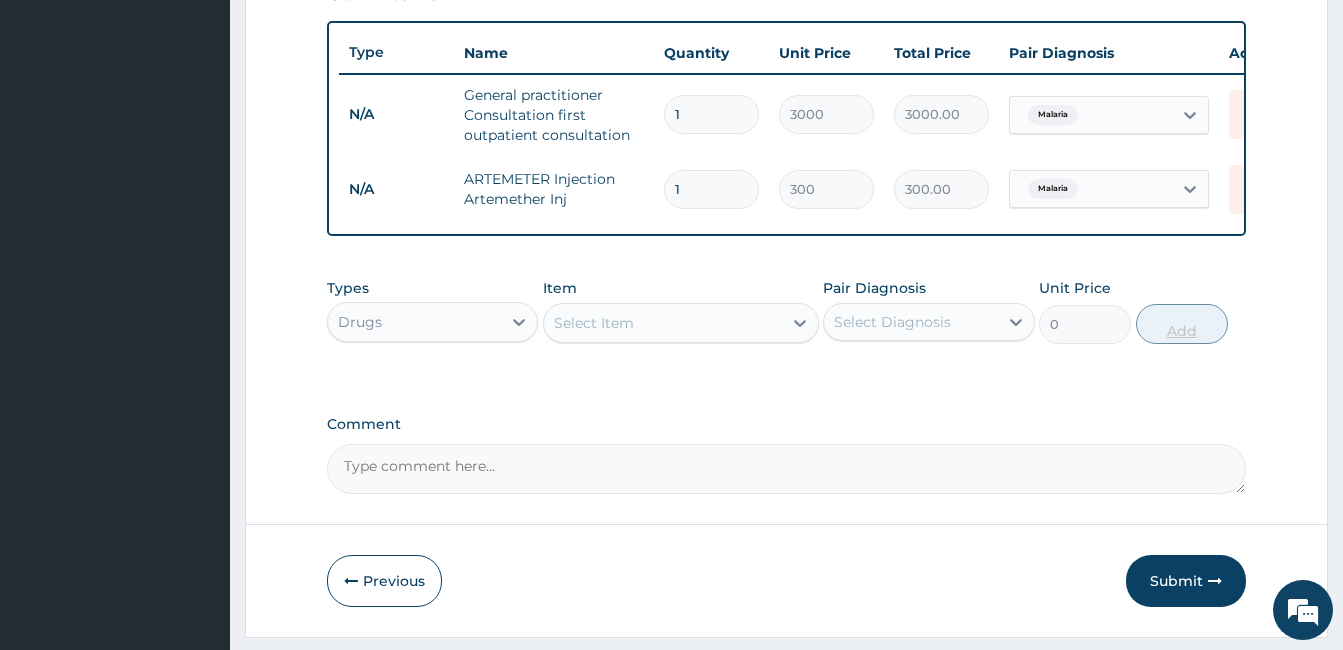 type on "0.00" 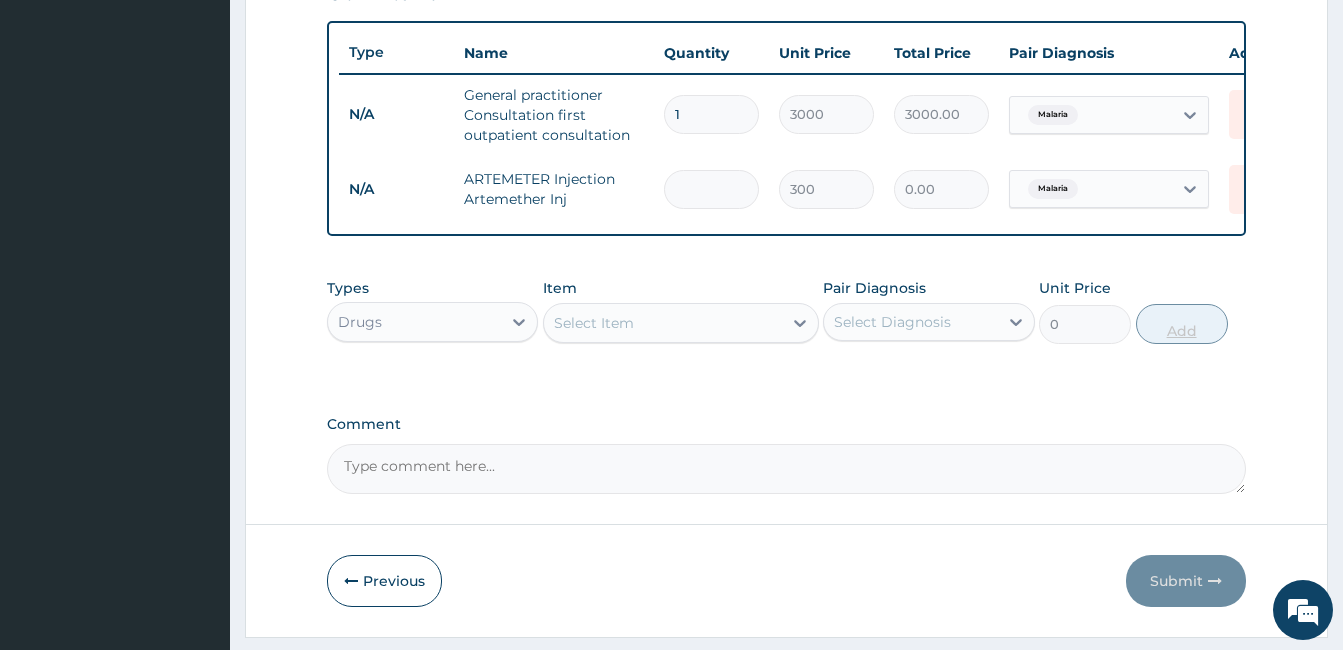 type on "2" 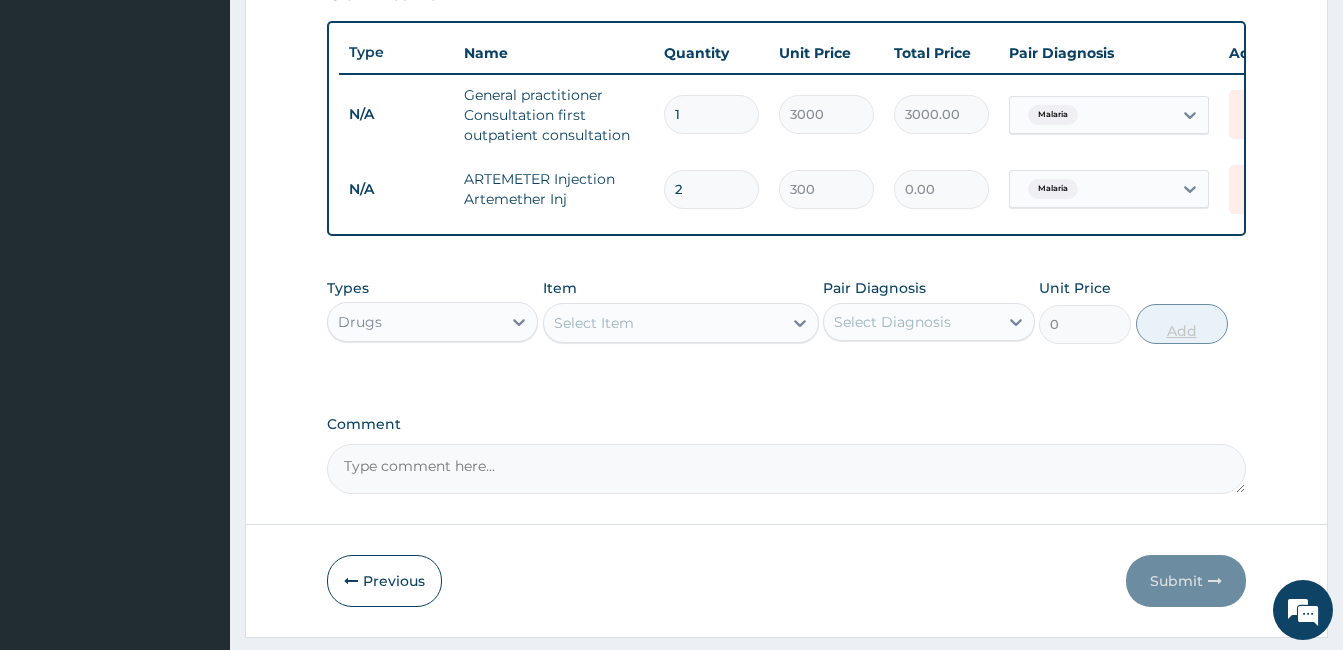 type on "600.00" 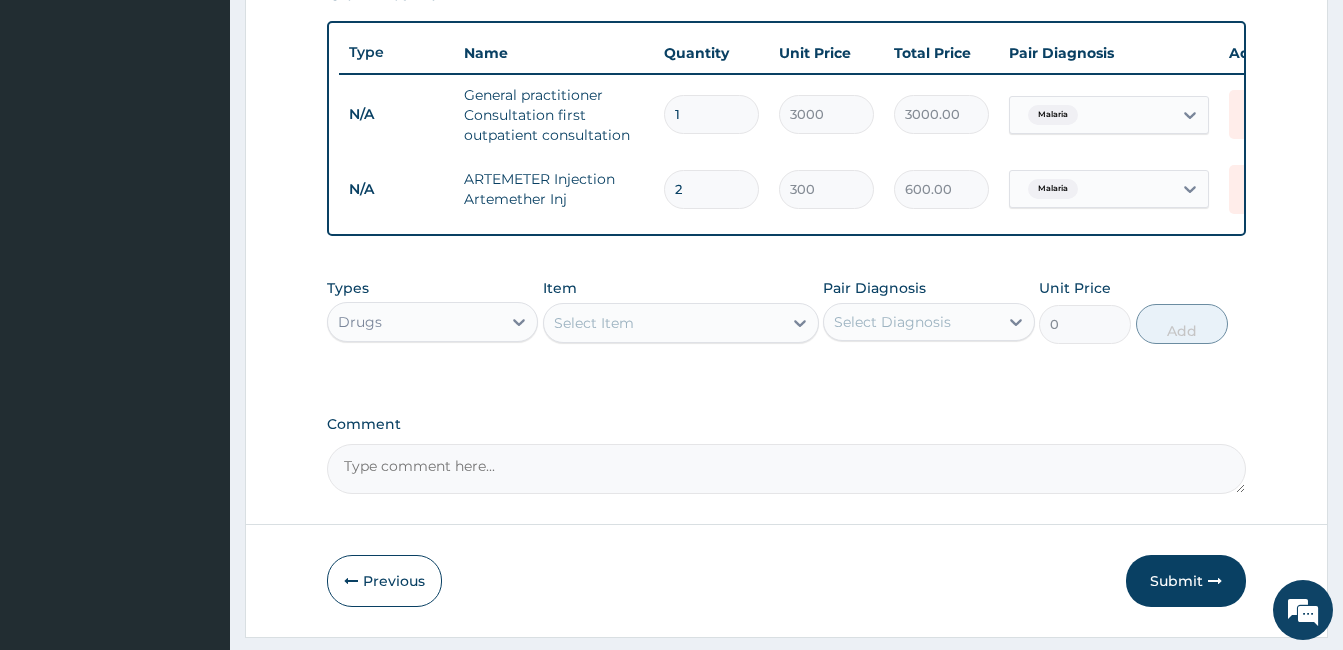 type on "2" 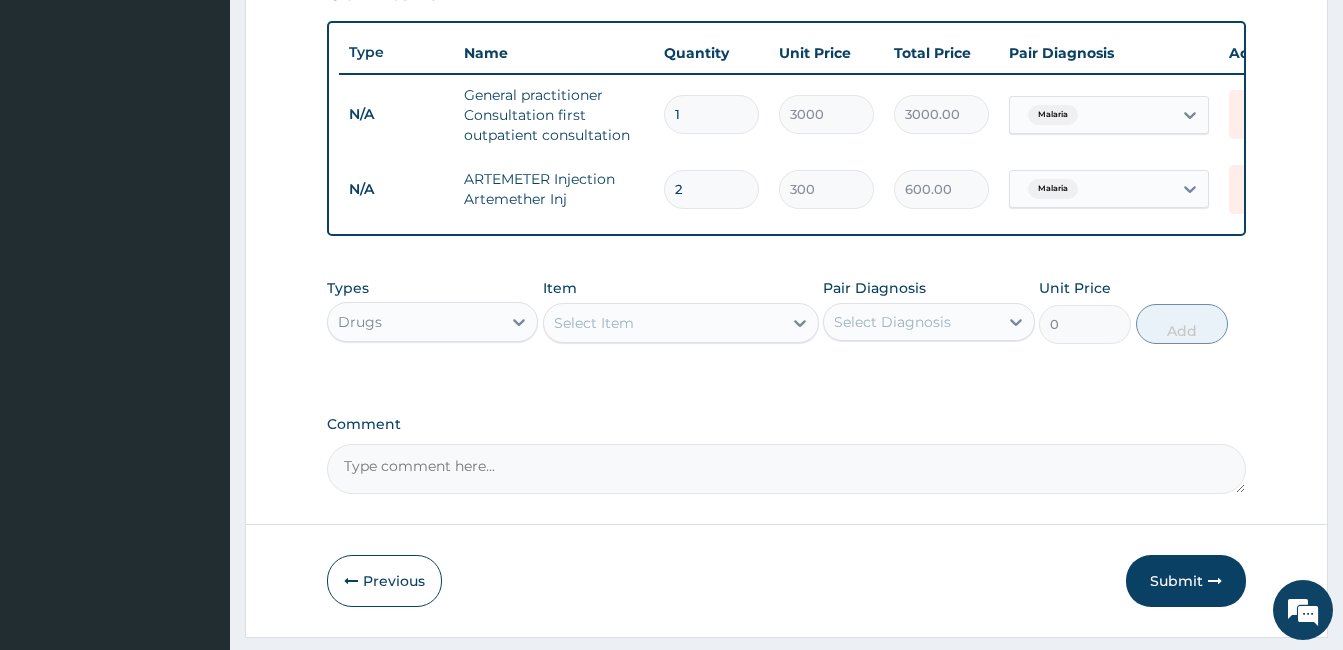 click on "Select Item" at bounding box center [681, 323] 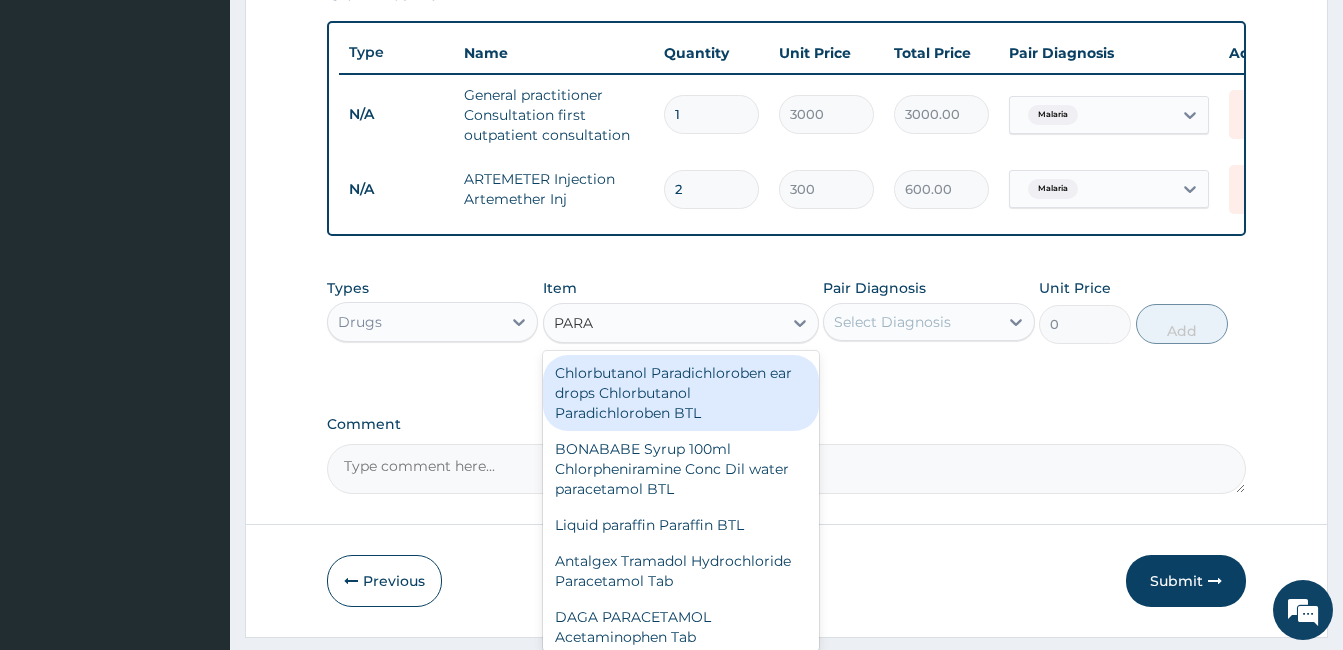 type on "PARAC" 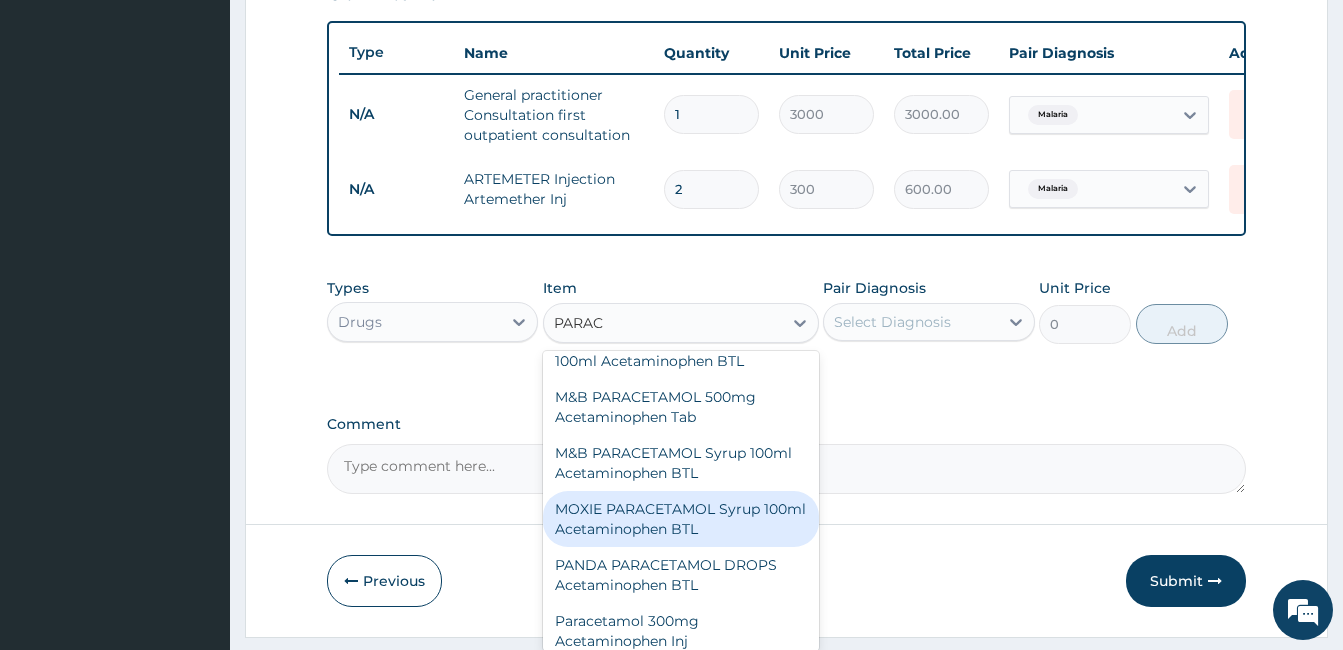 scroll, scrollTop: 736, scrollLeft: 0, axis: vertical 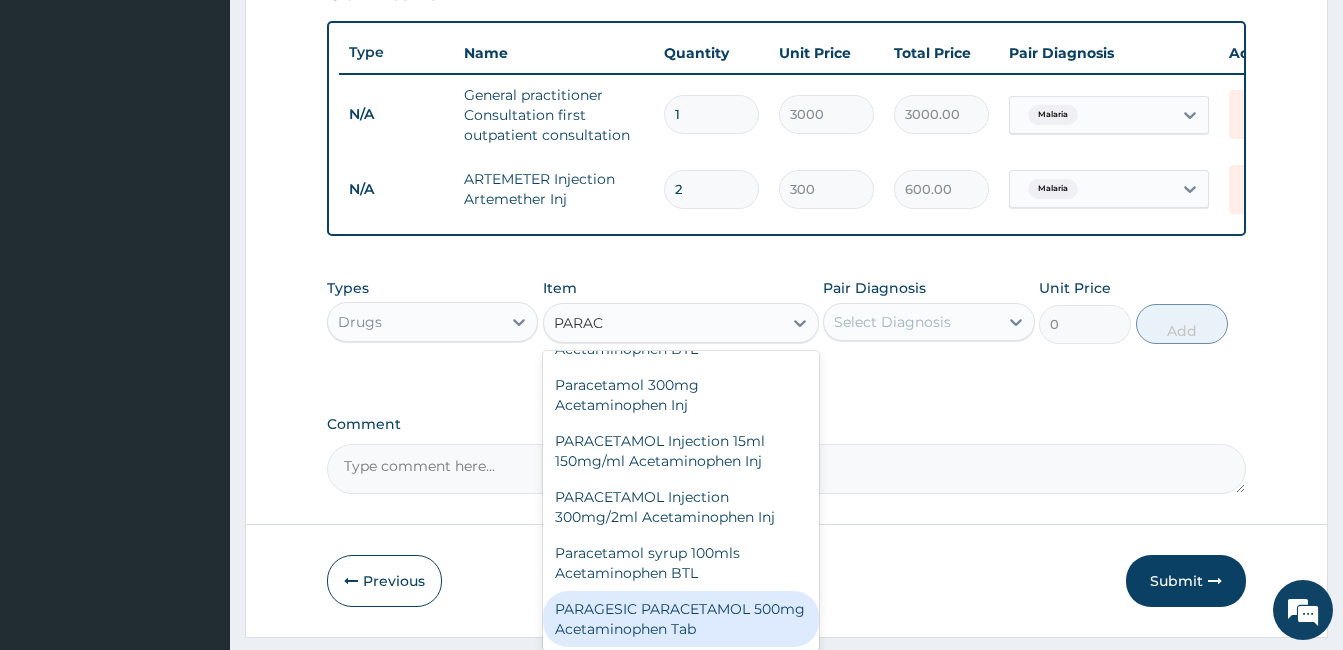 click on "PARAGESIC PARACETAMOL 500mg Acetaminophen Tab" at bounding box center [681, 619] 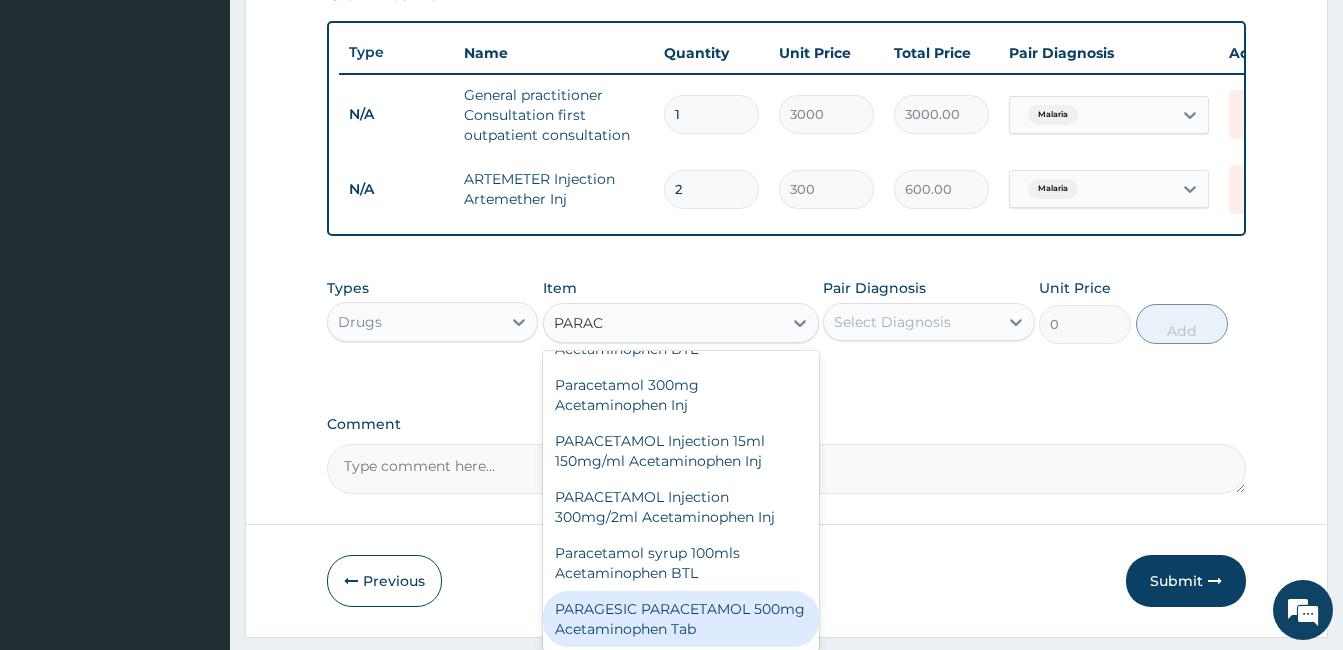 type 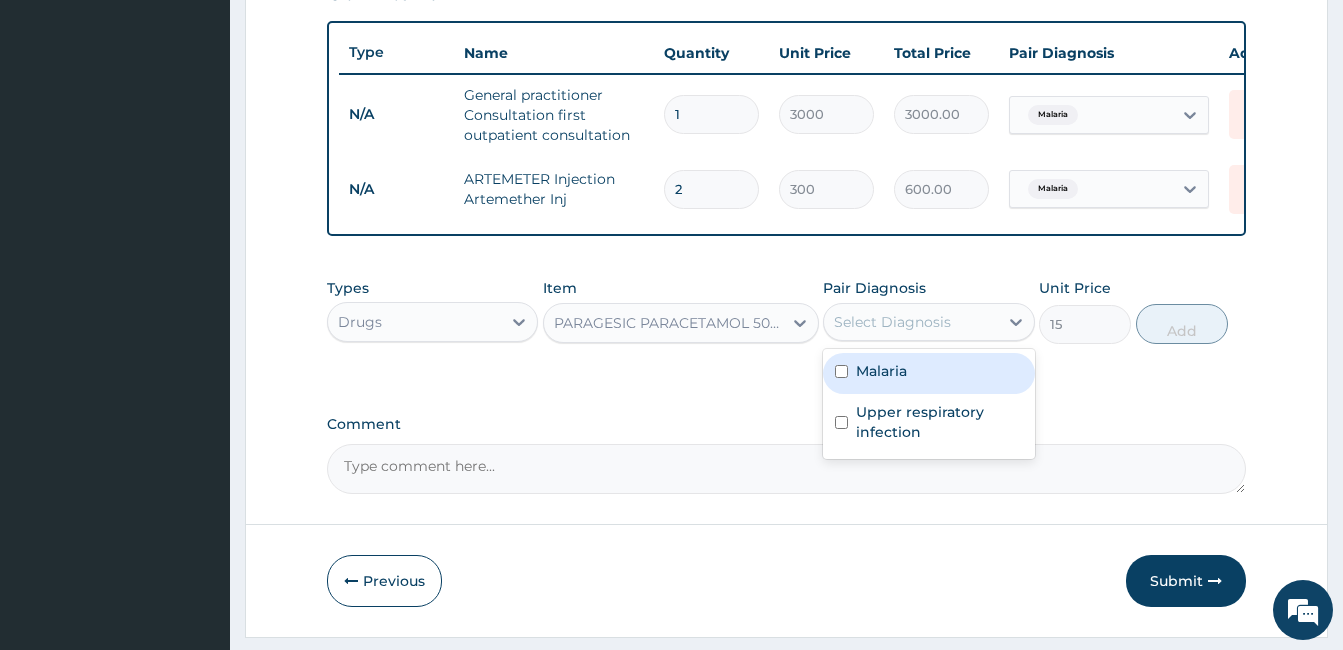 click on "Select Diagnosis" at bounding box center [910, 322] 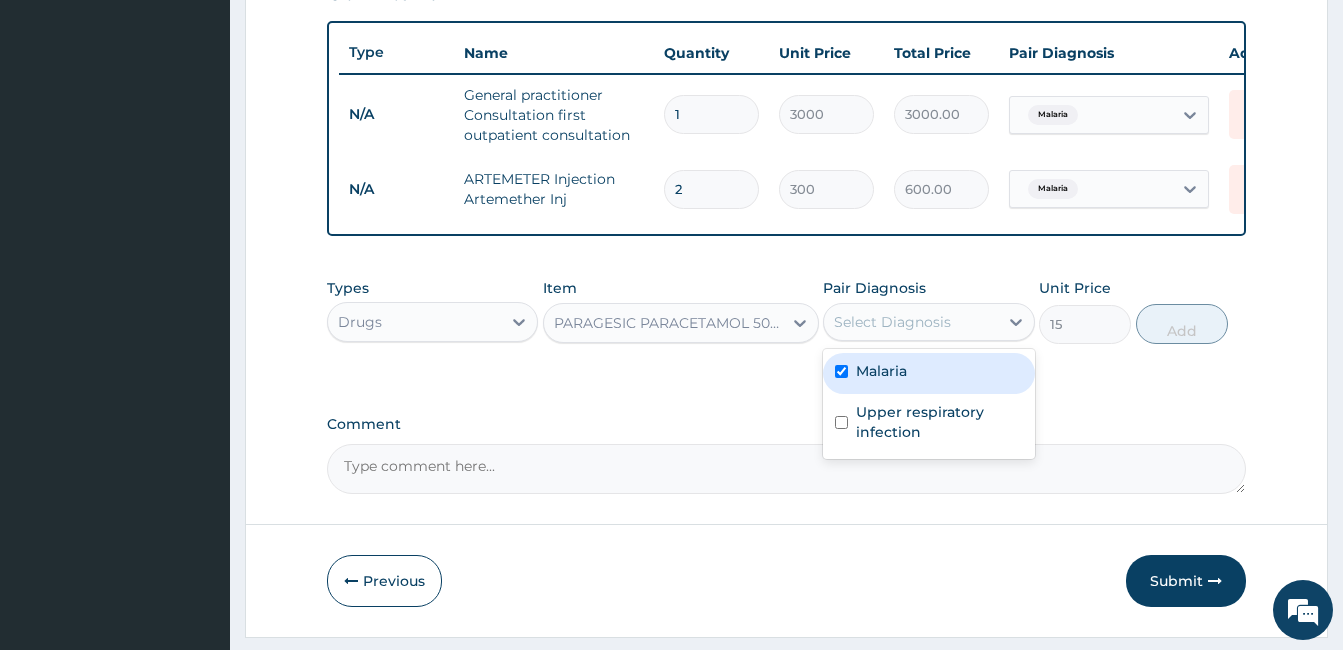 checkbox on "true" 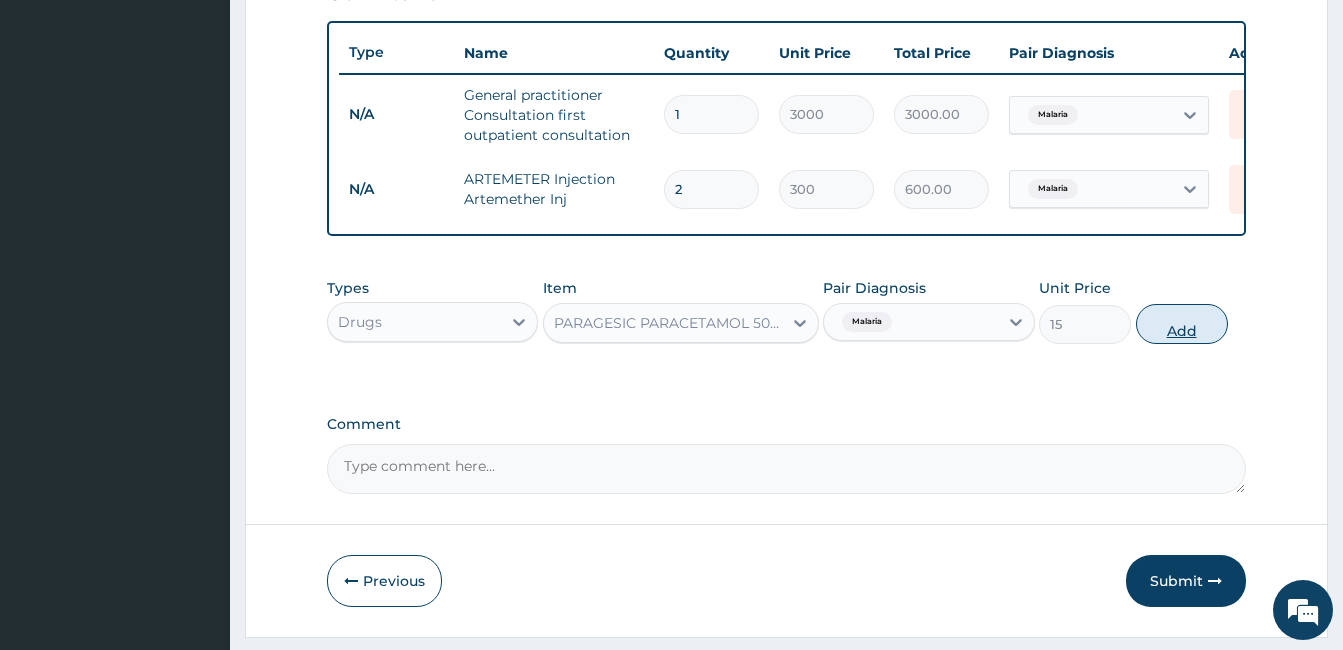 click on "Types Drugs Item PARAGESIC PARACETAMOL 500mg Acetaminophen Tab Pair Diagnosis Malaria Unit Price 15 Add" at bounding box center (786, 311) 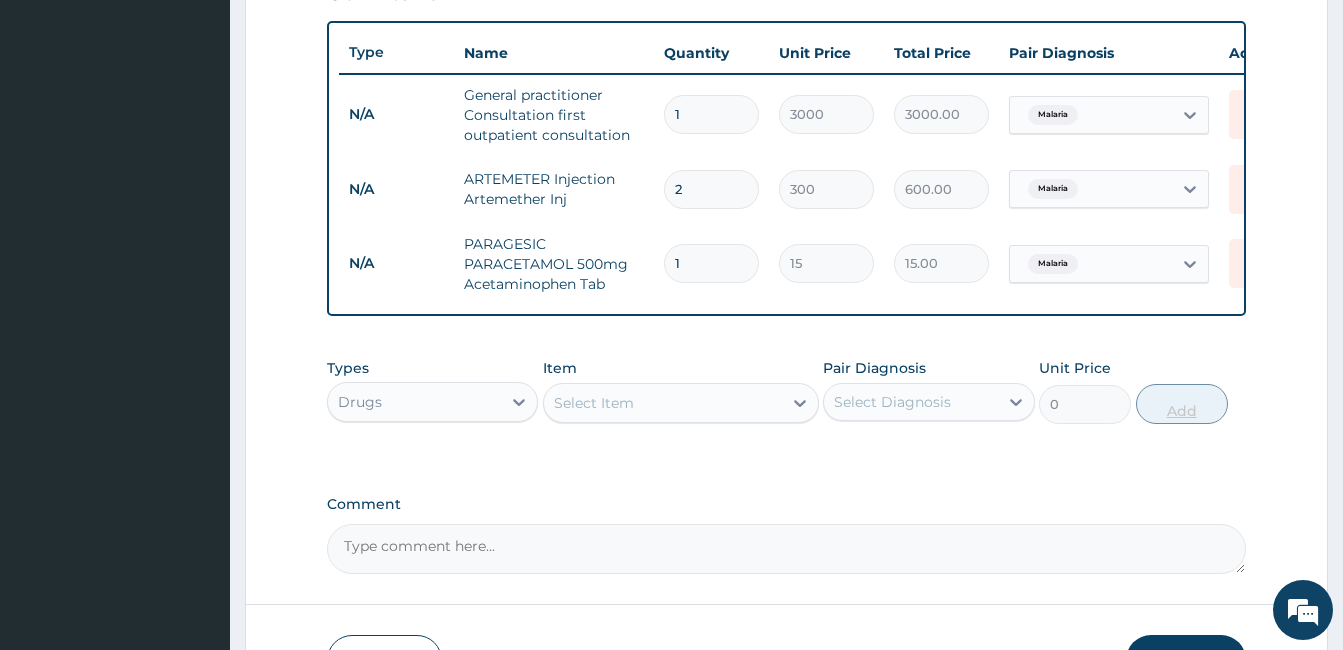 type on "18" 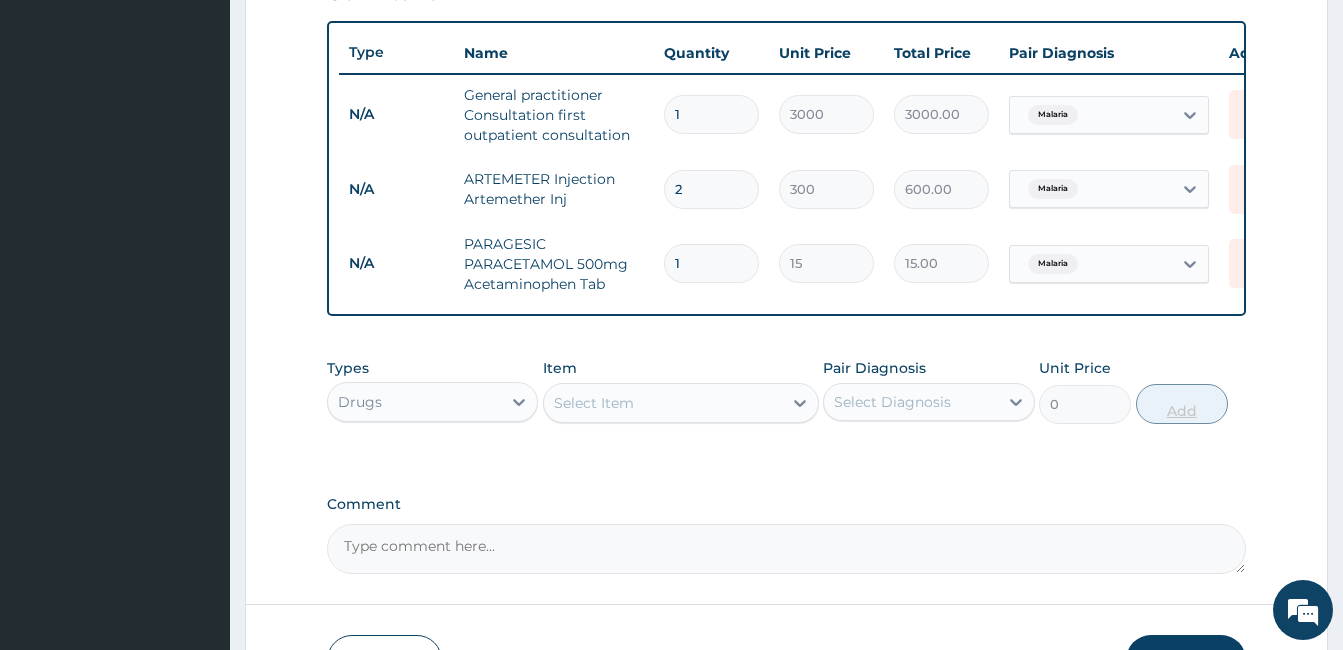 type on "270.00" 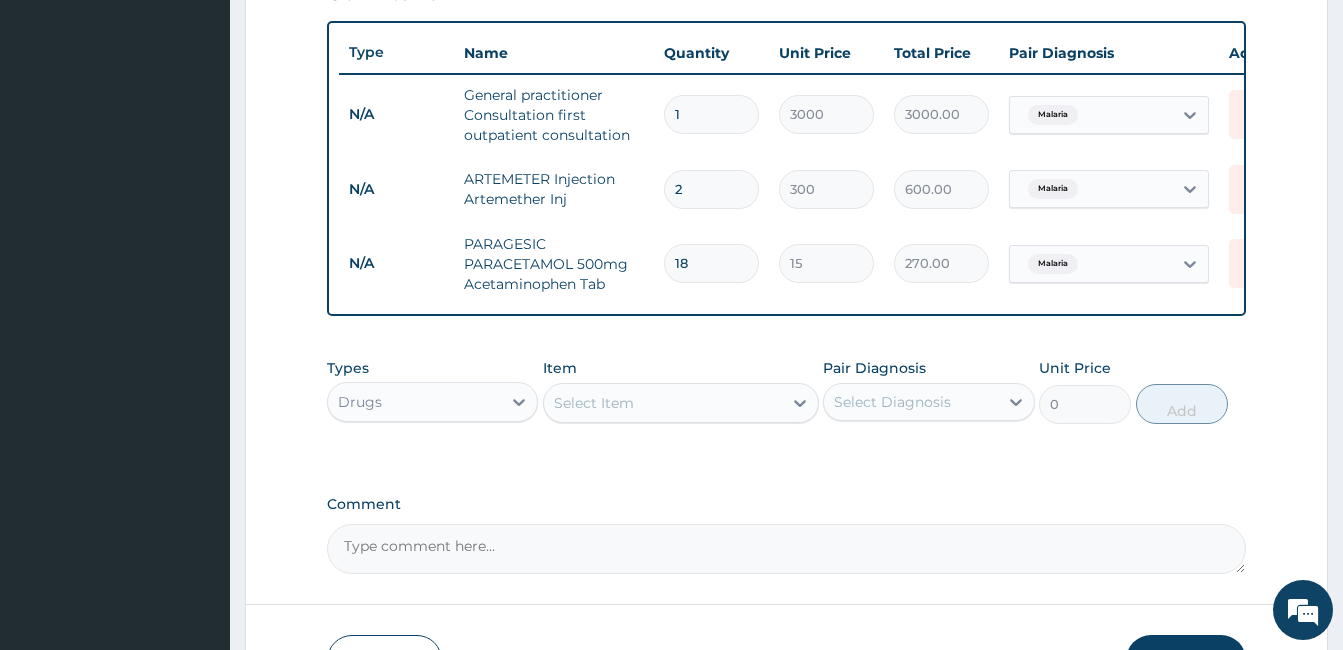 type on "18" 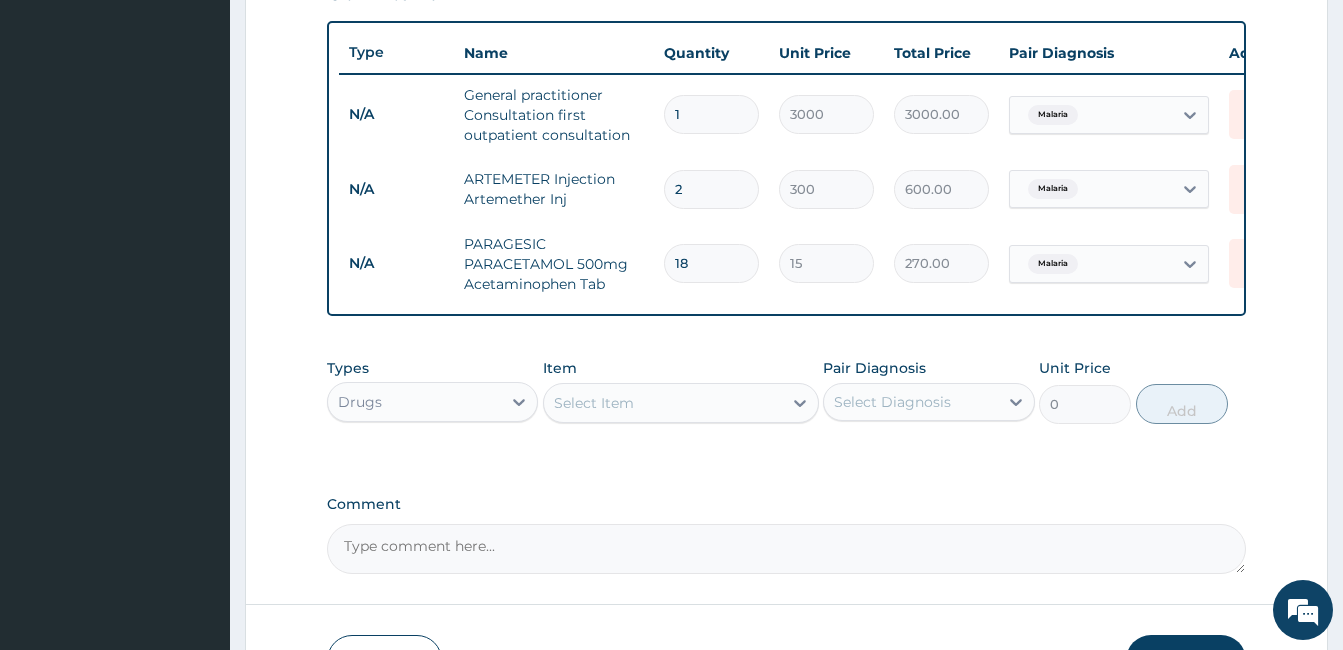 click on "Select Item" at bounding box center (663, 403) 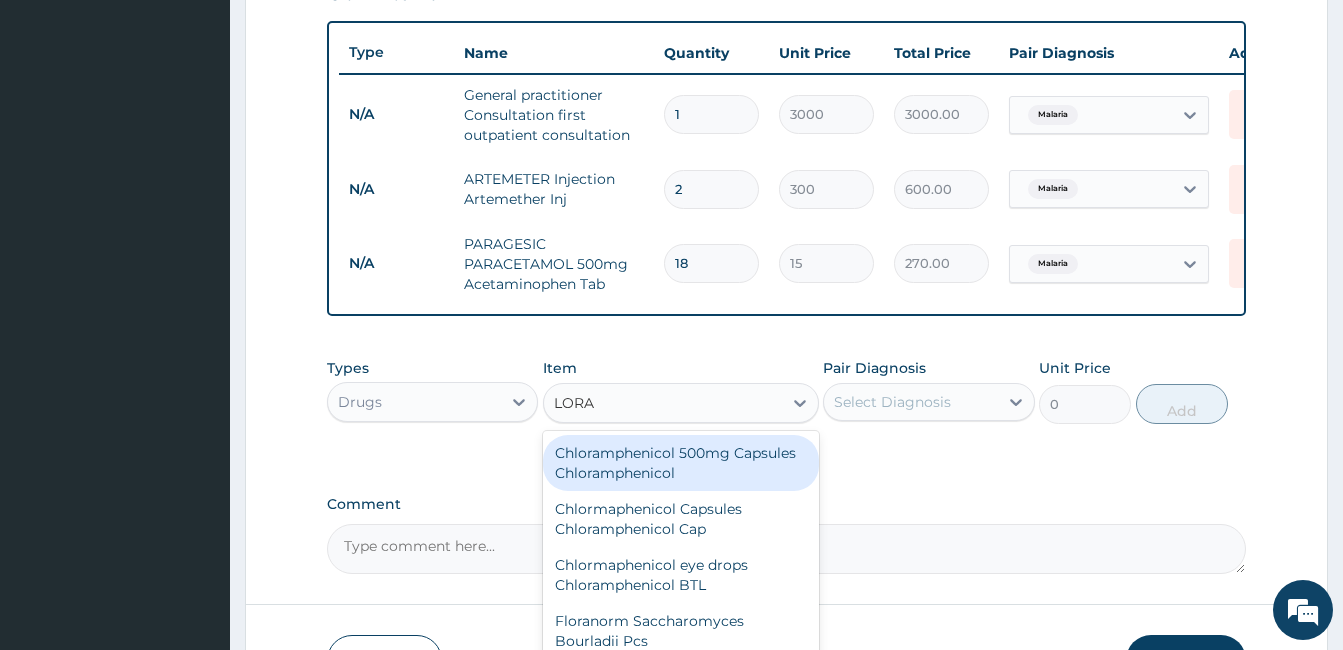 type on "LORAT" 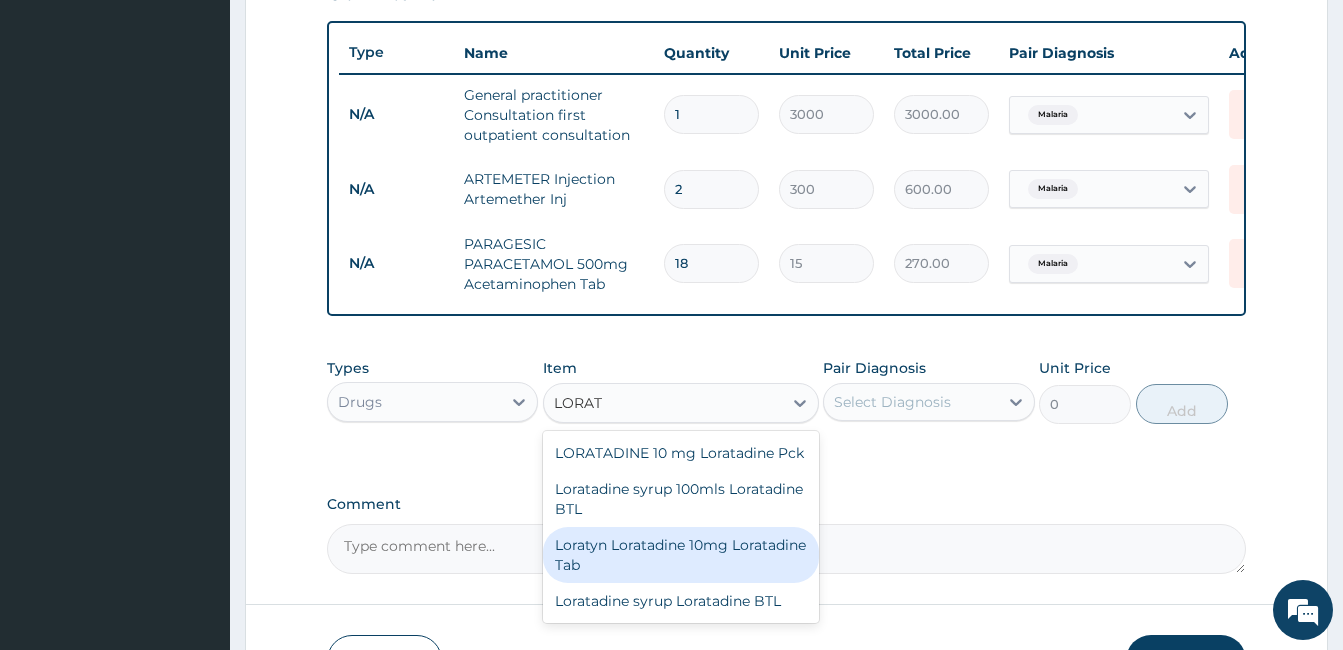 click on "Loratyn Loratadine 10mg Loratadine Tab" at bounding box center (681, 555) 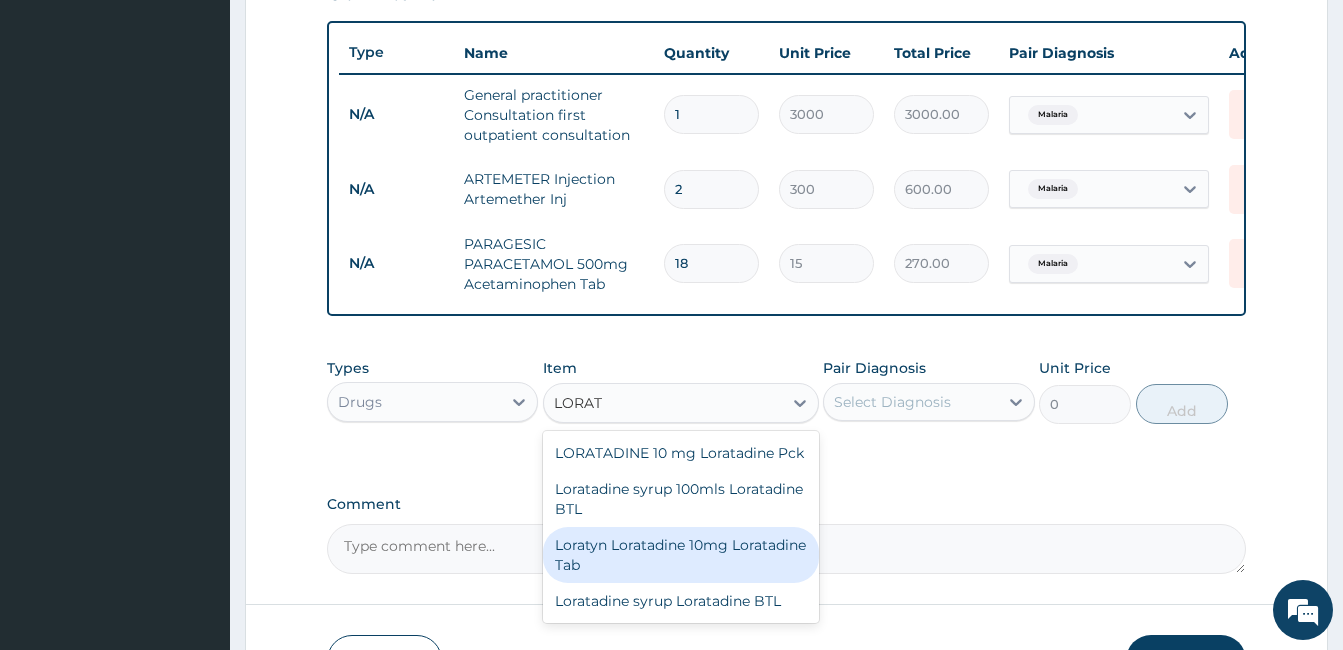 type 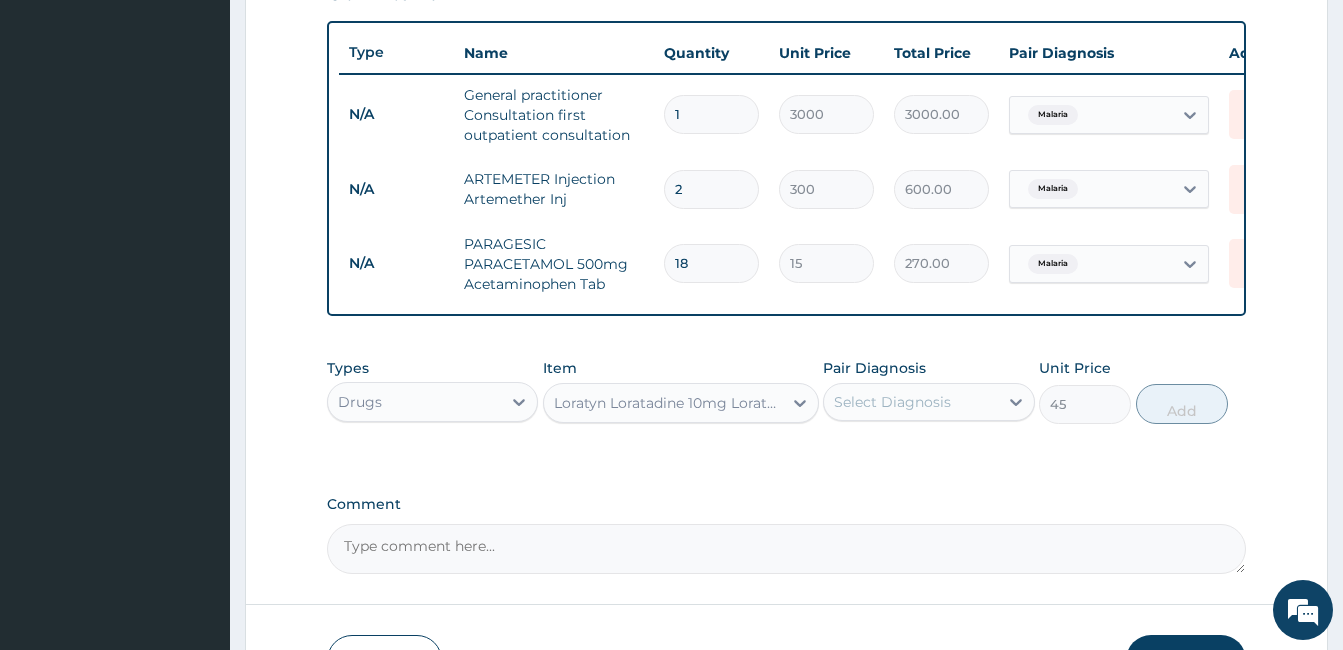 click on "Select Diagnosis" at bounding box center (892, 402) 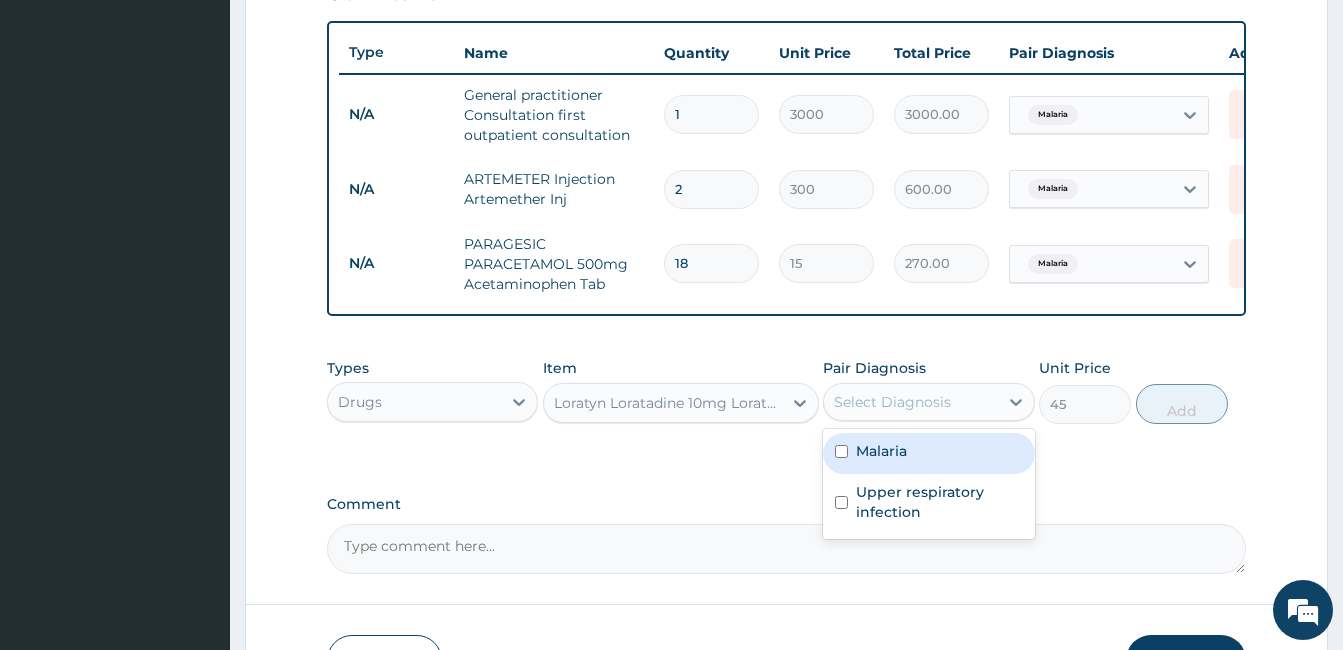 click on "Malaria Upper respiratory infection" at bounding box center [928, 484] 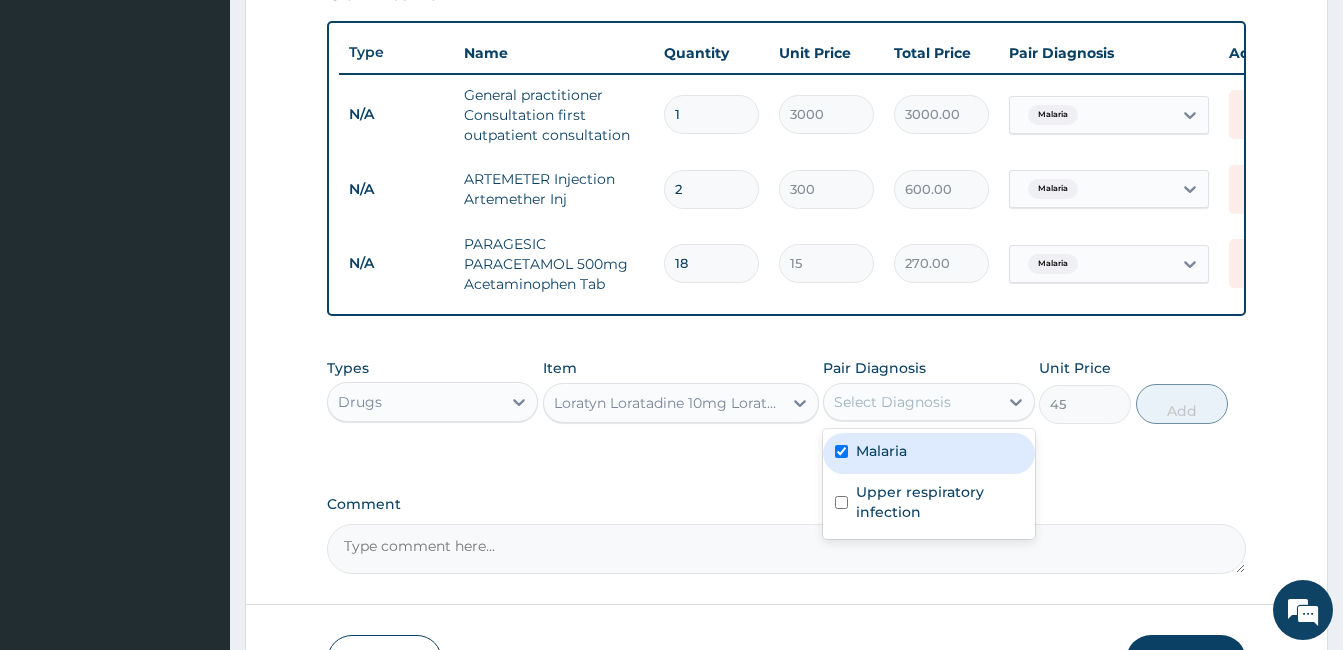 checkbox on "true" 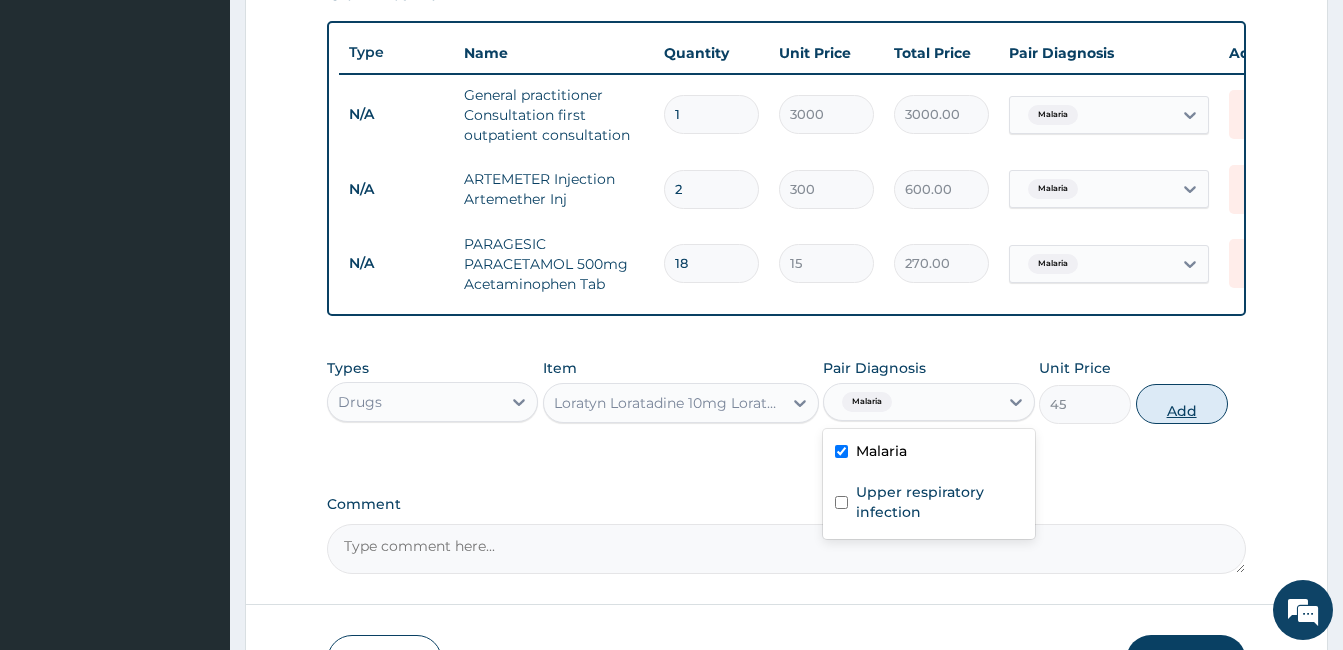 click on "Add" at bounding box center (1182, 404) 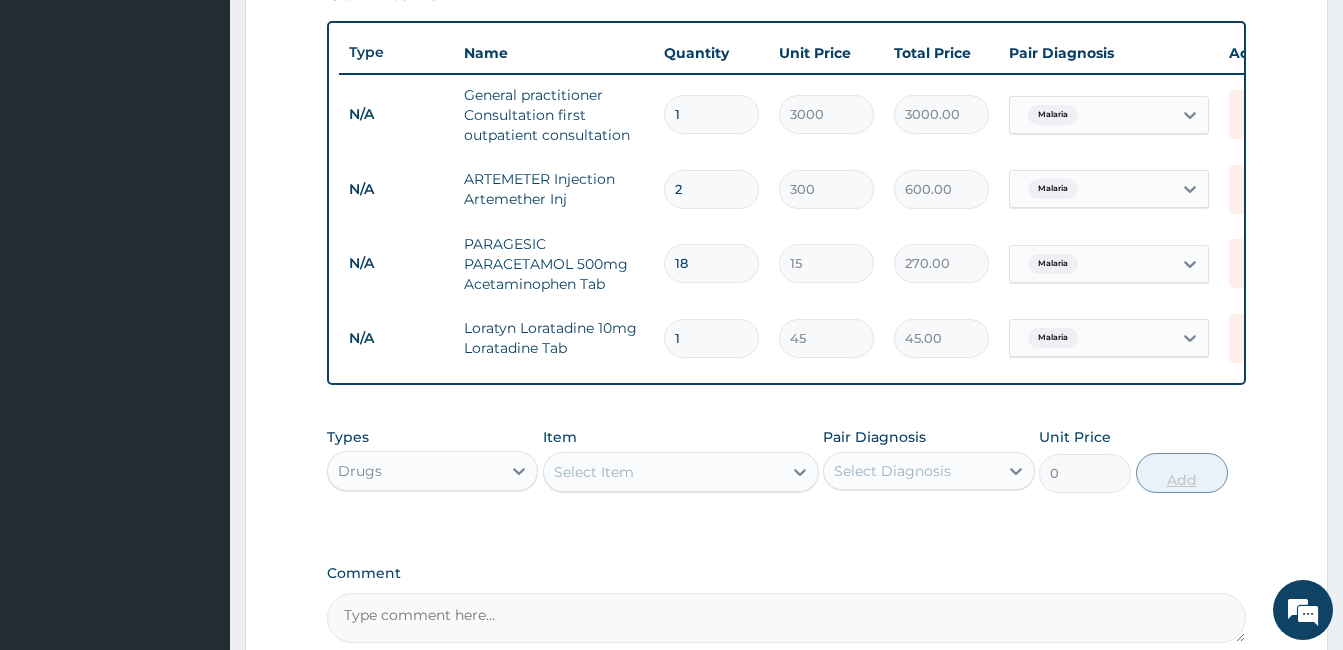 type 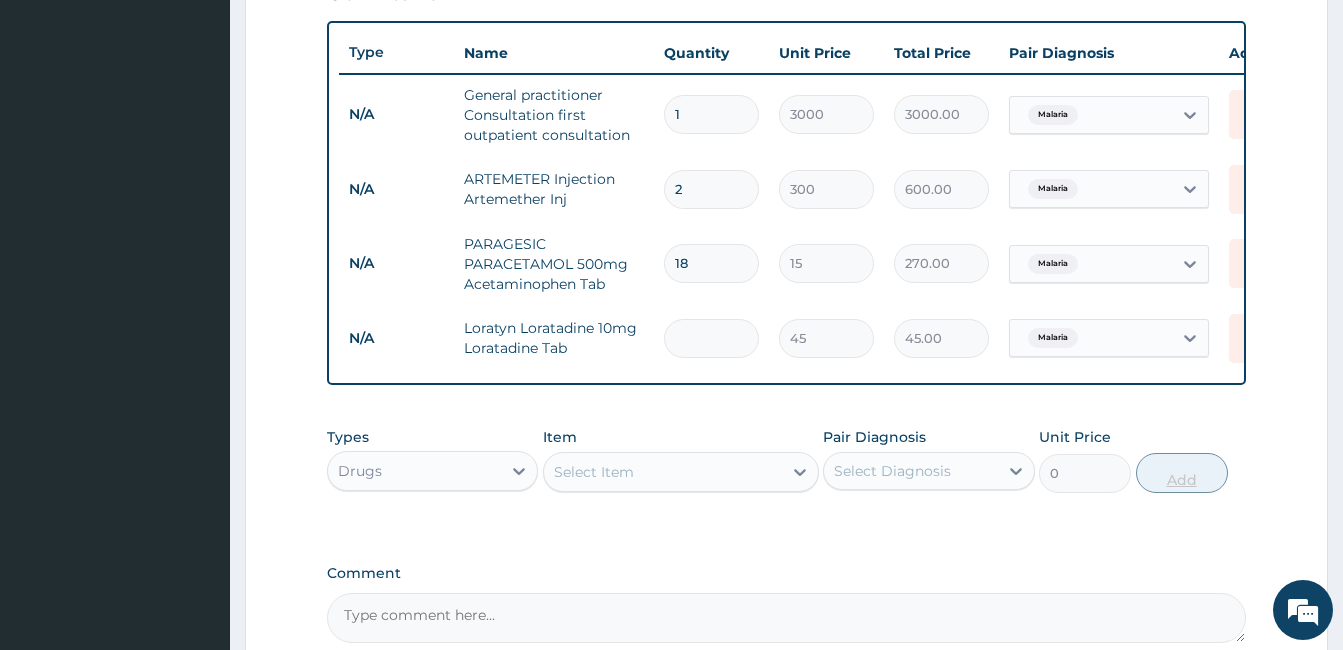 type on "0.00" 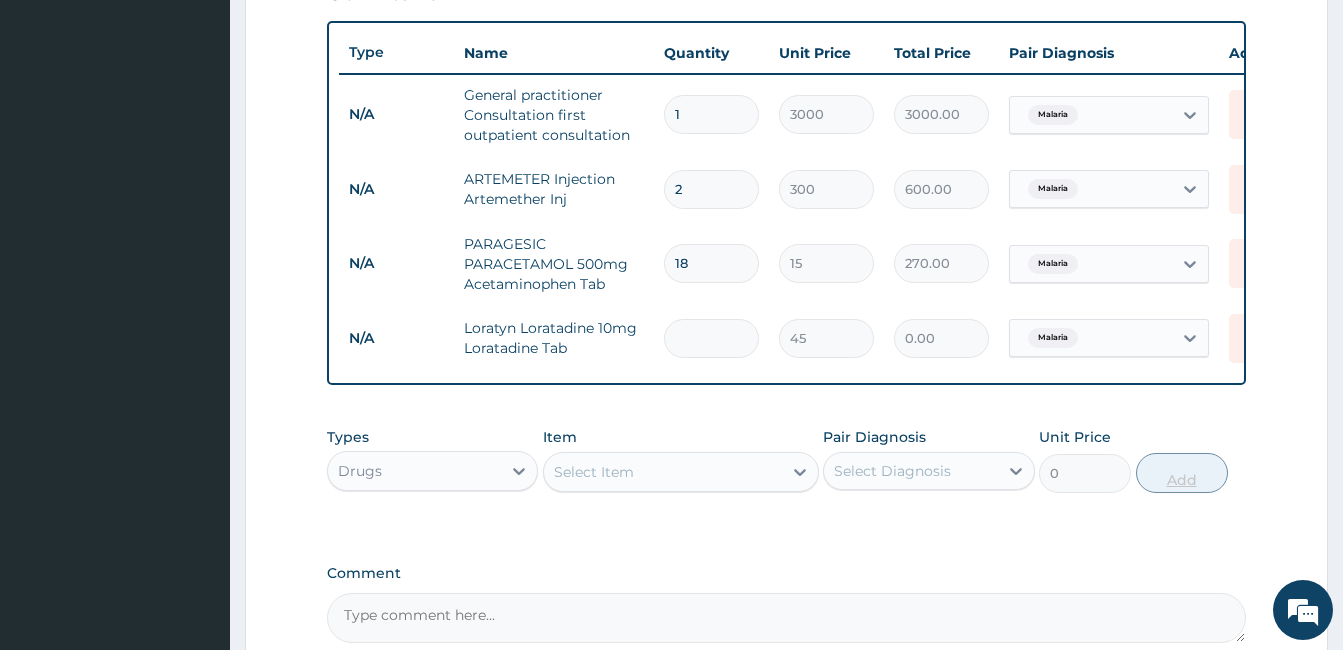type on "5" 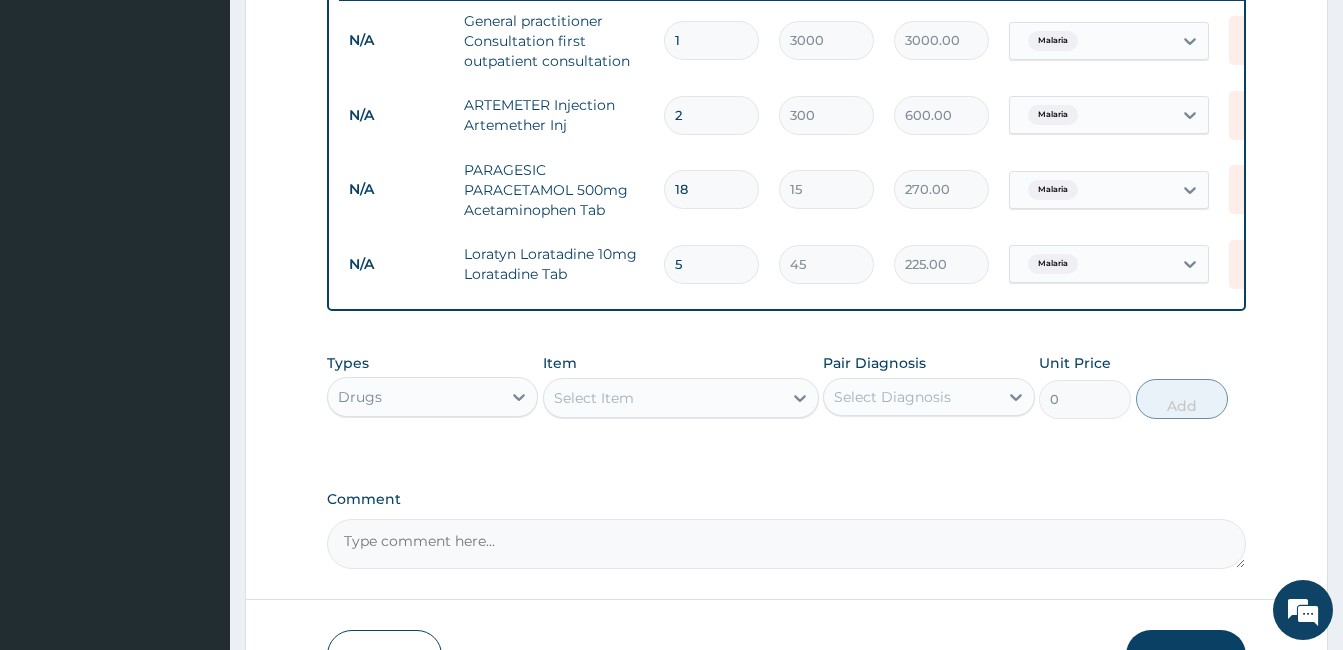 scroll, scrollTop: 941, scrollLeft: 0, axis: vertical 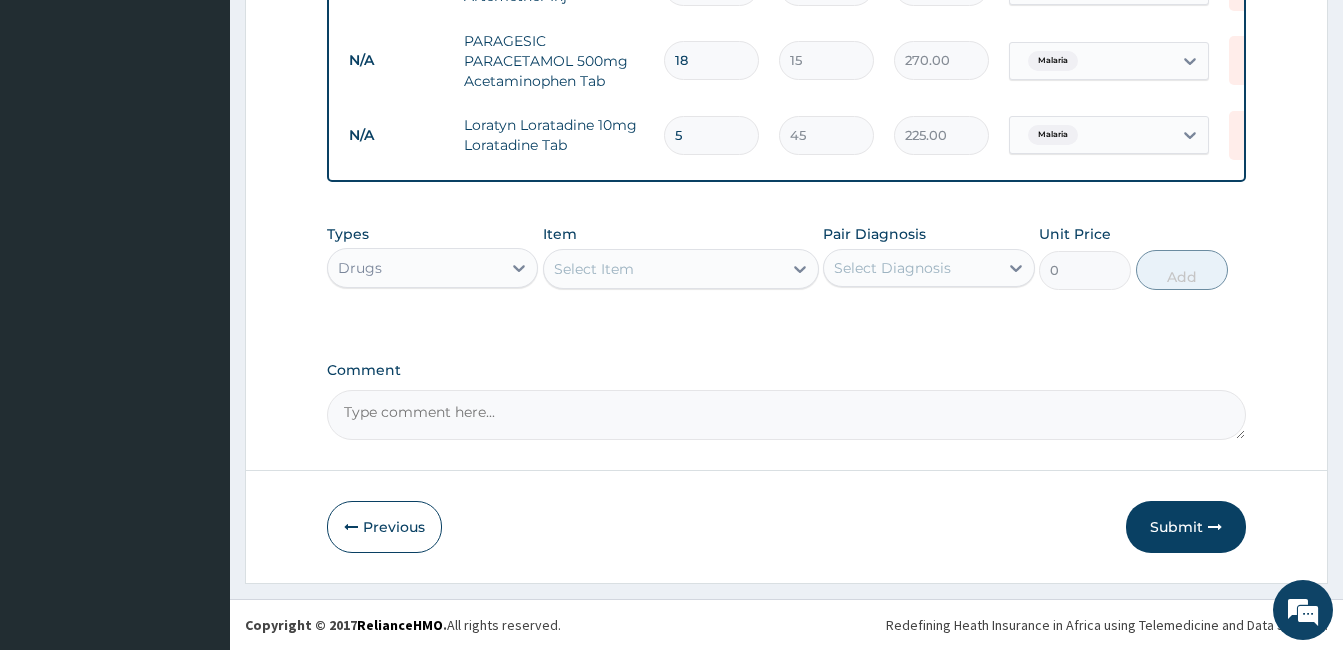 type on "5" 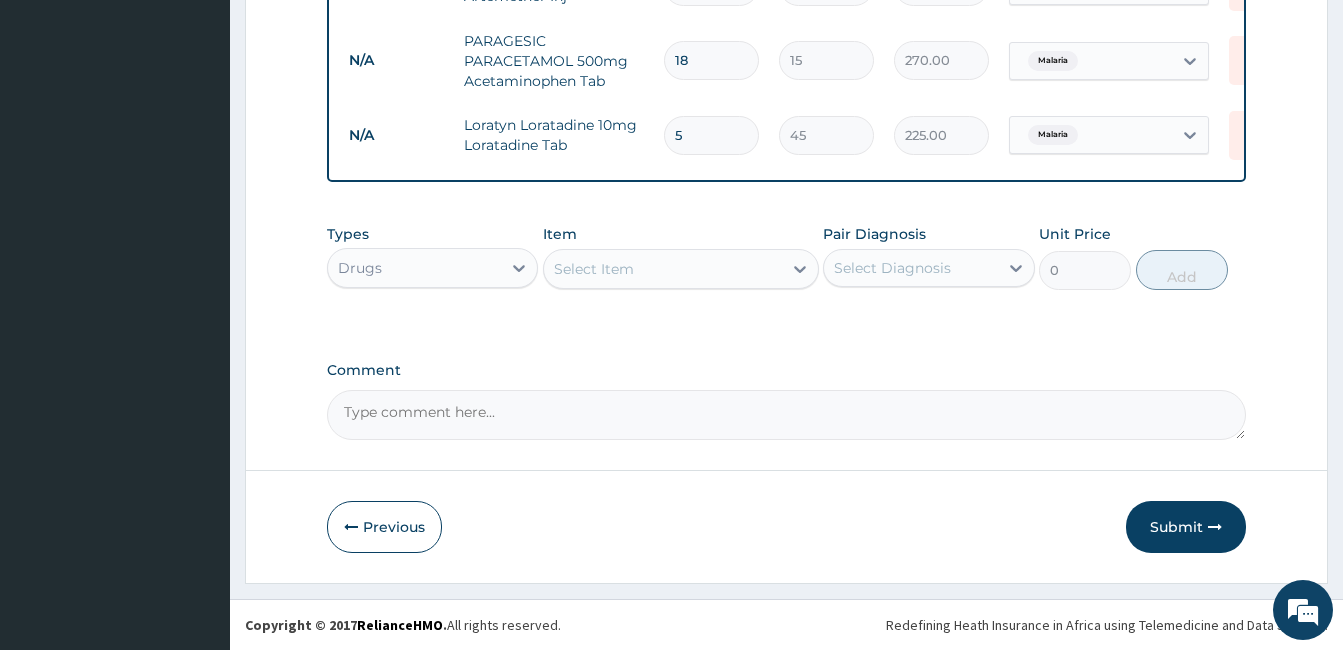 click on "Select Item" at bounding box center [663, 269] 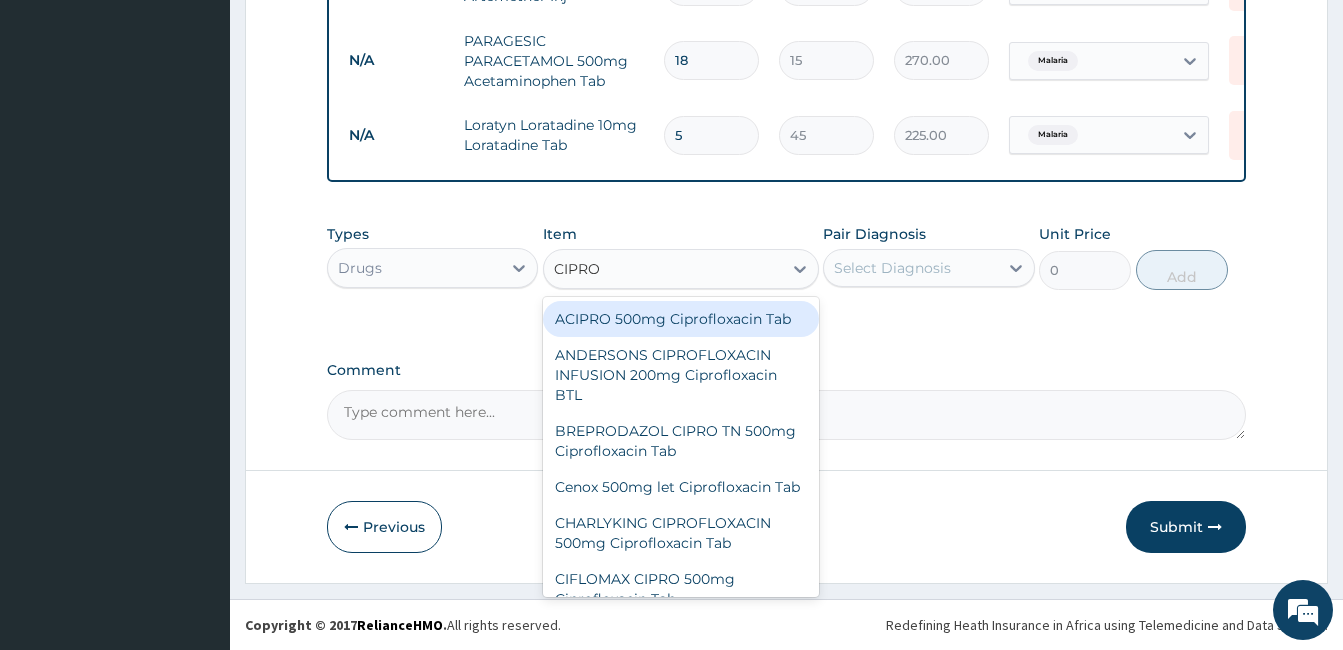 type on "CIPROF" 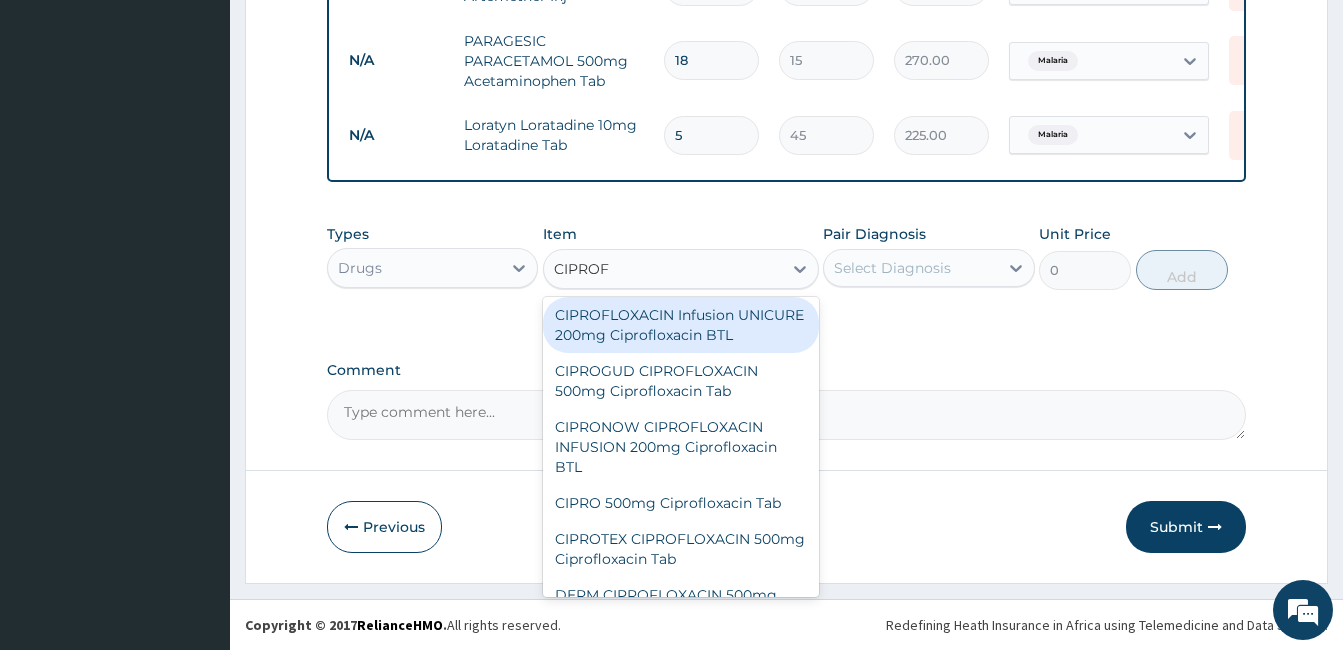 scroll, scrollTop: 700, scrollLeft: 0, axis: vertical 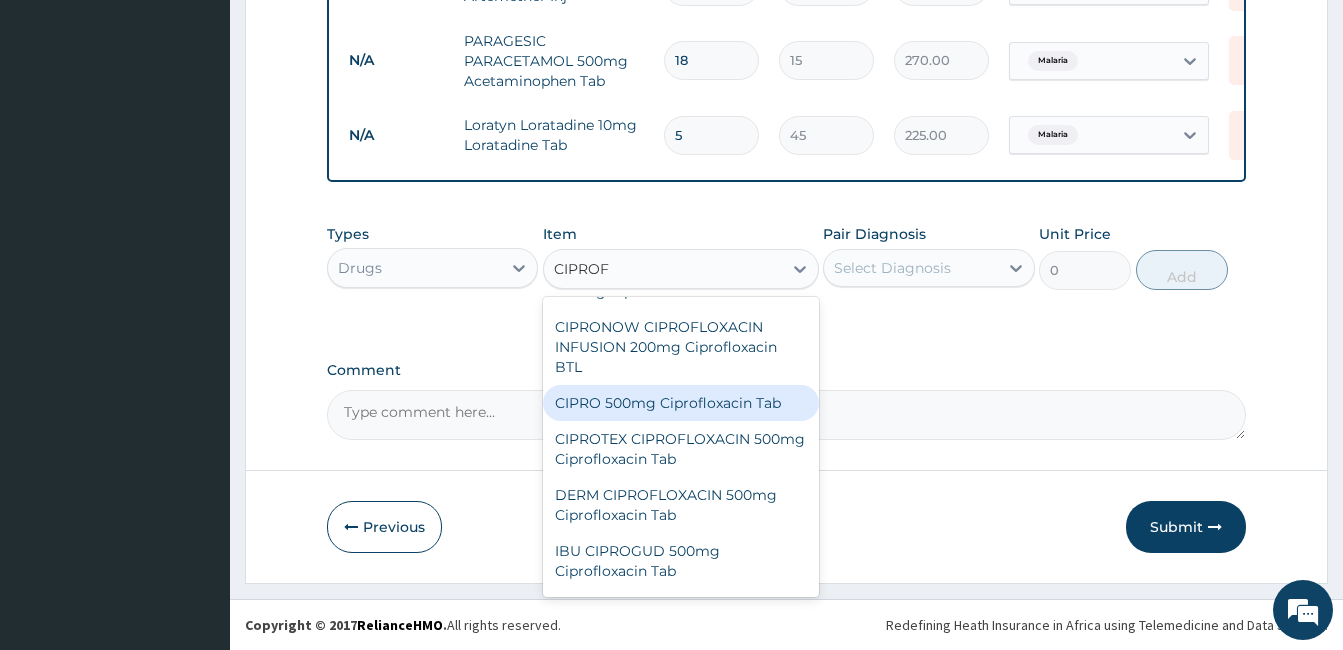 click on "CIPRO 500mg Ciprofloxacin Tab" at bounding box center (681, 403) 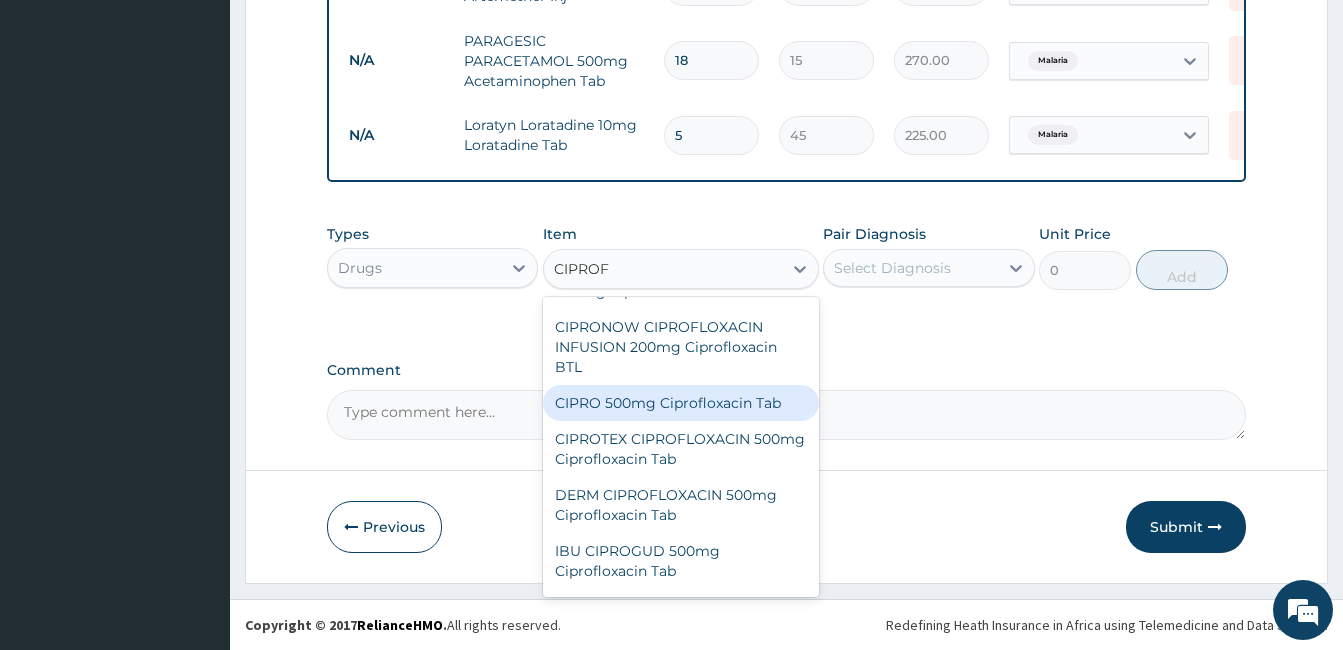 type 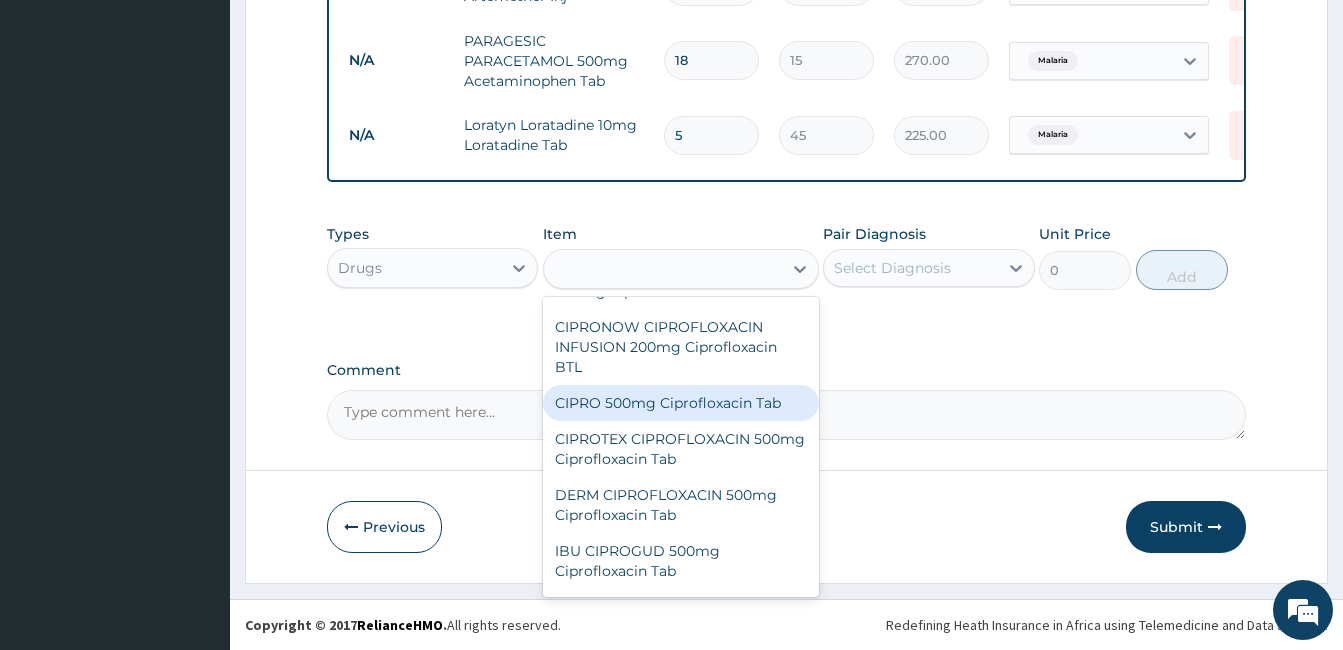 type on "250" 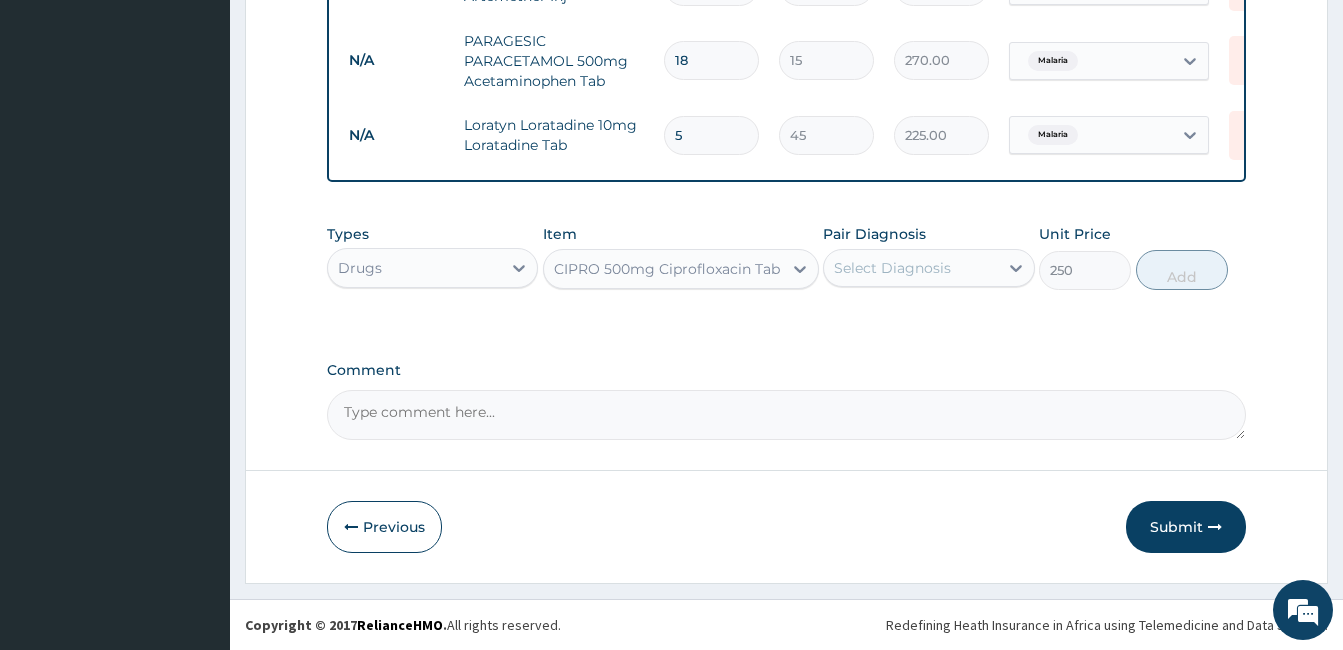 click on "Select Diagnosis" at bounding box center [910, 268] 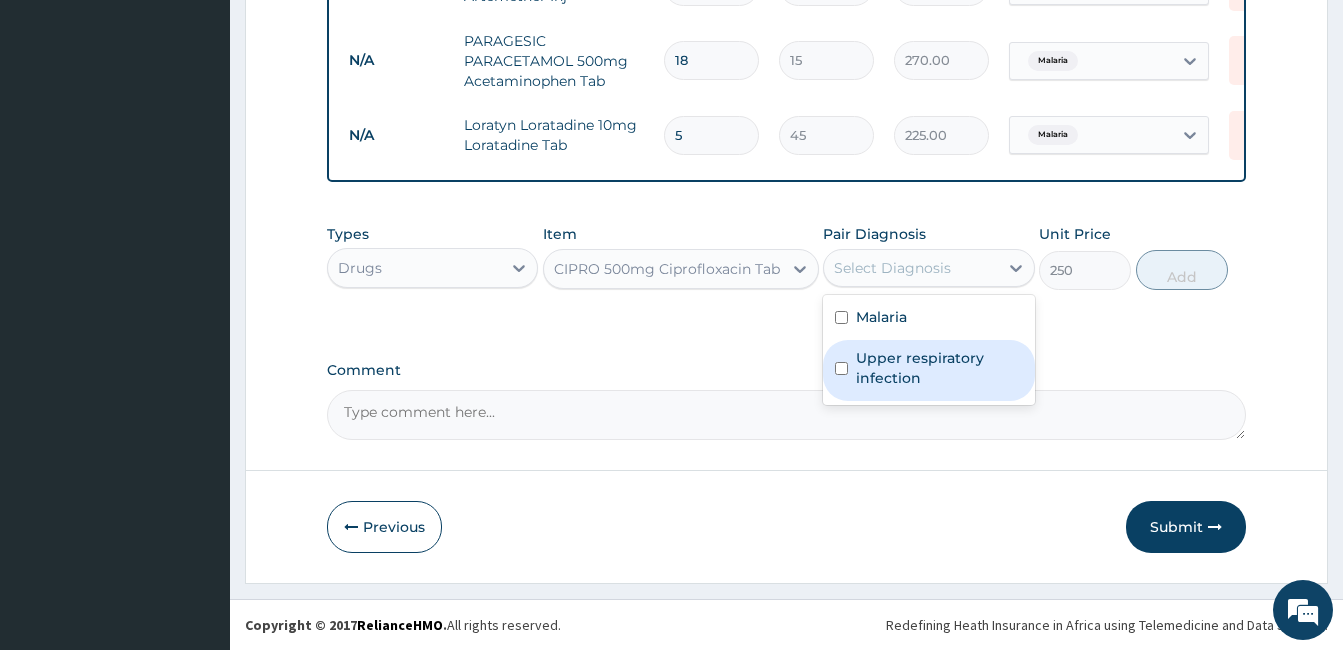 click on "Upper respiratory infection" at bounding box center (928, 370) 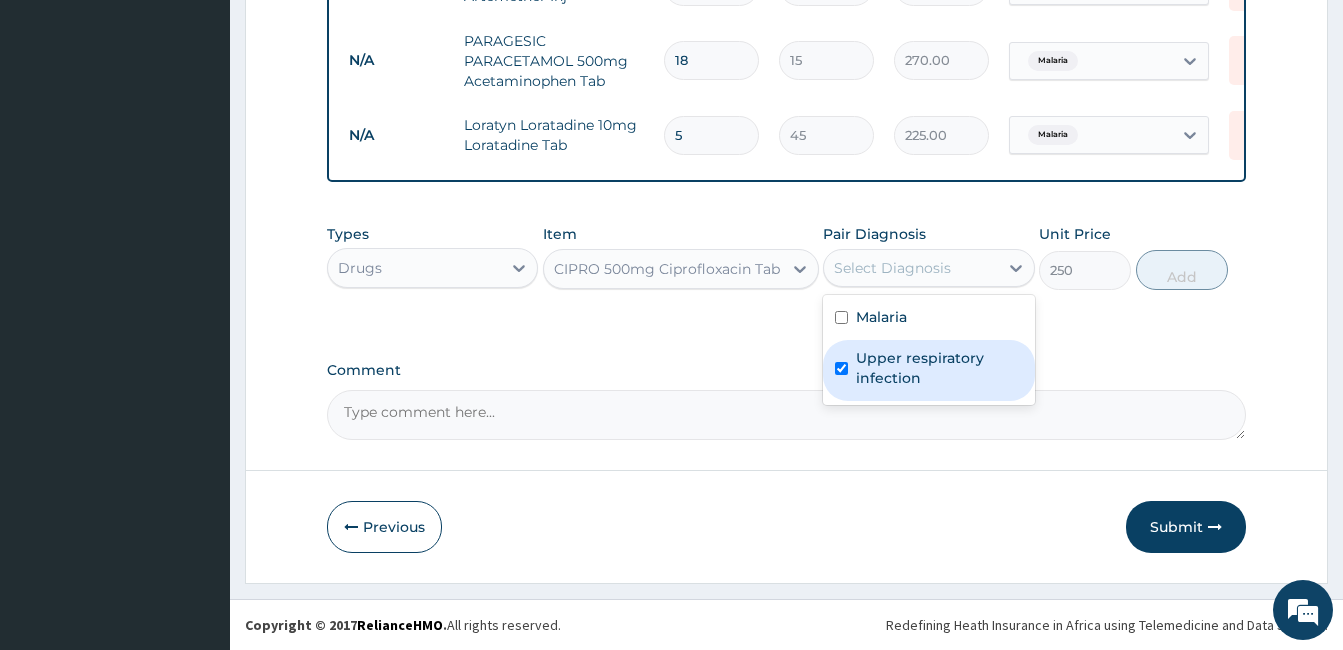 checkbox on "true" 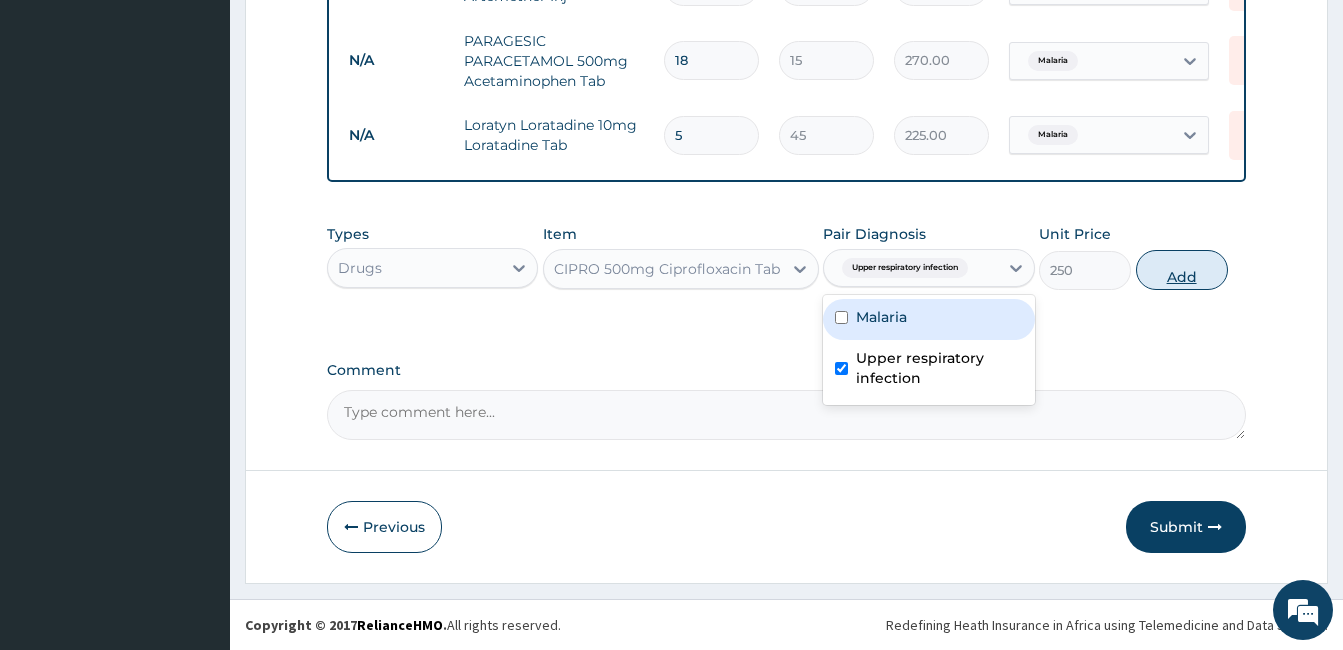 click on "Add" at bounding box center [1182, 270] 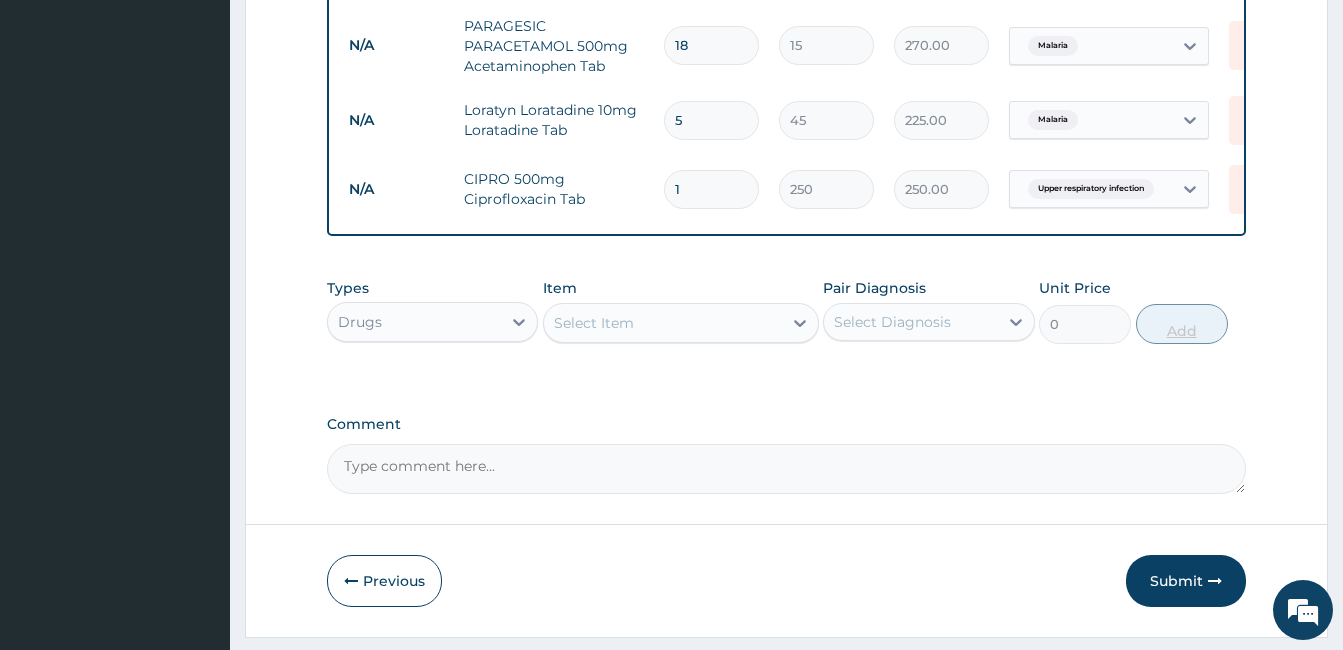 type on "10" 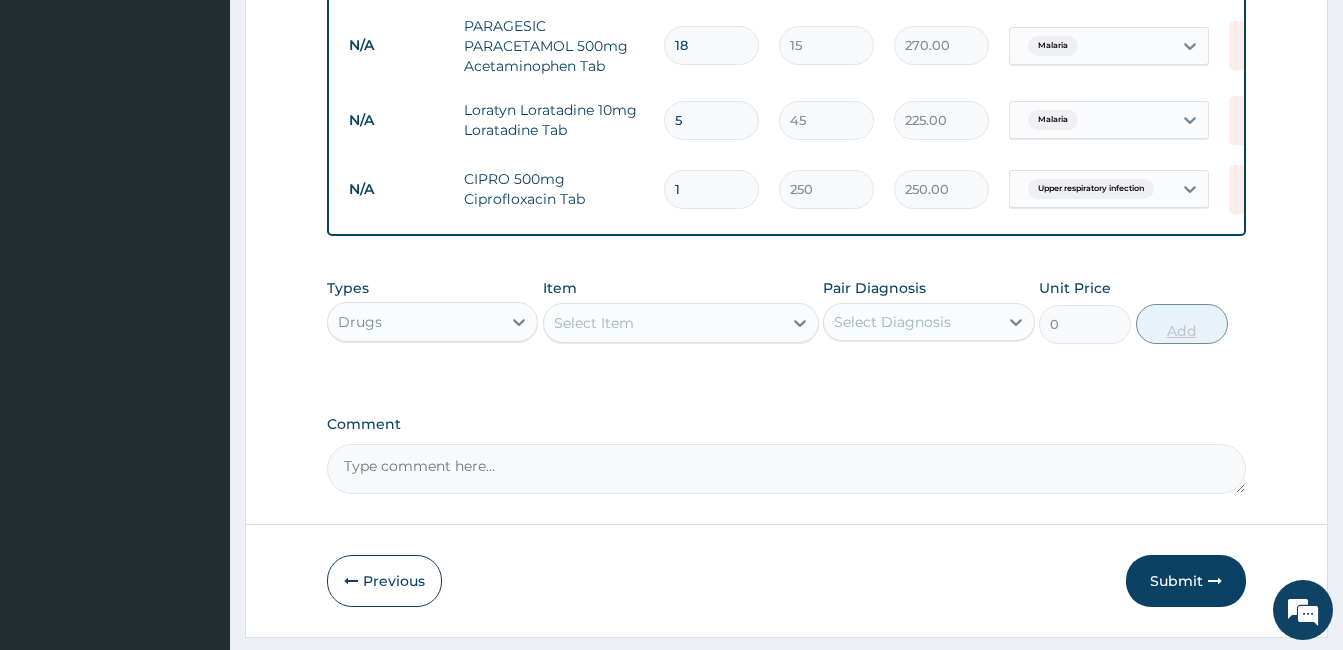 type on "2500.00" 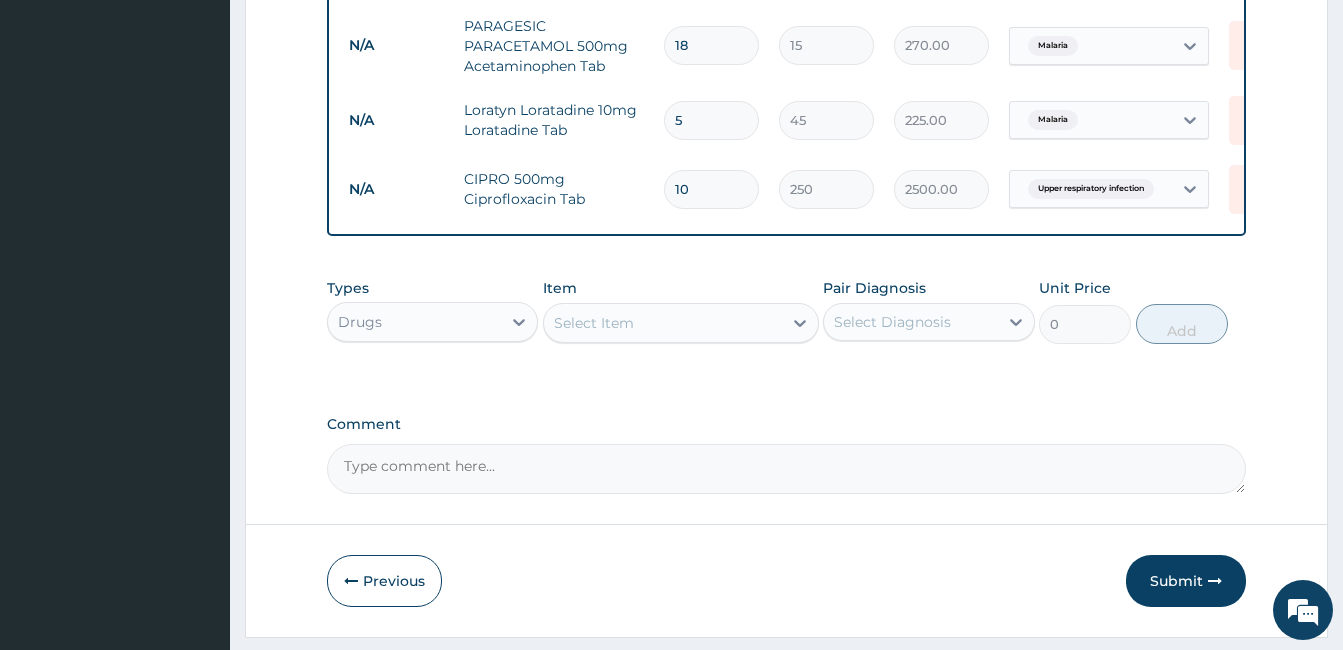 type on "10" 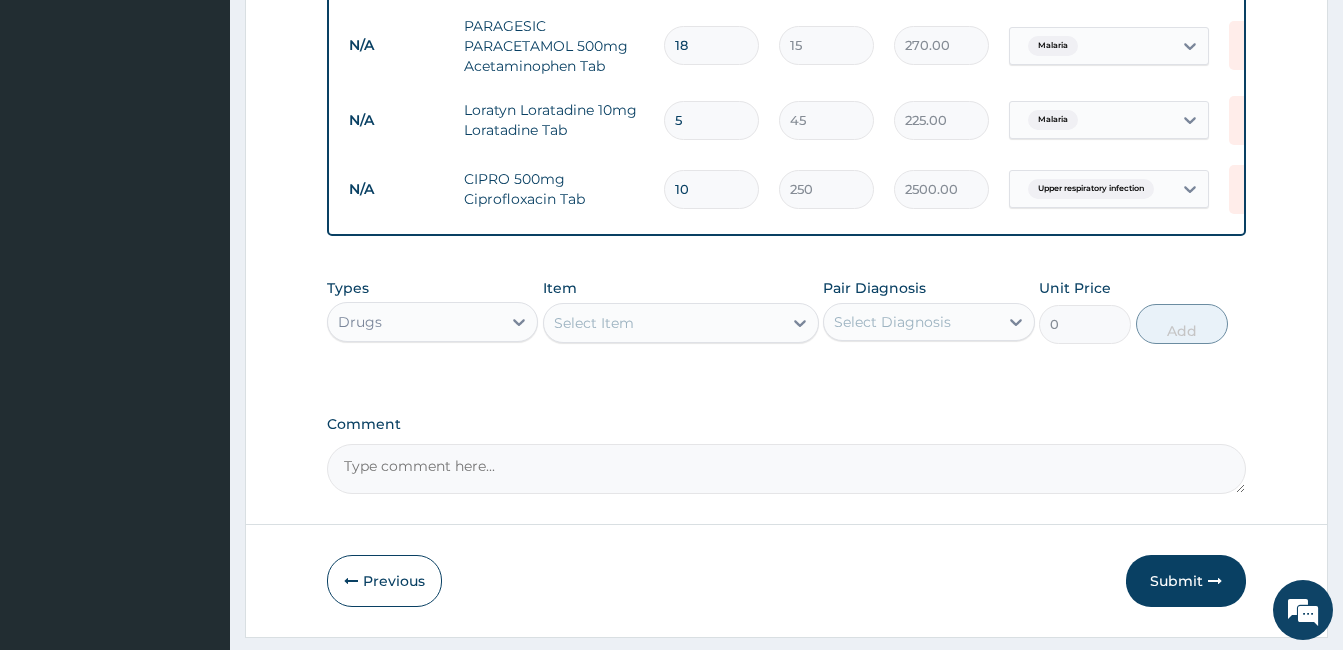 click on "Select Item" at bounding box center (594, 323) 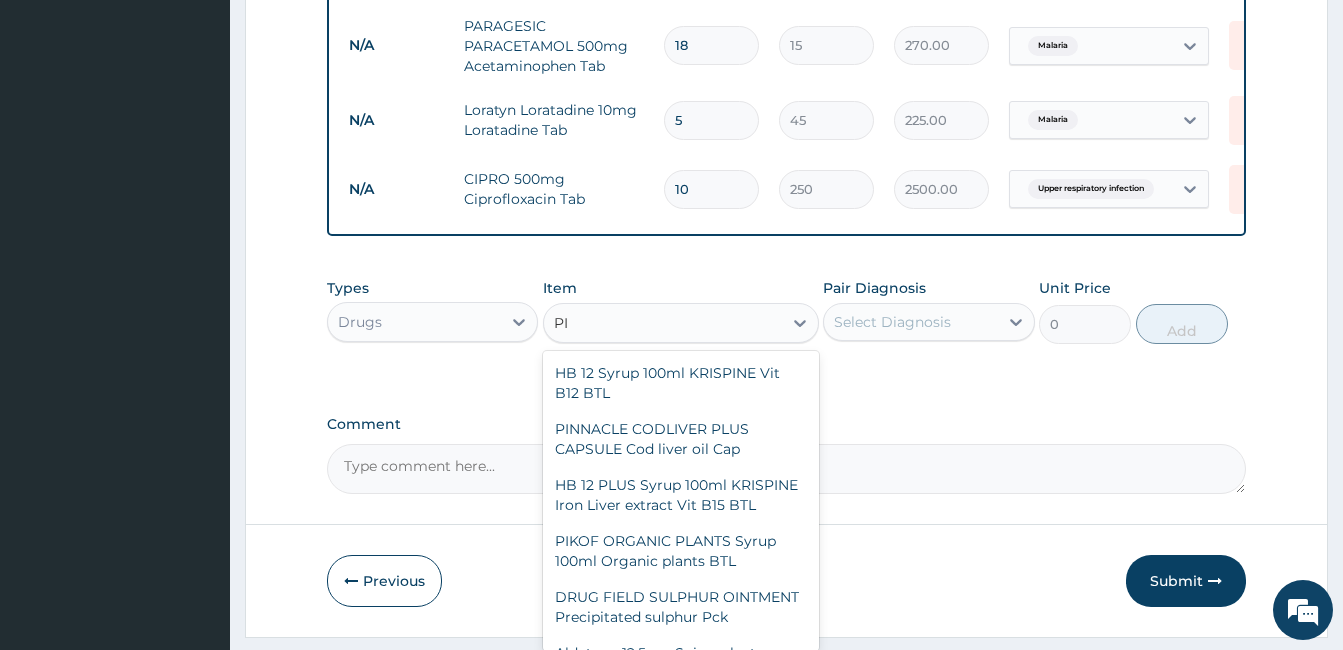 type on "P" 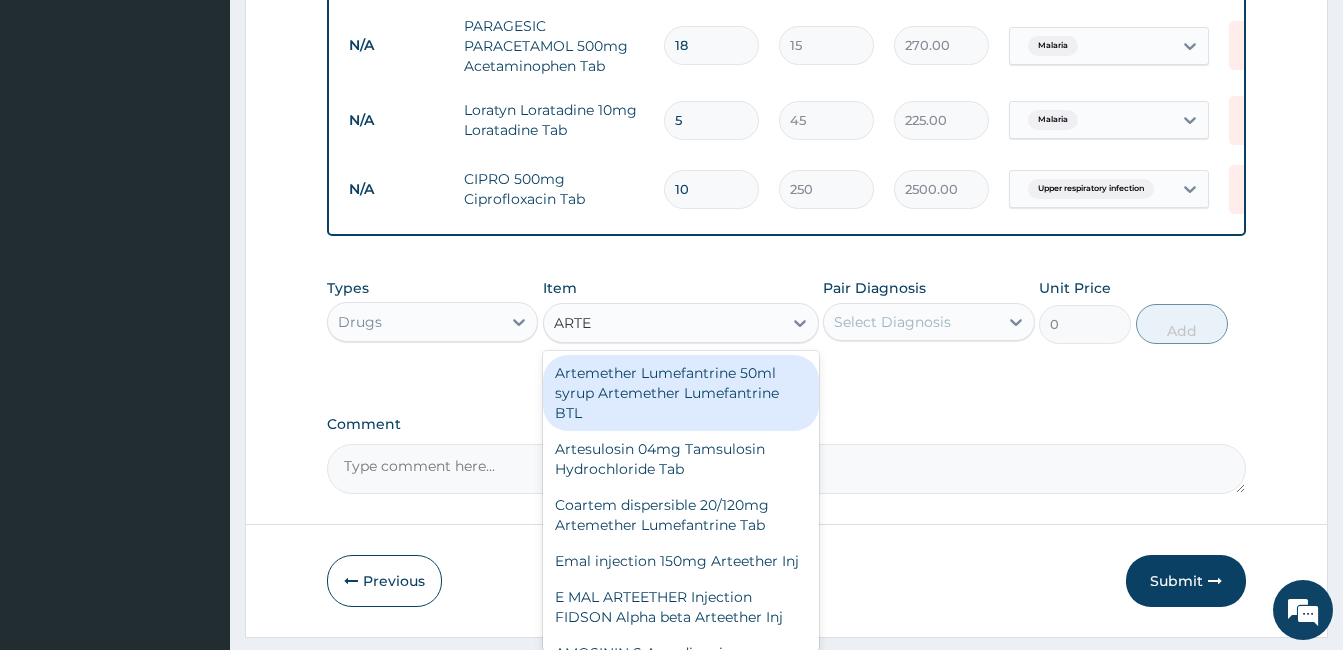 type on "ARTEM" 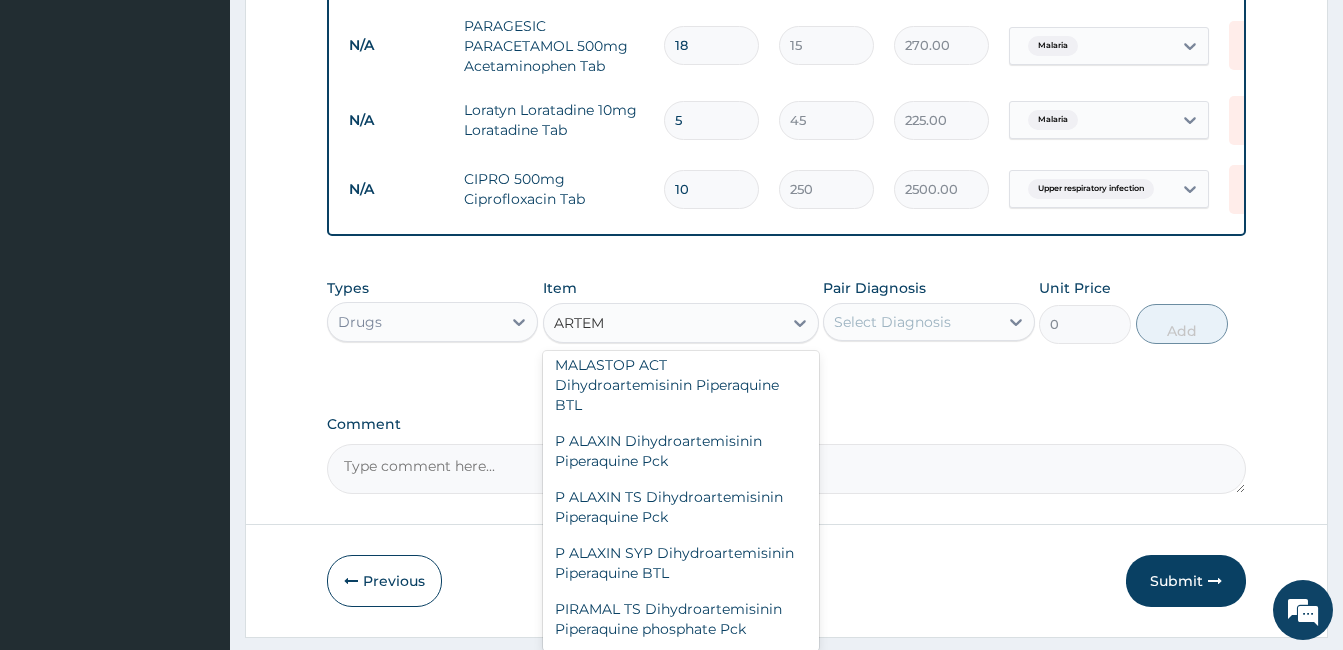 scroll, scrollTop: 4852, scrollLeft: 0, axis: vertical 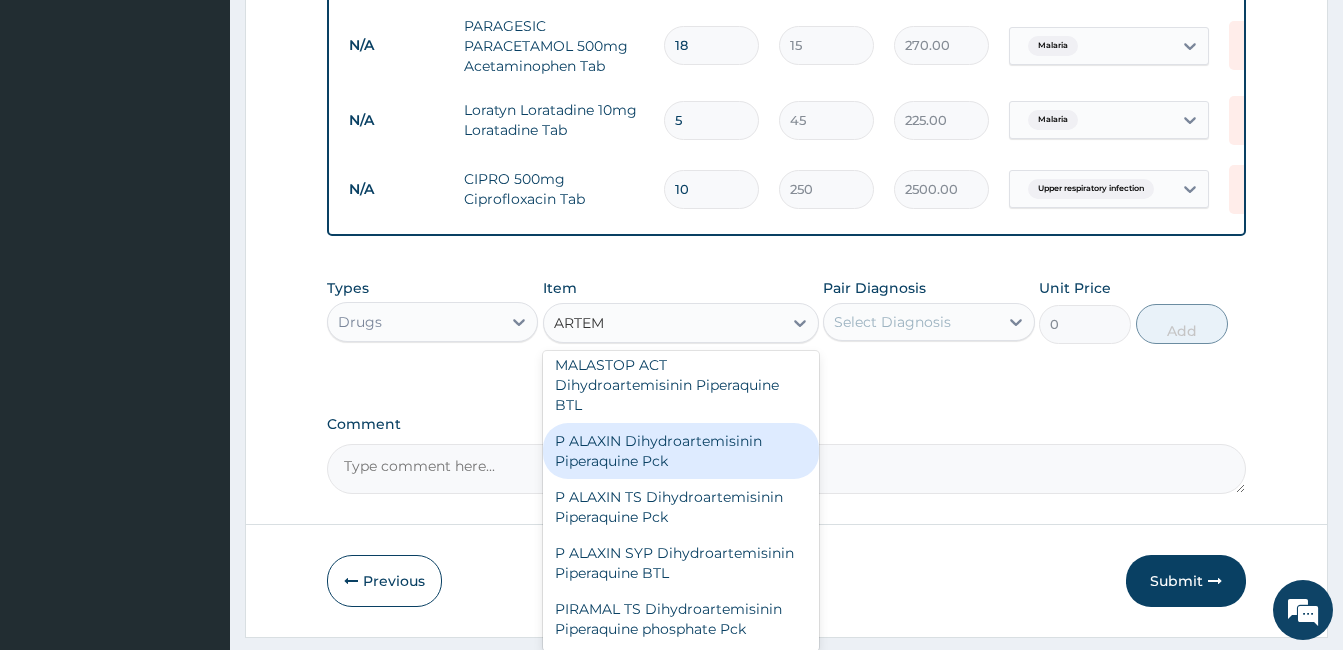 click on "P ALAXIN Dihydroartemisinin Piperaquine Pck" at bounding box center [681, 451] 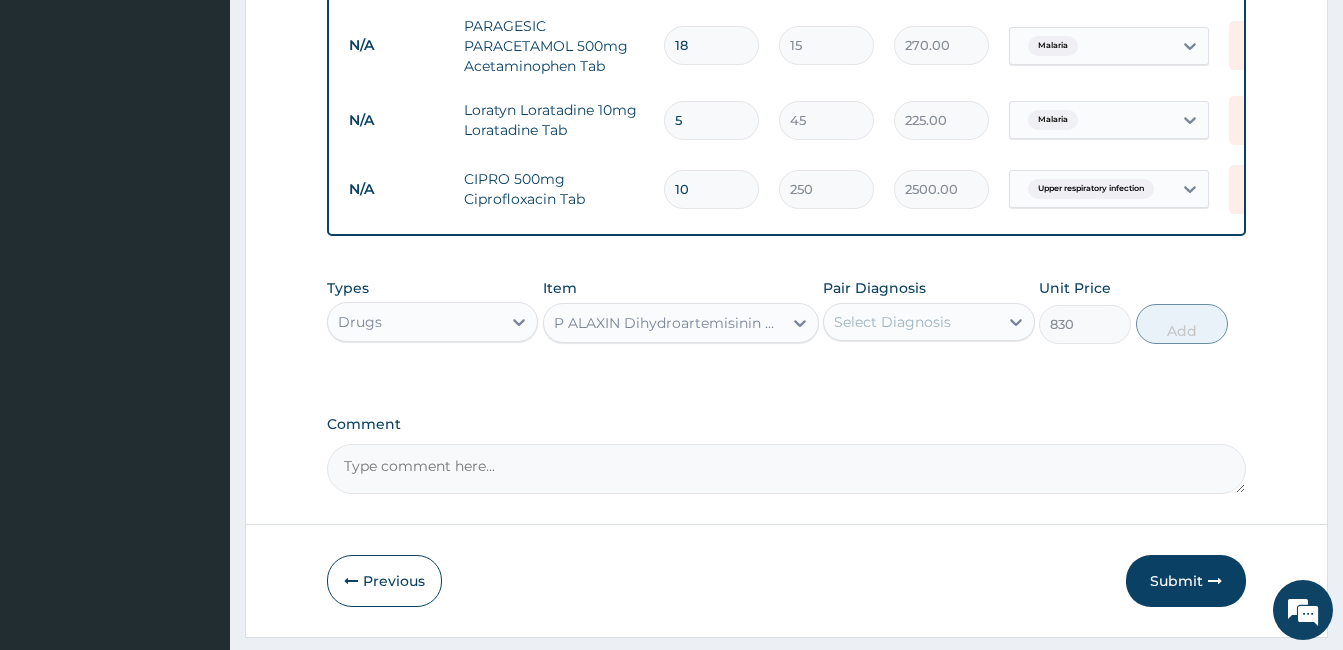 click on "P ALAXIN Dihydroartemisinin Piperaquine Pck" at bounding box center [663, 323] 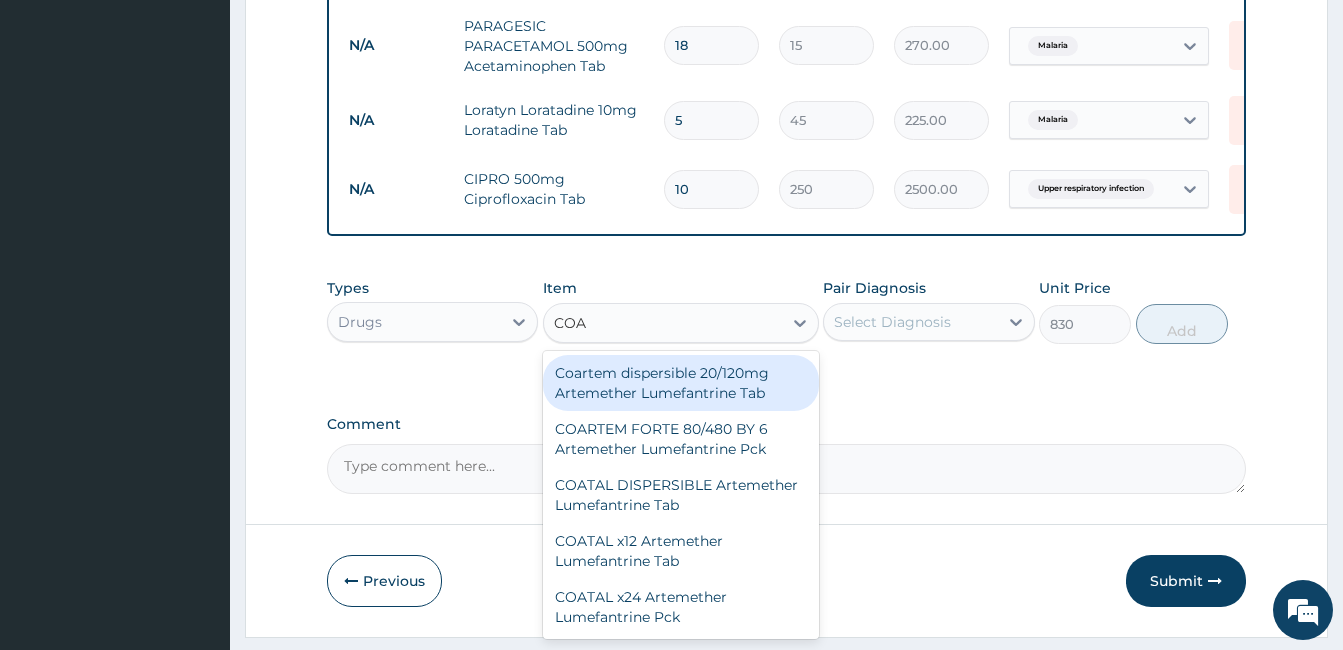 scroll, scrollTop: 0, scrollLeft: 0, axis: both 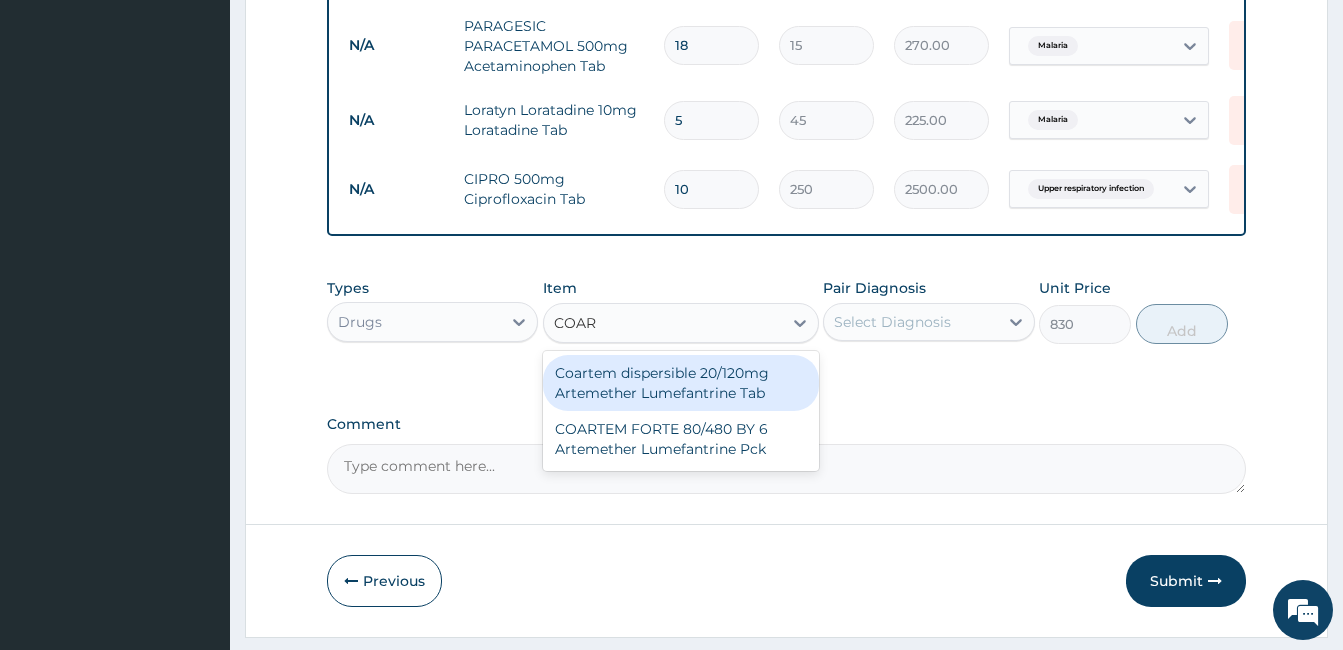 type on "COART" 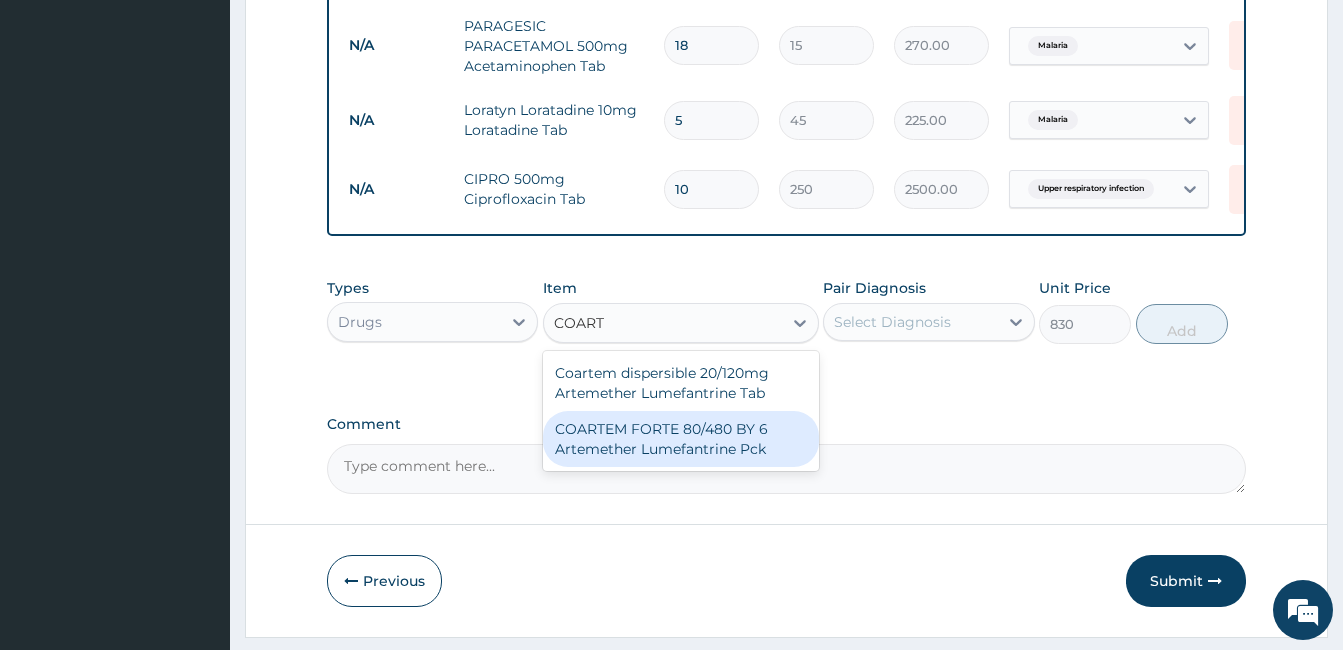 click on "COARTEM FORTE 80/480 BY 6 Artemether Lumefantrine Pck" at bounding box center [681, 439] 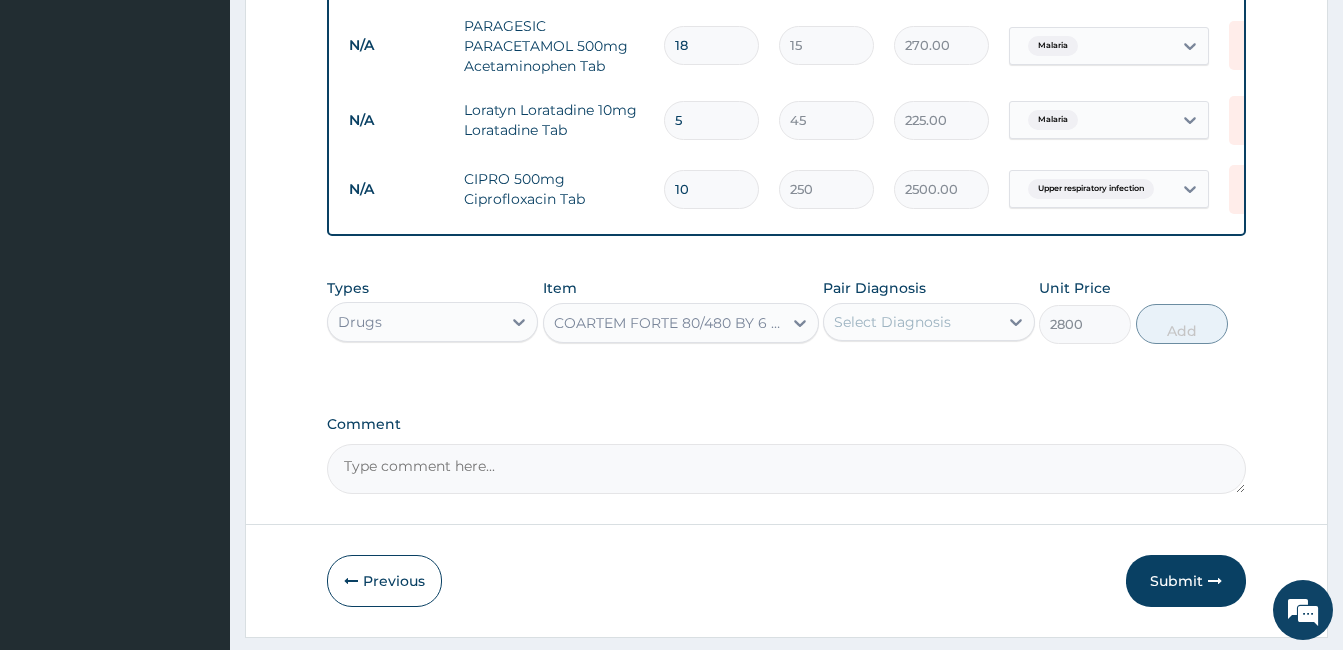click on "Types Drugs Item COARTEM FORTE 80/480 BY 6 Artemether Lumefantrine Pck Pair Diagnosis Select Diagnosis Unit Price 2800 Add" at bounding box center (786, 311) 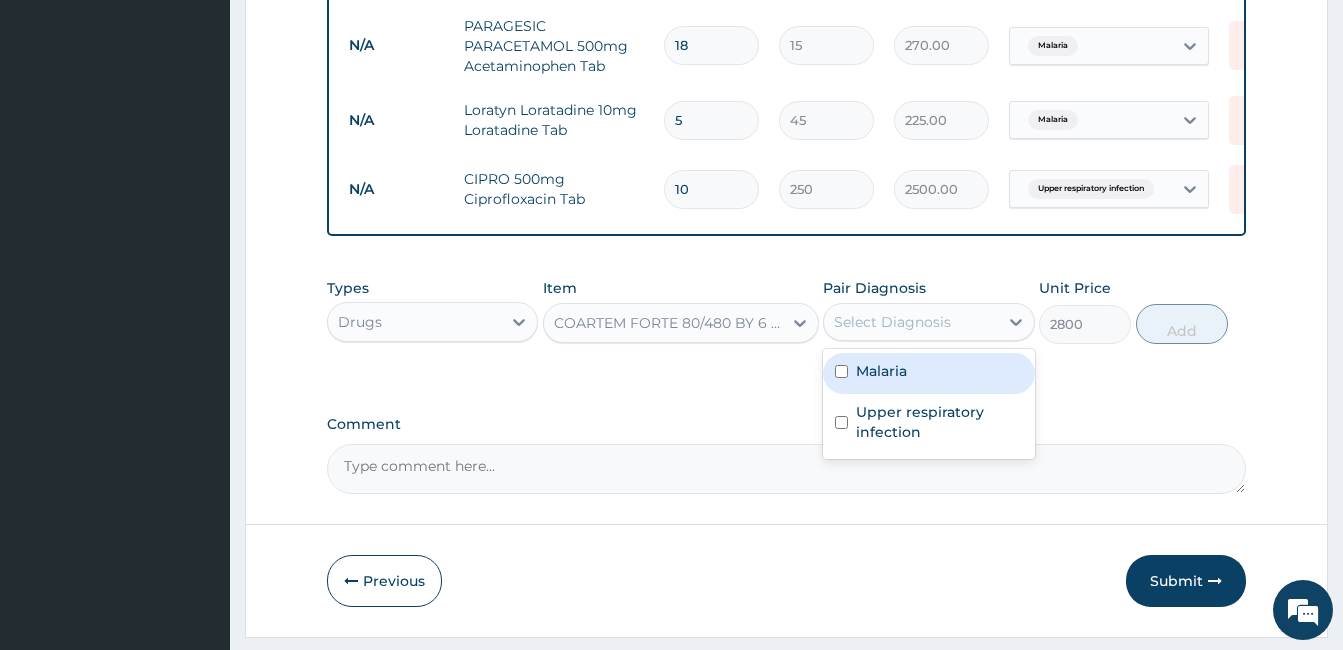 click on "Malaria" at bounding box center [928, 373] 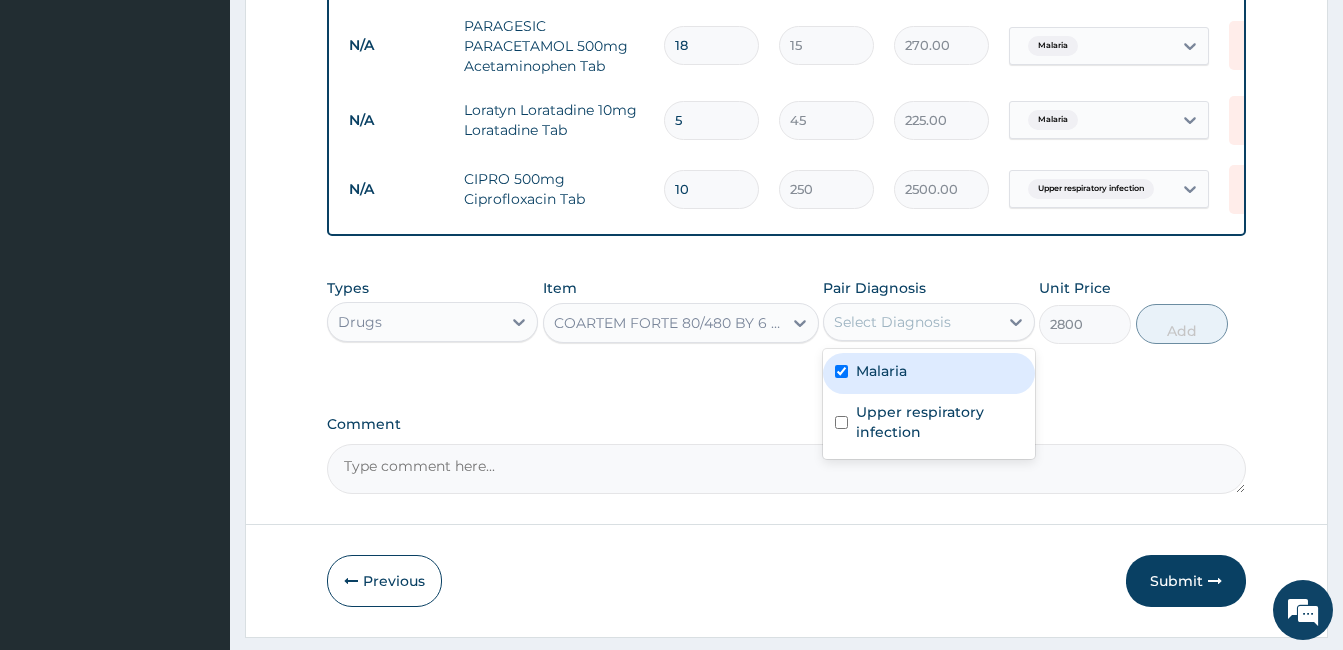 checkbox on "true" 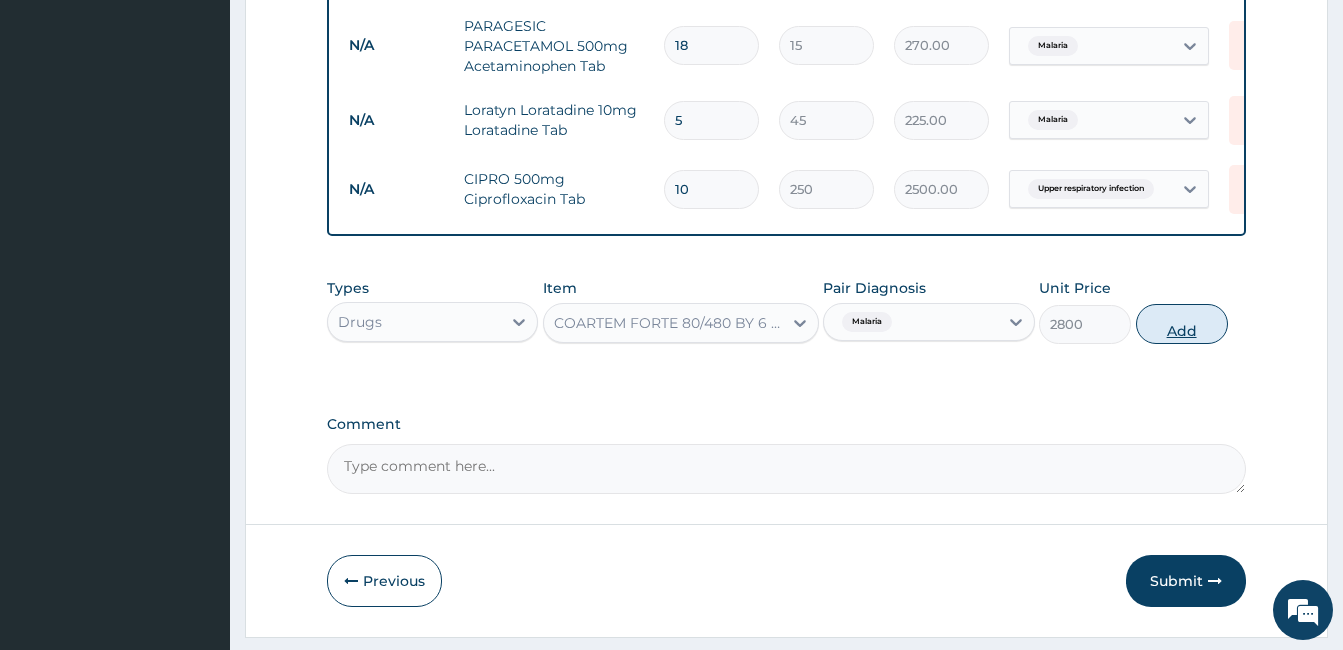 click on "Add" at bounding box center (1182, 324) 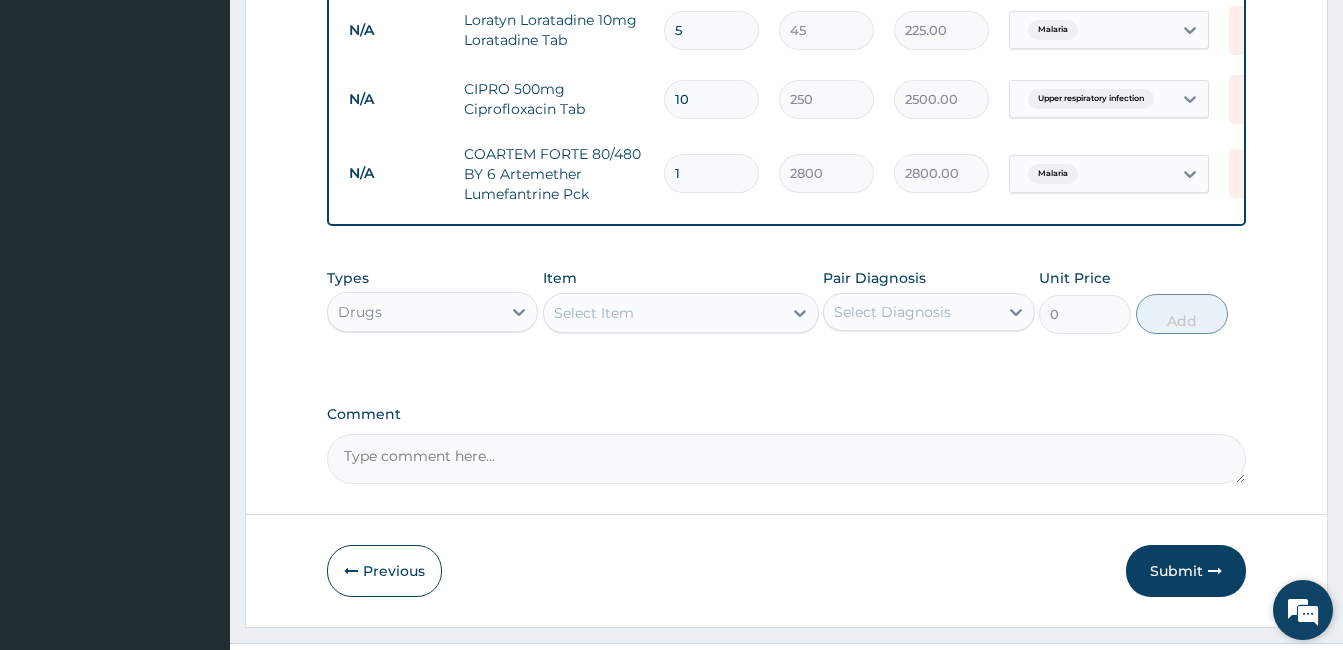 scroll, scrollTop: 1090, scrollLeft: 0, axis: vertical 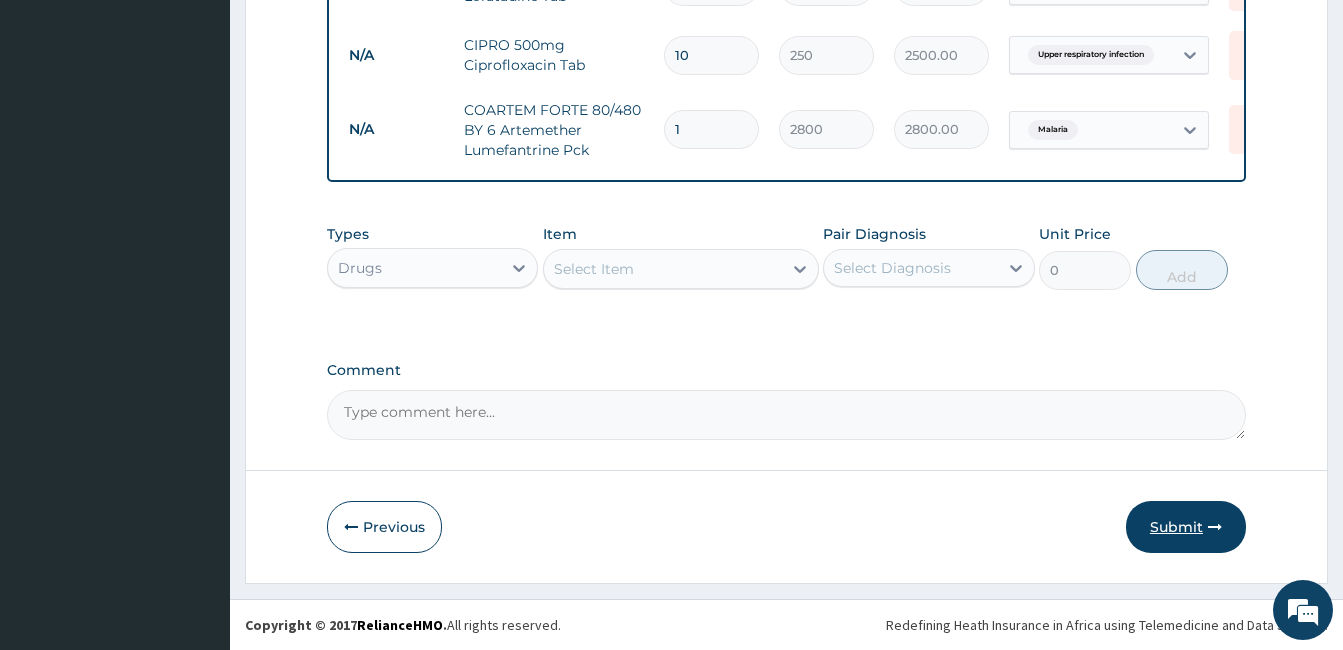 click on "Submit" at bounding box center (1186, 527) 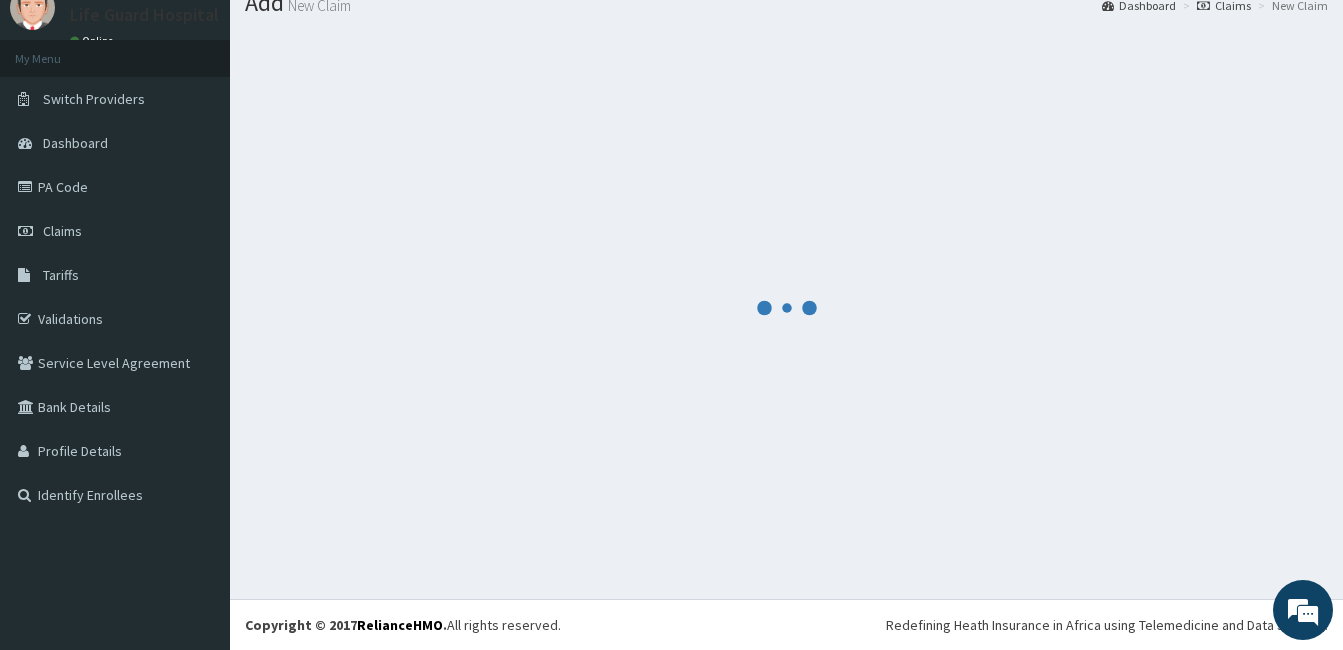 scroll, scrollTop: 1090, scrollLeft: 0, axis: vertical 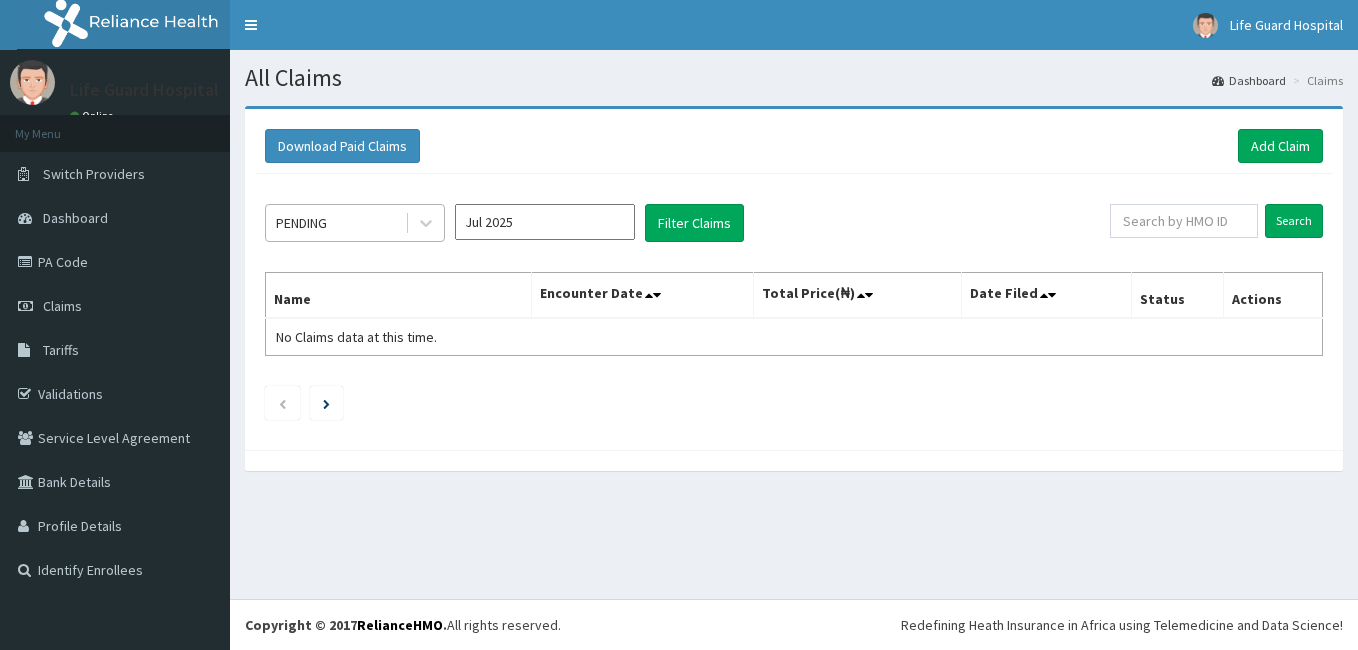 click on "PENDING" at bounding box center (335, 223) 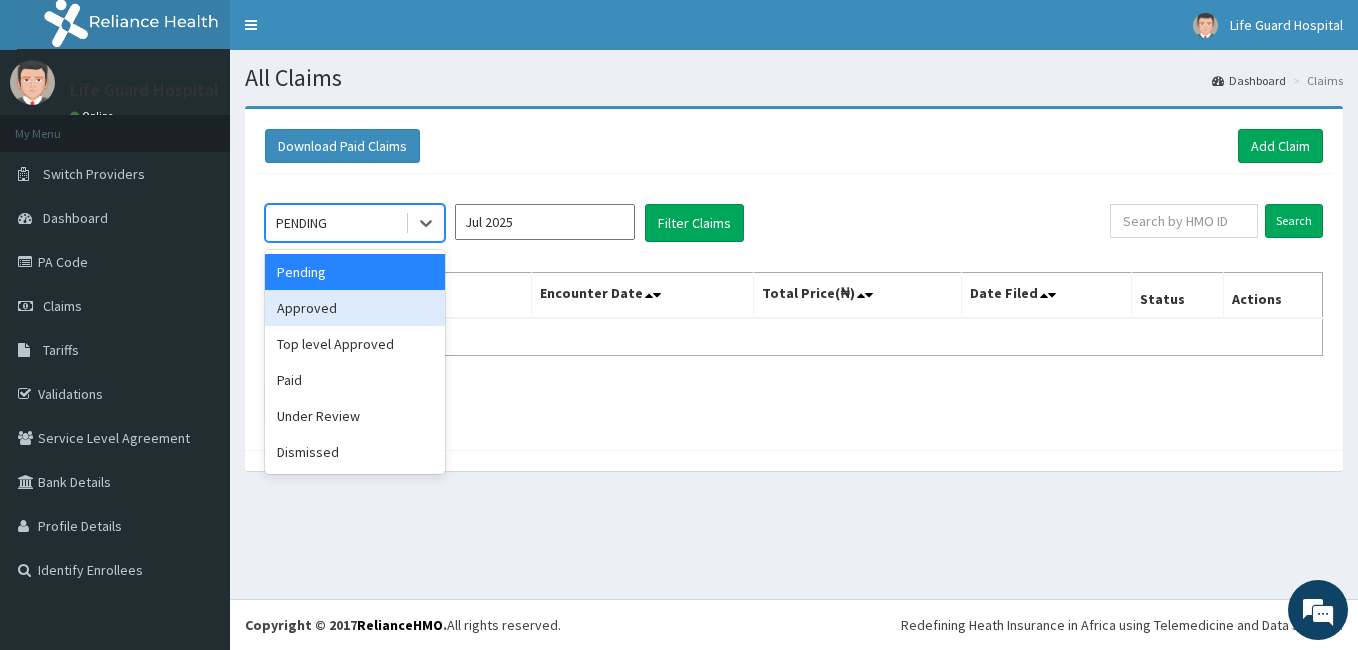 click on "Approved" at bounding box center [355, 308] 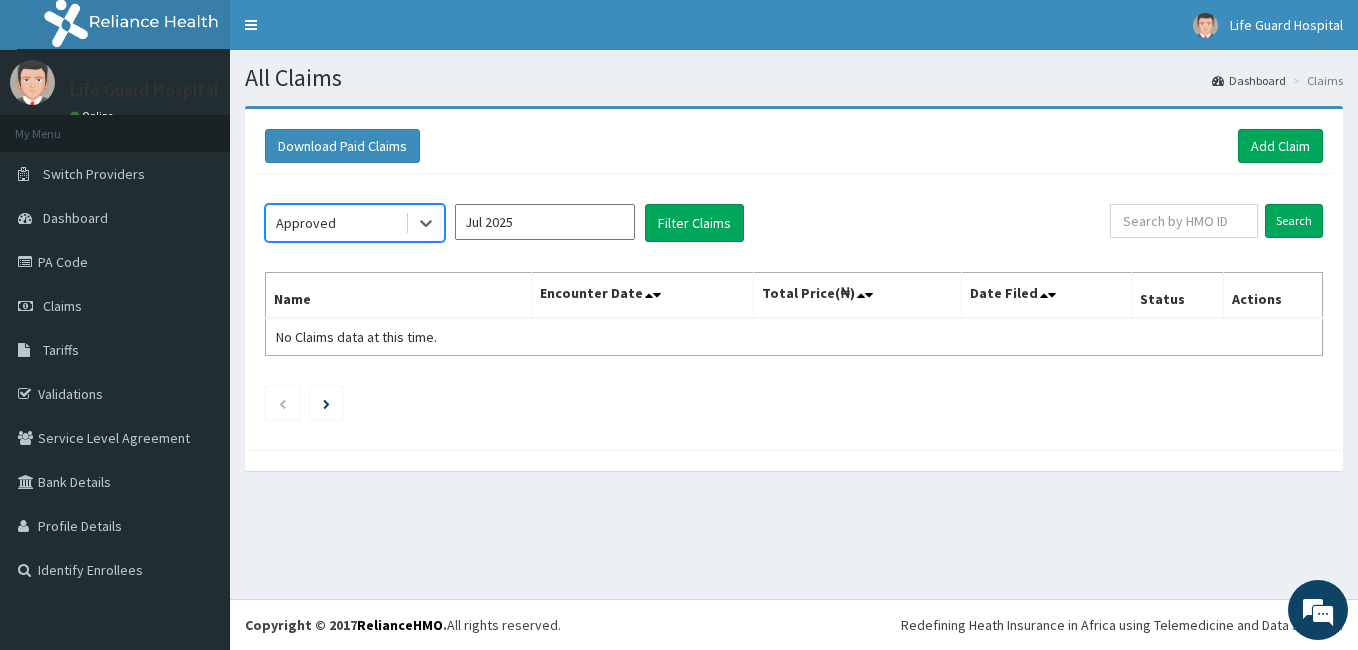 click on "Jul 2025" at bounding box center (545, 222) 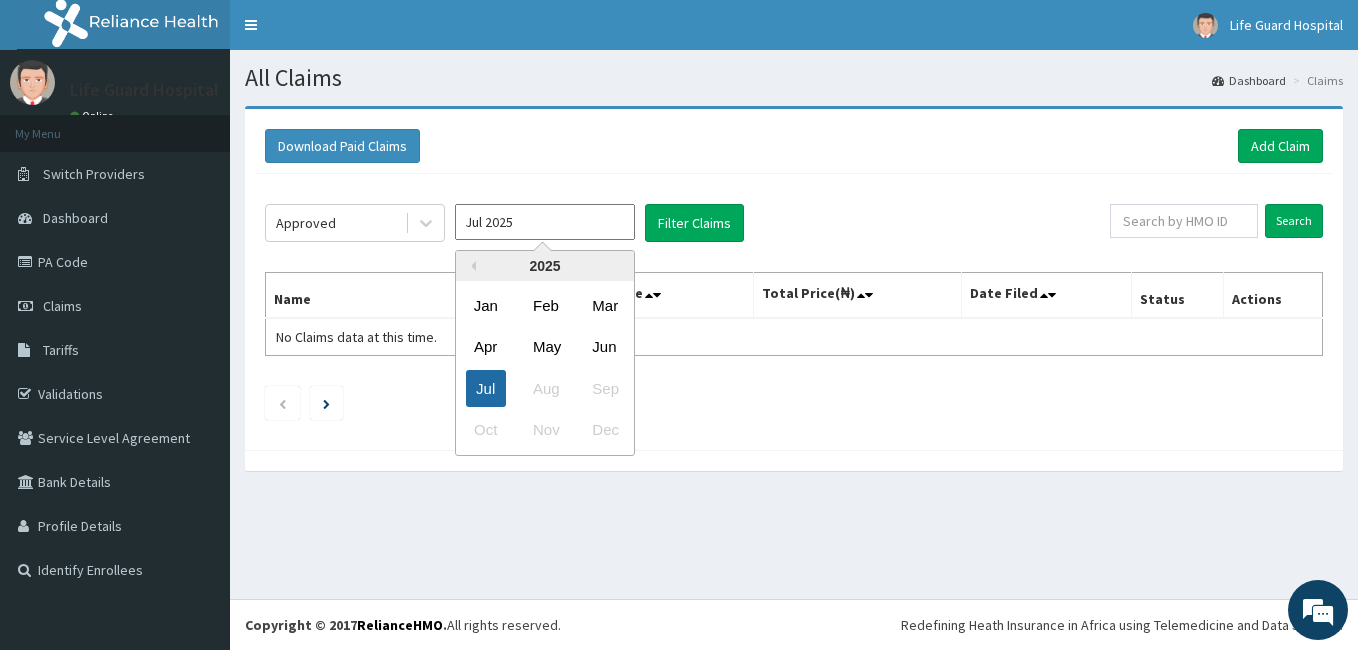 click on "Jul" at bounding box center (486, 388) 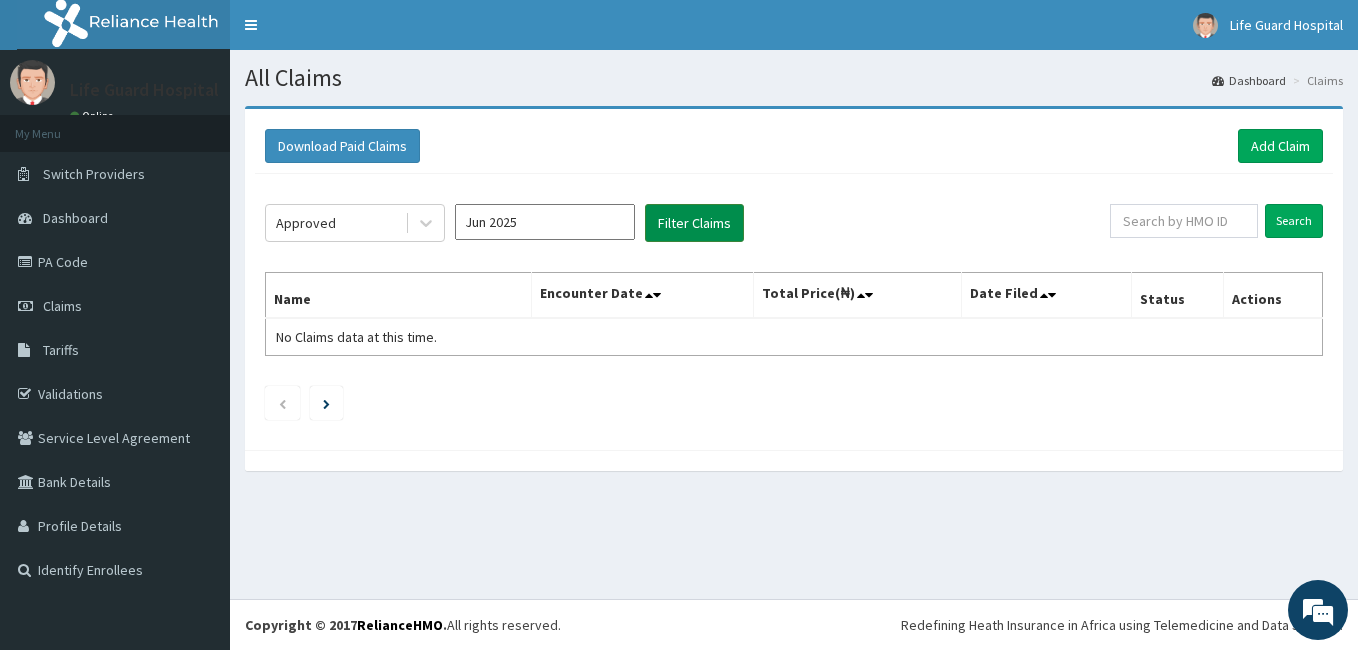 click on "Filter Claims" at bounding box center [694, 223] 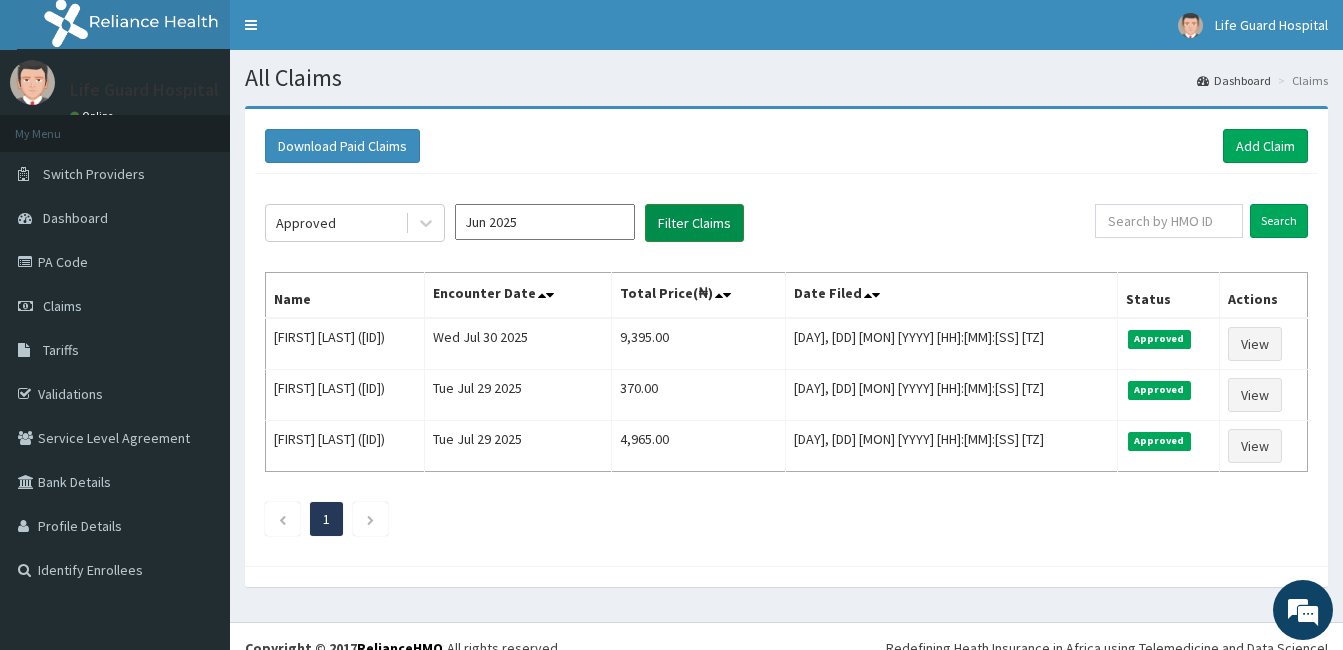 scroll, scrollTop: 0, scrollLeft: 0, axis: both 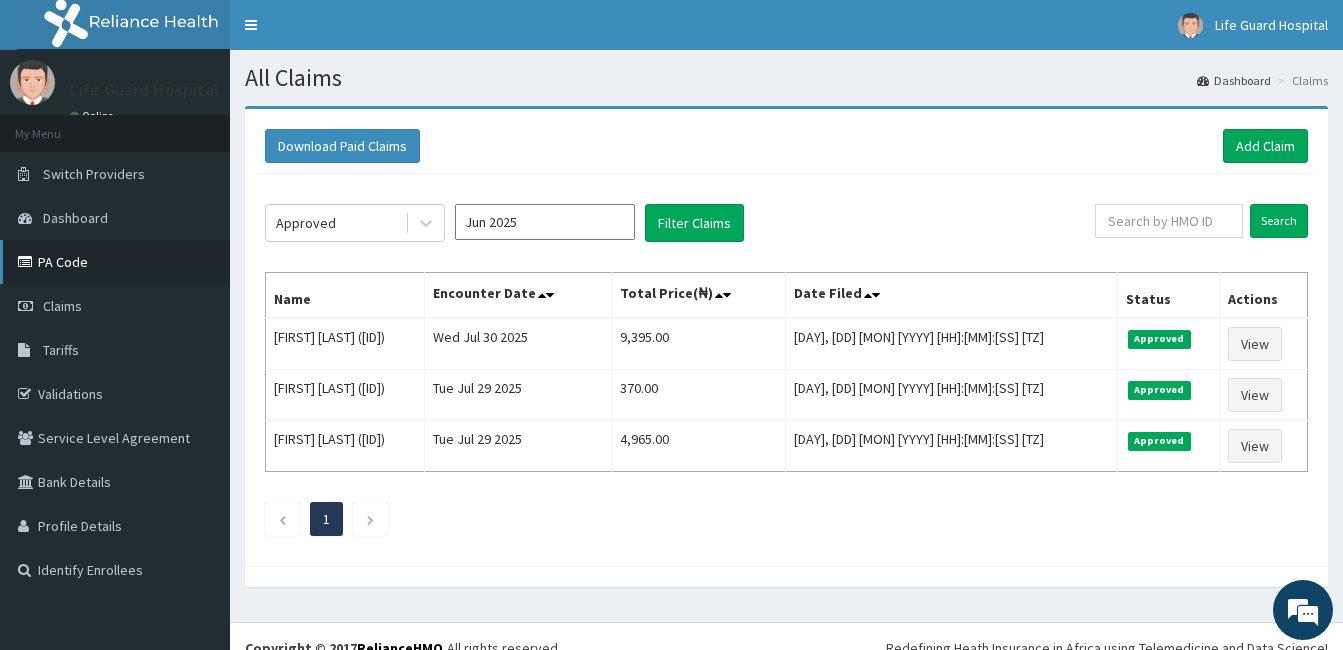 click on "PA Code" at bounding box center [115, 262] 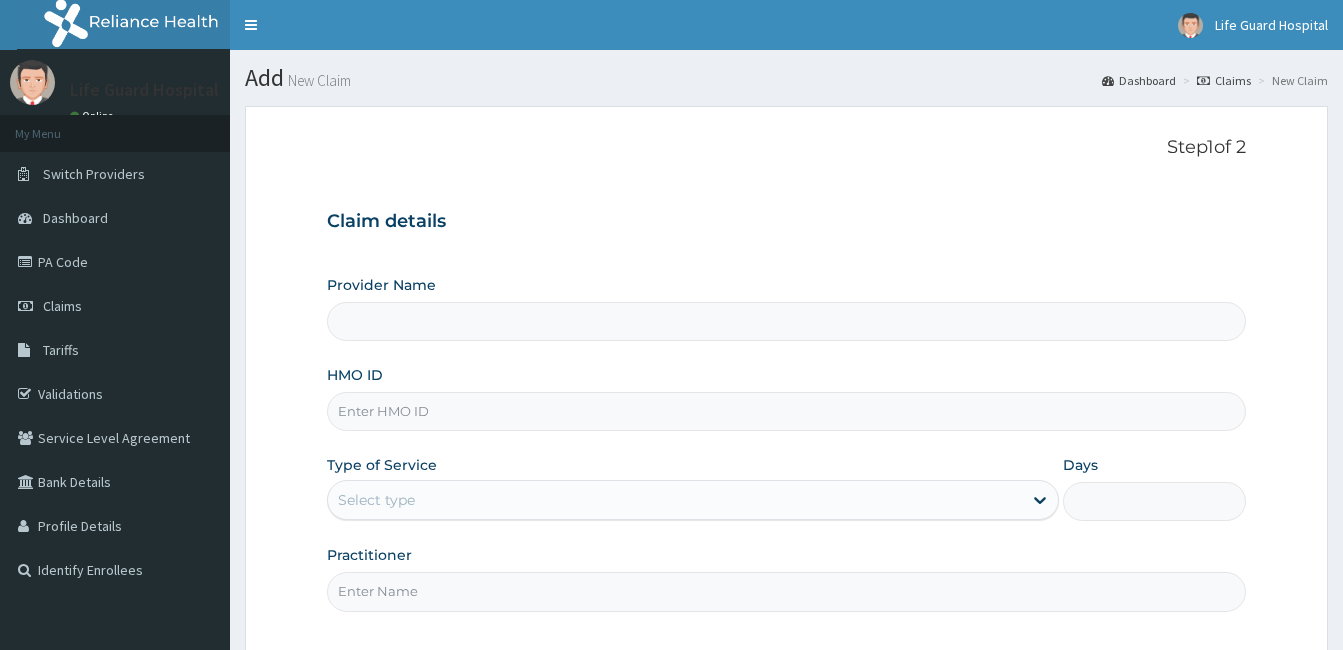 scroll, scrollTop: 0, scrollLeft: 0, axis: both 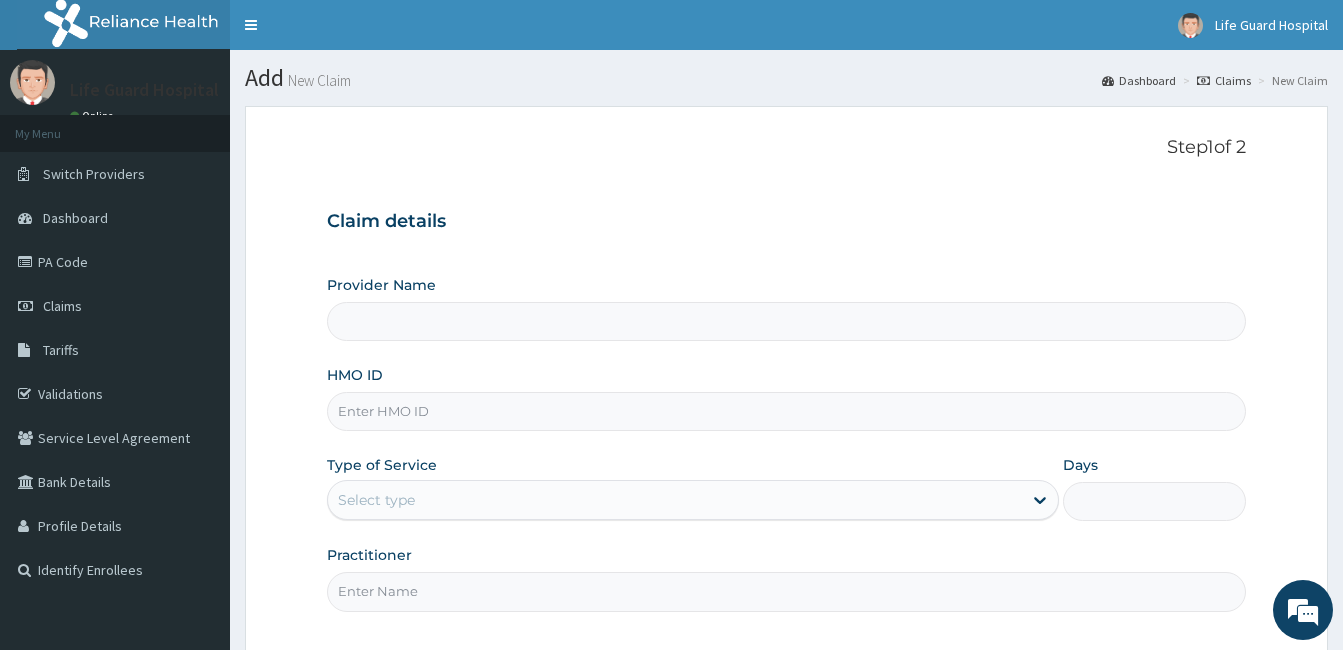 click on "HMO ID" at bounding box center [786, 411] 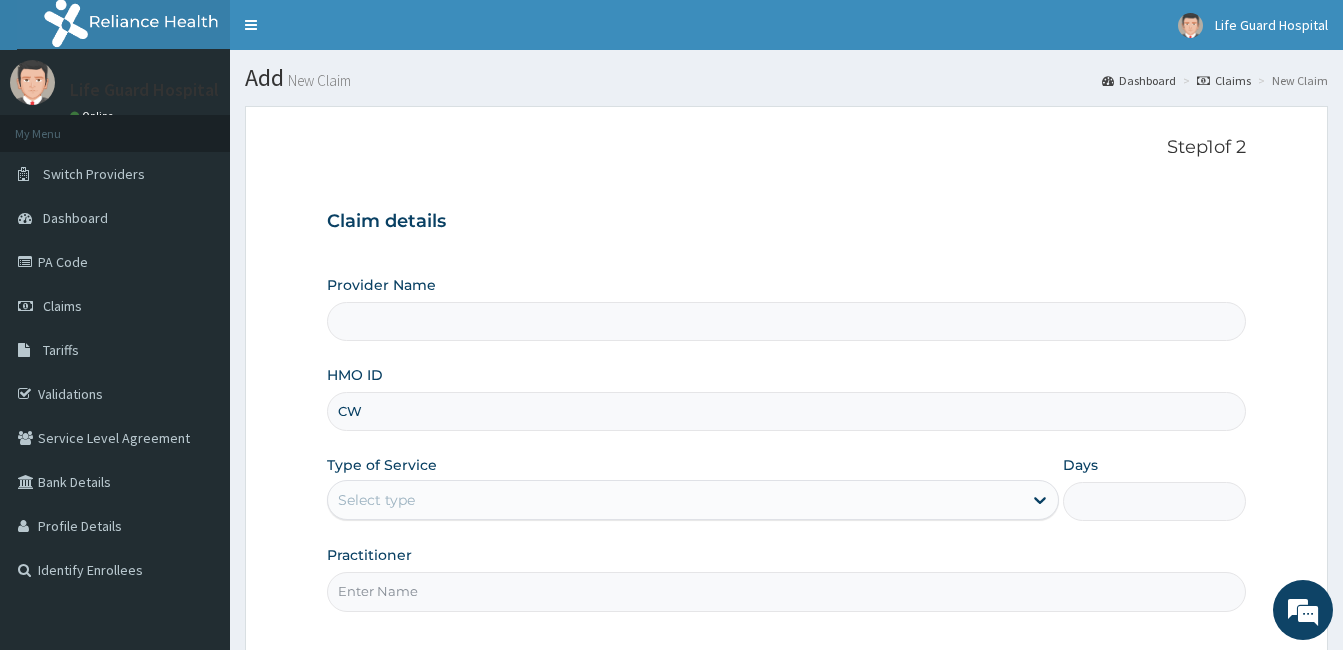 type on "CWP" 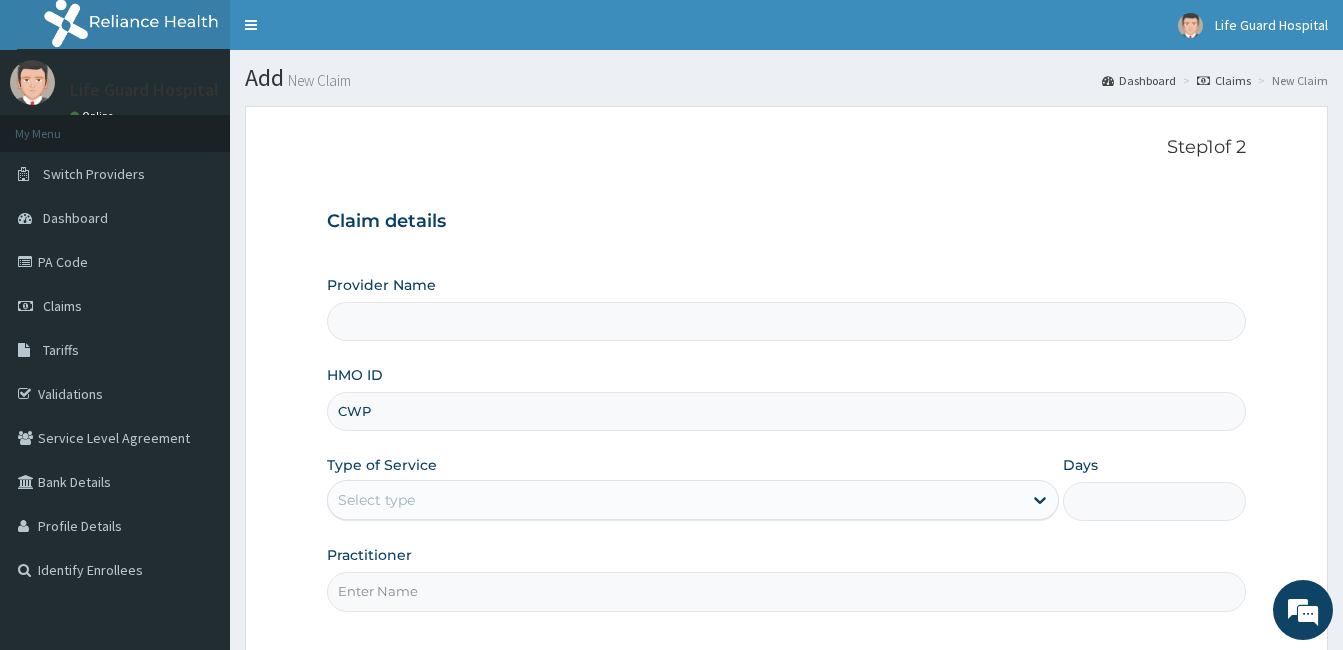 type on "Life Guard Hospital" 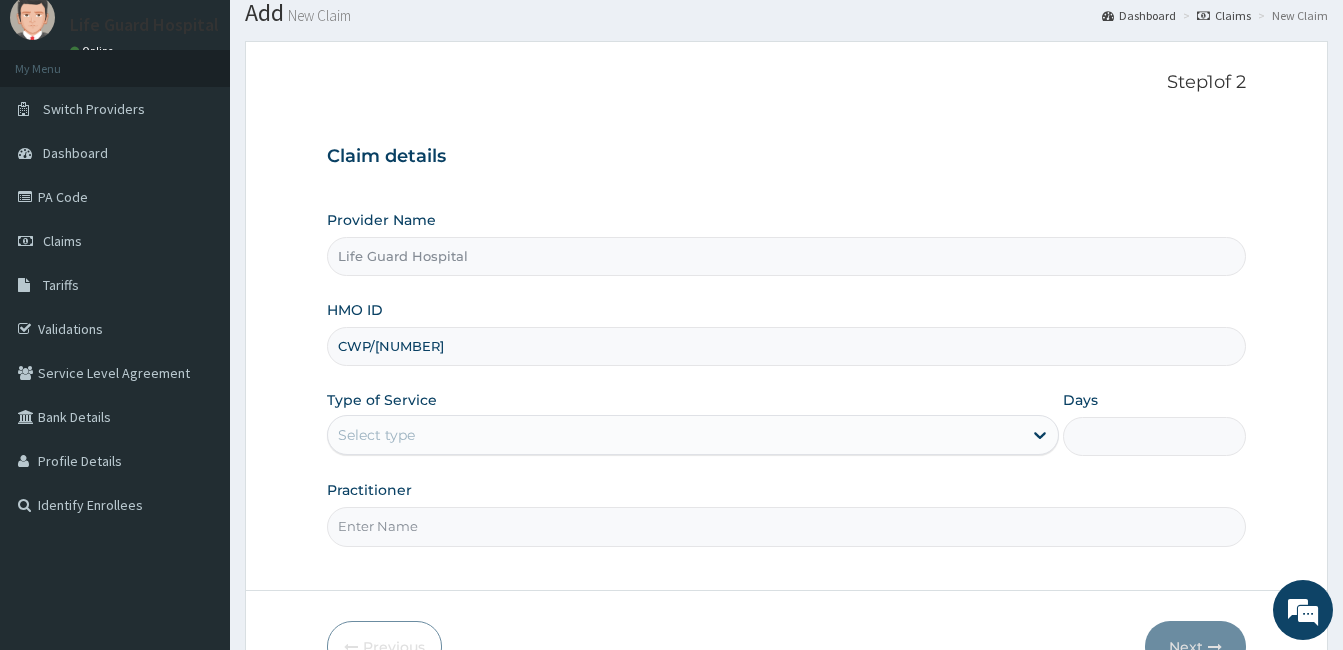 scroll, scrollTop: 100, scrollLeft: 0, axis: vertical 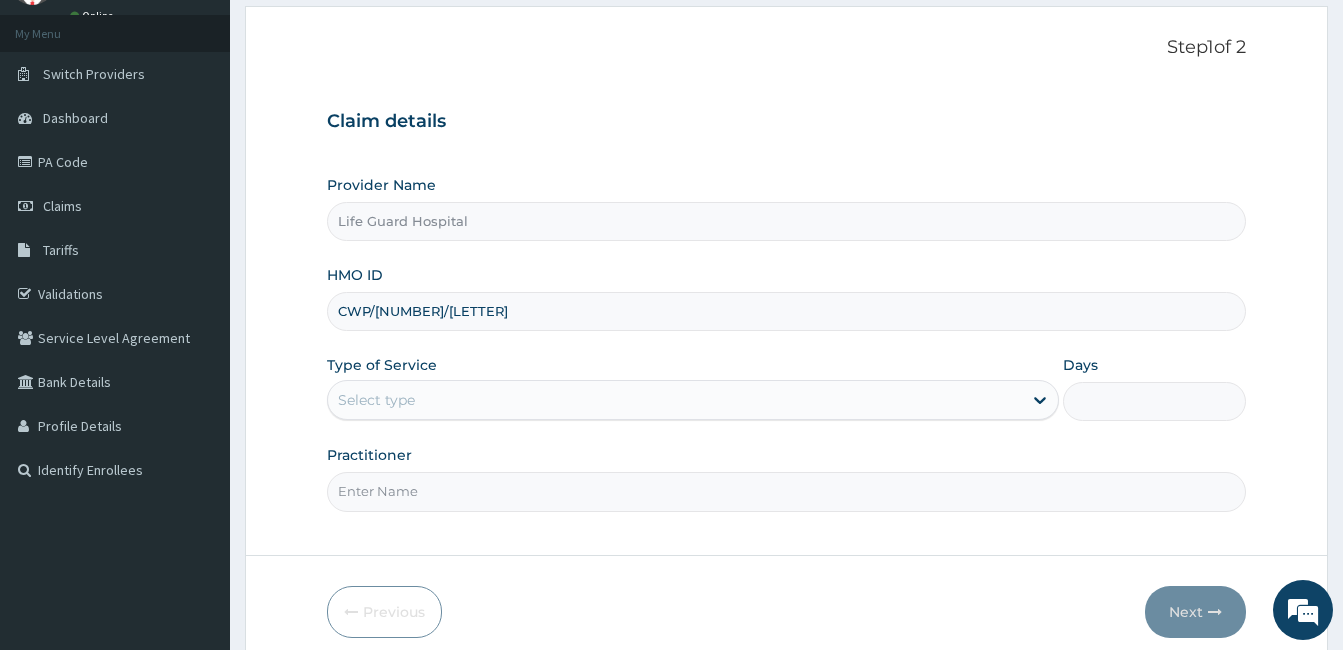type on "CWP/[NUMBER]/[LETTER]" 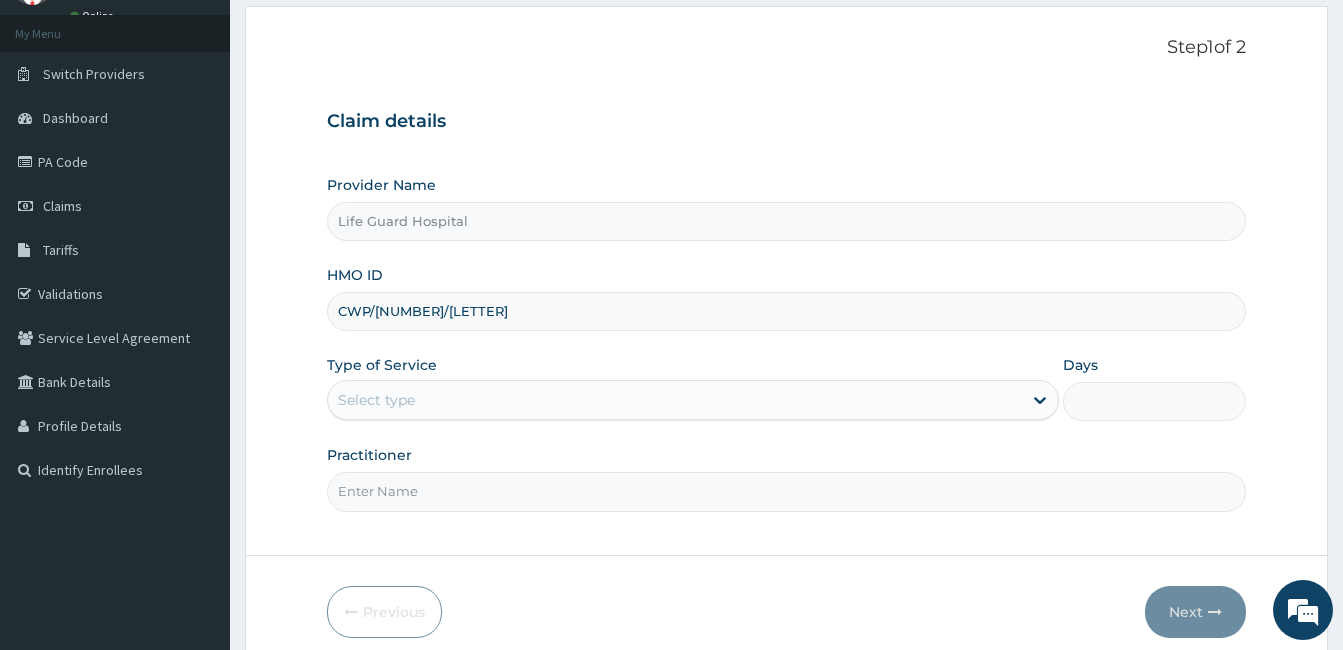 click on "Practitioner" at bounding box center (786, 491) 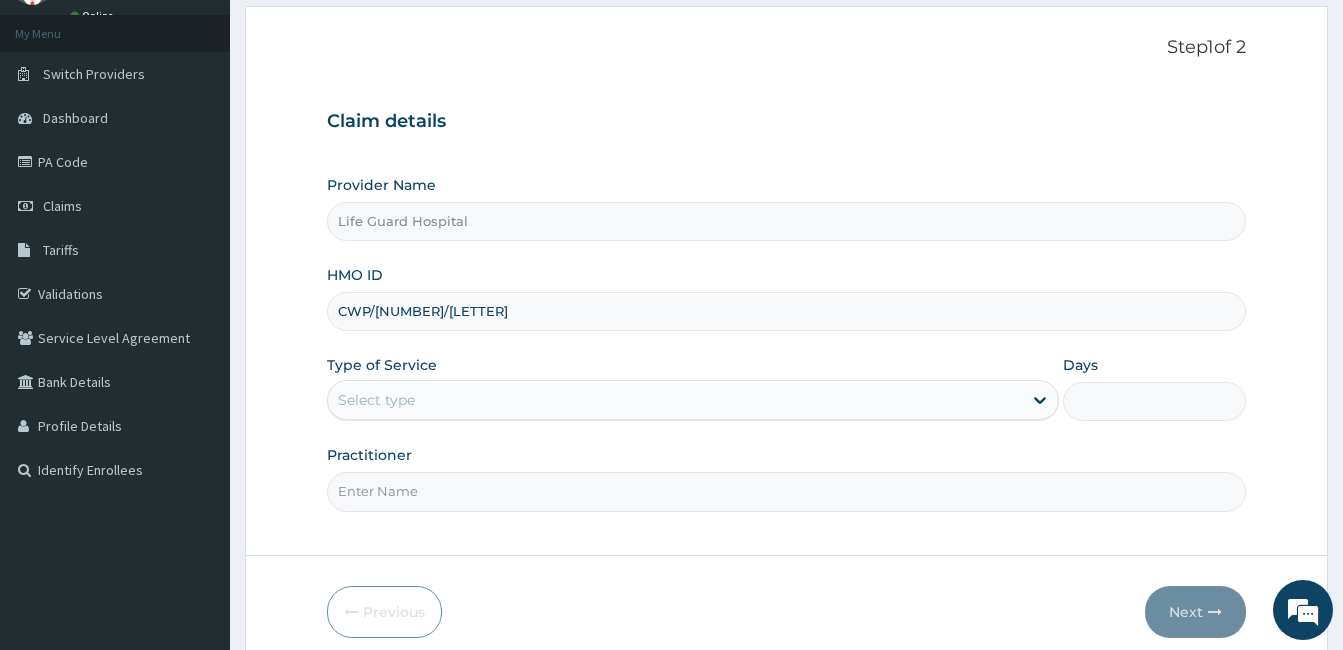 scroll, scrollTop: 0, scrollLeft: 0, axis: both 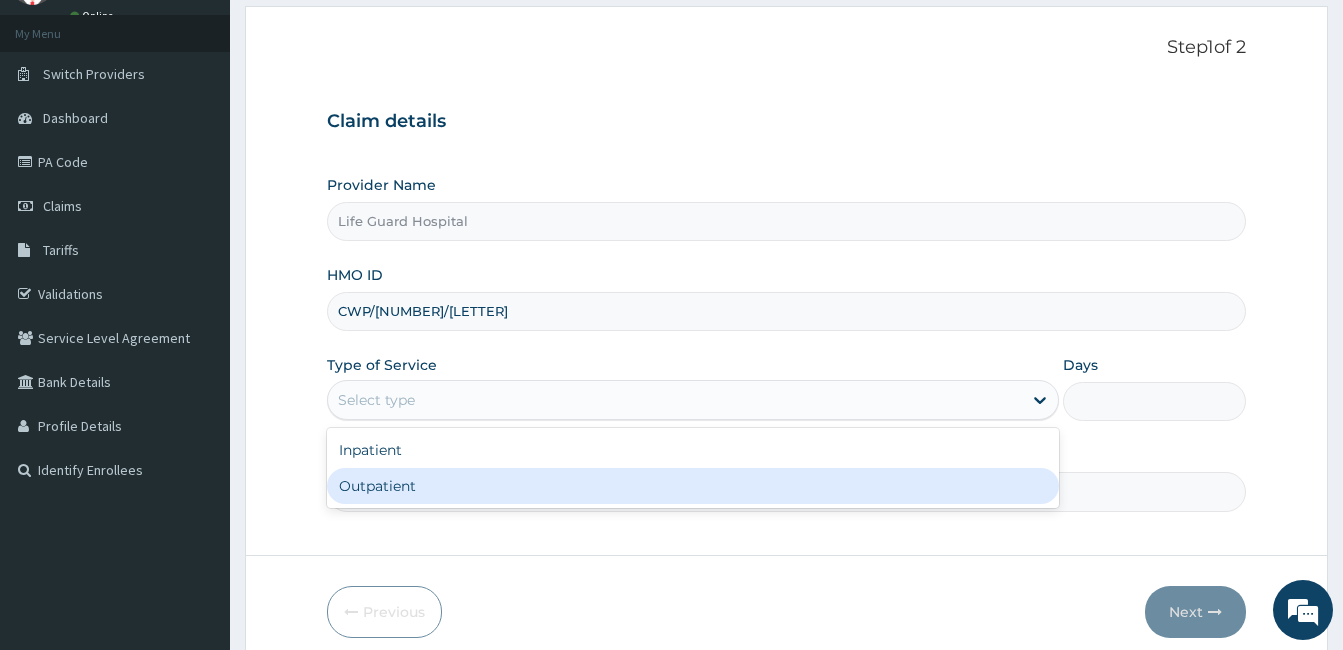click on "Outpatient" at bounding box center (693, 486) 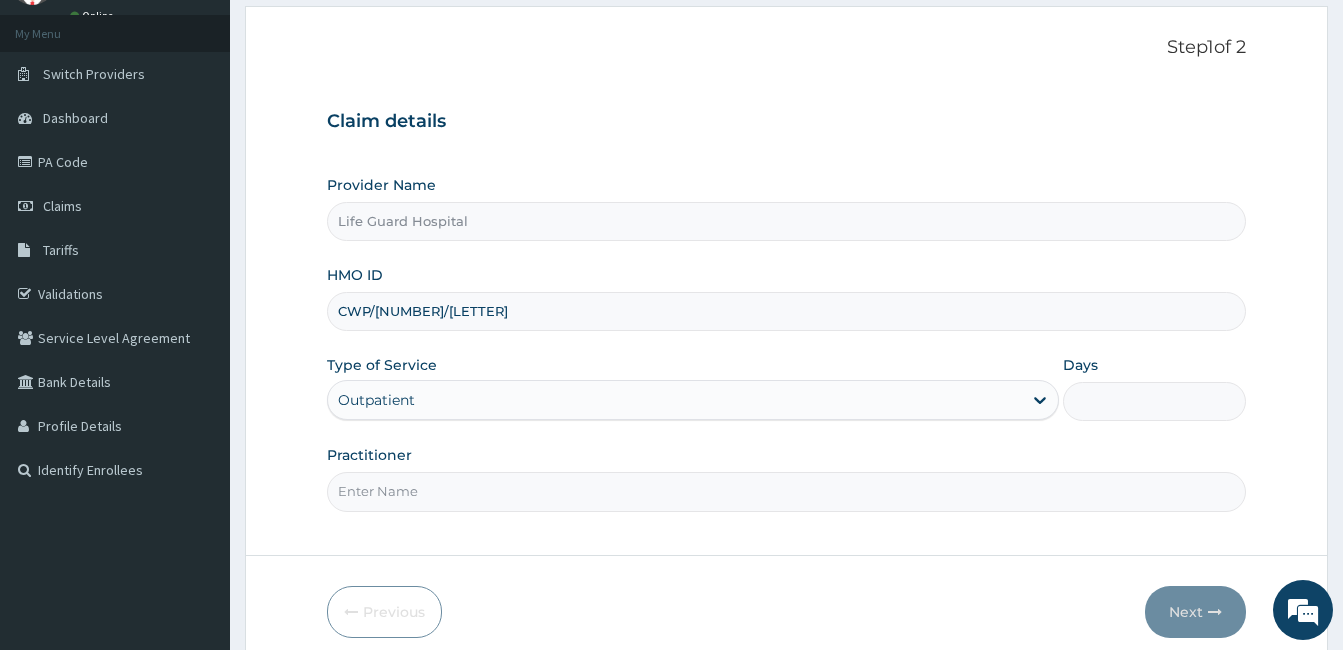 type on "1" 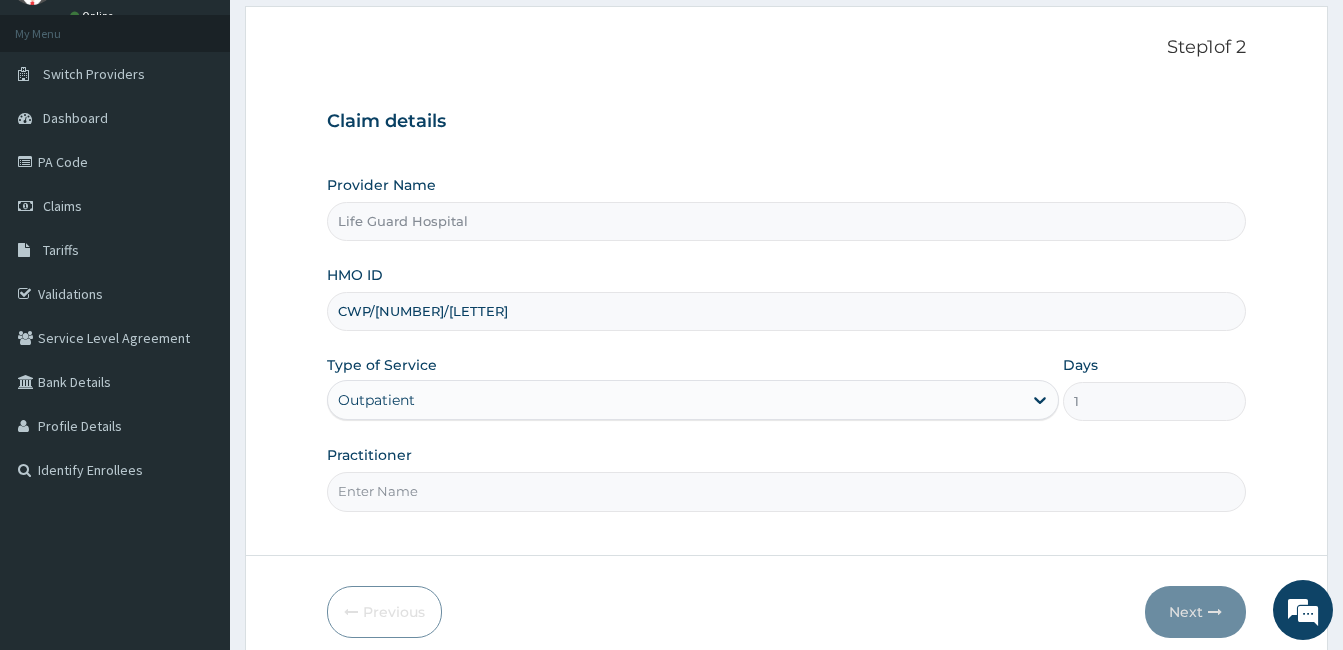 click on "Practitioner" at bounding box center (786, 491) 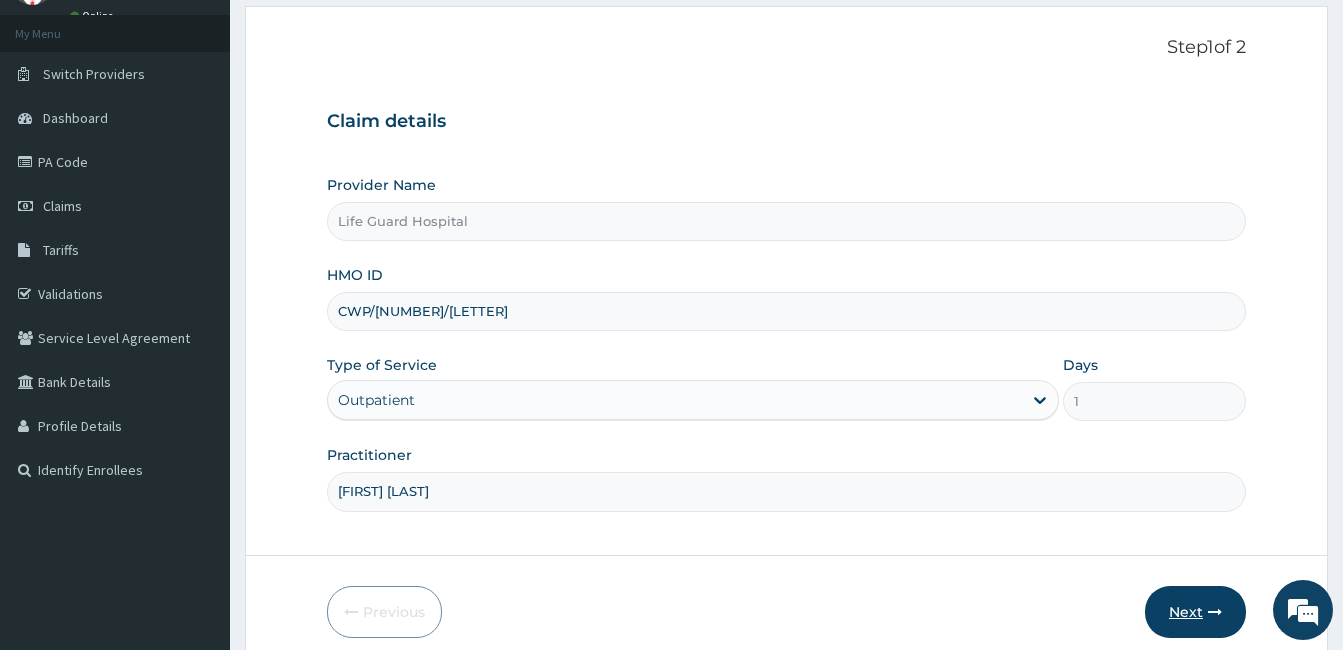 click on "Next" at bounding box center [1195, 612] 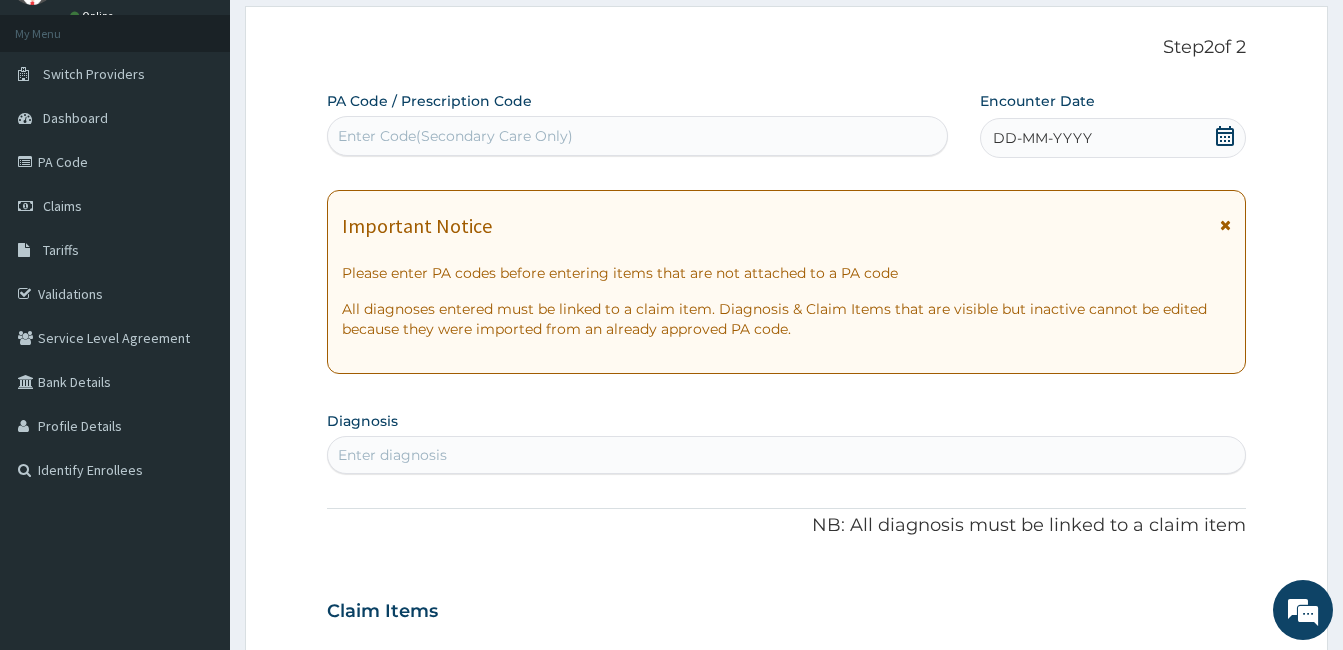 click on "DD-MM-YYYY" at bounding box center (1113, 138) 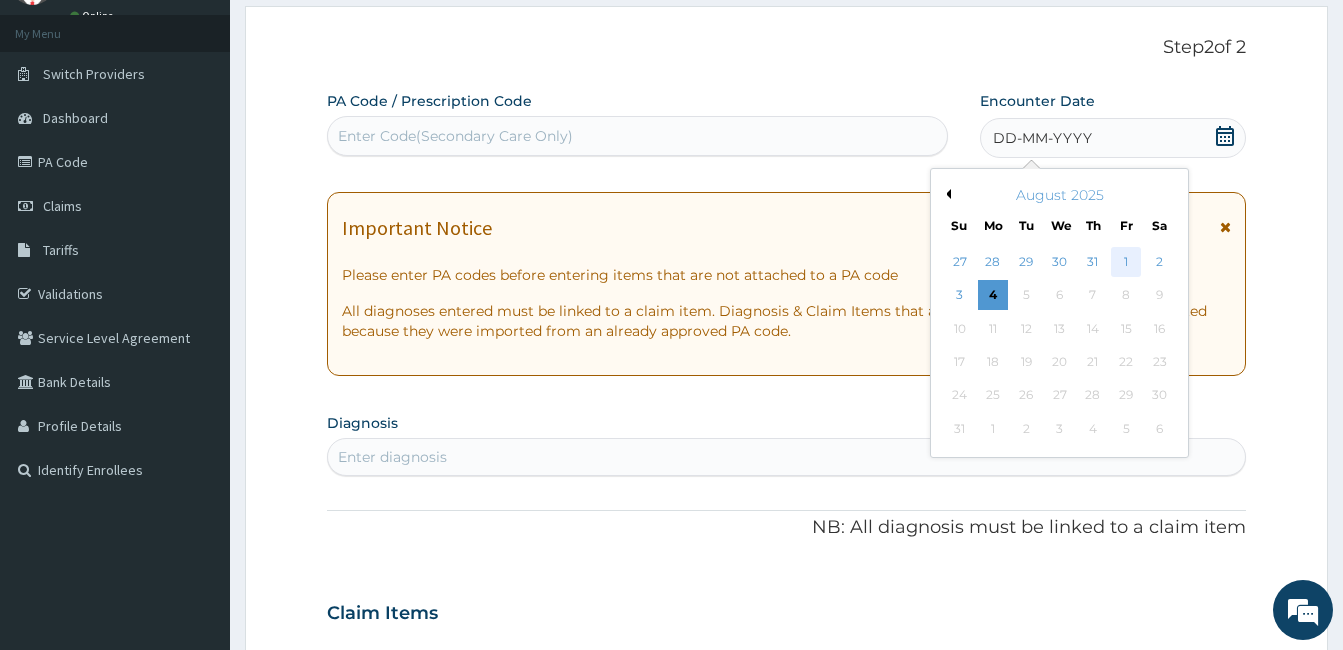 click on "1" at bounding box center [1126, 262] 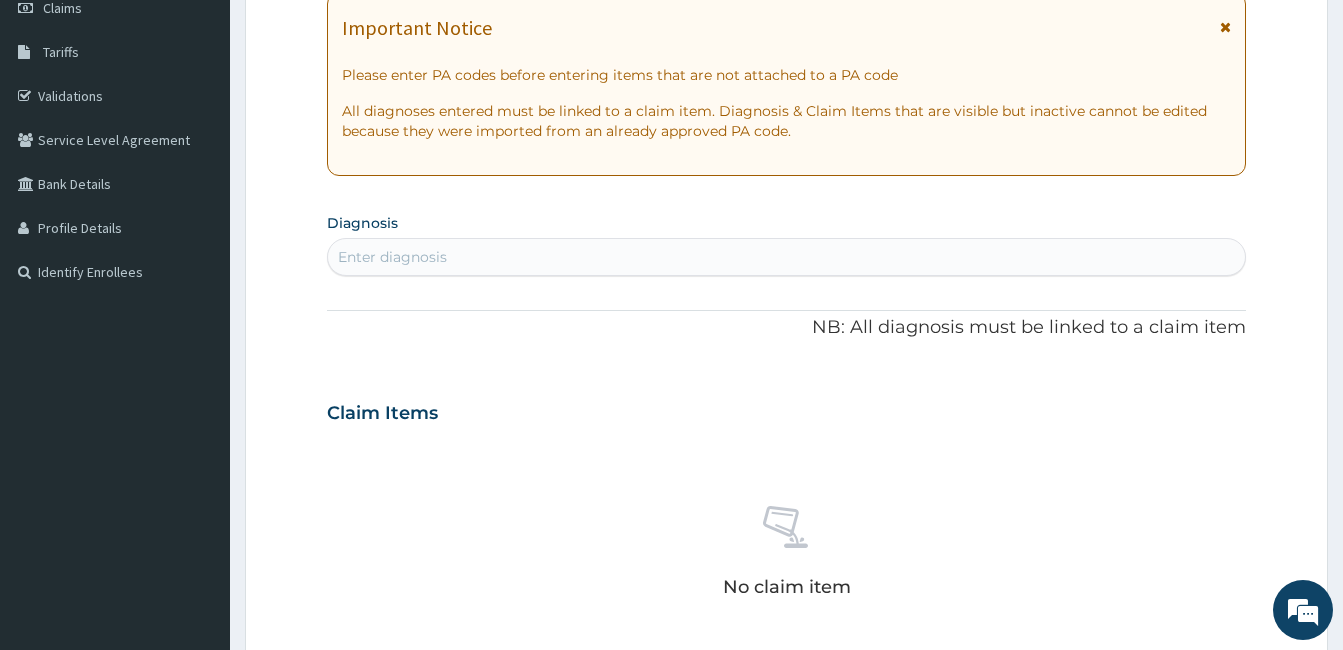scroll, scrollTop: 300, scrollLeft: 0, axis: vertical 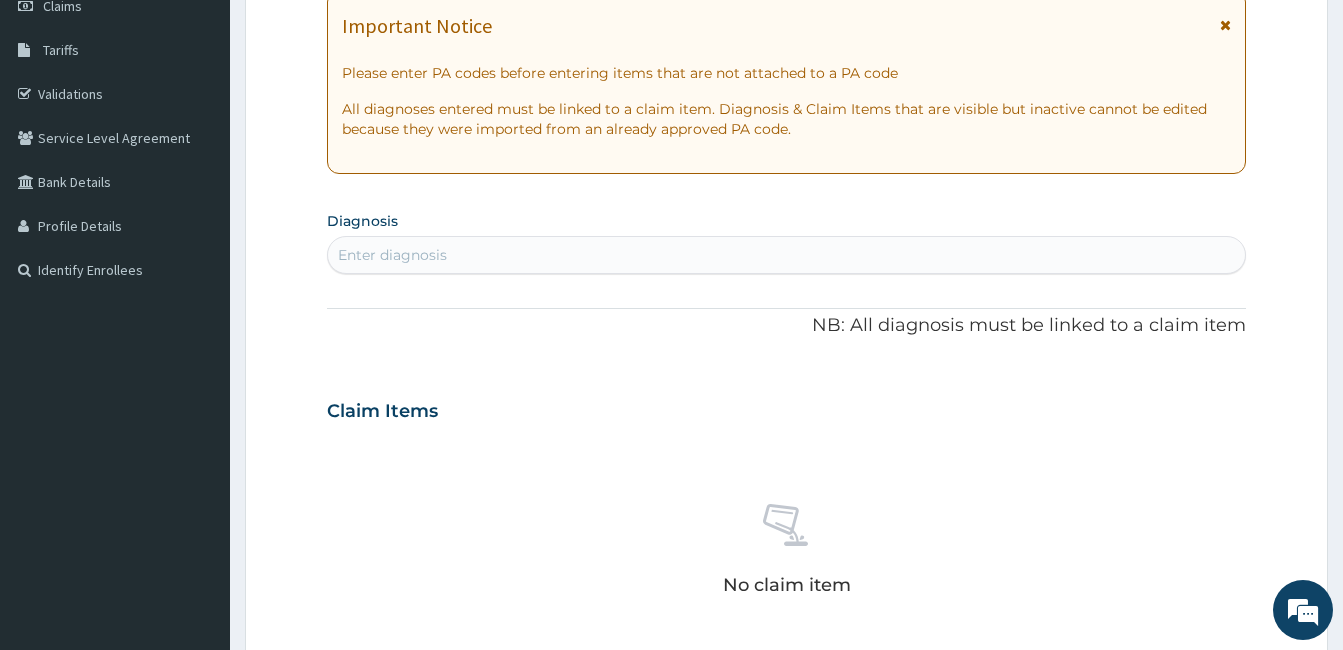 click on "Enter diagnosis" at bounding box center [786, 255] 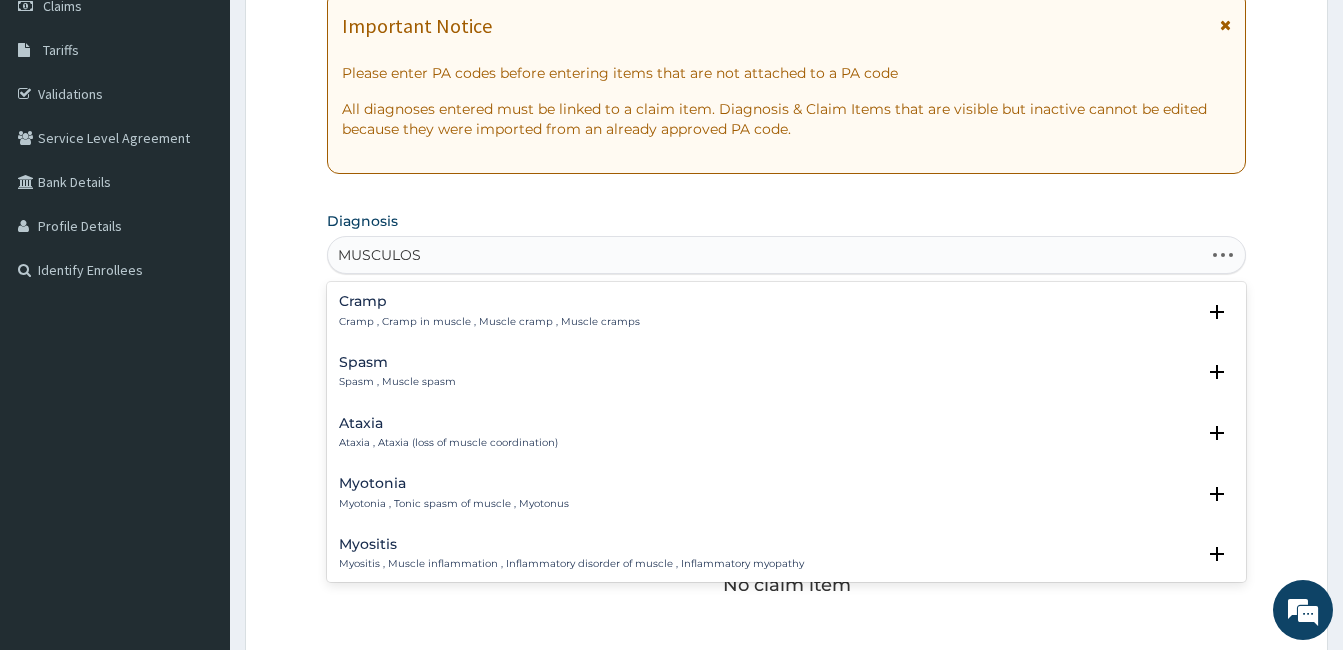type on "MUSCULOSK" 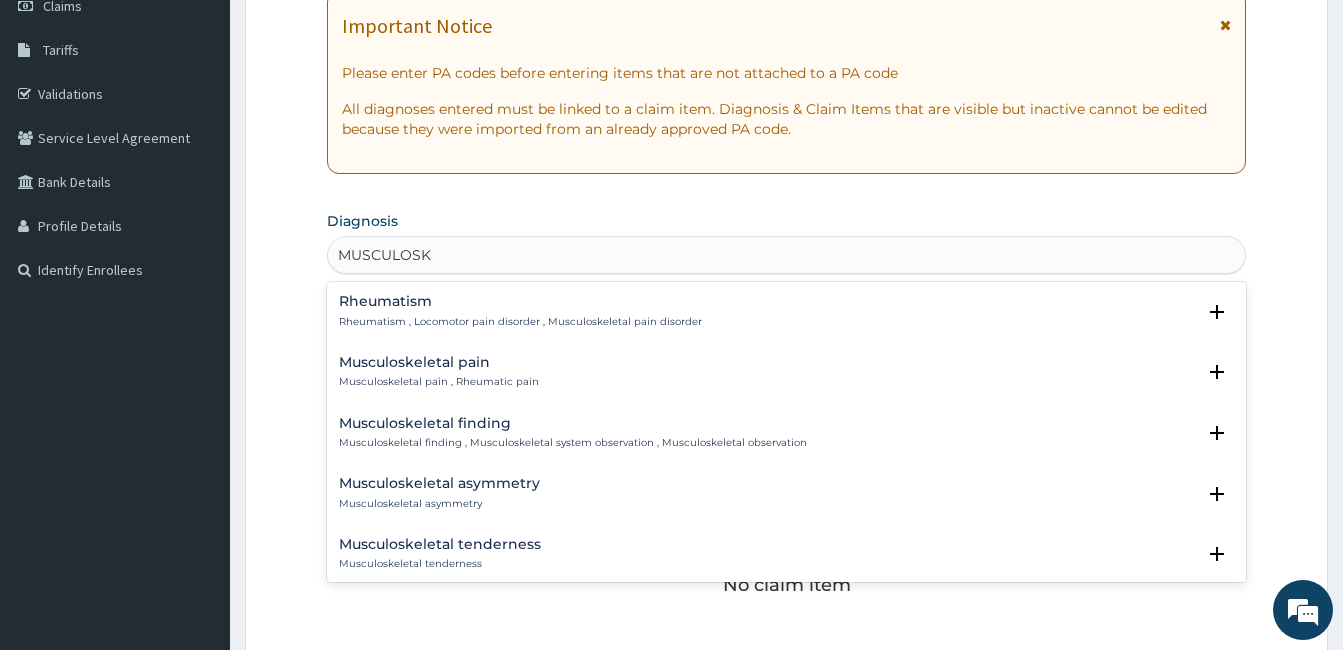 click on "Musculoskeletal pain" at bounding box center (439, 362) 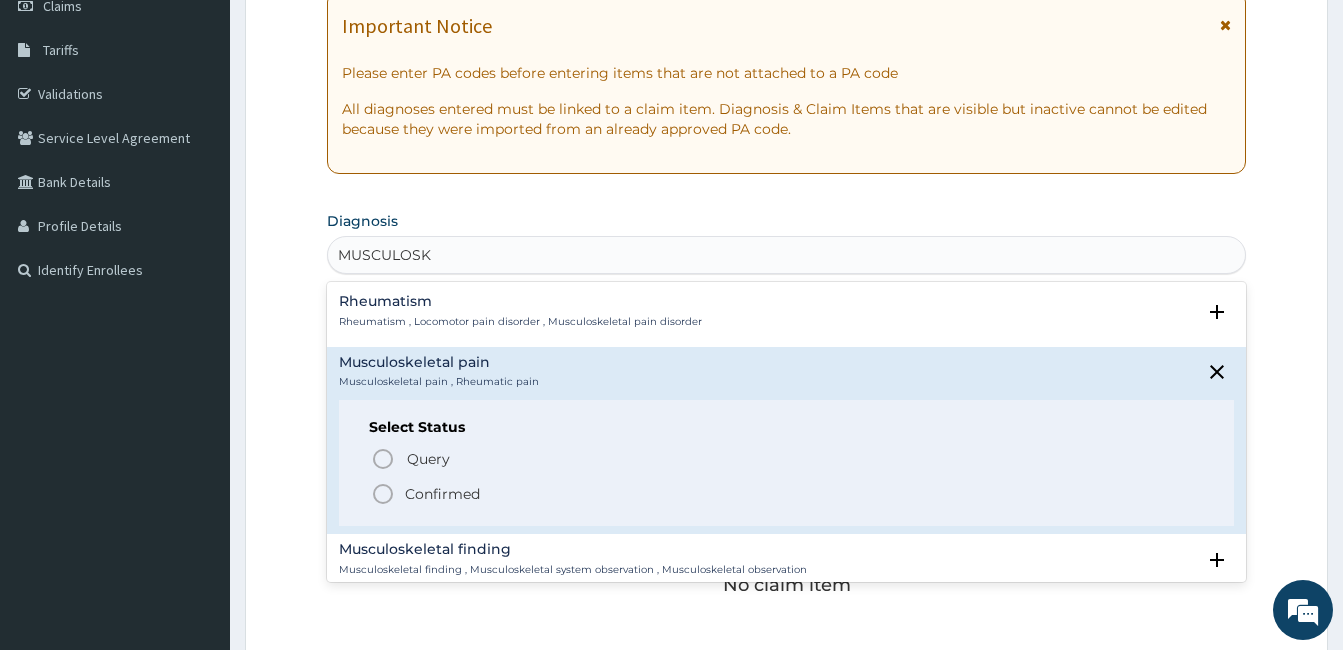 click 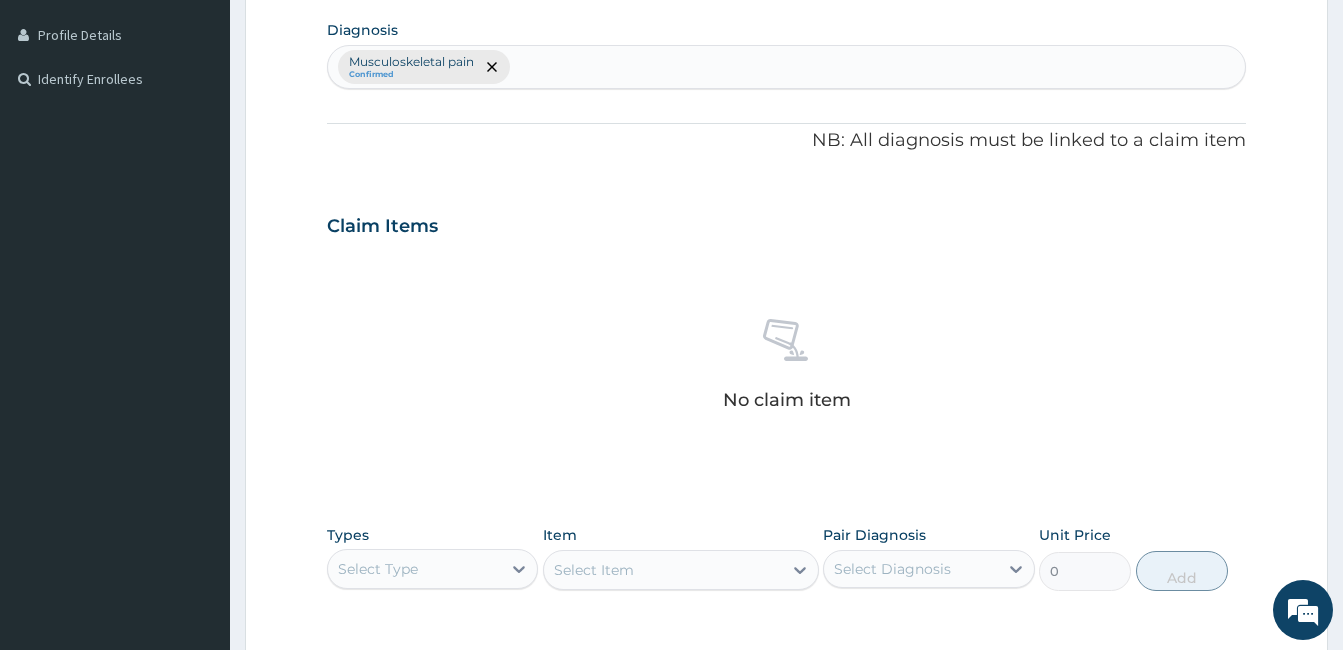scroll, scrollTop: 792, scrollLeft: 0, axis: vertical 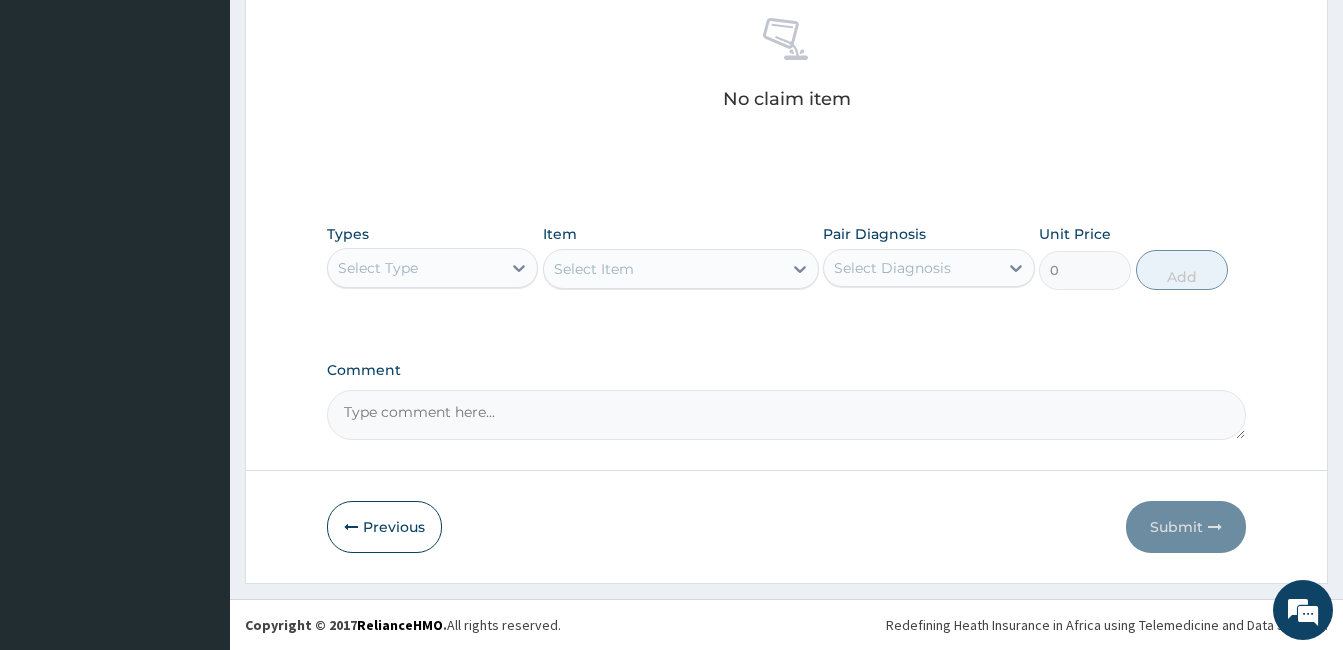 click on "Types Select Type" at bounding box center [432, 257] 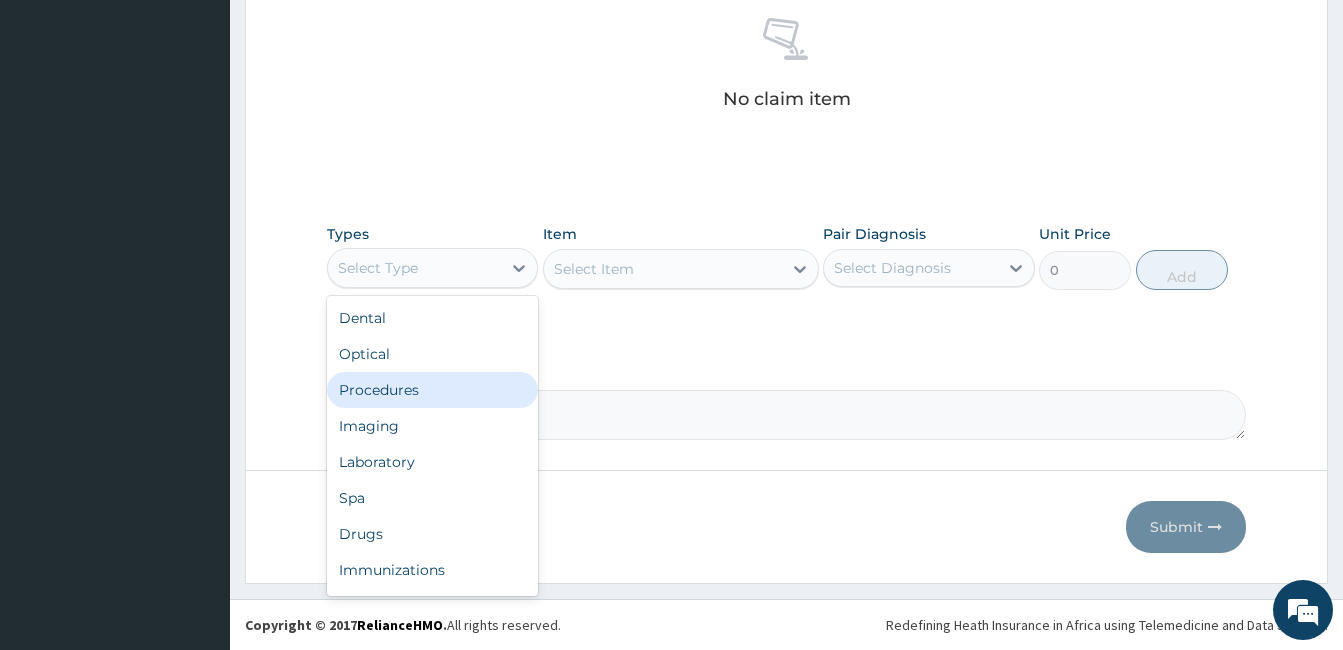 click on "Procedures" at bounding box center (432, 390) 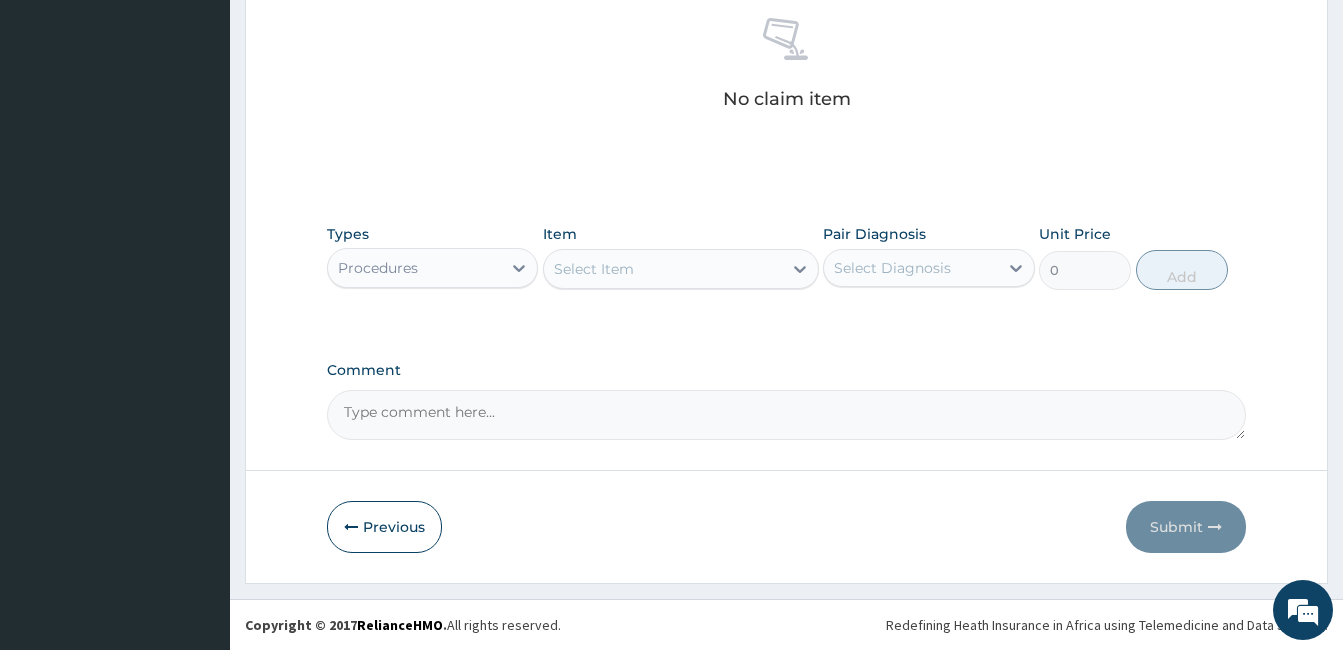 click on "Select Item" at bounding box center (663, 269) 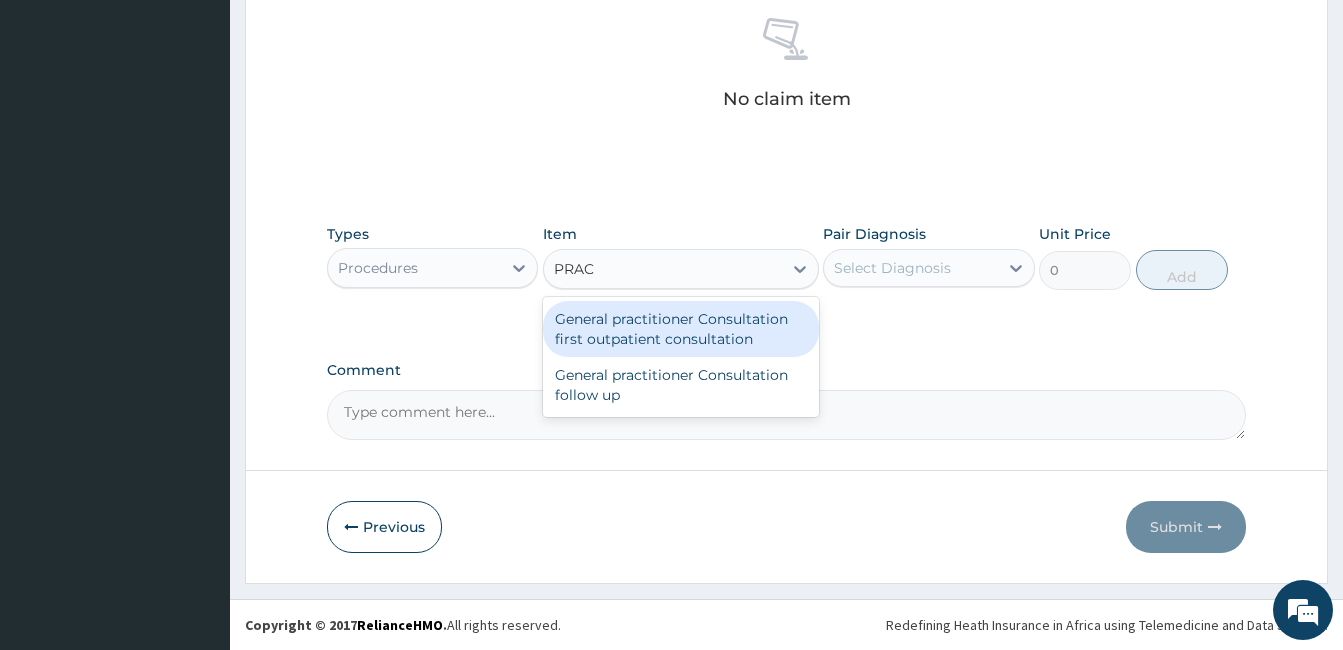 type on "PRACT" 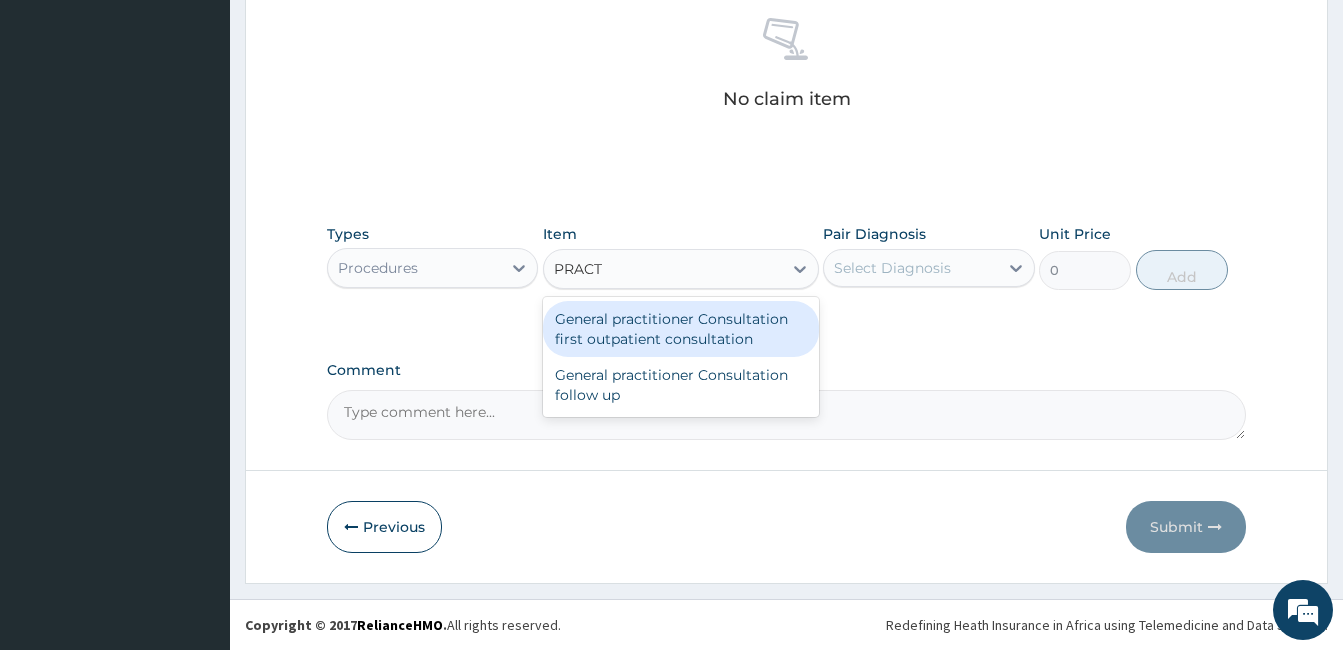 click on "General practitioner Consultation first outpatient consultation" at bounding box center [681, 329] 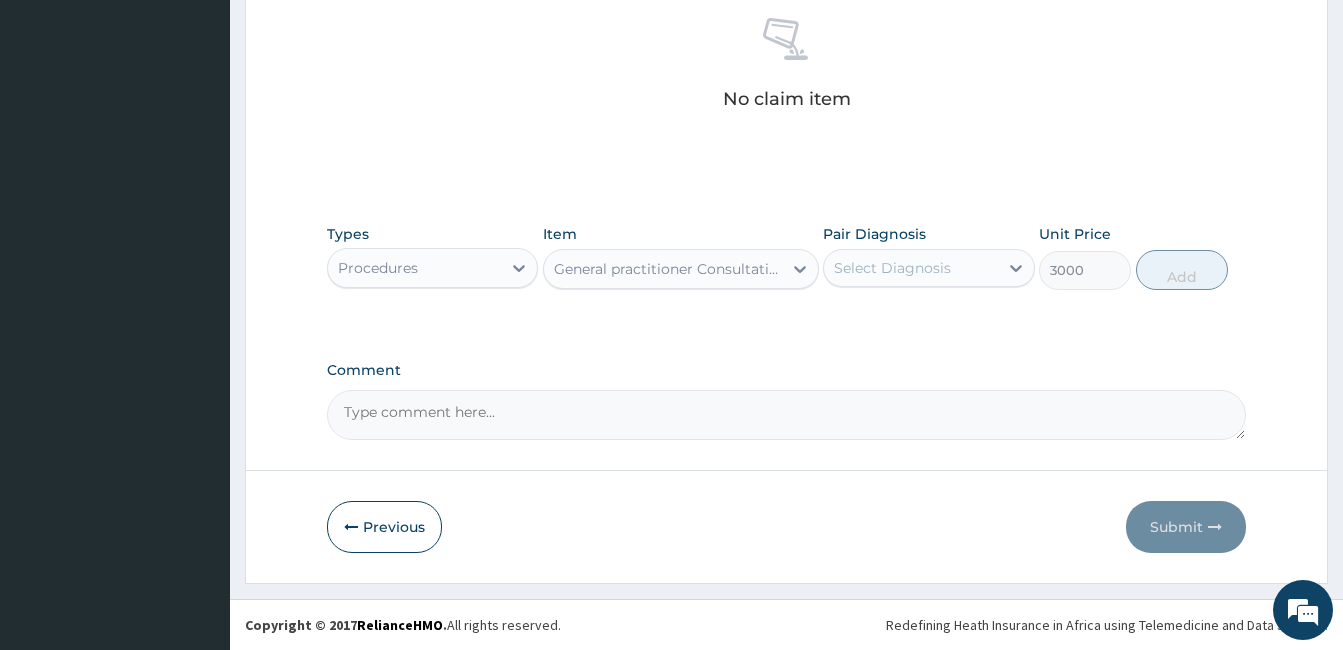 click on "Select Diagnosis" at bounding box center (892, 268) 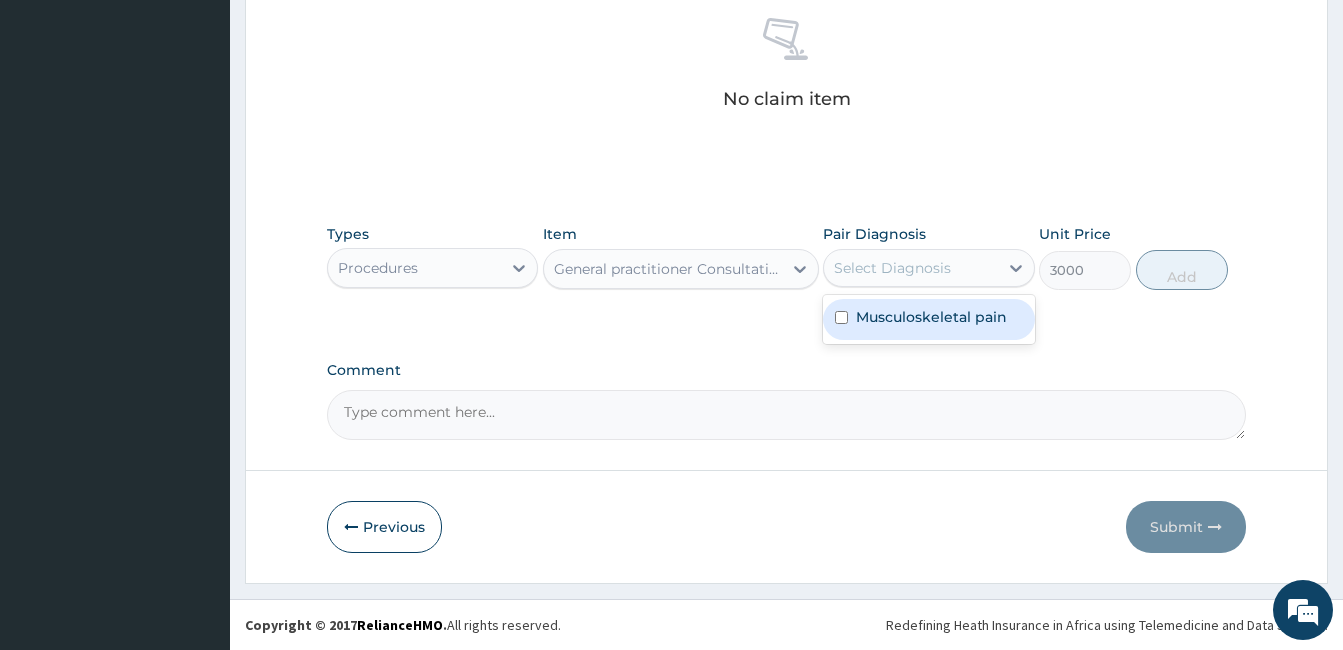 click on "Musculoskeletal pain" at bounding box center [931, 317] 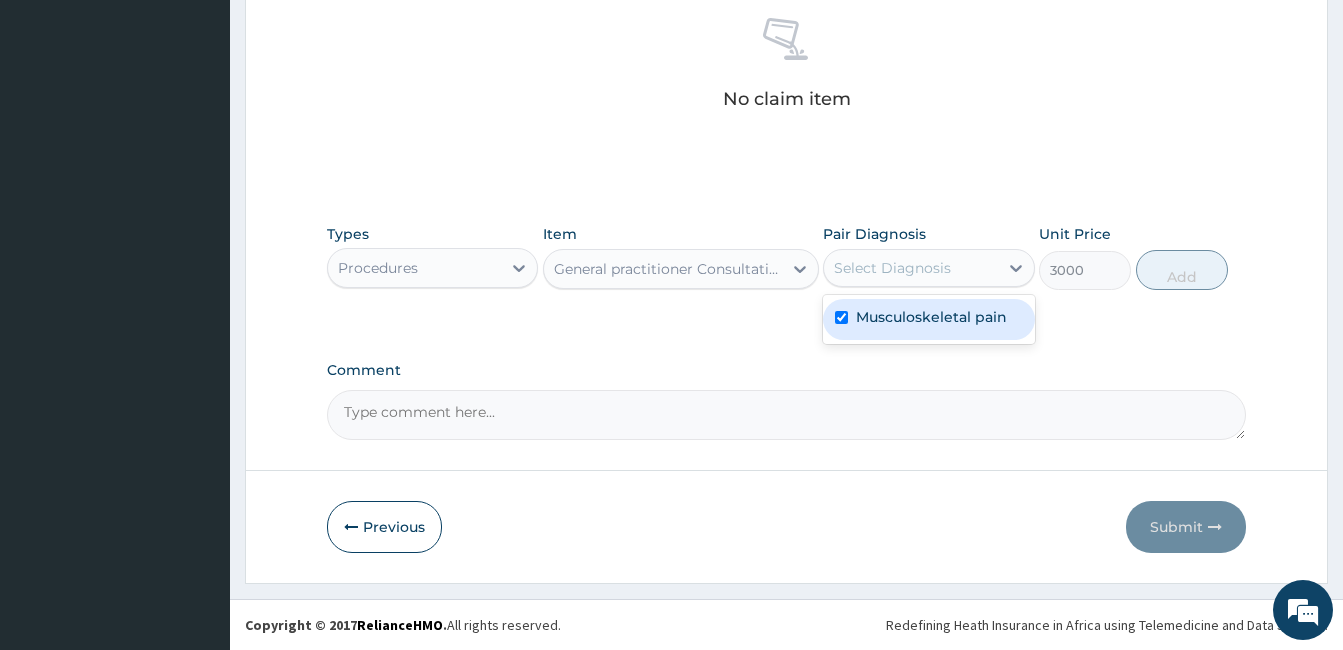checkbox on "true" 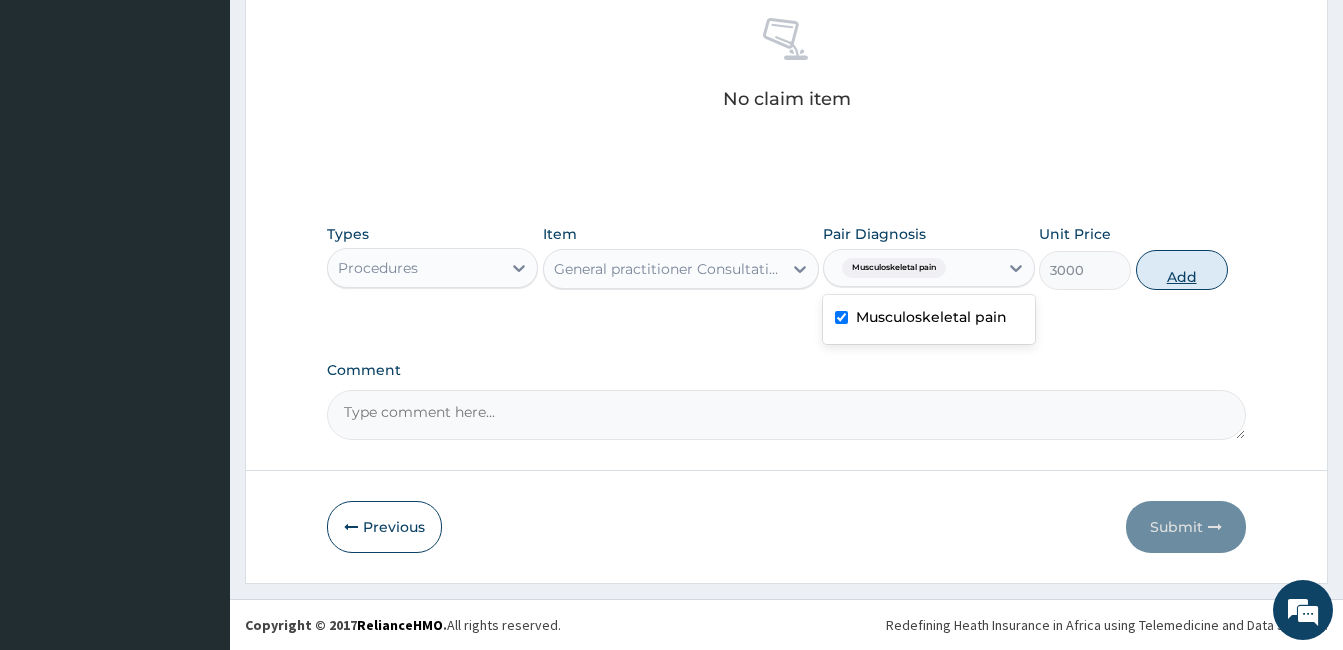 click on "Add" at bounding box center [1182, 270] 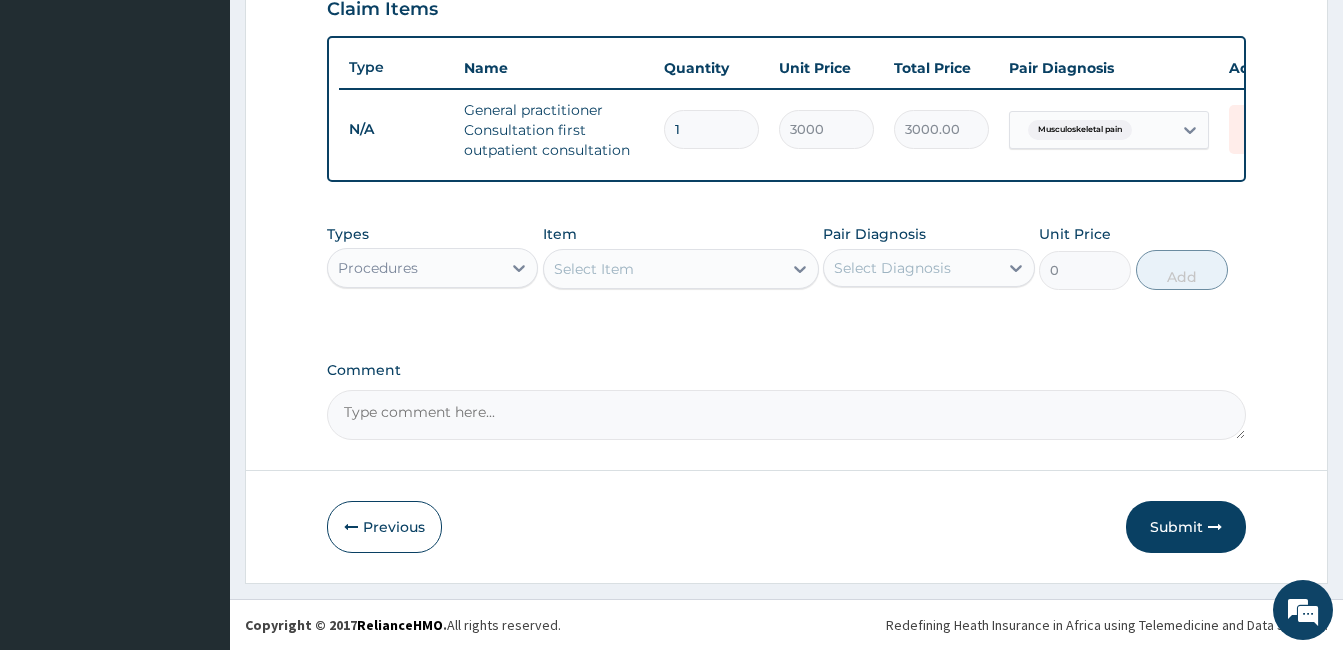 scroll, scrollTop: 723, scrollLeft: 0, axis: vertical 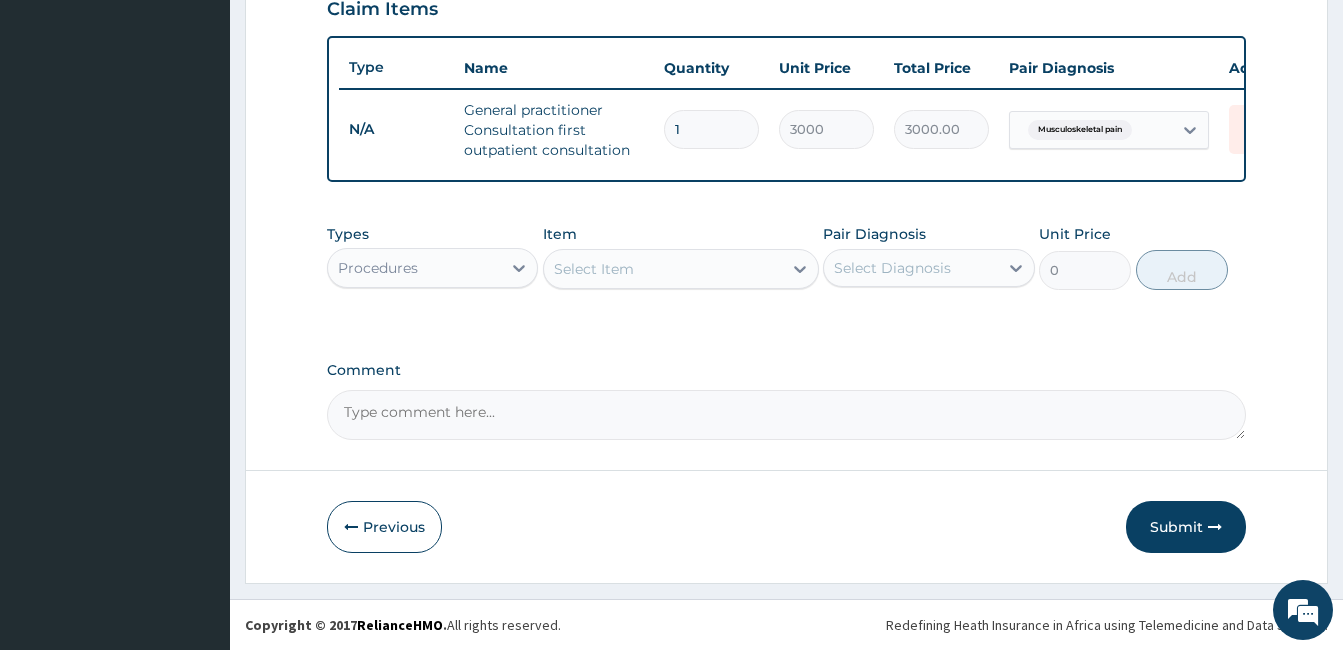 click on "Procedures" at bounding box center [414, 268] 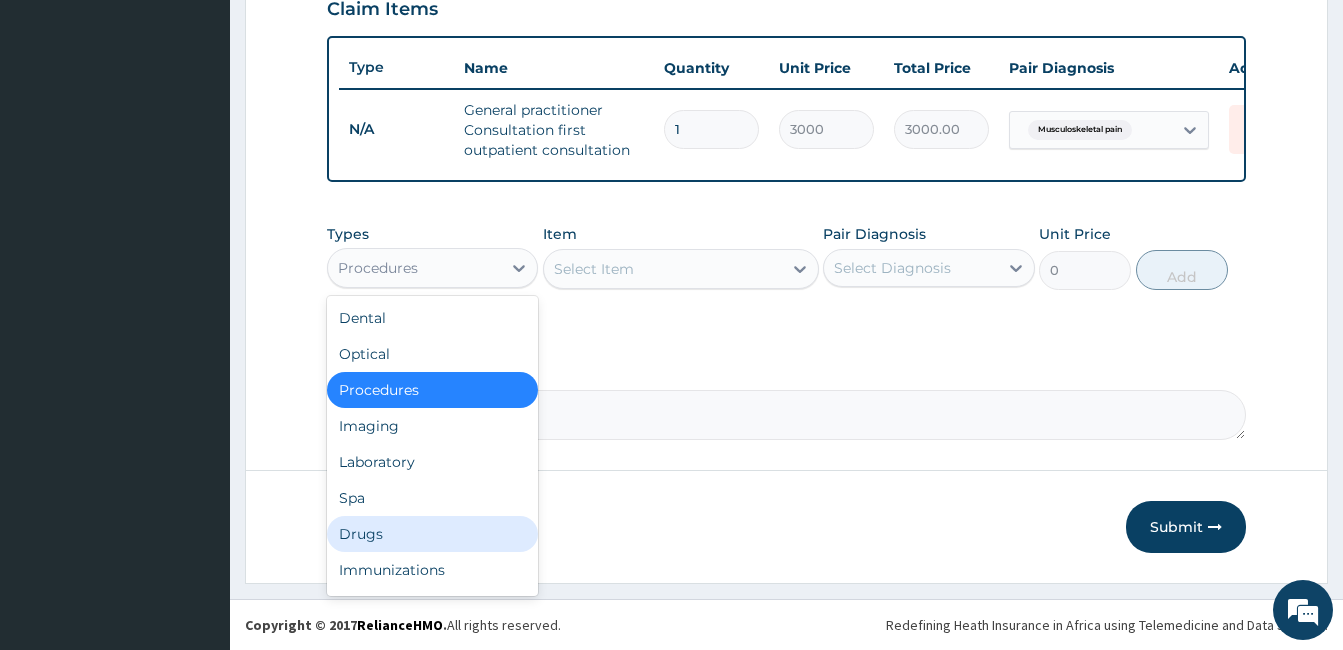 click on "Drugs" at bounding box center (432, 534) 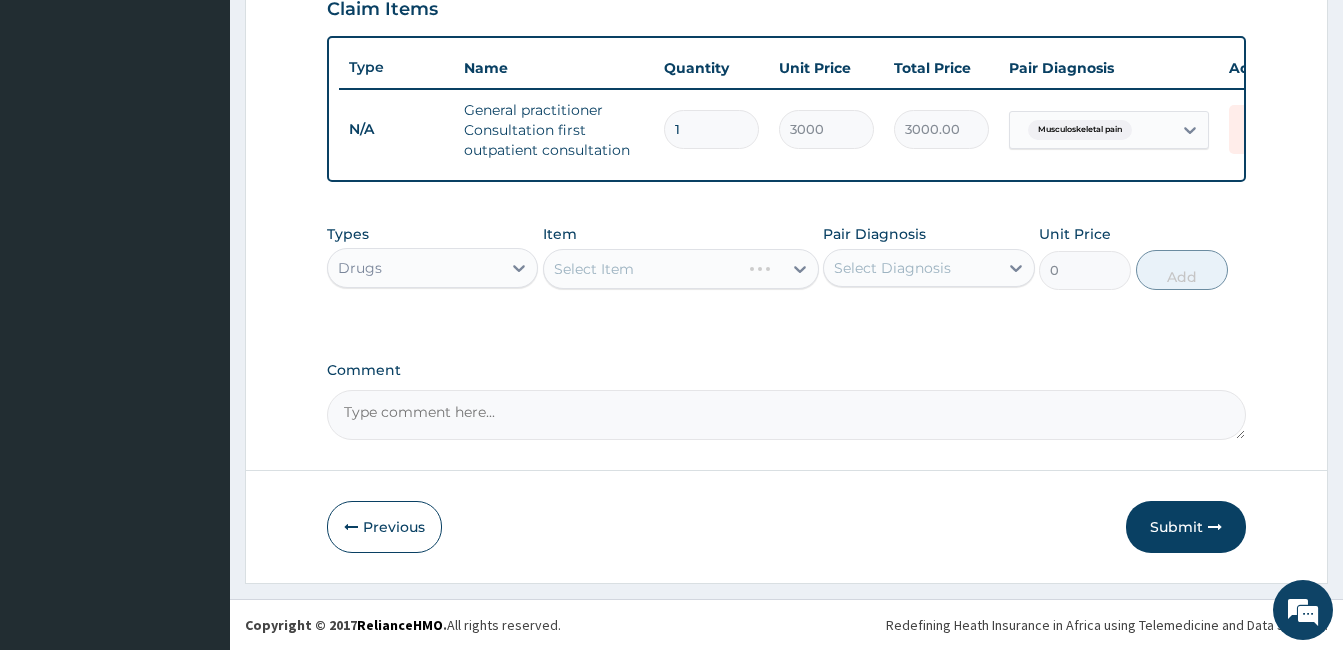 click on "Select Item" at bounding box center (642, 269) 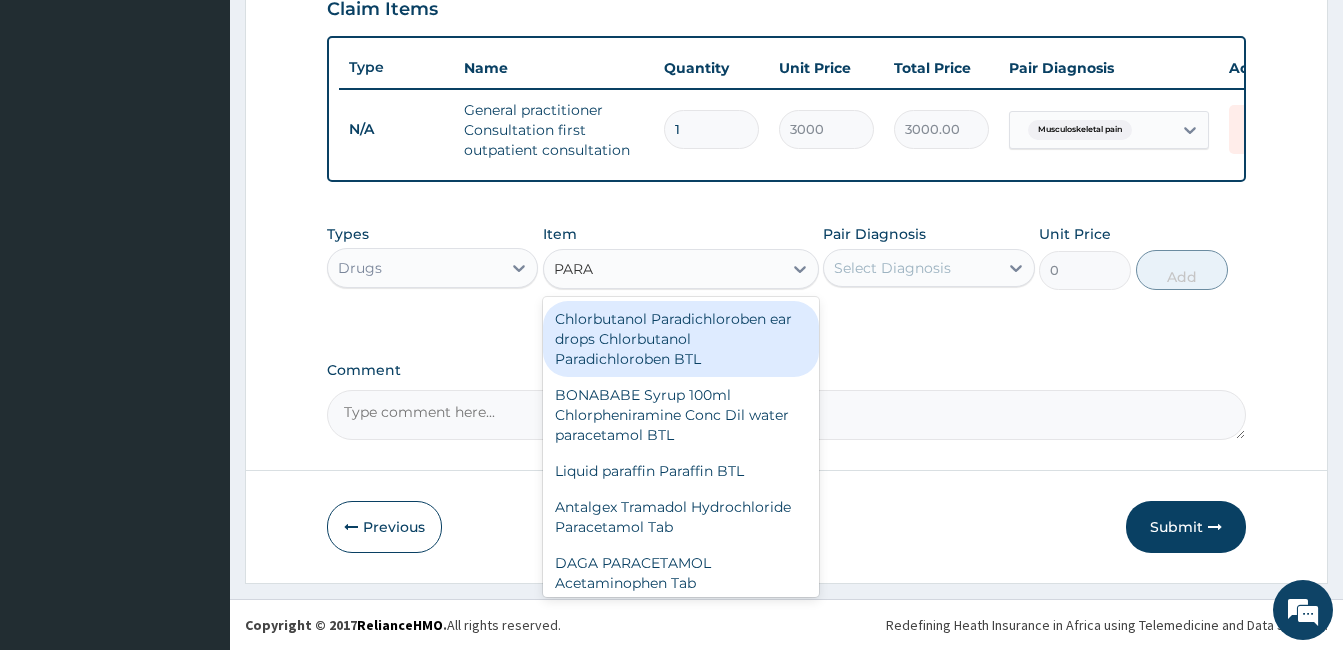 type on "PARAC" 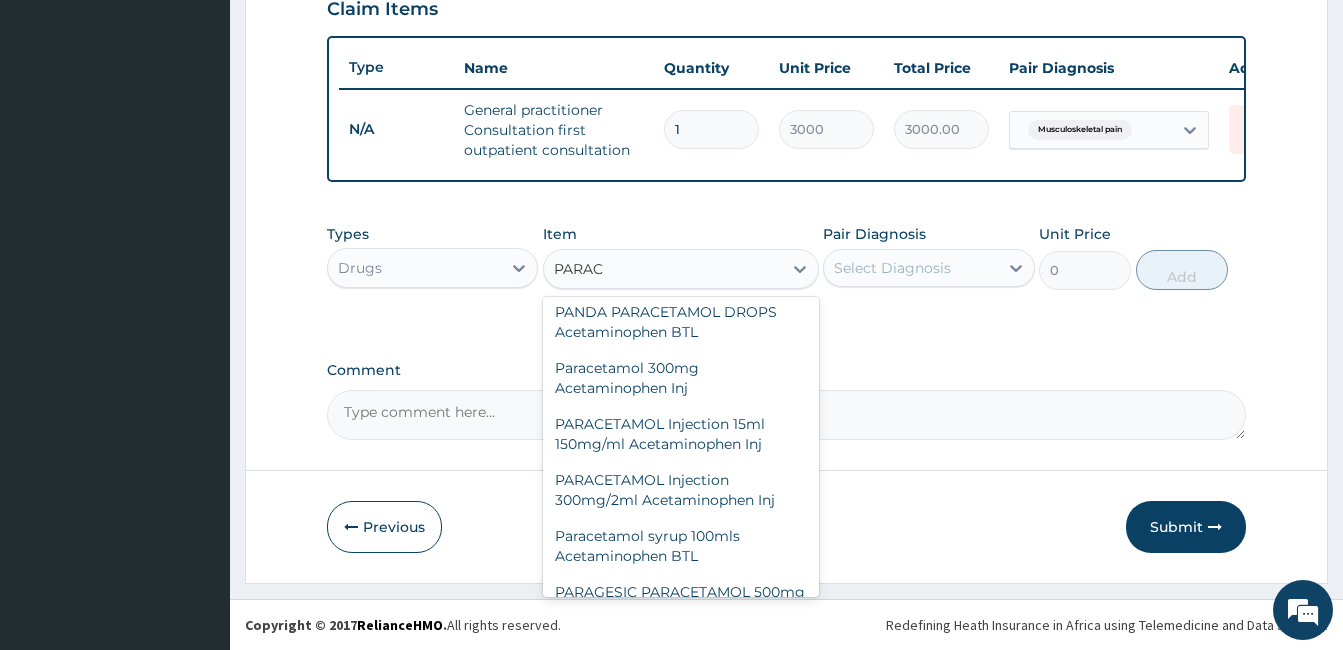 scroll, scrollTop: 736, scrollLeft: 0, axis: vertical 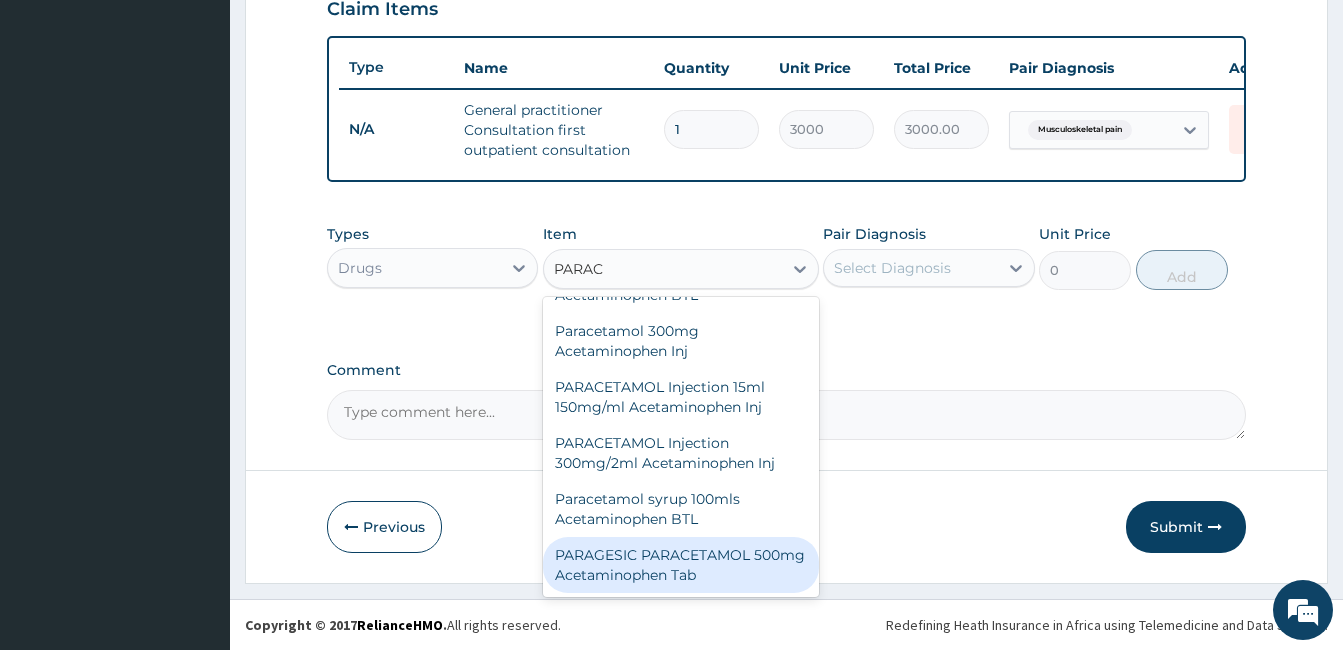 click on "PARAGESIC PARACETAMOL 500mg Acetaminophen Tab" at bounding box center (681, 565) 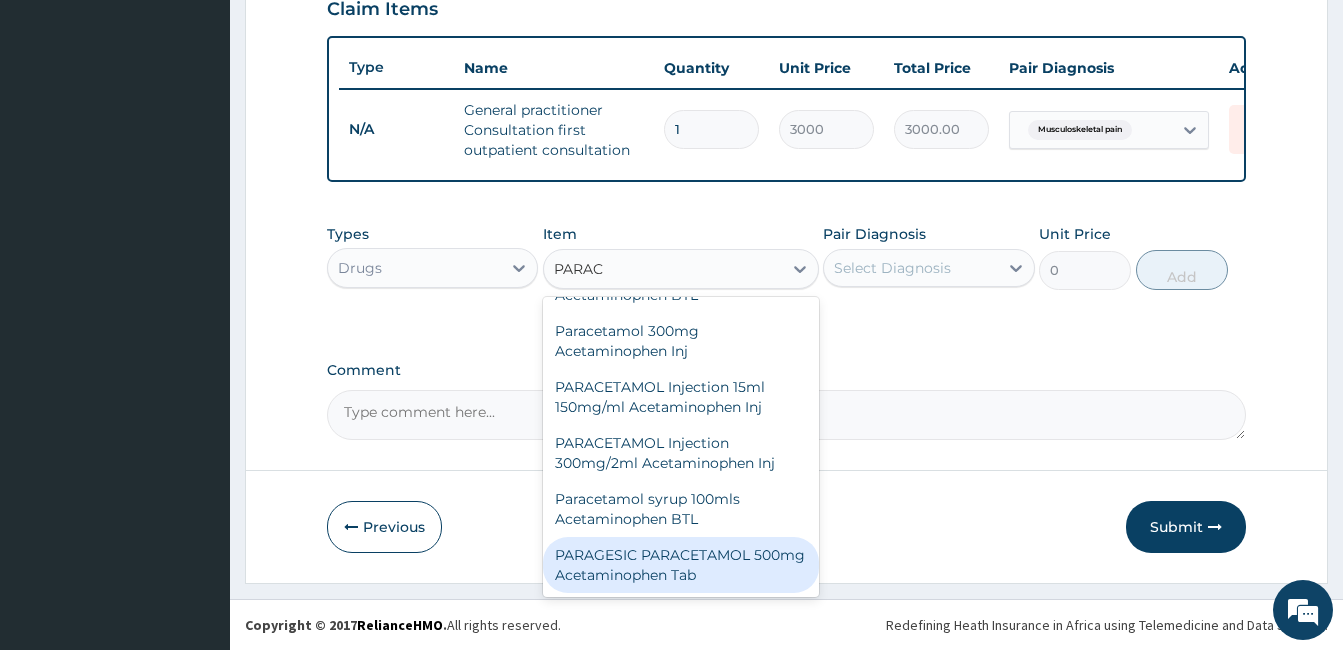 type 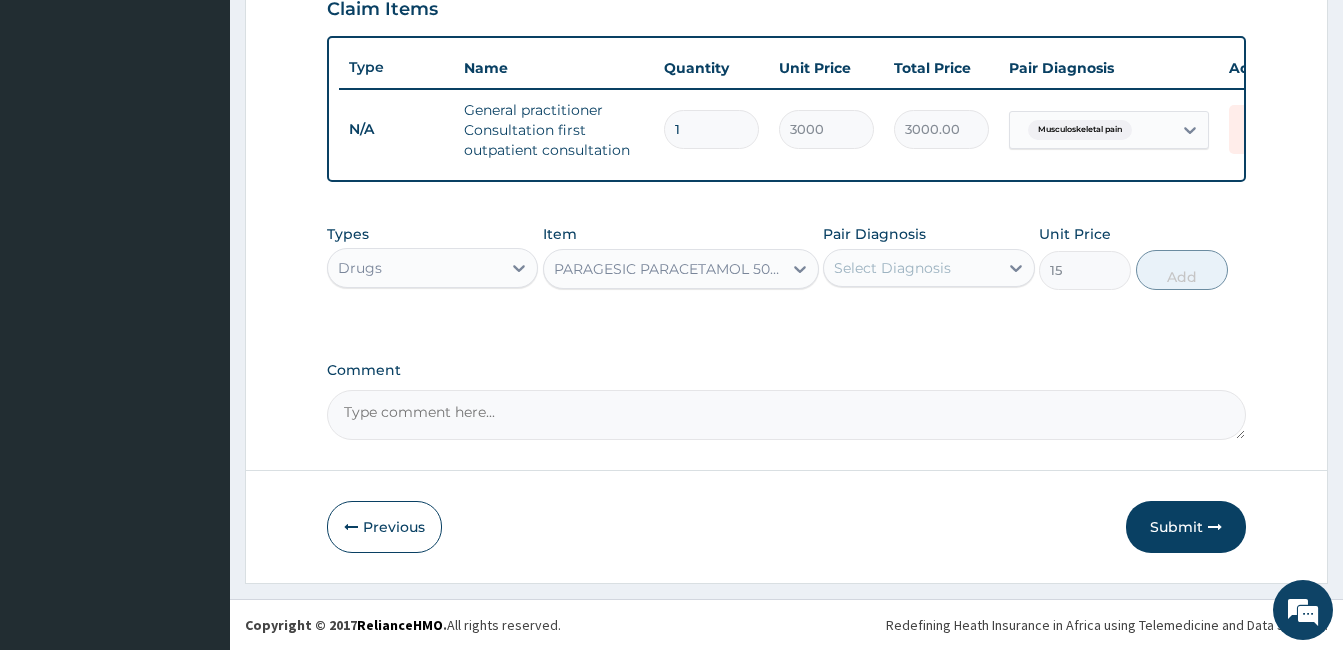 click on "Select Diagnosis" at bounding box center [892, 268] 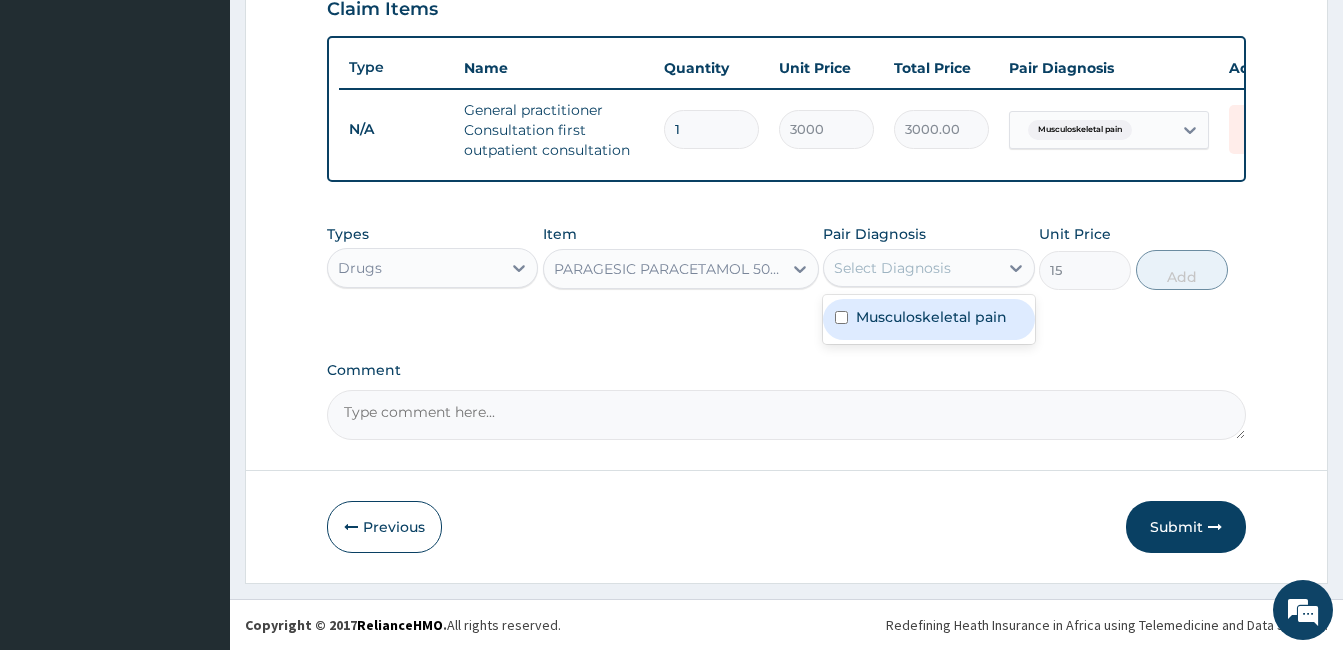 click on "Musculoskeletal pain" at bounding box center (931, 317) 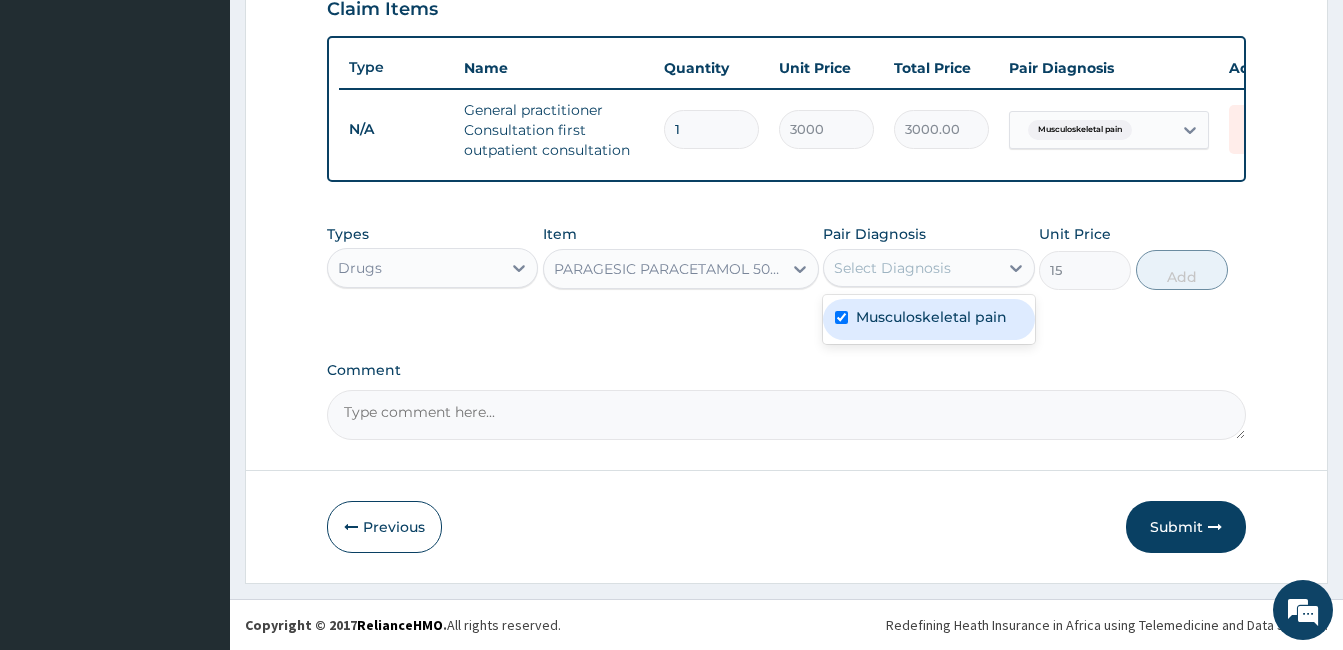 checkbox on "true" 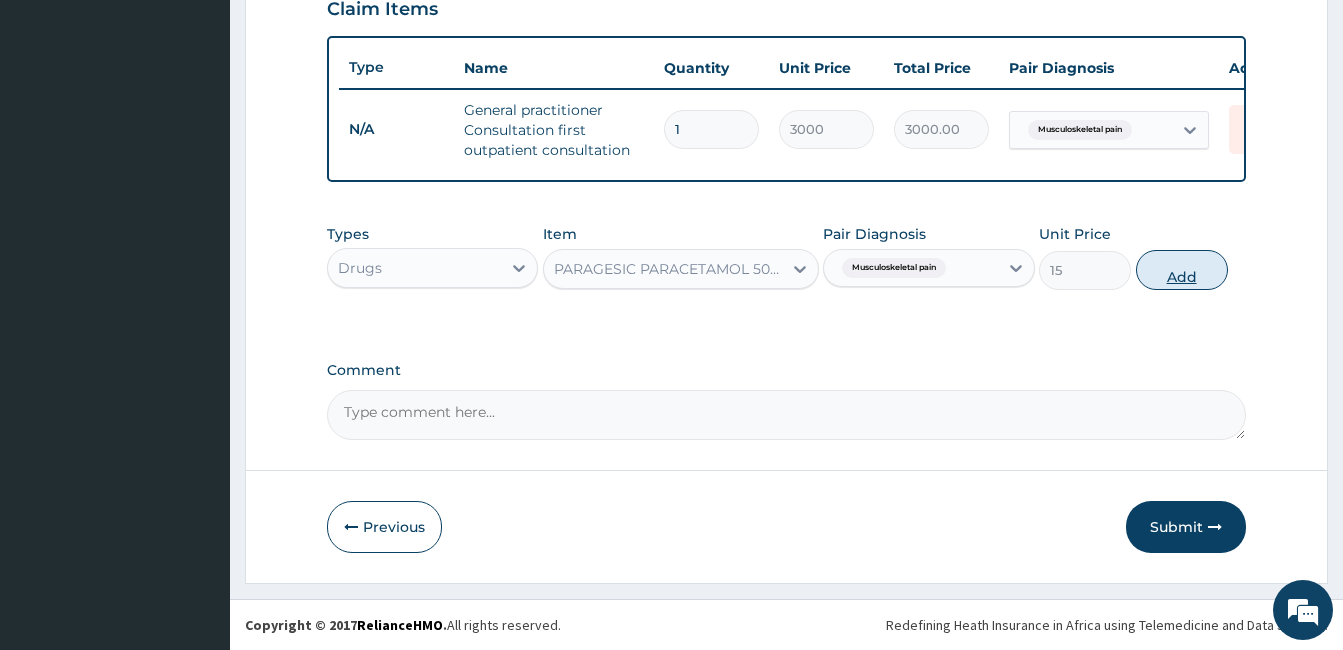 click on "Add" at bounding box center [1182, 270] 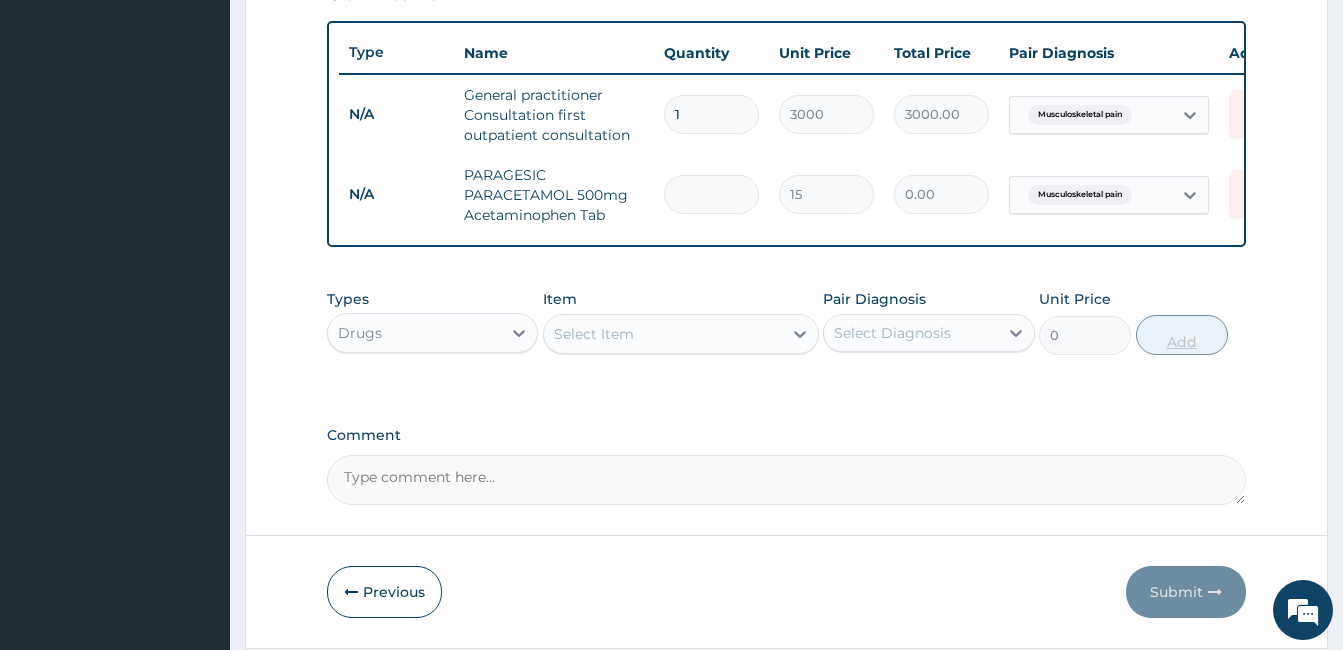 type on "9" 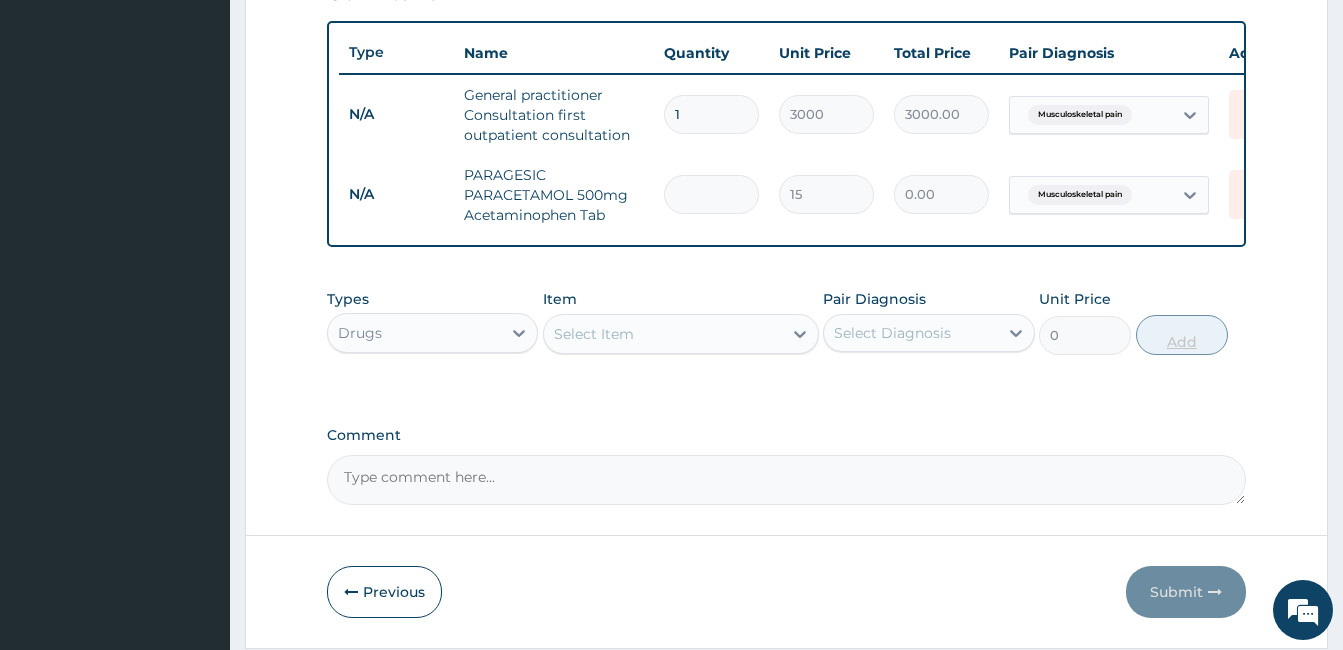 type on "135.00" 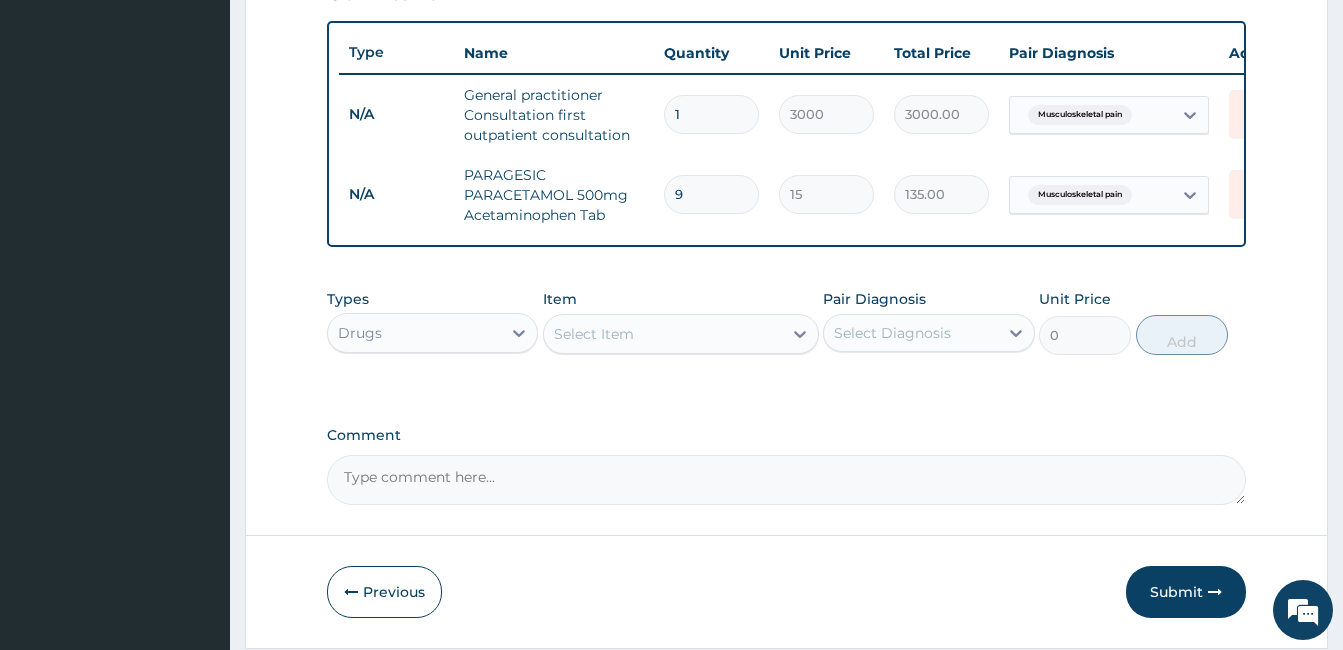 type on "9" 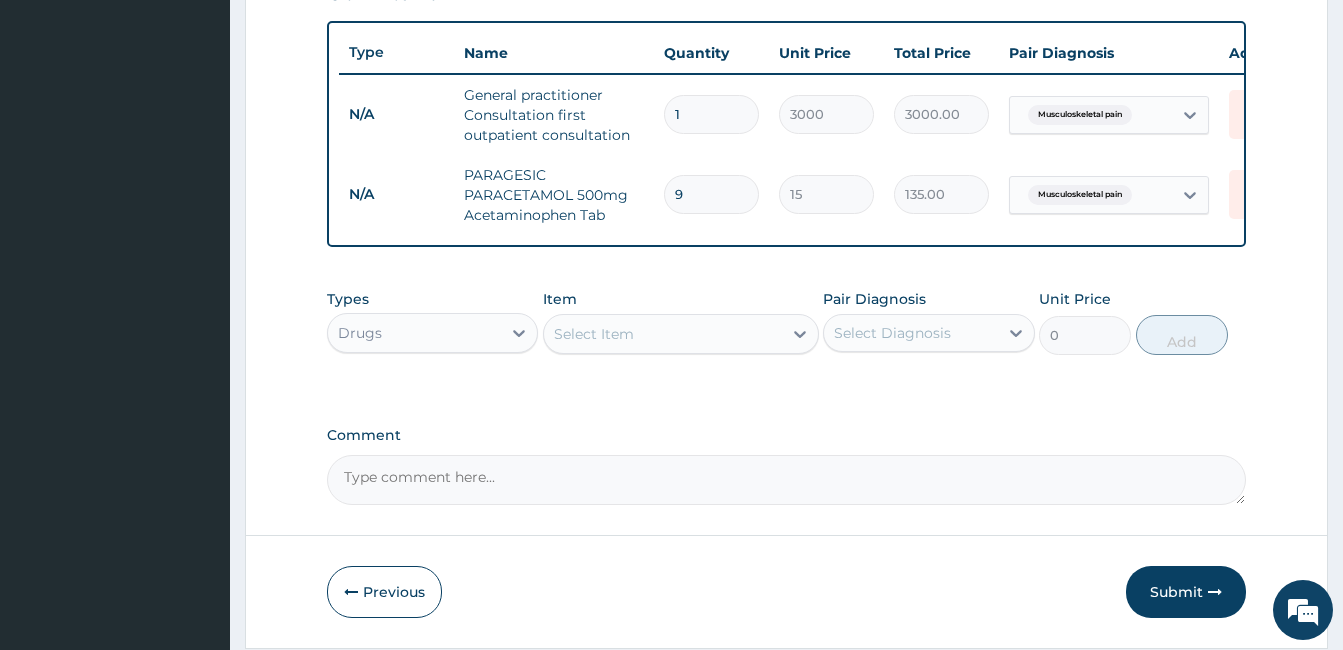 click on "Select Item" at bounding box center [663, 334] 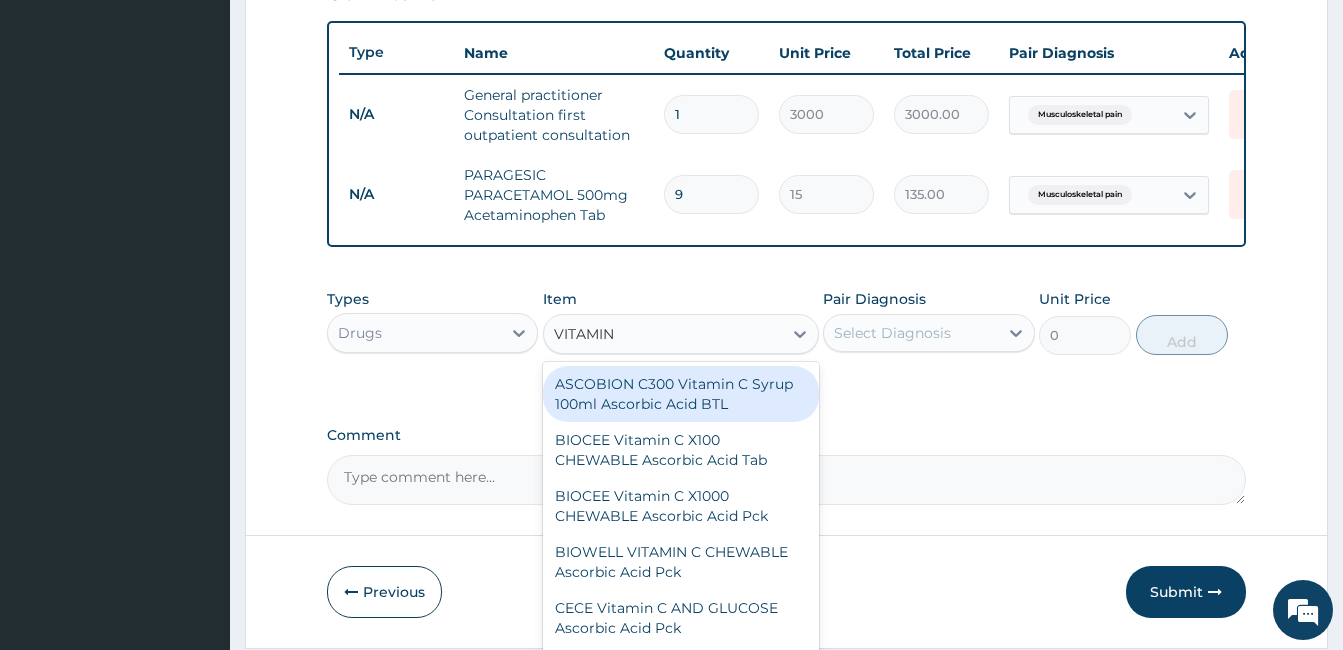 type on "VITAMIN C" 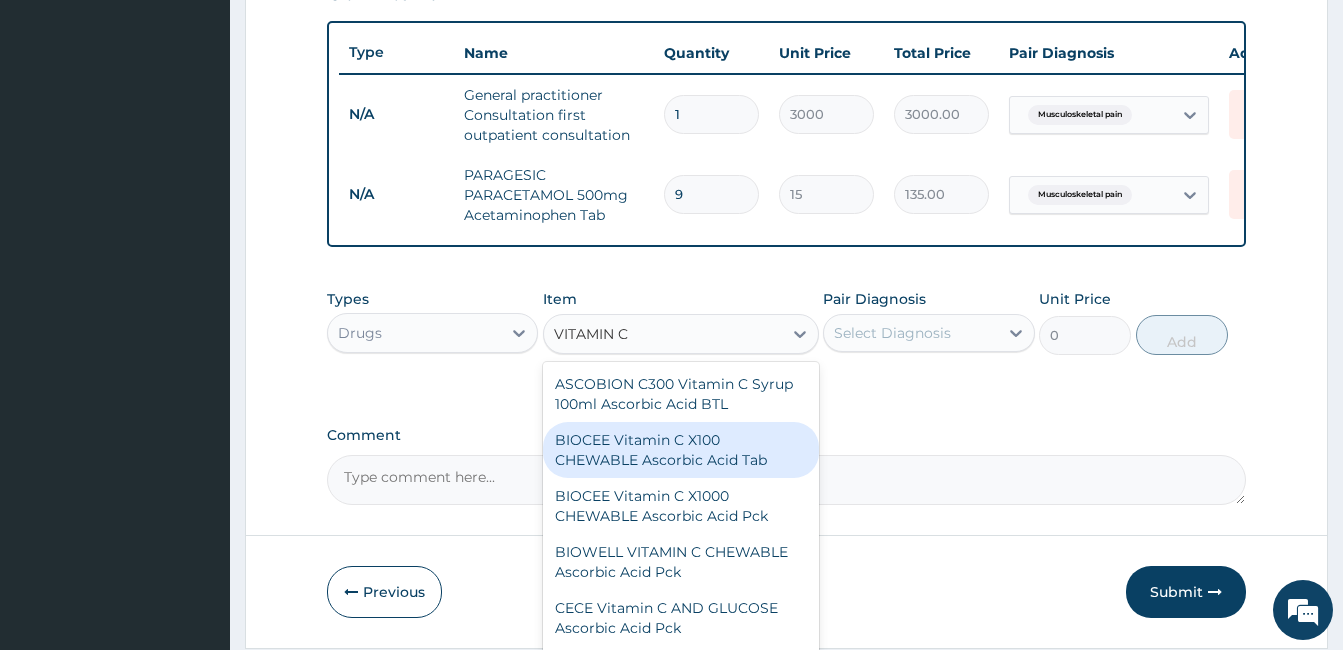 click on "BIOCEE Vitamin C X100 CHEWABLE Ascorbic Acid Tab" at bounding box center [681, 450] 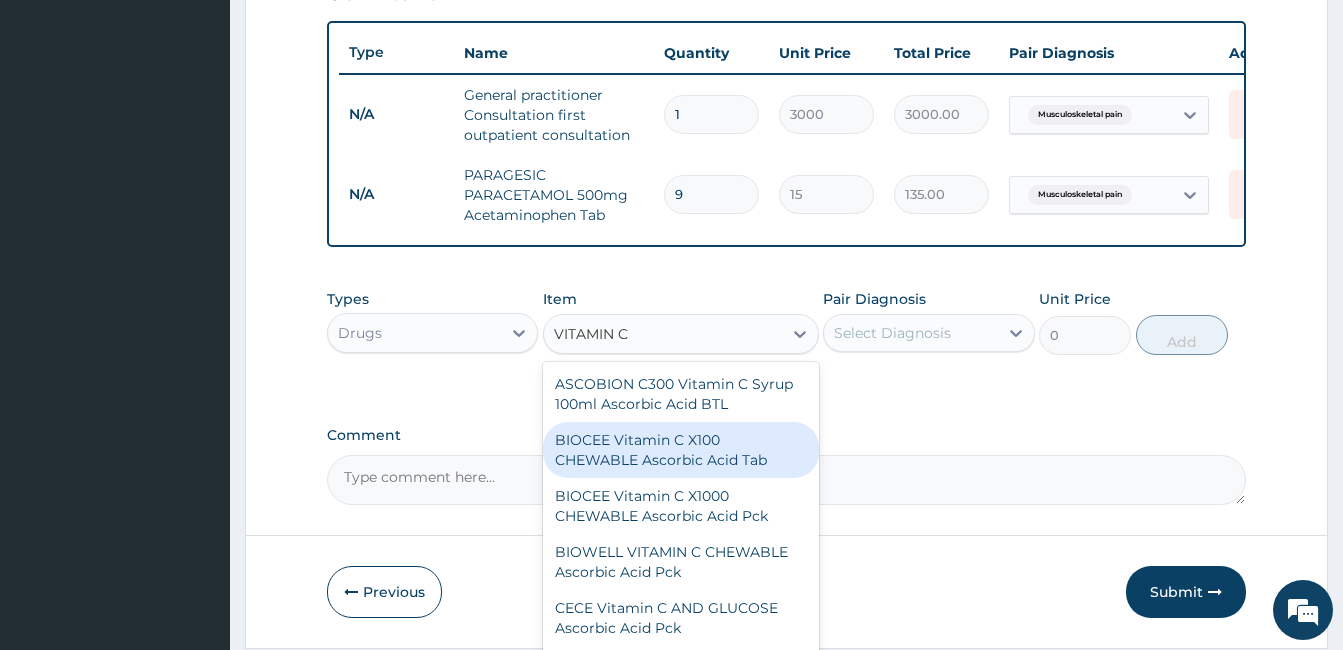 type 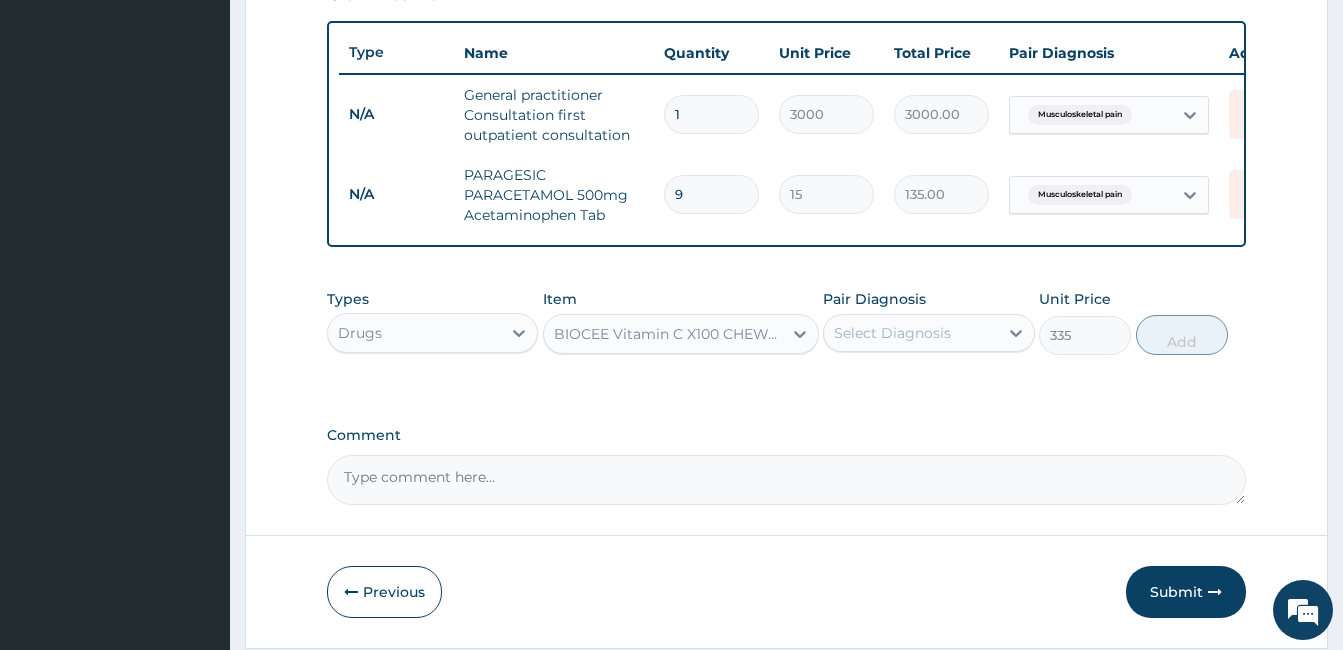 click on "Select Diagnosis" at bounding box center [910, 333] 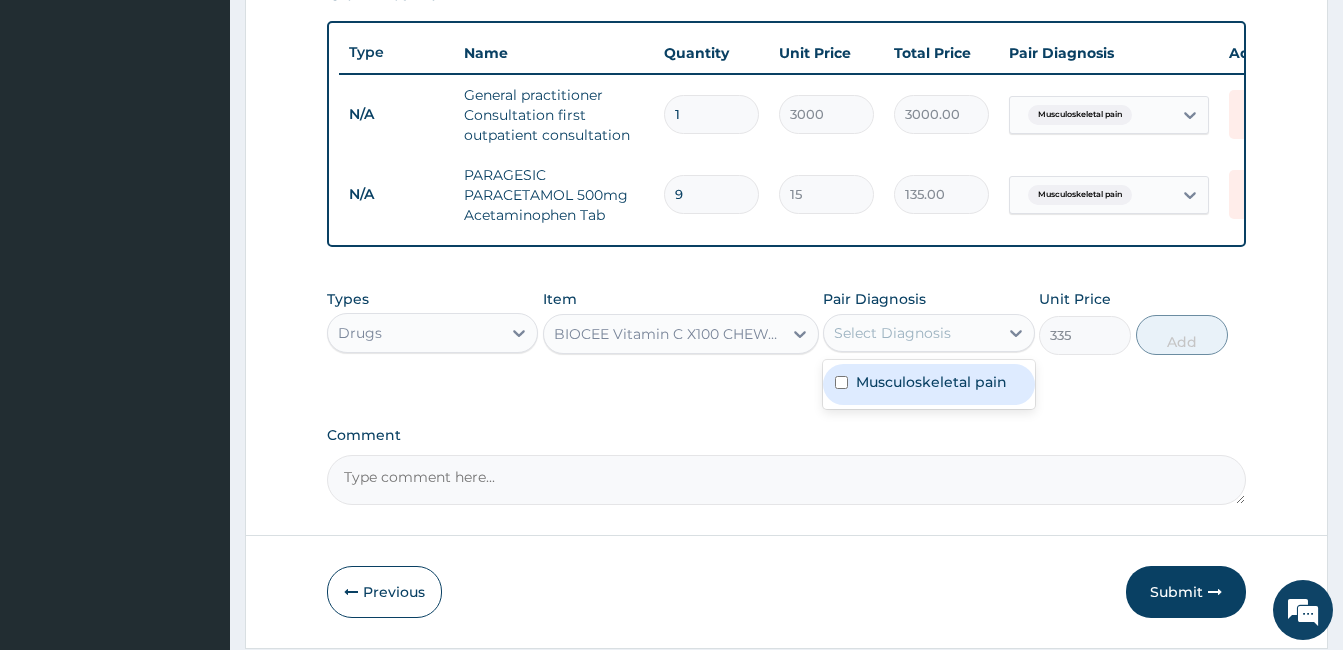 click on "Musculoskeletal pain" at bounding box center [928, 384] 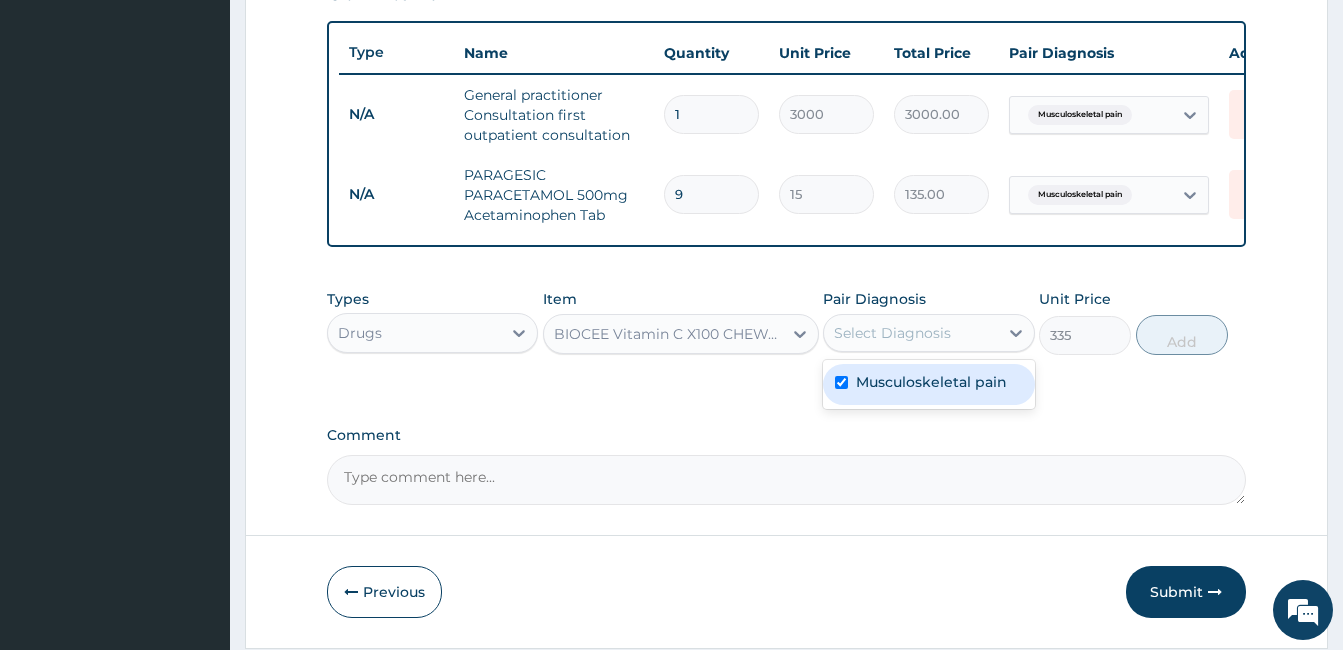 checkbox on "true" 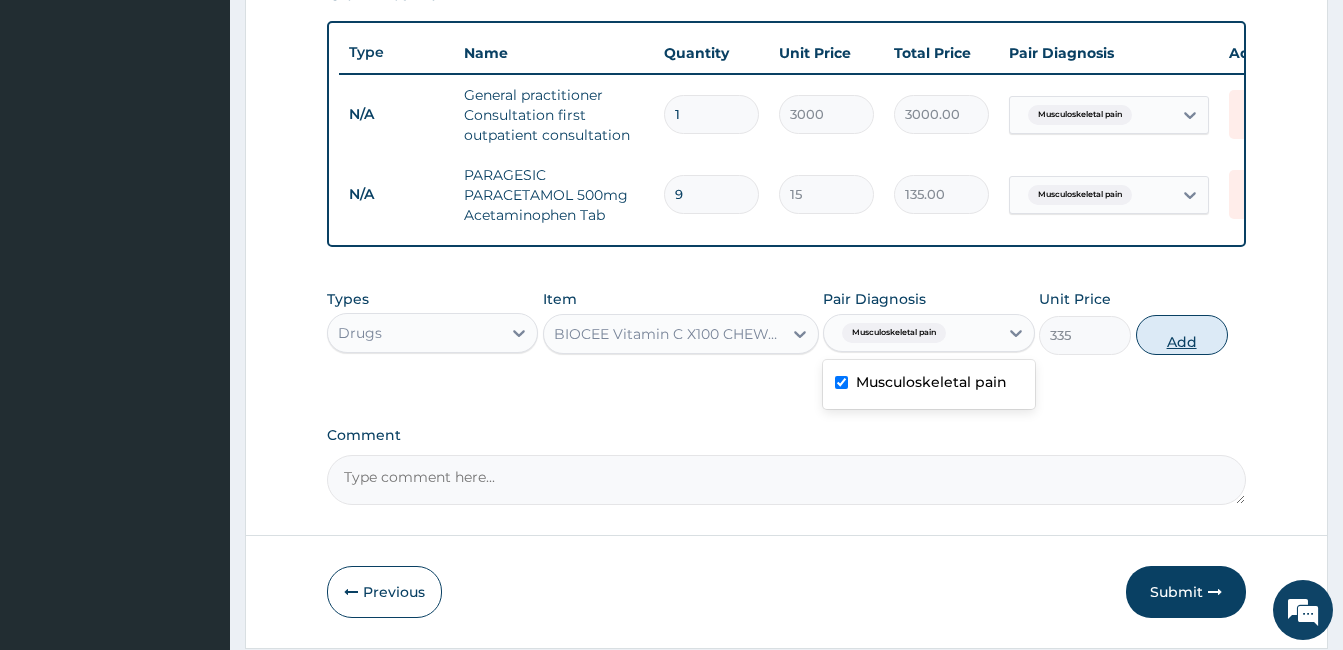 click on "Add" at bounding box center [1182, 335] 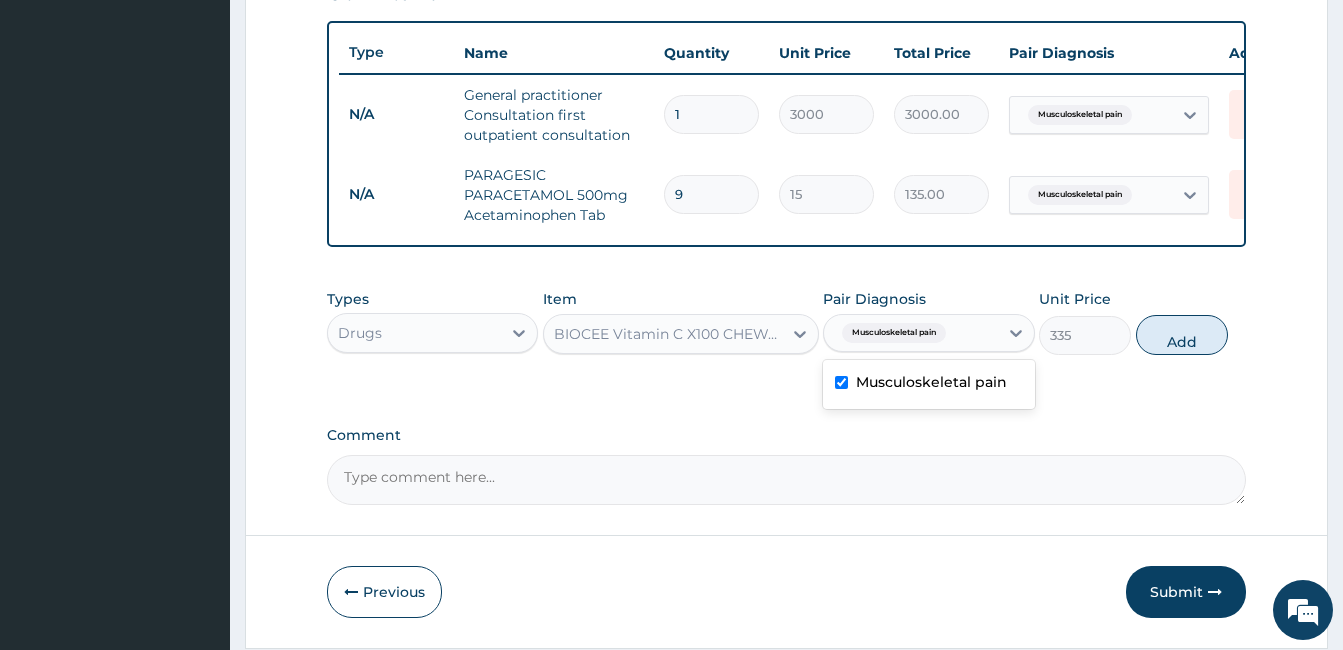type on "0" 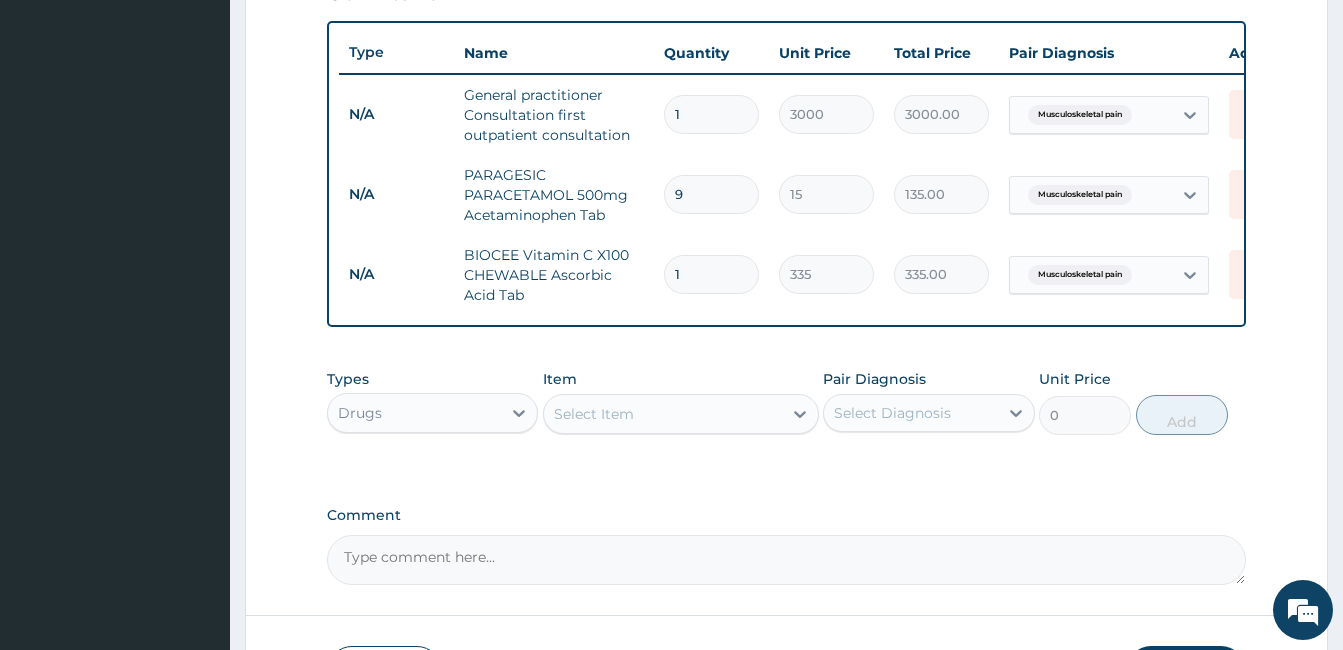 click on "Select Item" at bounding box center [663, 414] 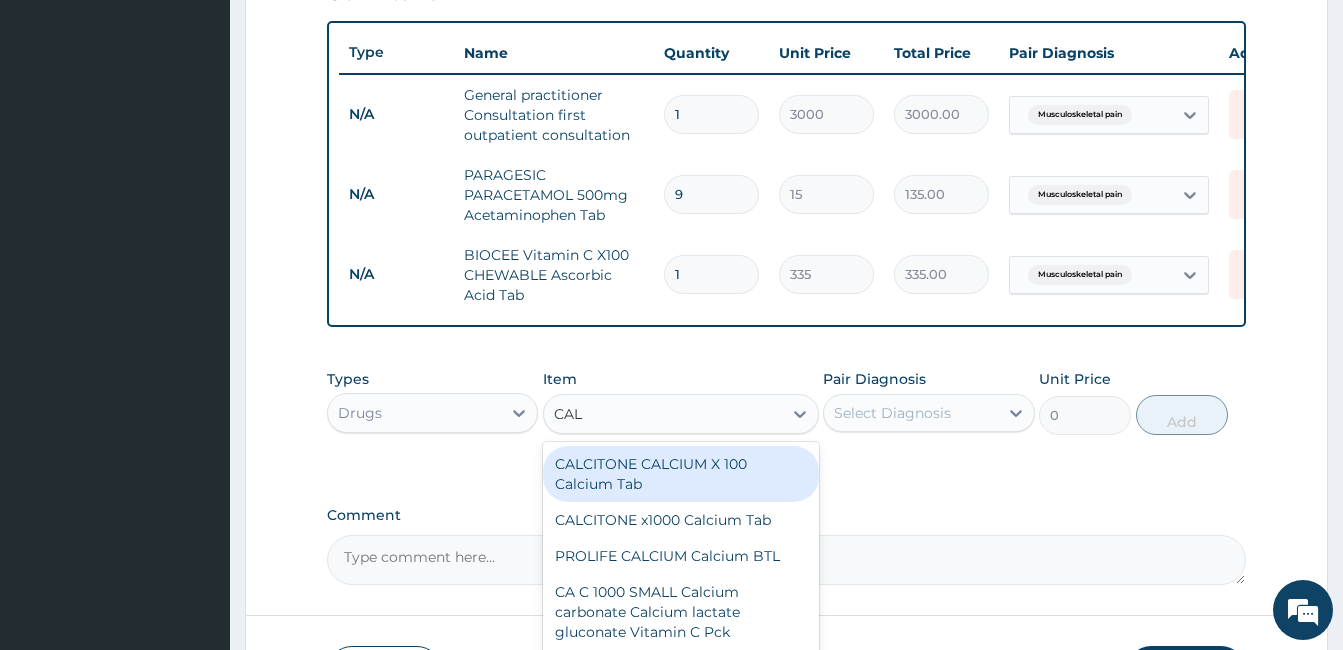 type on "CALC" 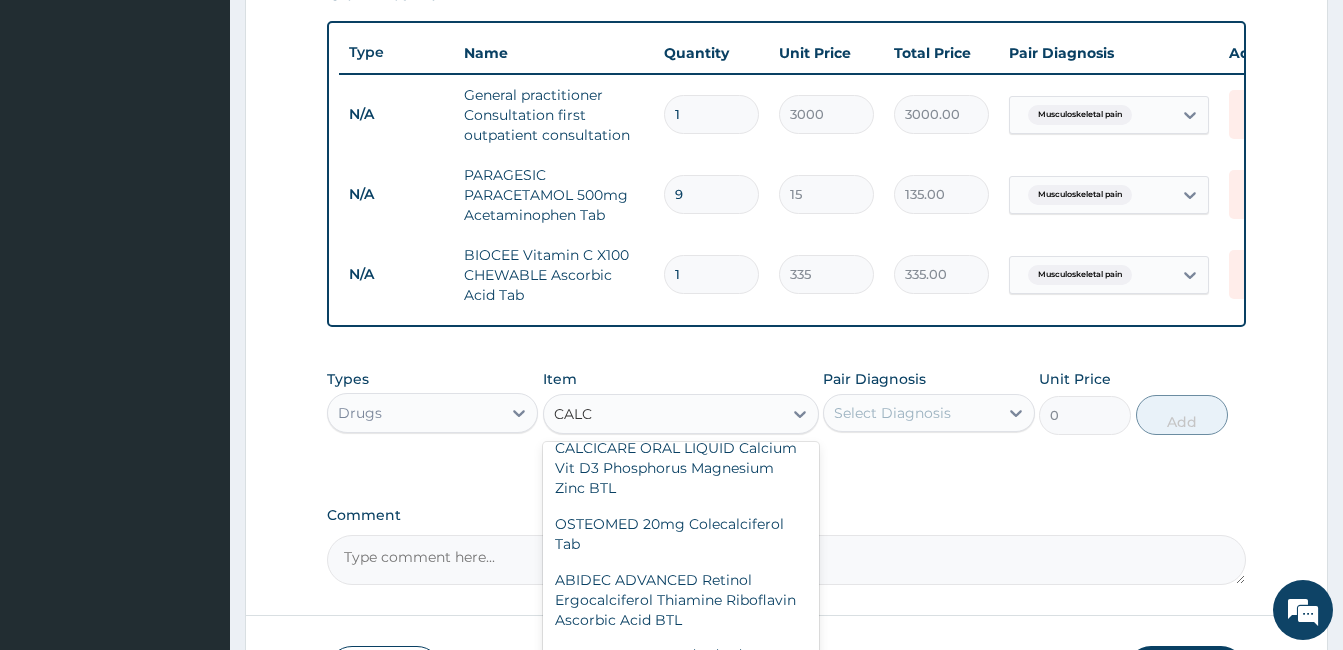 scroll, scrollTop: 756, scrollLeft: 0, axis: vertical 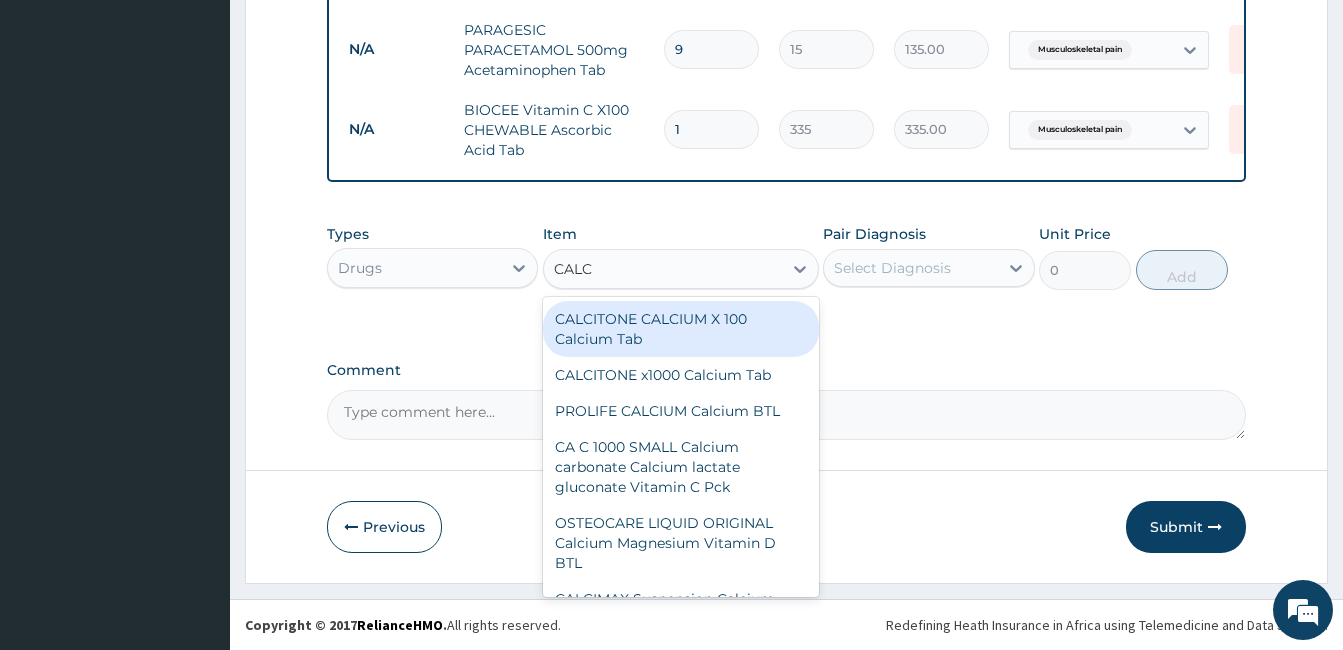 click on "CALCITONE CALCIUM X 100 Calcium Tab" at bounding box center (681, 329) 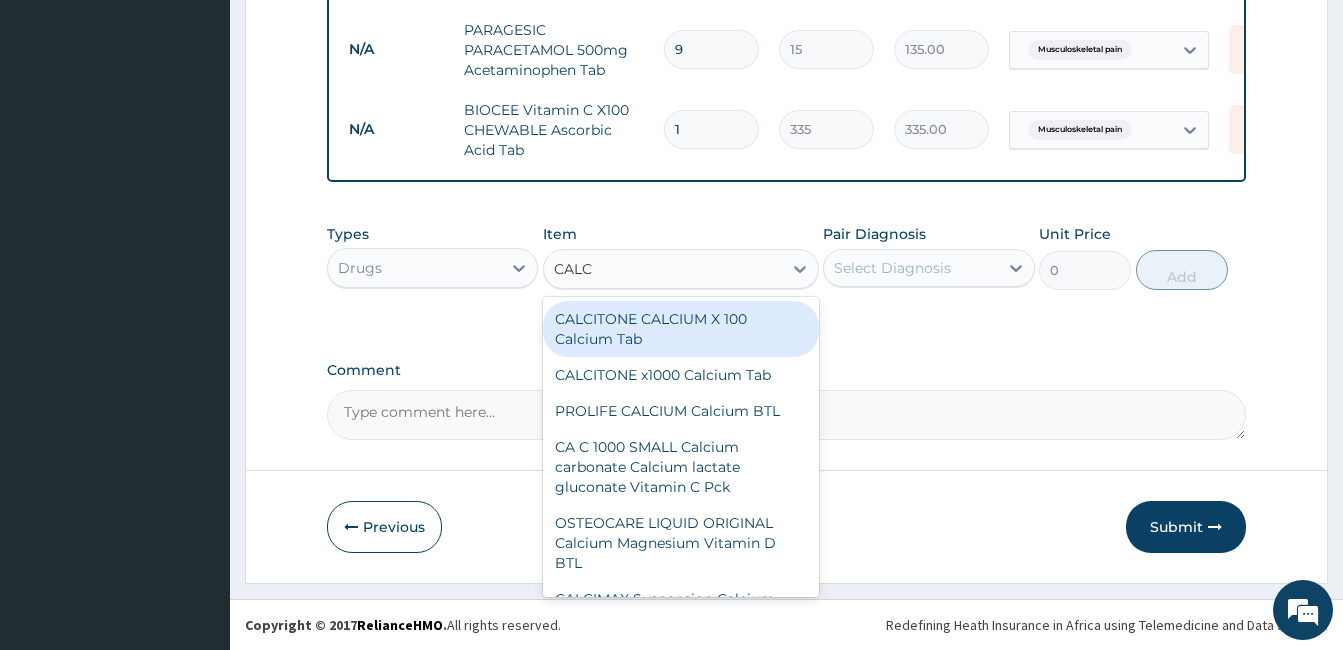 type 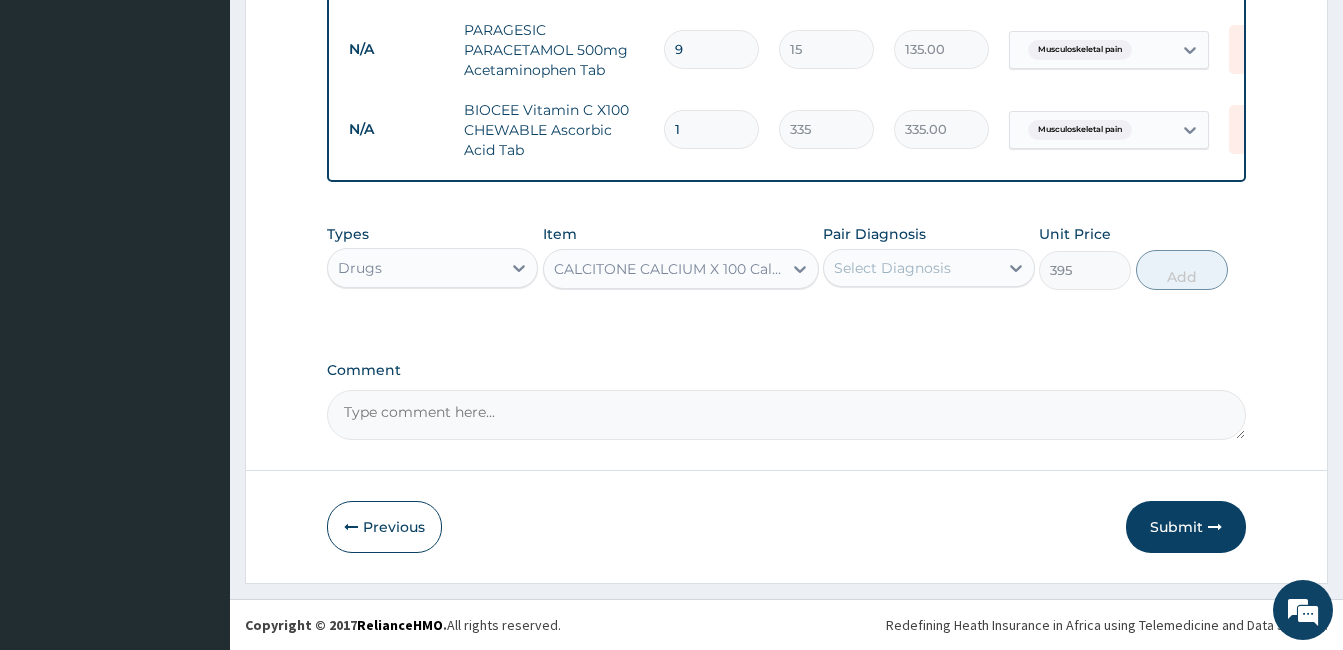 click on "Select Diagnosis" at bounding box center (910, 268) 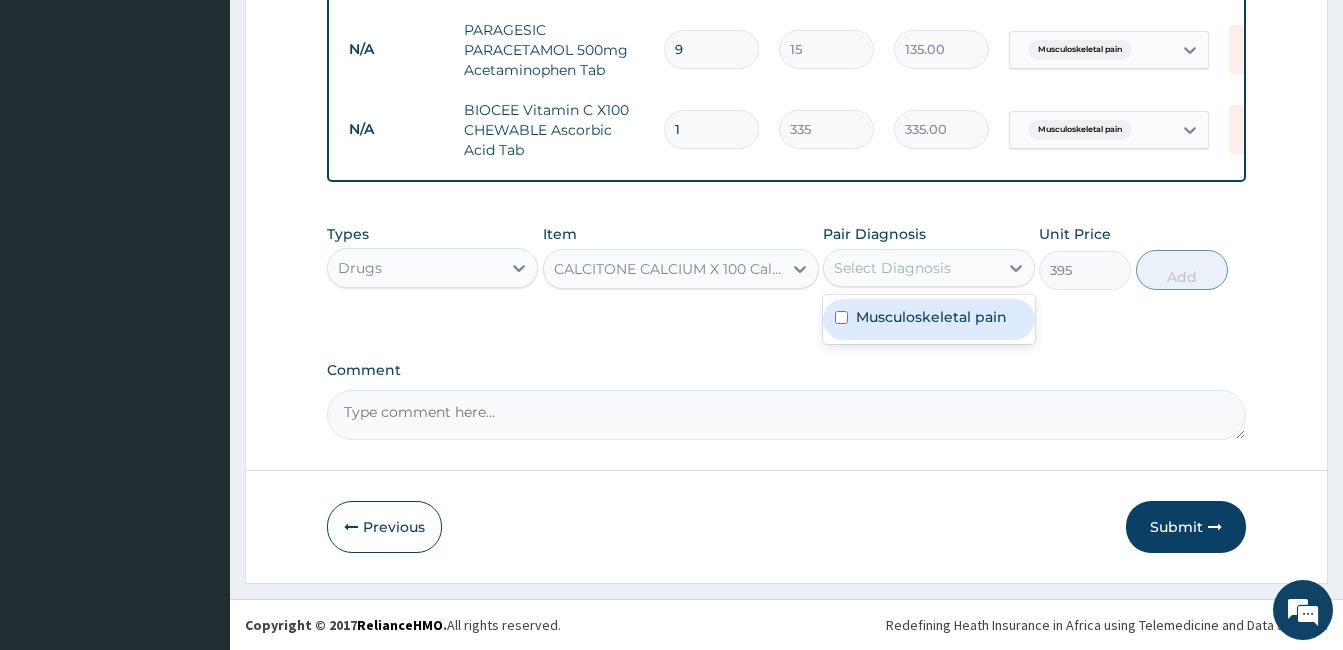 click on "Musculoskeletal pain" at bounding box center (931, 317) 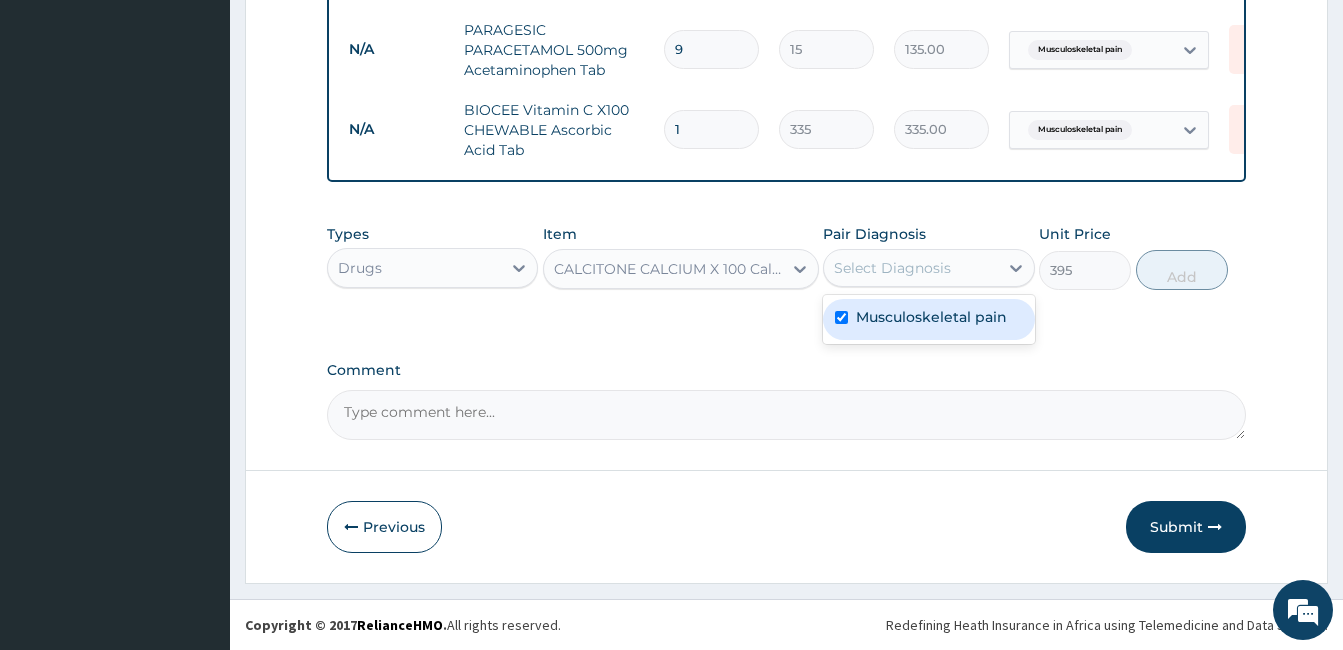 checkbox on "true" 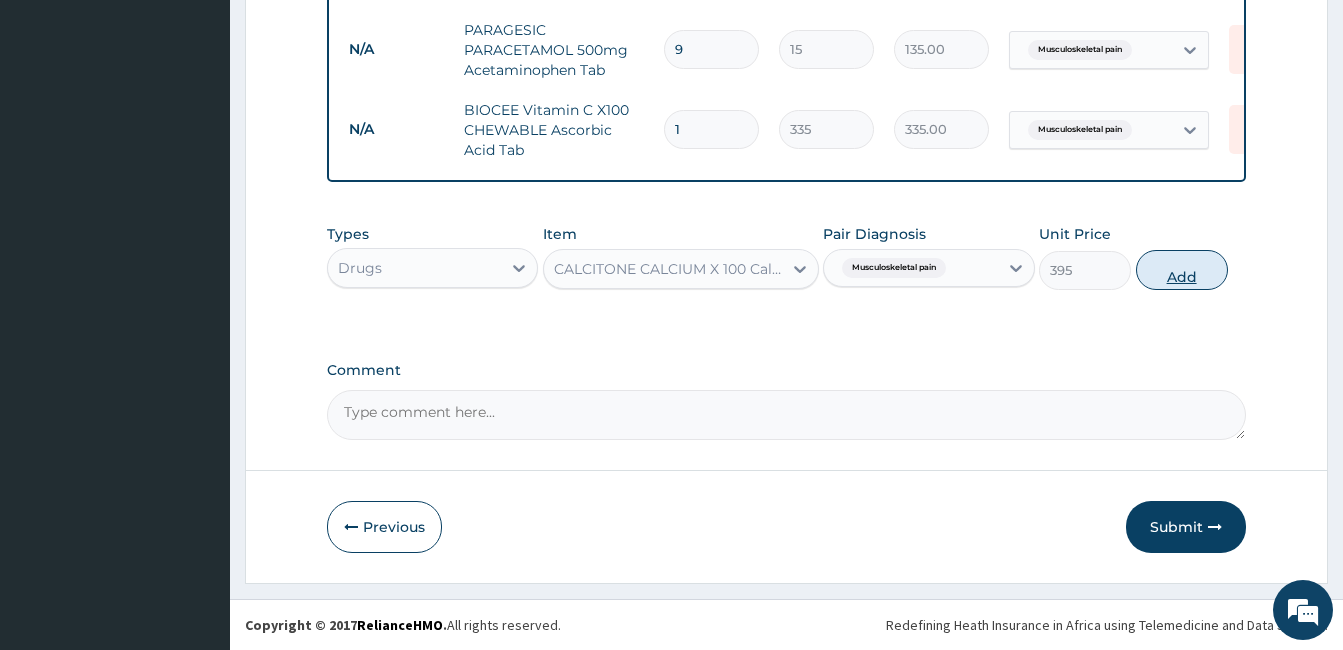 click on "Add" at bounding box center (1182, 270) 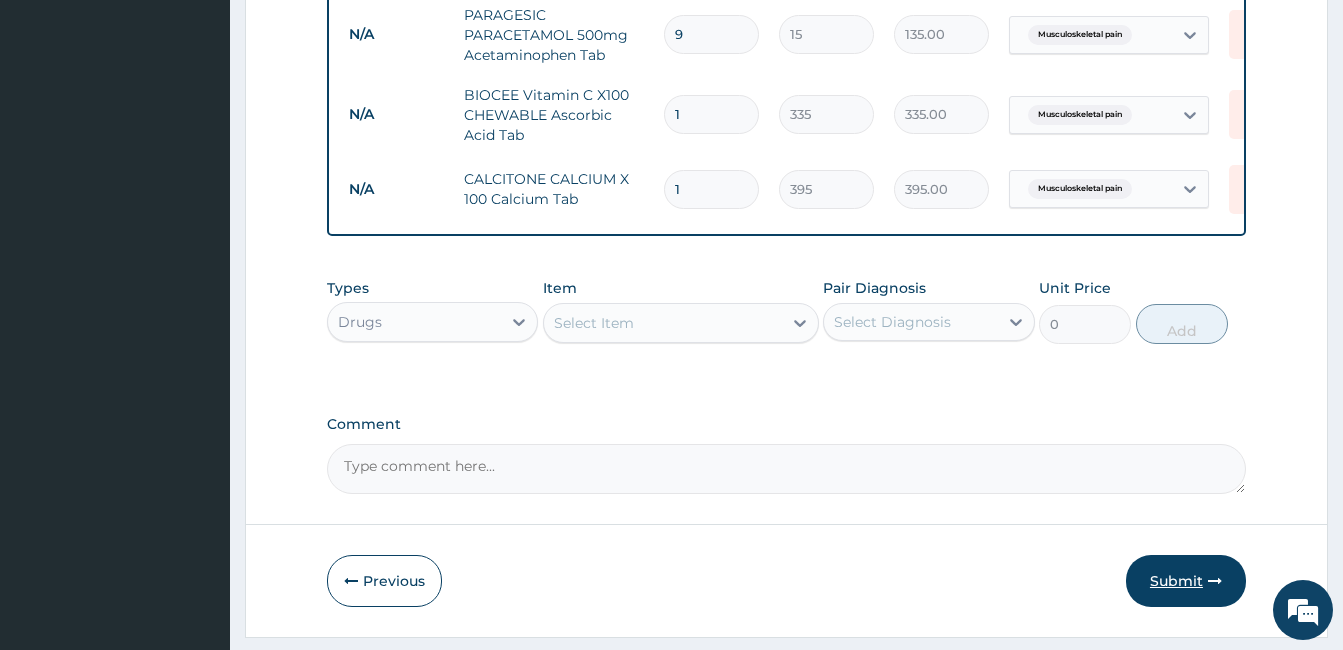 click on "Submit" at bounding box center [1186, 581] 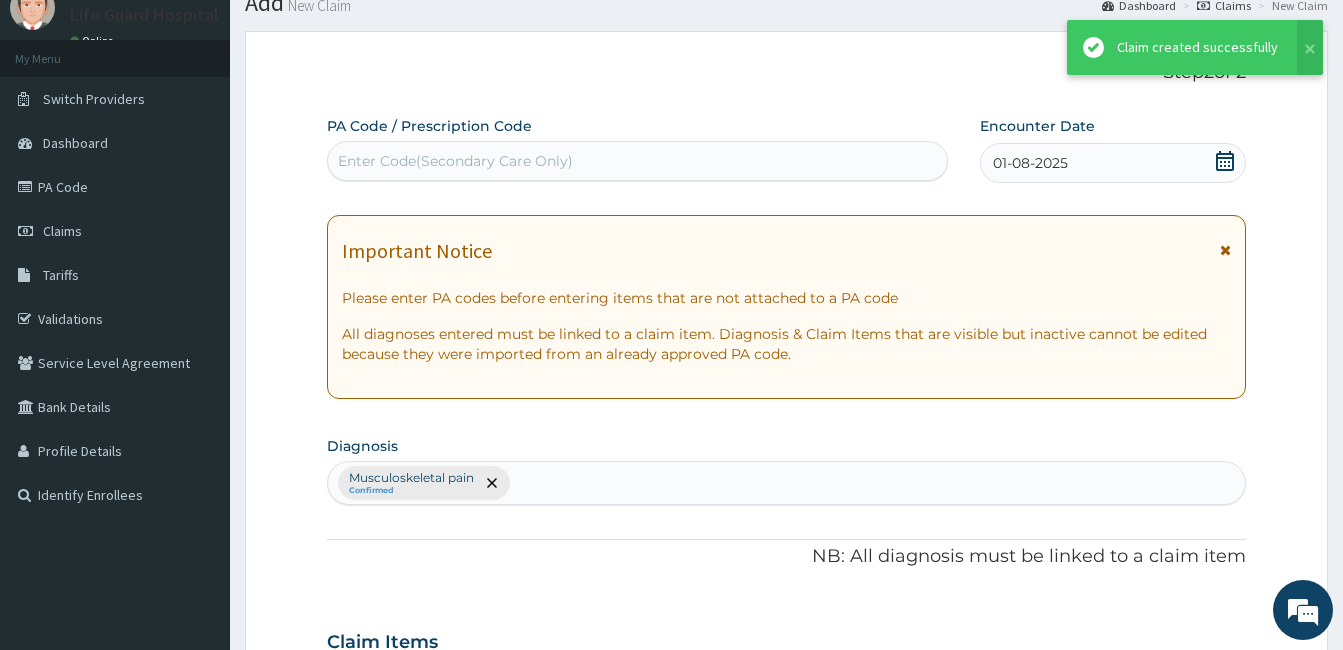 scroll, scrollTop: 883, scrollLeft: 0, axis: vertical 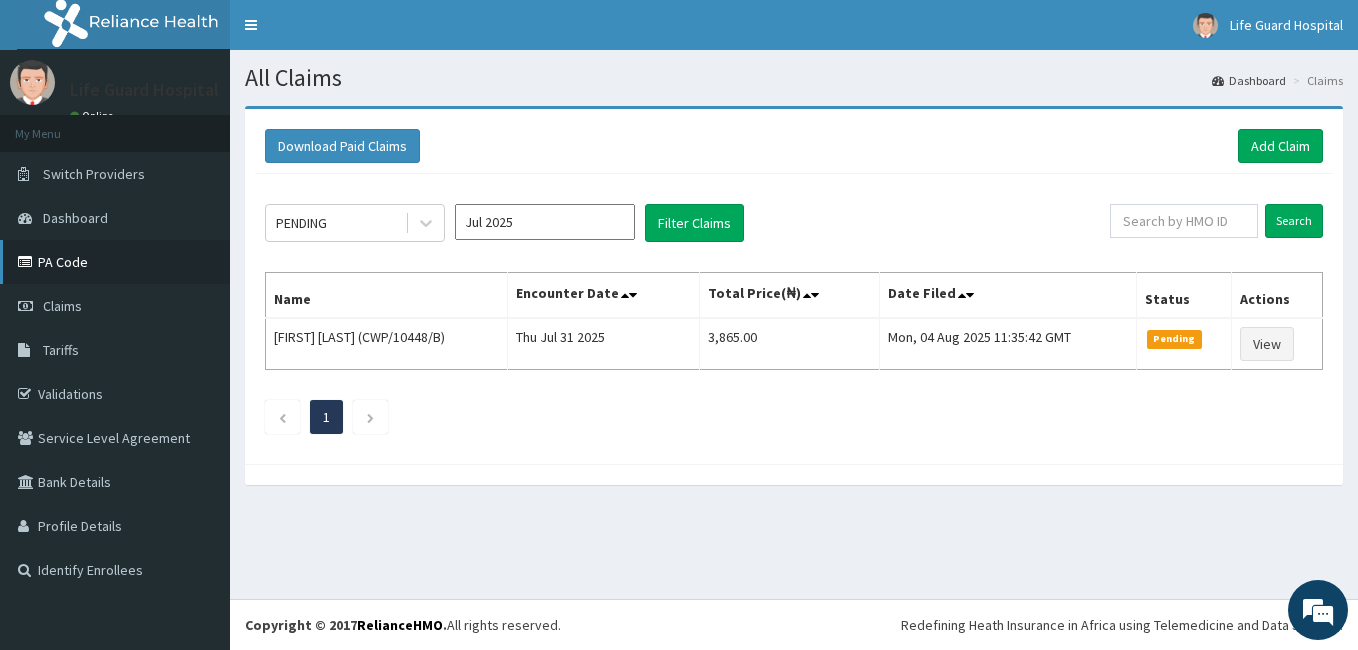 click on "PA Code" at bounding box center (115, 262) 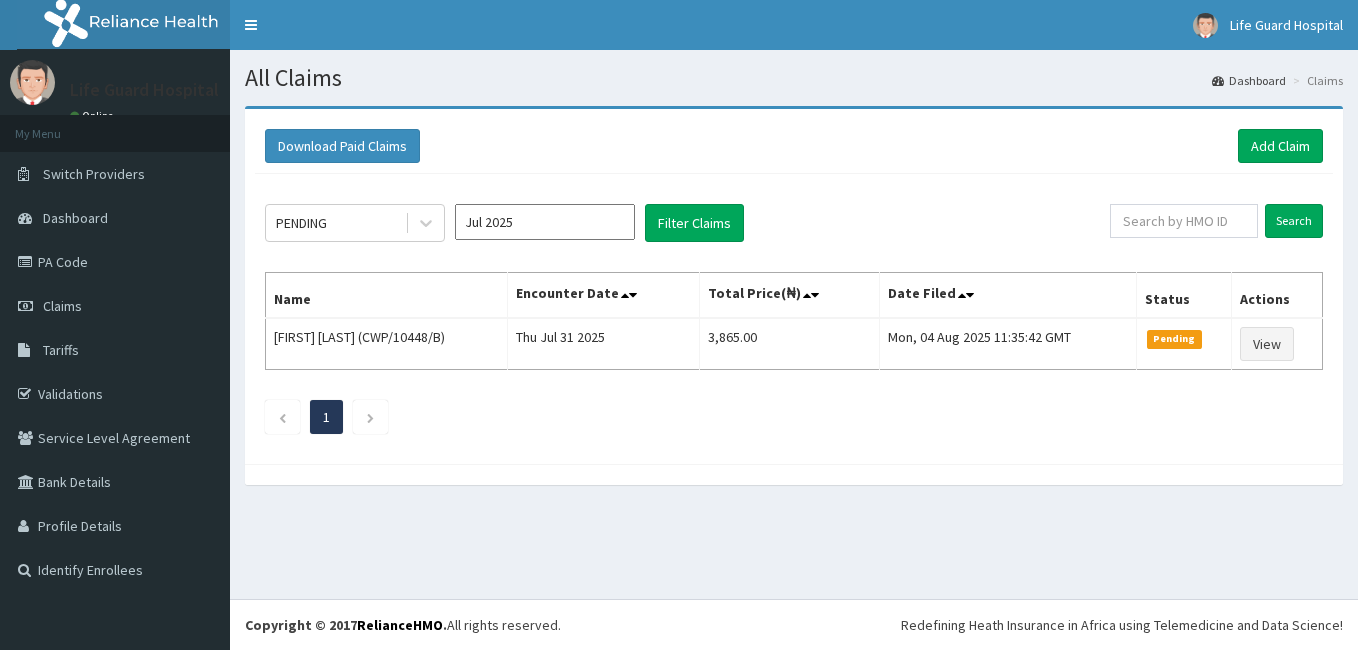 scroll, scrollTop: 0, scrollLeft: 0, axis: both 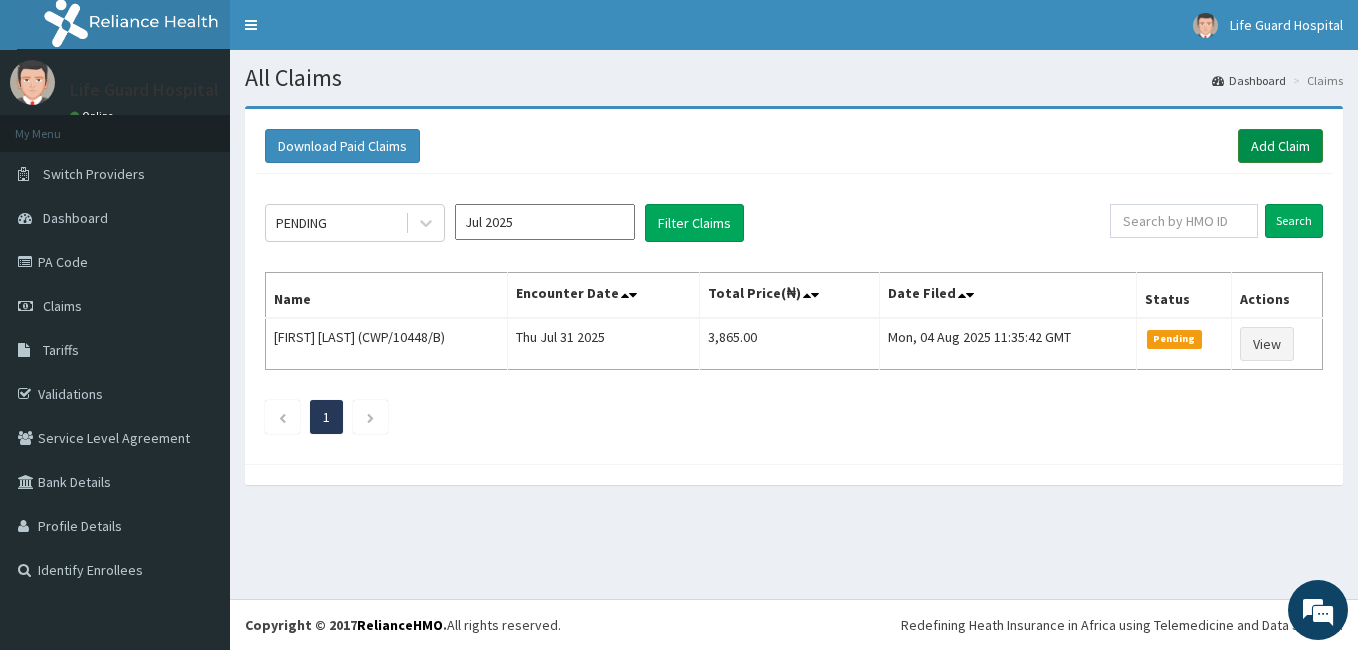 click on "Add Claim" at bounding box center [1280, 146] 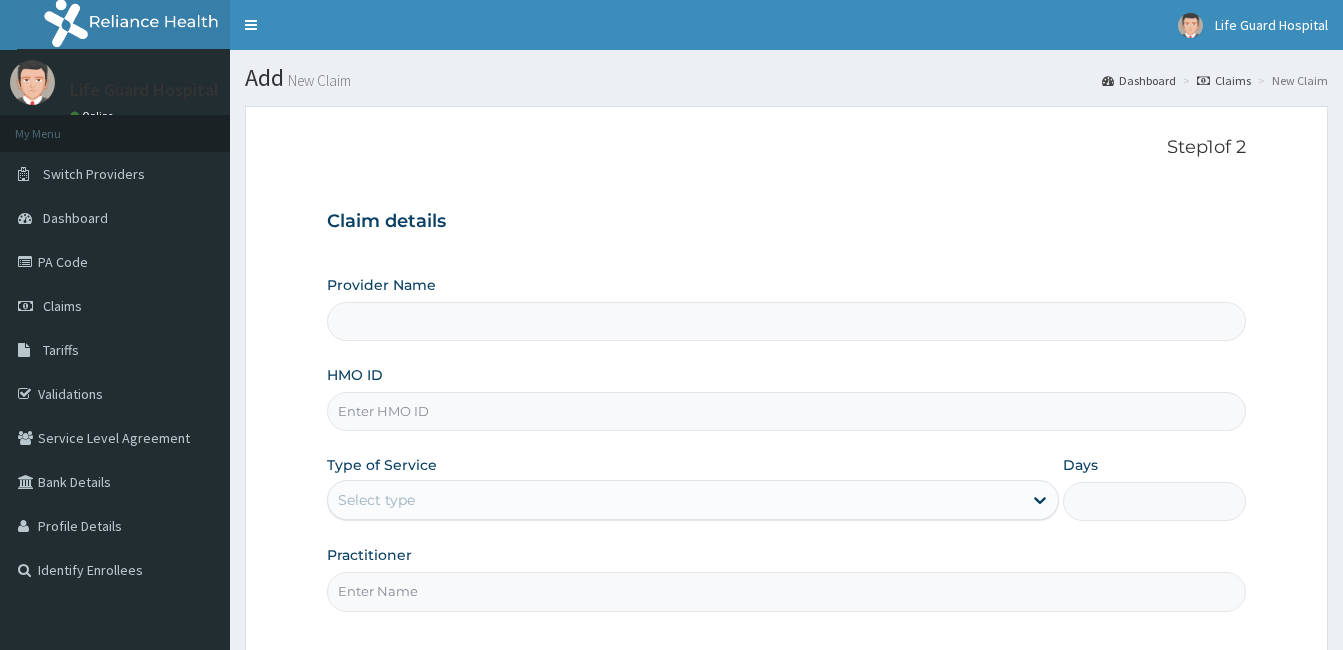 scroll, scrollTop: 0, scrollLeft: 0, axis: both 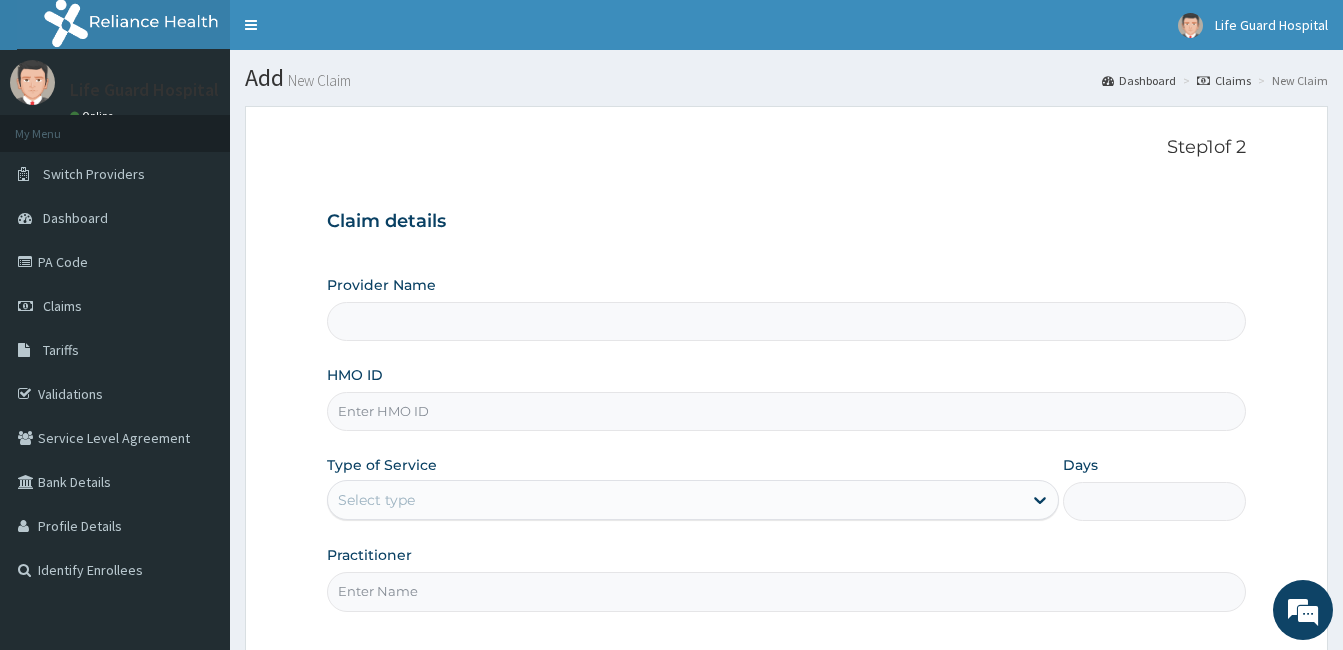 click on "HMO ID" at bounding box center [786, 411] 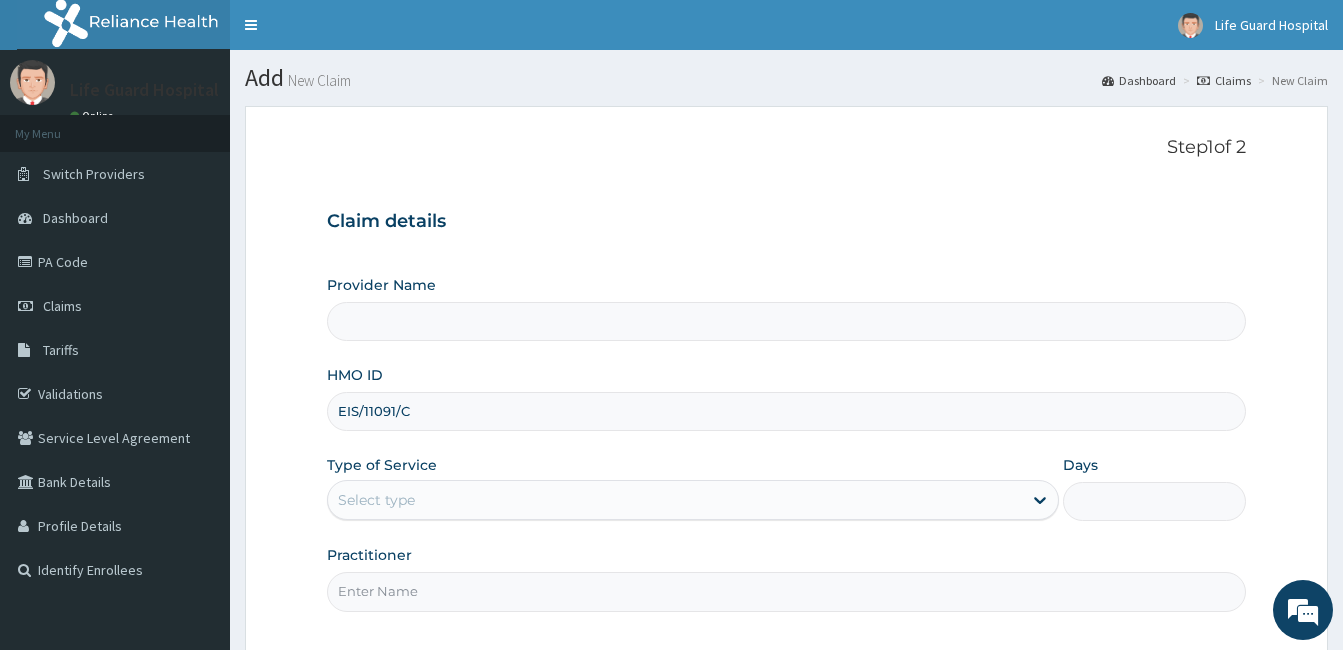 type on "Life Guard Hospital" 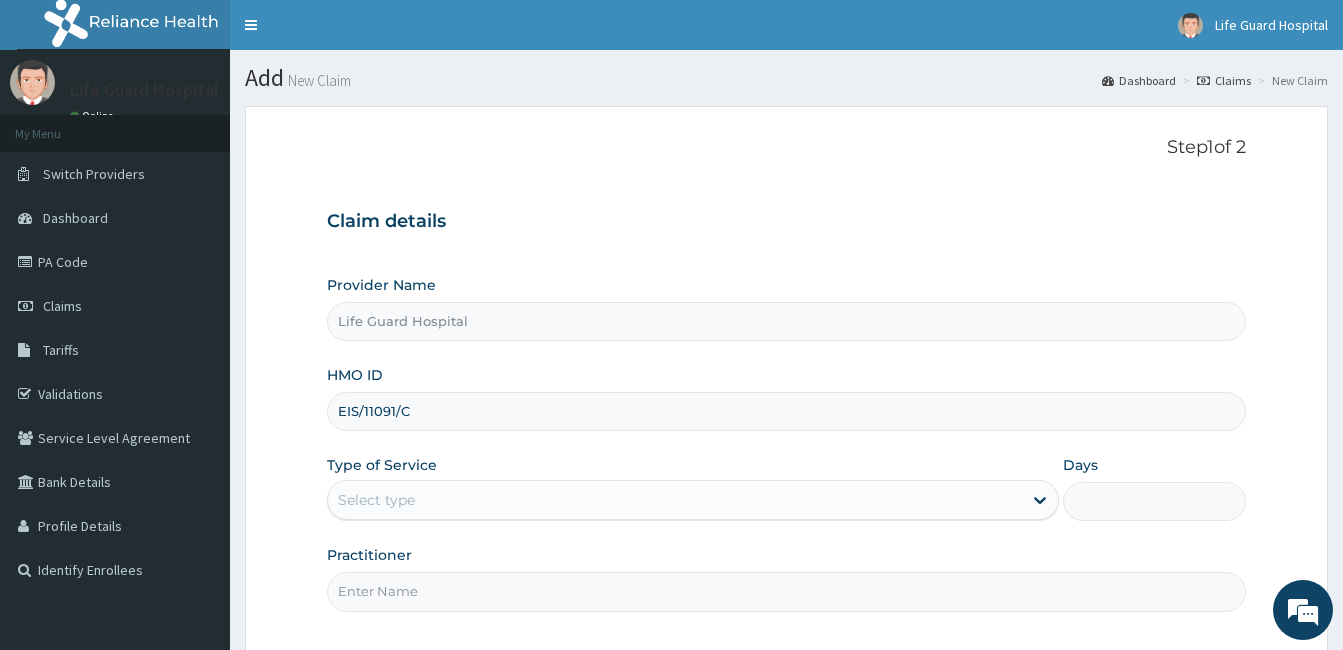 type on "EIS/11091/C" 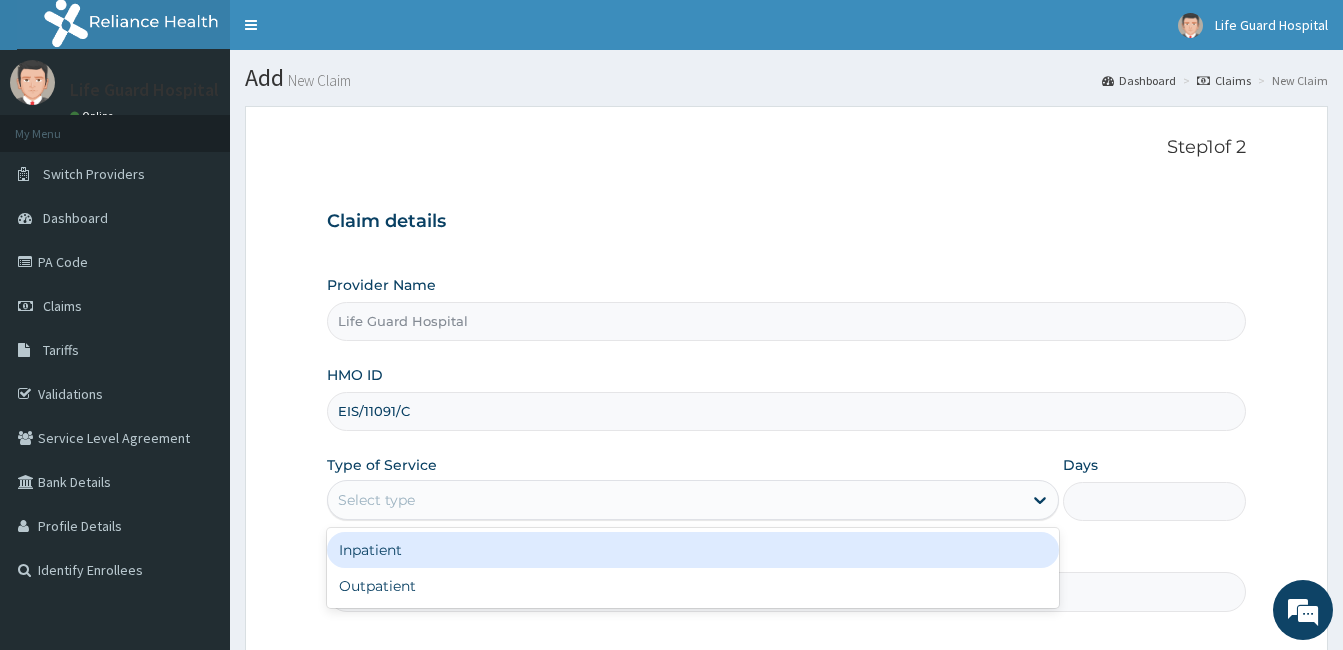 click on "Select type" at bounding box center (376, 500) 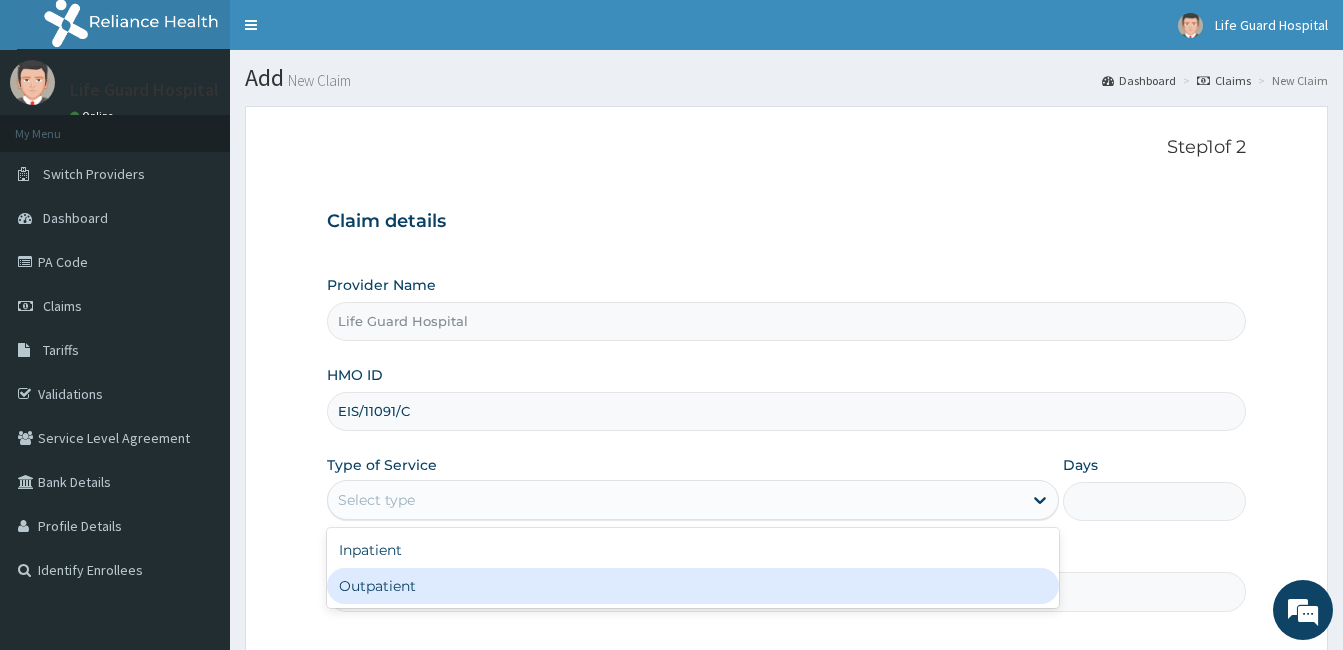 click on "Outpatient" at bounding box center [693, 586] 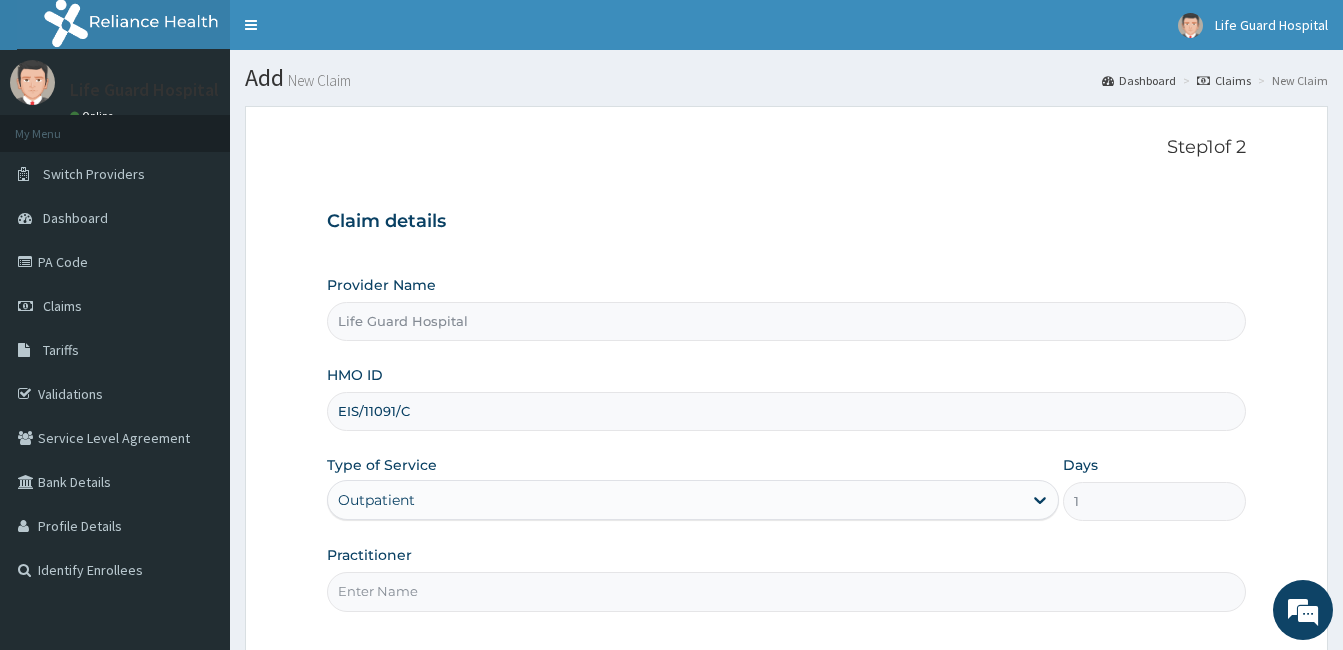 scroll, scrollTop: 185, scrollLeft: 0, axis: vertical 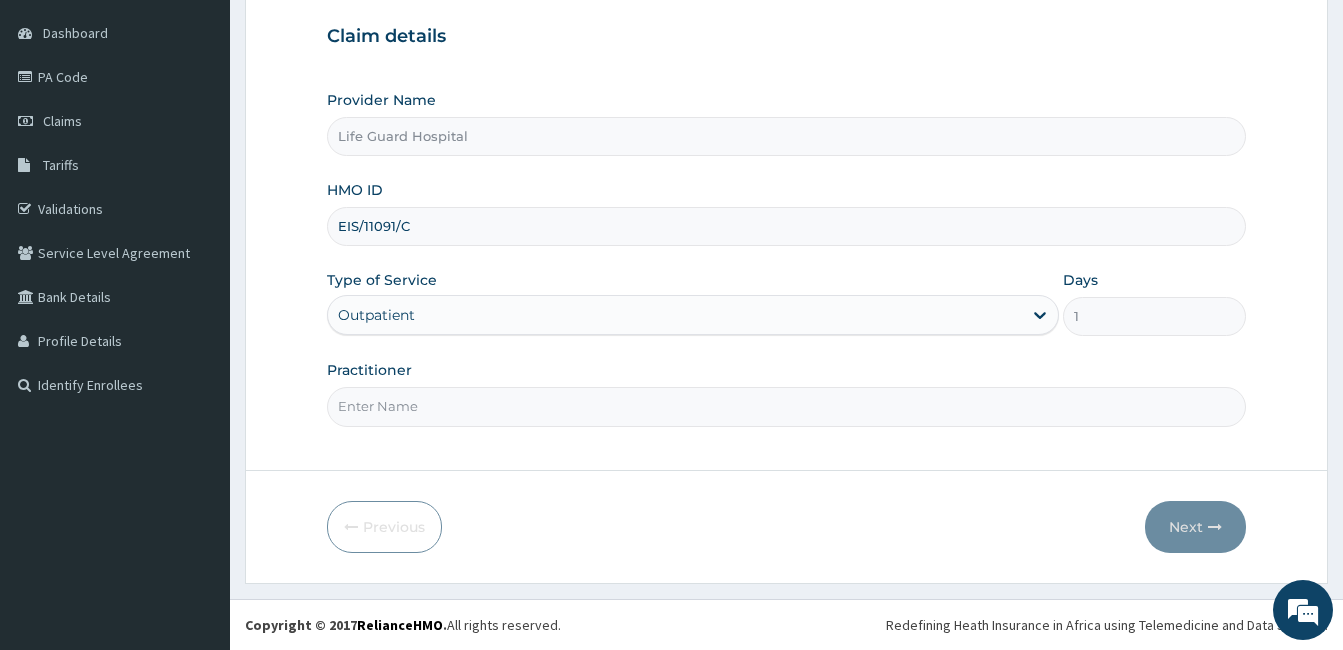 click on "Practitioner" at bounding box center (786, 406) 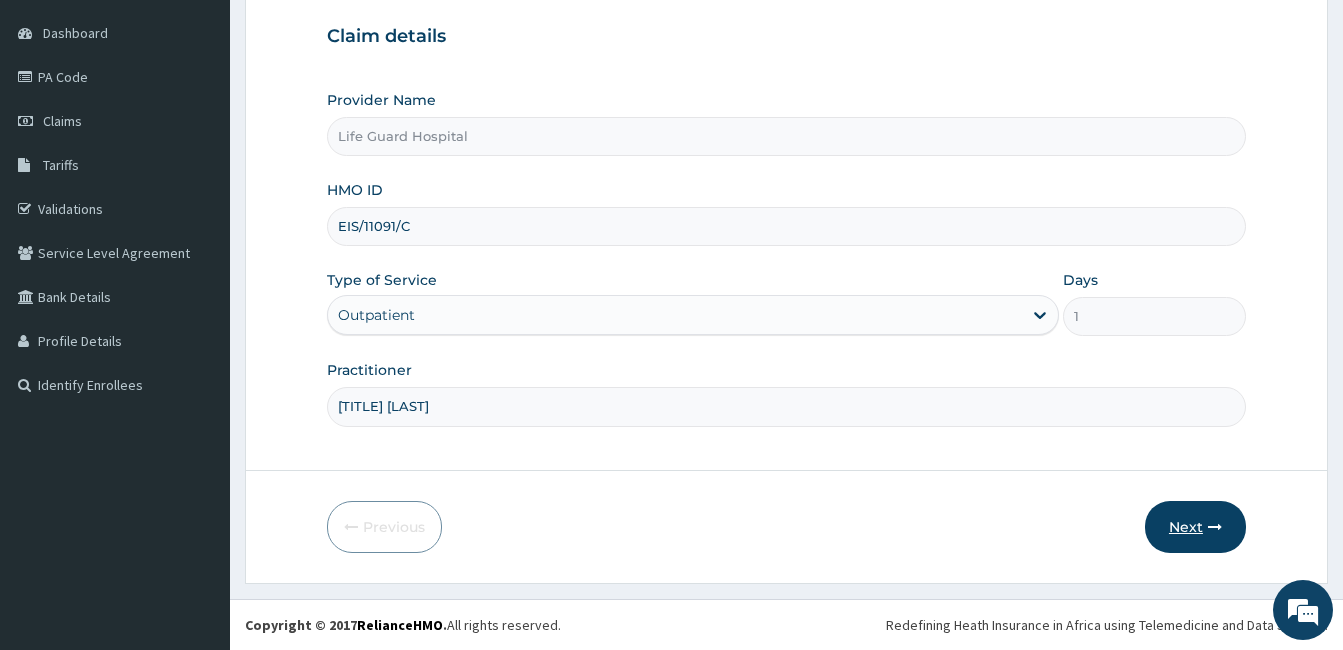 click on "Next" at bounding box center (1195, 527) 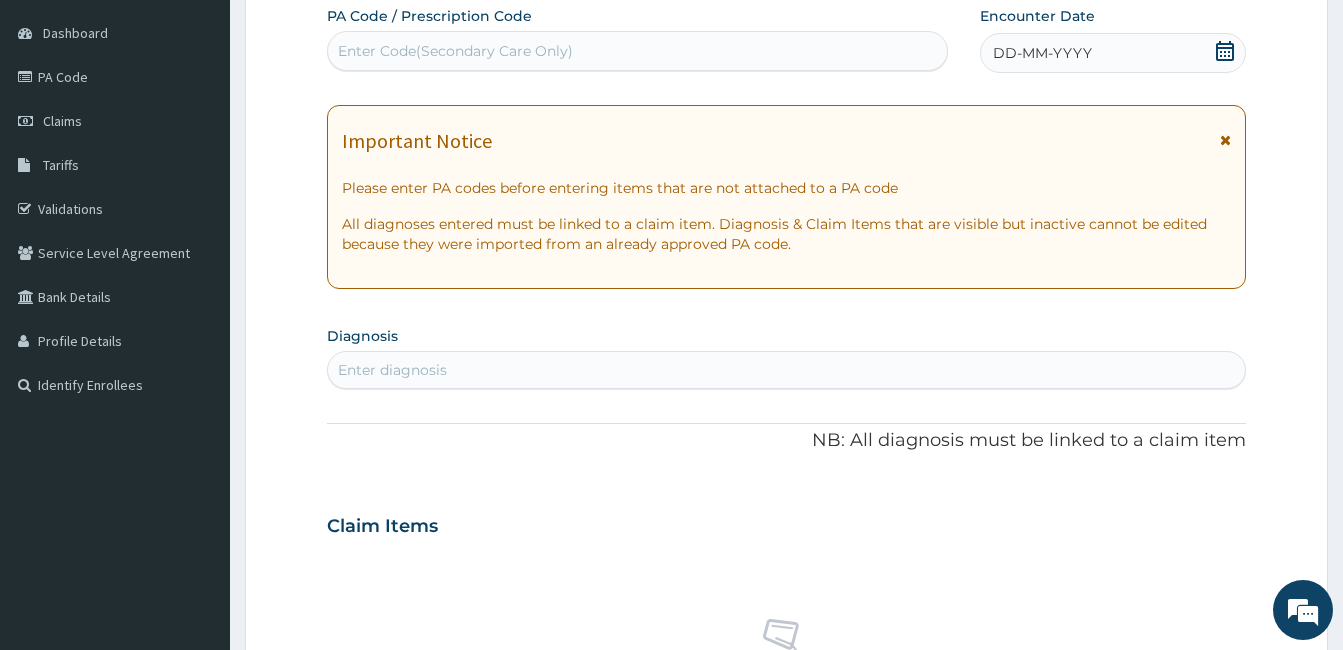 click on "DD-MM-YYYY" at bounding box center [1113, 53] 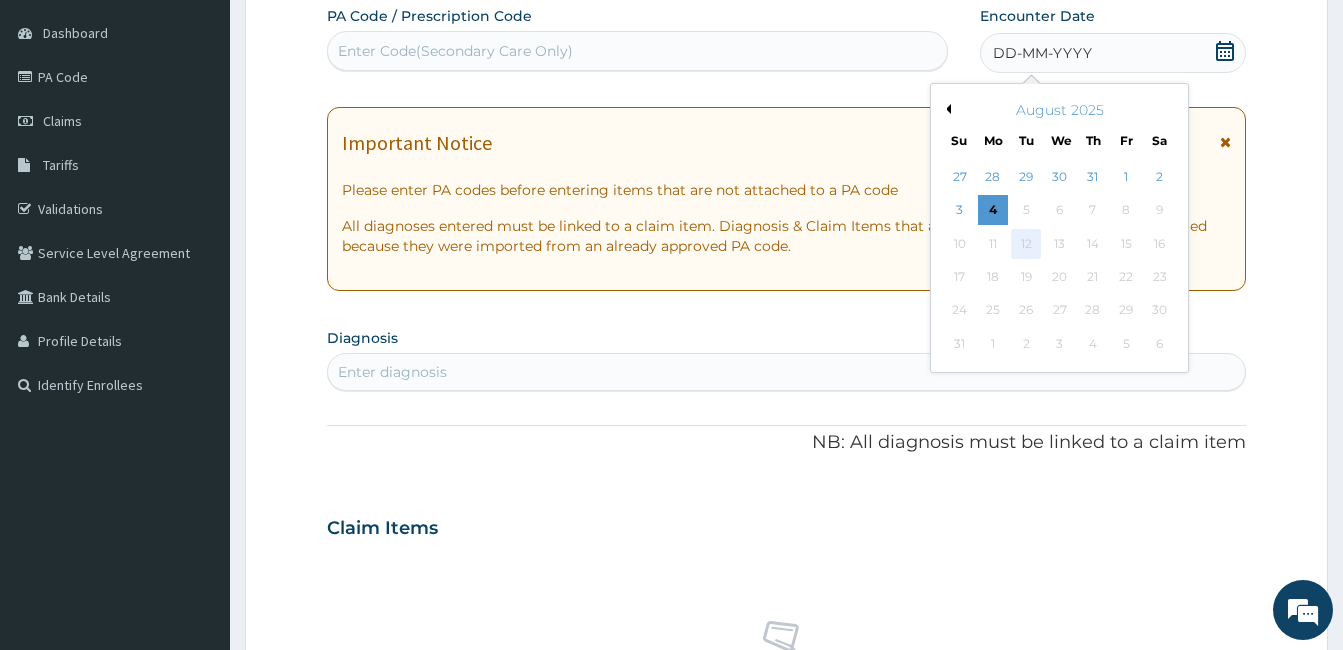 scroll, scrollTop: 0, scrollLeft: 0, axis: both 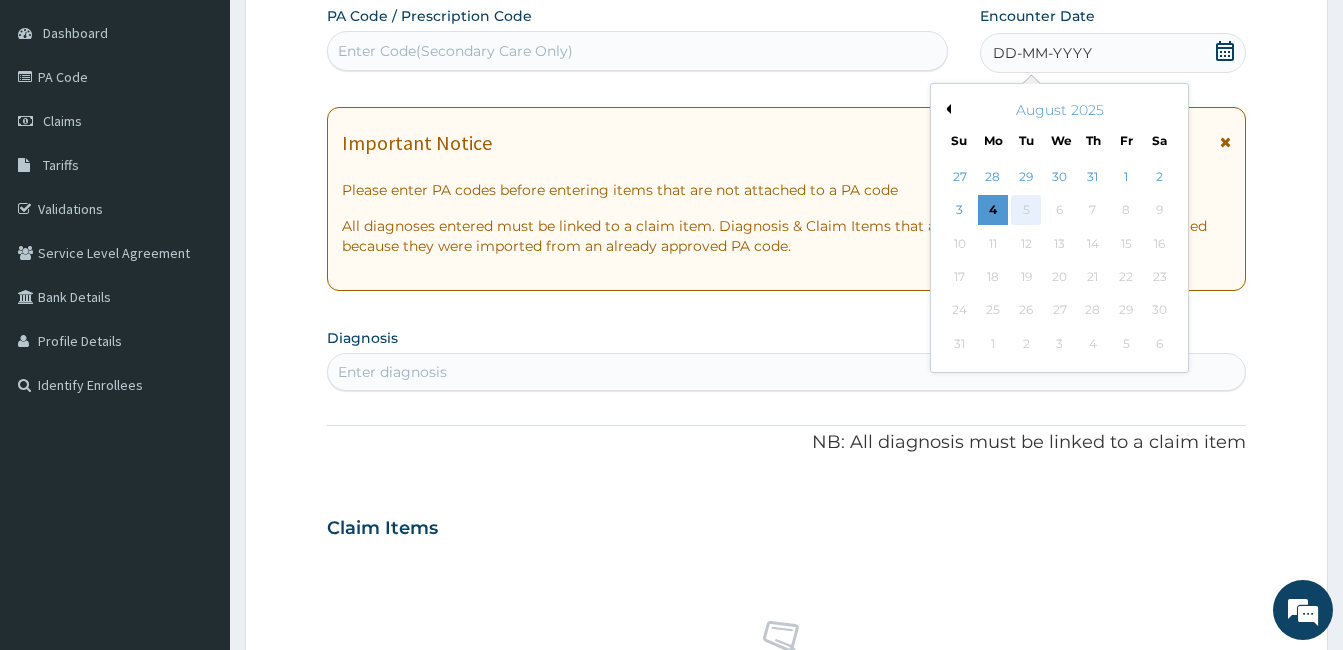 click on "5" at bounding box center (1026, 211) 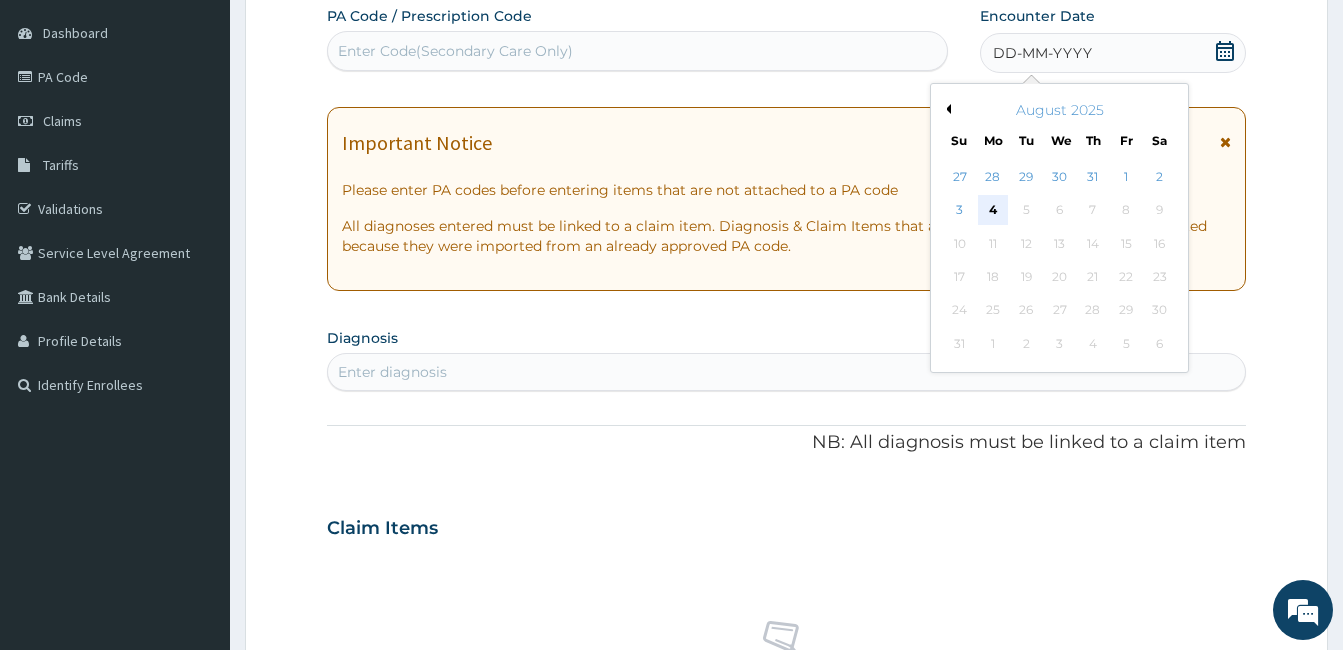 click on "4" at bounding box center (993, 211) 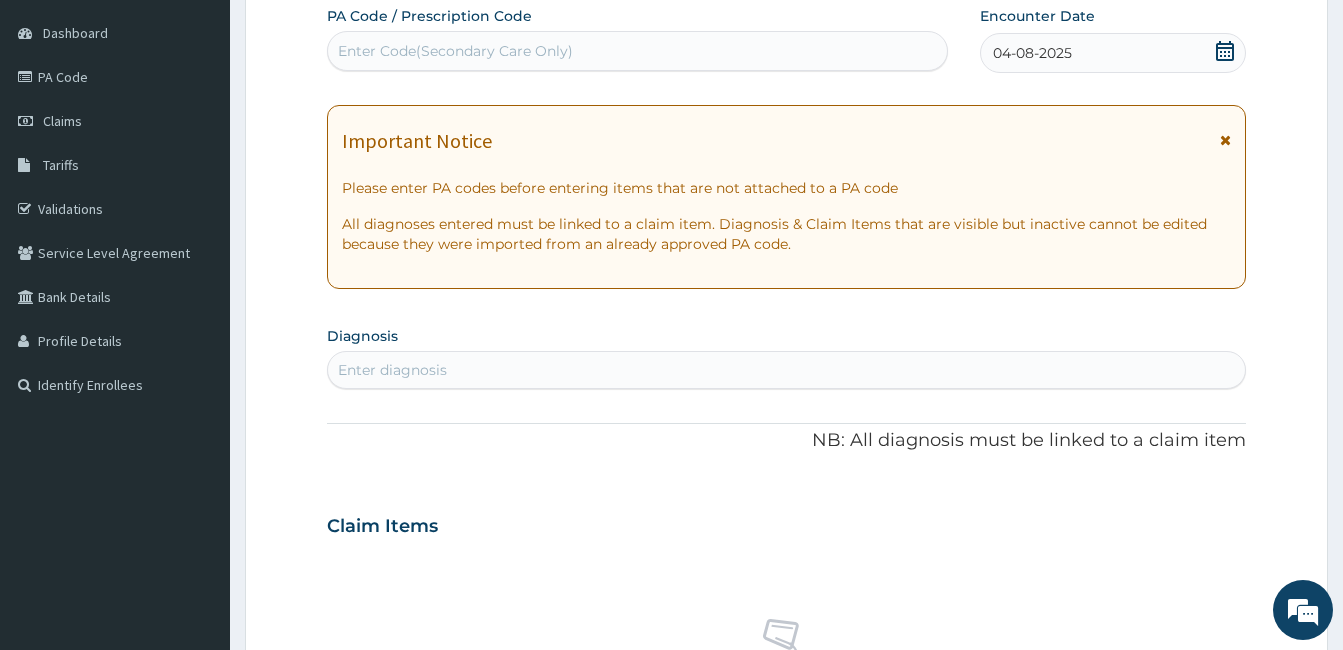 click on "Enter diagnosis" at bounding box center (786, 370) 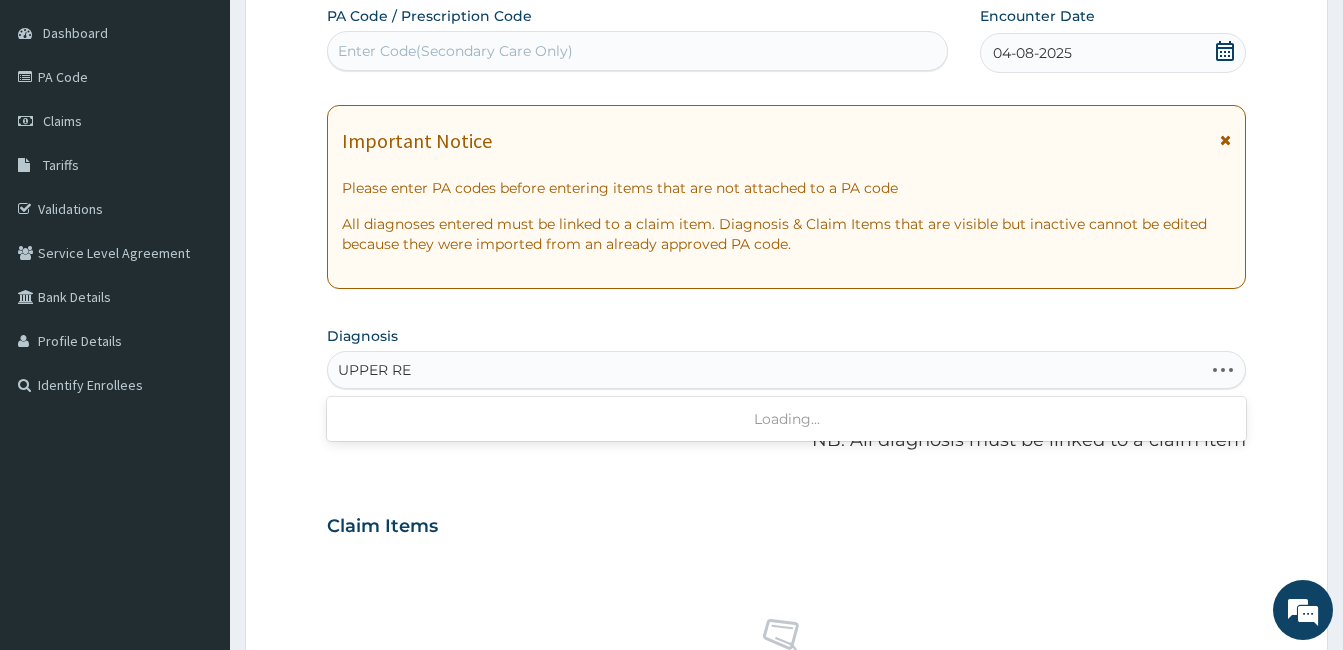 type on "UPPER RES" 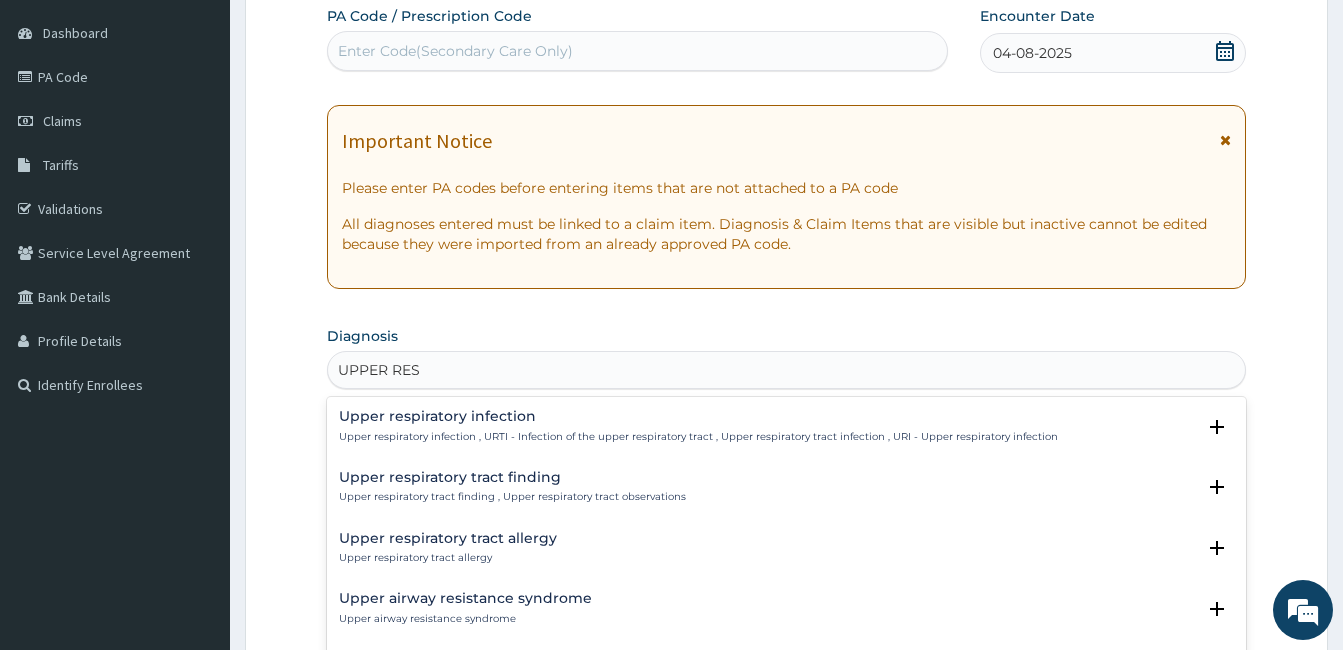 click on "Upper respiratory infection" at bounding box center (698, 416) 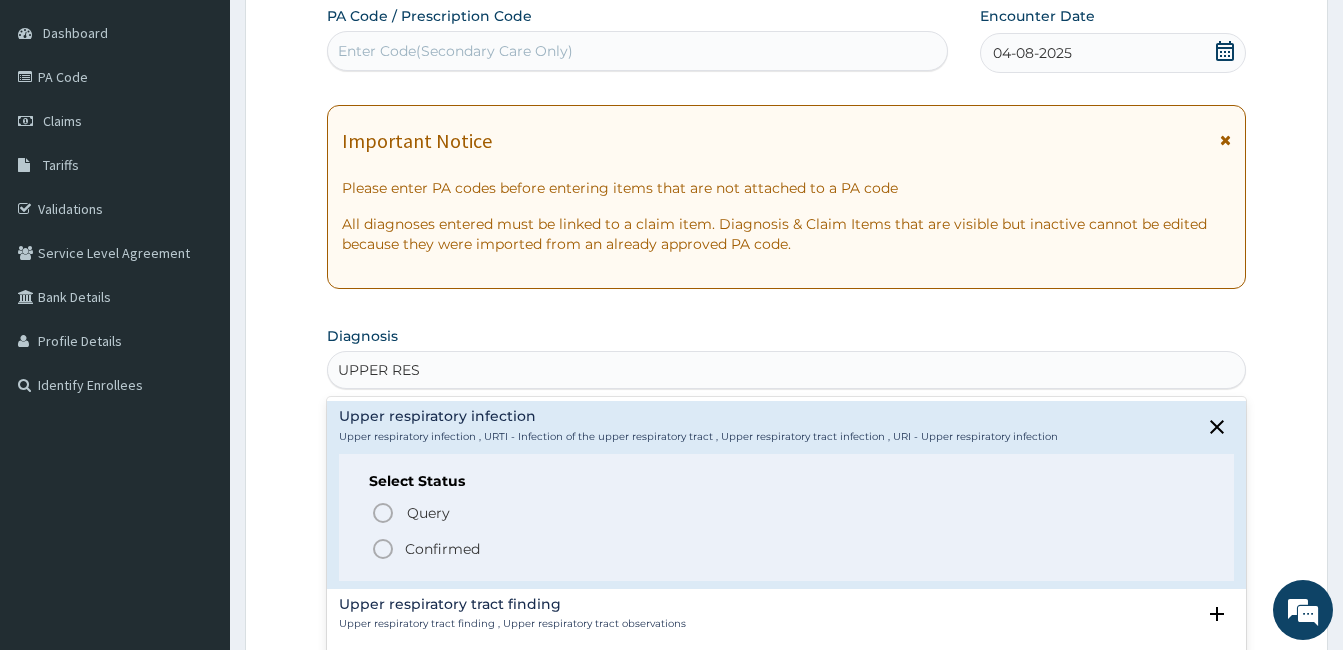 click on "Confirmed" at bounding box center [442, 549] 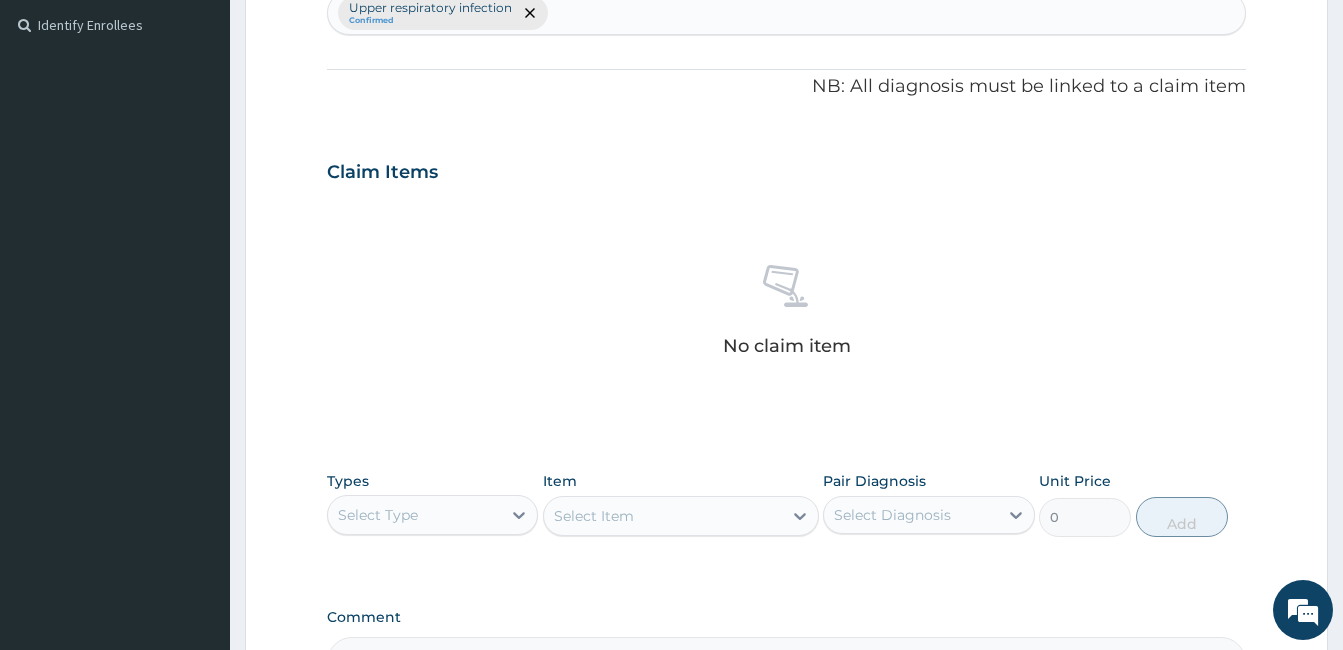 scroll, scrollTop: 585, scrollLeft: 0, axis: vertical 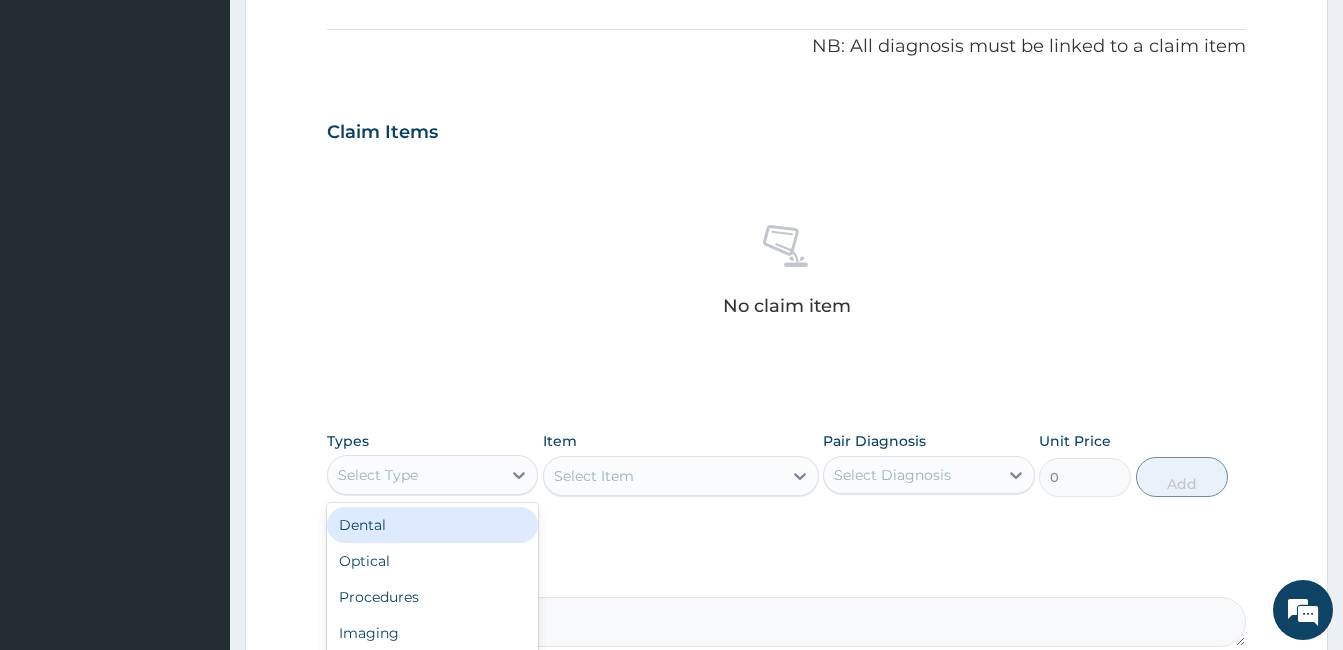 click on "Select Type" at bounding box center [414, 475] 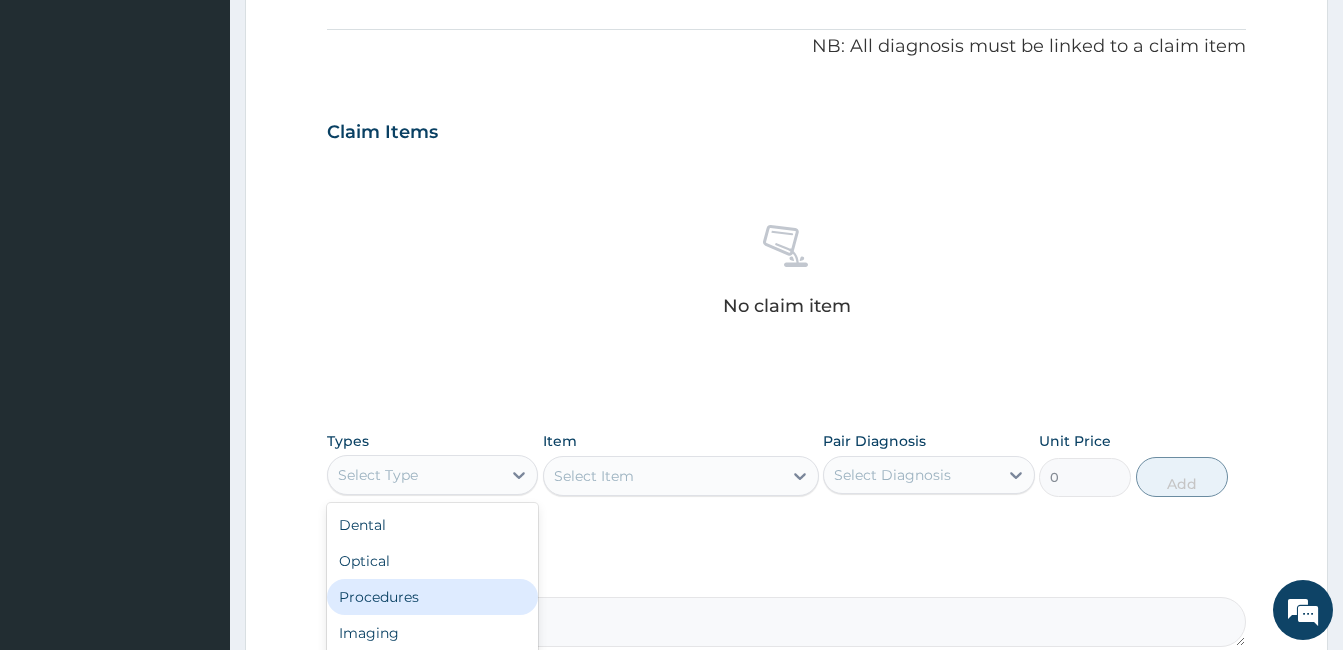 click on "Procedures" at bounding box center [432, 597] 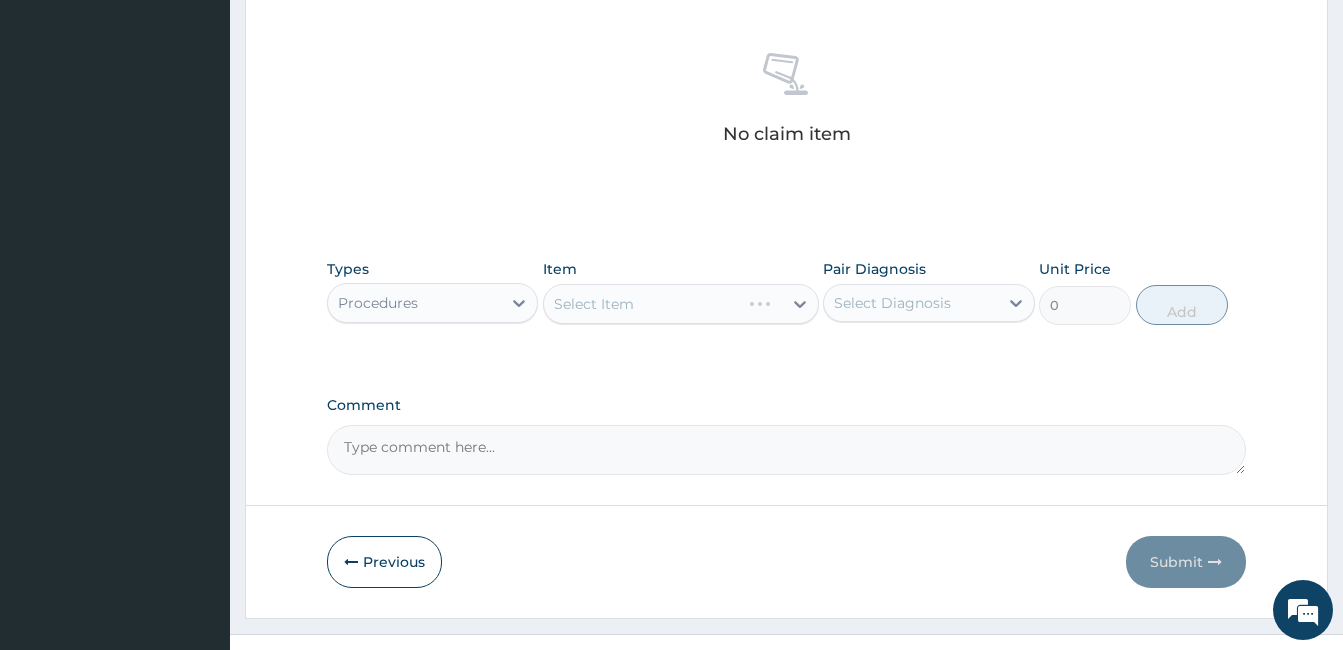 scroll, scrollTop: 792, scrollLeft: 0, axis: vertical 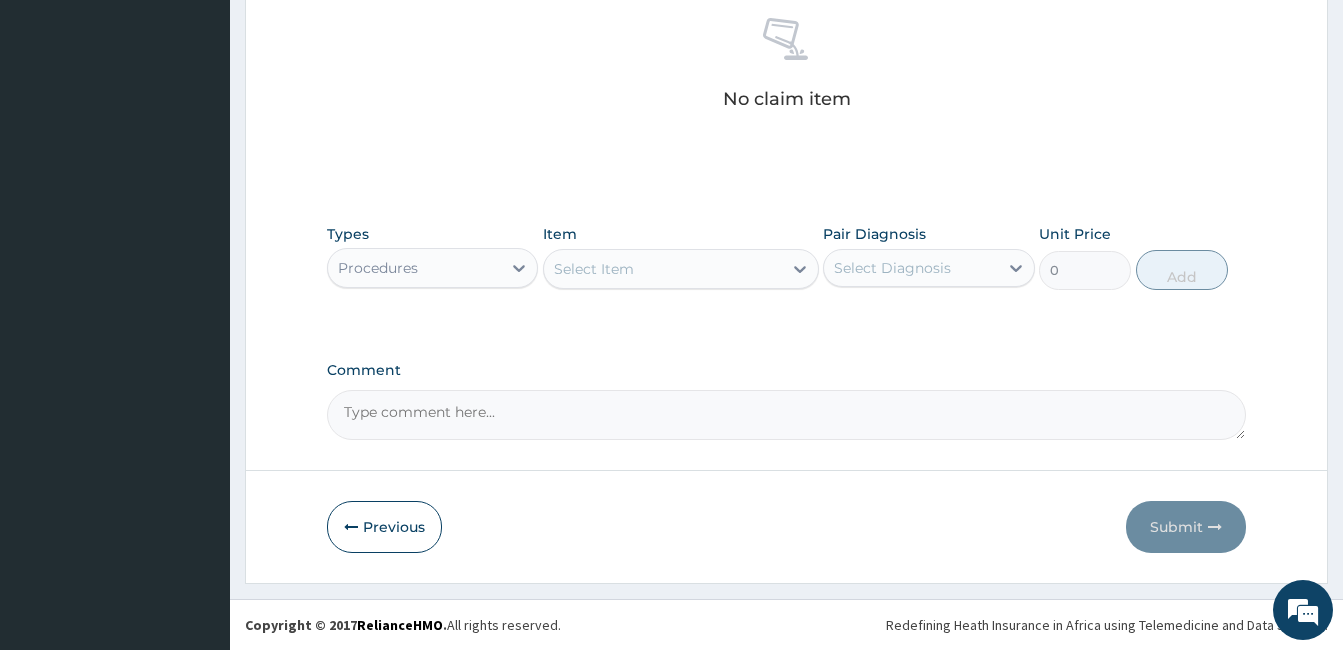 click on "Select Item" at bounding box center [663, 269] 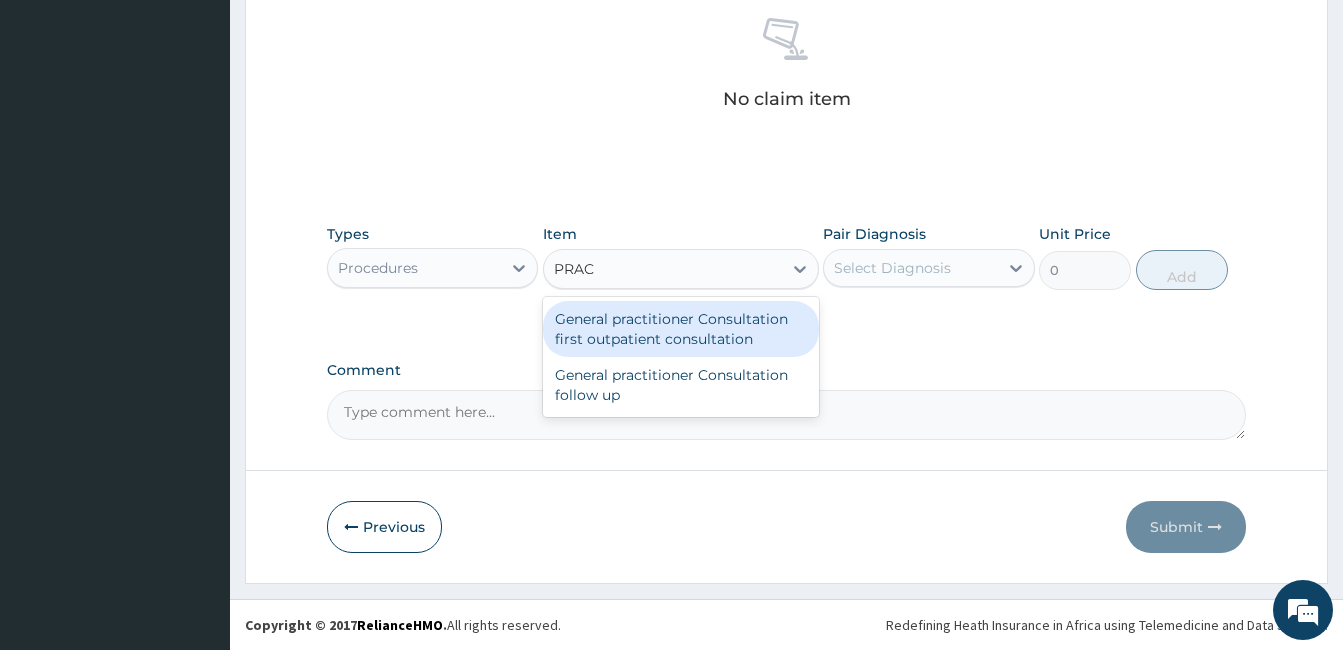 type on "PRAC" 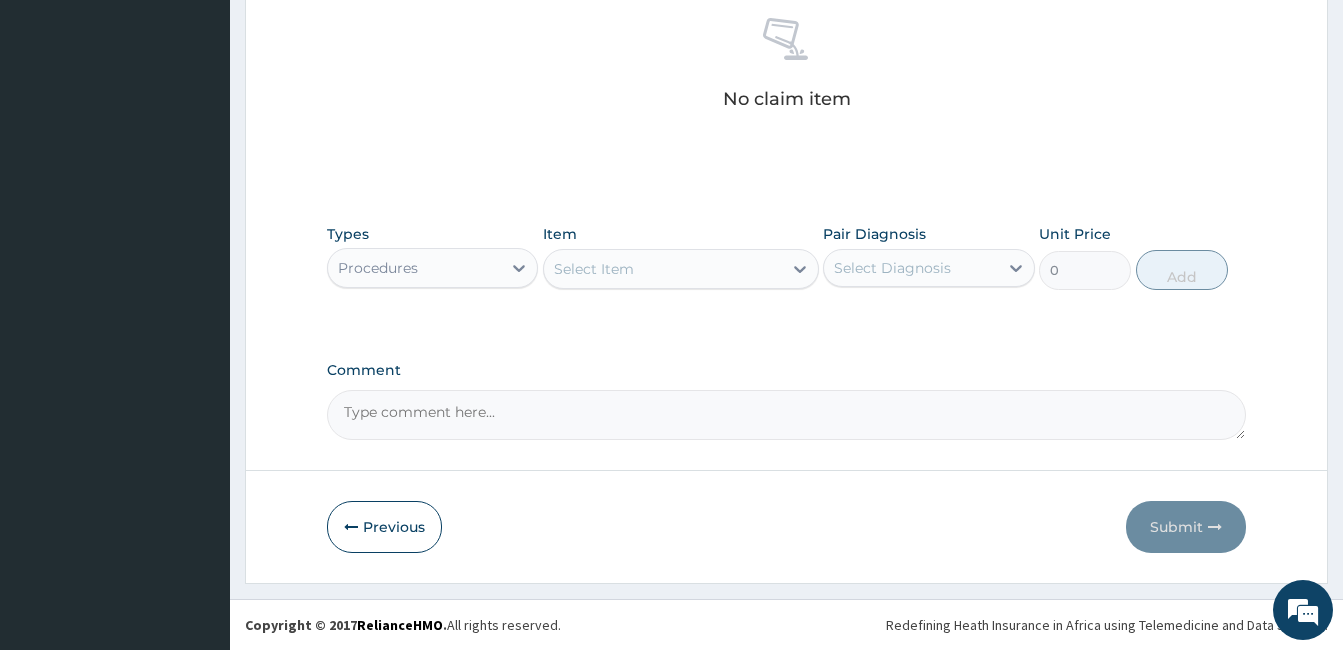 drag, startPoint x: 707, startPoint y: 294, endPoint x: 735, endPoint y: 271, distance: 36.23534 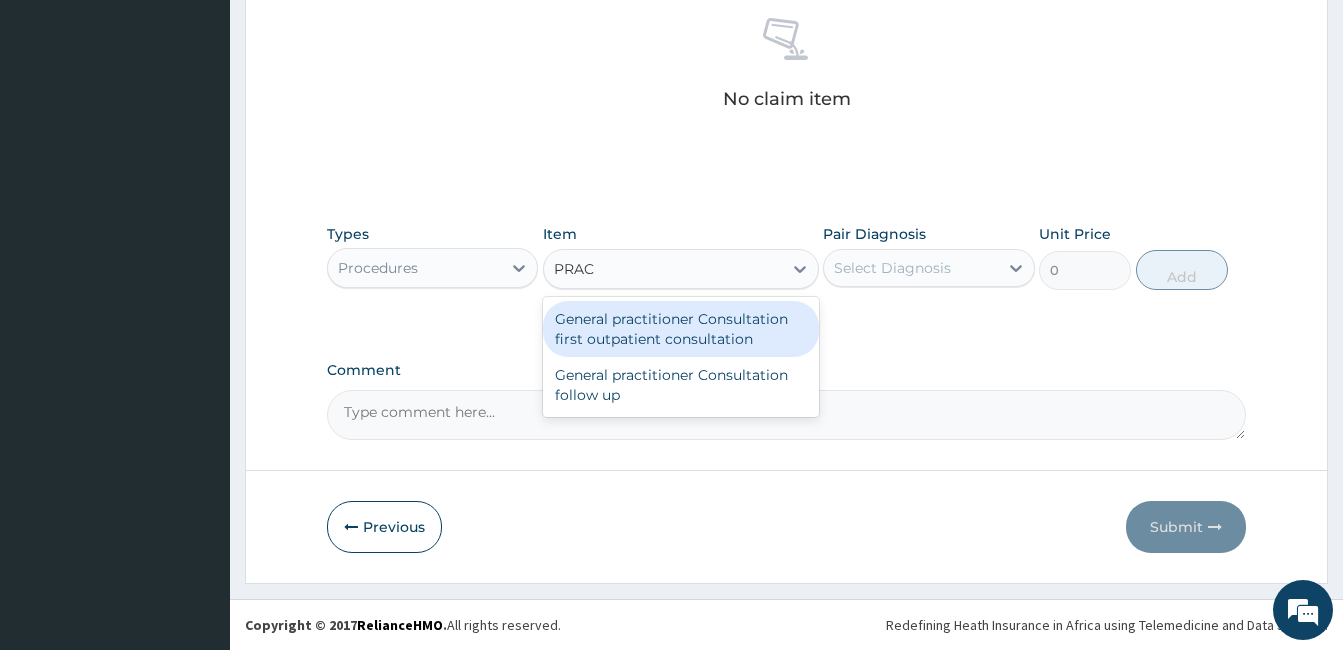 type on "PRACT" 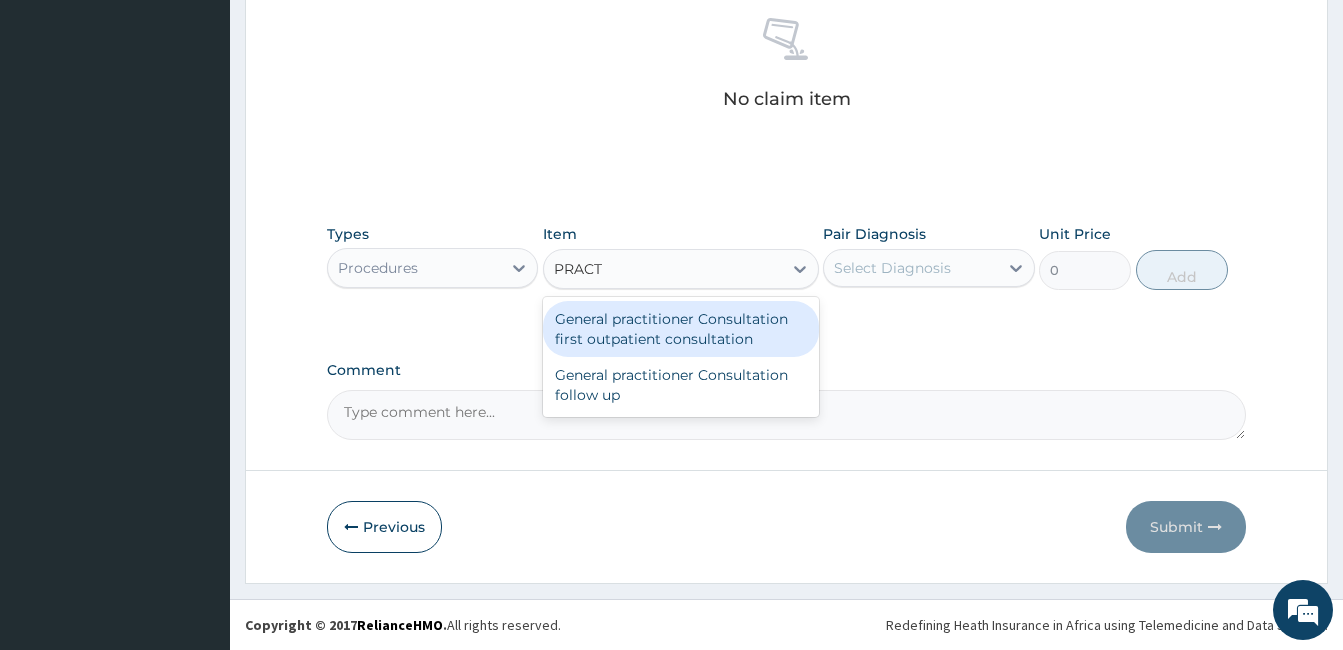 click on "General practitioner Consultation first outpatient consultation" at bounding box center (681, 329) 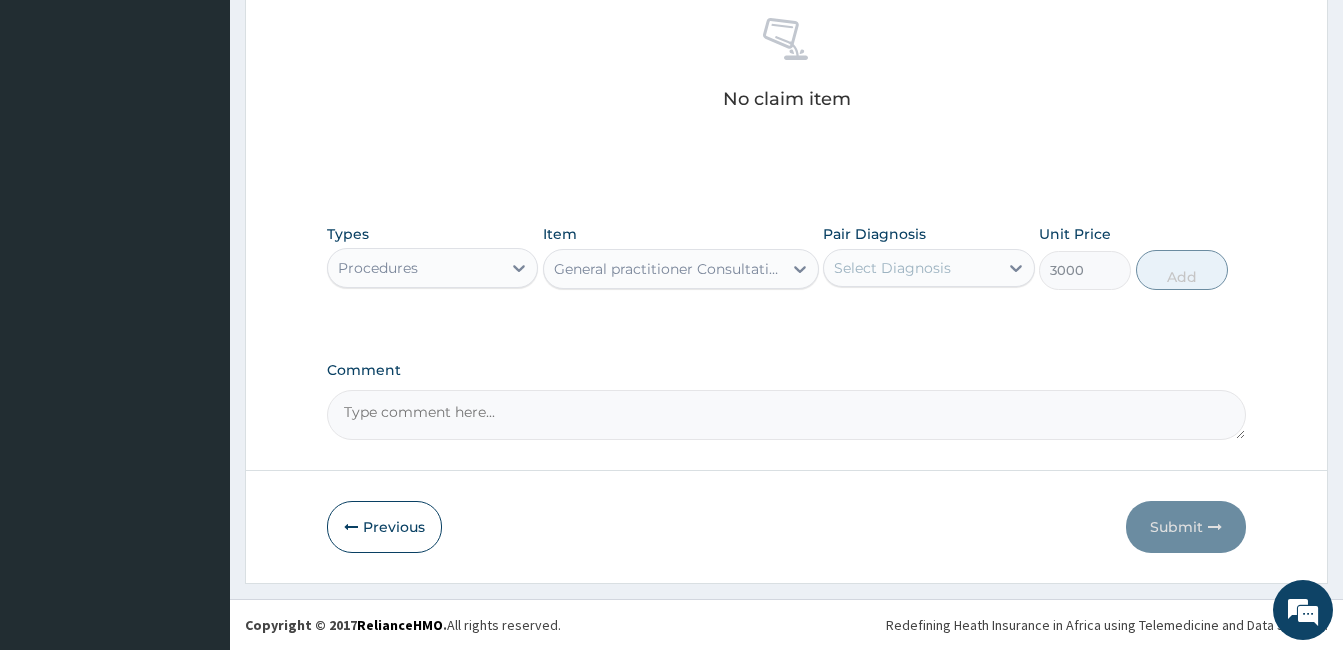 click on "Types Procedures Item General practitioner Consultation first outpatient consultation Pair Diagnosis Select Diagnosis Unit Price 3000 Add" at bounding box center (786, 257) 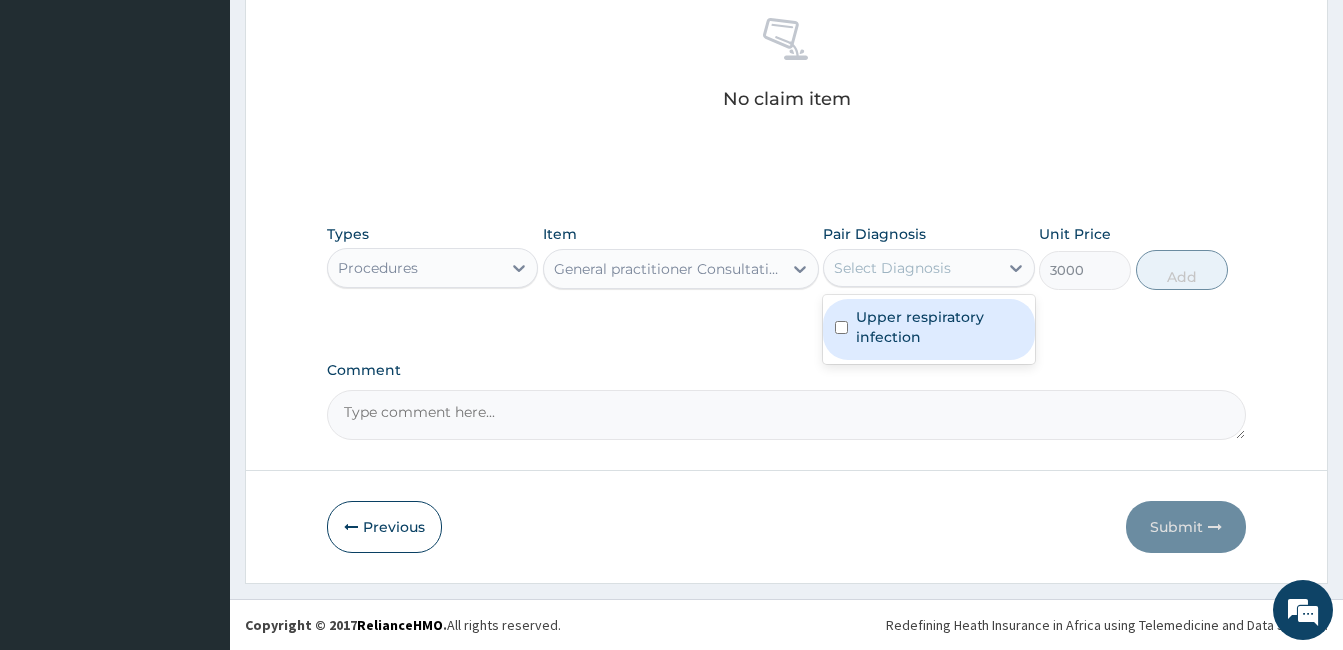click on "Select Diagnosis" at bounding box center (892, 268) 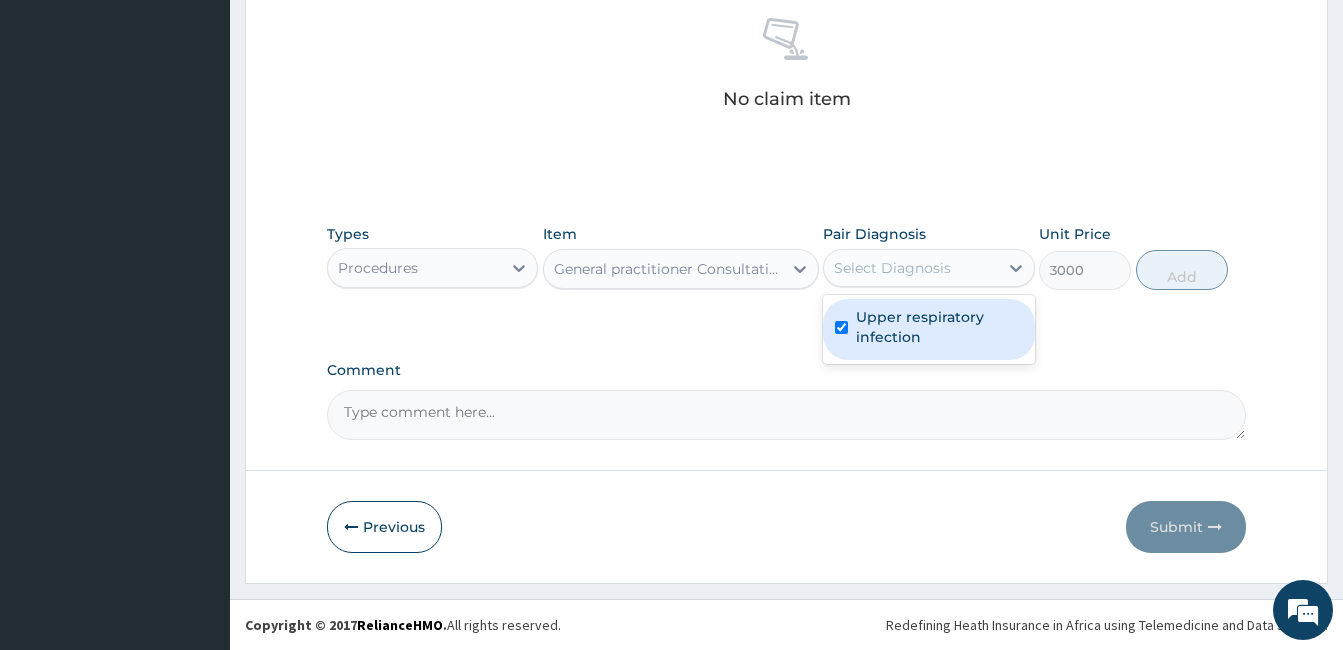 checkbox on "true" 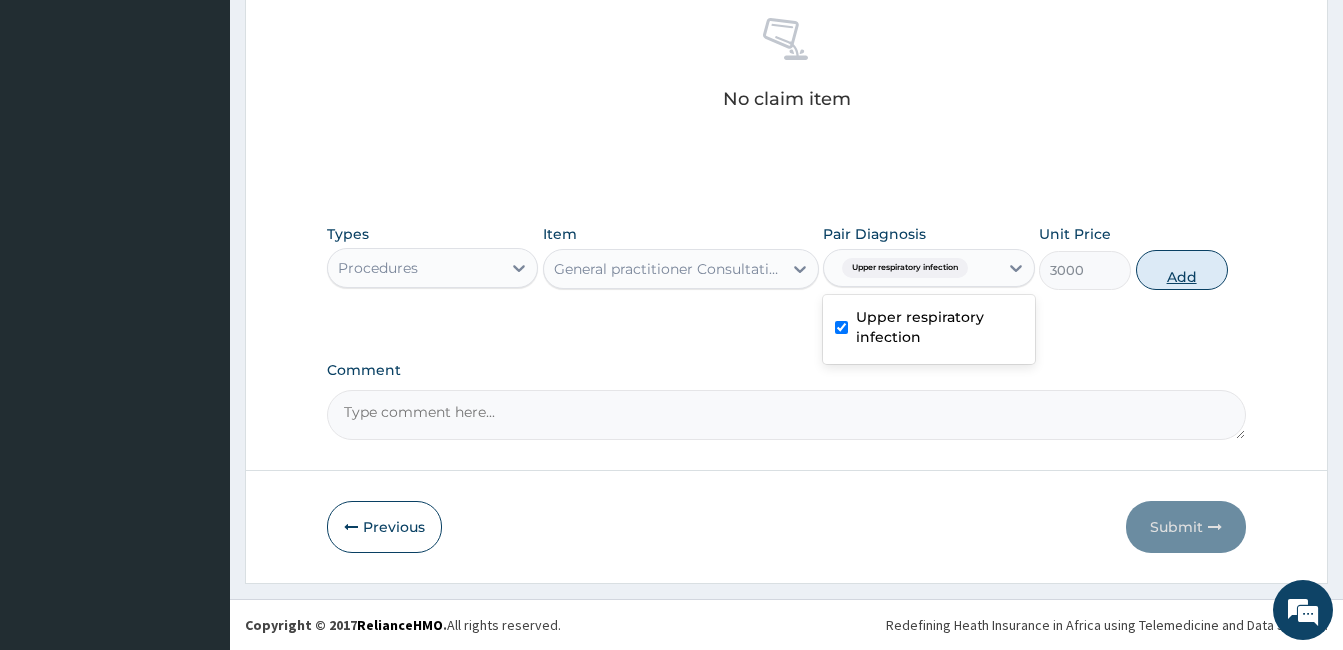 click on "Add" at bounding box center (1182, 270) 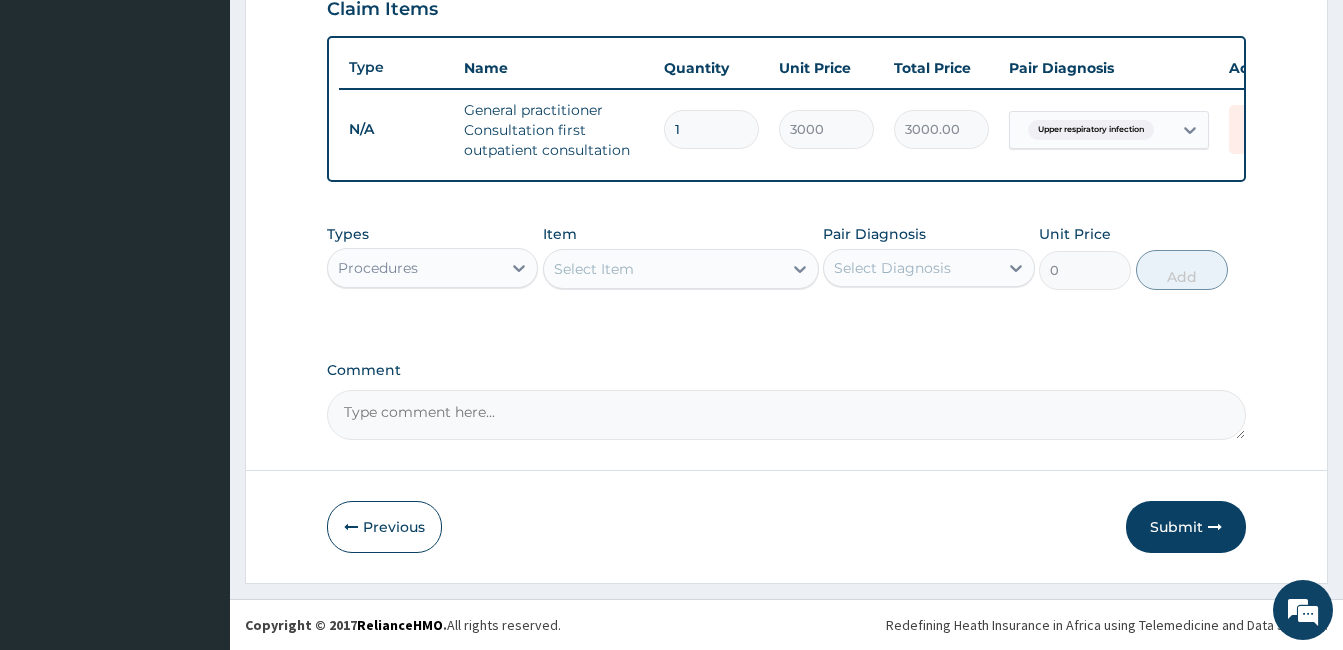 scroll, scrollTop: 723, scrollLeft: 0, axis: vertical 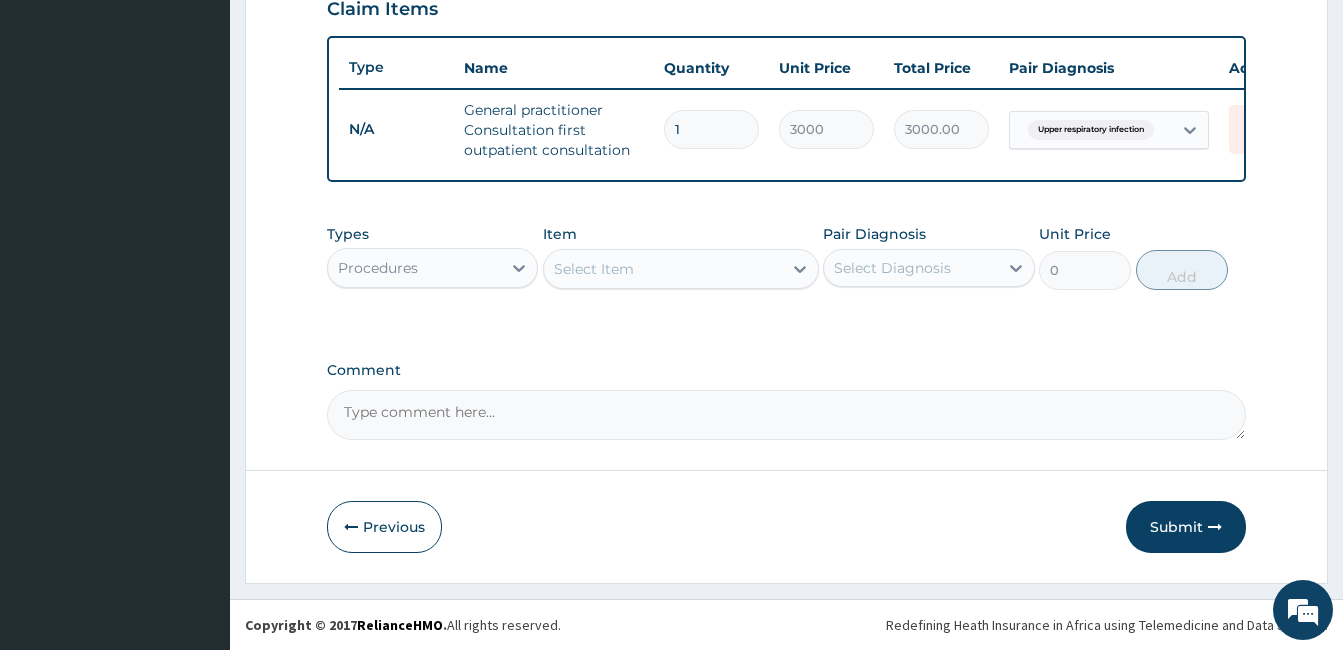 click on "Procedures" at bounding box center (414, 268) 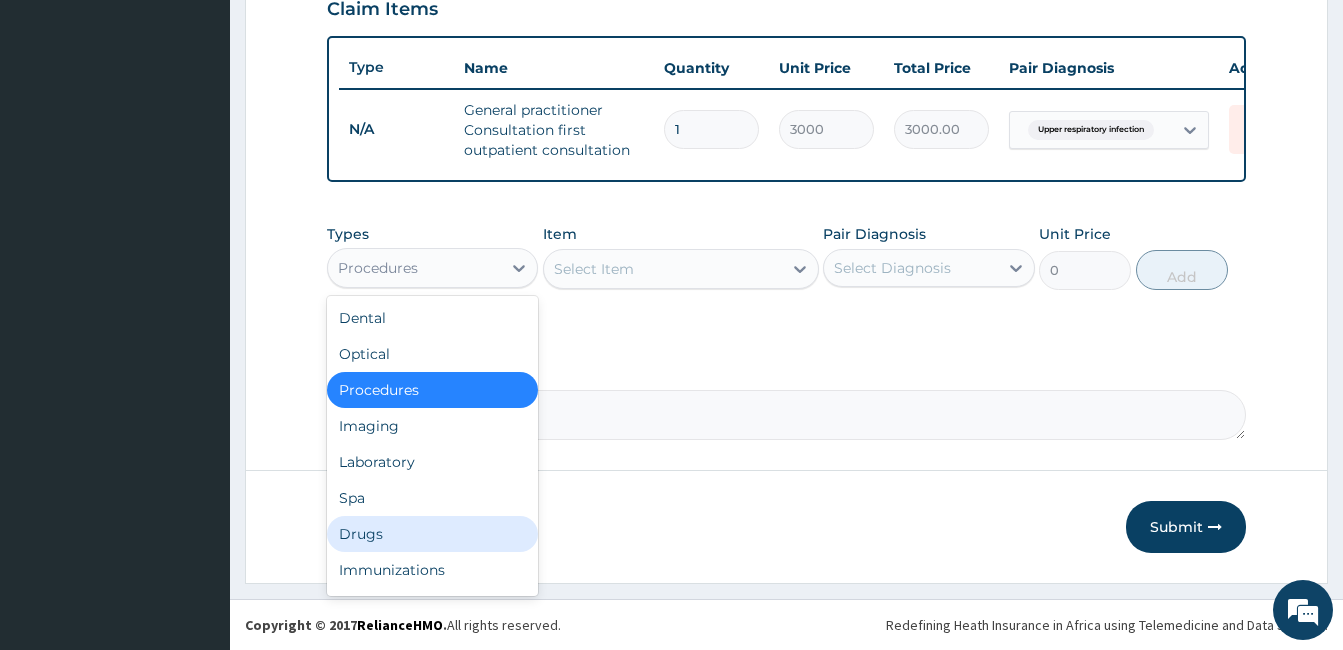 click on "Drugs" at bounding box center [432, 534] 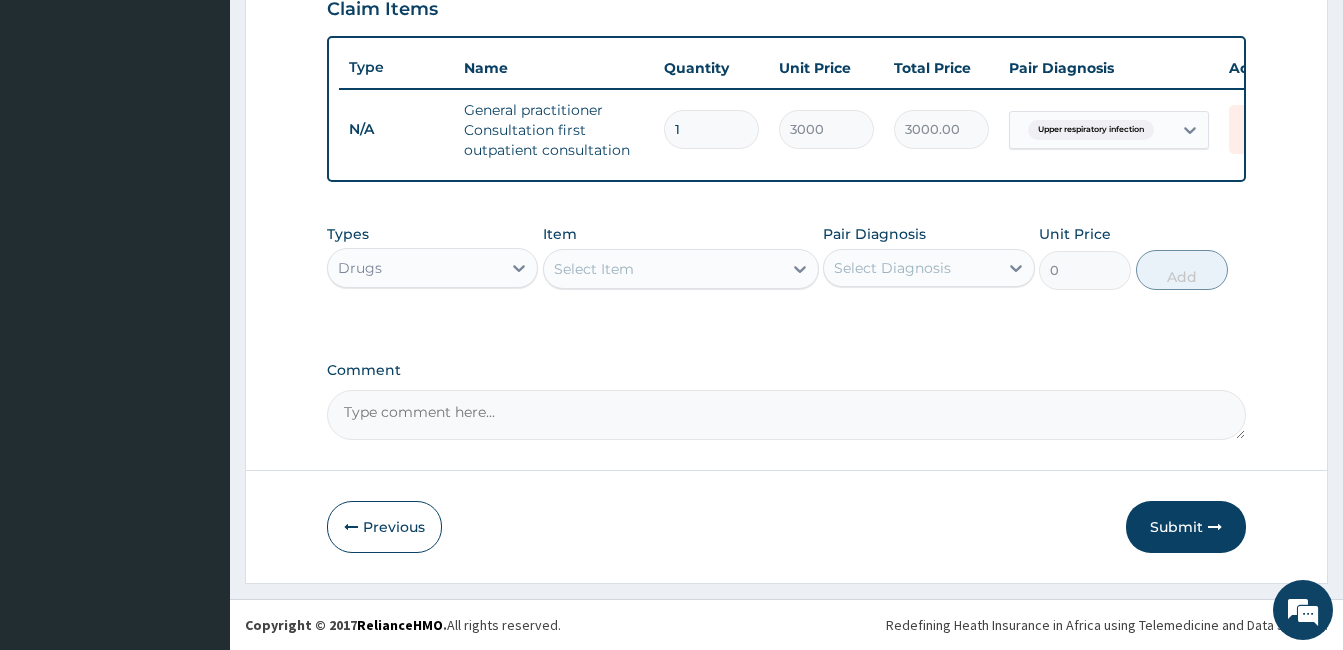 click on "Select Item" at bounding box center (663, 269) 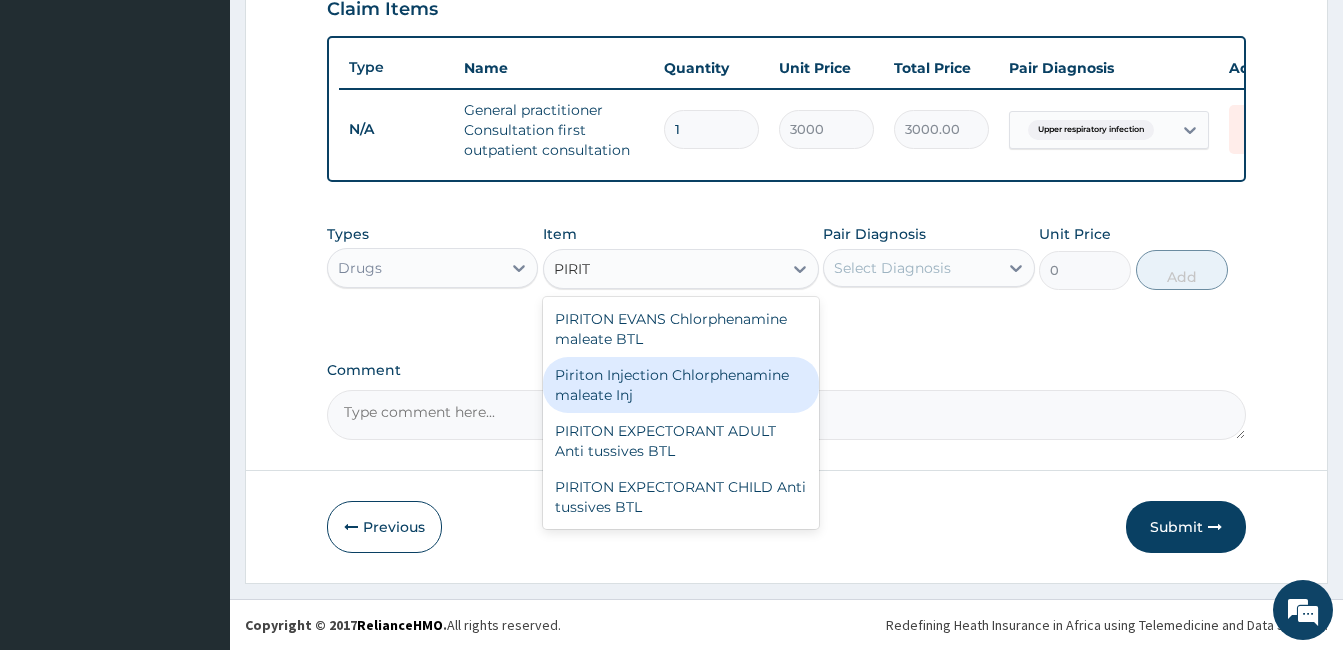 type on "PIRIT" 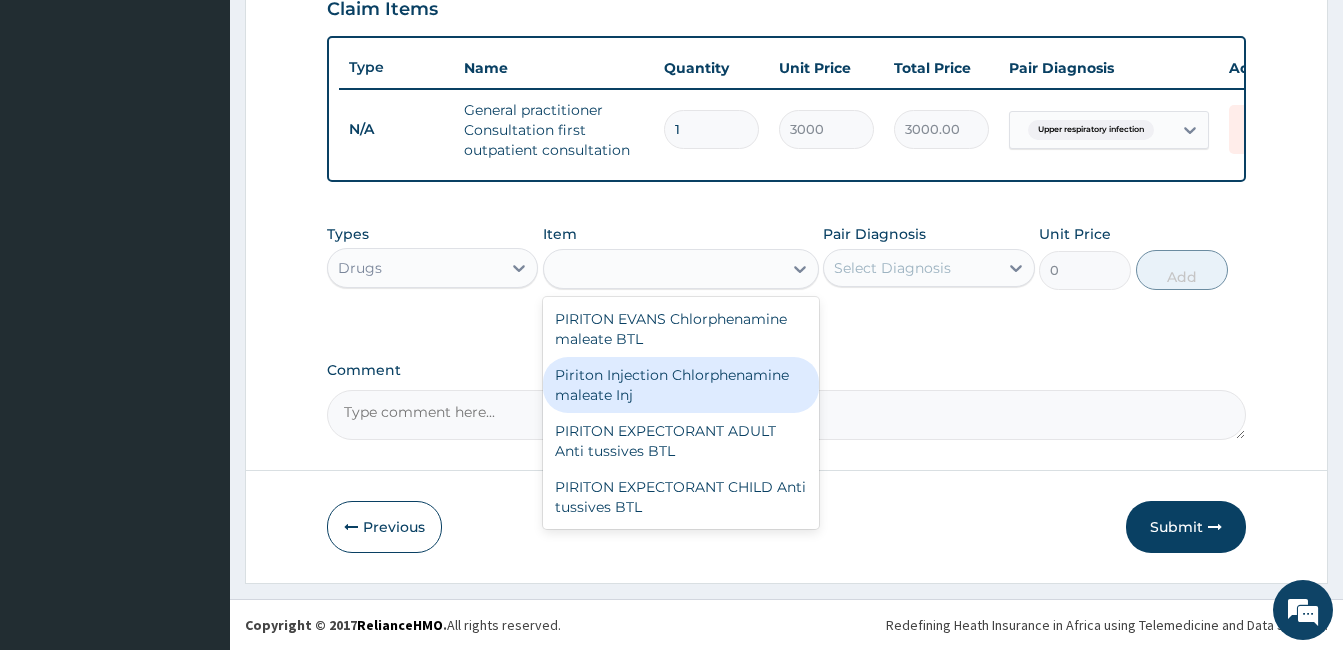 click on "Types Drugs Item option General practitioner Consultation first outpatient consultation, selected. option Piriton Injection Chlorphenamine maleate Inj focused, 1111 of 1639. 4 results available for search term PIRIT. Use Up and Down to choose options, press Enter to select the currently focused option, press Escape to exit the menu, press Tab to select the option and exit the menu. PIRIT PIRITON EVANS Chlorphenamine maleate BTL Piriton Injection Chlorphenamine maleate Inj PIRITON EXPECTORANT ADULT Anti tussives BTL PIRITON EXPECTORANT CHILD Anti tussives BTL Pair Diagnosis Select Diagnosis Unit Price 0 Add" at bounding box center [786, 257] 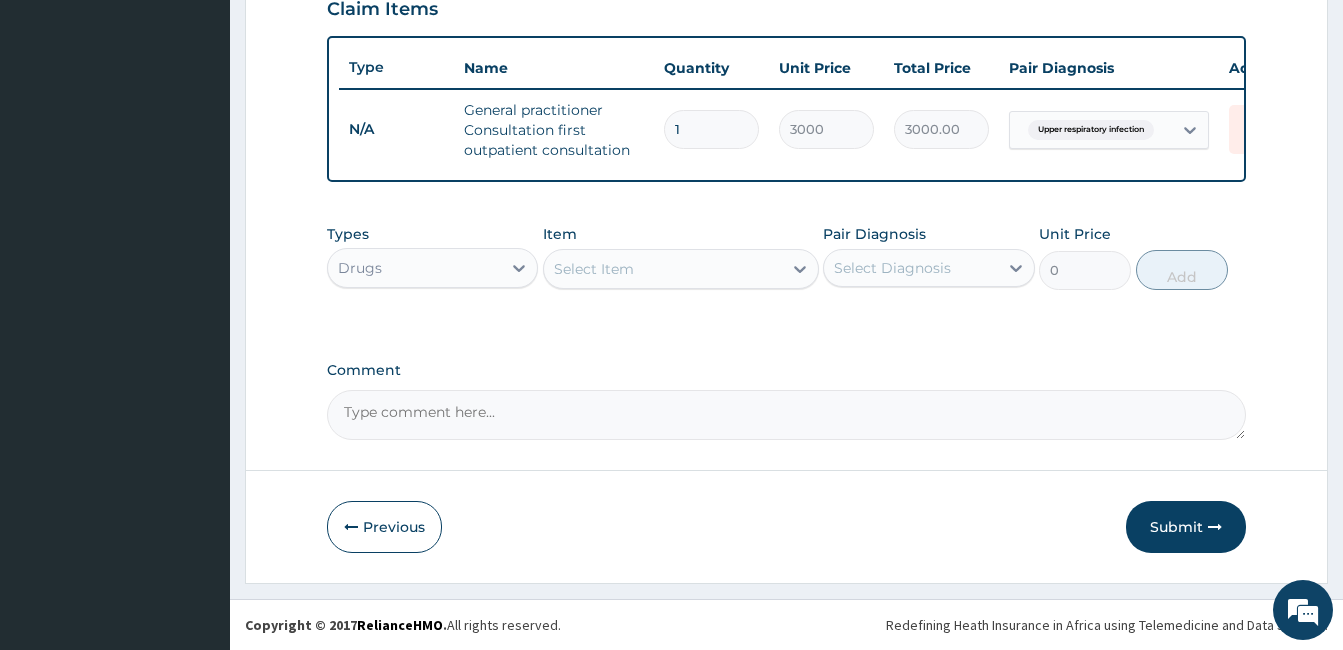 click on "Select Item" at bounding box center [681, 269] 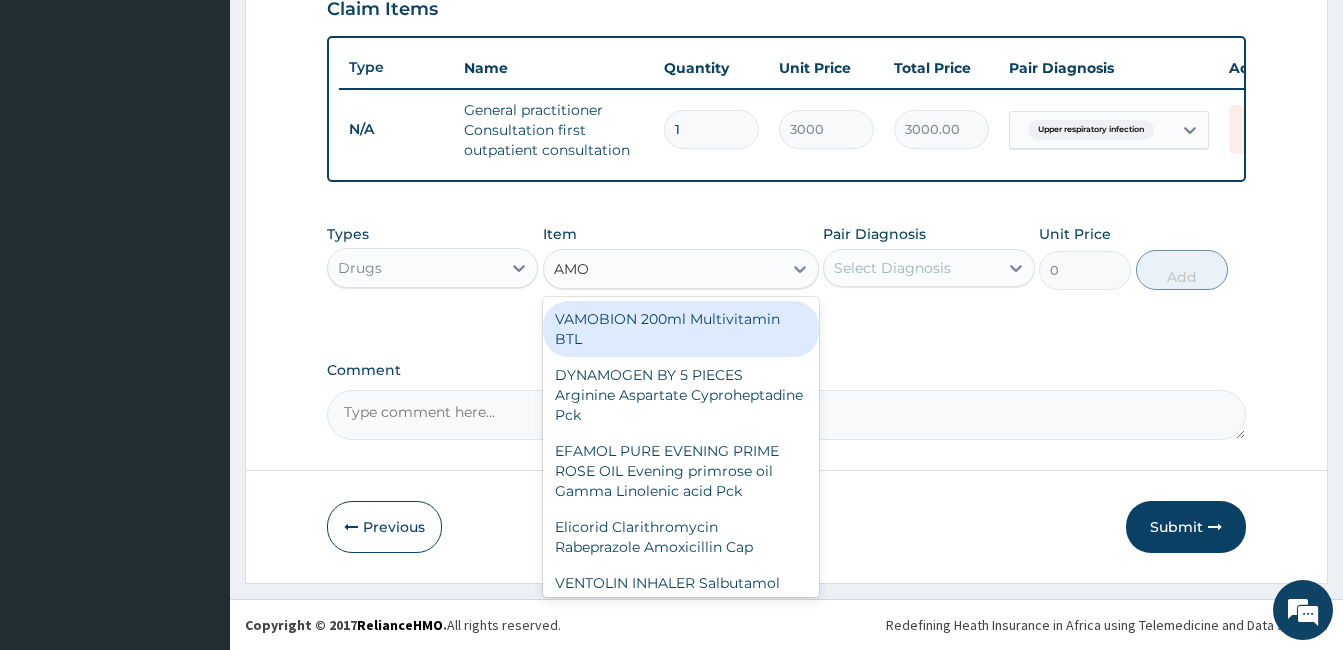type on "AMOX" 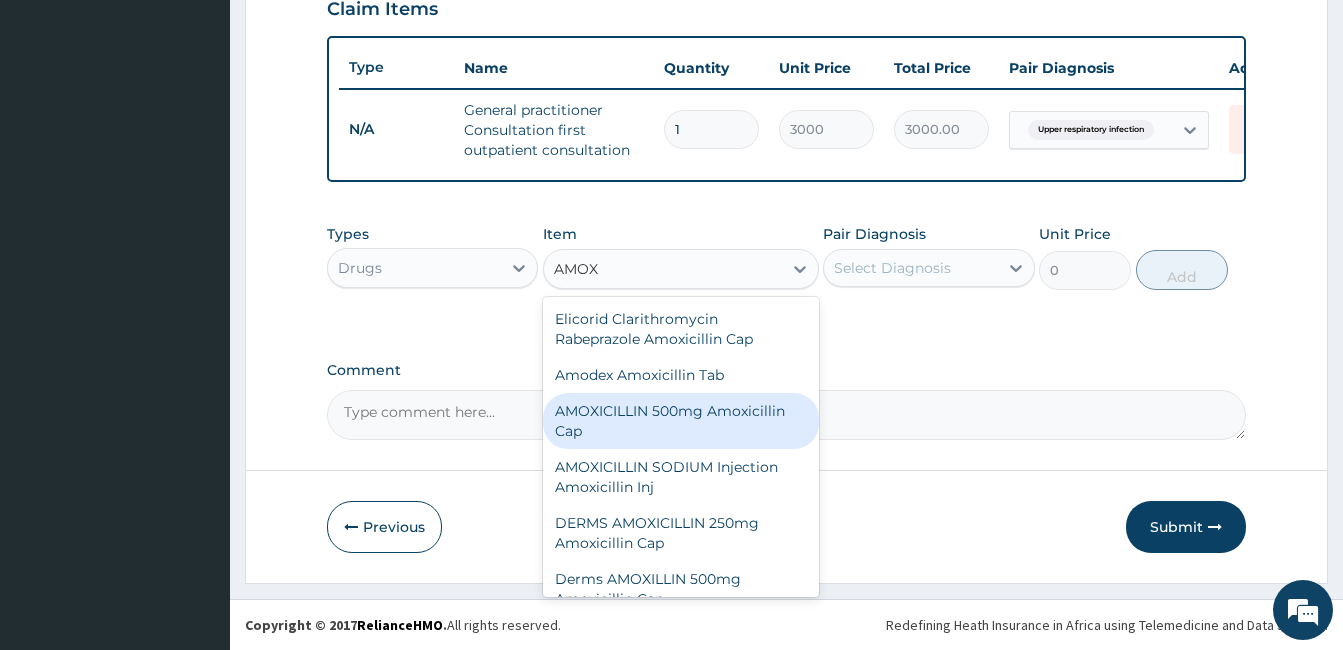 click on "AMOXICILLIN 500mg Amoxicillin Cap" at bounding box center [681, 421] 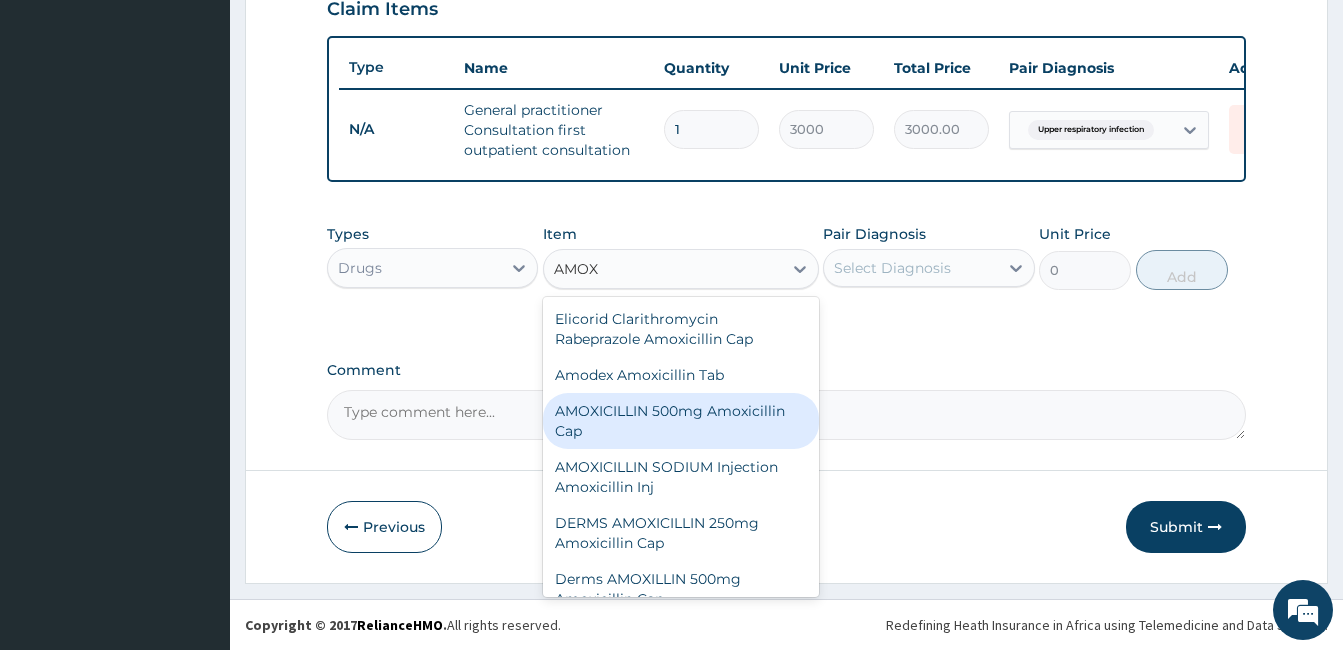 type 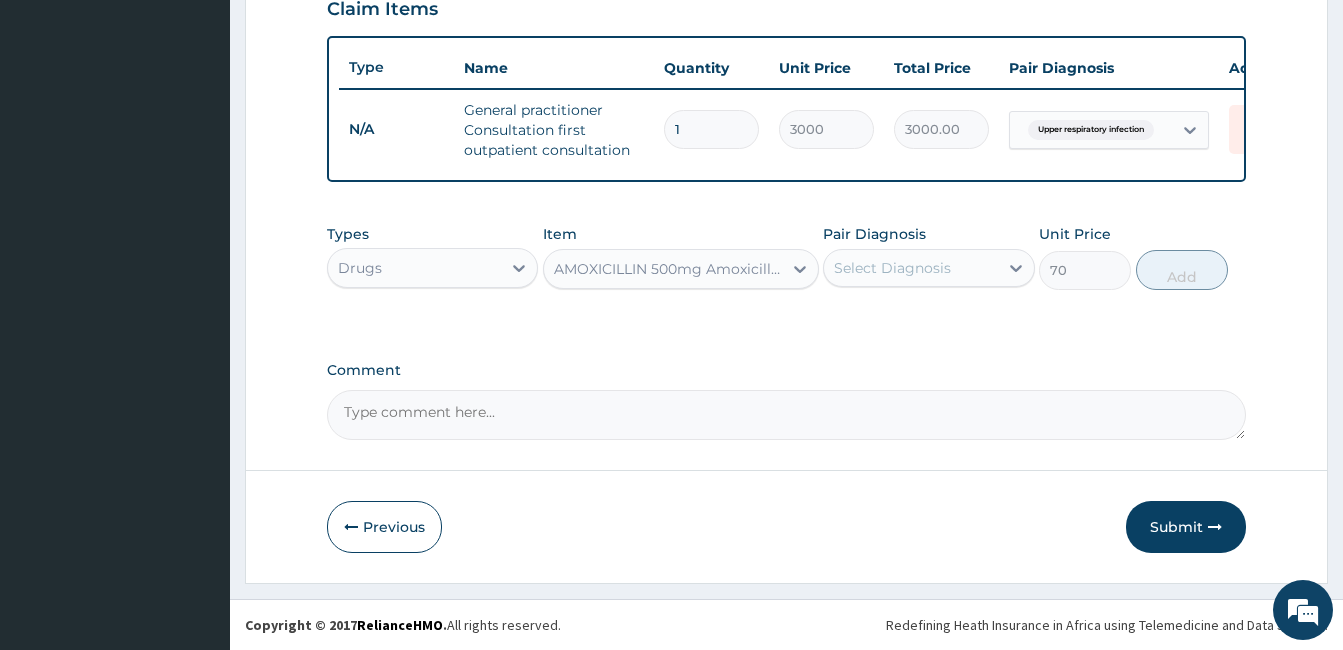 click on "Select Diagnosis" at bounding box center (892, 268) 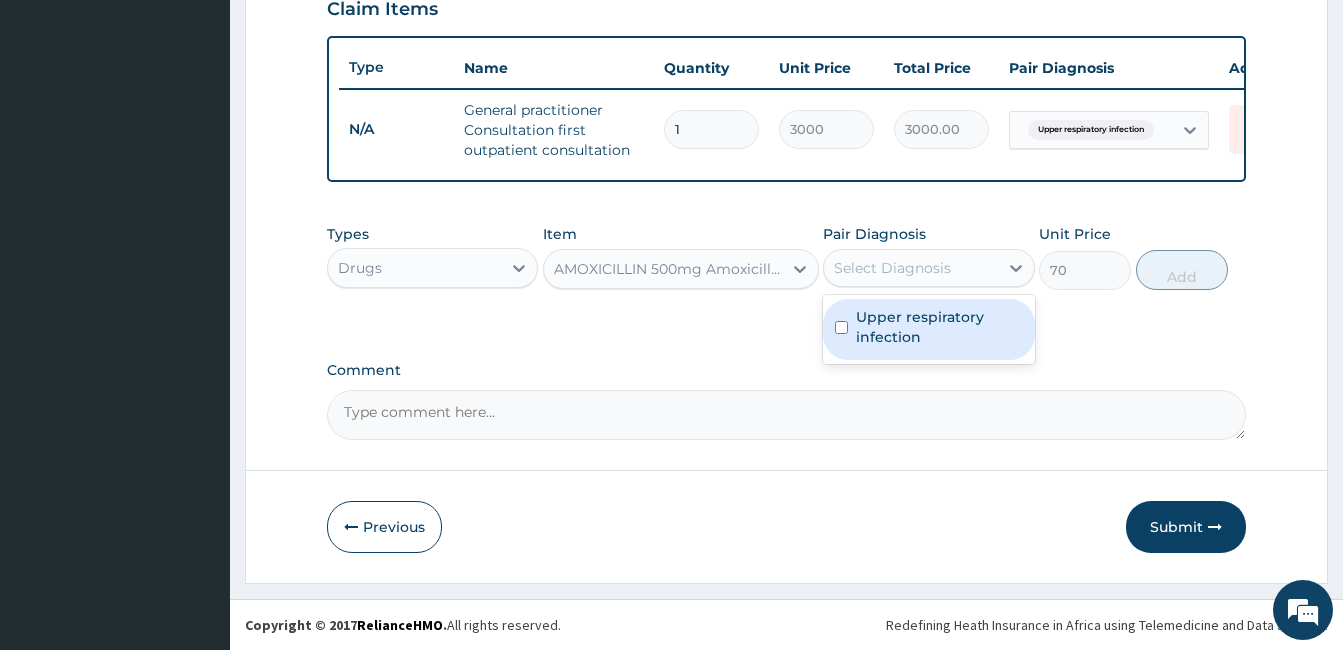 click on "Upper respiratory infection" at bounding box center [939, 327] 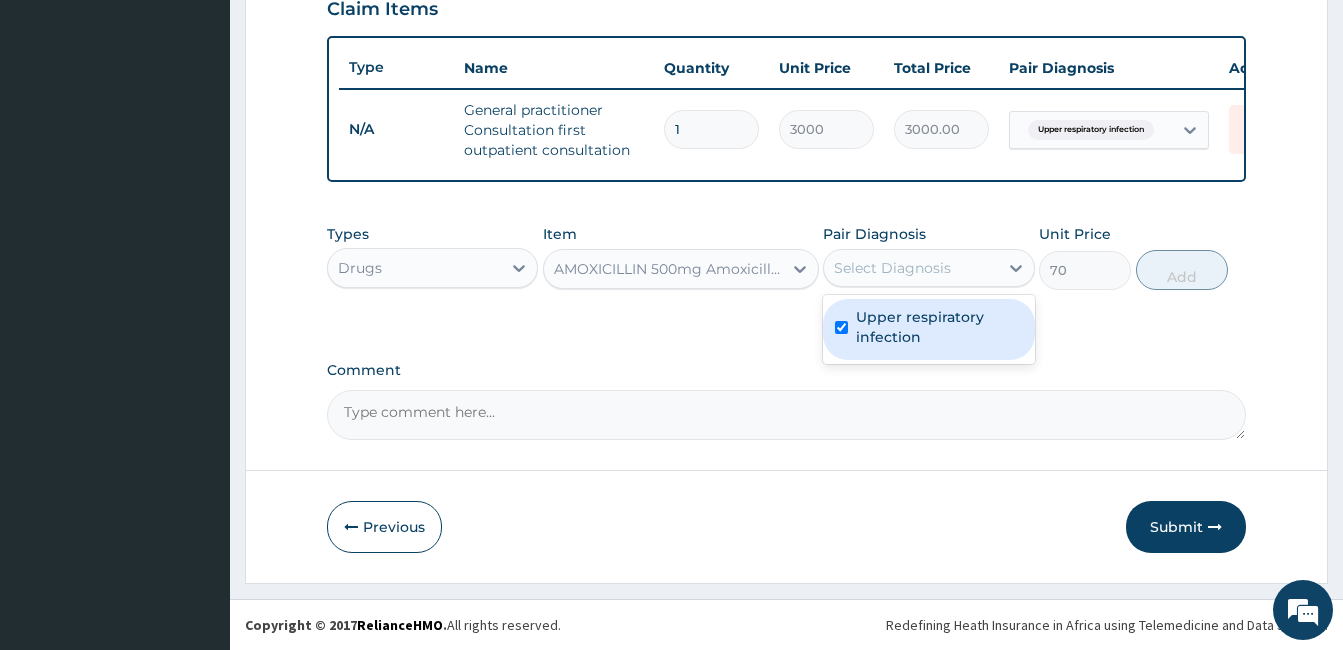 checkbox on "true" 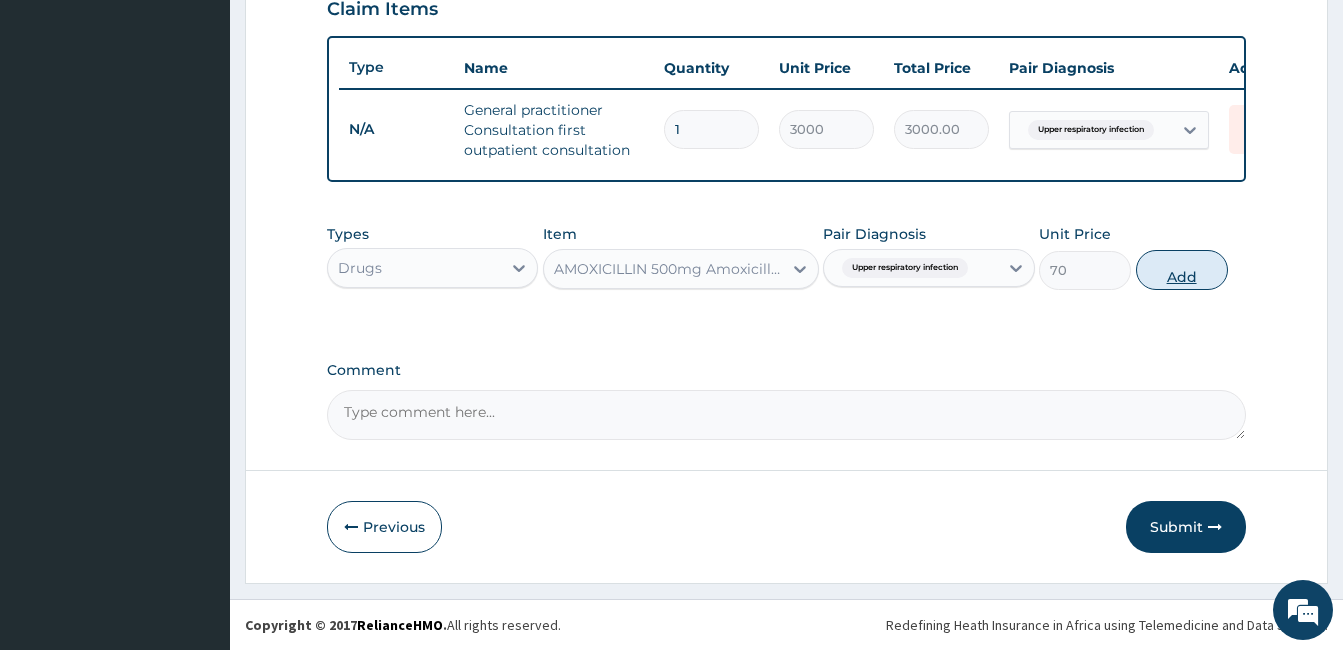click on "Add" at bounding box center [1182, 270] 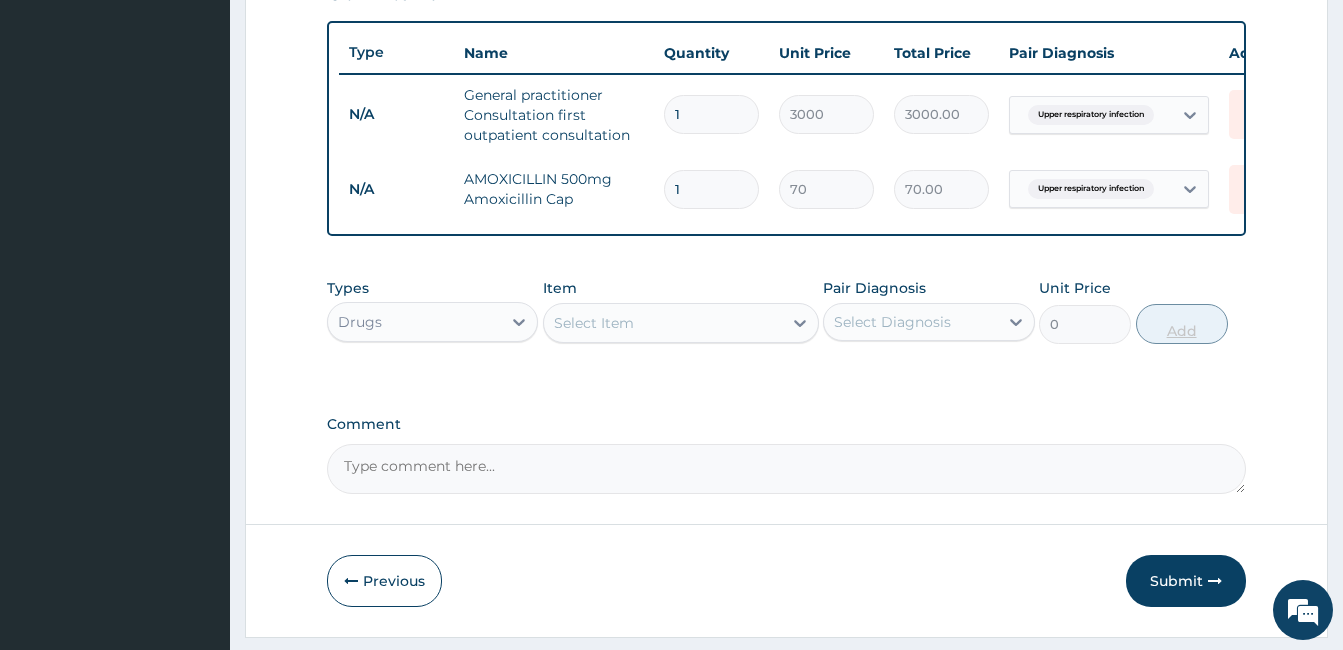 type on "10" 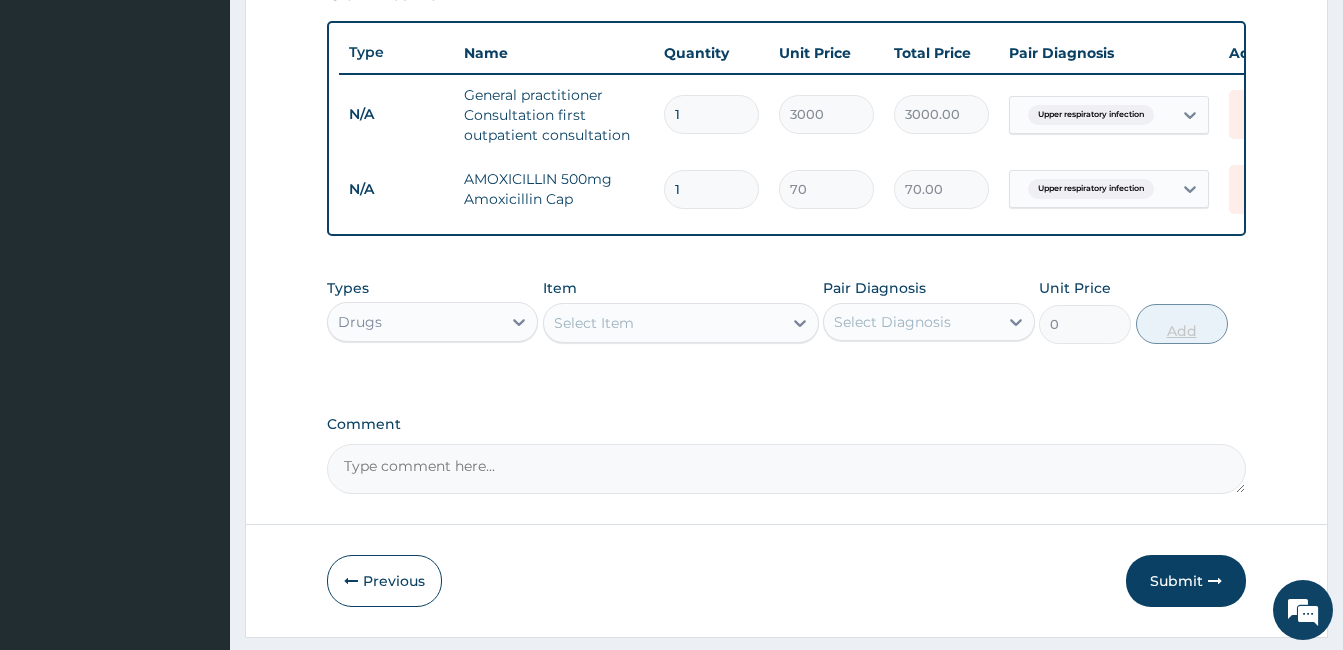 type on "700.00" 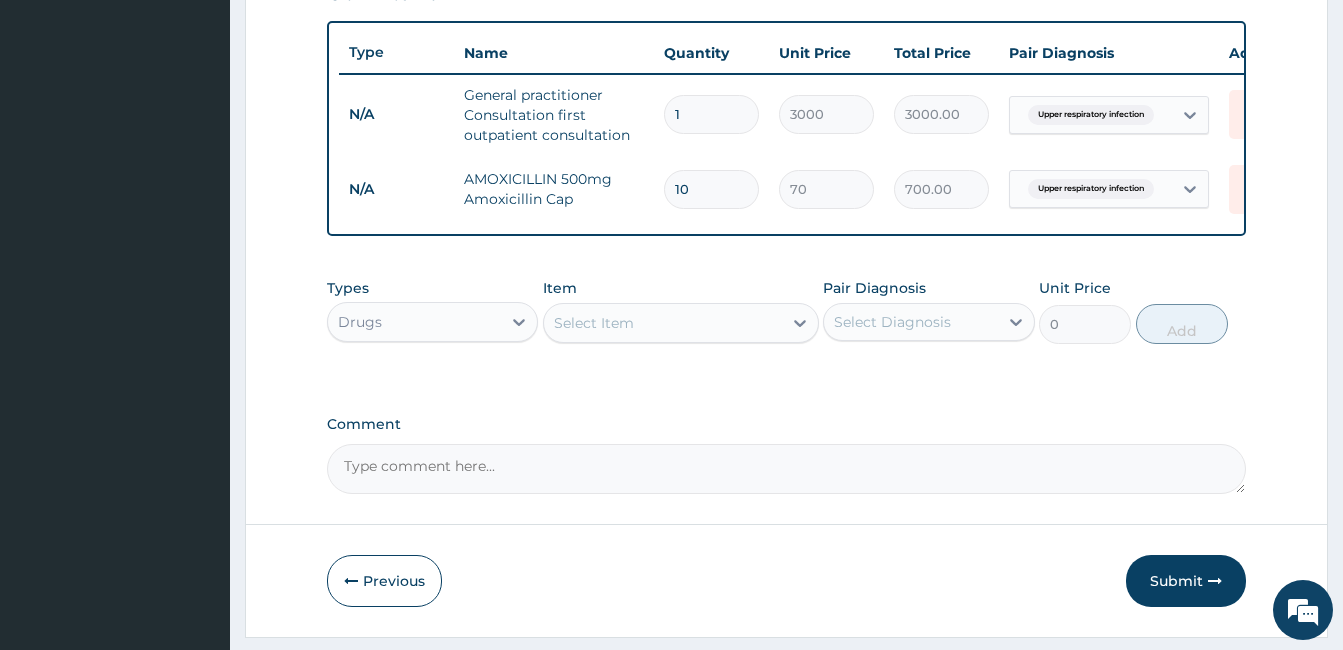 type on "10" 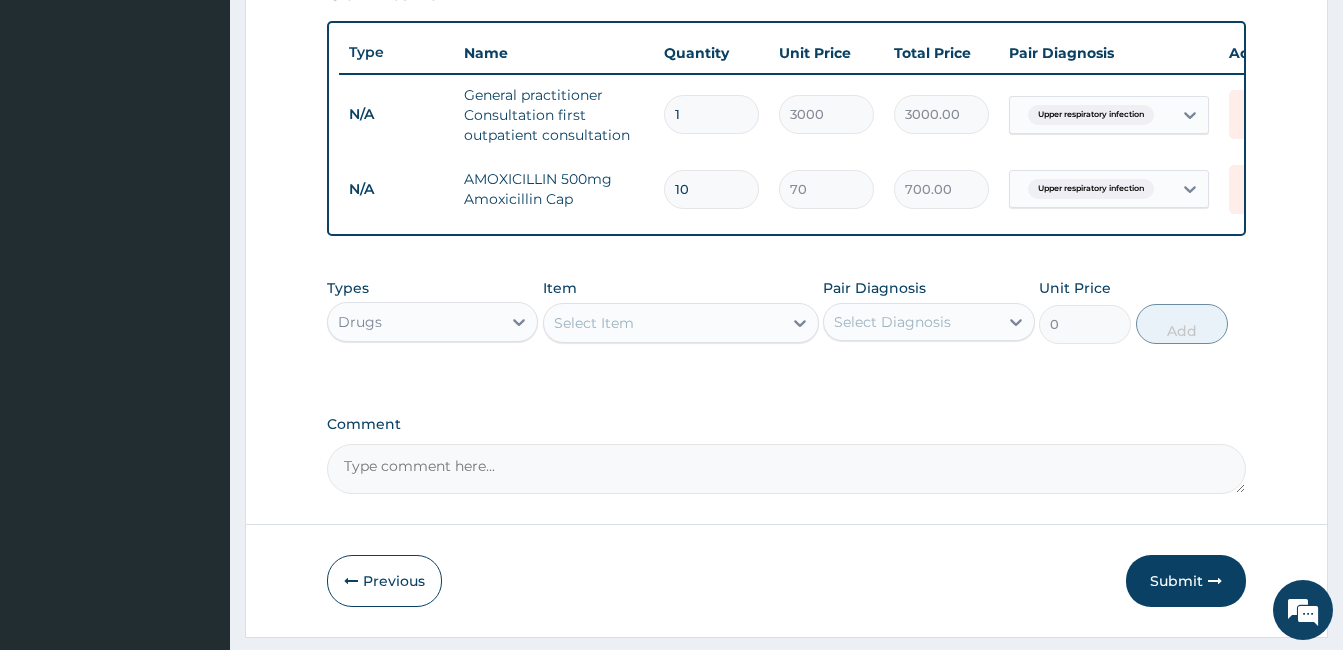 click on "Select Item" at bounding box center [663, 323] 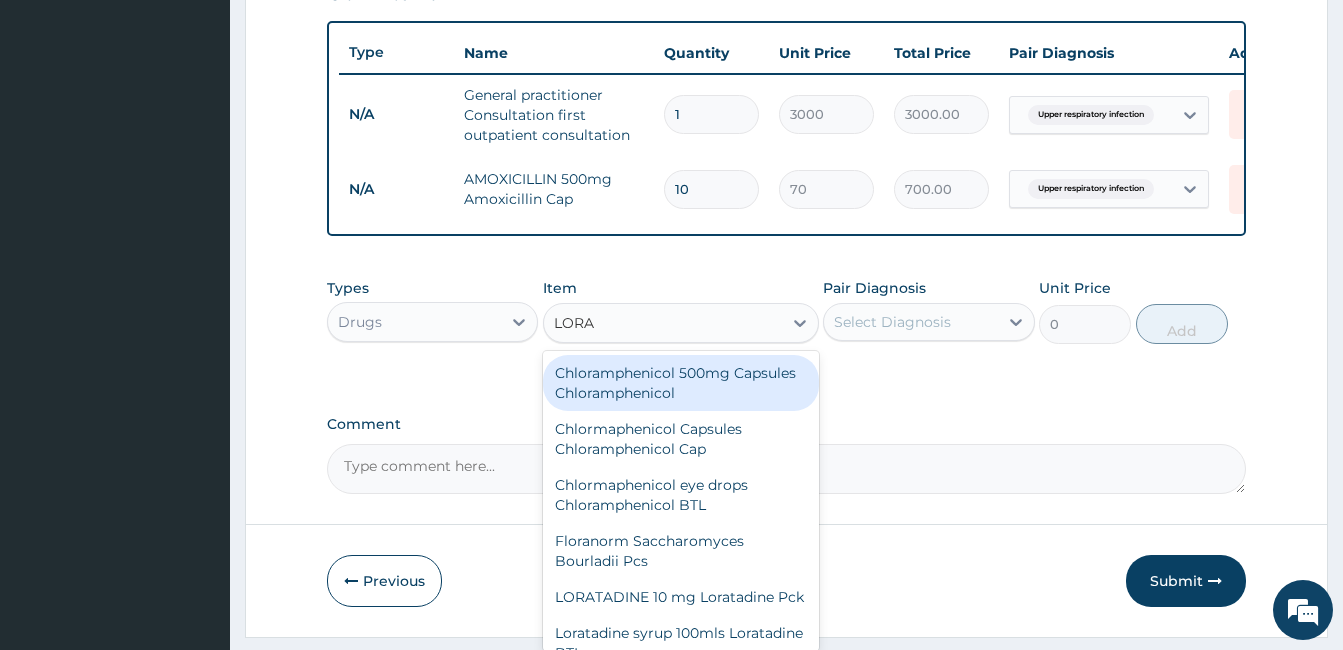 type on "LORAT" 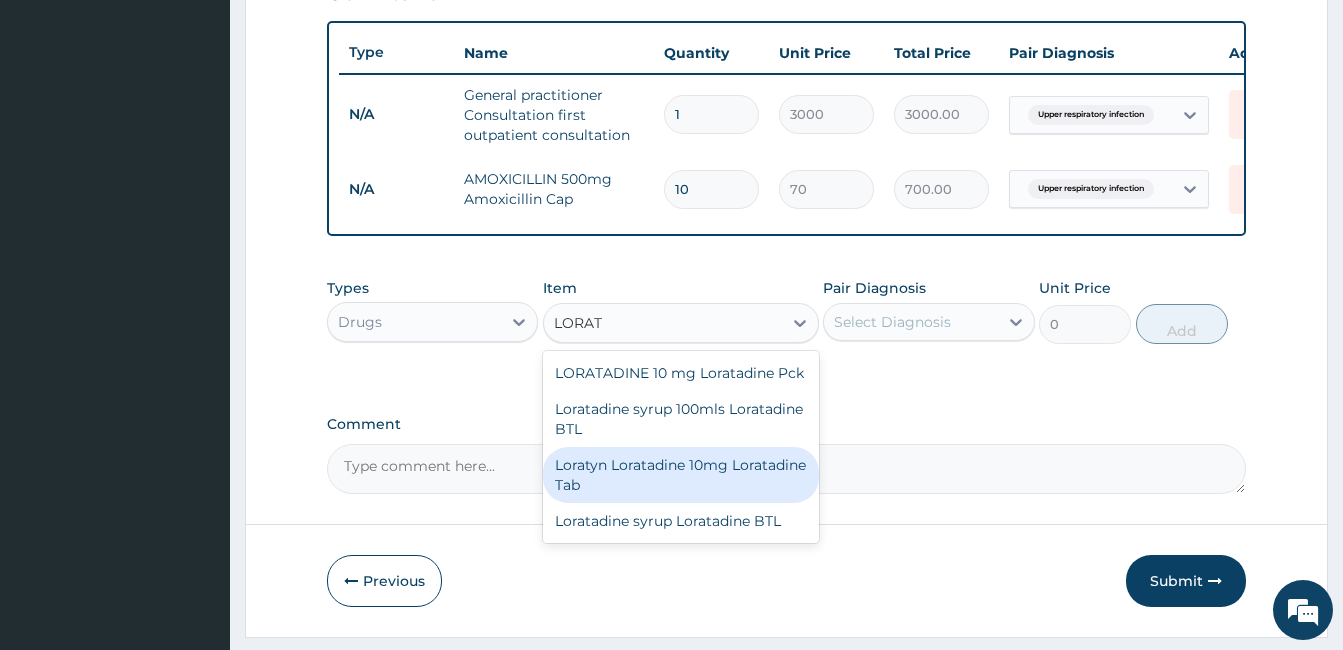 click on "Loratyn Loratadine 10mg Loratadine Tab" at bounding box center [681, 475] 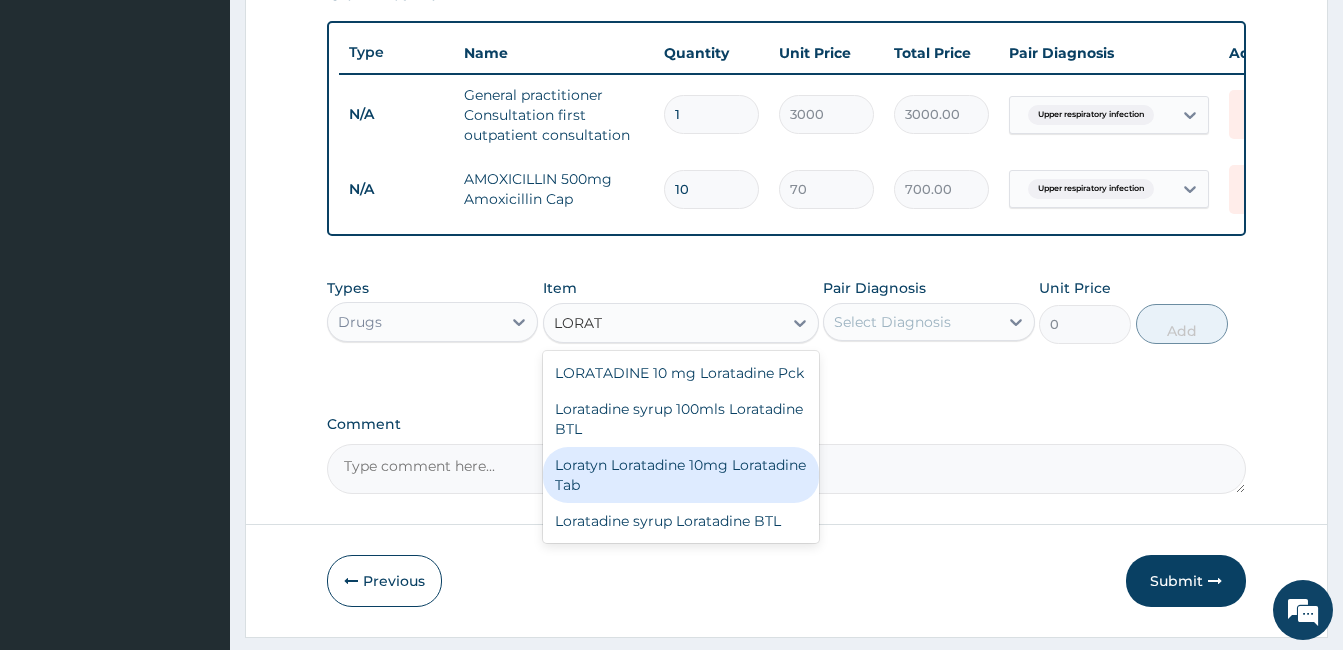 type 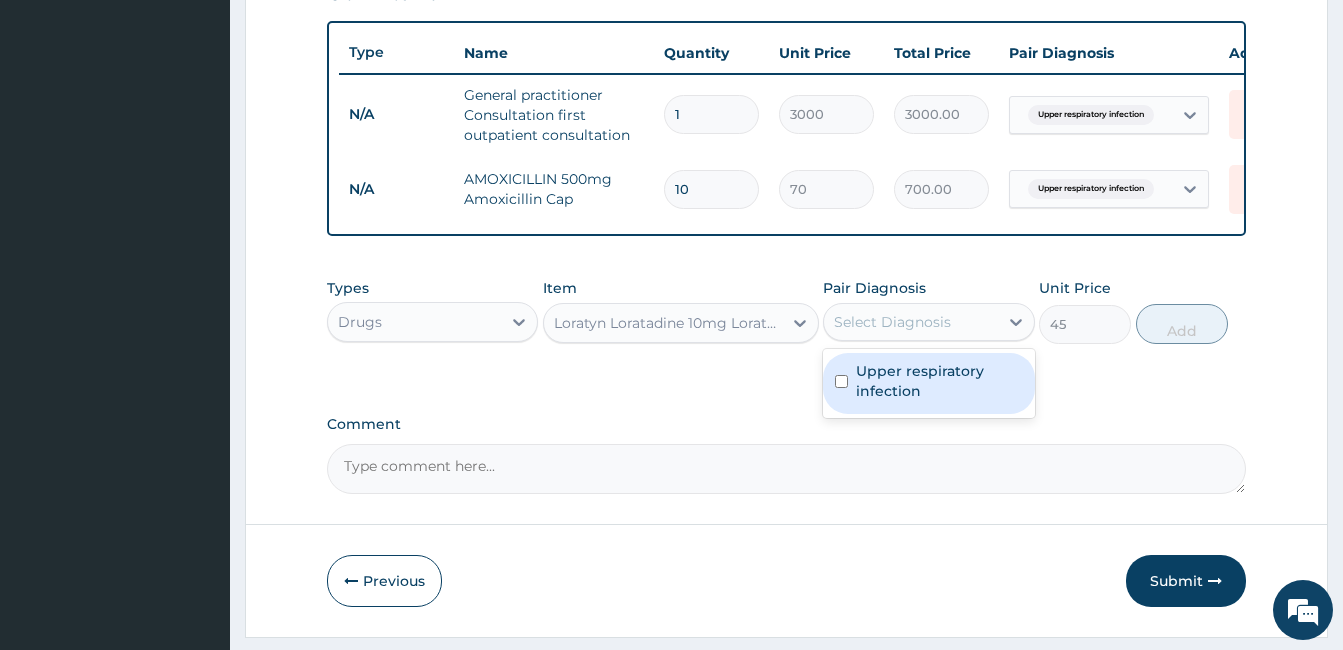 click on "Select Diagnosis" at bounding box center (910, 322) 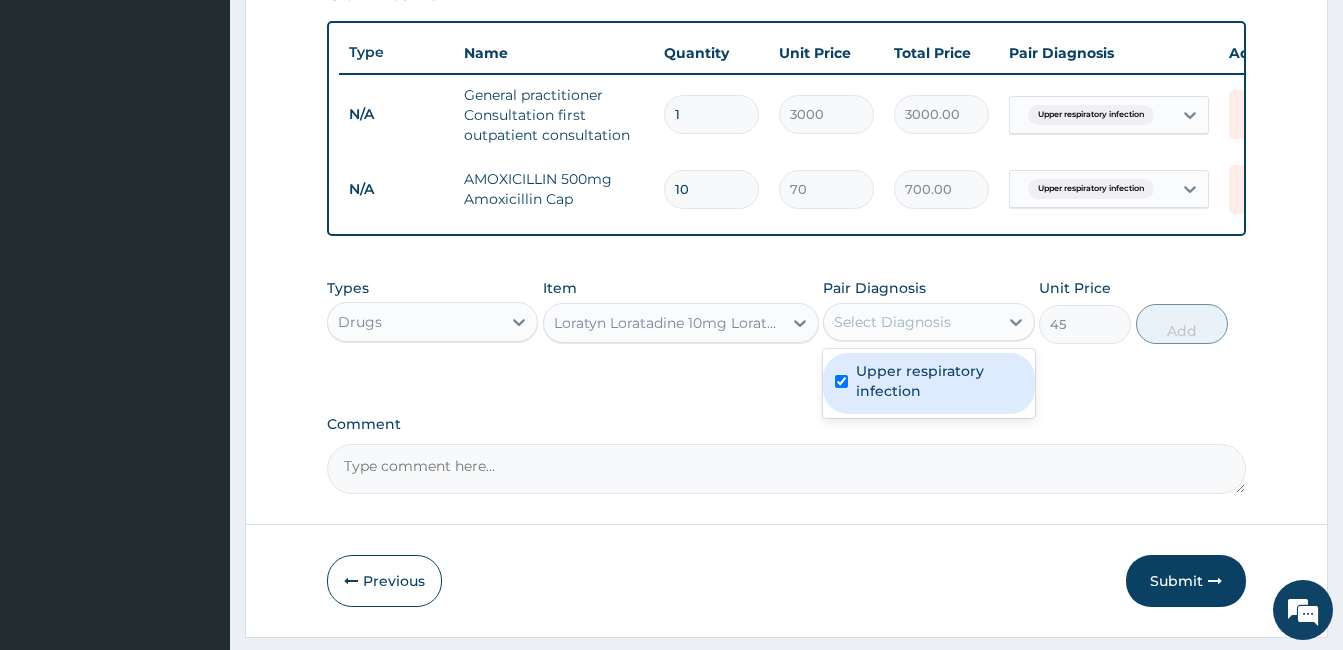 checkbox on "true" 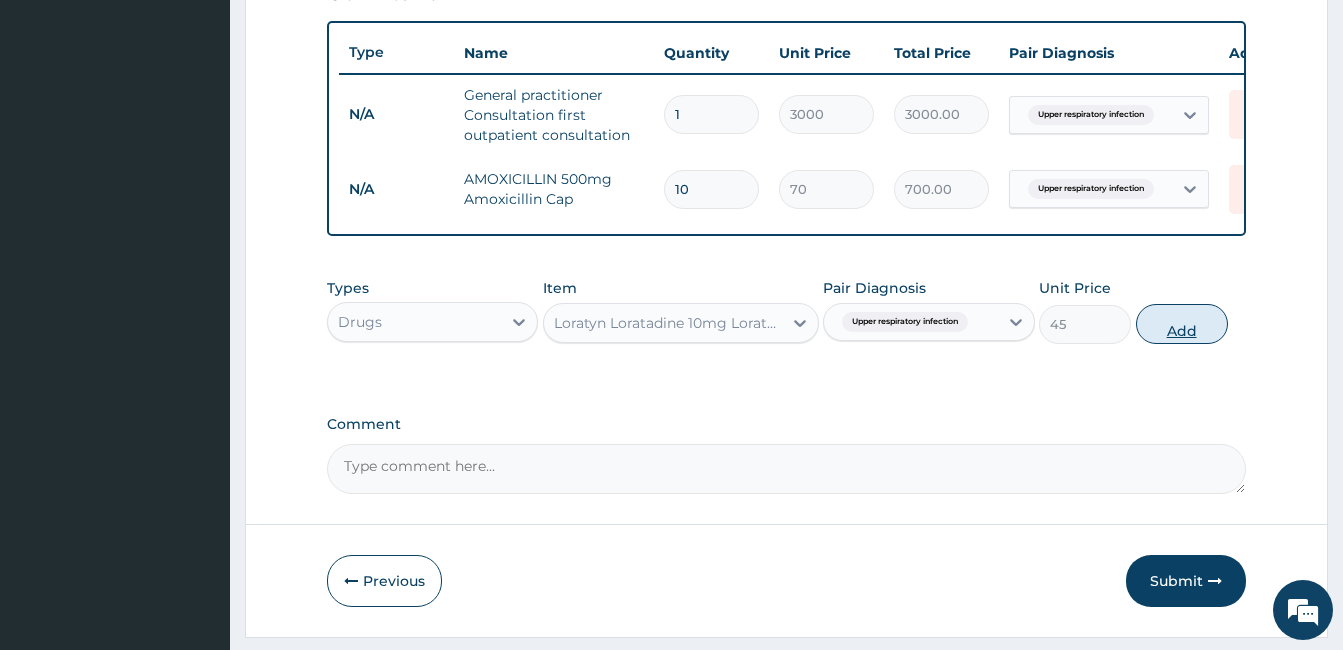 click on "Add" at bounding box center (1182, 324) 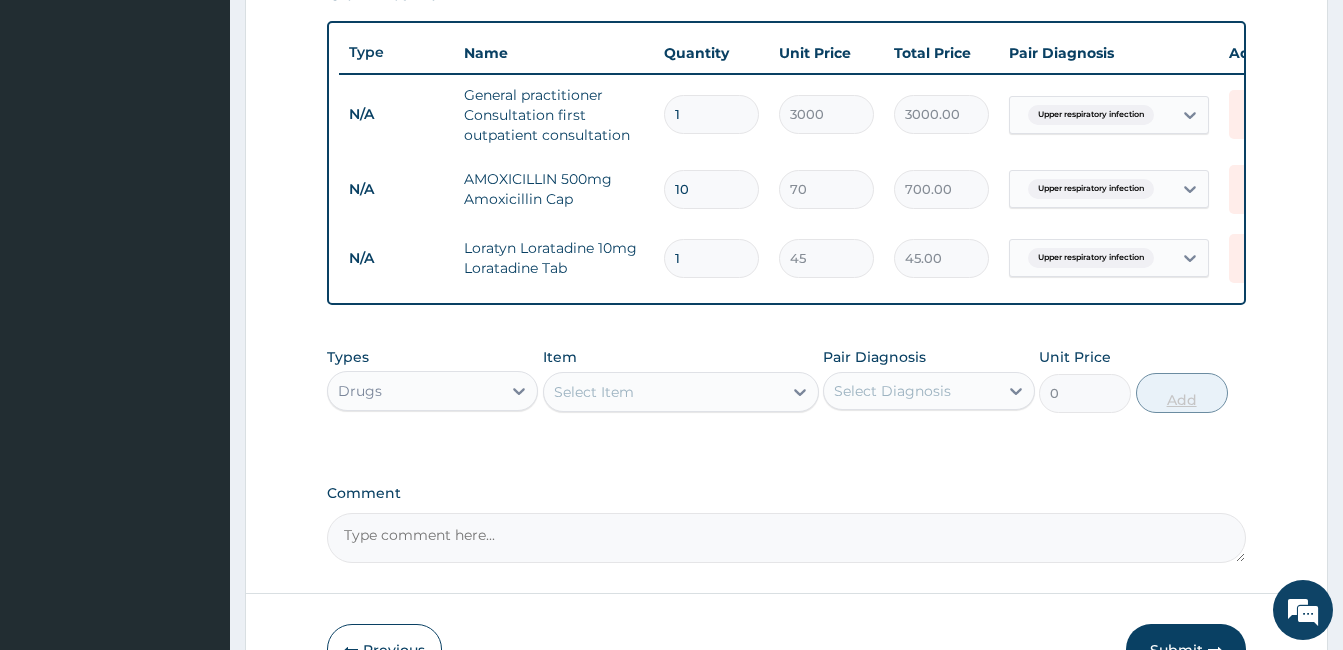 type 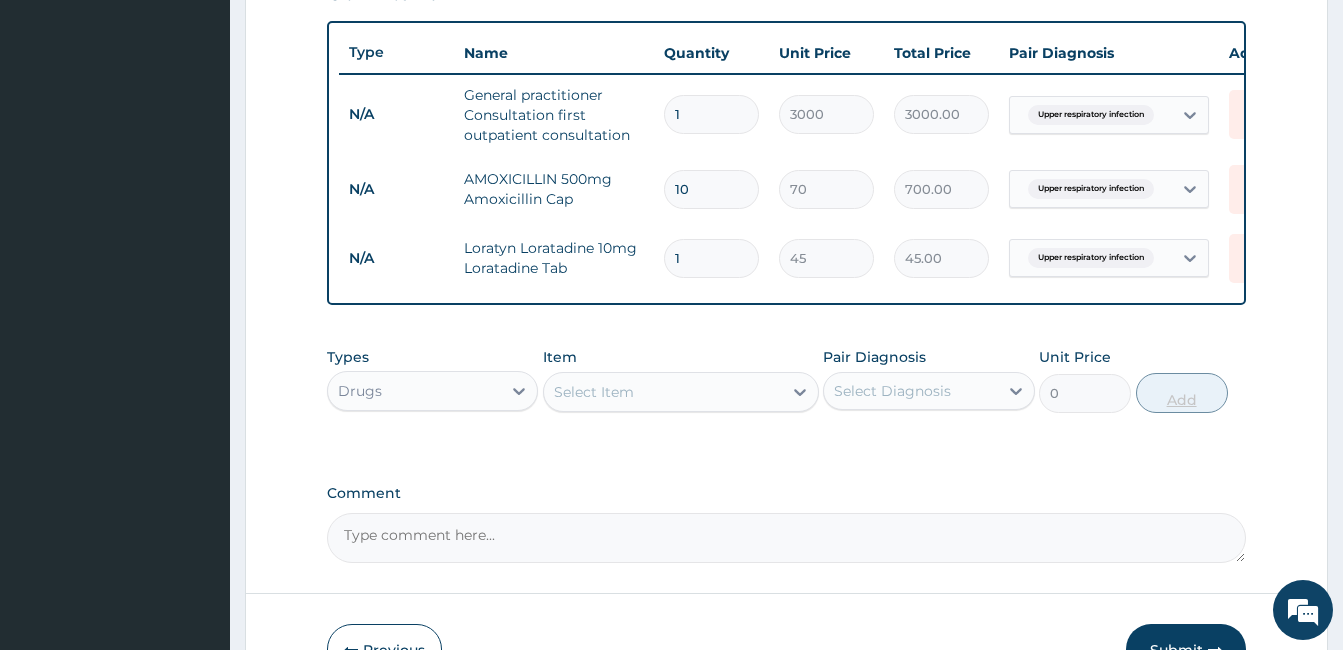 type on "0.00" 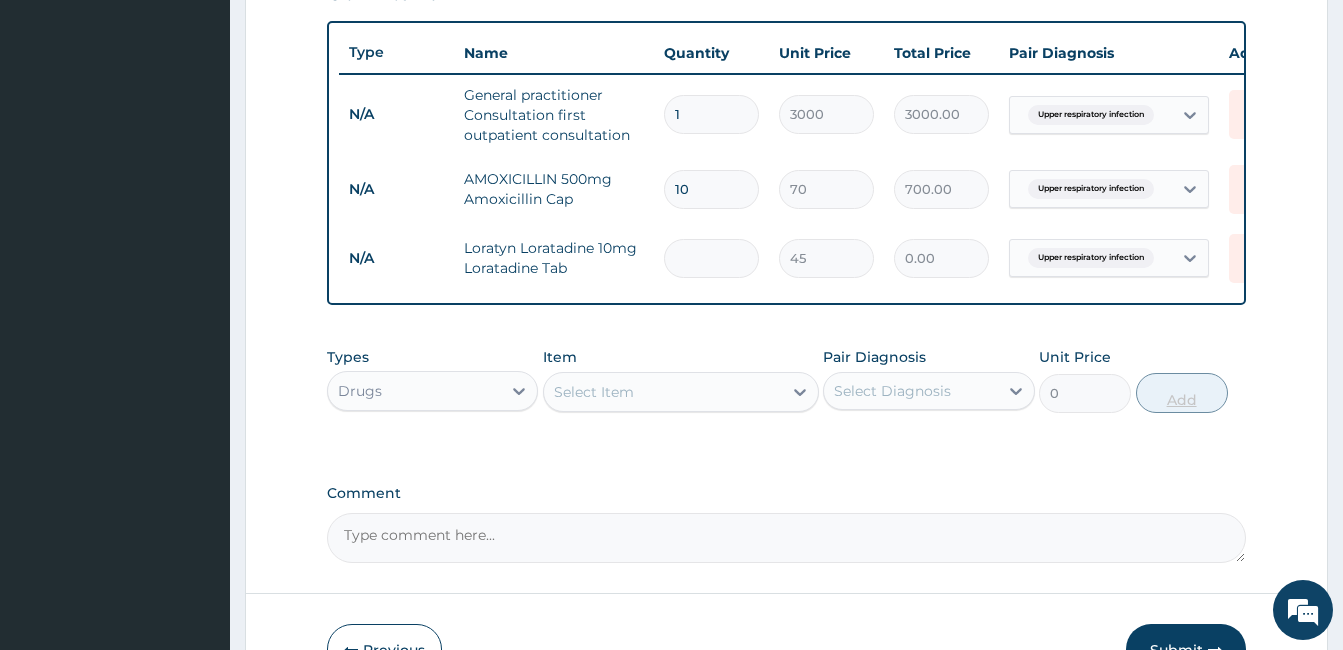 type on "5" 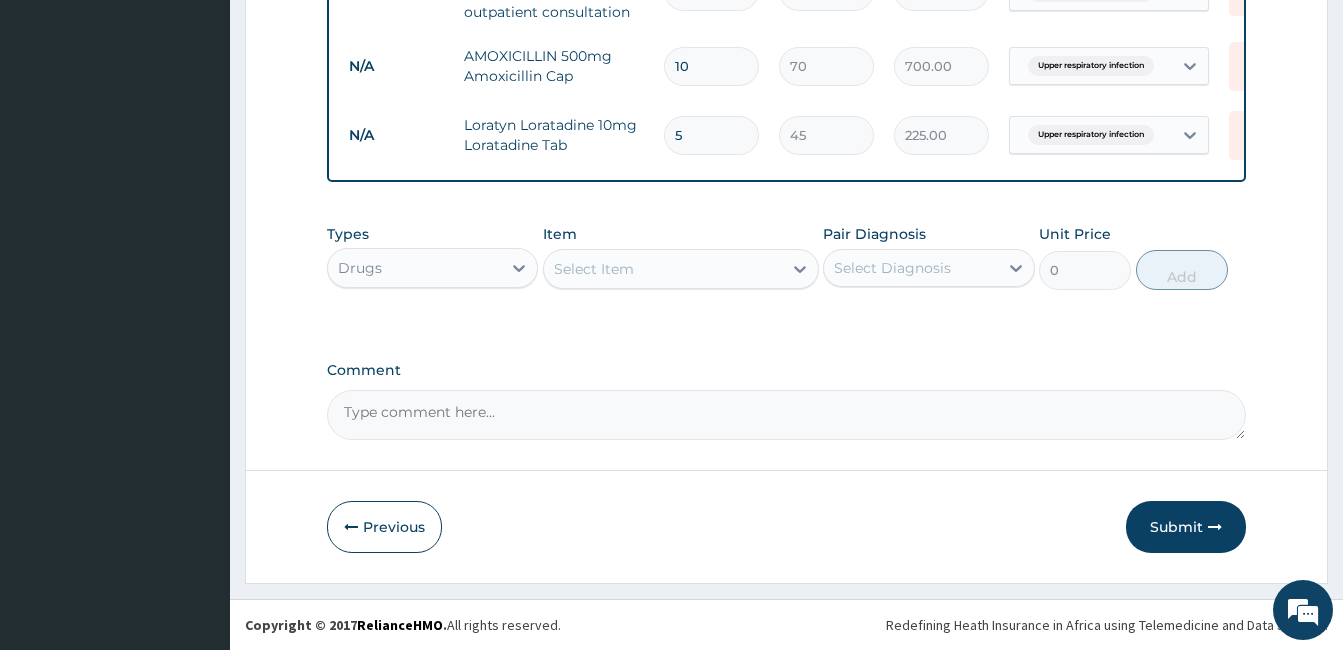 scroll, scrollTop: 861, scrollLeft: 0, axis: vertical 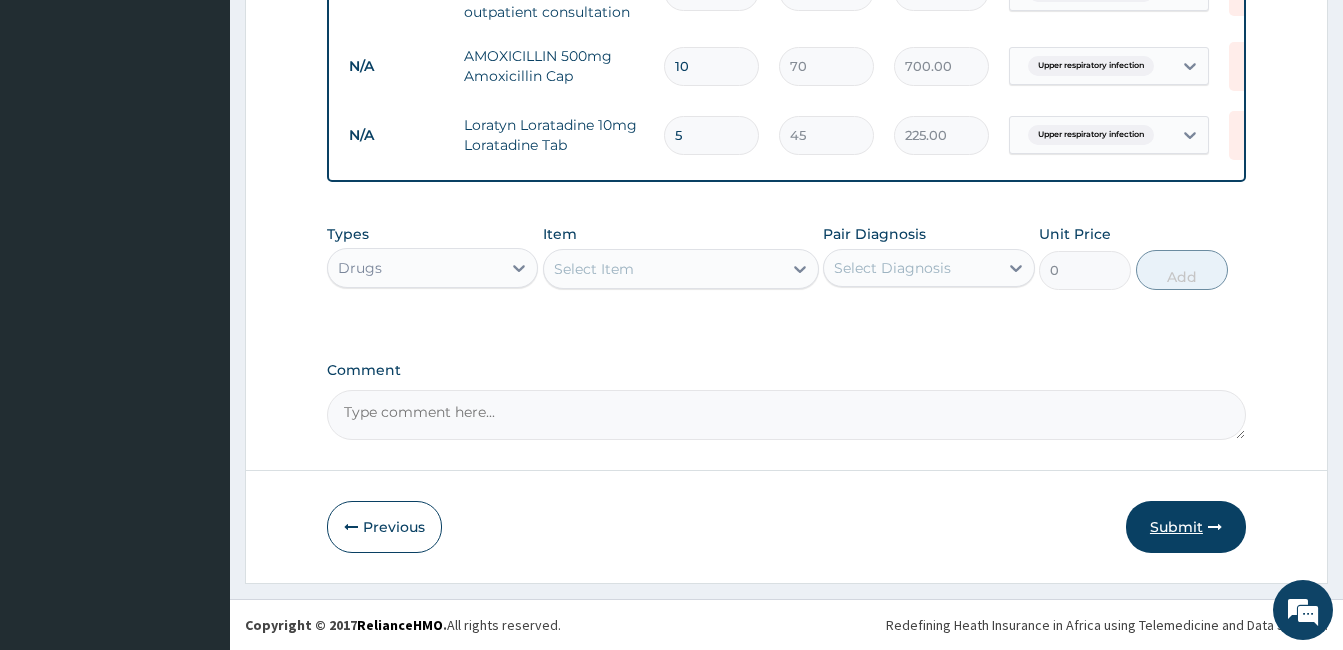 type on "5" 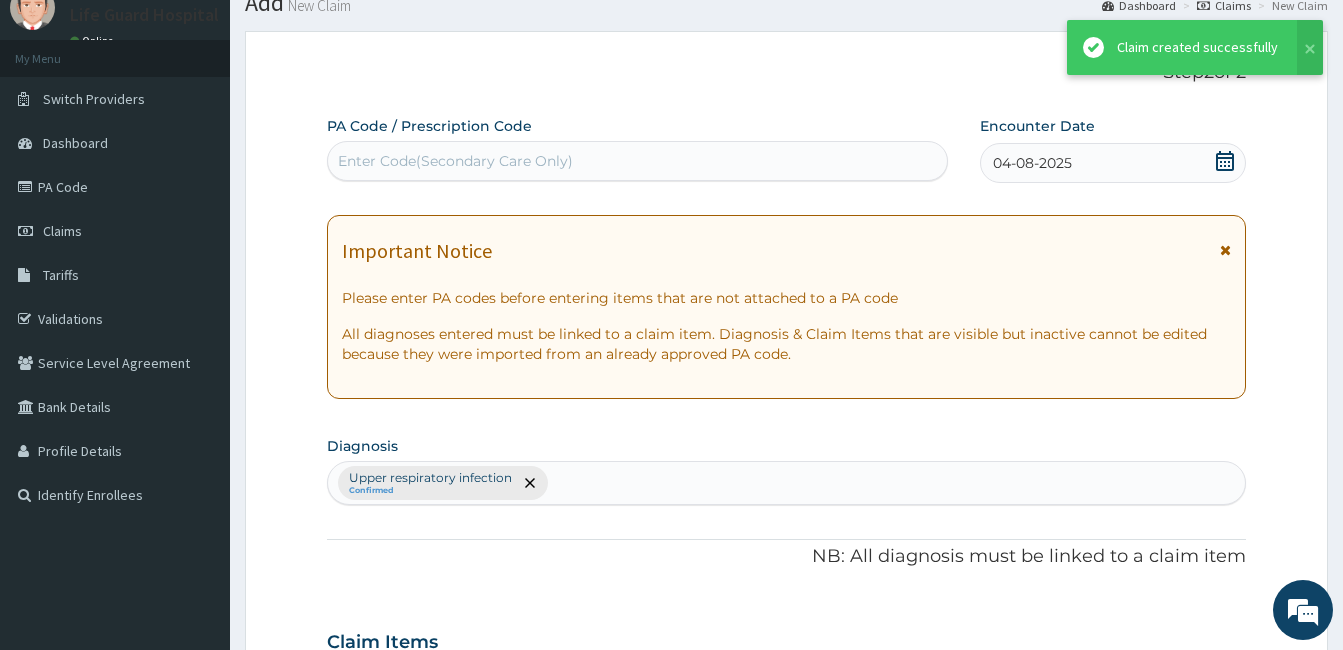 scroll, scrollTop: 861, scrollLeft: 0, axis: vertical 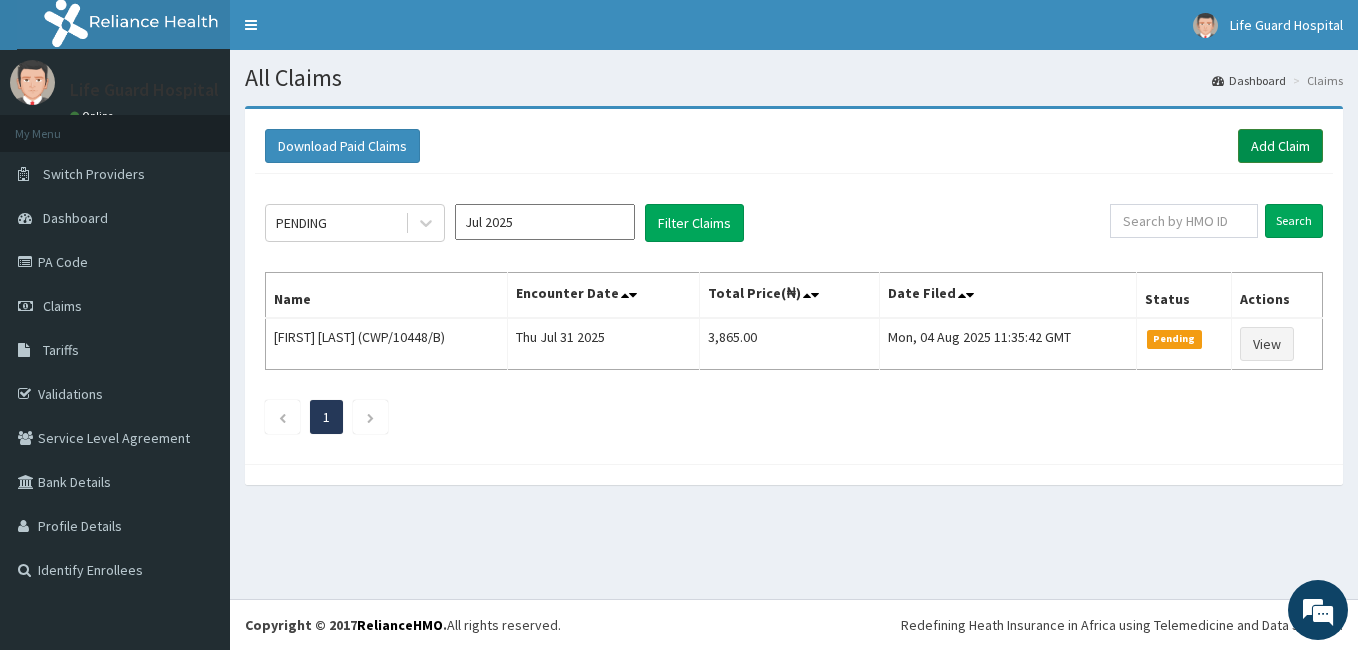 click on "Add Claim" at bounding box center [1280, 146] 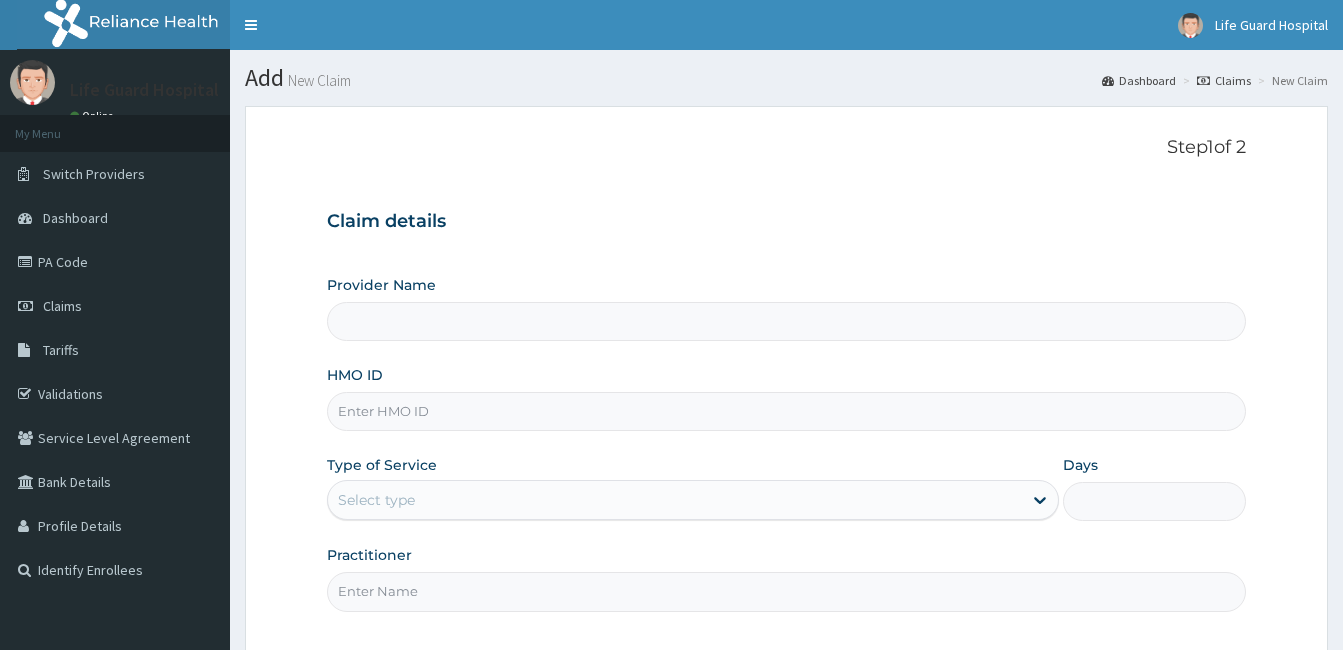 click on "HMO ID" at bounding box center (786, 411) 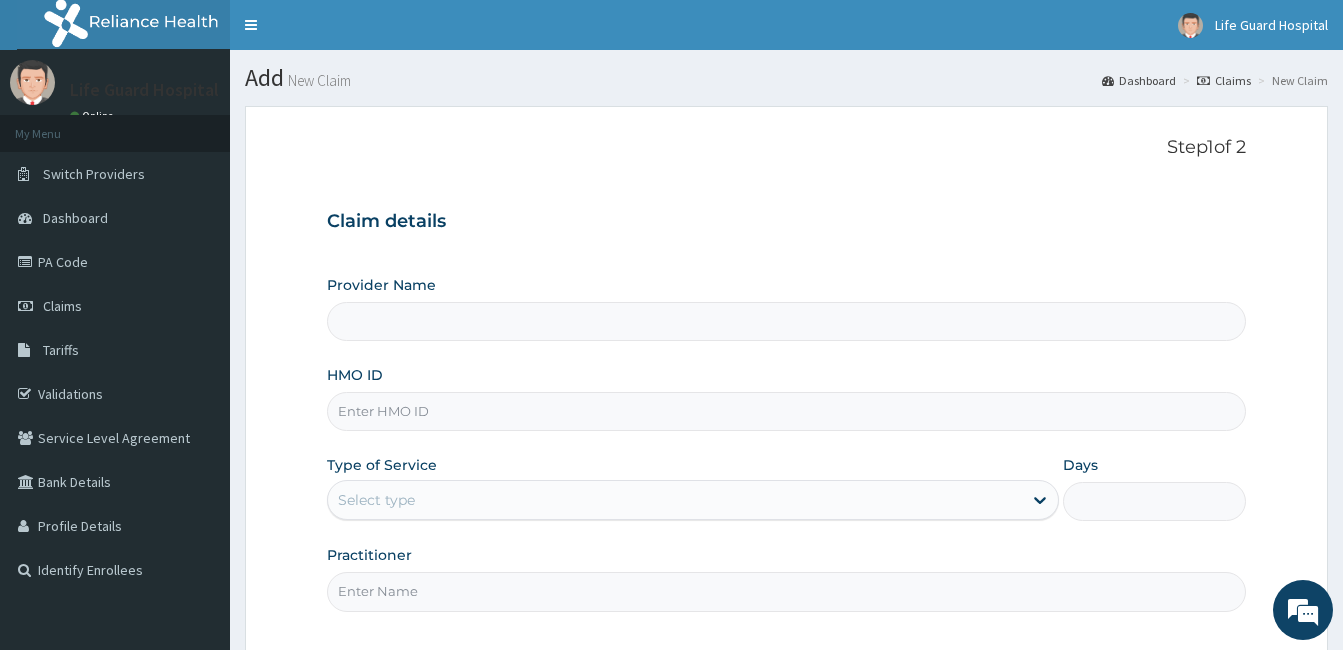 type on "EIS/11091/C" 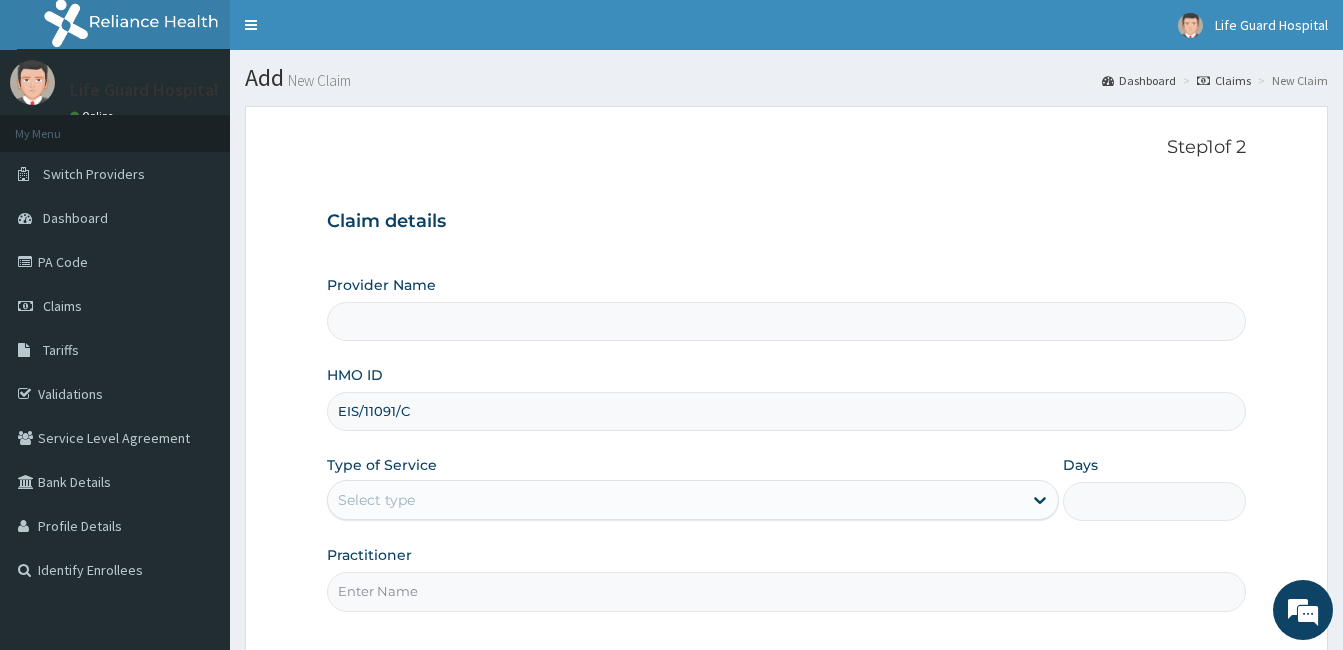 type on "Life Guard Hospital" 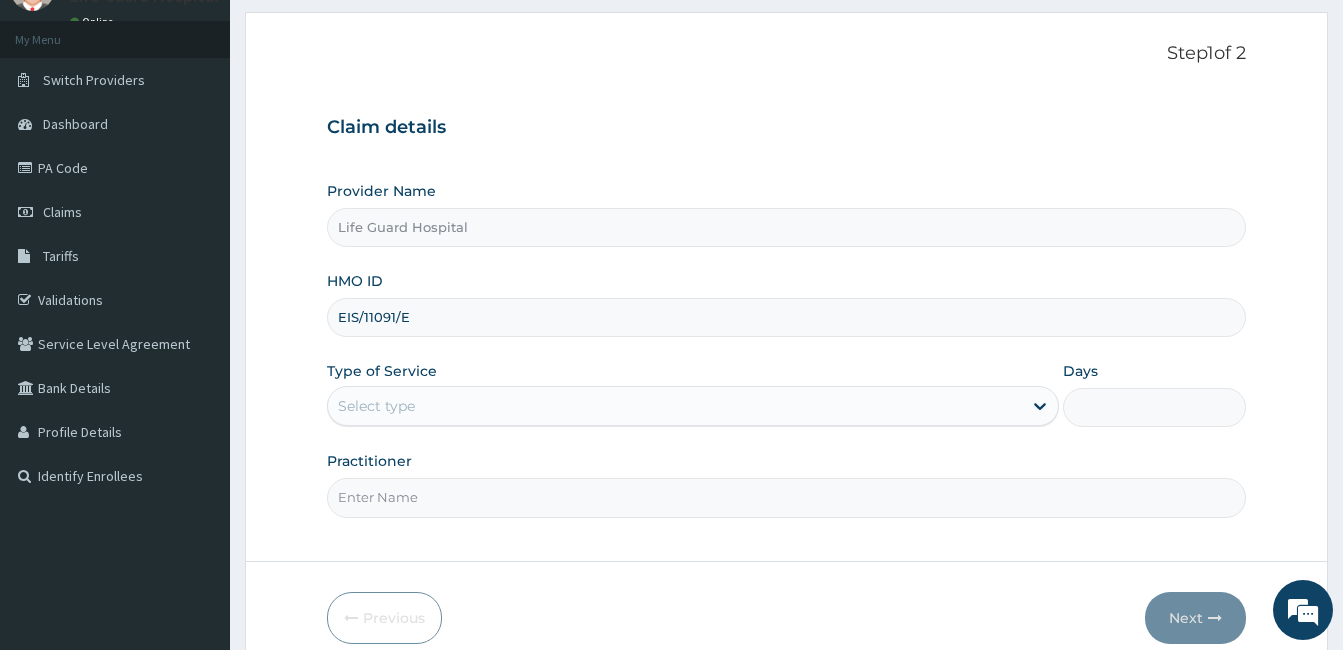 scroll, scrollTop: 185, scrollLeft: 0, axis: vertical 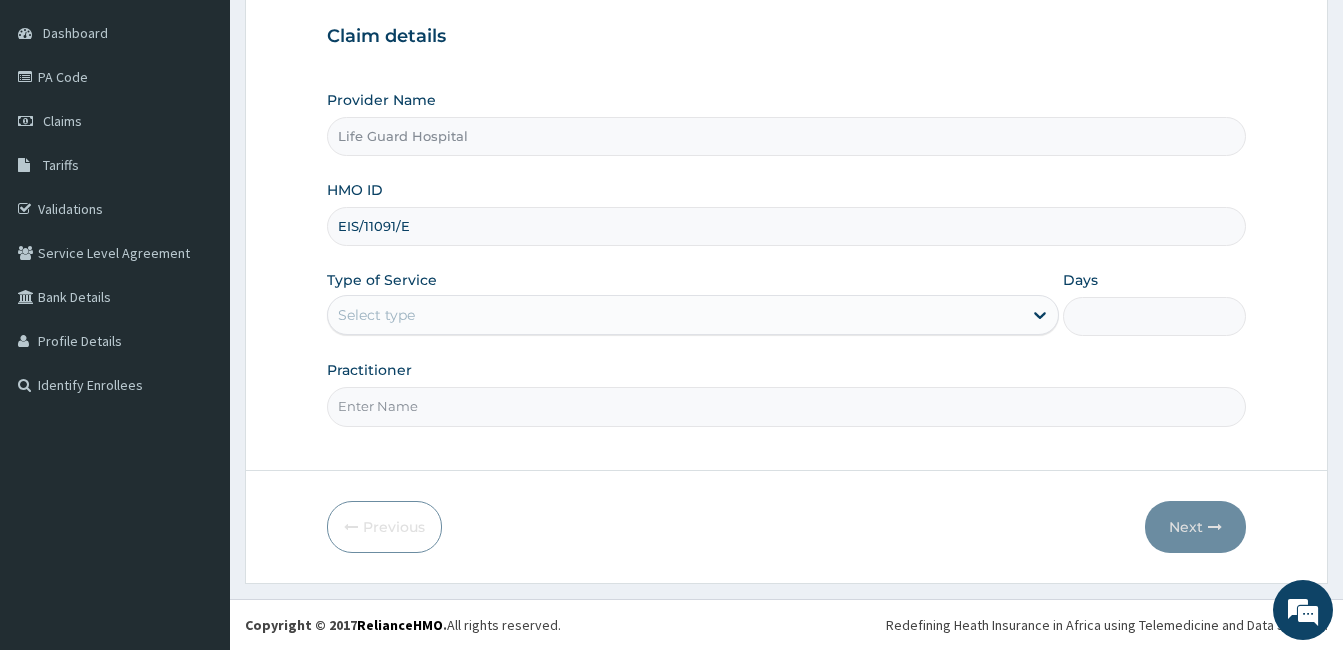type on "EIS/11091/E" 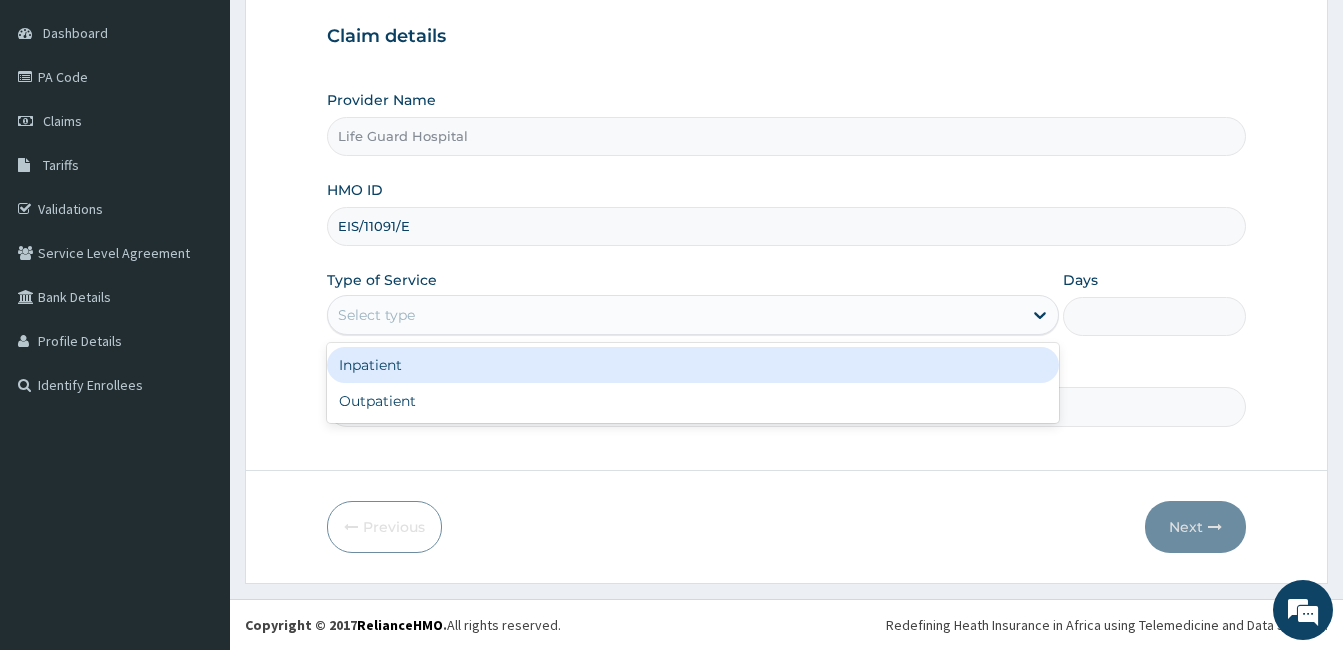 click on "Select type" at bounding box center (376, 315) 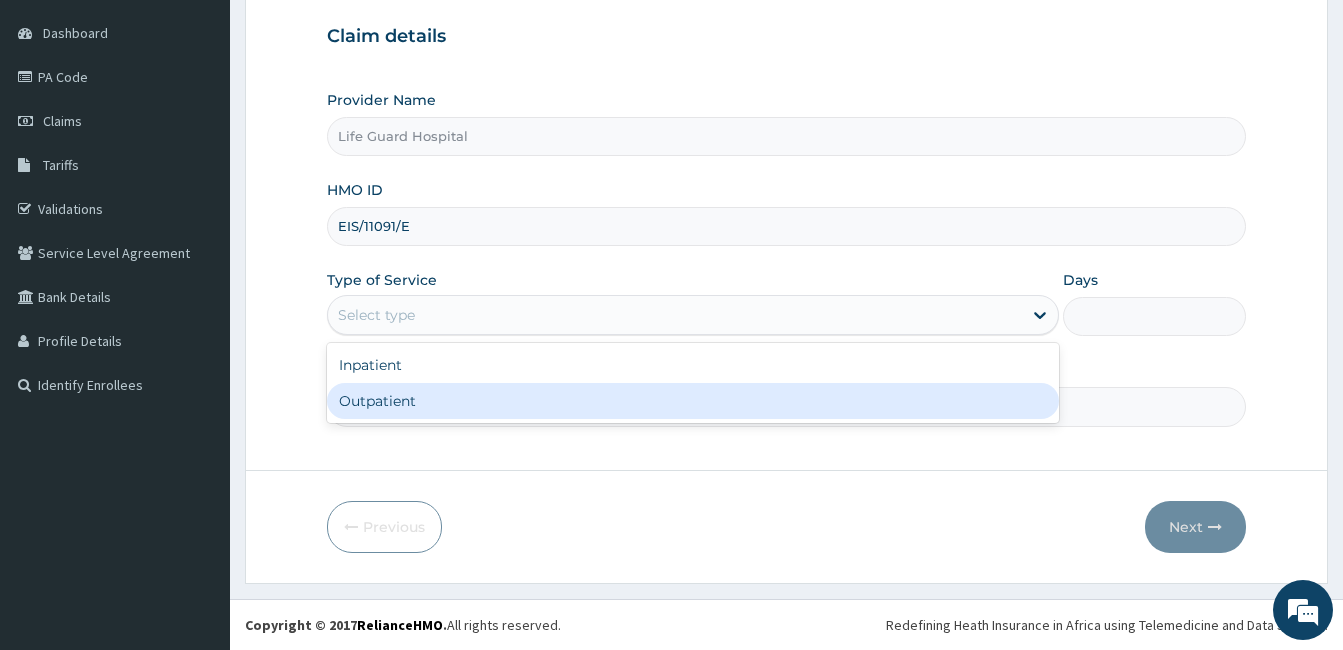 click on "Outpatient" at bounding box center [693, 401] 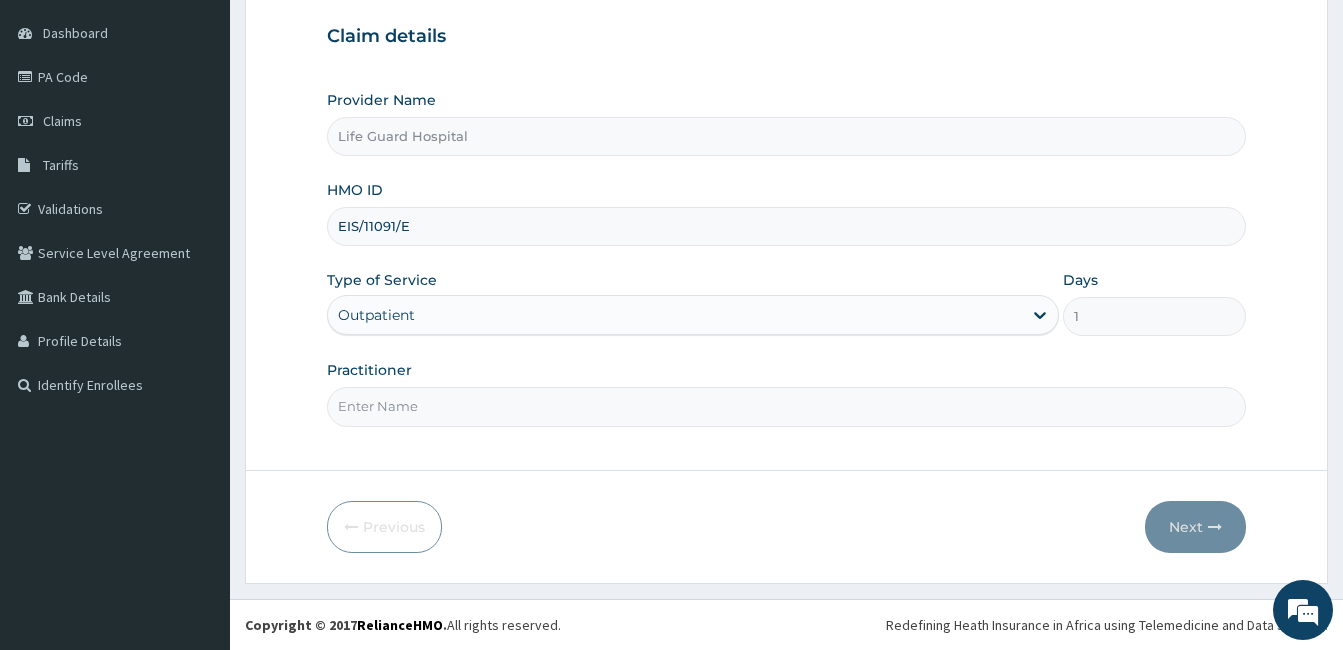 click on "Practitioner" at bounding box center [786, 406] 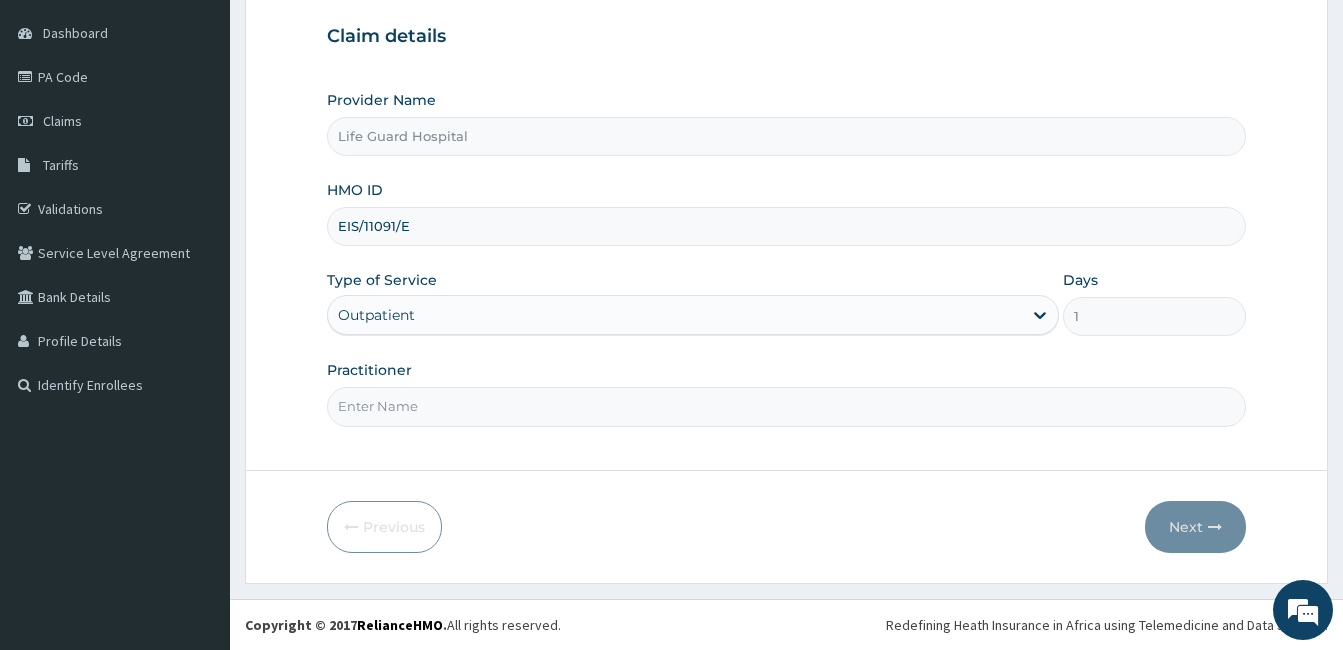 type on "DOCTOR [LAST]" 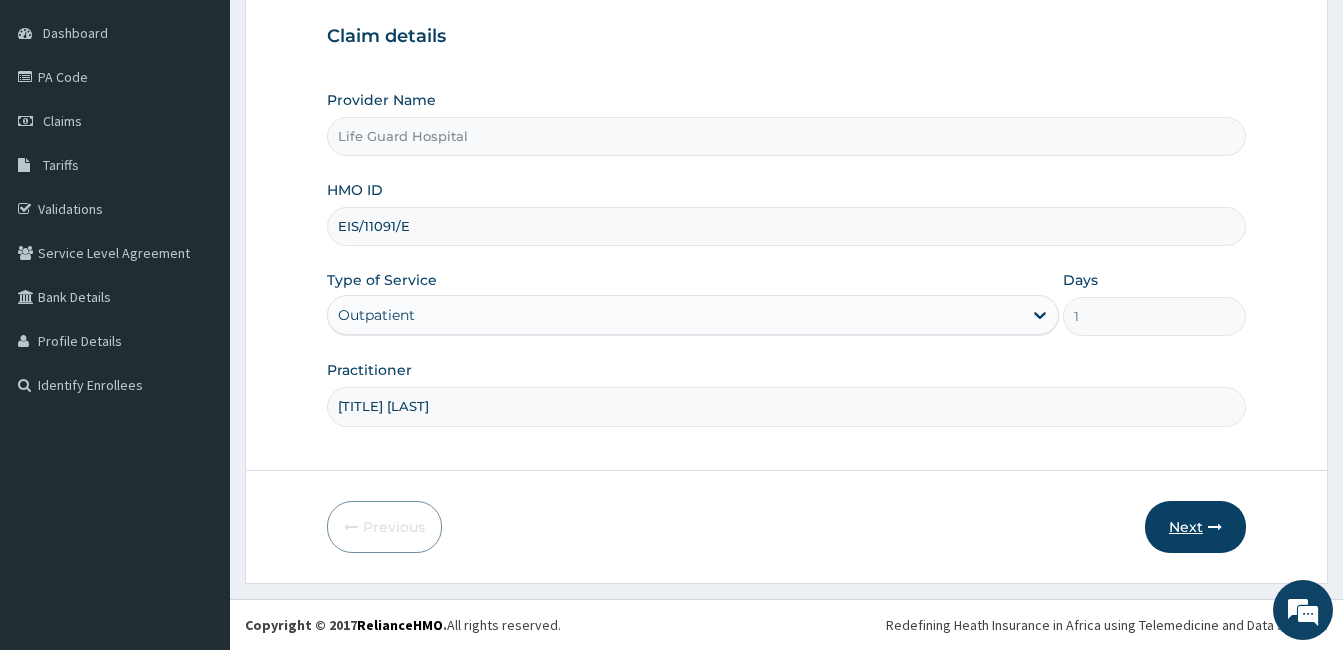 click on "Next" at bounding box center (1195, 527) 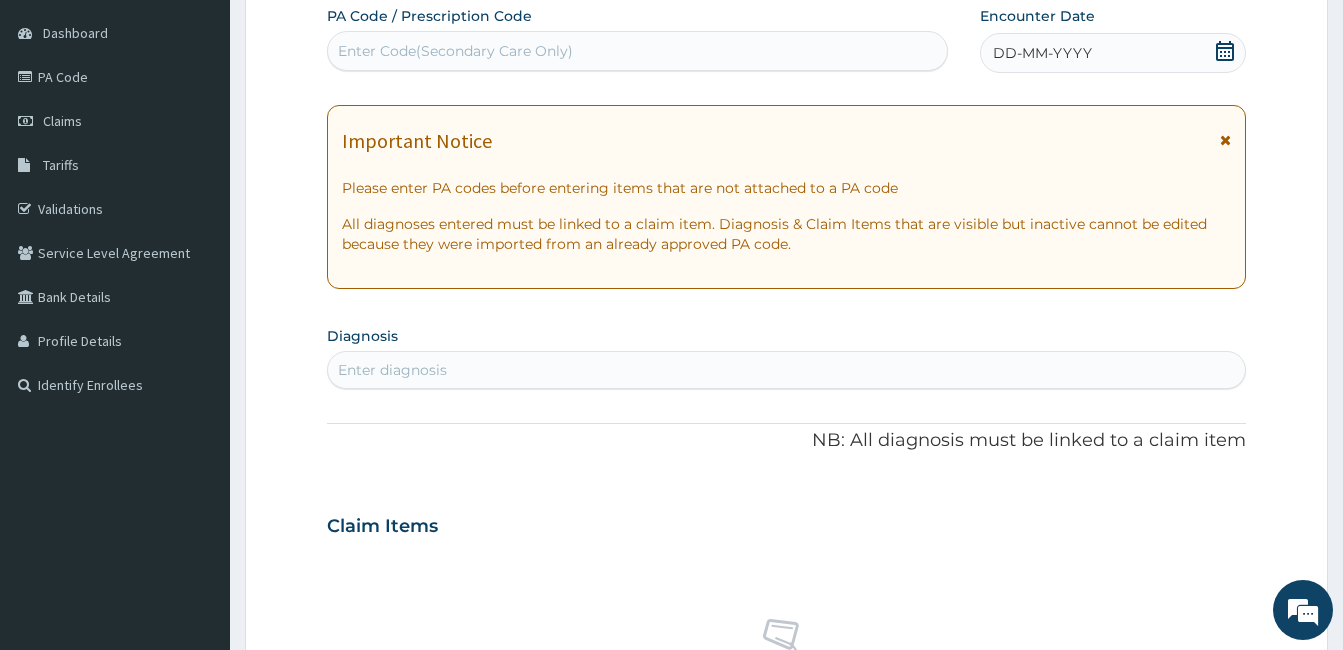 scroll, scrollTop: 0, scrollLeft: 0, axis: both 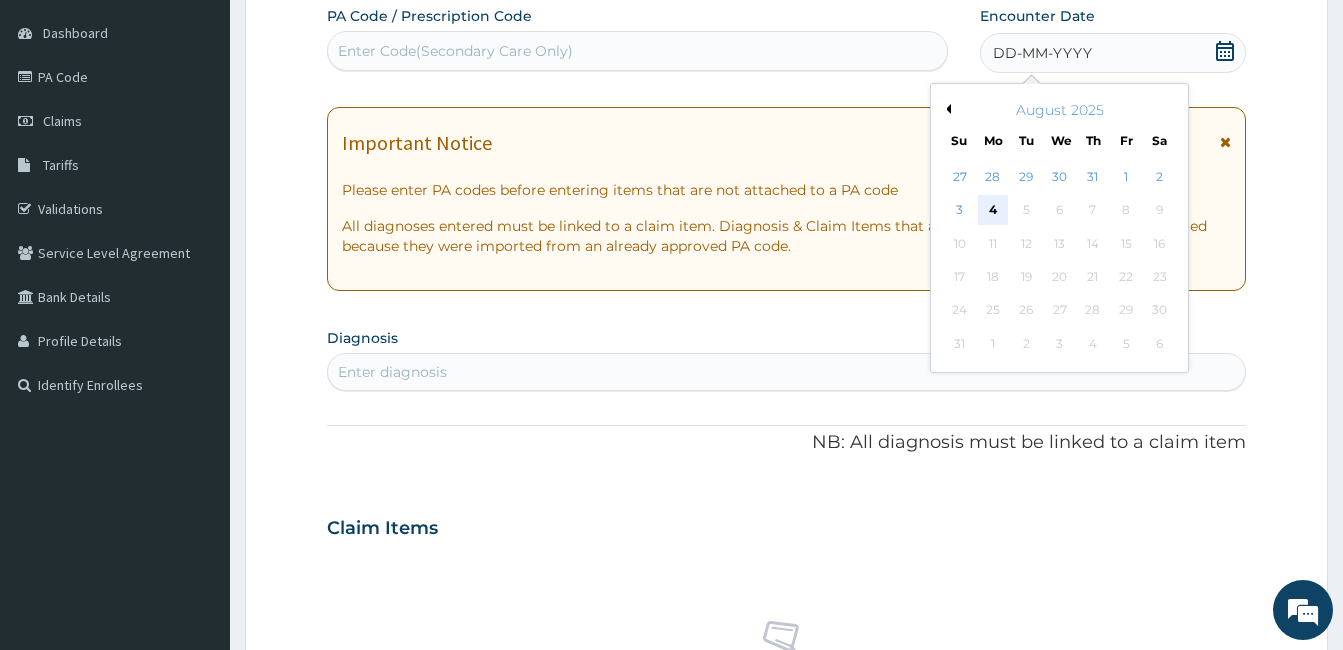 click on "4" at bounding box center [993, 211] 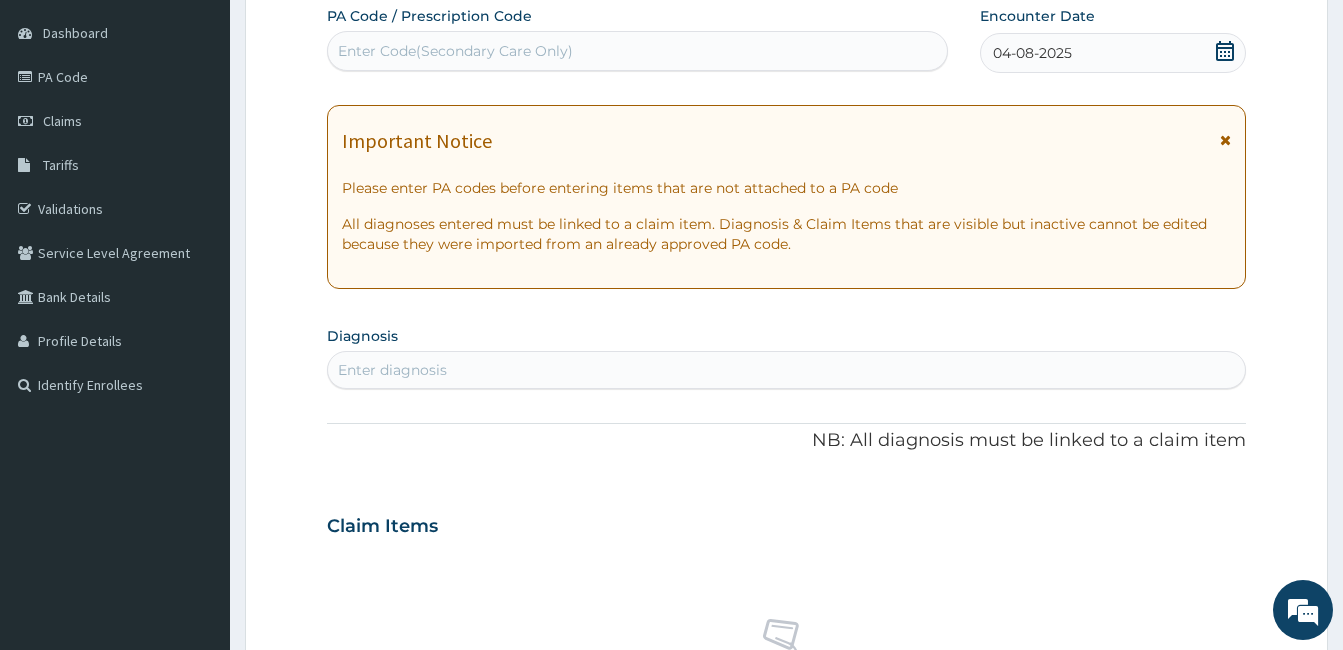 click on "Enter diagnosis" at bounding box center [786, 370] 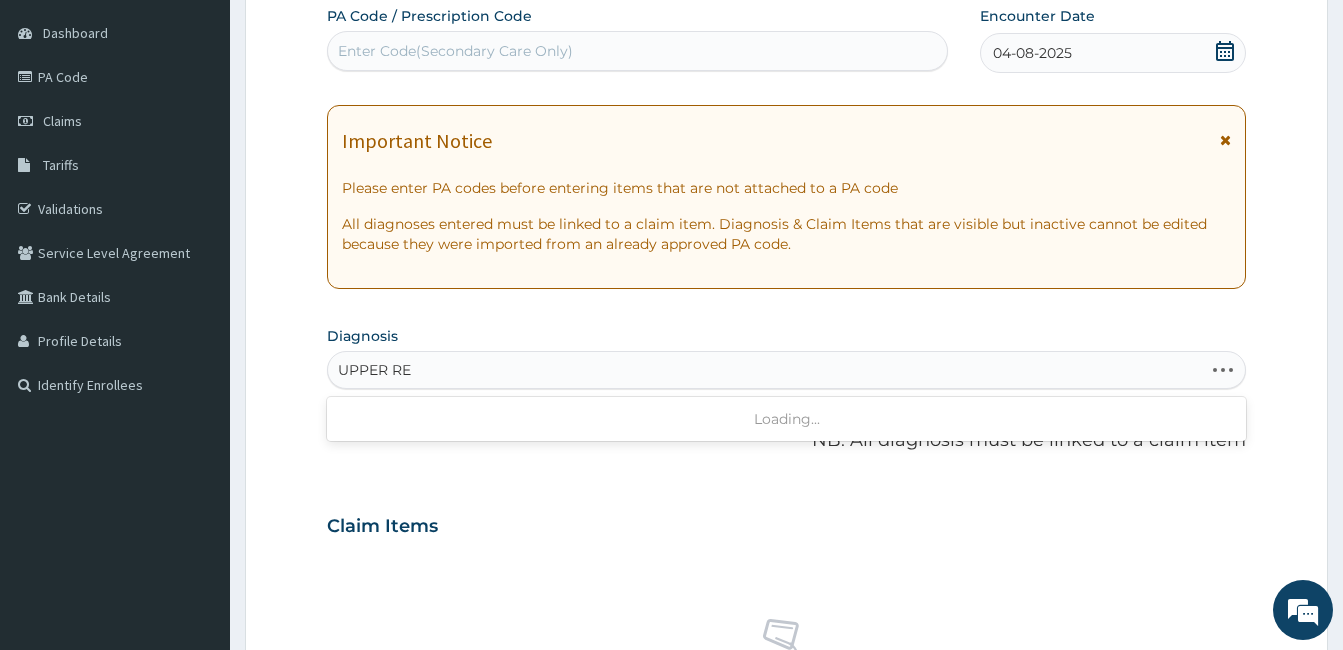 type on "UPPER RES" 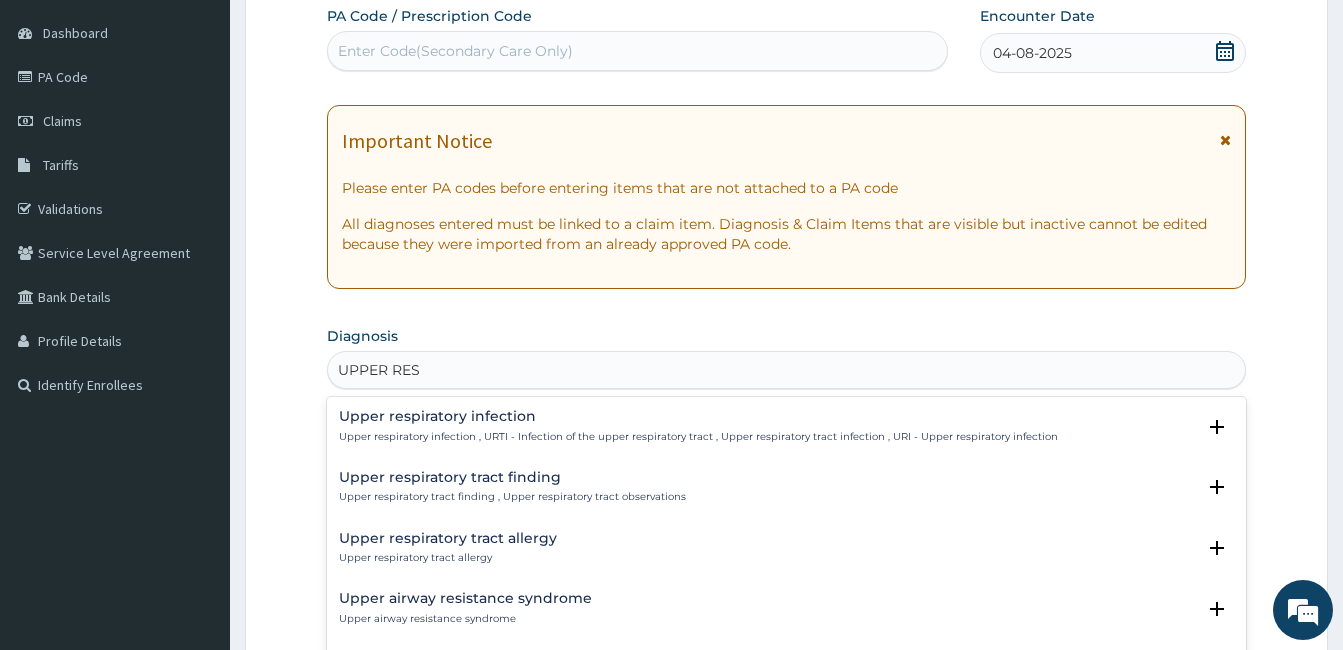click on "Upper respiratory infection" at bounding box center (698, 416) 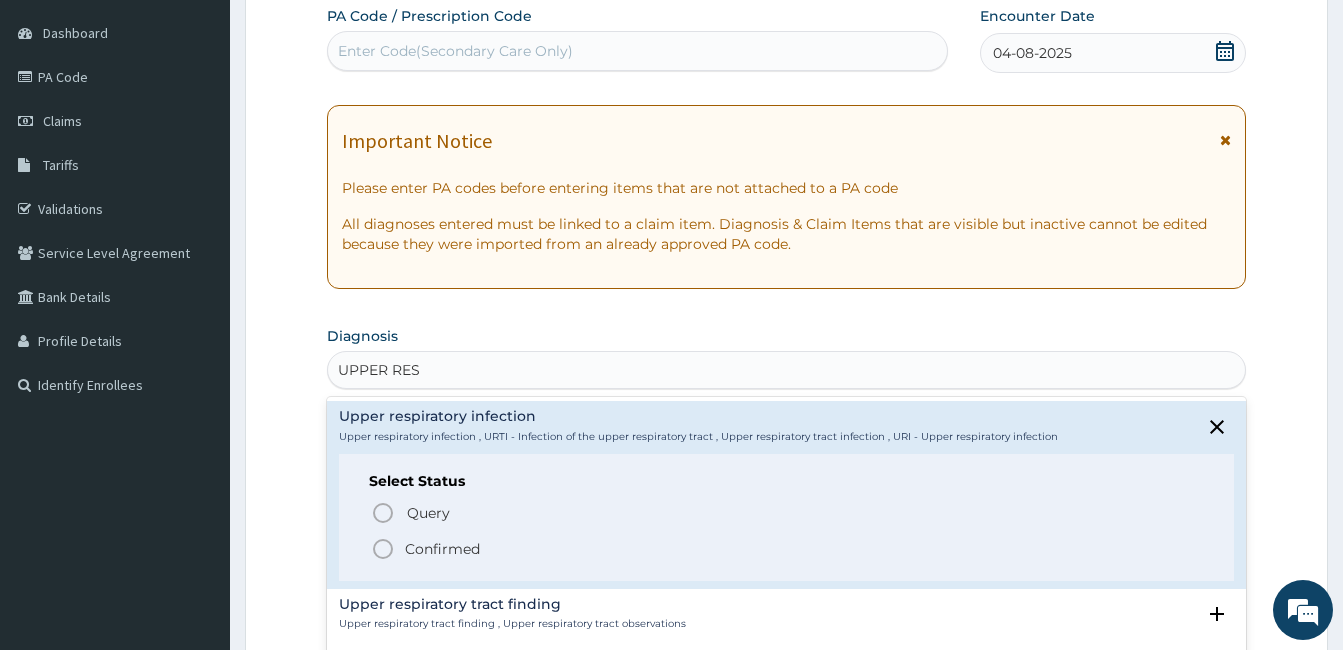 click on "Select Status Query Query covers suspected (?), Keep in view (kiv), Ruled out (r/o) Confirmed" at bounding box center (786, 517) 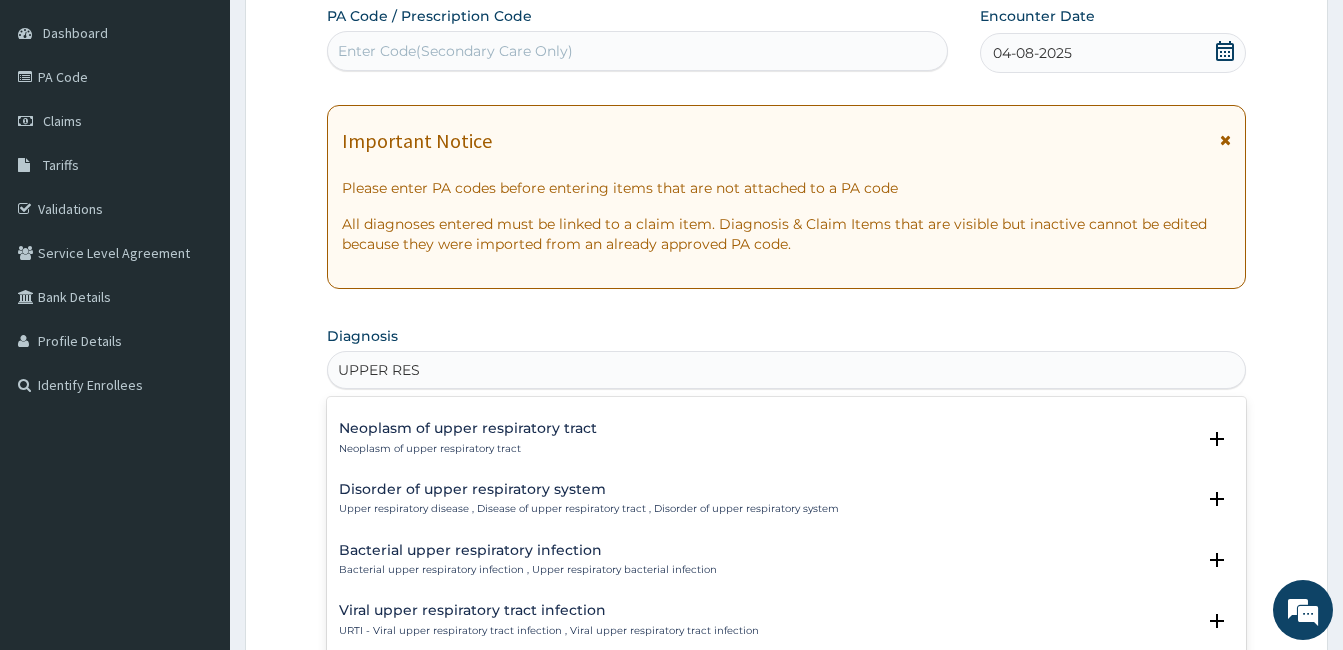 scroll, scrollTop: 0, scrollLeft: 0, axis: both 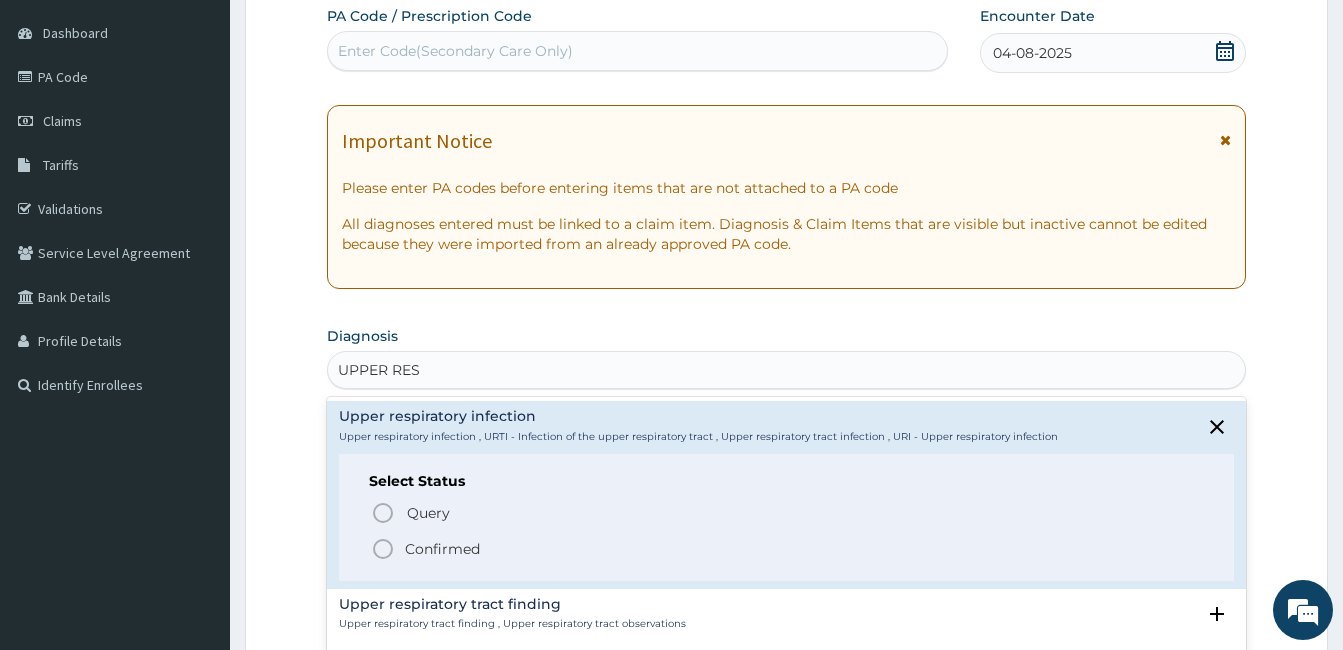 click on "Confirmed" at bounding box center (442, 549) 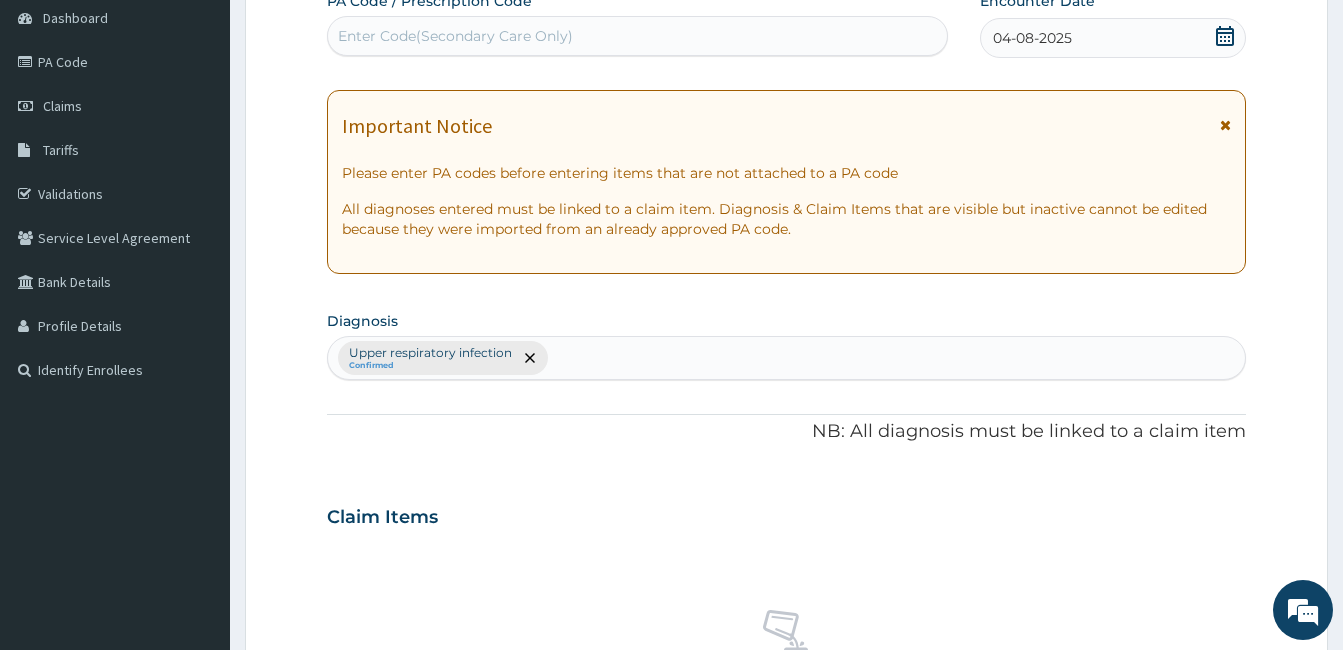 scroll, scrollTop: 685, scrollLeft: 0, axis: vertical 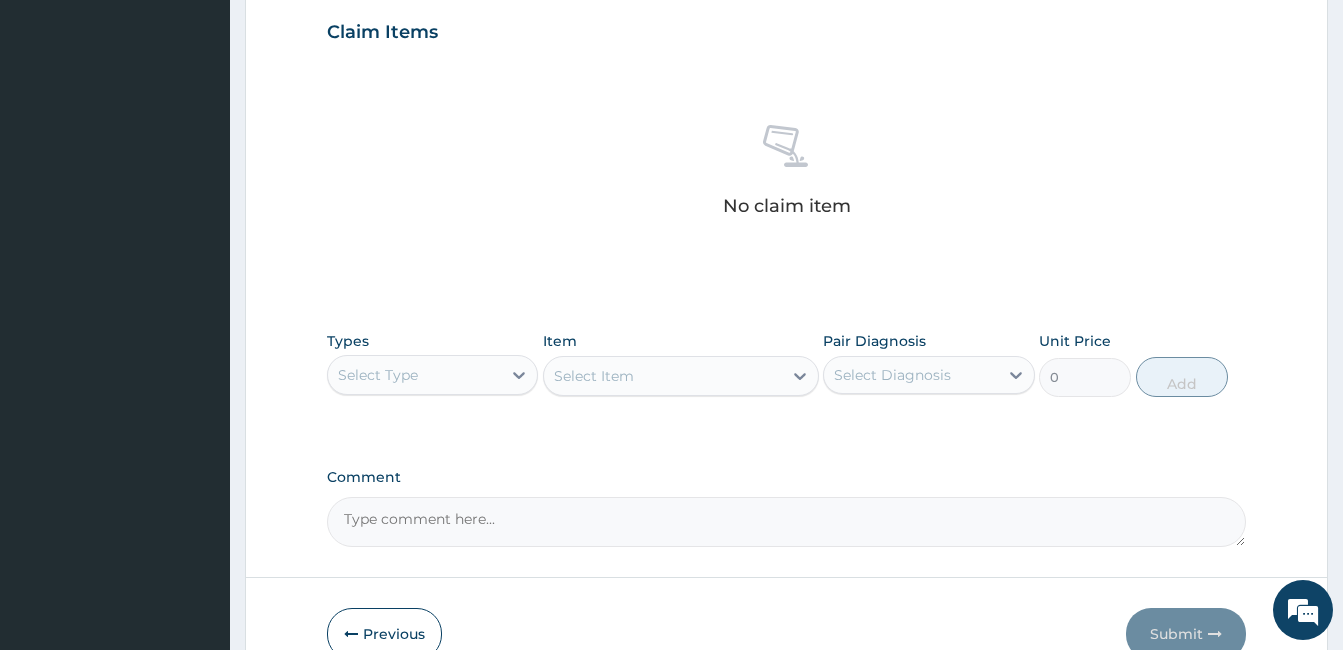 click on "Select Type" at bounding box center (414, 375) 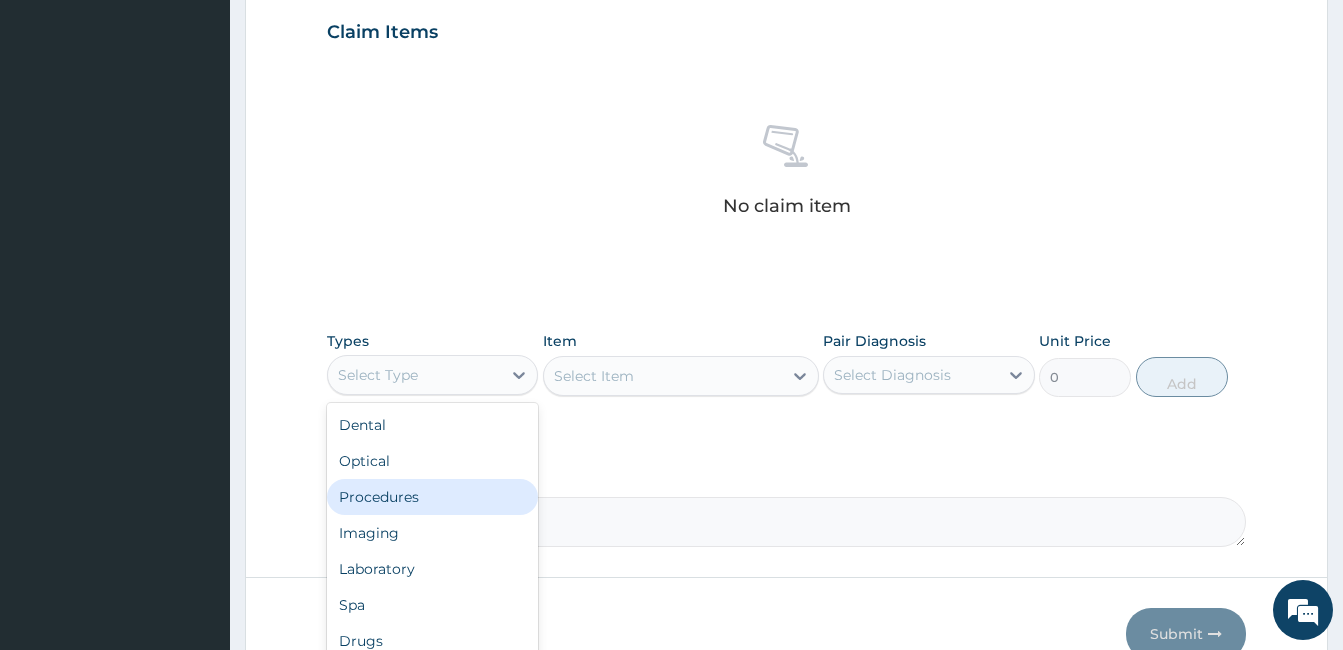 click on "Procedures" at bounding box center [432, 497] 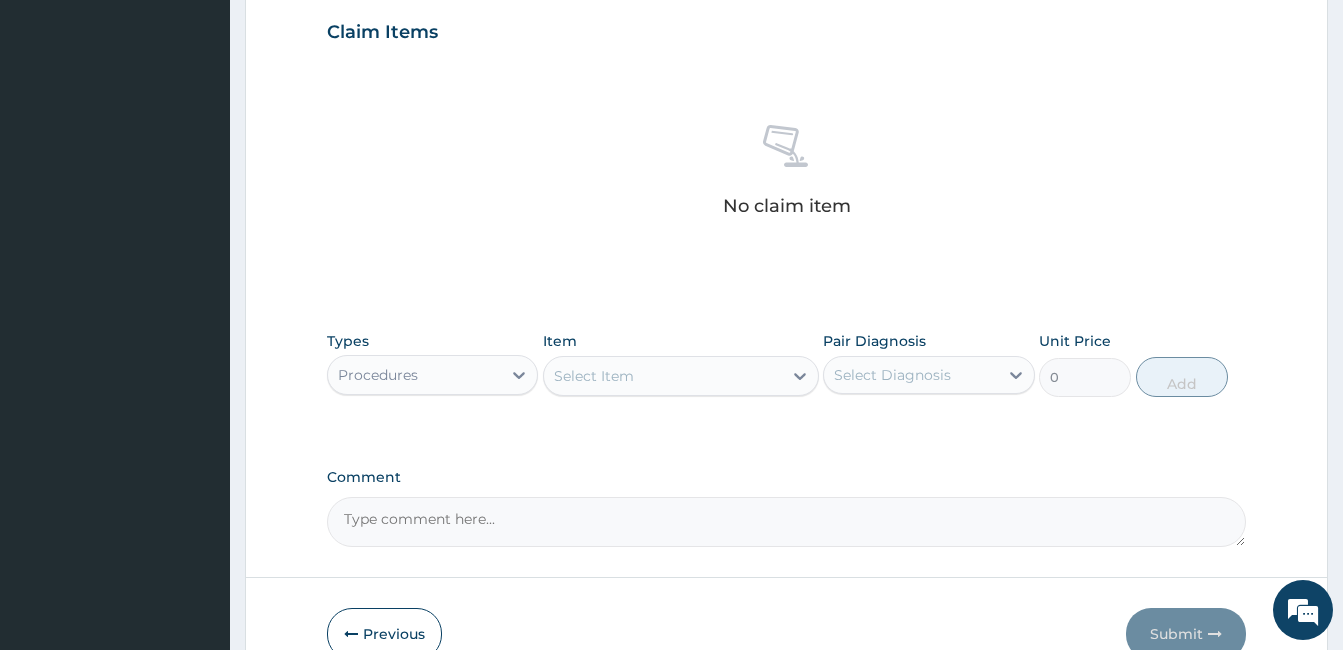 click on "Select Item" at bounding box center [663, 376] 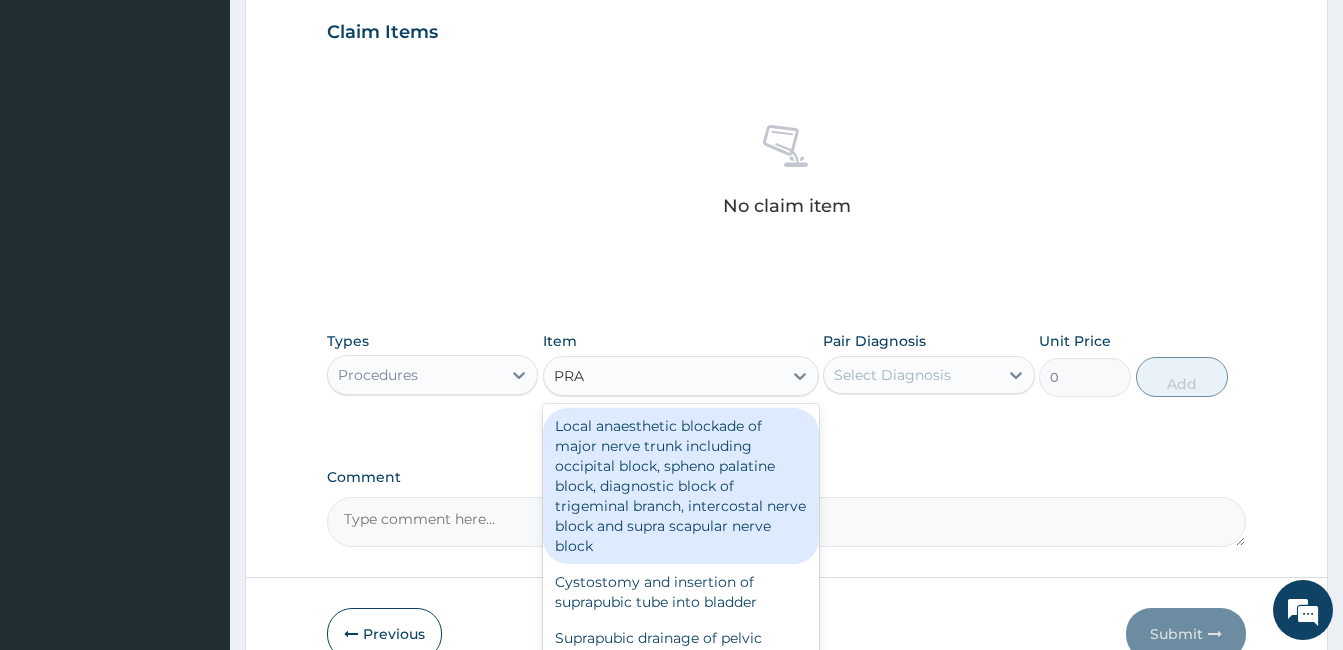 type on "PRAC" 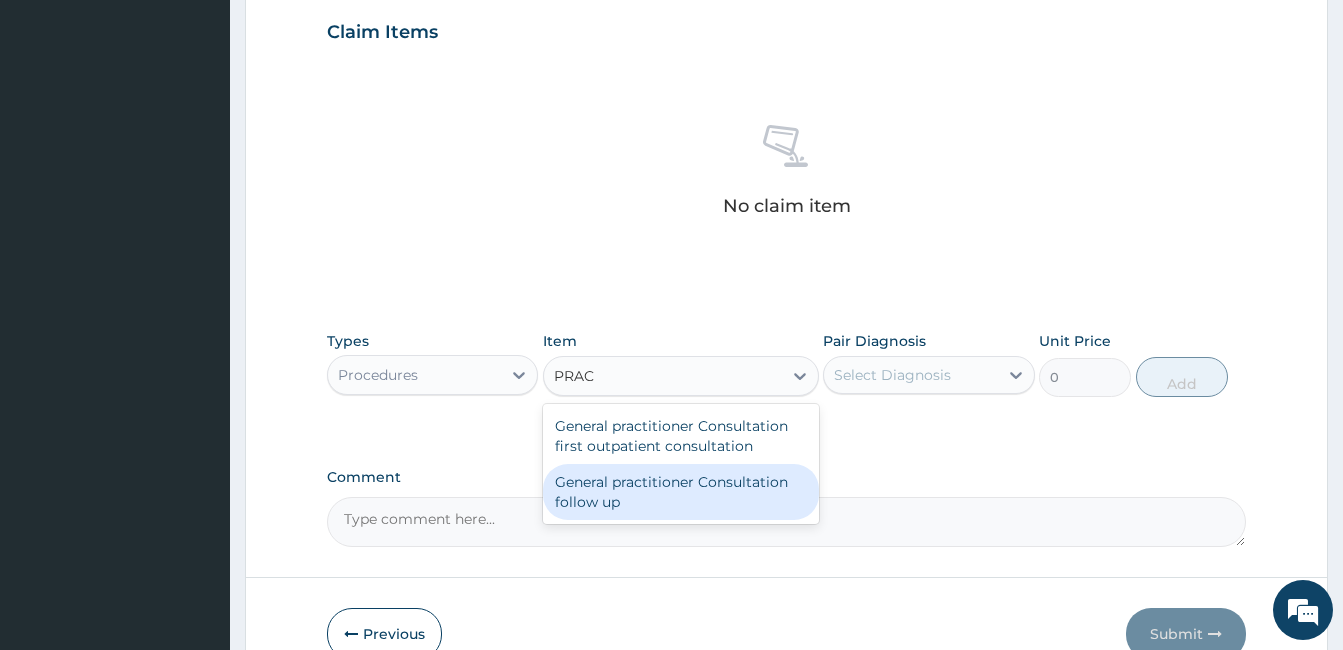 click on "General practitioner Consultation follow up" at bounding box center [681, 492] 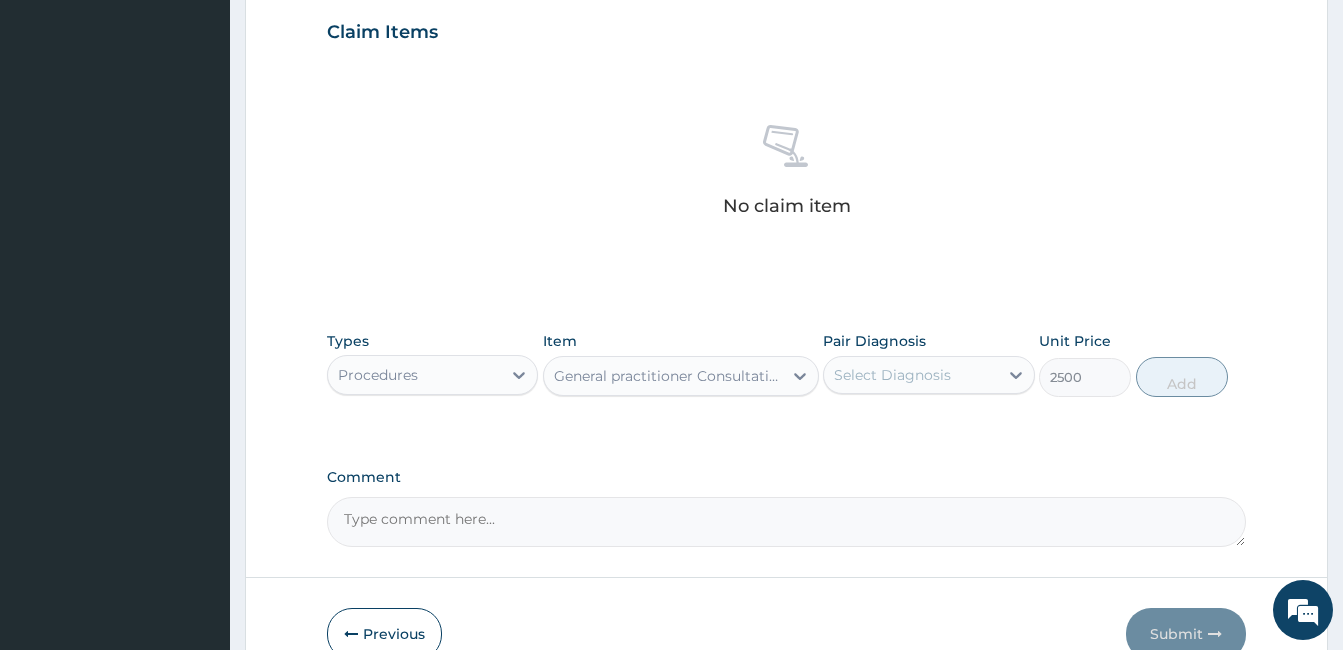 click on "General practitioner Consultation follow up" at bounding box center [669, 376] 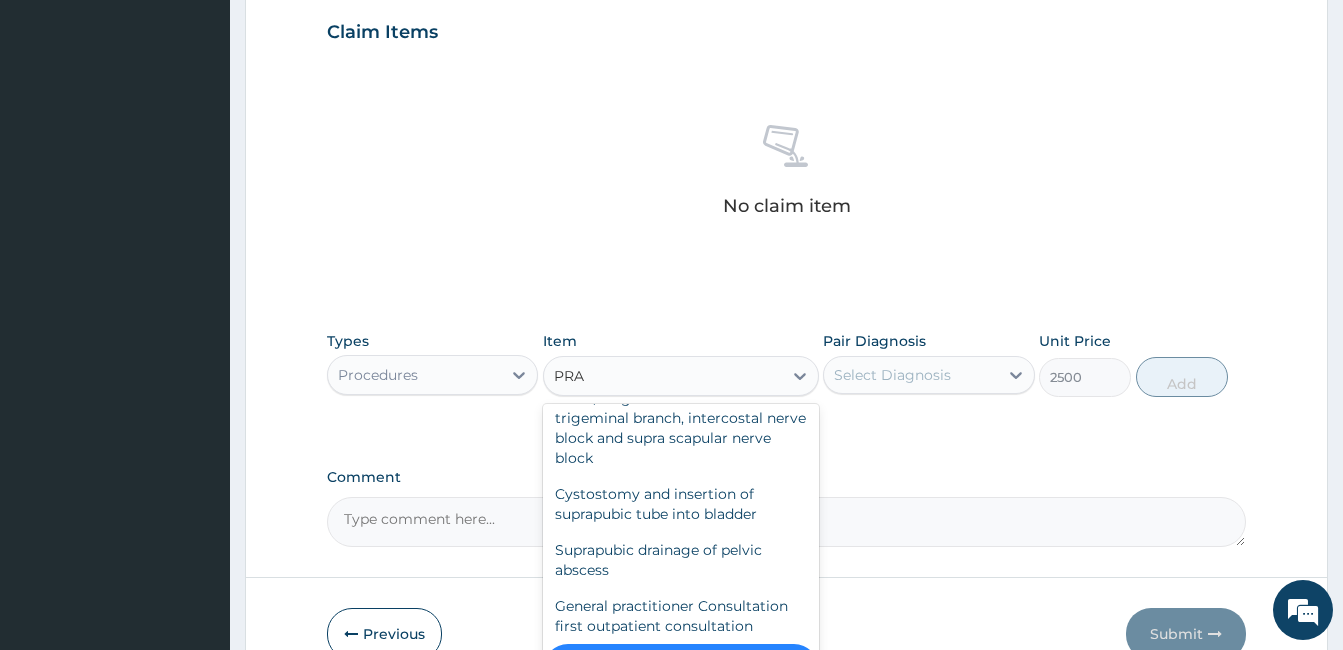scroll, scrollTop: 88, scrollLeft: 0, axis: vertical 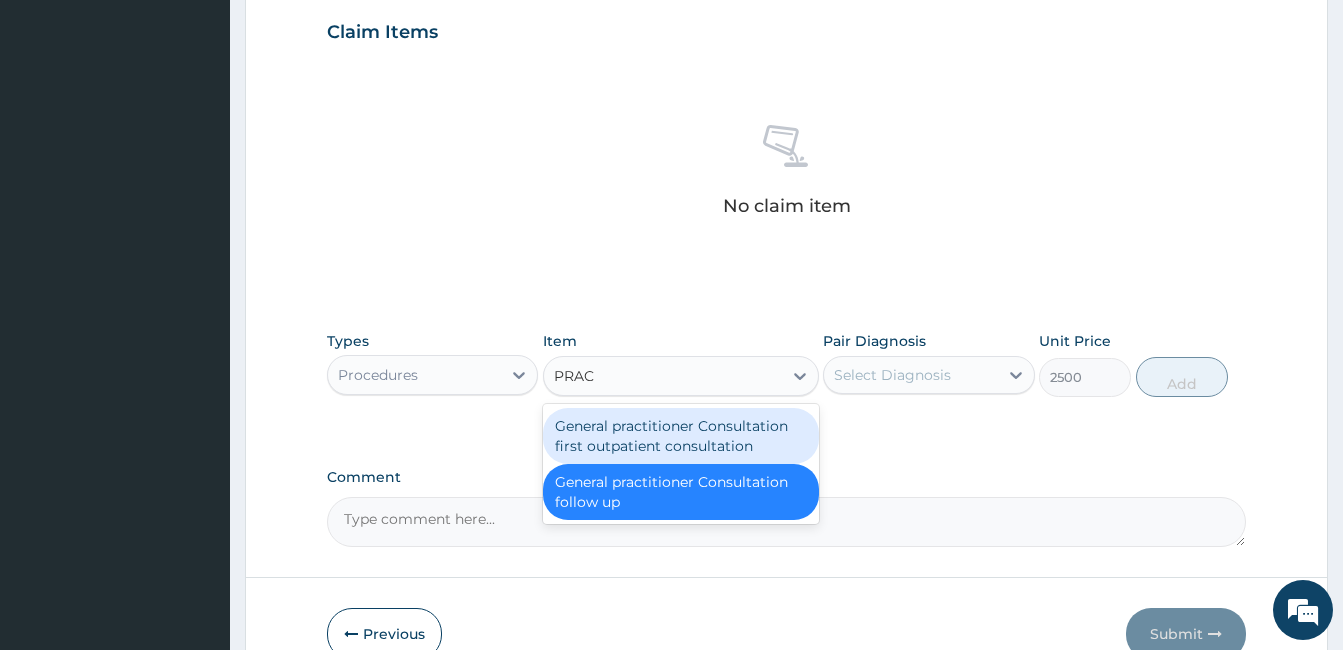 click on "General practitioner Consultation first outpatient consultation" at bounding box center (681, 436) 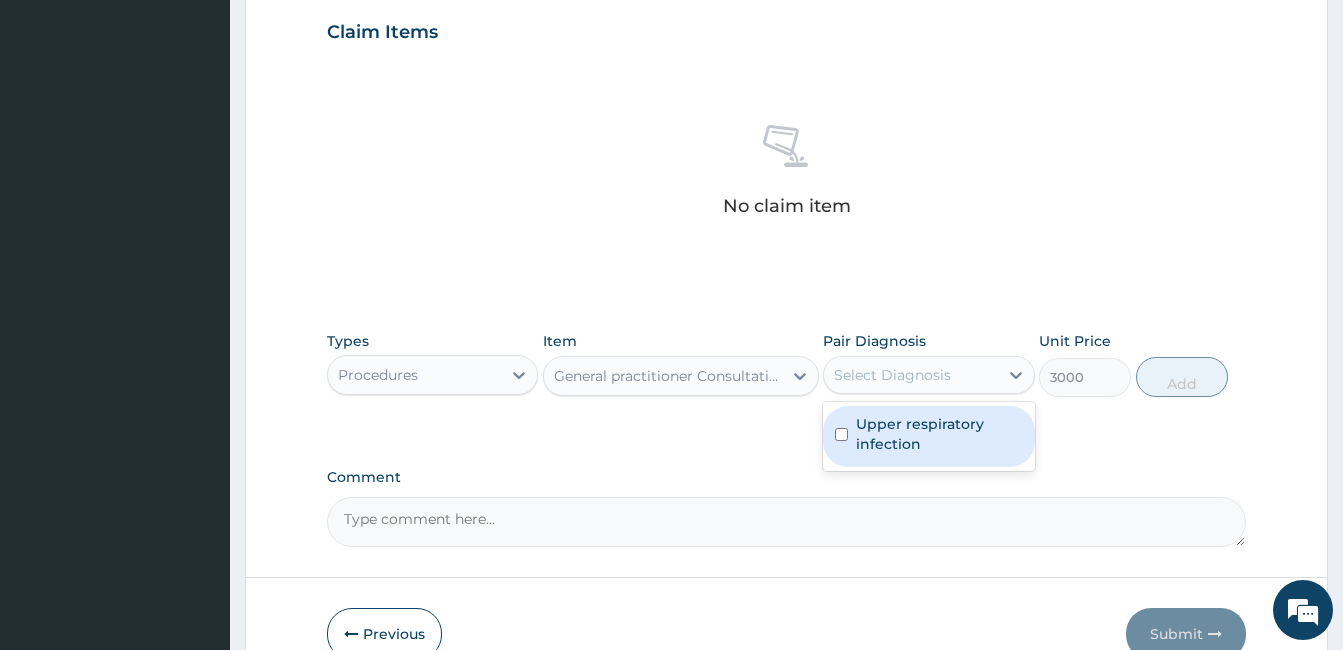 click on "Select Diagnosis" at bounding box center (892, 375) 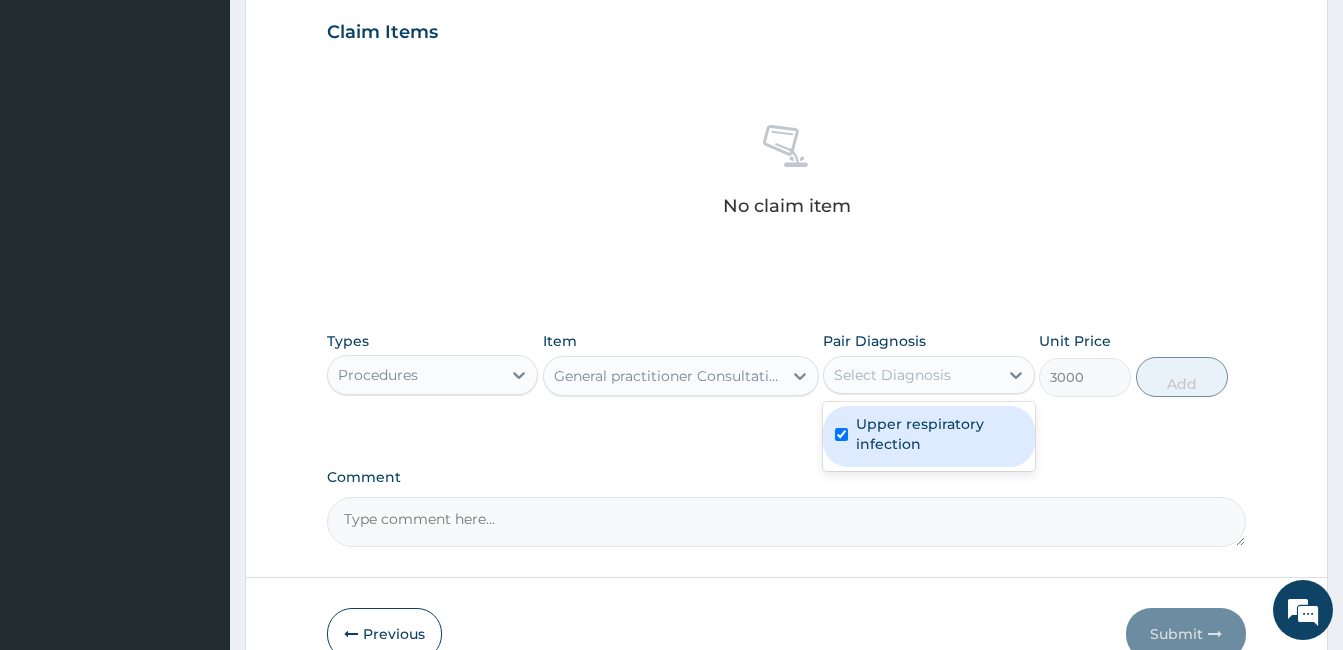 checkbox on "true" 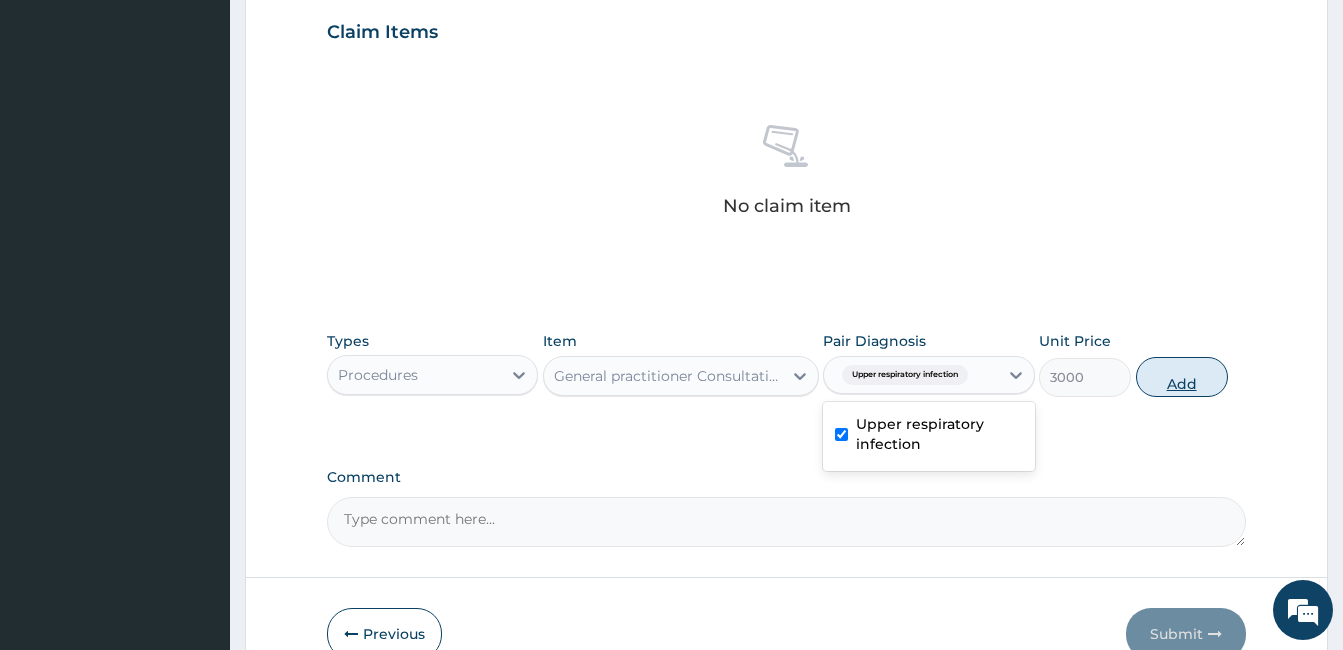 click on "Add" at bounding box center [1182, 377] 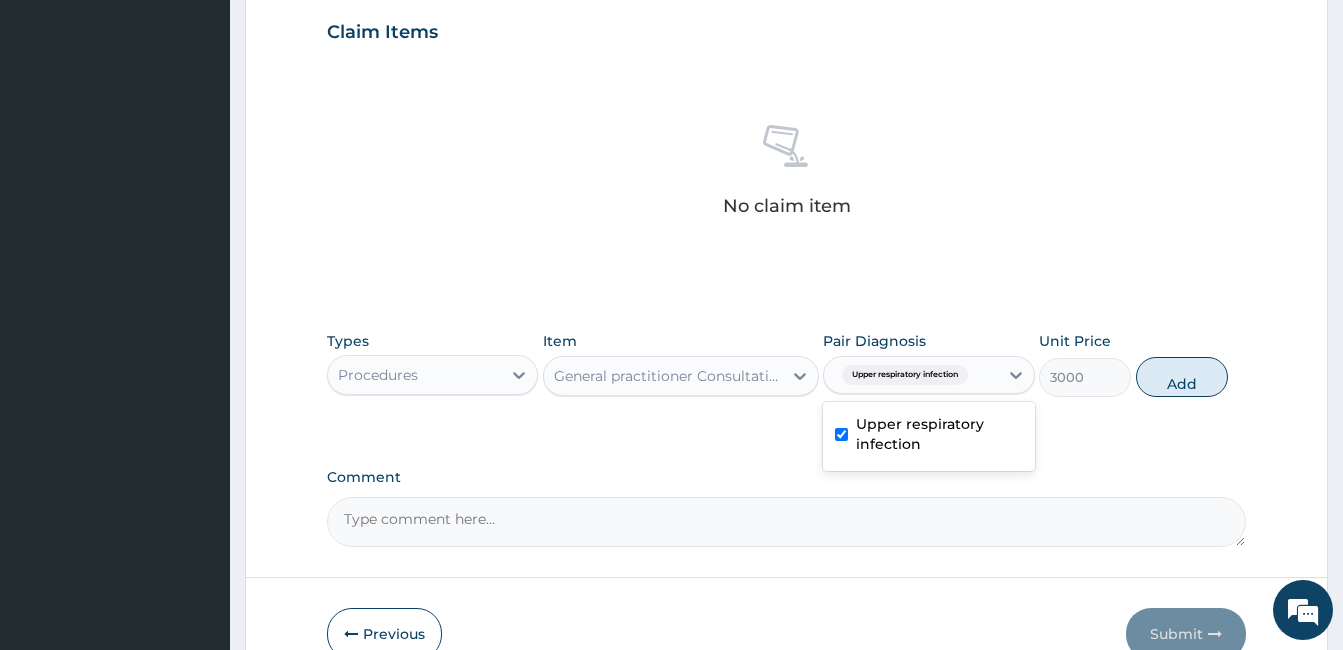 type on "0" 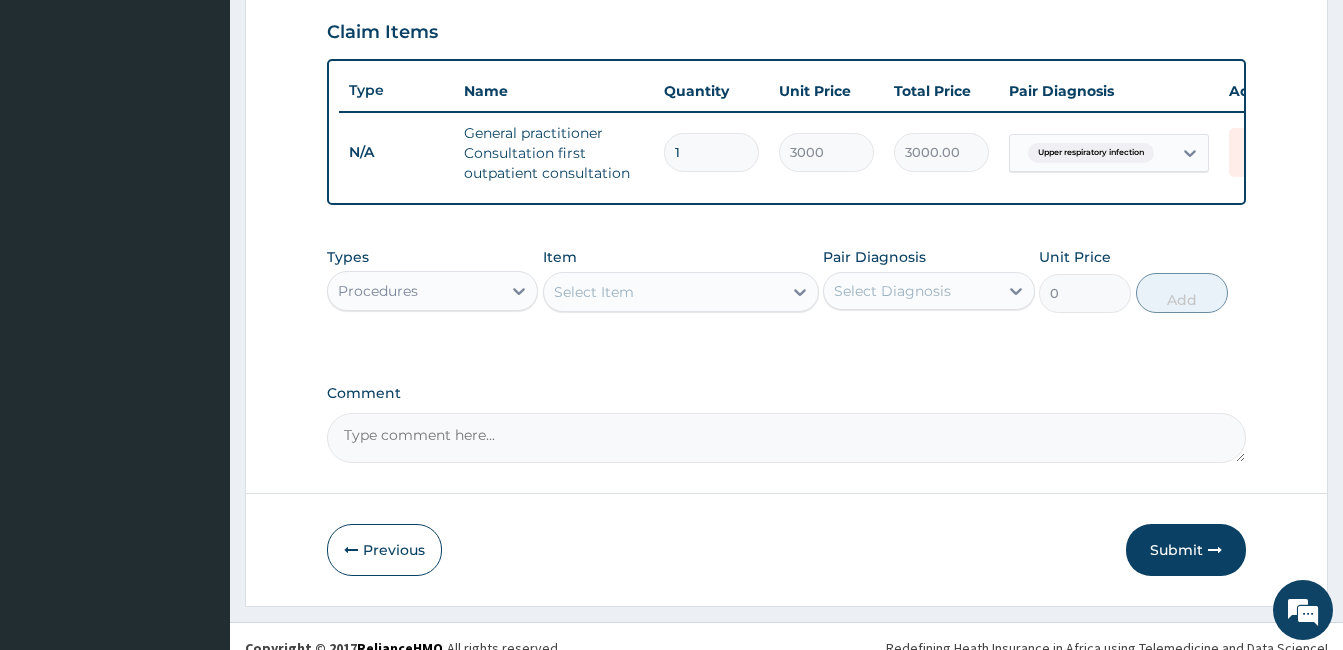 click on "Procedures" at bounding box center [414, 291] 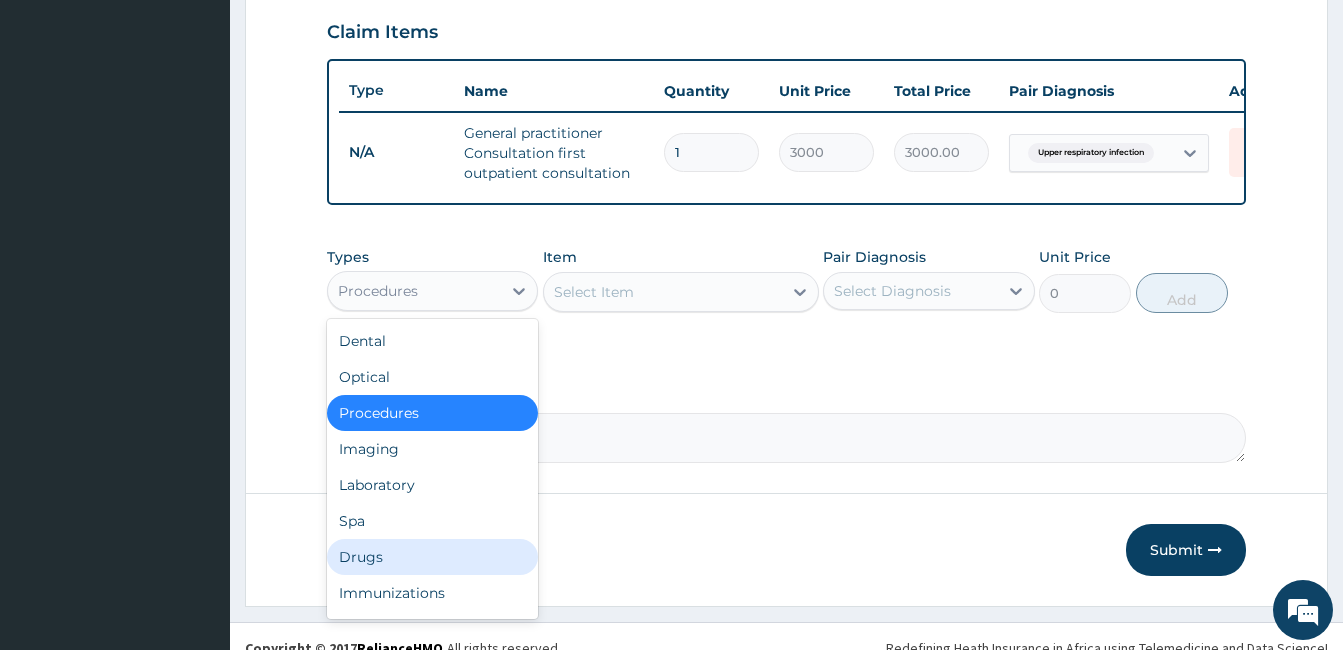click on "Drugs" at bounding box center (432, 557) 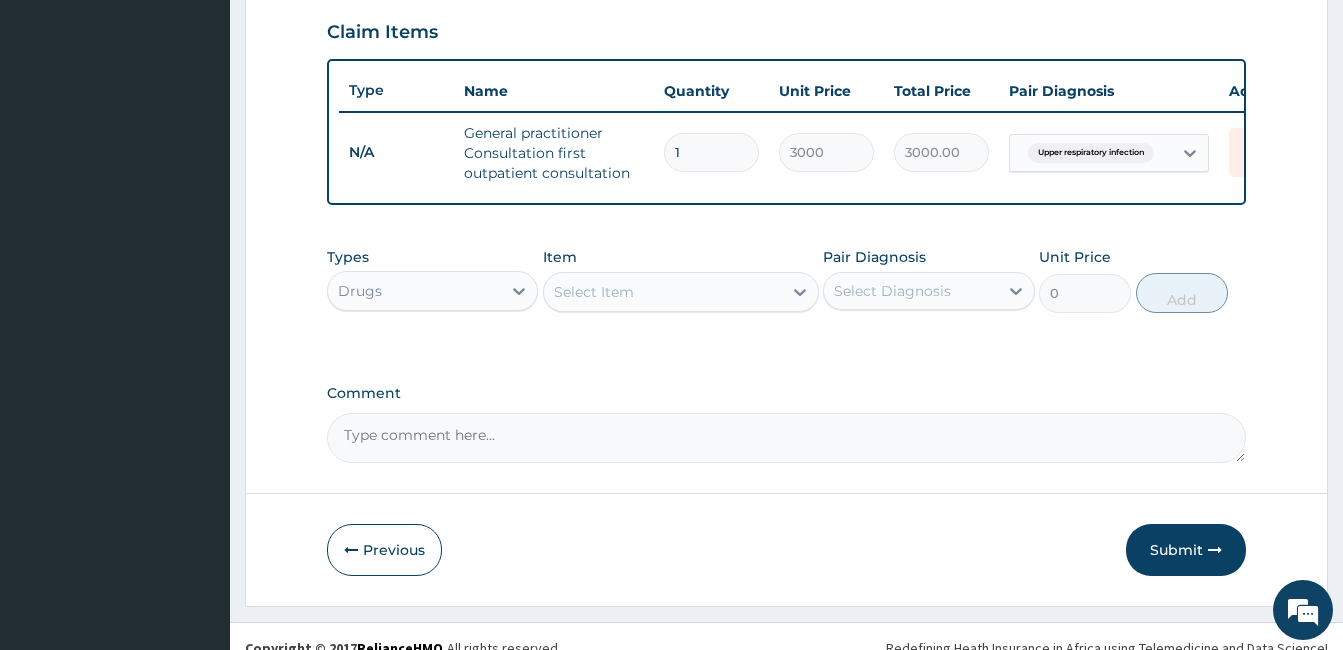 click on "Select Item" at bounding box center [663, 292] 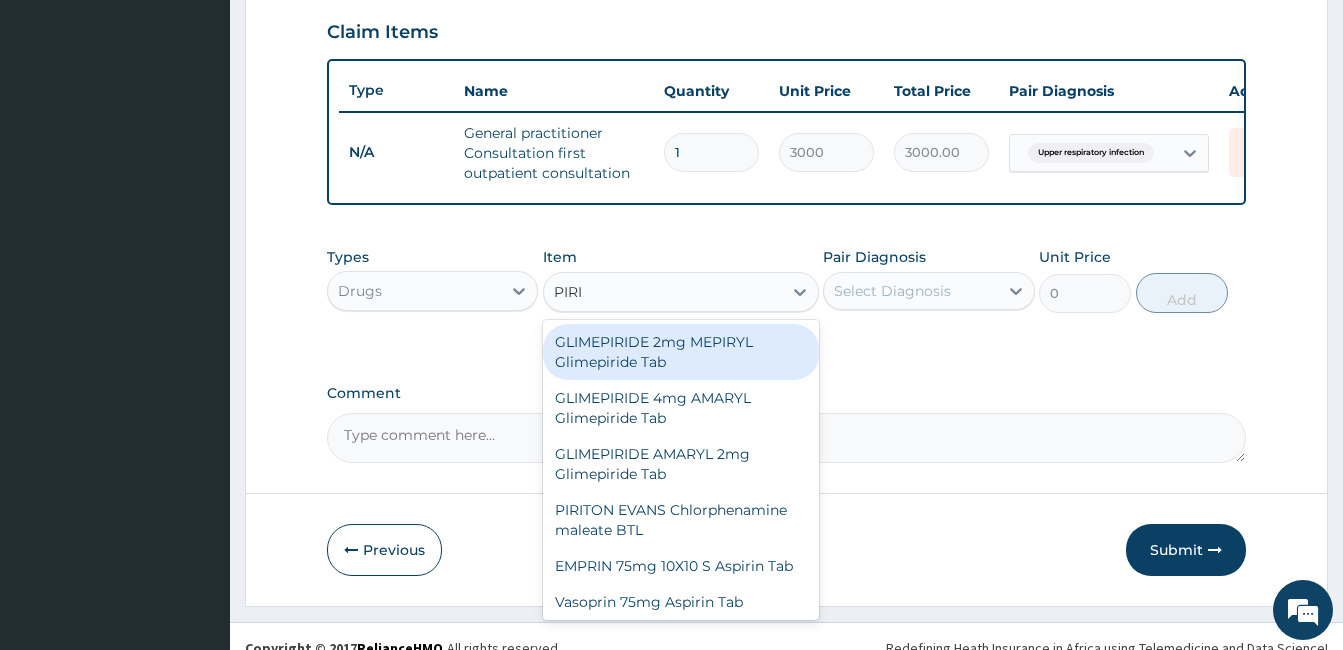 type on "PIRIT" 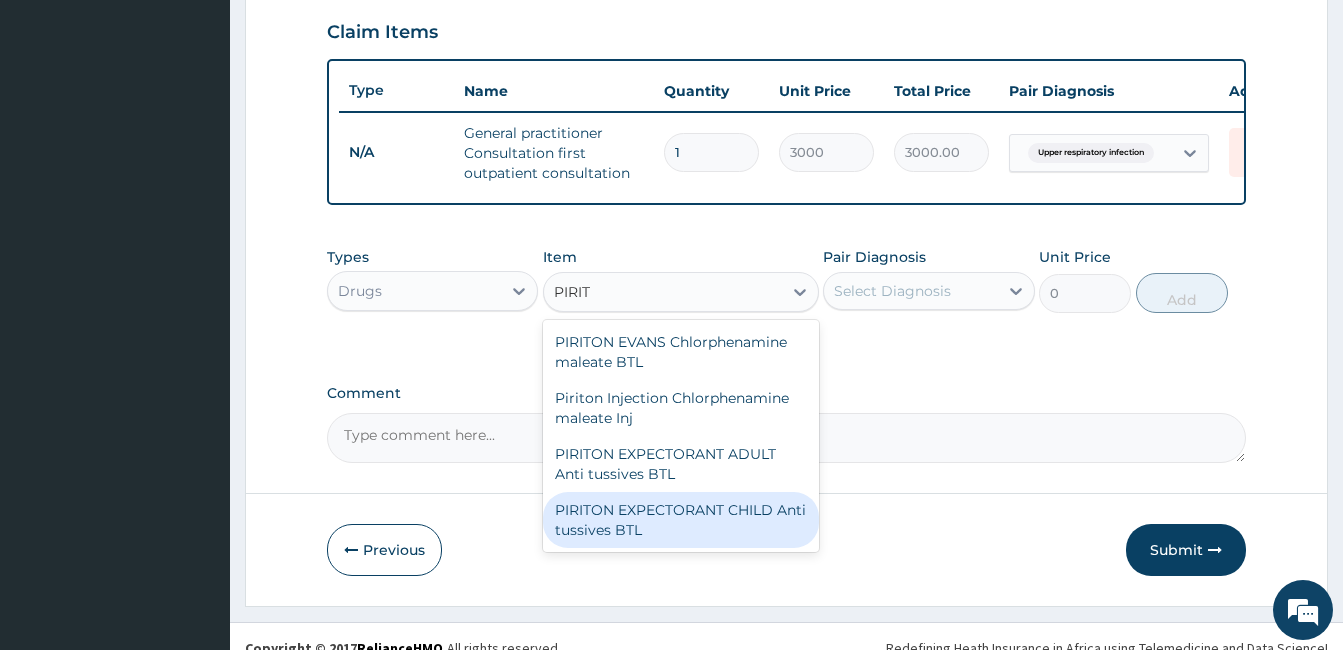 click on "PIRITON EXPECTORANT CHILD Anti tussives BTL" at bounding box center (681, 520) 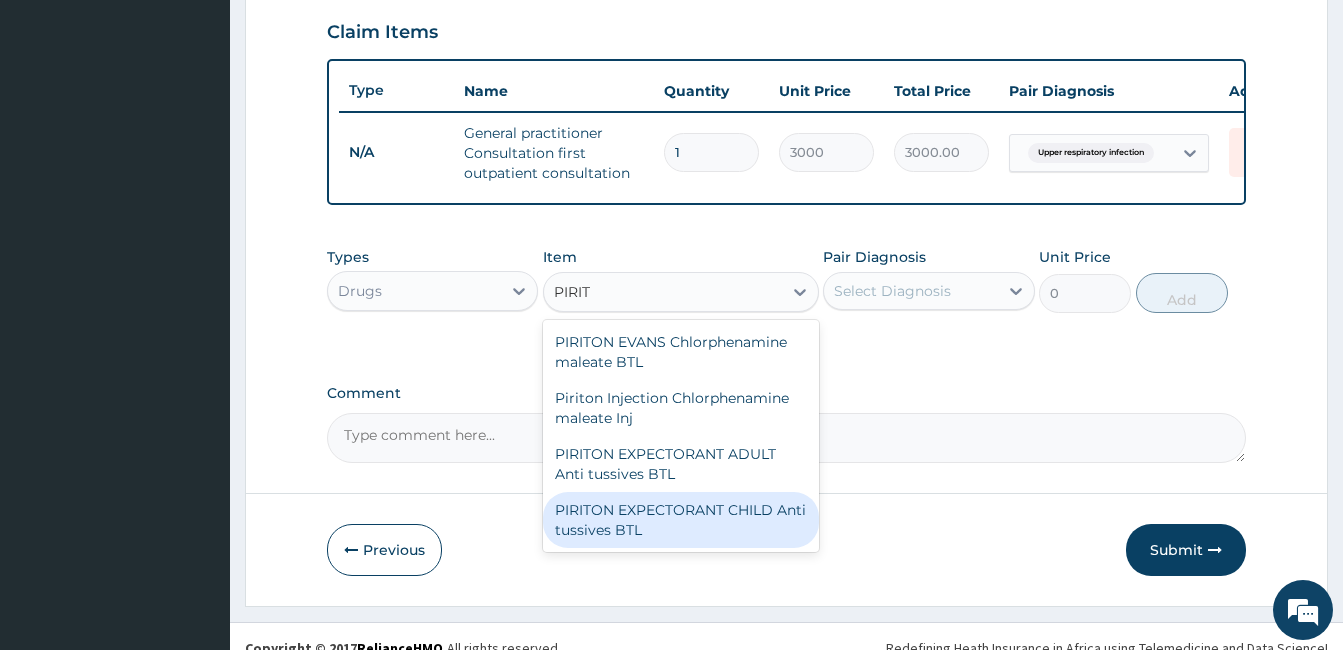 type 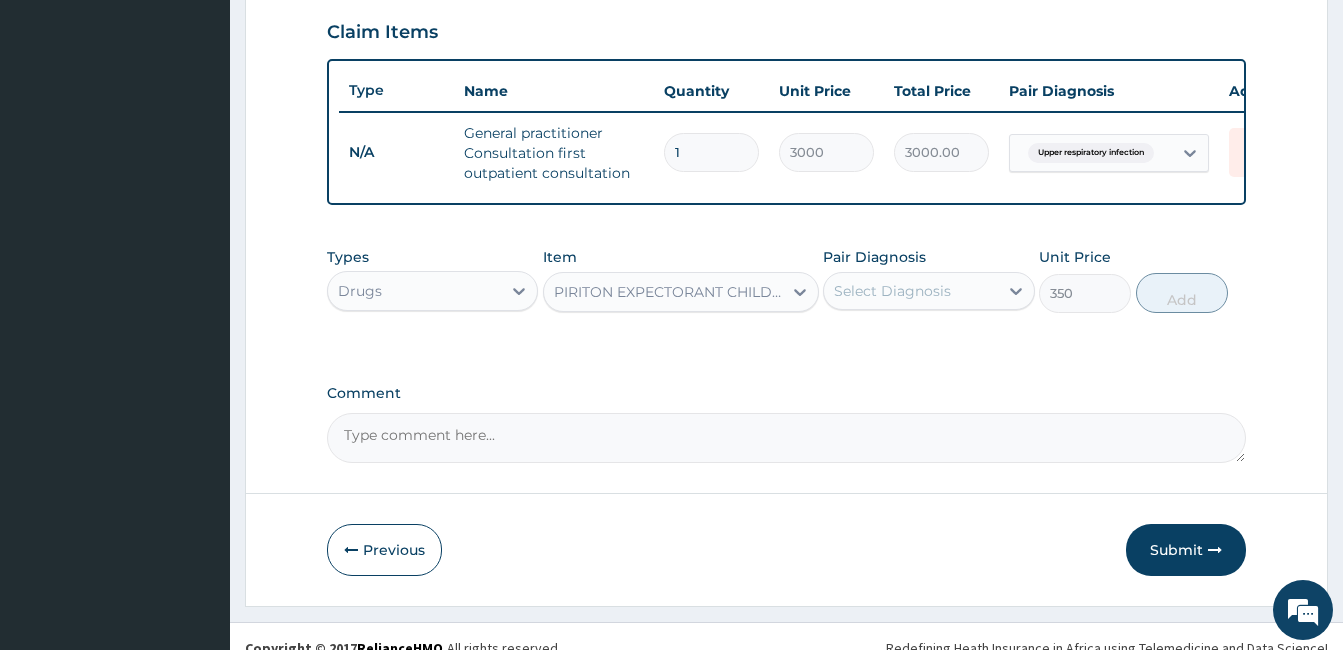 click on "Select Diagnosis" at bounding box center (910, 291) 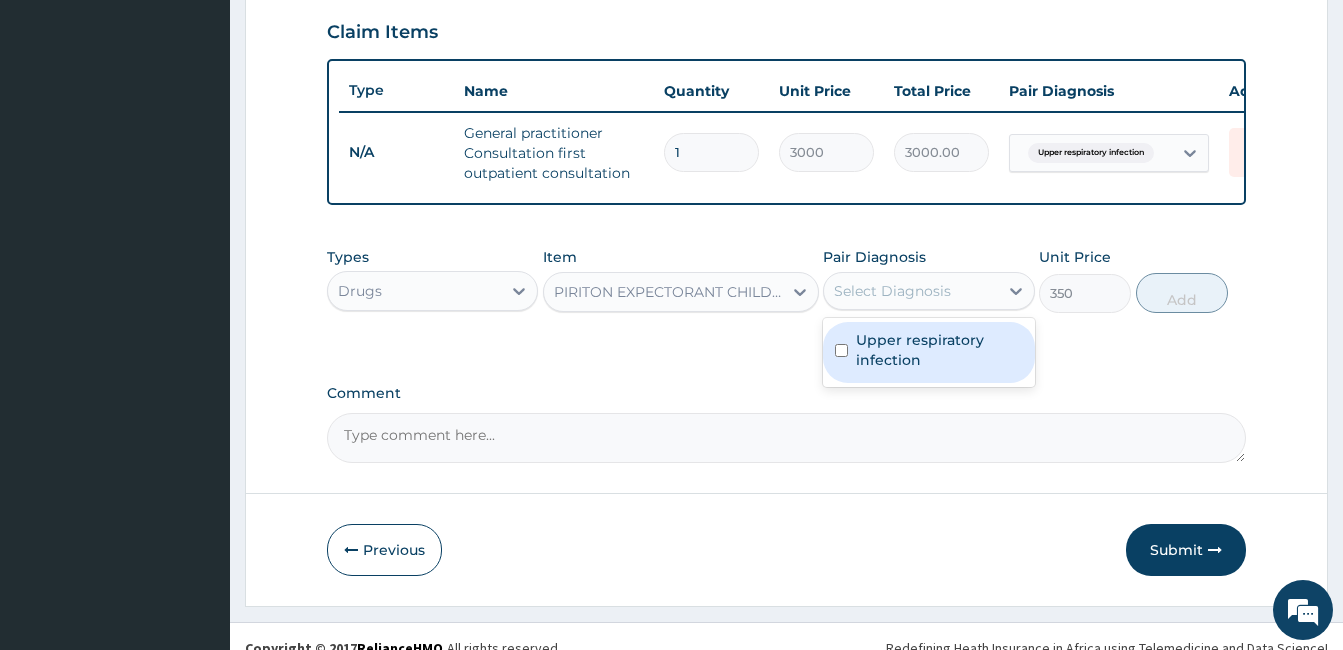click on "Upper respiratory infection" at bounding box center [939, 350] 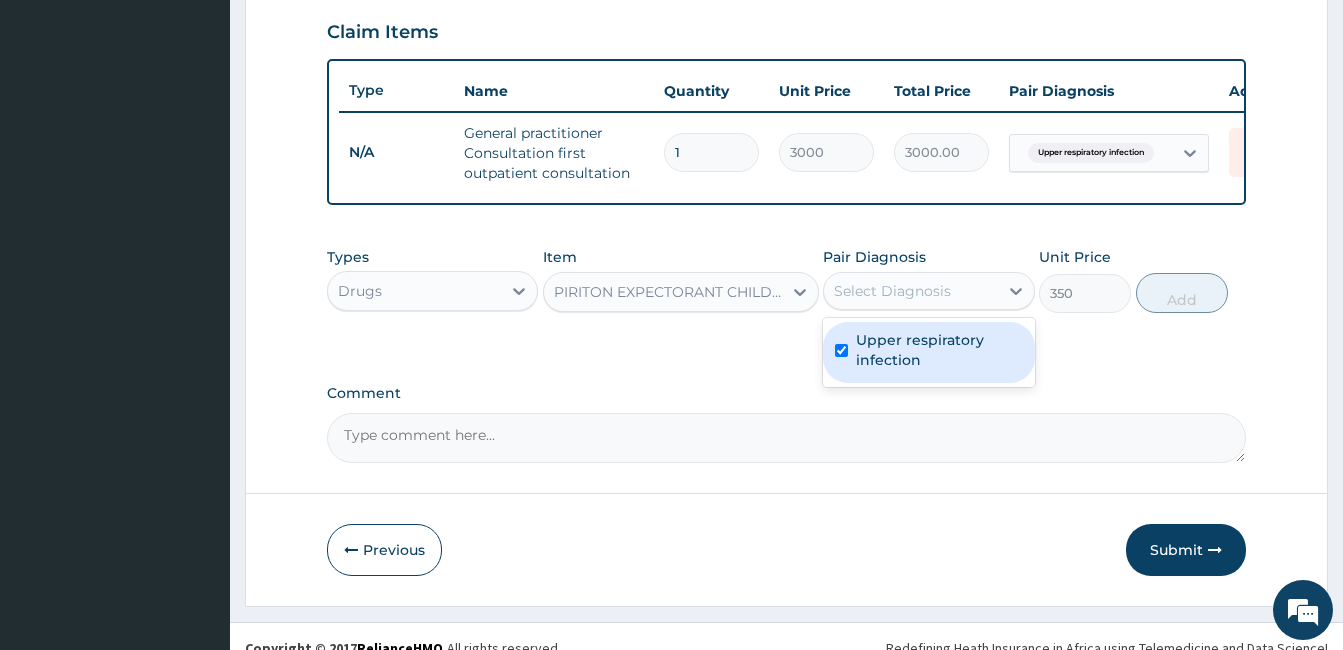 checkbox on "true" 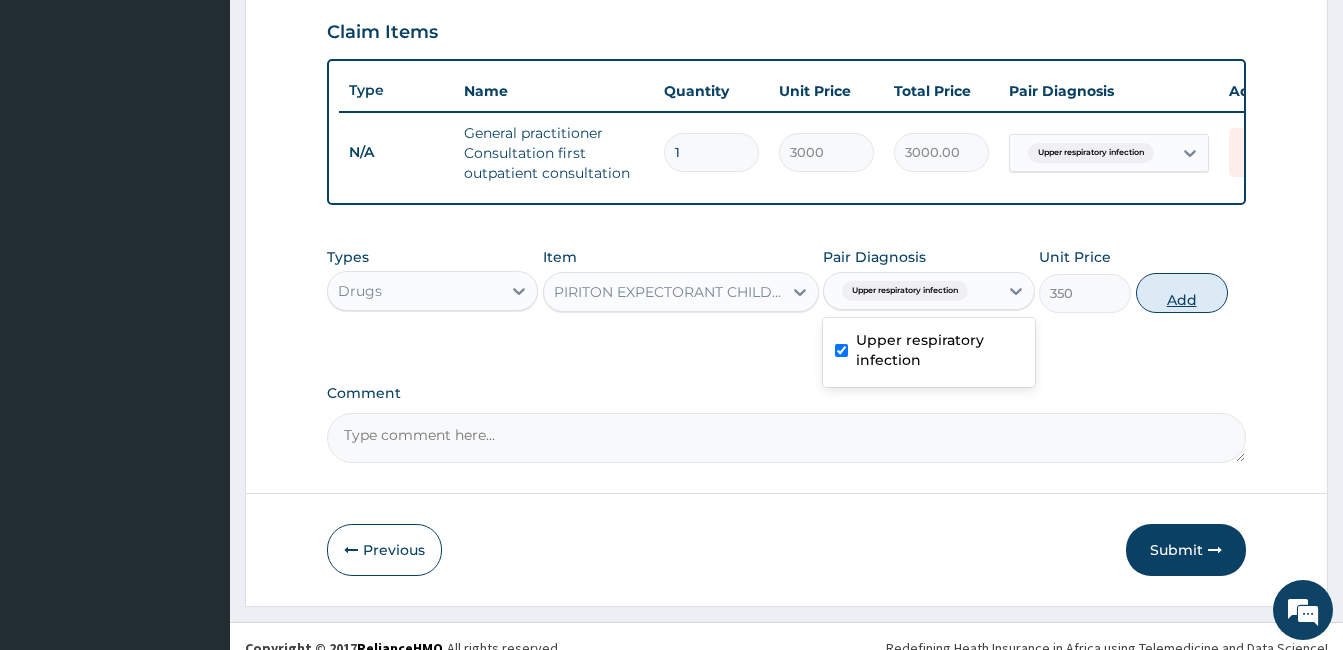 click on "Add" at bounding box center (1182, 293) 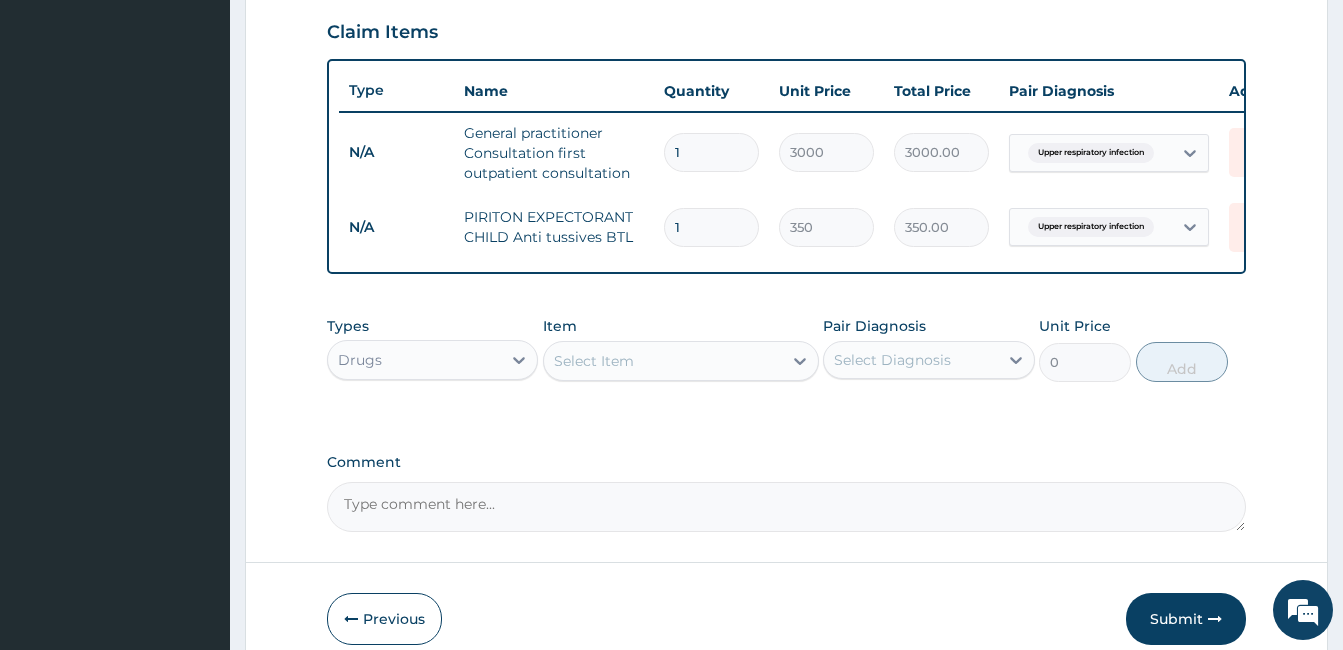 click on "Select Item" at bounding box center [663, 361] 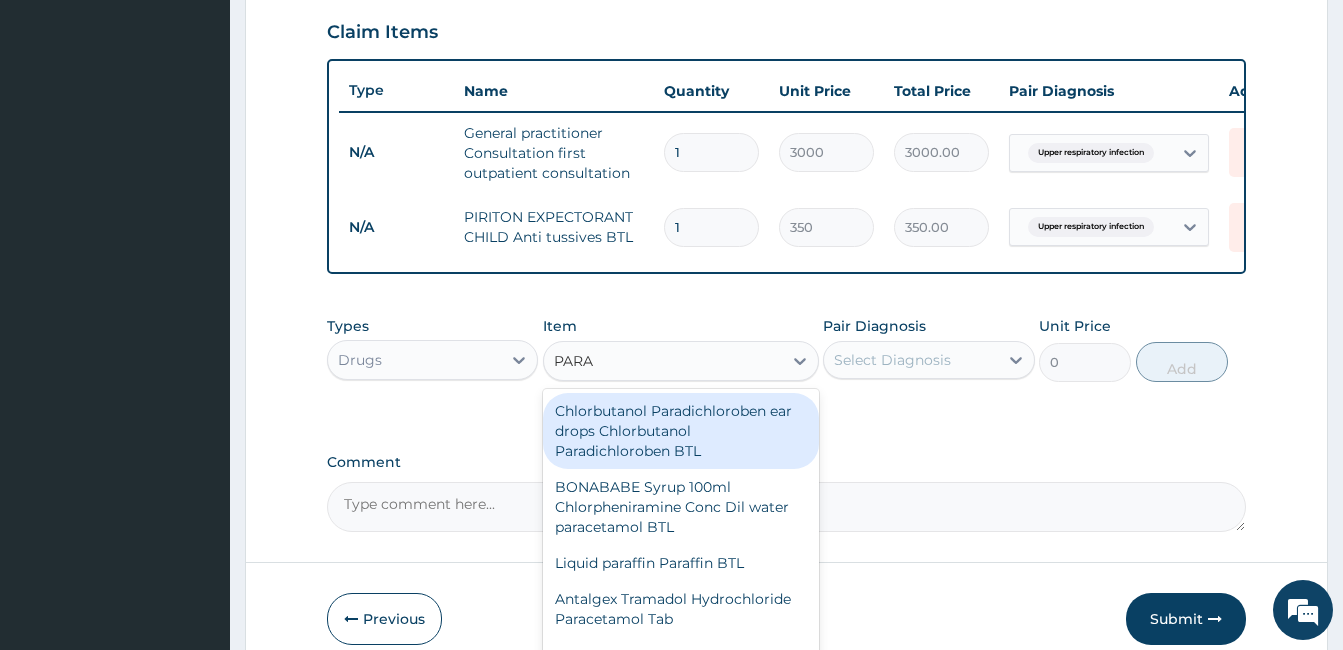 type on "PARAC" 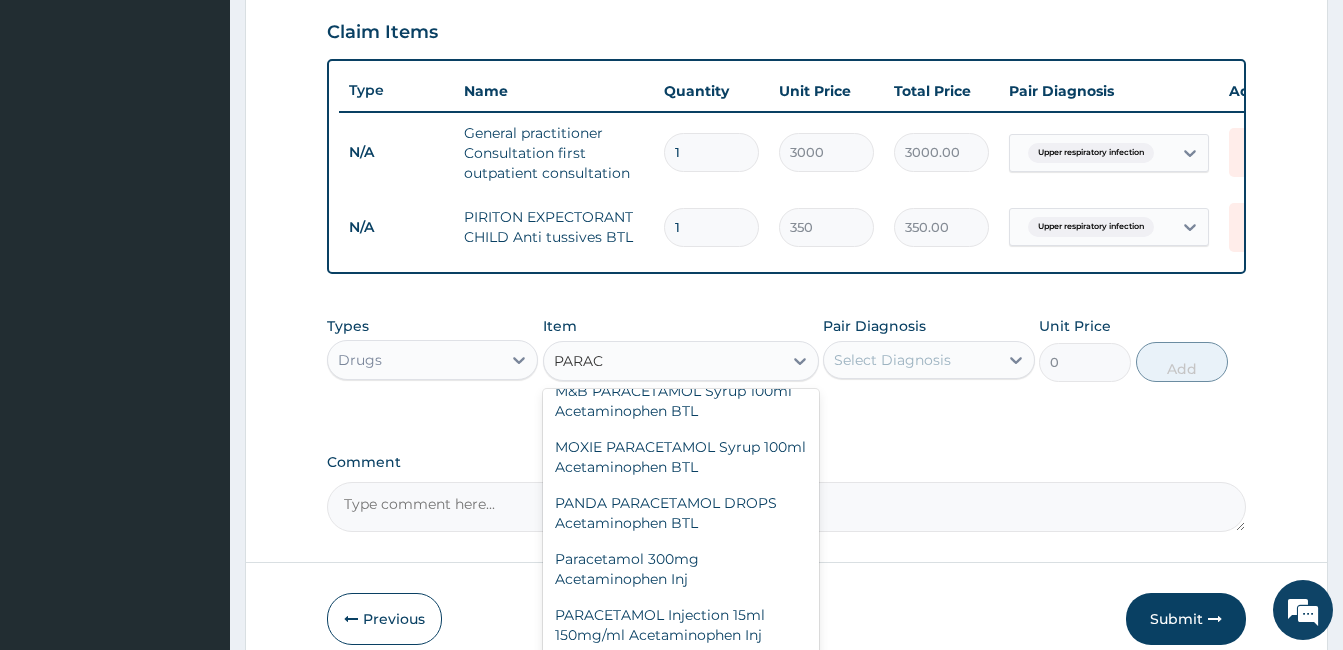 scroll, scrollTop: 736, scrollLeft: 0, axis: vertical 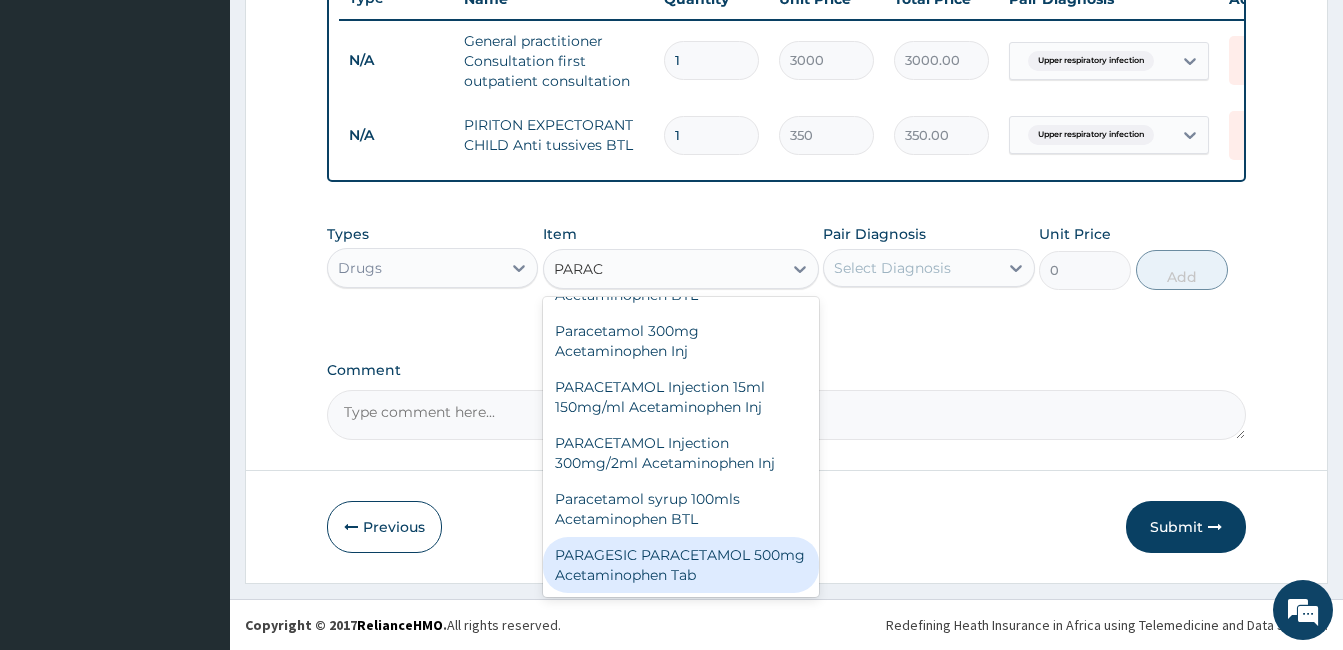 click on "PARAGESIC PARACETAMOL 500mg Acetaminophen Tab" at bounding box center [681, 565] 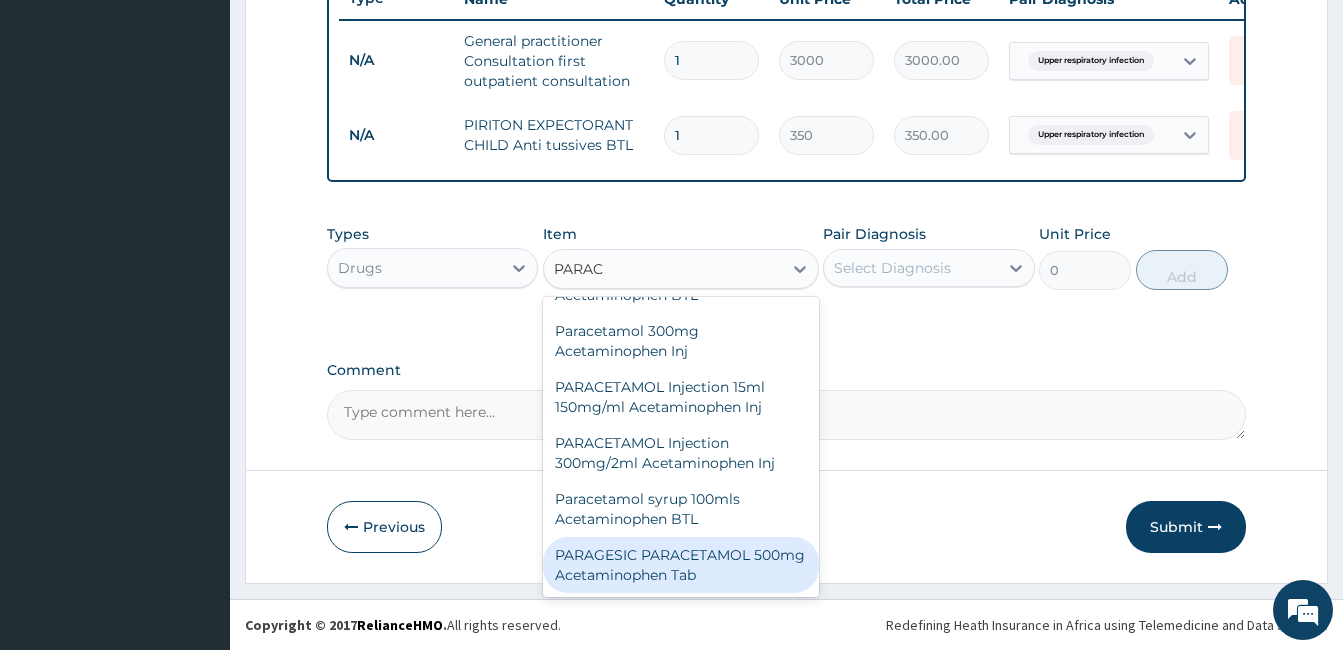 type 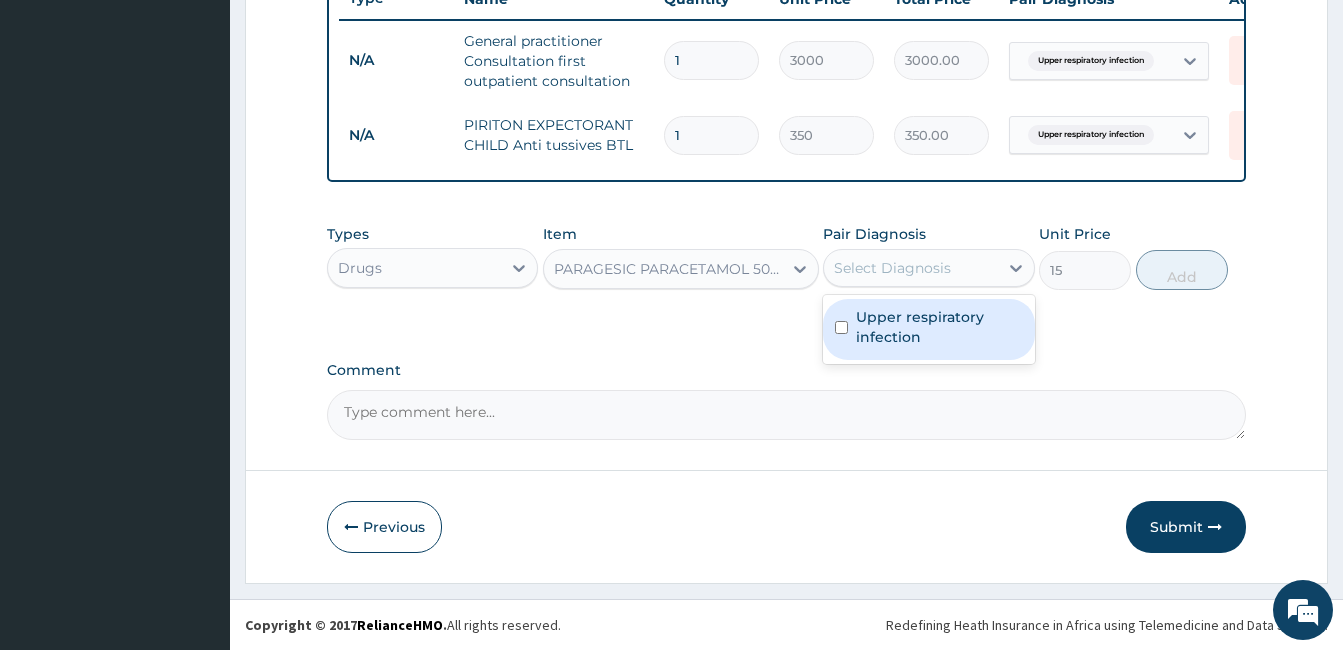 click on "Select Diagnosis" at bounding box center (892, 268) 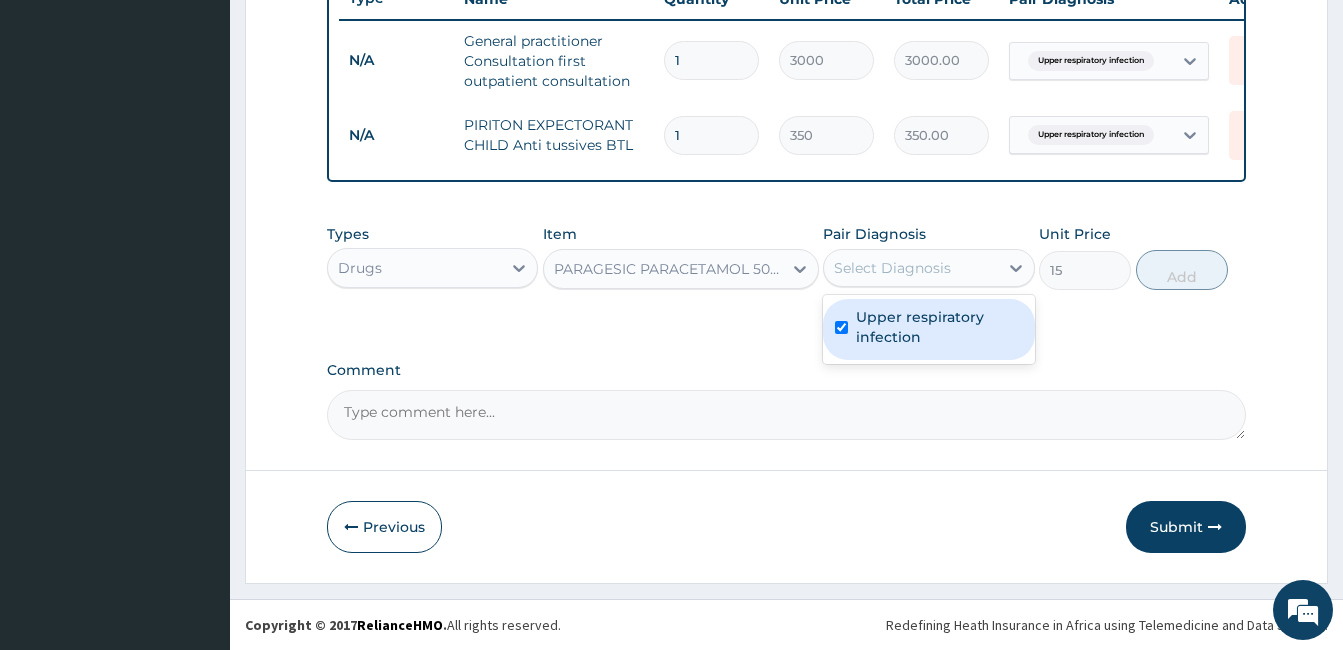 checkbox on "true" 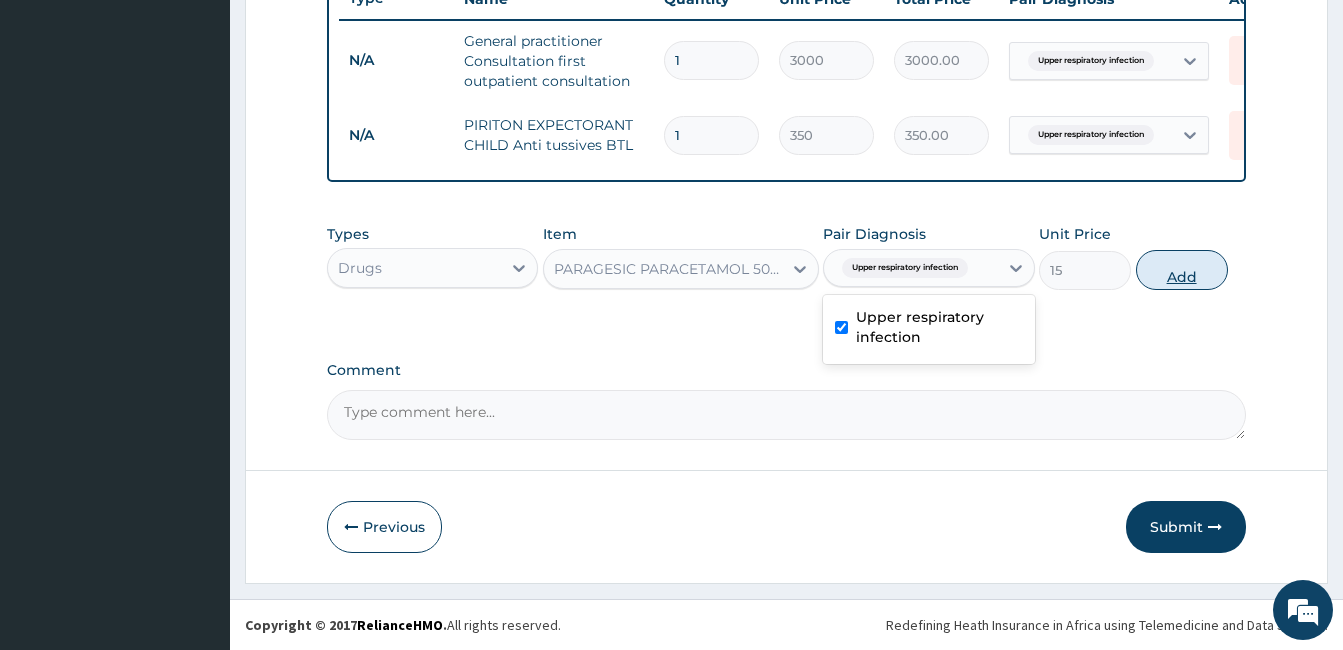 click on "Add" at bounding box center (1182, 270) 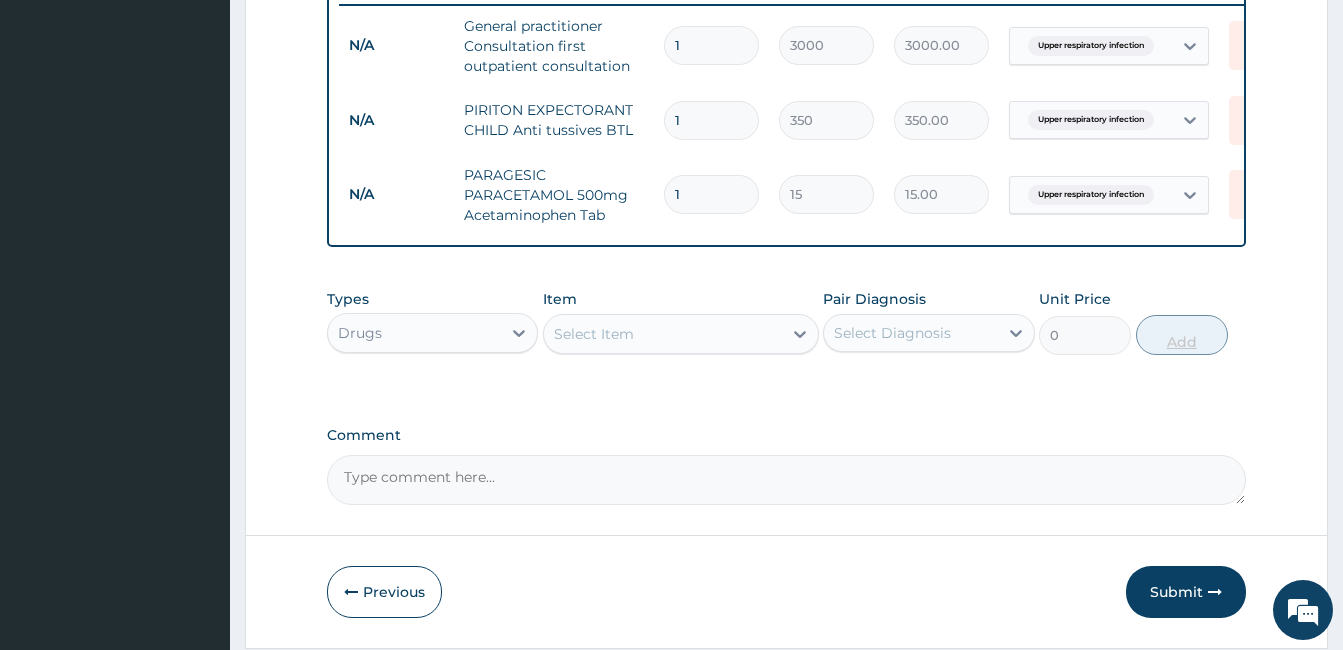 type 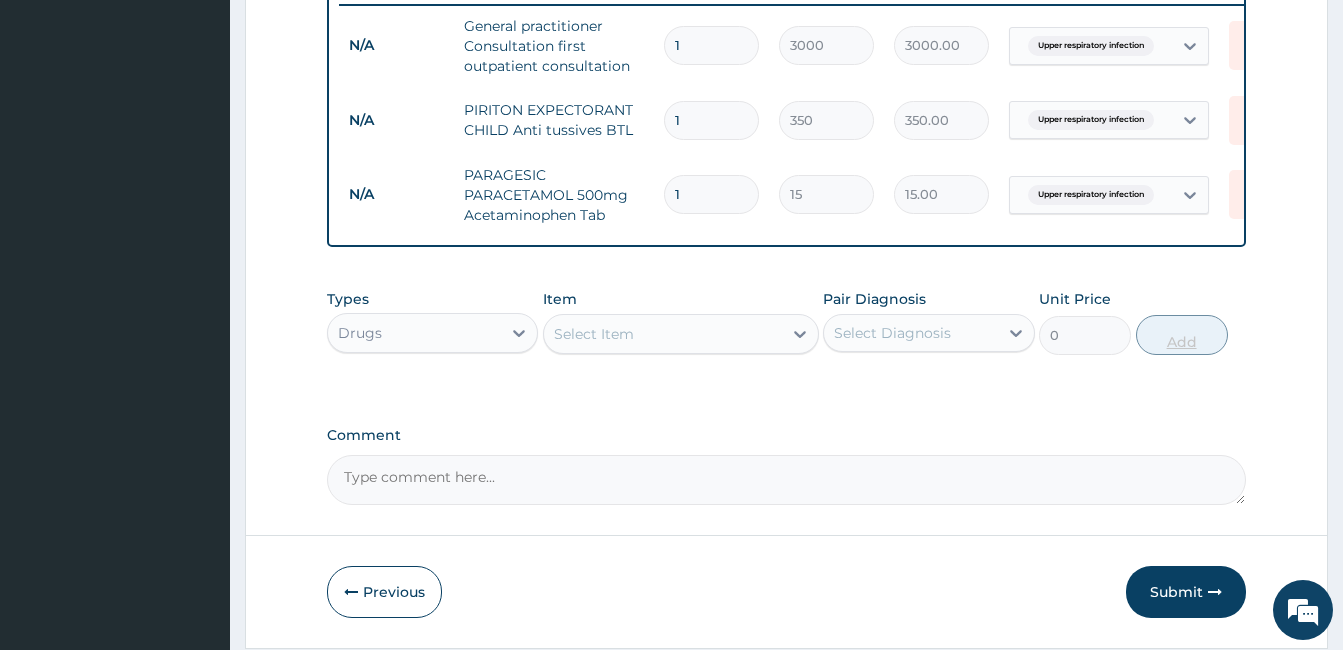 type on "0.00" 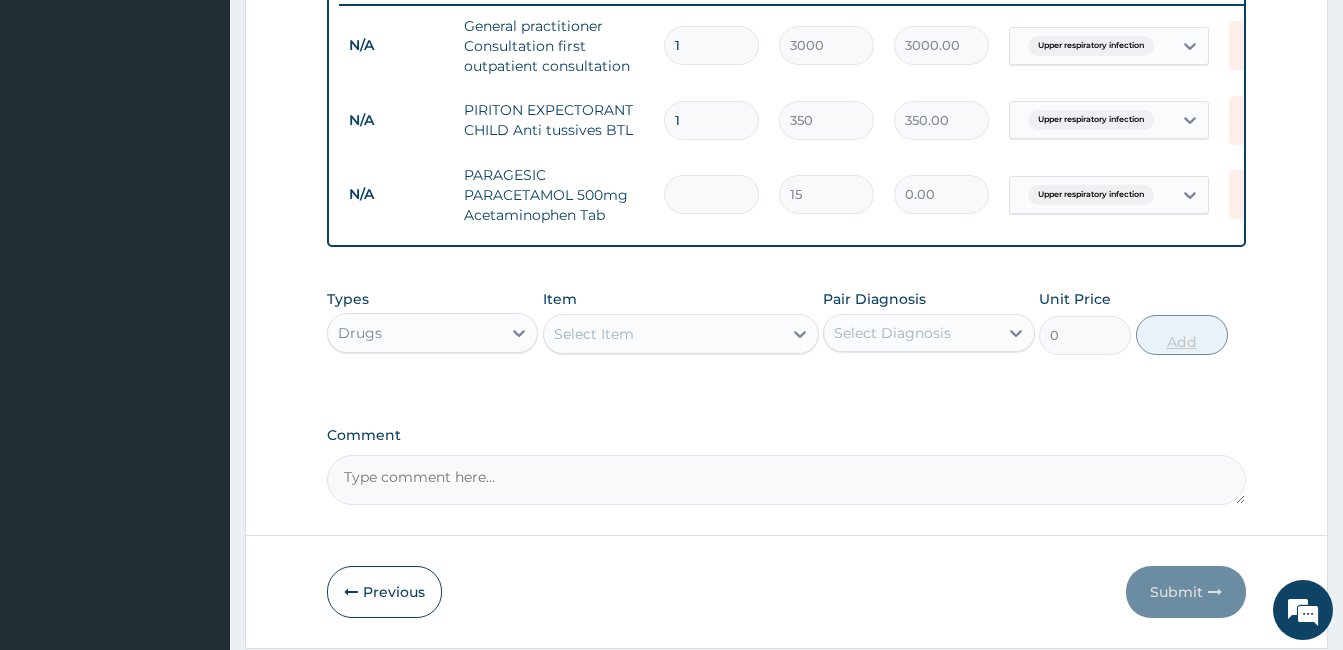 type on "9" 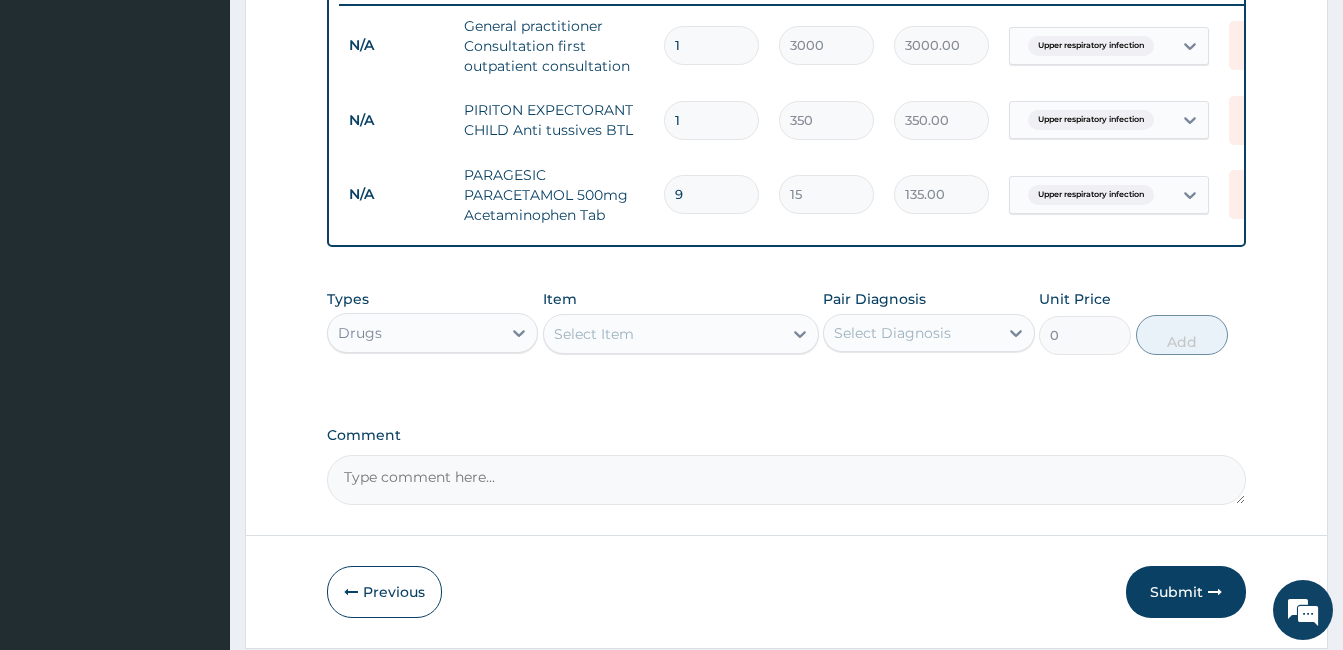 type on "9" 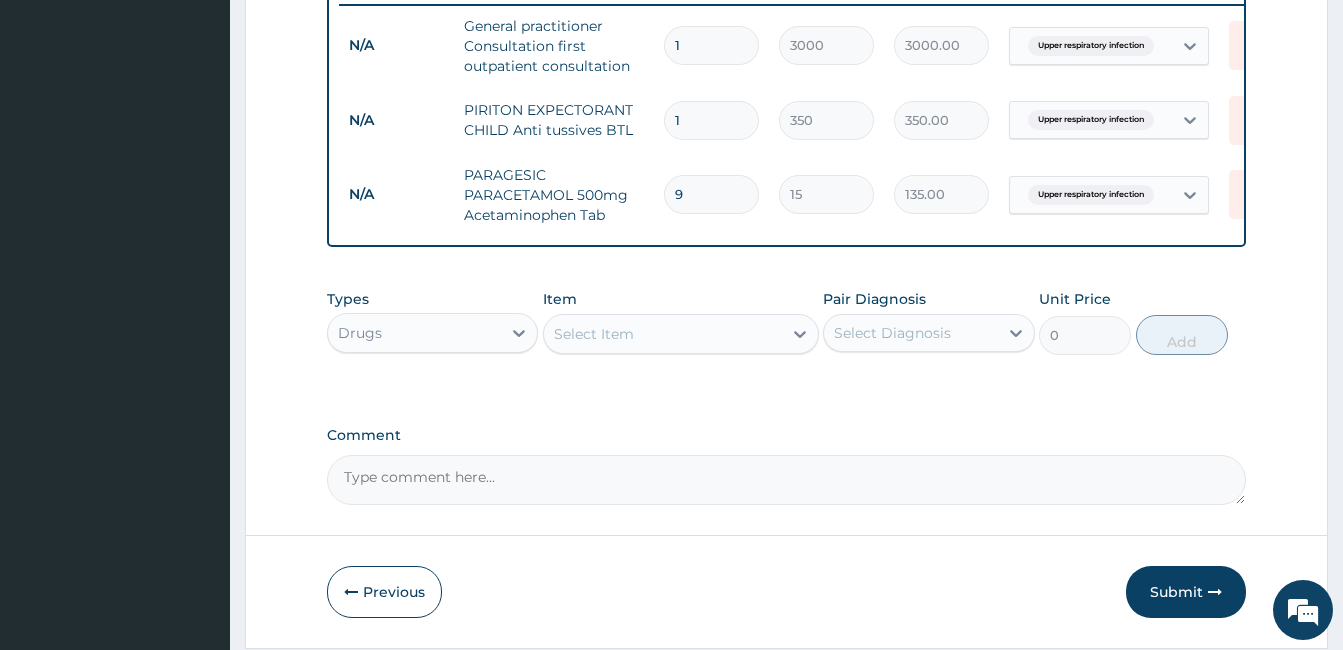click on "Select Item" at bounding box center (594, 334) 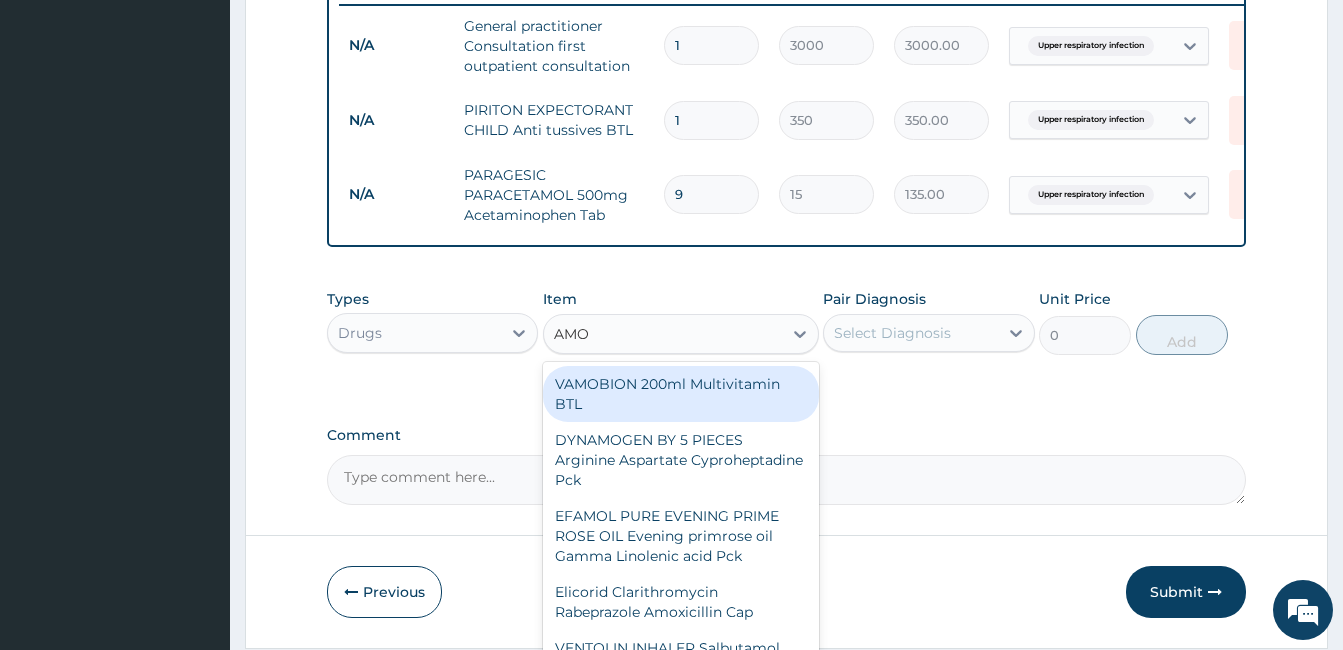 type on "AMOX" 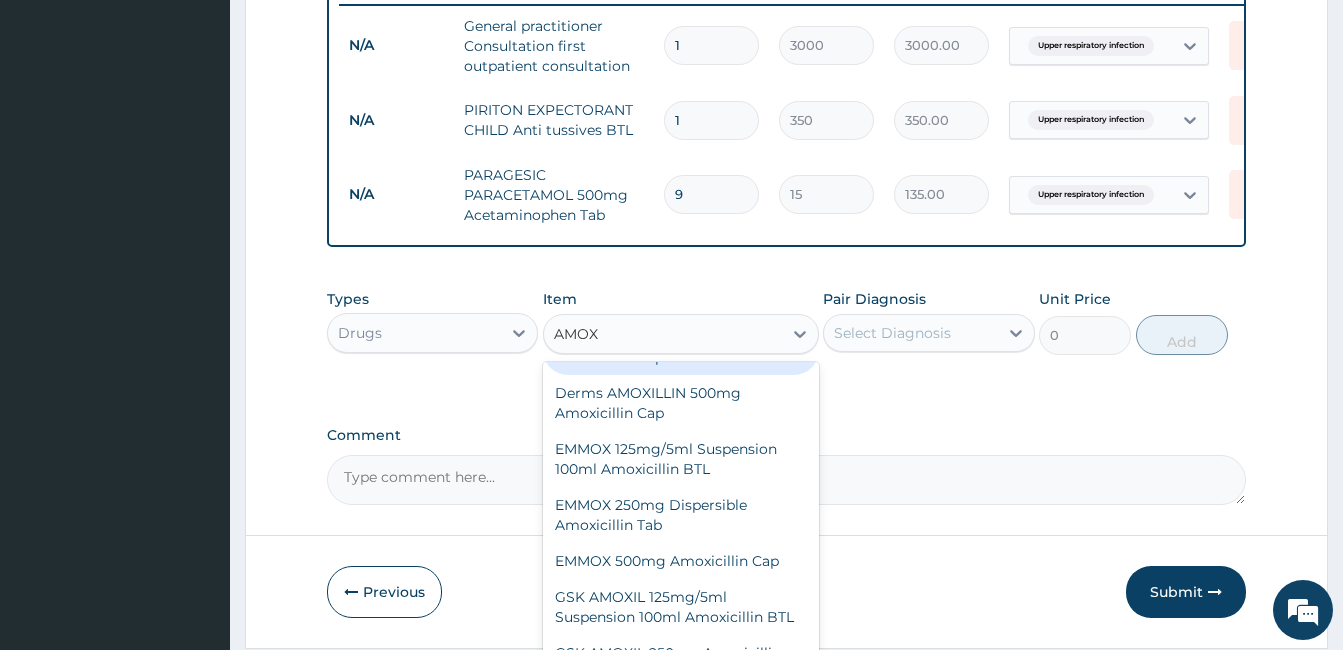 scroll, scrollTop: 300, scrollLeft: 0, axis: vertical 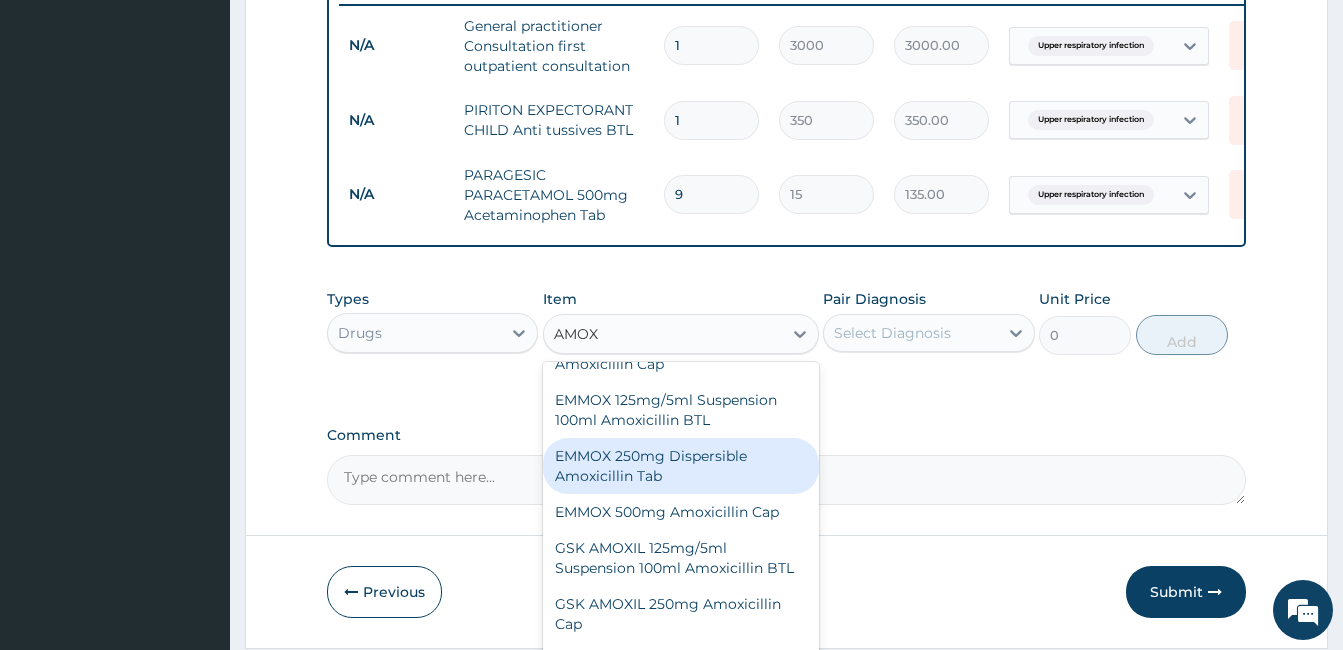 click on "EMMOX 250mg Dispersible Amoxicillin Tab" at bounding box center [681, 466] 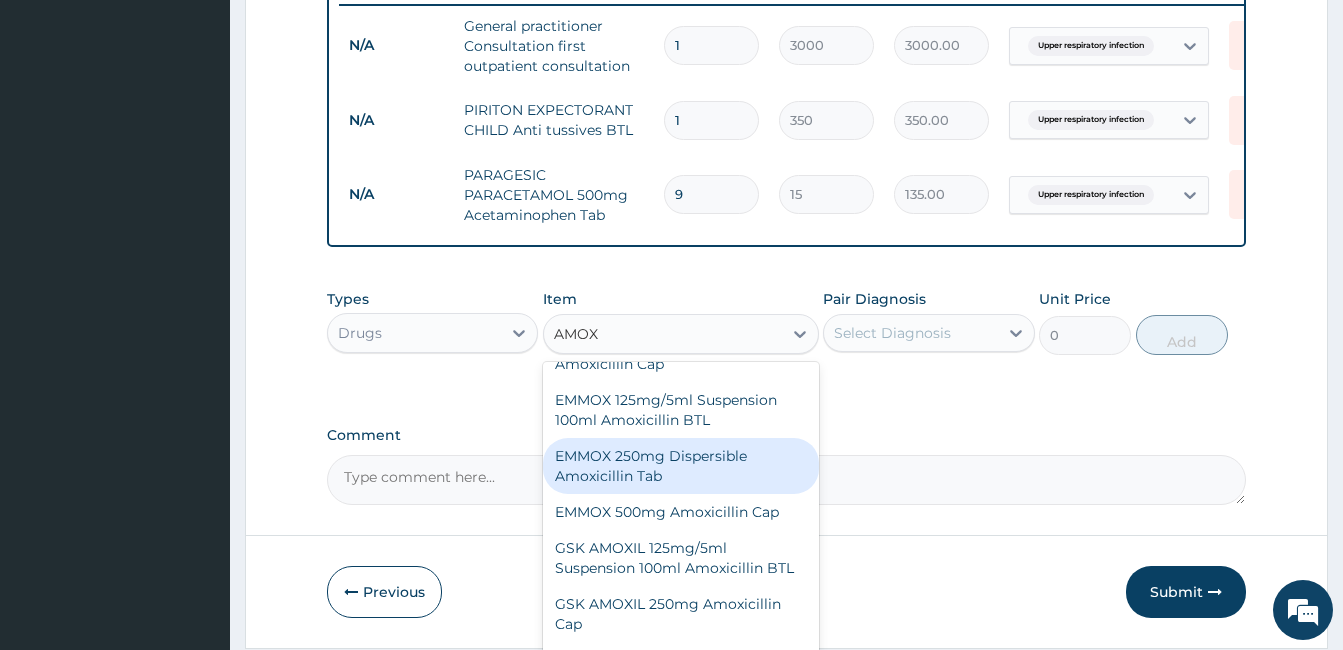 type 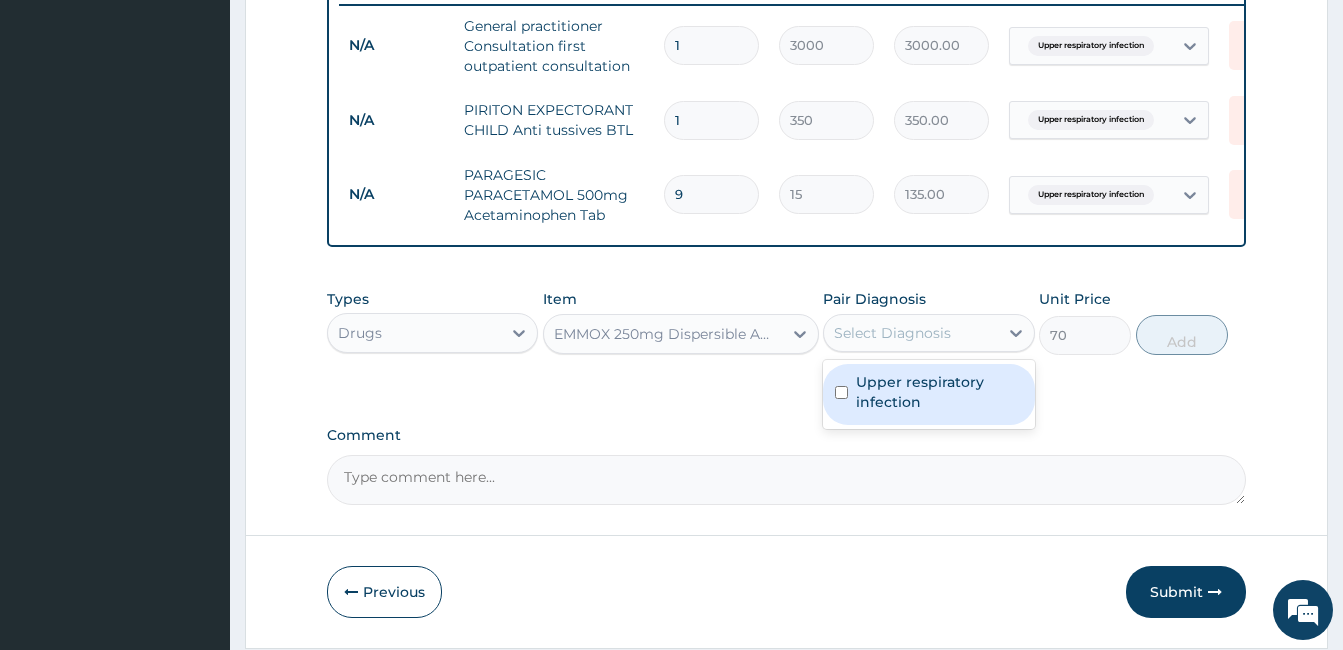 click on "Select Diagnosis" at bounding box center [910, 333] 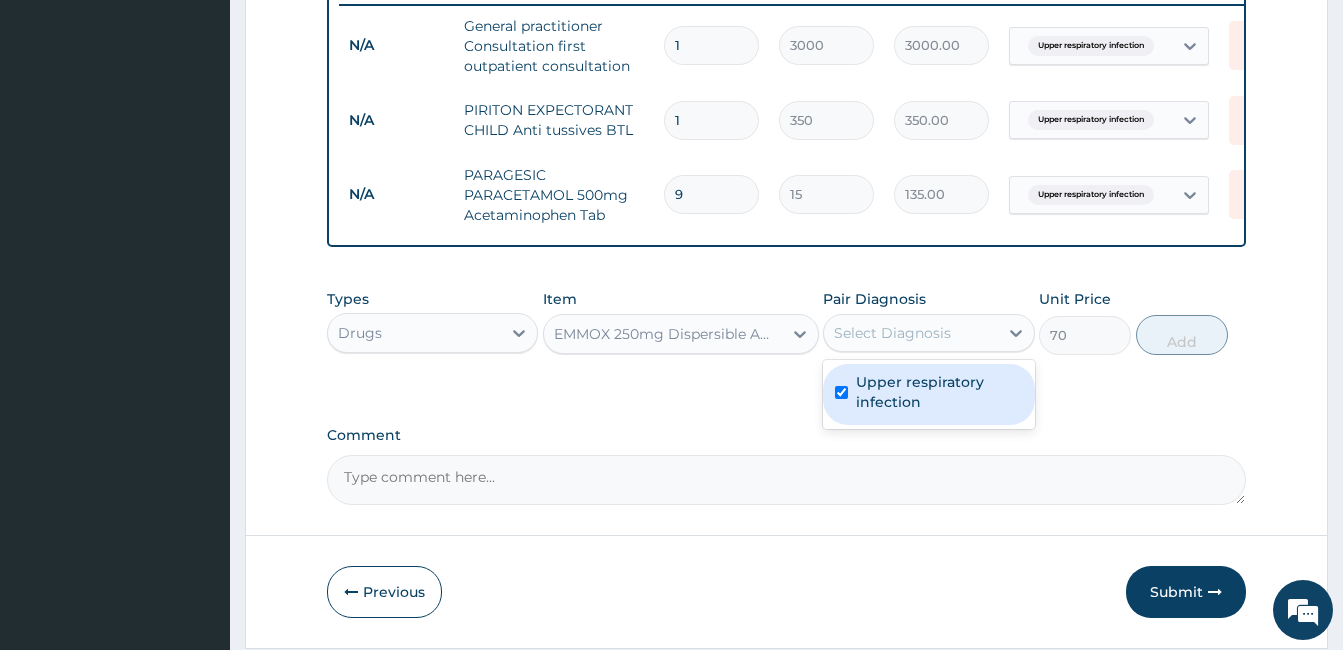 checkbox on "true" 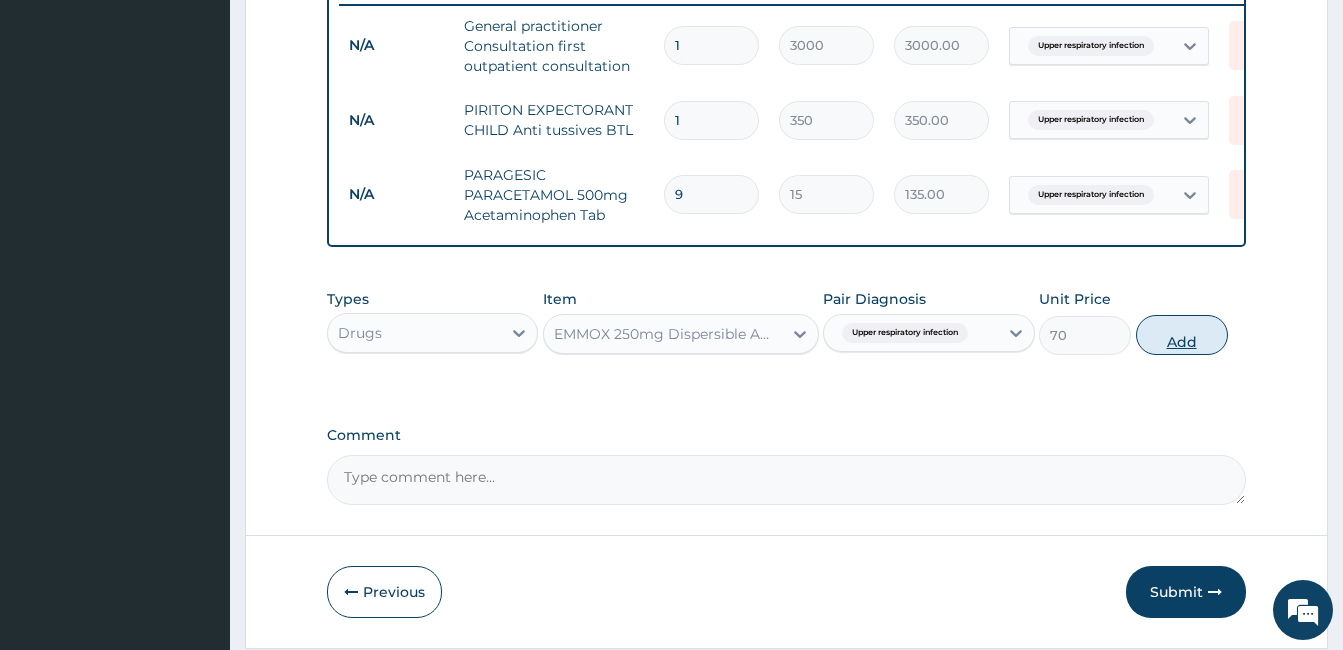 click on "Add" at bounding box center (1182, 335) 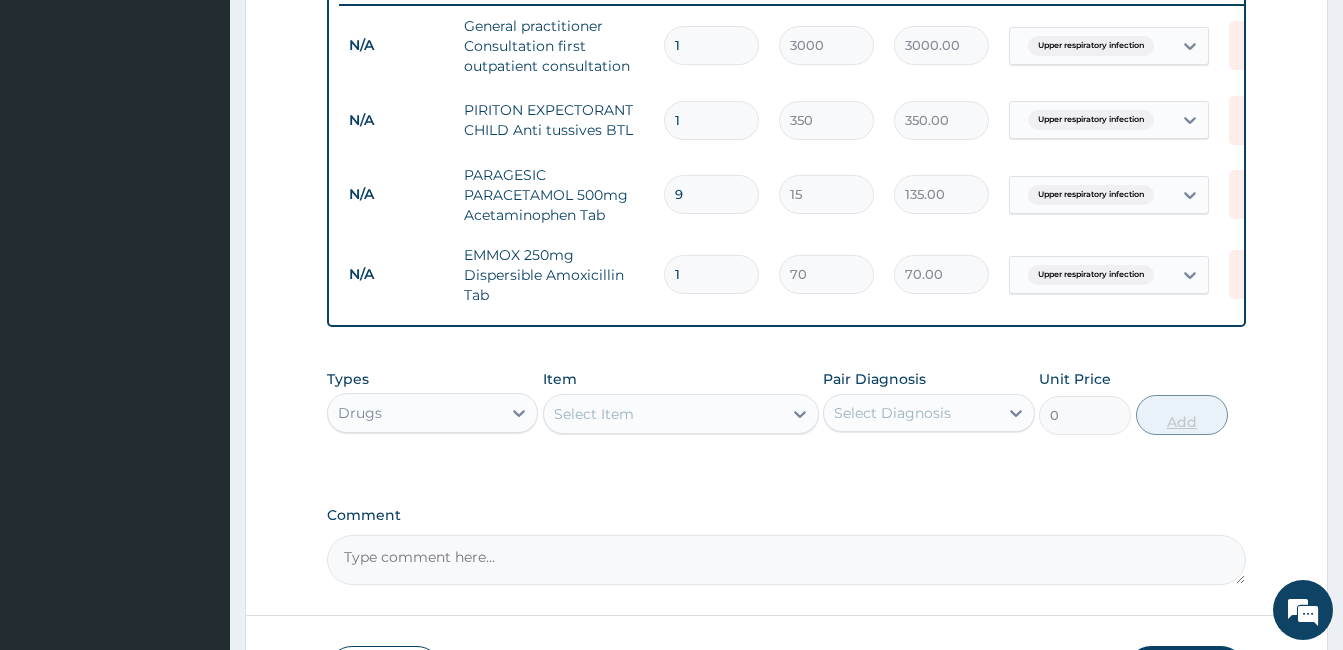 type on "10" 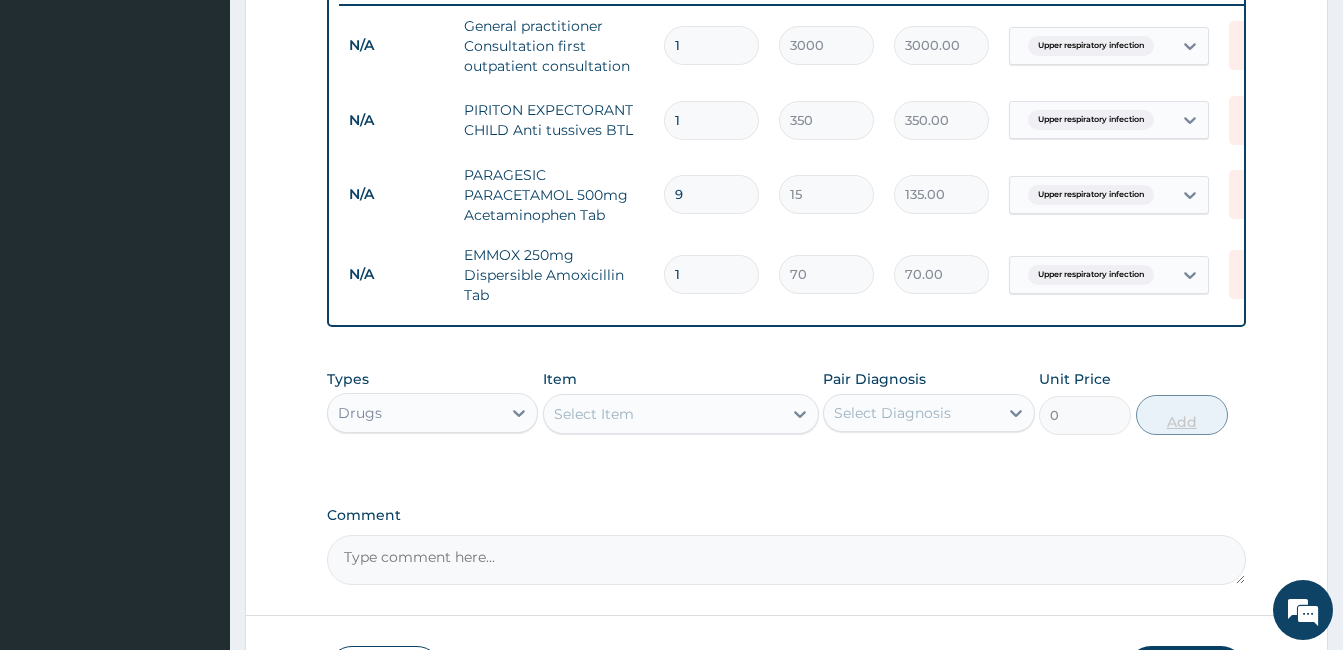 type on "700.00" 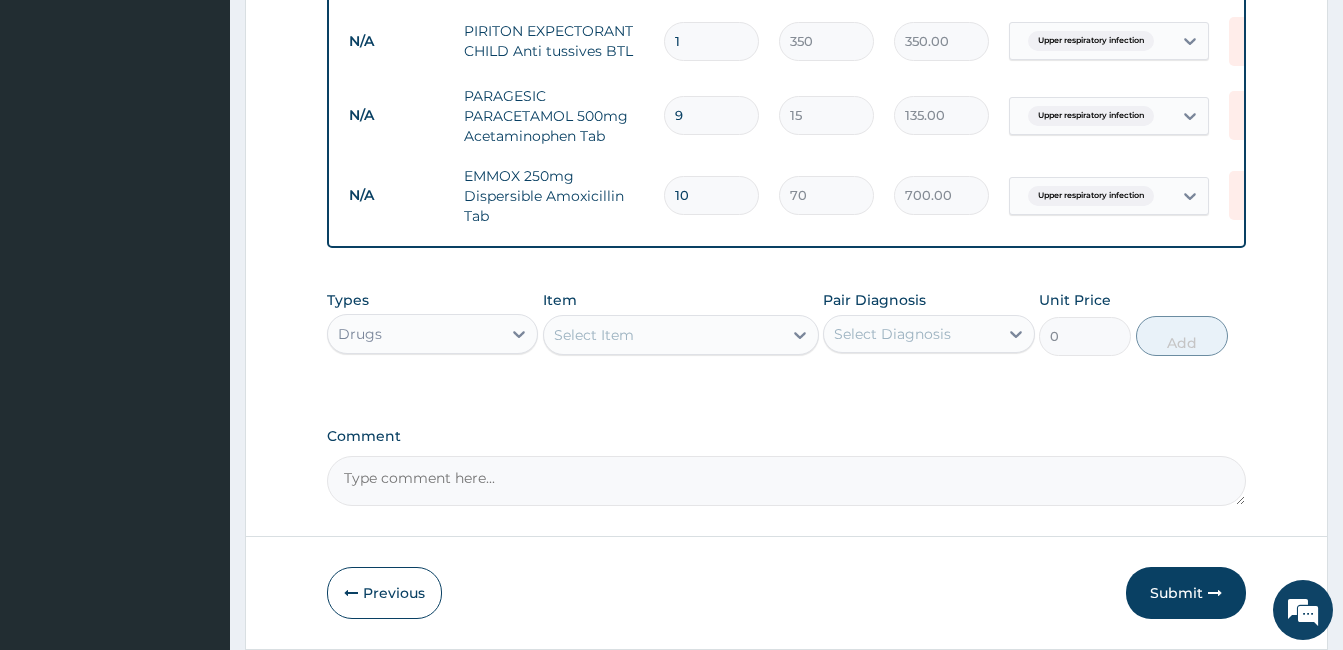 scroll, scrollTop: 952, scrollLeft: 0, axis: vertical 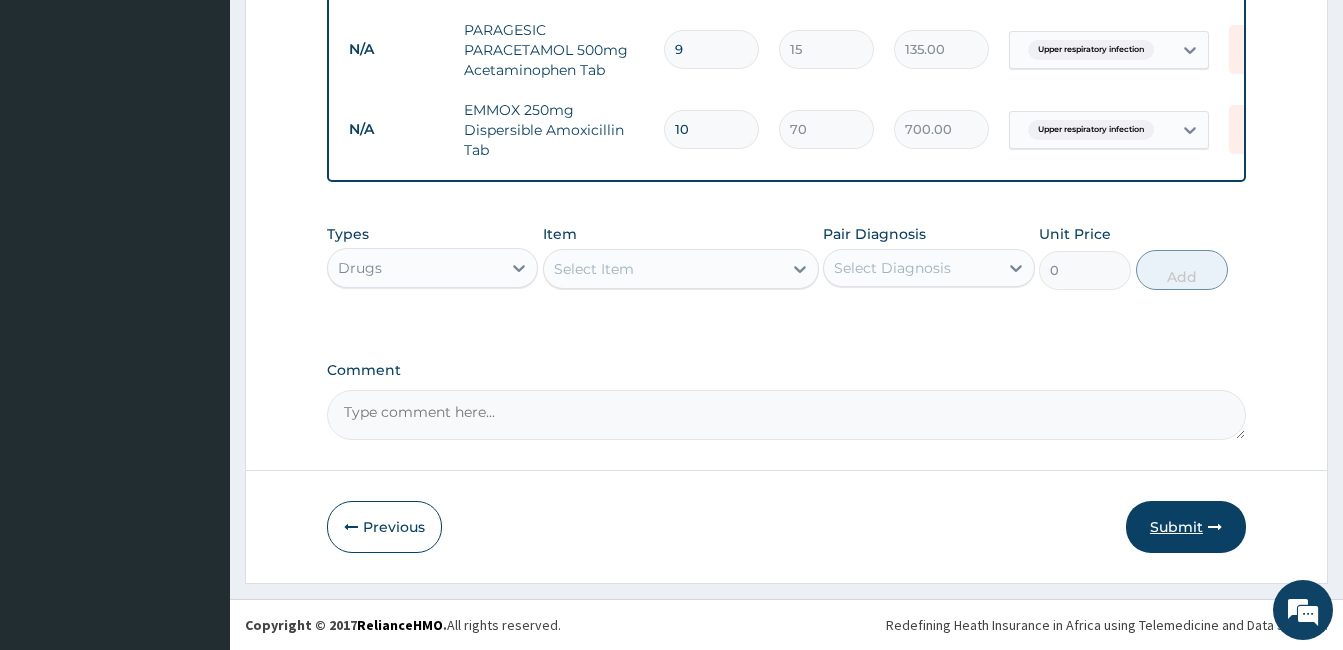type on "10" 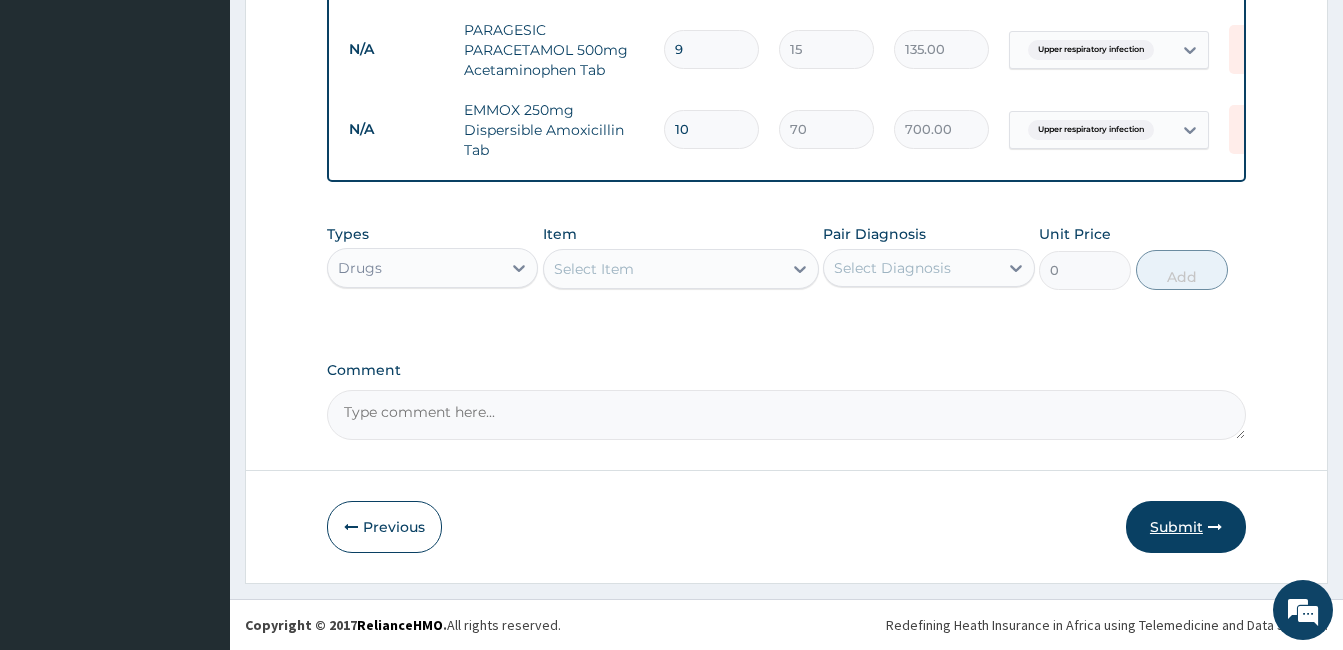click on "Submit" at bounding box center (1186, 527) 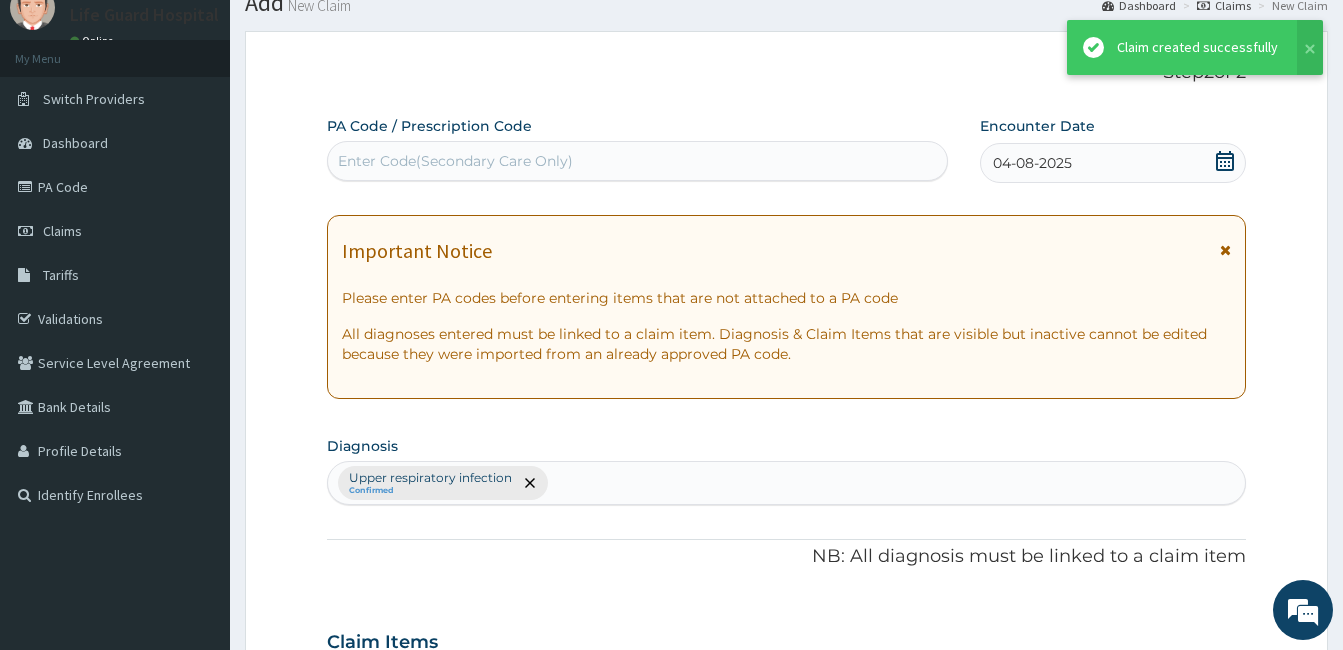 scroll, scrollTop: 952, scrollLeft: 0, axis: vertical 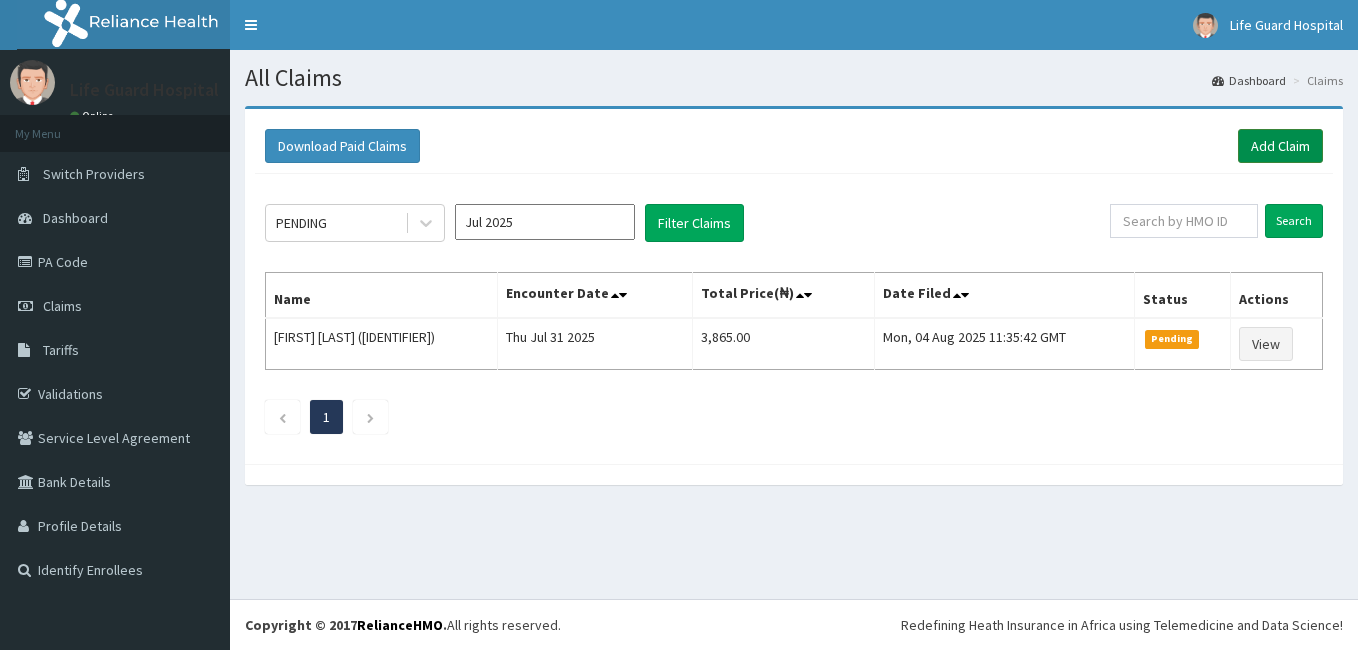 click on "Add Claim" at bounding box center (1280, 146) 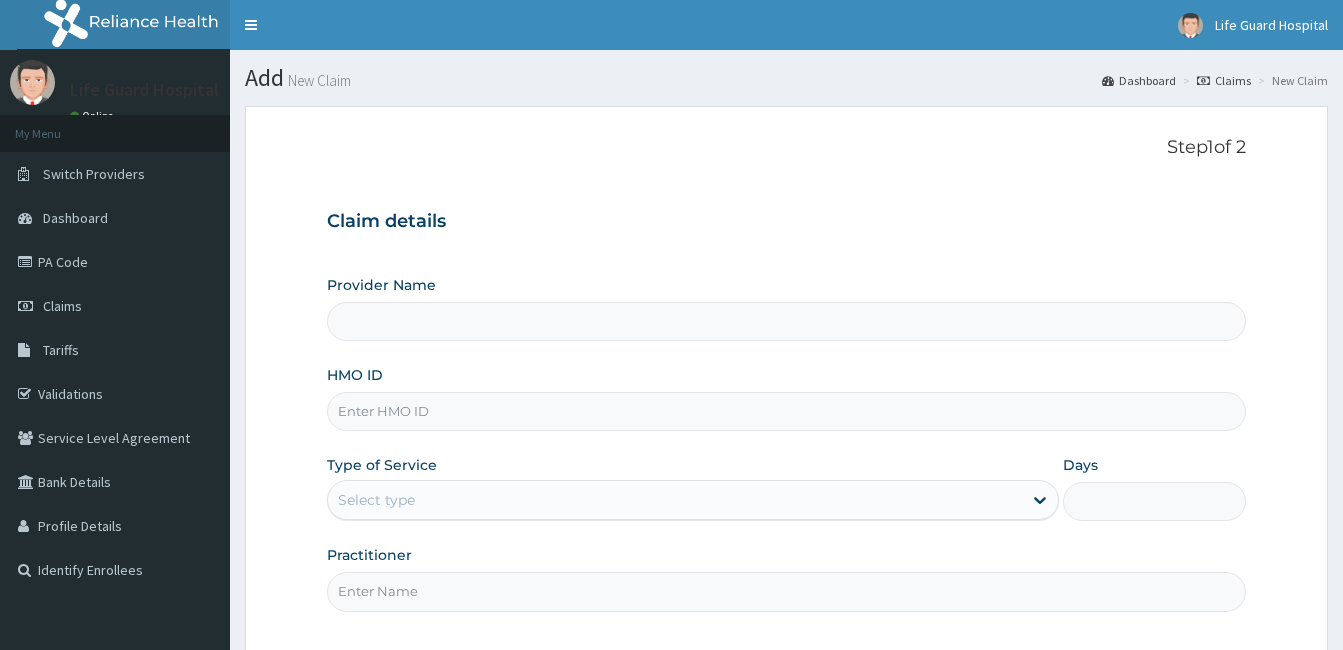 scroll, scrollTop: 0, scrollLeft: 0, axis: both 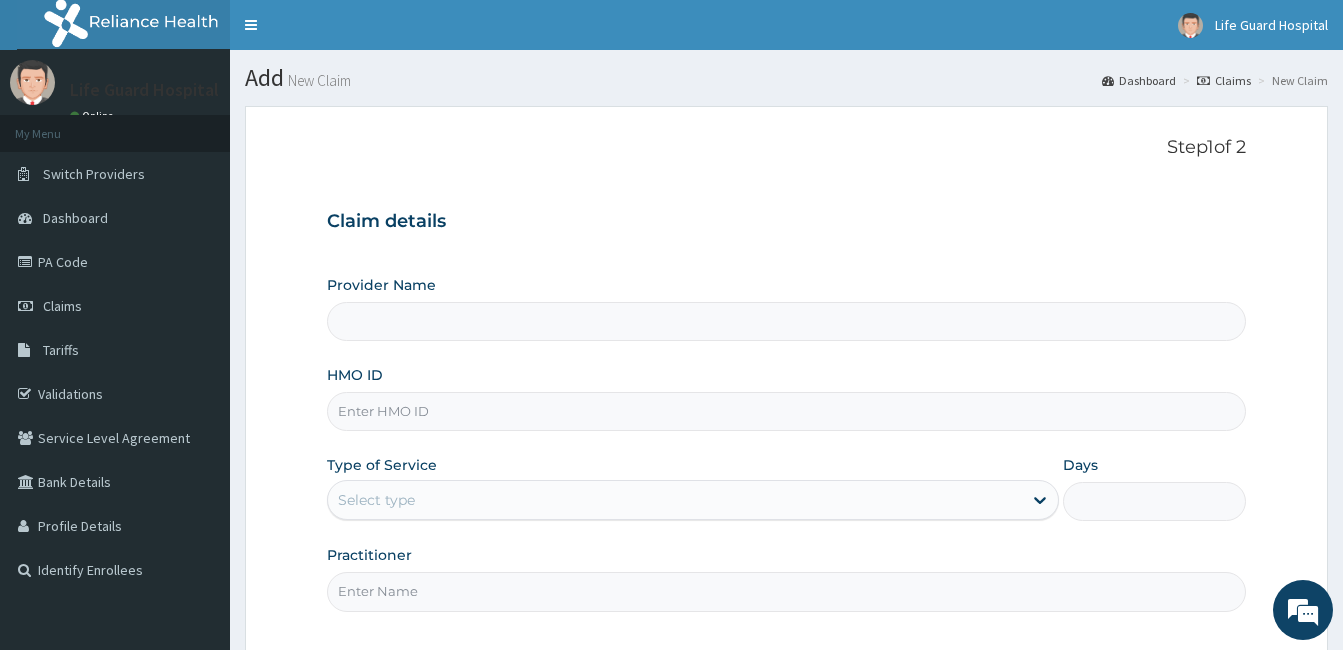 paste on "EIS/11091/C" 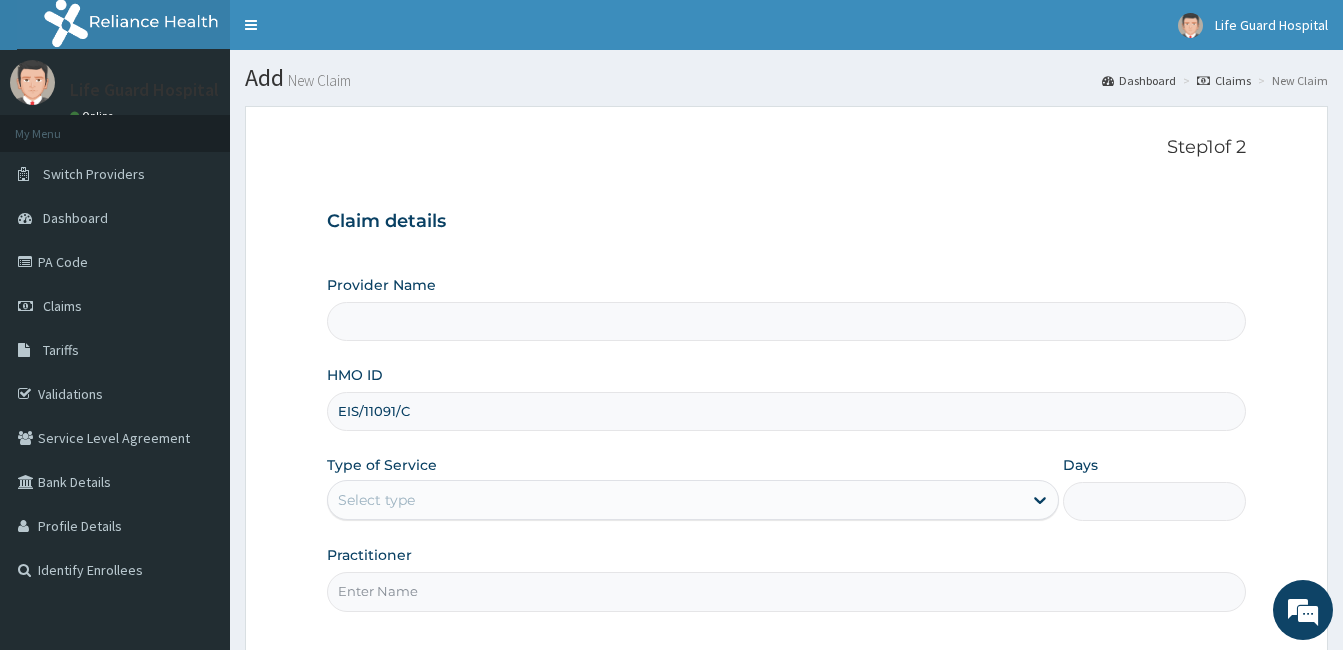 type on "Life Guard Hospital" 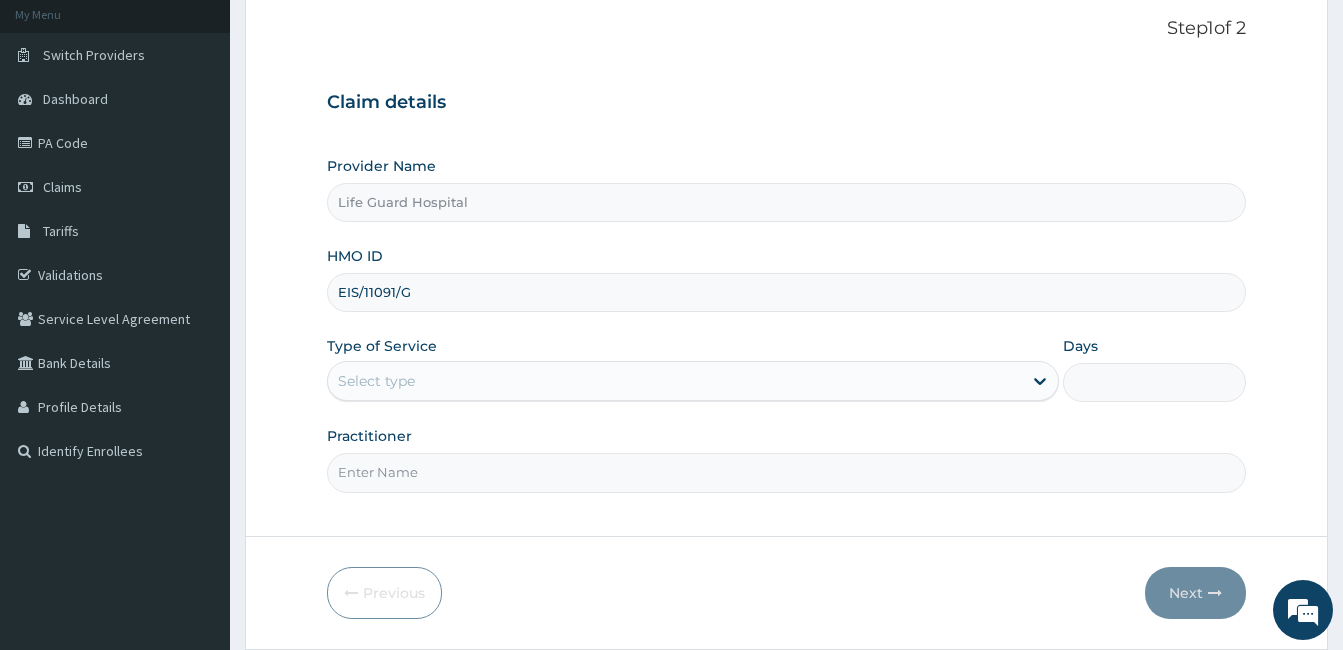 scroll, scrollTop: 185, scrollLeft: 0, axis: vertical 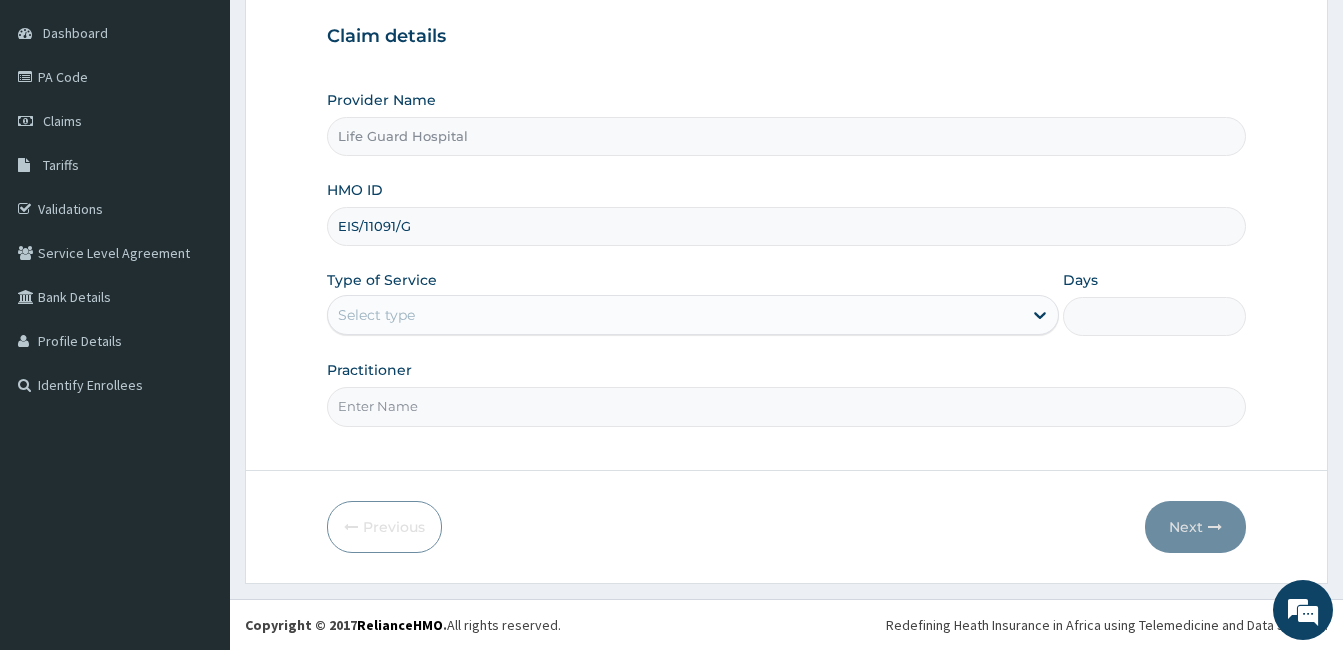 type on "EIS/11091/G" 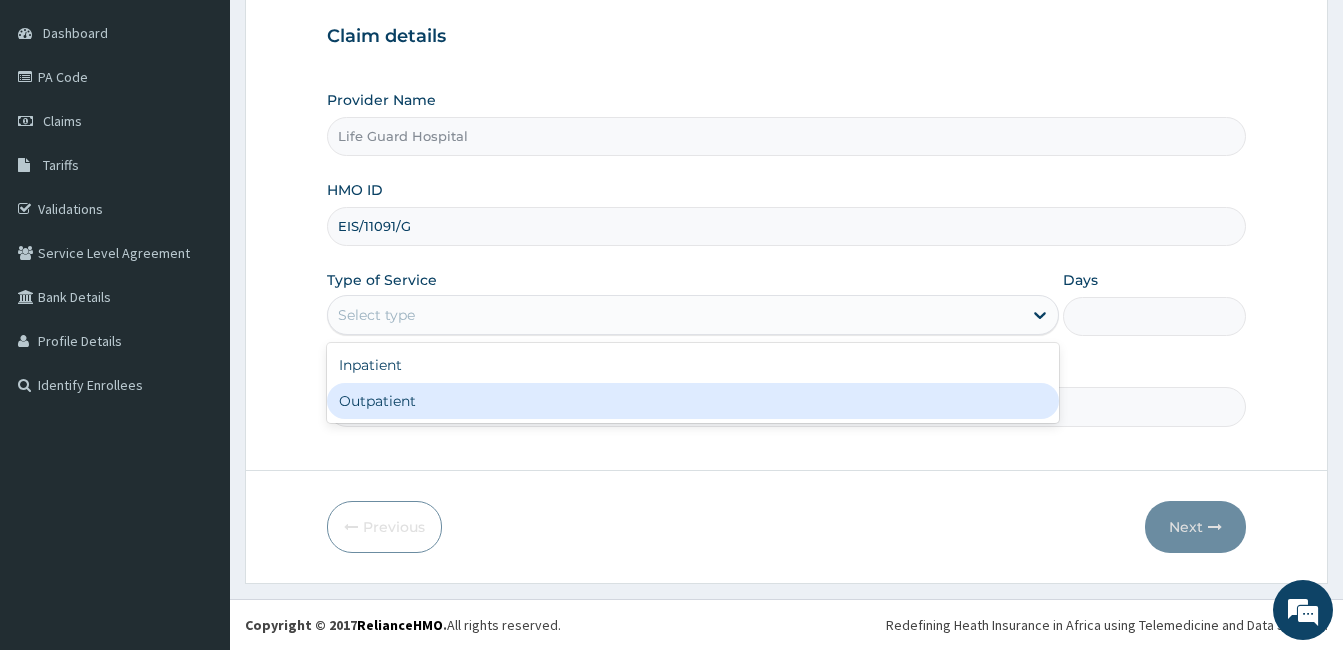 click on "Outpatient" at bounding box center [693, 401] 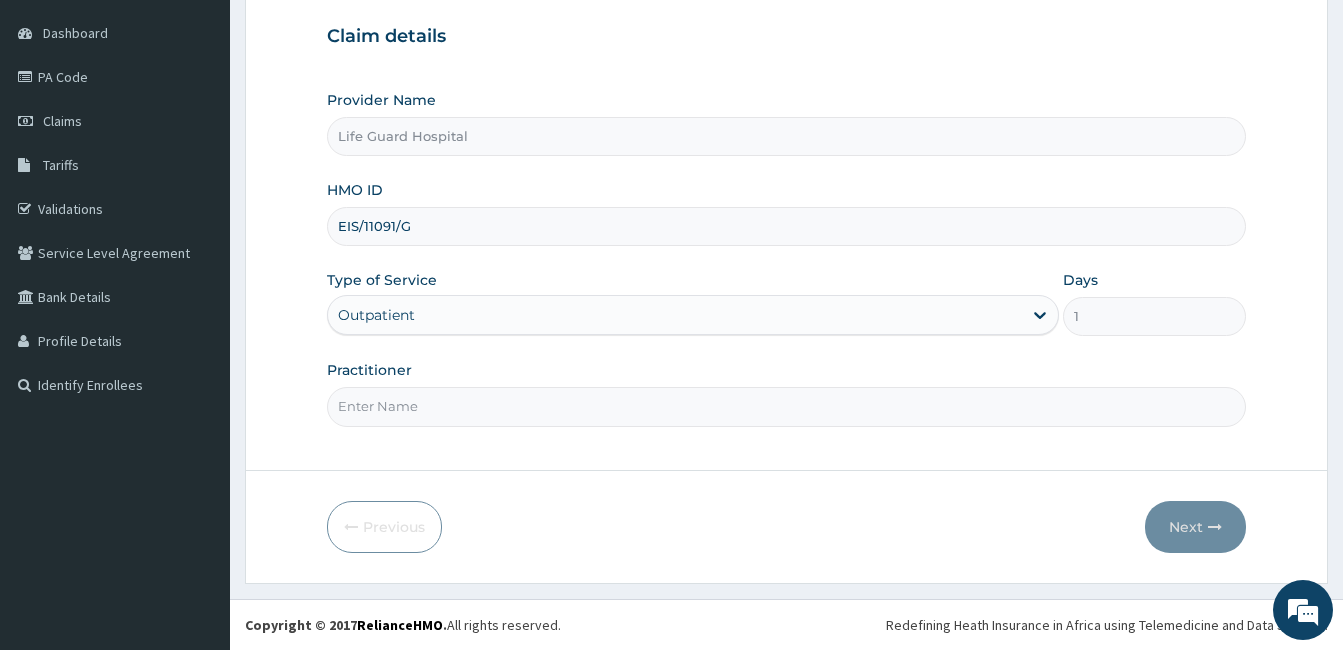 click on "Practitioner" at bounding box center (786, 406) 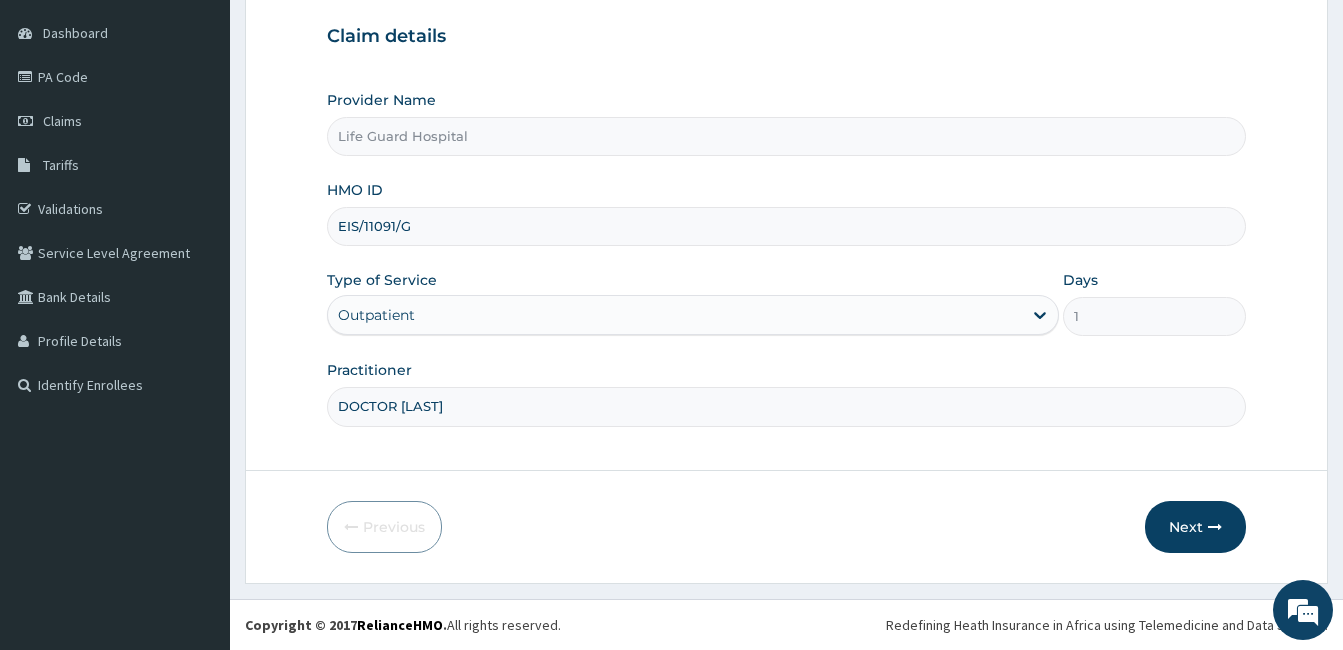 click on "DOCTOR [LAST]" at bounding box center [786, 406] 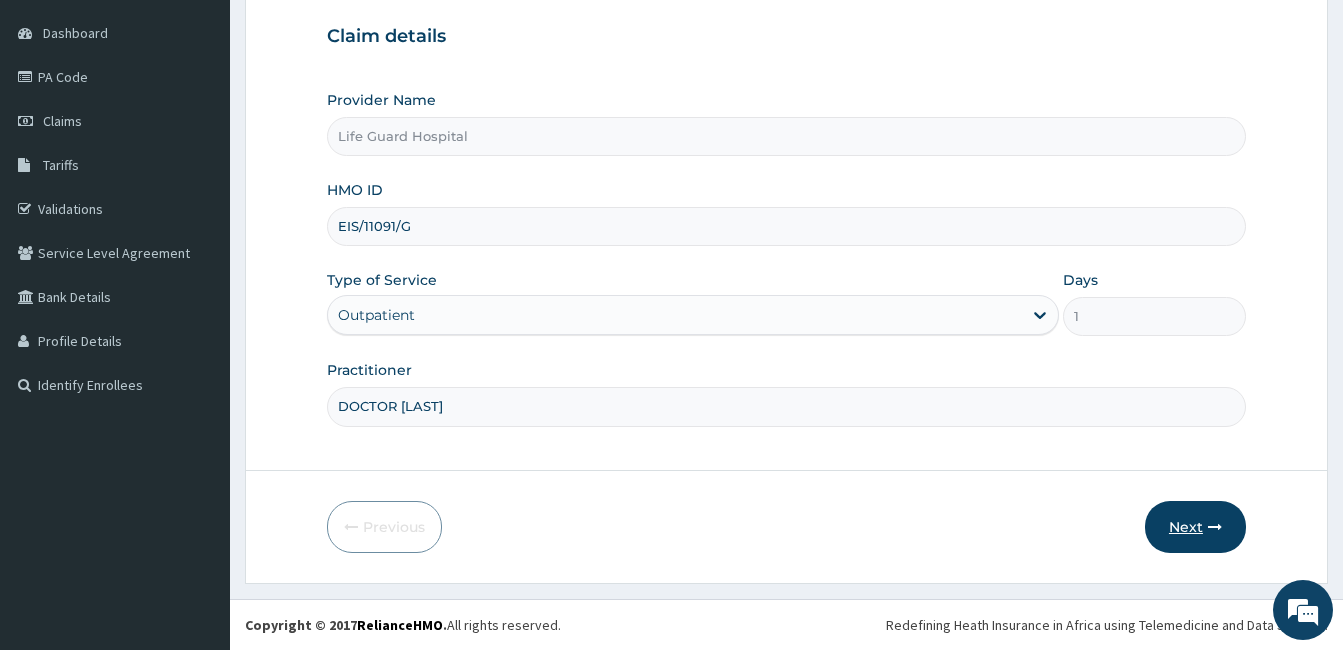 type on "DOCTOR [LAST]" 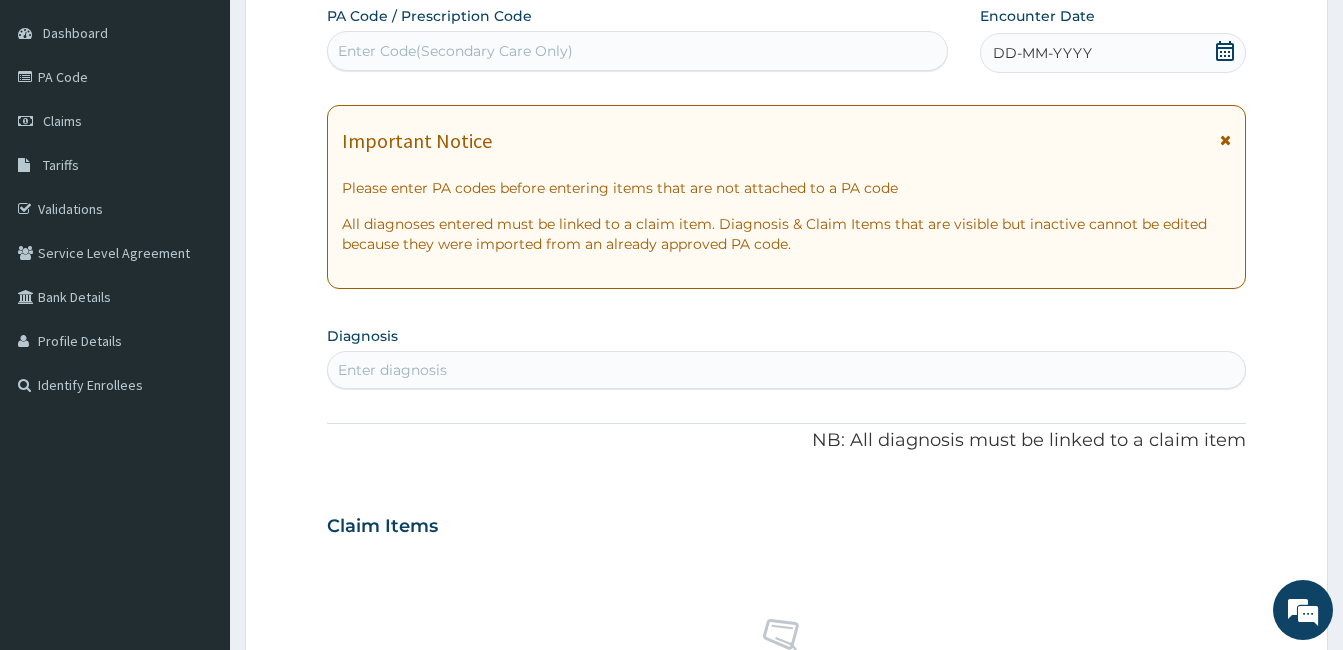 click on "Encounter Date DD-MM-YYYY" at bounding box center (1113, 39) 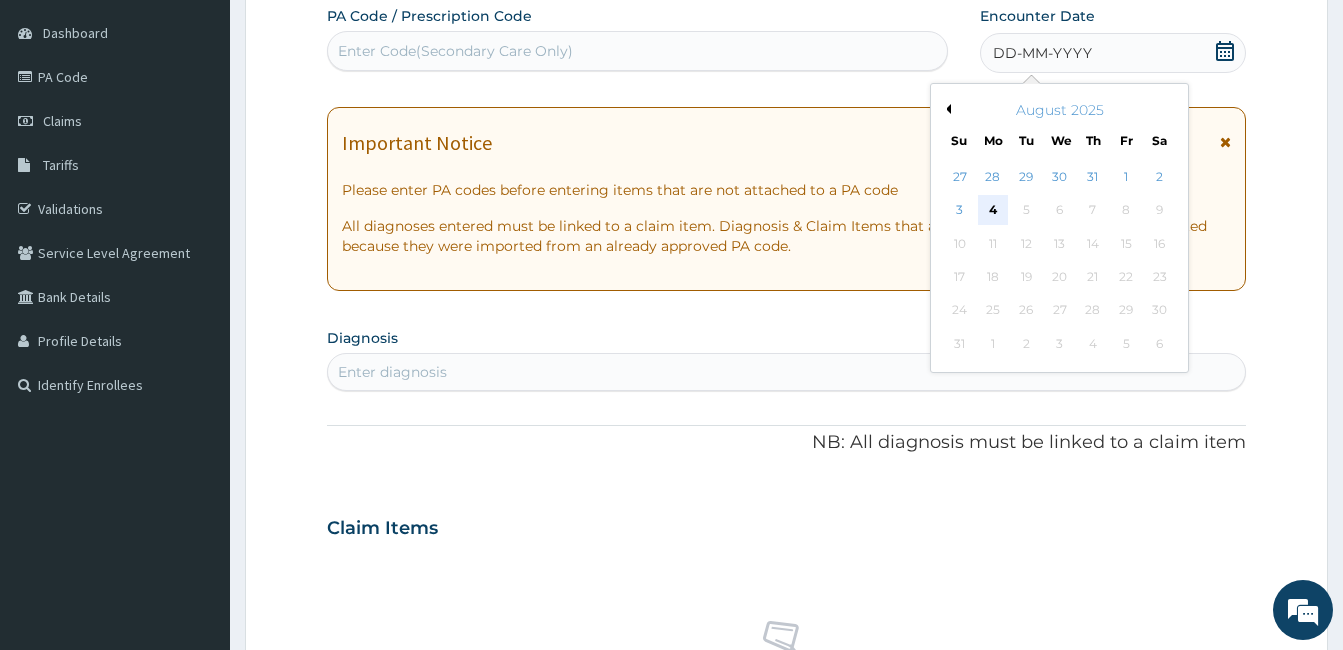 click on "4" at bounding box center (993, 211) 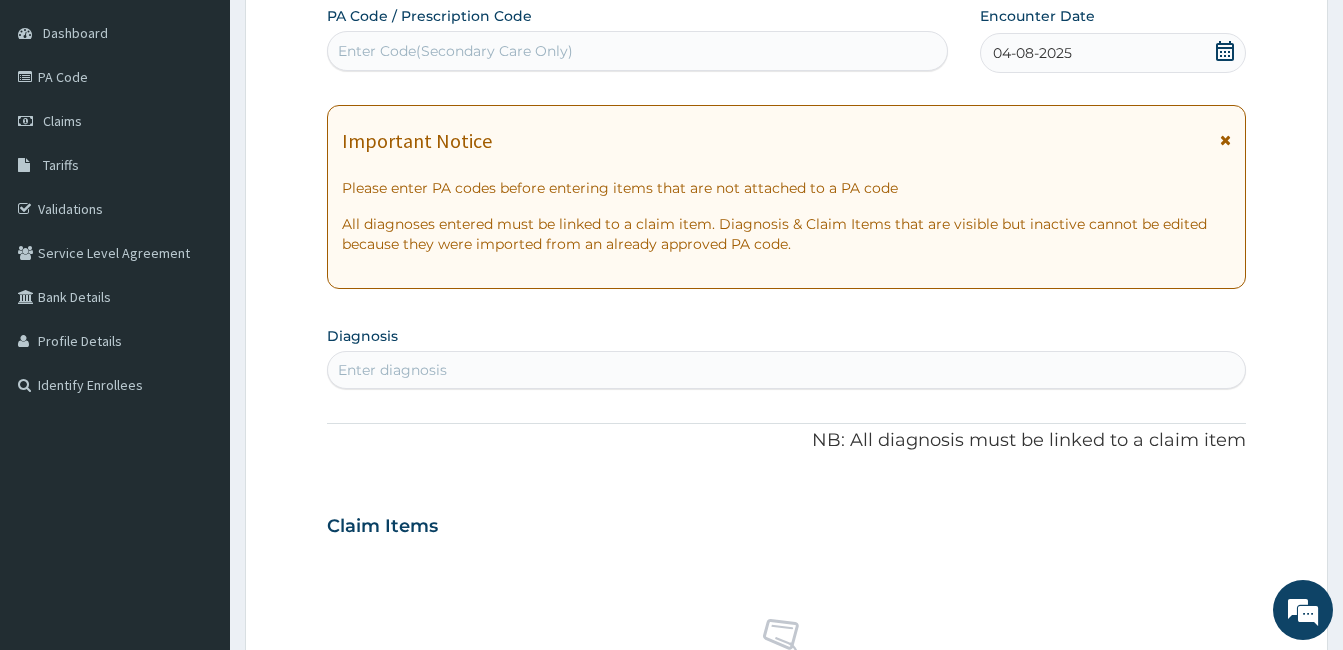 click on "Enter diagnosis" at bounding box center [786, 370] 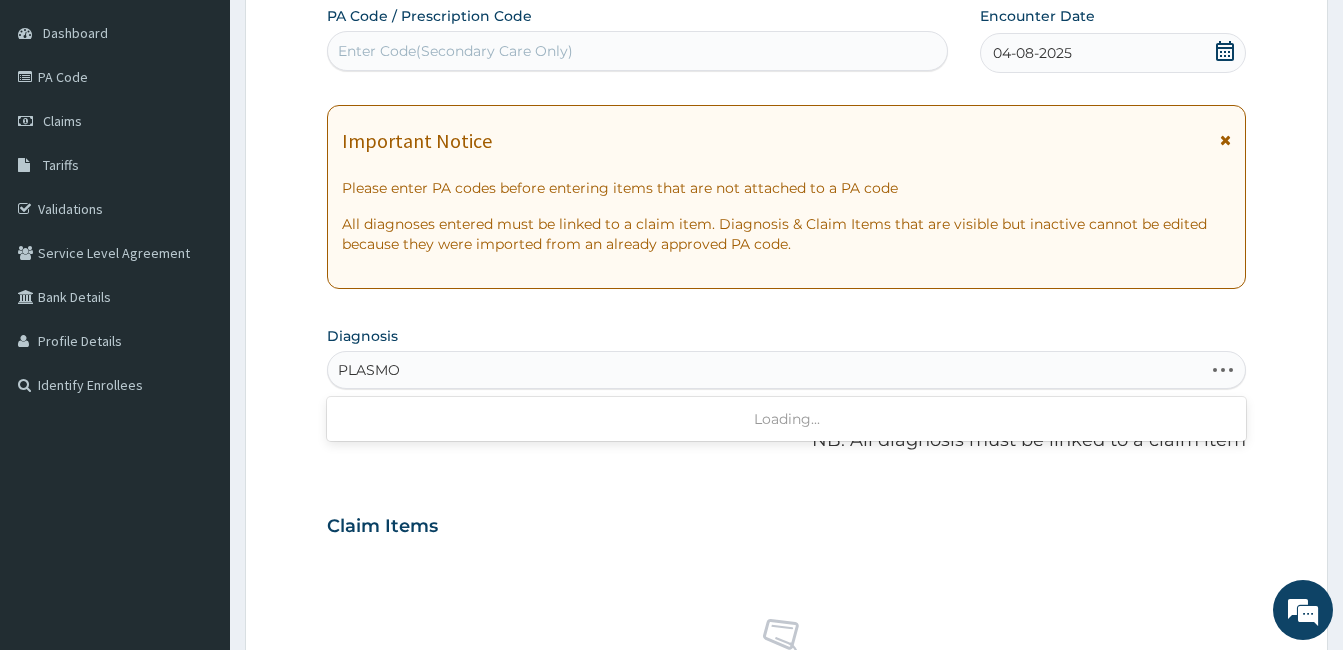 type on "PLASMOD" 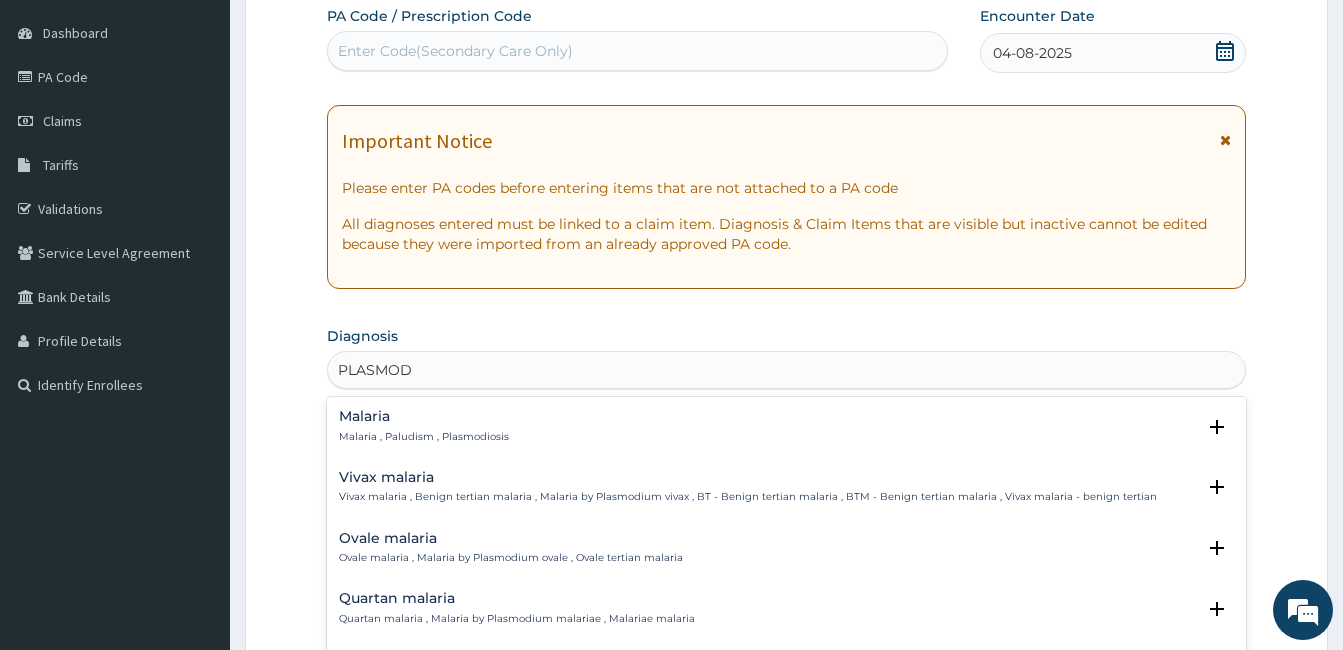 click on "Malaria , Paludism , Plasmodiosis" at bounding box center (424, 437) 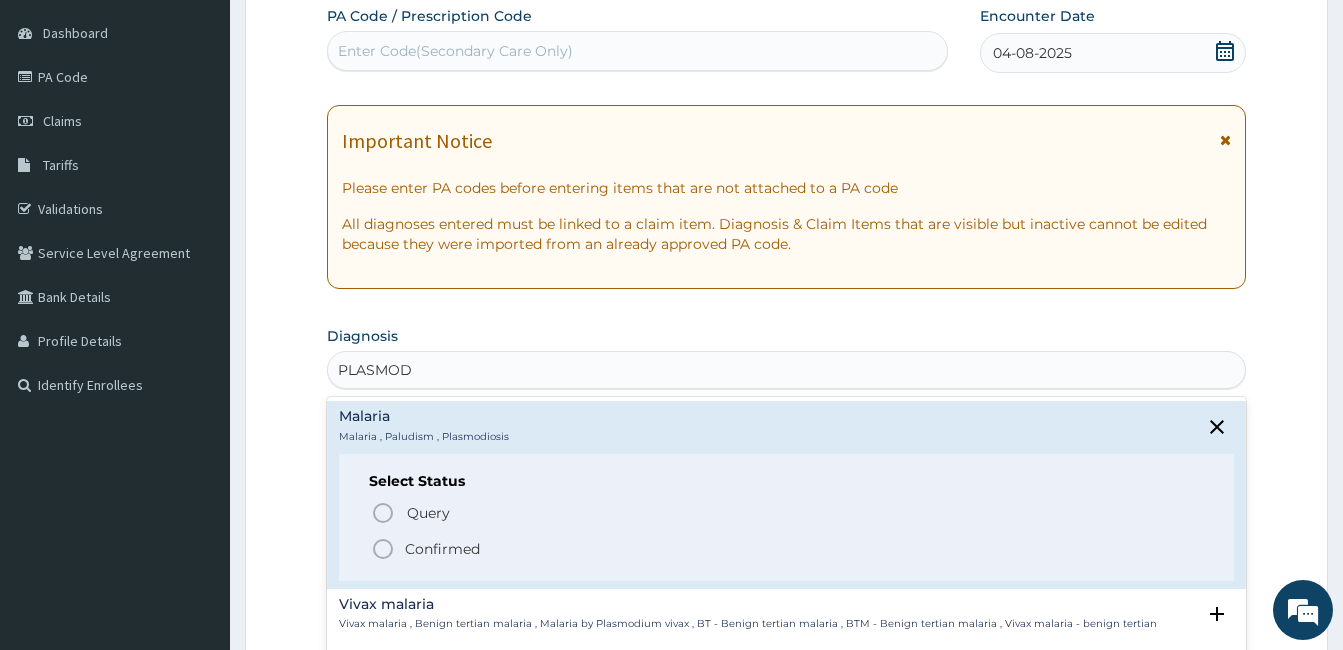 click 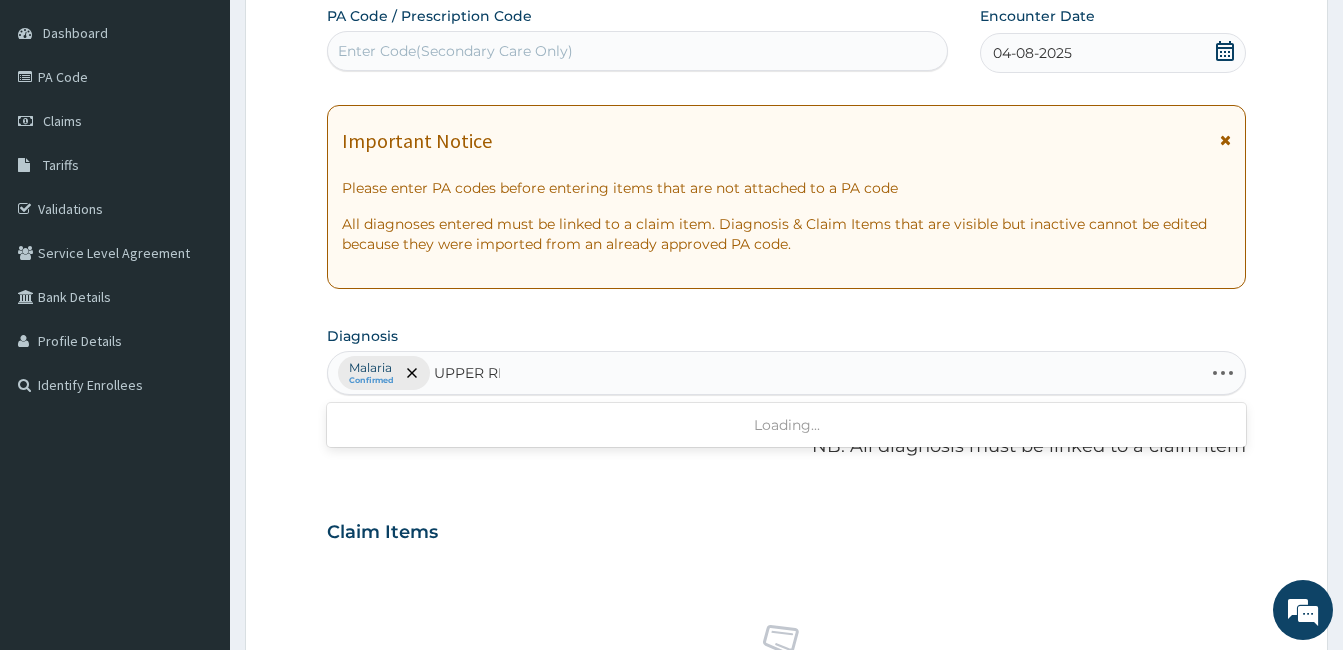 type on "UPPER RES" 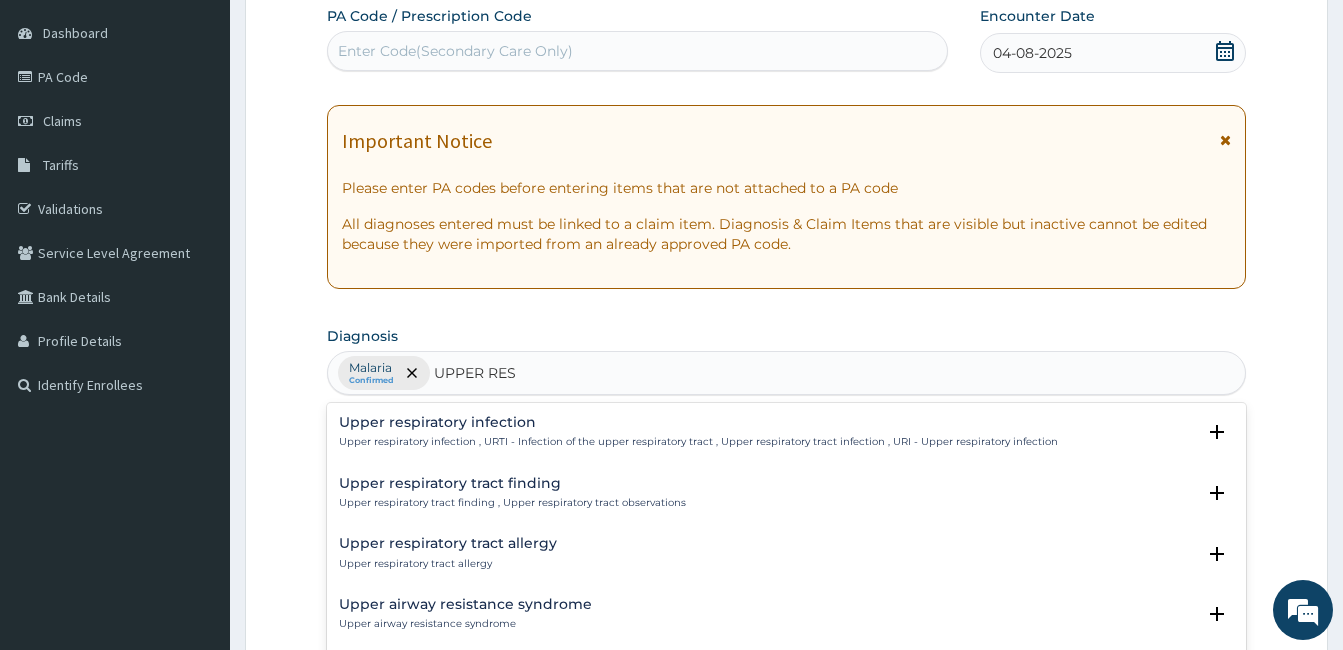 click on "Upper respiratory infection Upper respiratory infection , URTI - Infection of the upper respiratory tract , Upper respiratory tract infection , URI - Upper respiratory infection" at bounding box center (698, 432) 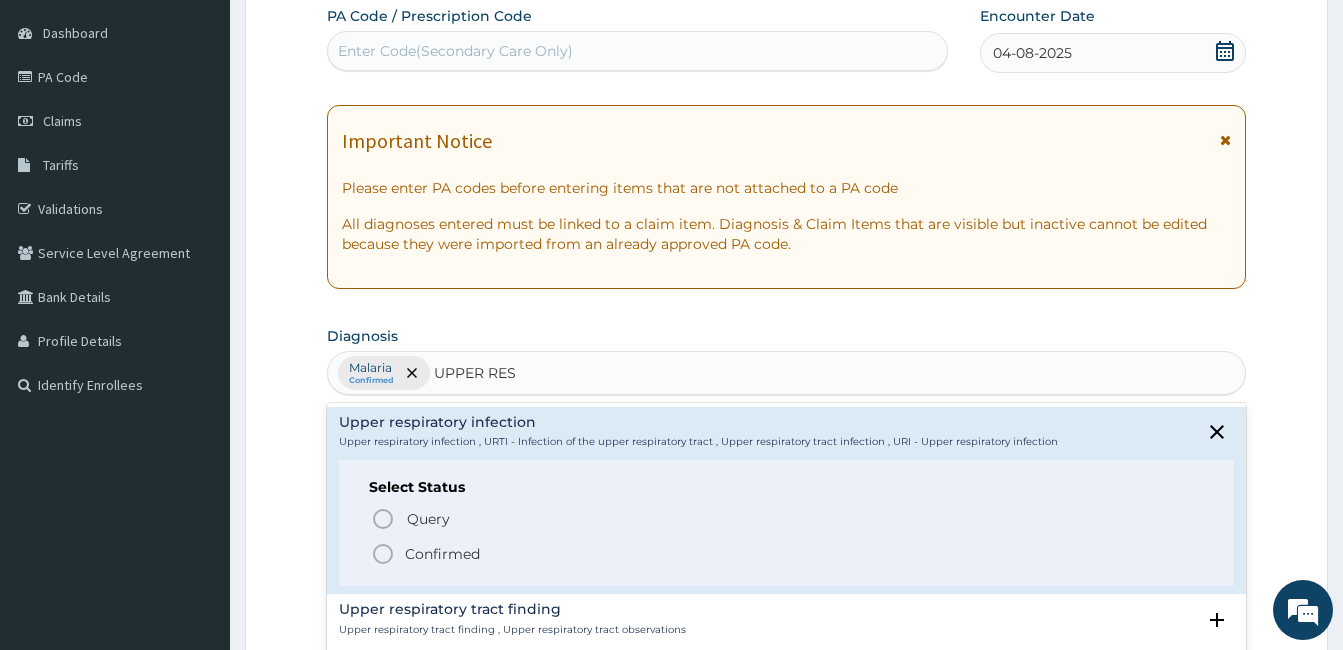 click on "Confirmed" at bounding box center [442, 554] 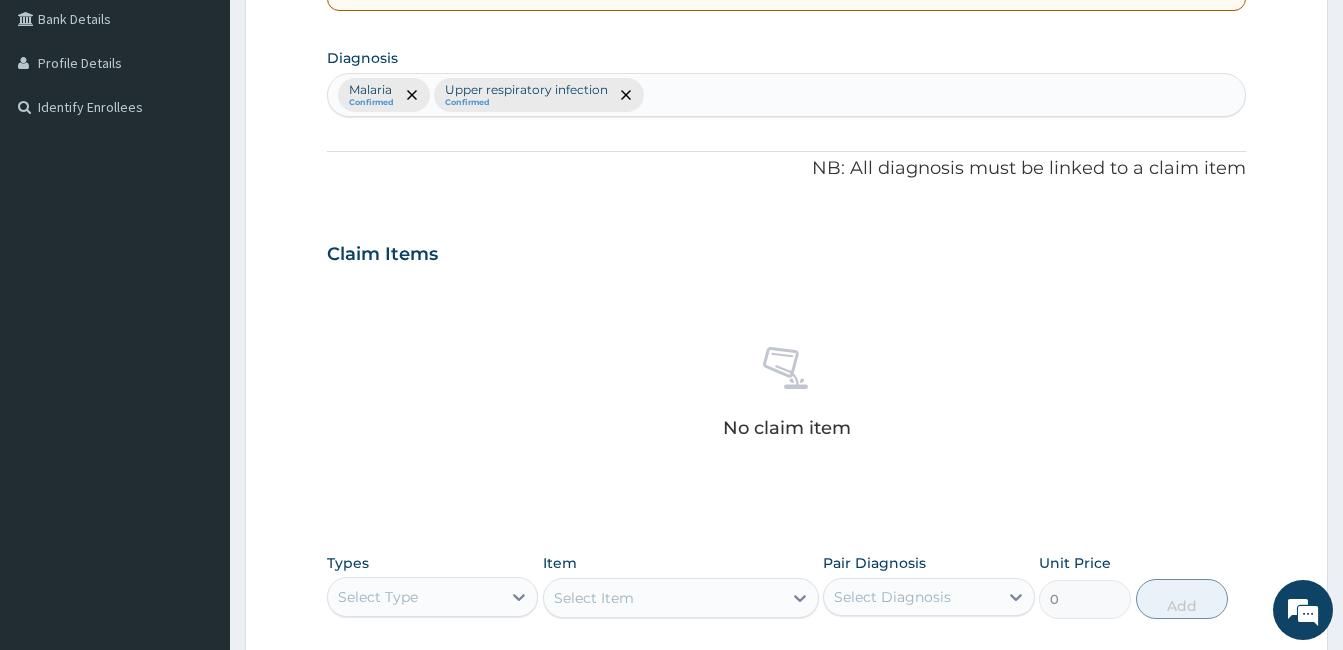 scroll, scrollTop: 792, scrollLeft: 0, axis: vertical 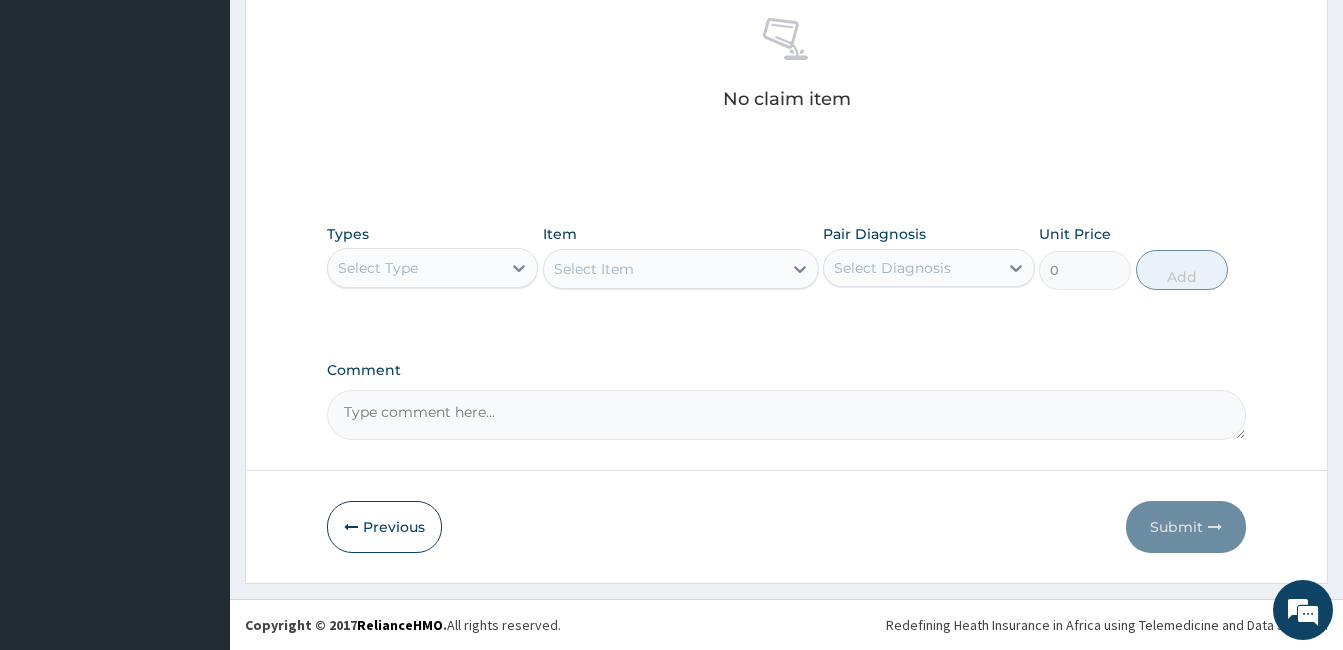 click on "Select Type" at bounding box center (432, 268) 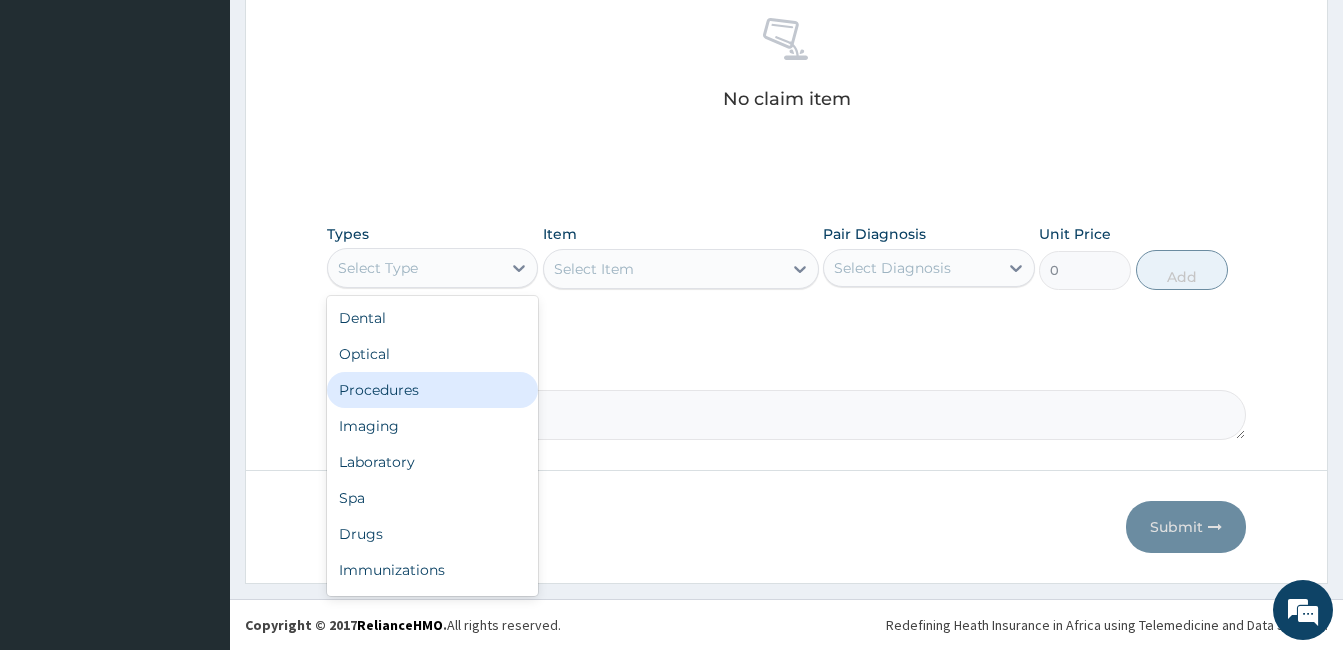 click on "Procedures" at bounding box center (432, 390) 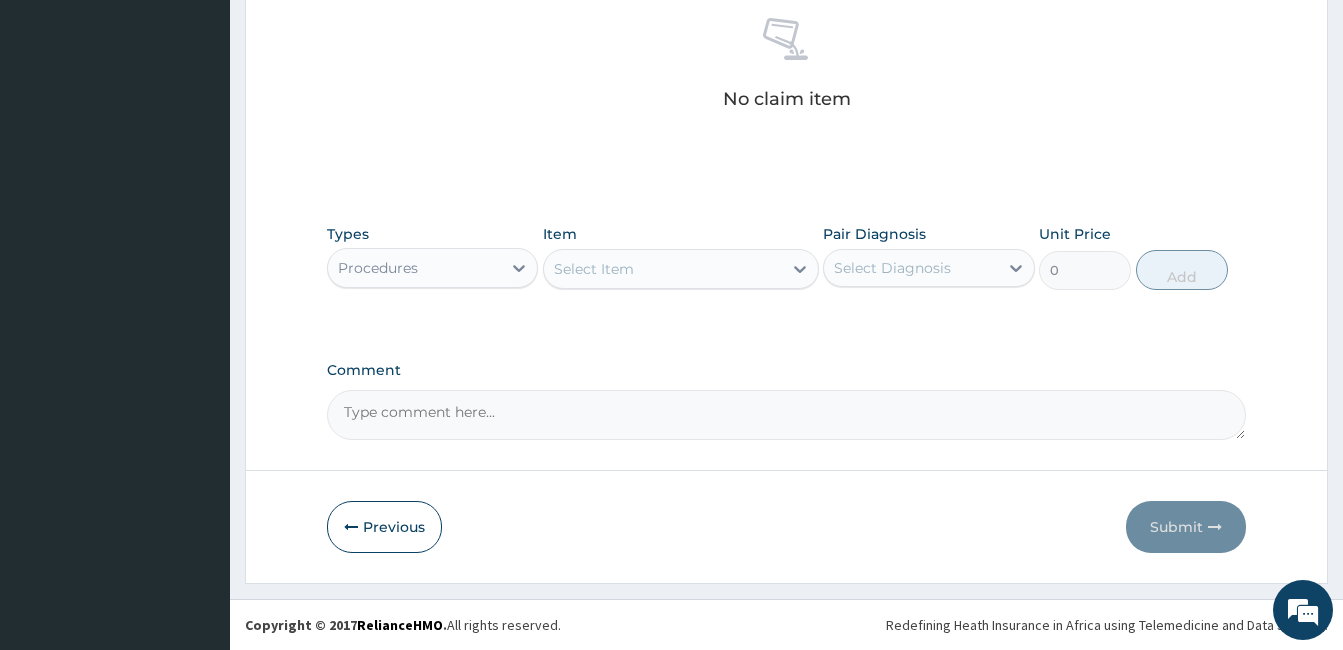 click on "Select Item" at bounding box center (663, 269) 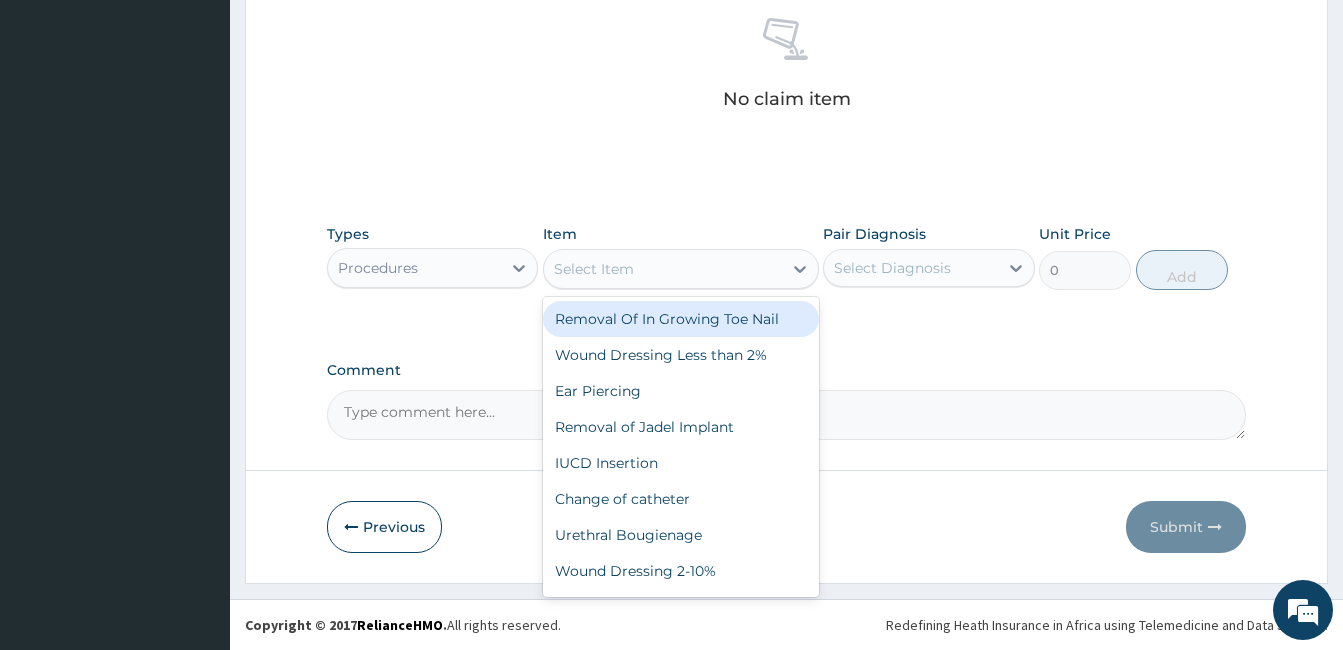click on "Select Item" at bounding box center [663, 269] 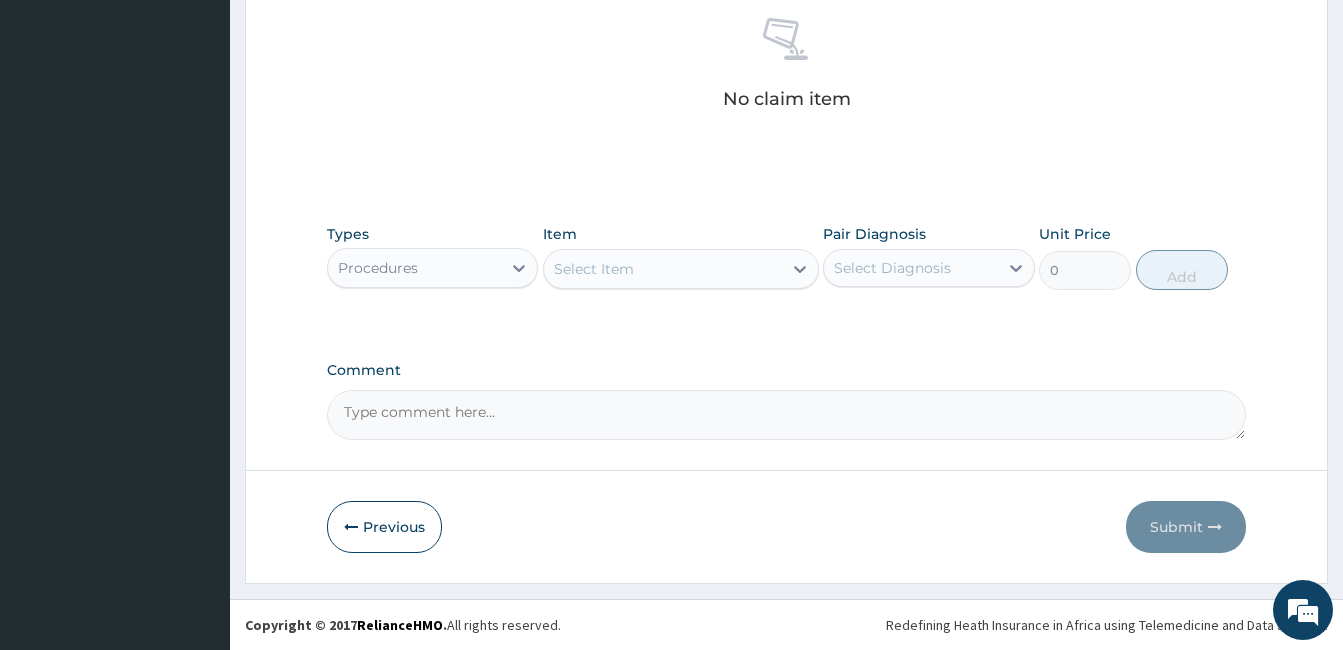 click on "Select Item" at bounding box center [663, 269] 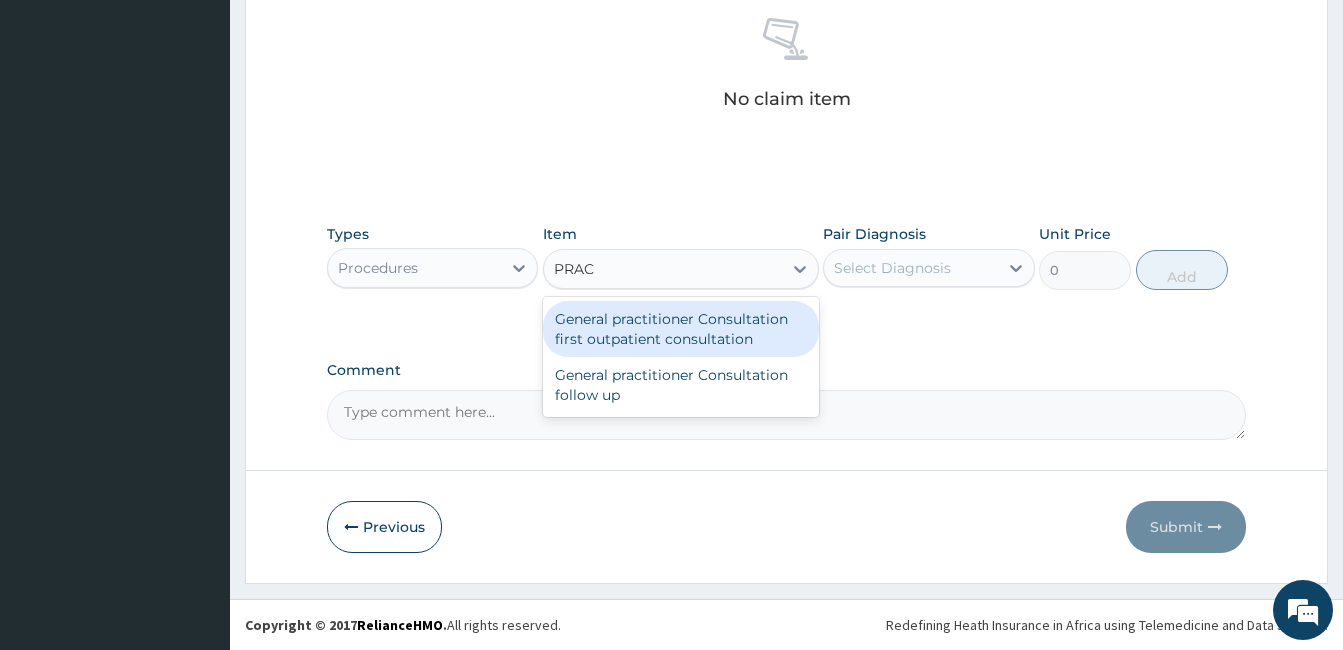 type on "PRACT" 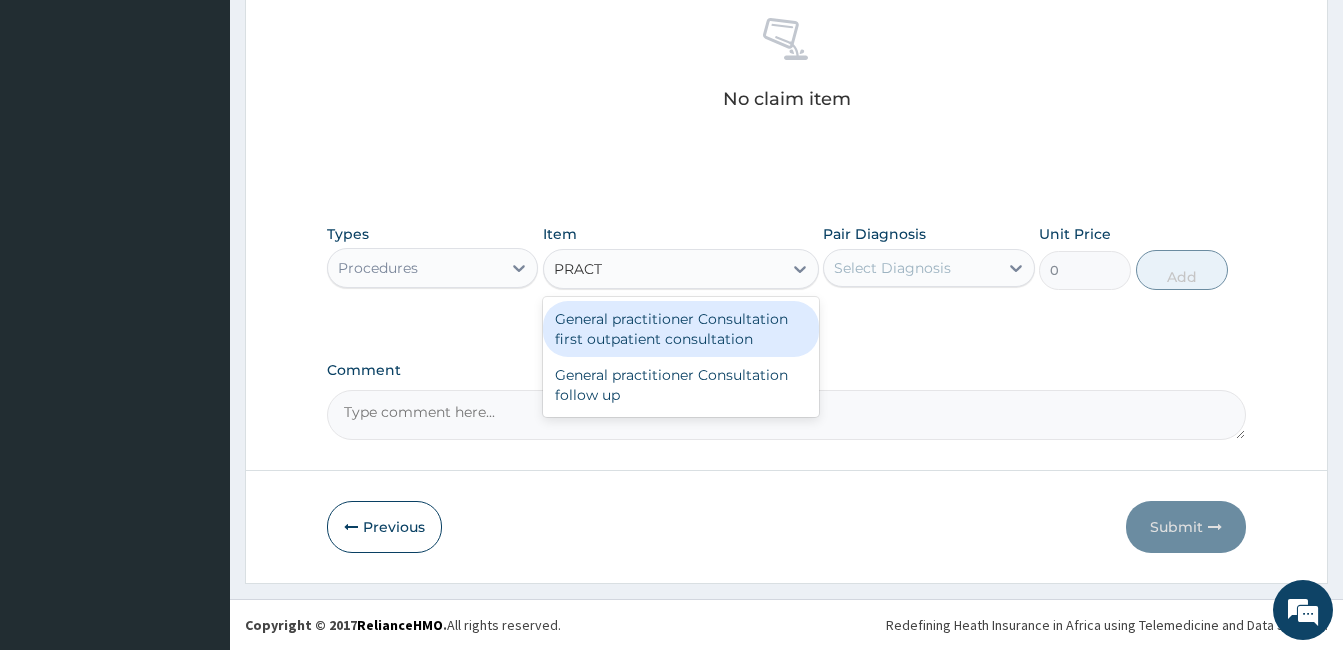 click on "General practitioner Consultation first outpatient consultation" at bounding box center [681, 329] 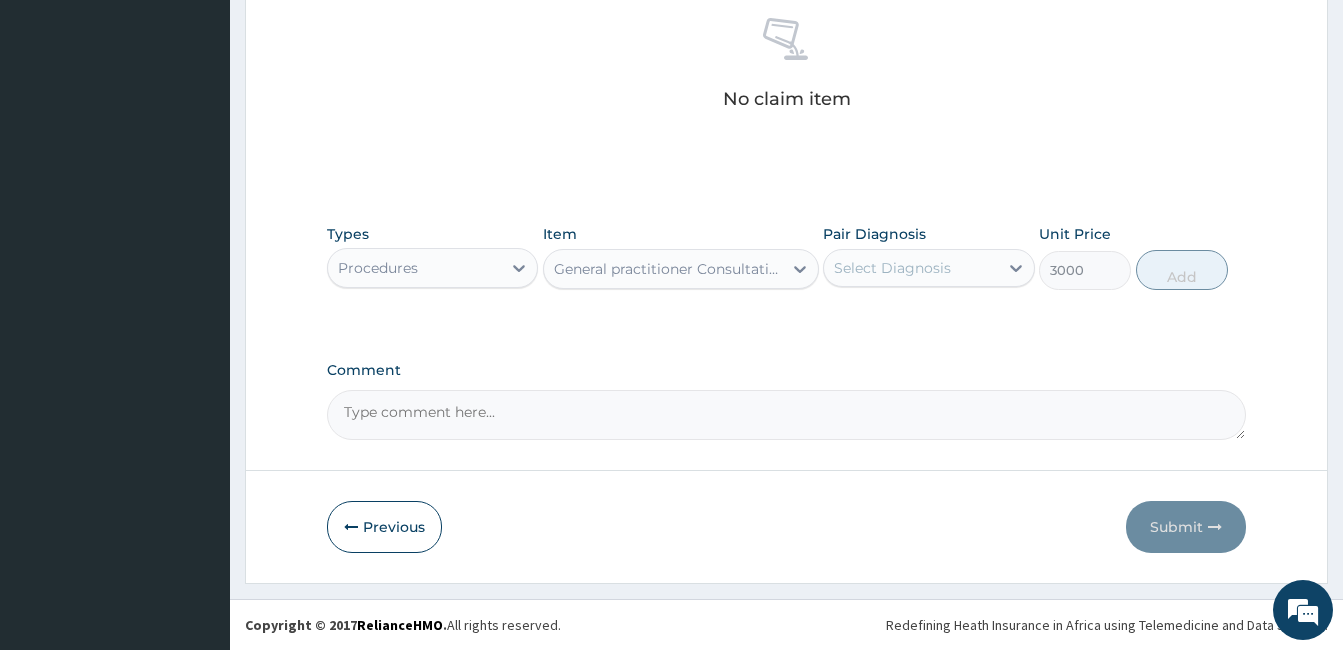 click on "Types Procedures Item option General practitioner Consultation first outpatient consultation, selected.   Select is focused ,type to refine list, press Down to open the menu,  General practitioner Consultation first outpatient consultation Pair Diagnosis Select Diagnosis Unit Price 3000 Add" at bounding box center (786, 257) 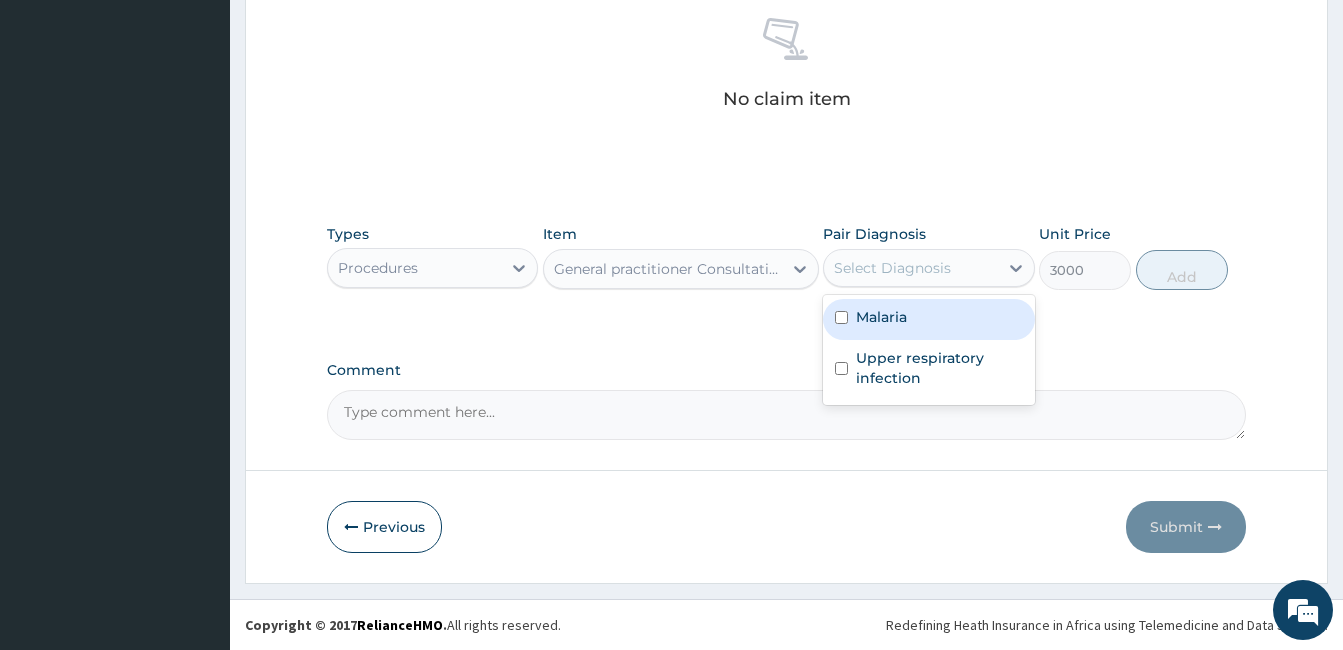 click on "Select Diagnosis" at bounding box center (892, 268) 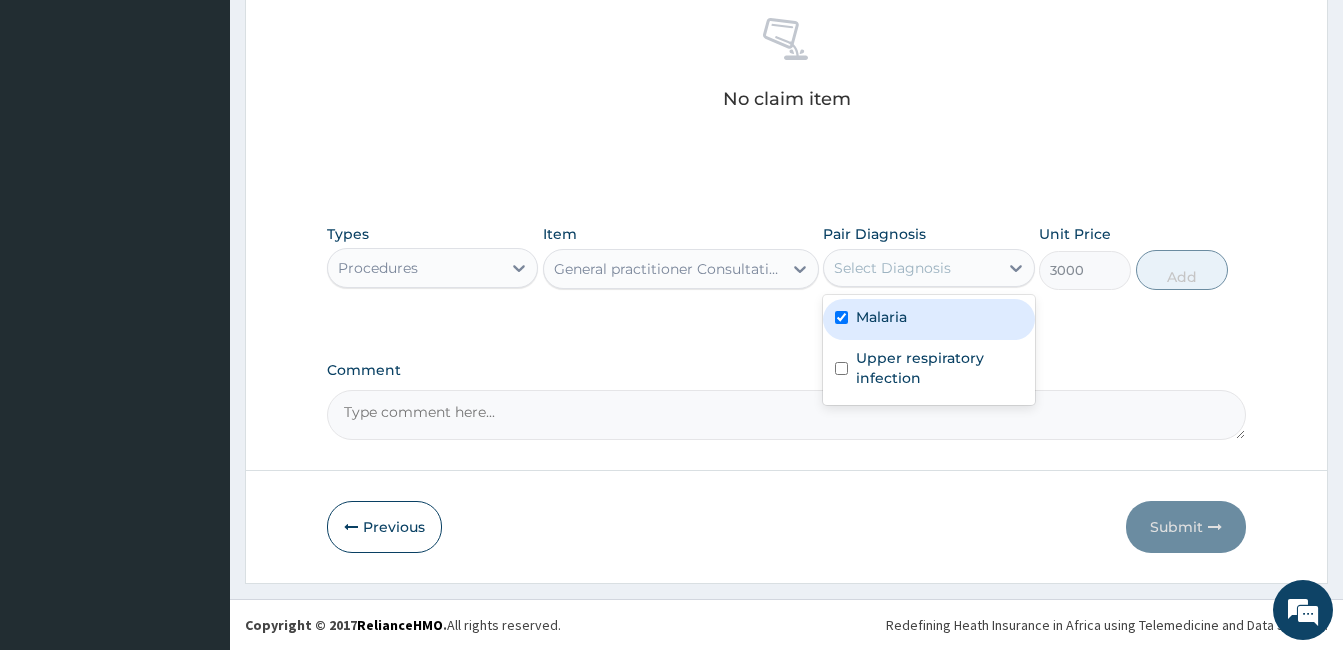 checkbox on "true" 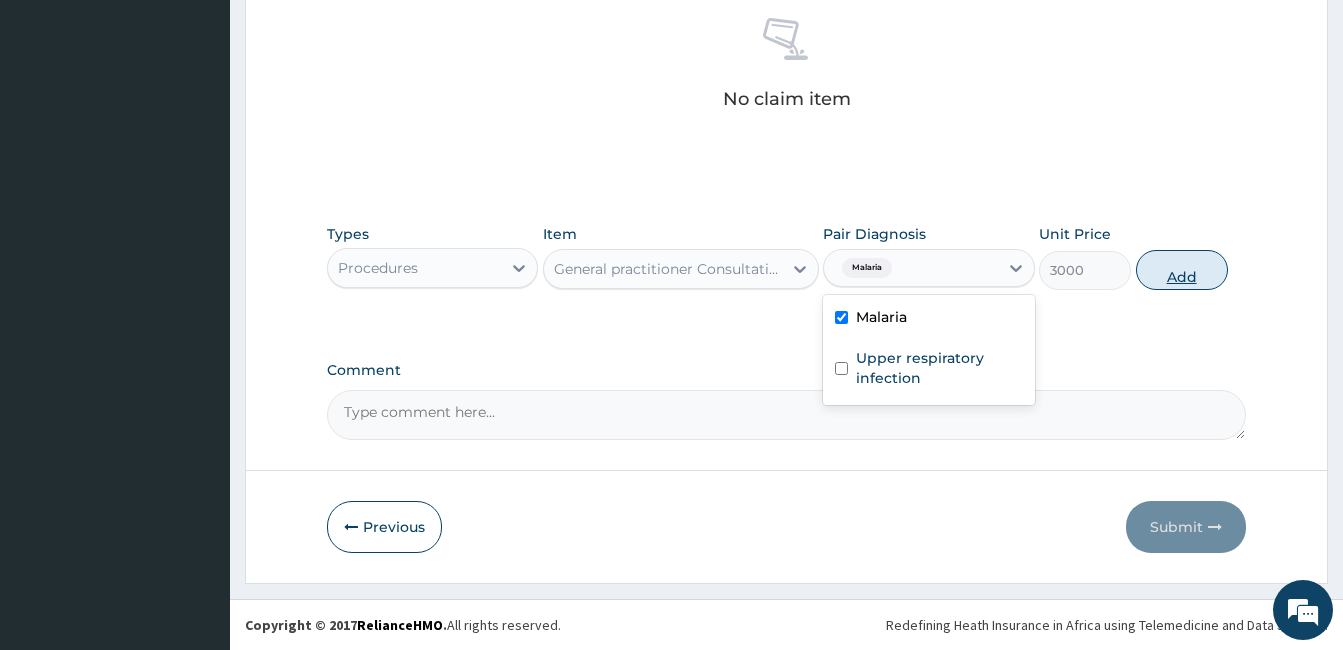 click on "Add" at bounding box center [1182, 270] 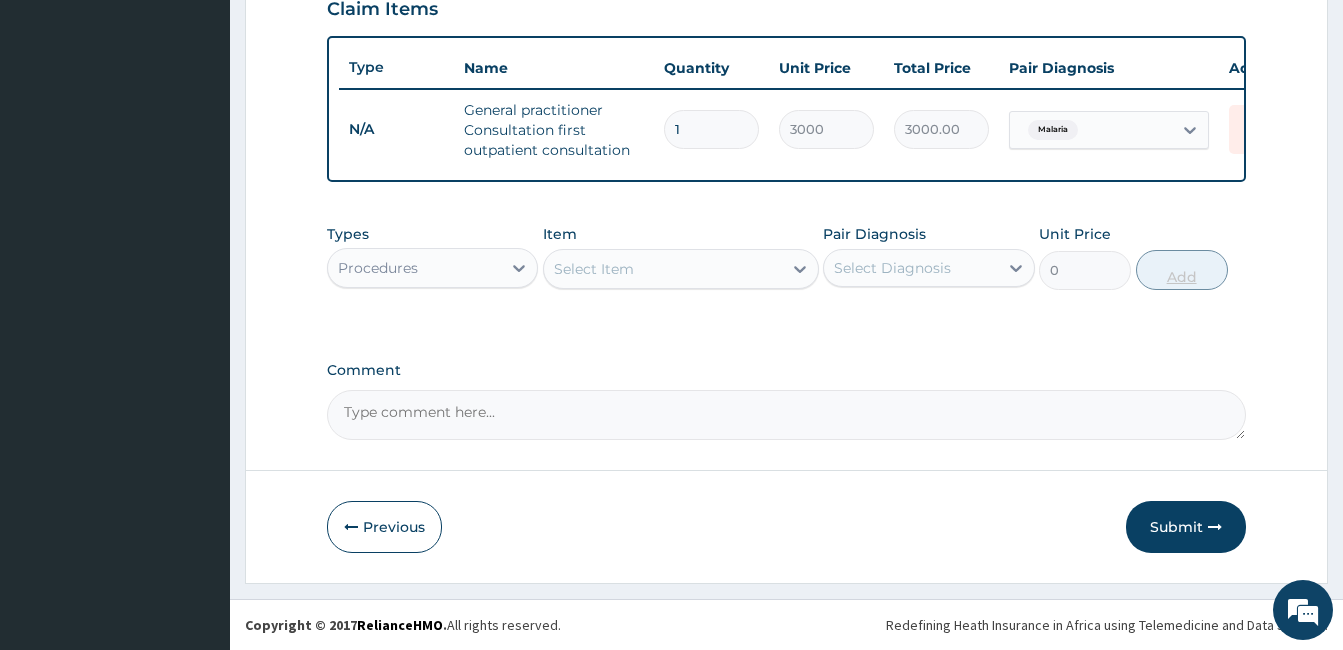 scroll, scrollTop: 723, scrollLeft: 0, axis: vertical 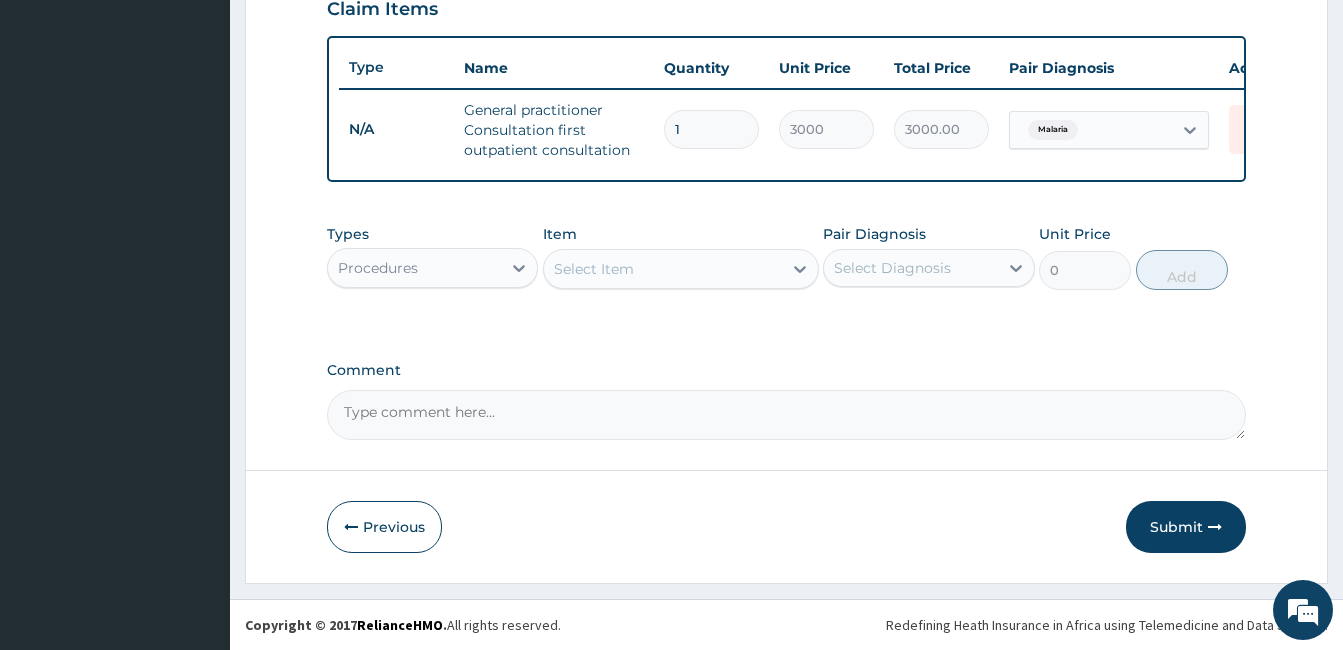 click on "Types Procedures" at bounding box center (432, 257) 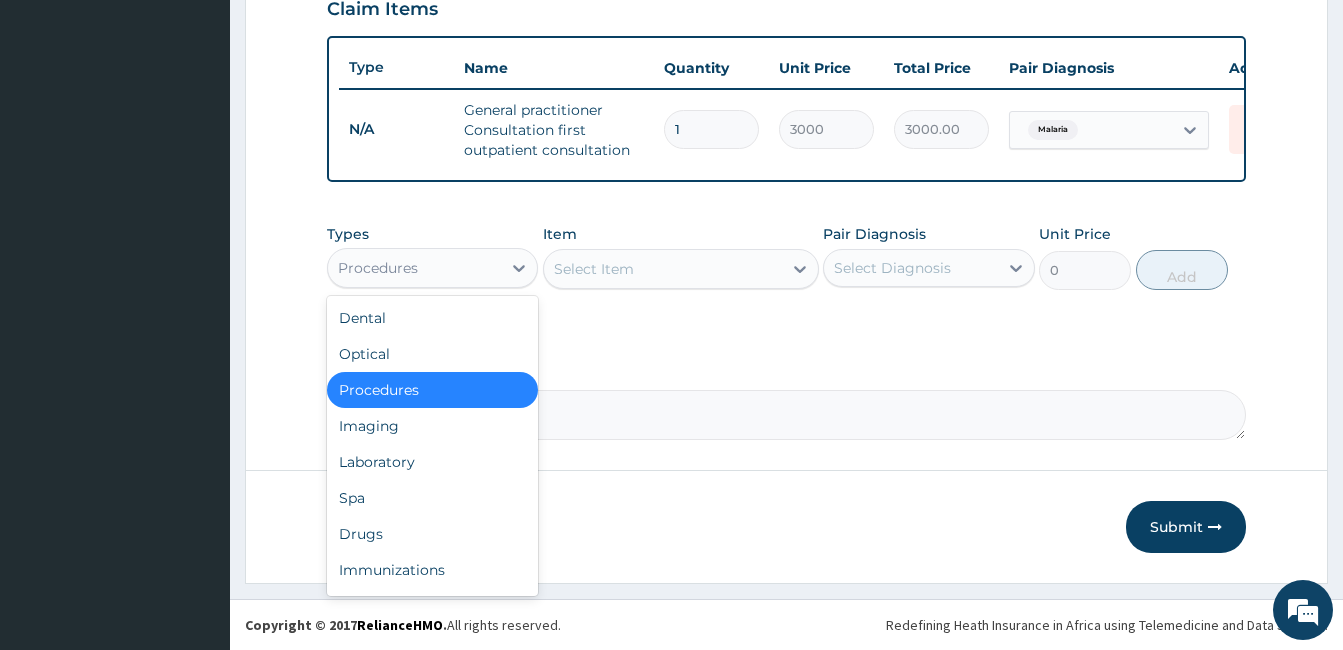 click on "Procedures" at bounding box center (414, 268) 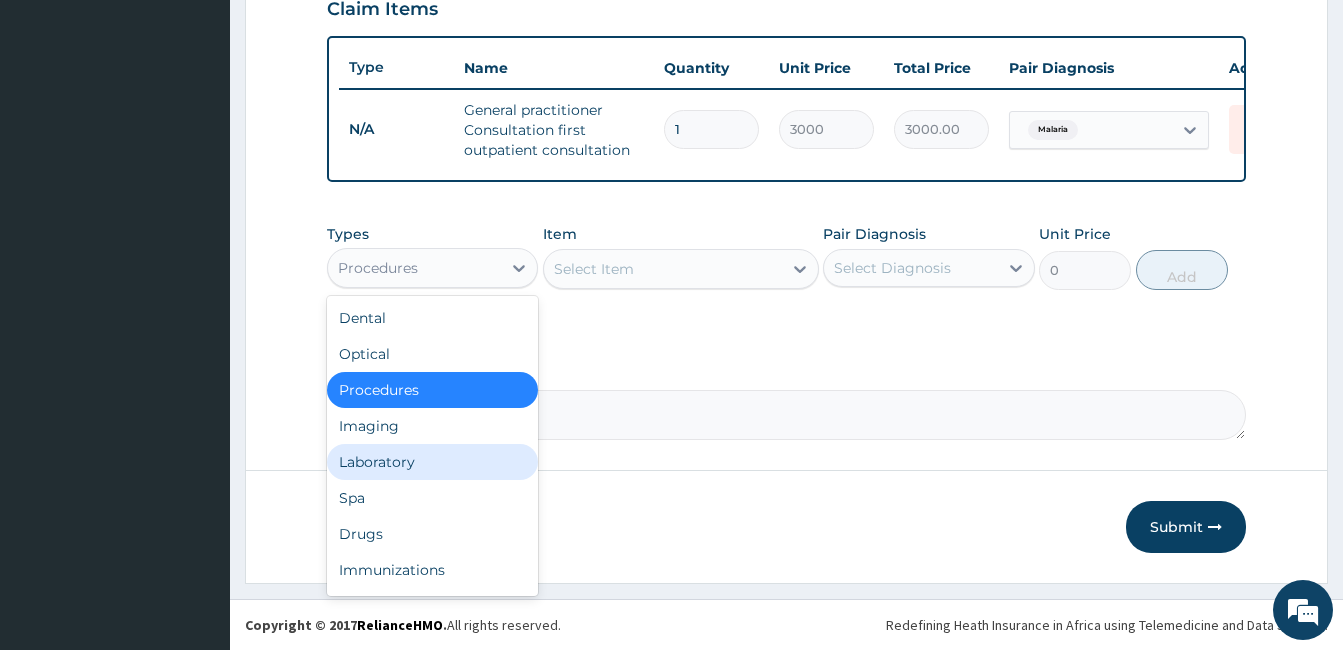 click on "Laboratory" at bounding box center [432, 462] 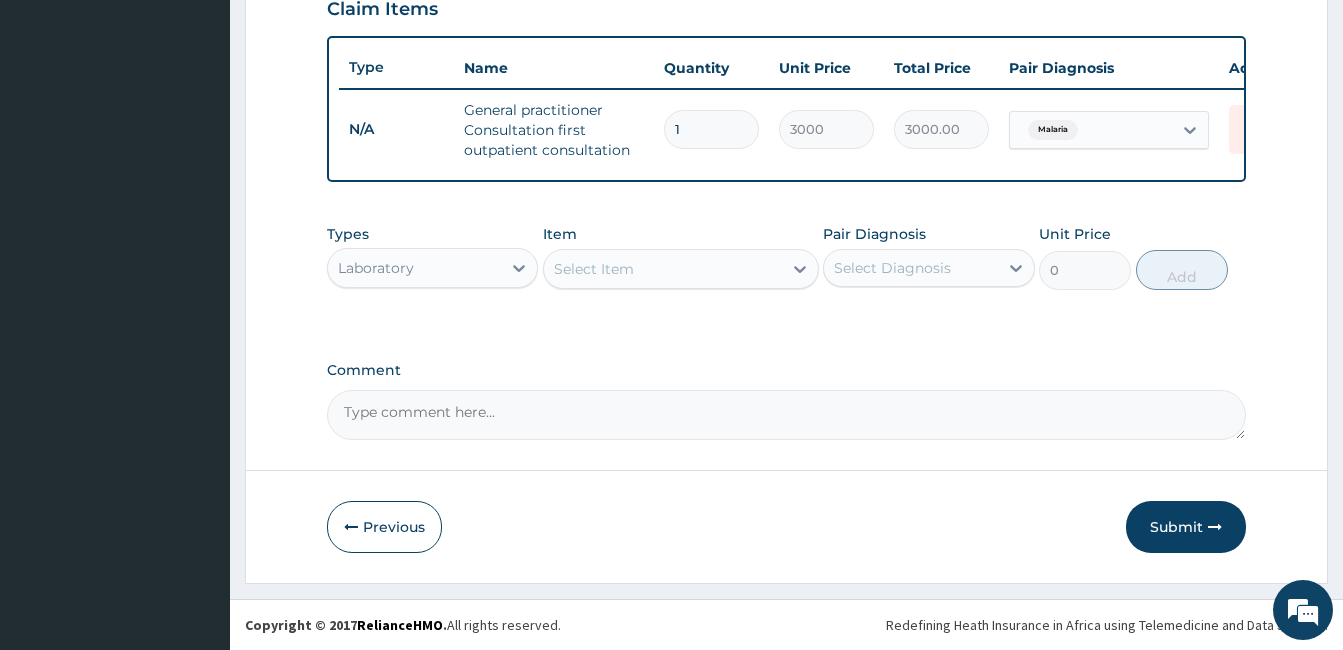 click on "Item Select Item" at bounding box center [681, 257] 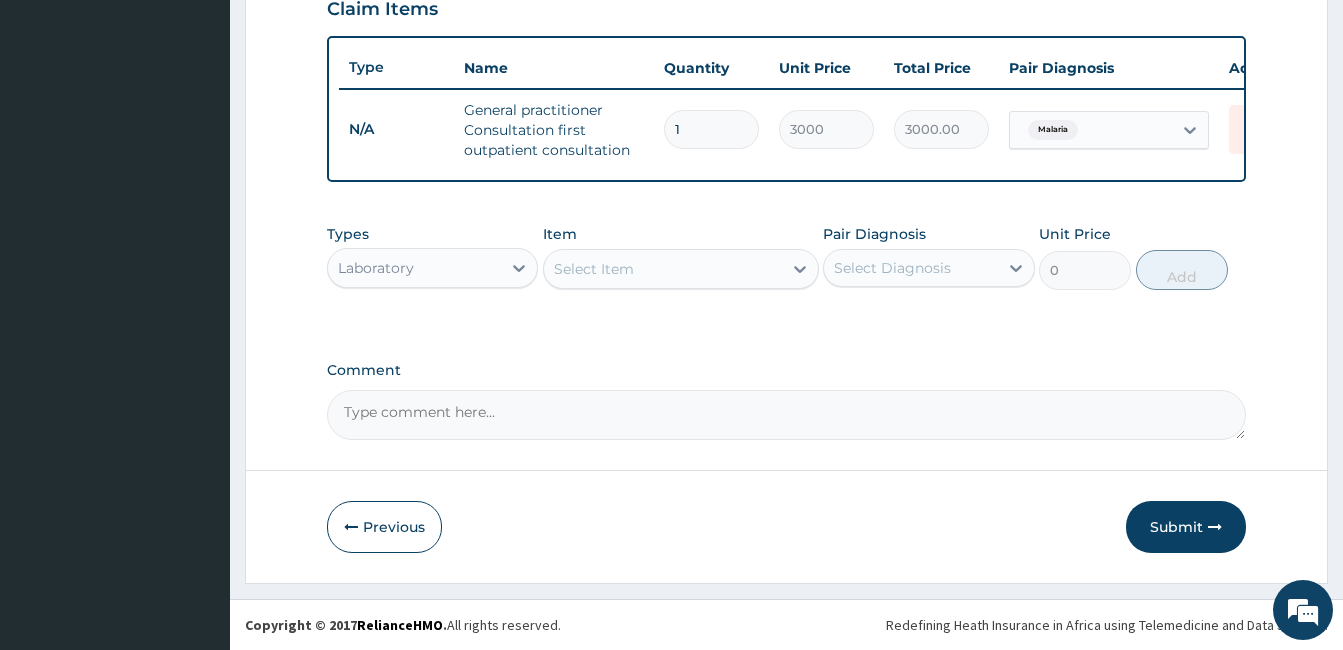 click on "Select Item" at bounding box center (663, 269) 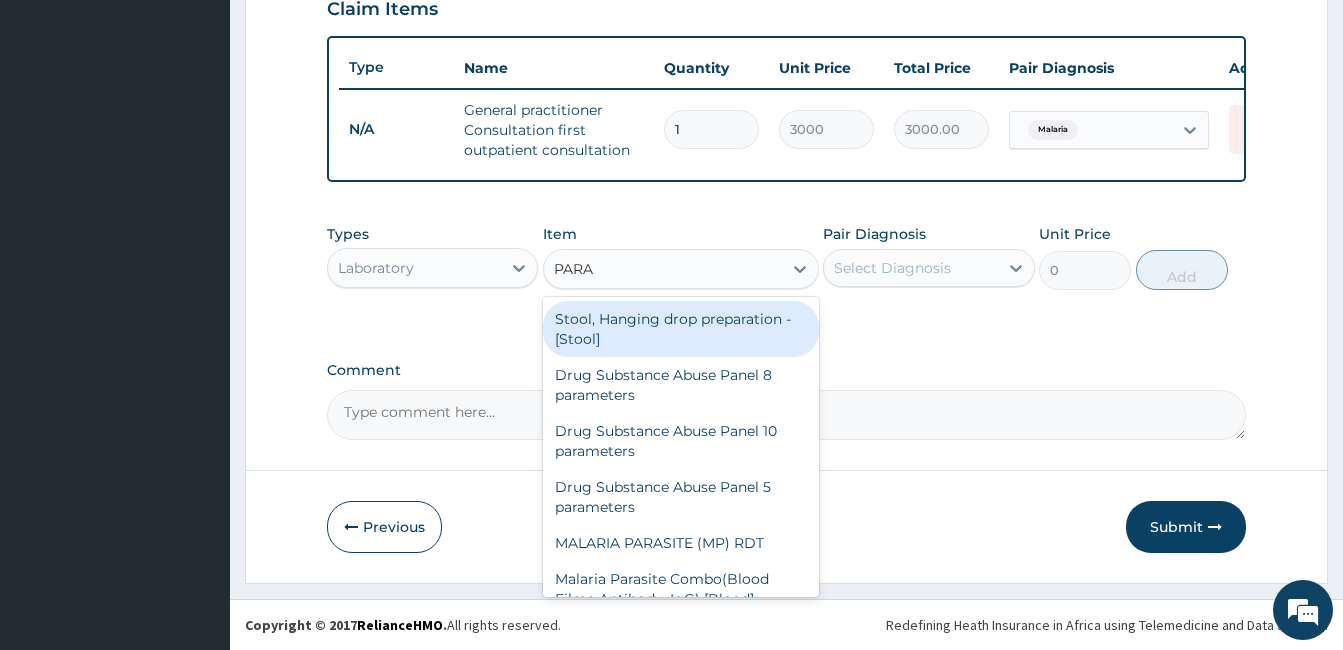 type on "PARAS" 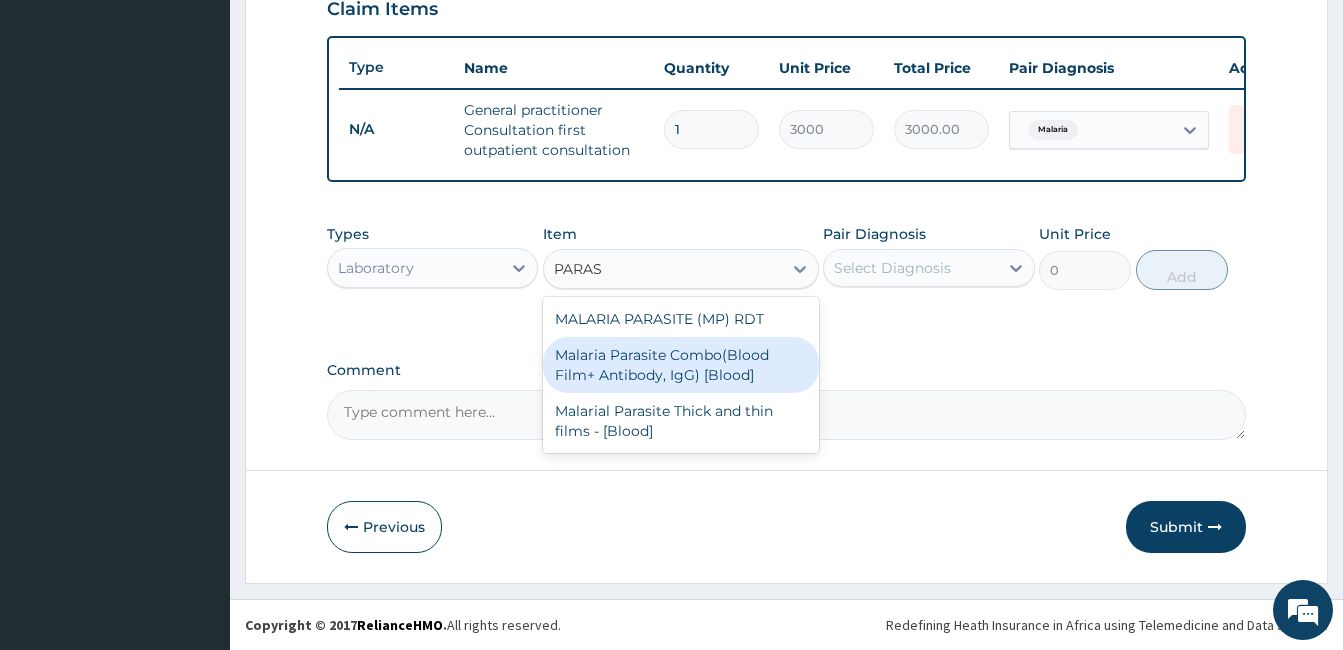 click on "Malaria Parasite Combo(Blood Film+ Antibody, IgG) [Blood]" at bounding box center [681, 365] 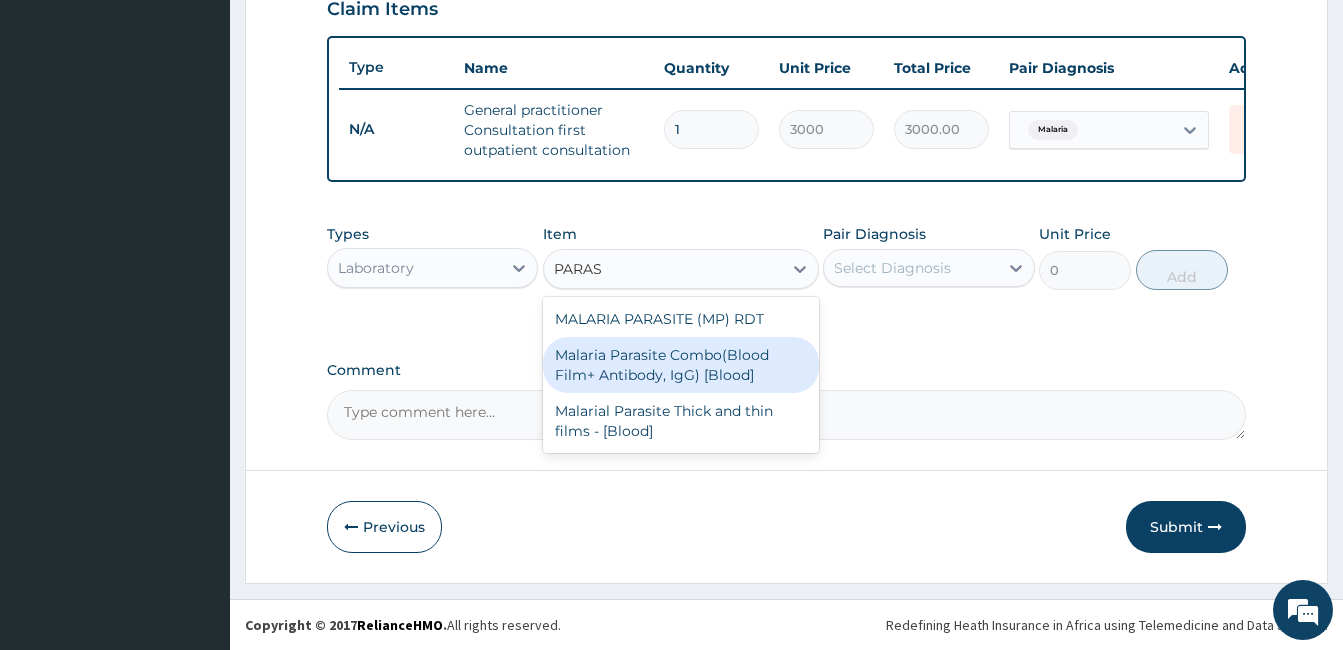 type 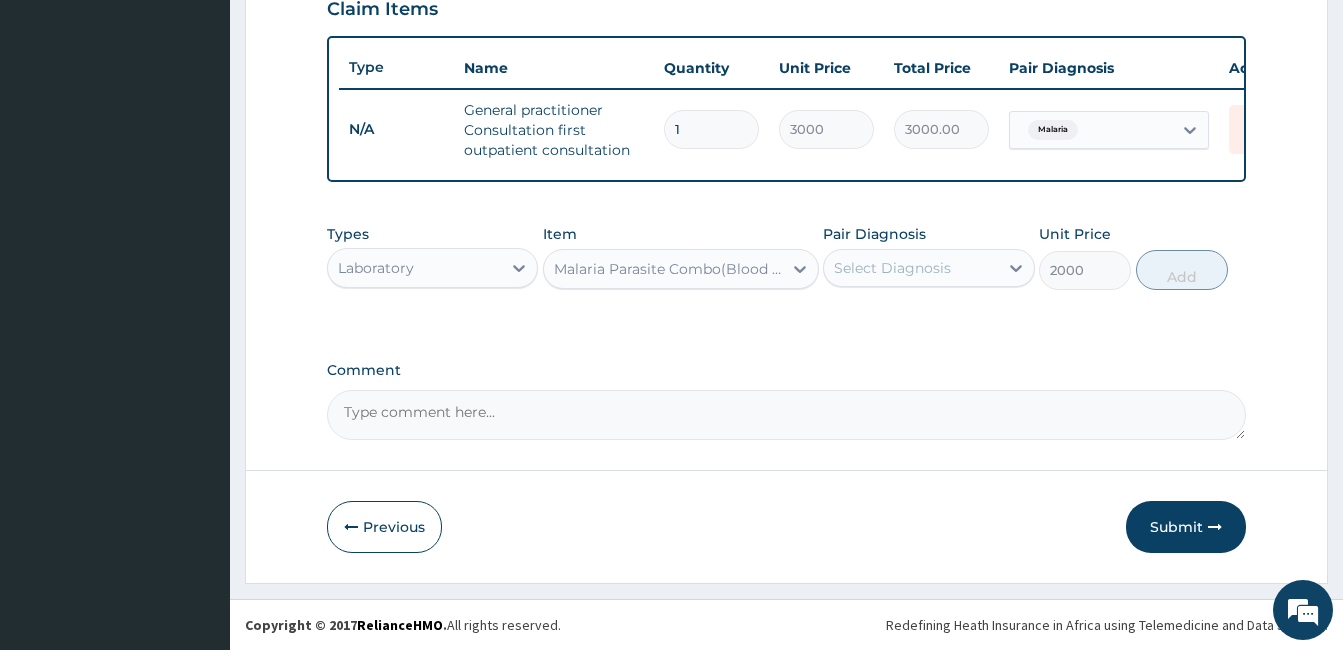 drag, startPoint x: 902, startPoint y: 318, endPoint x: 966, endPoint y: 271, distance: 79.40403 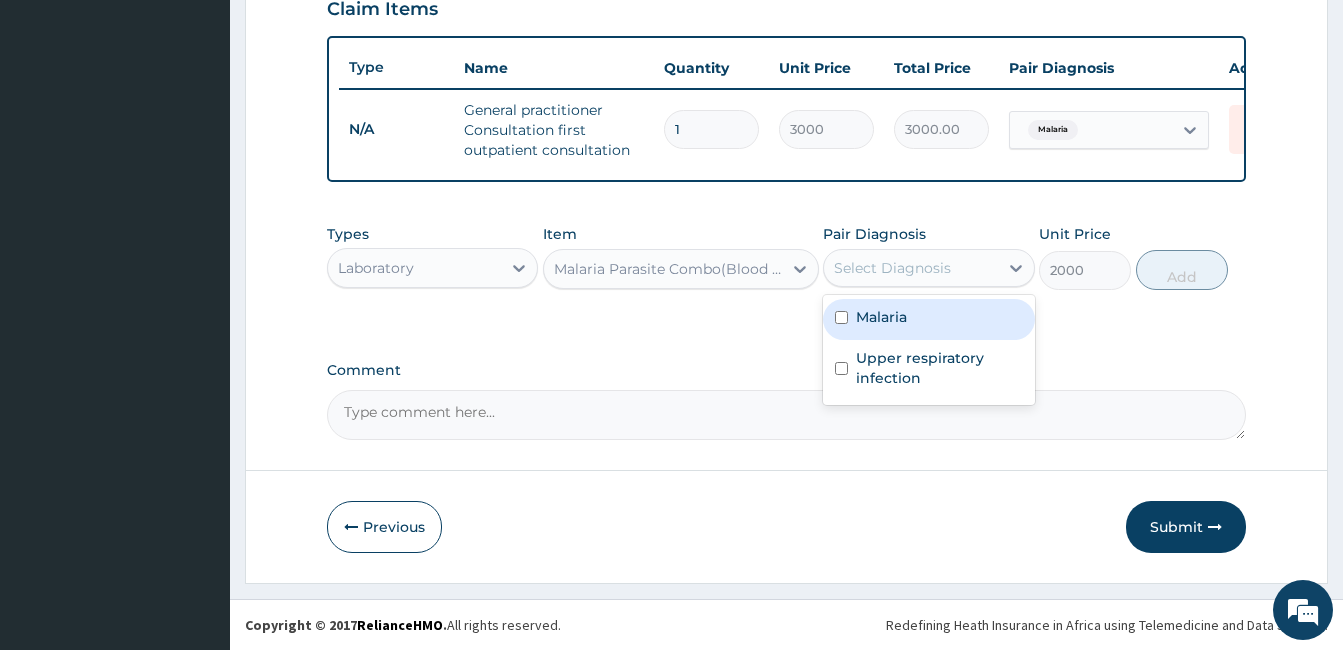 click on "Select Diagnosis" at bounding box center (910, 268) 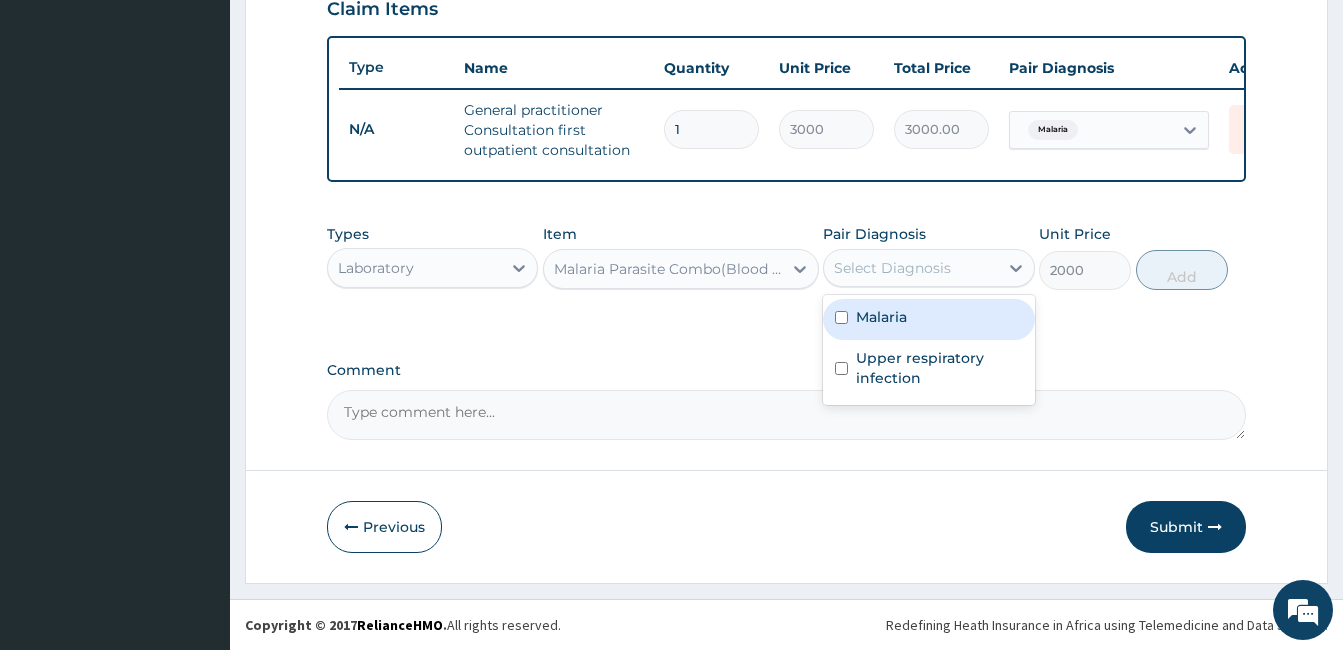 click on "Malaria" at bounding box center [928, 319] 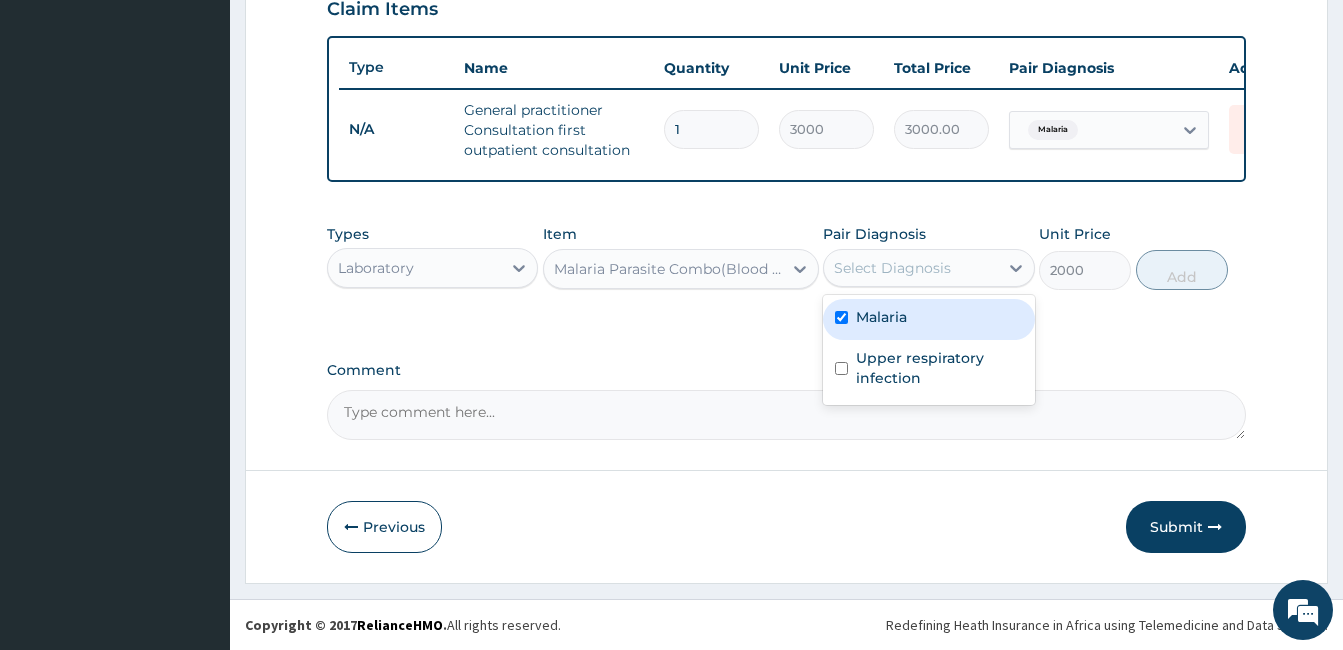 checkbox on "true" 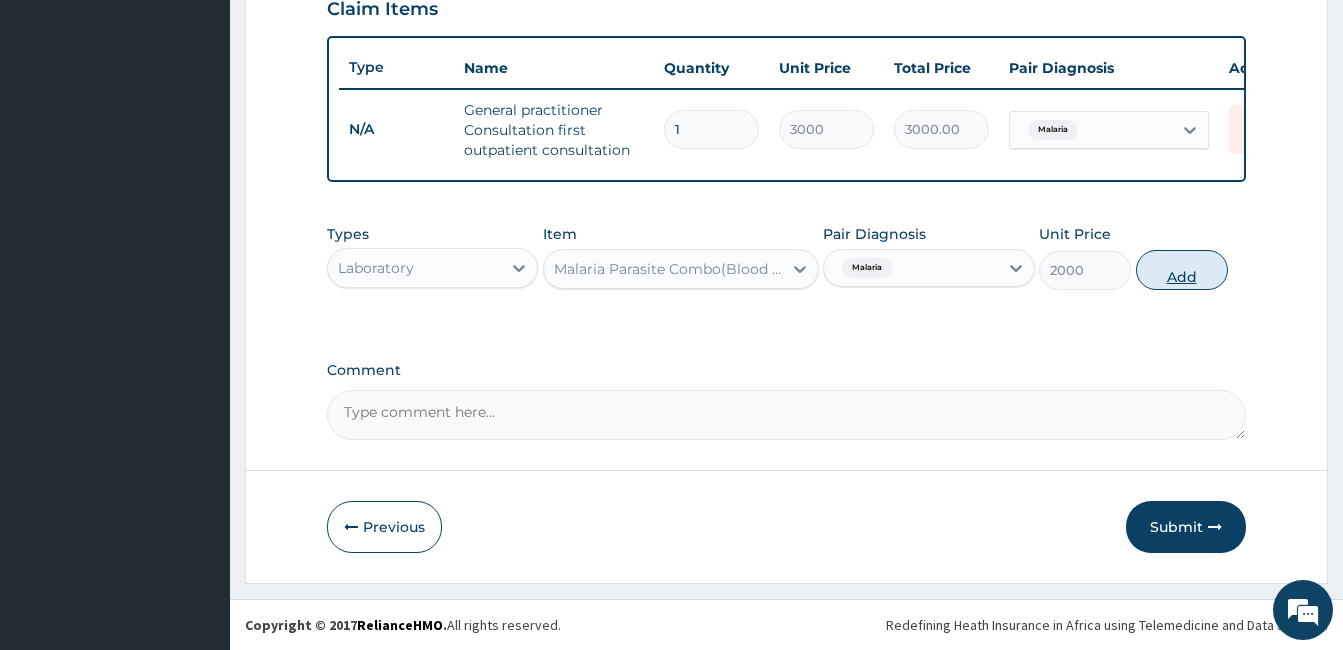 click on "Add" at bounding box center [1182, 270] 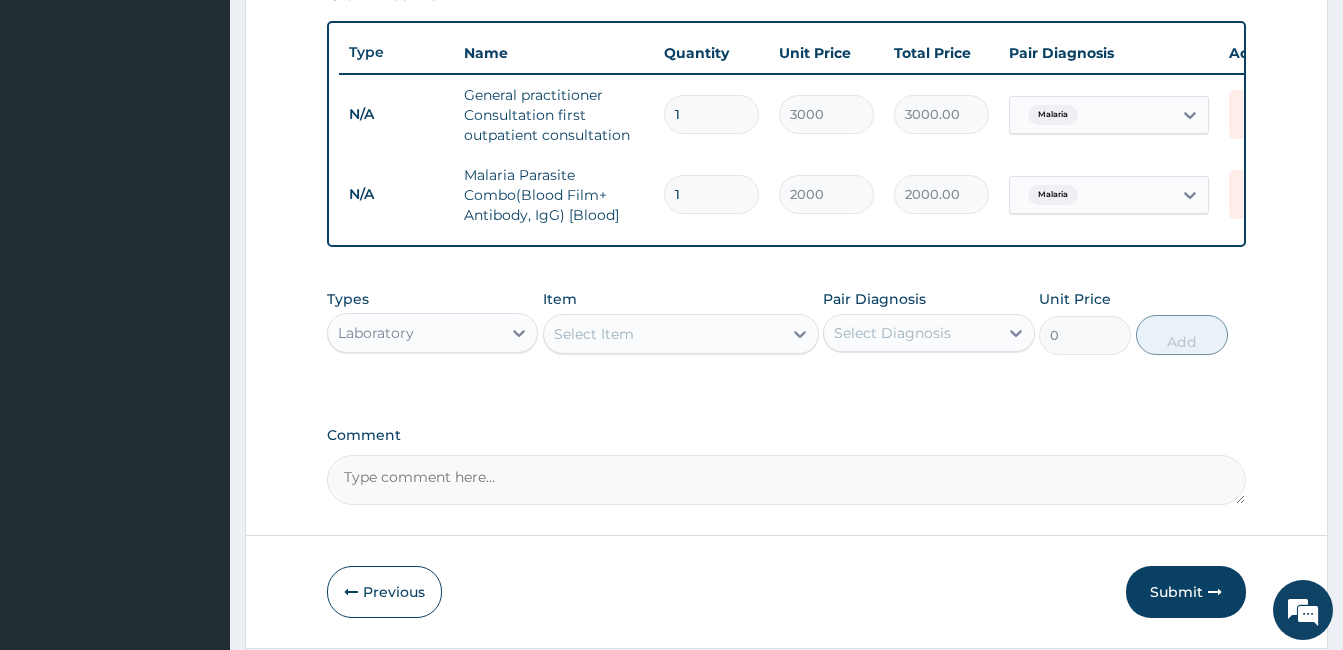 click on "Select Item" at bounding box center (663, 334) 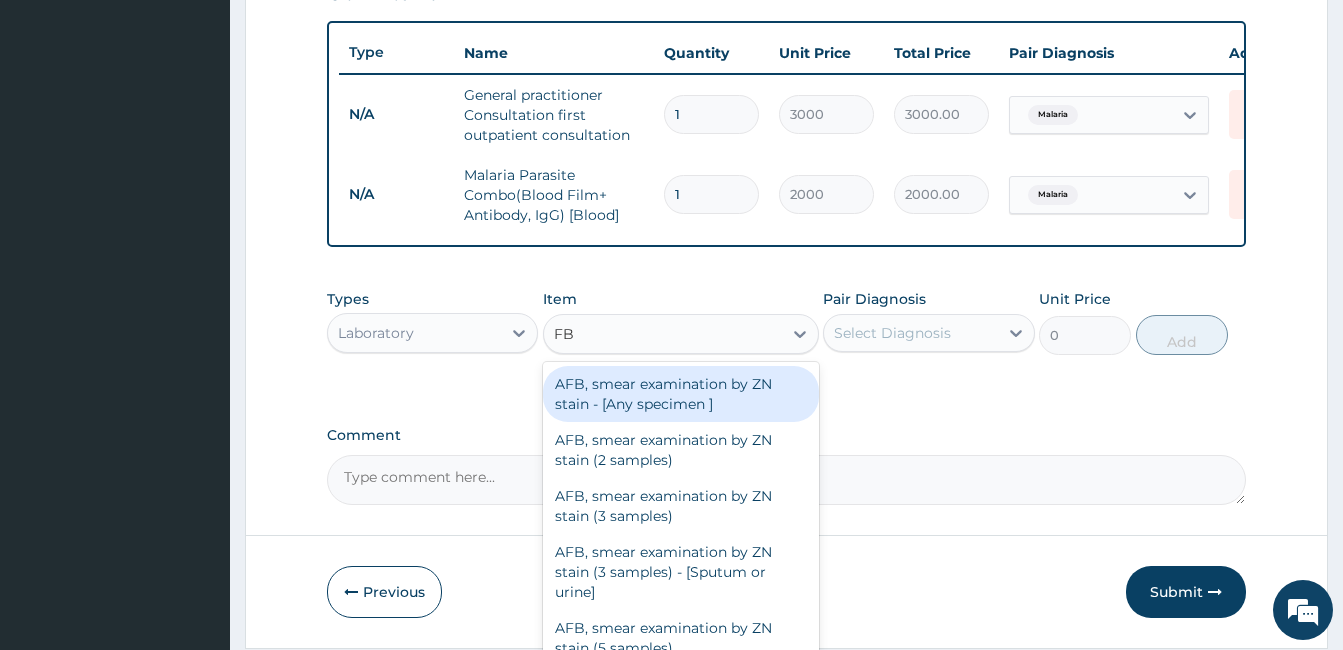type on "FBC" 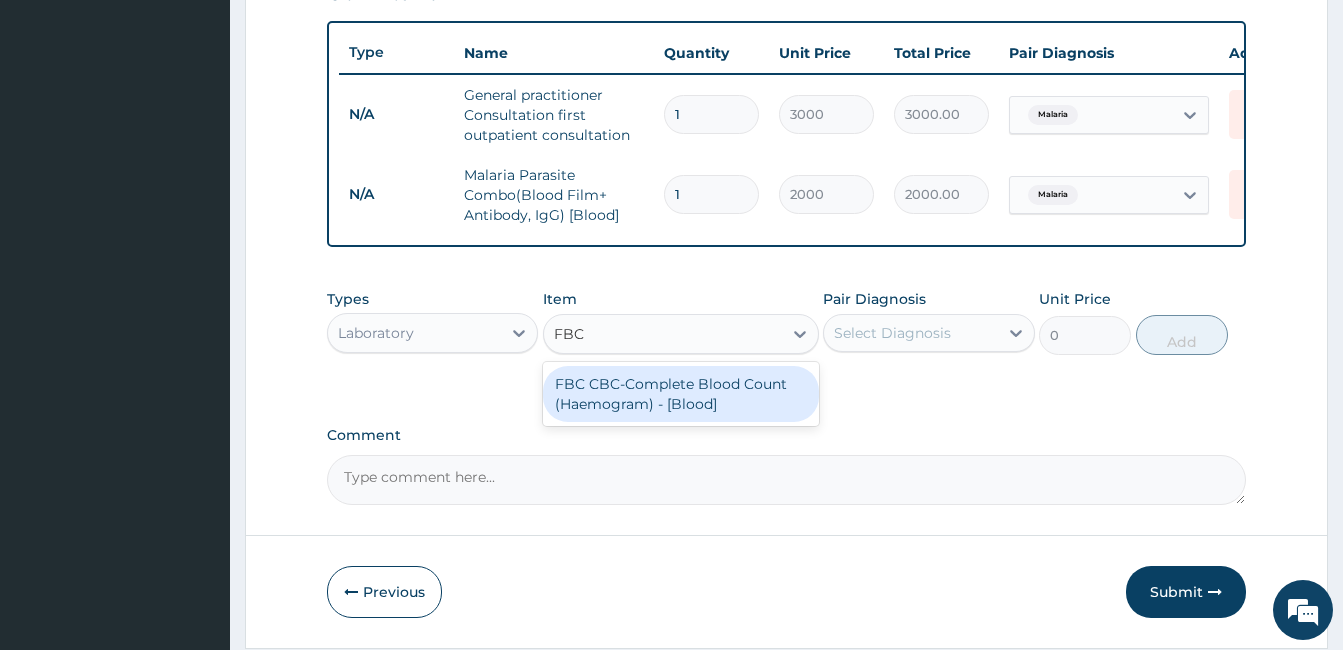 click on "FBC CBC-Complete Blood Count (Haemogram) - [Blood]" at bounding box center (681, 394) 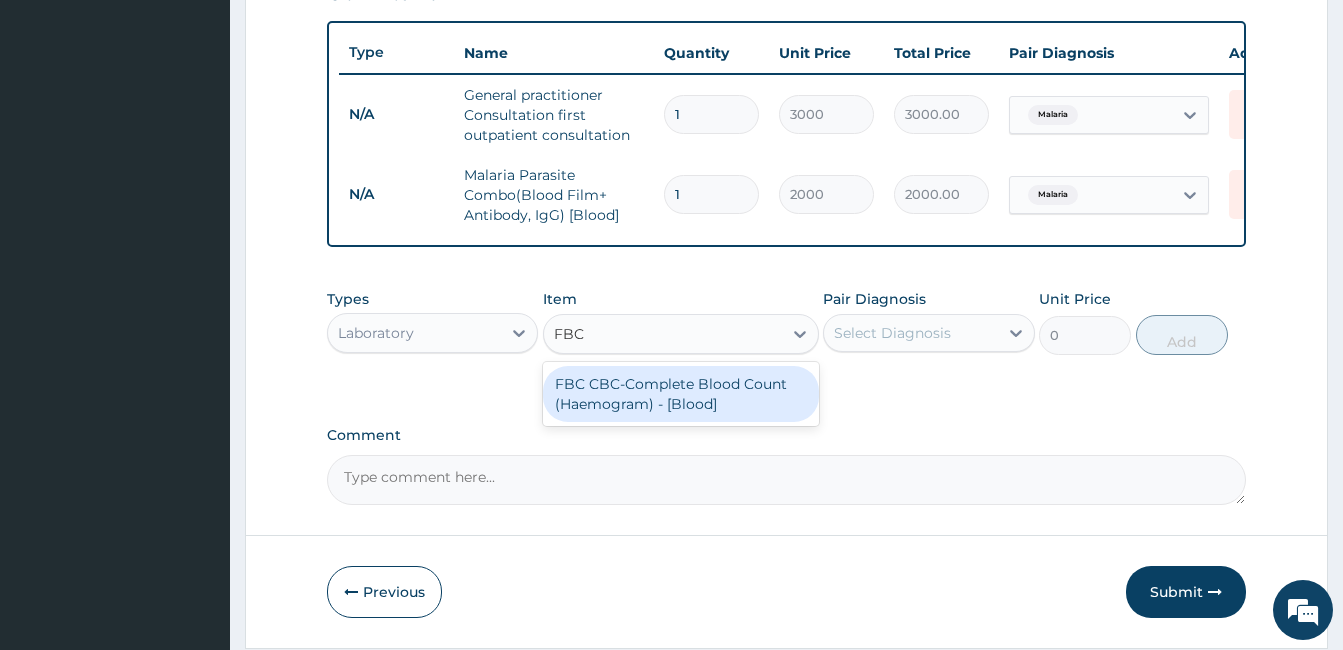 type 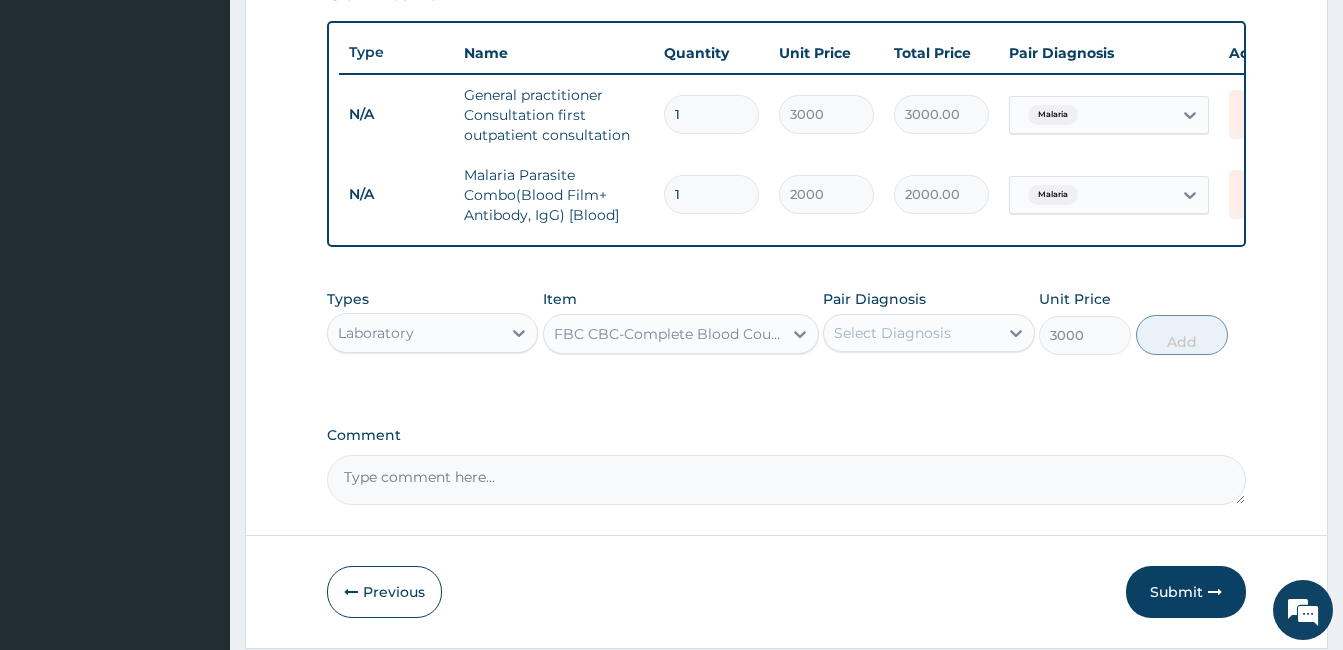 click on "Select Diagnosis" at bounding box center (892, 333) 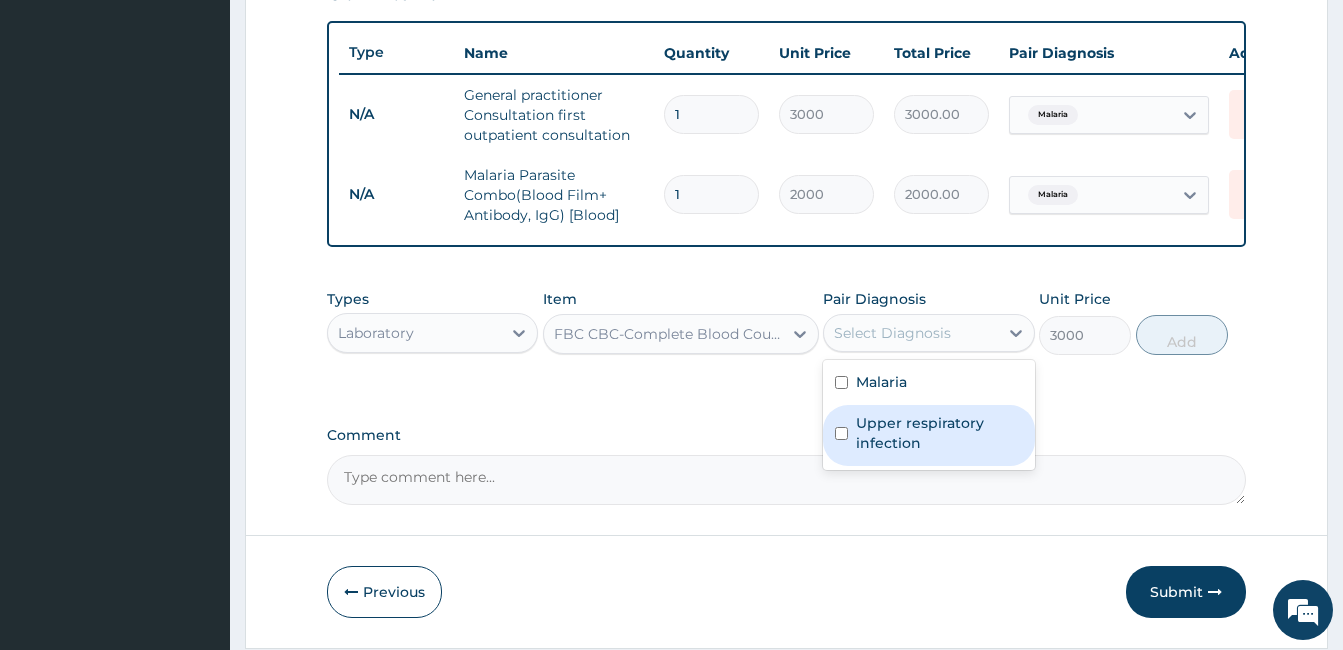 click on "Upper respiratory infection" at bounding box center (939, 433) 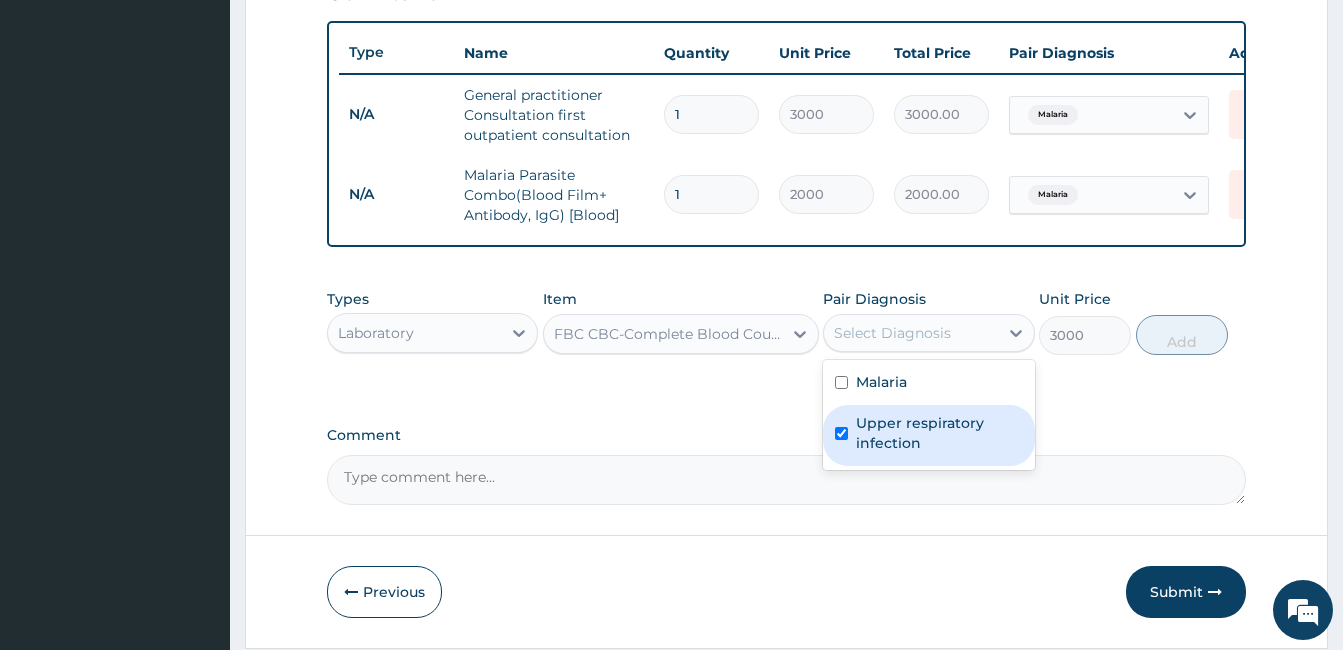checkbox on "true" 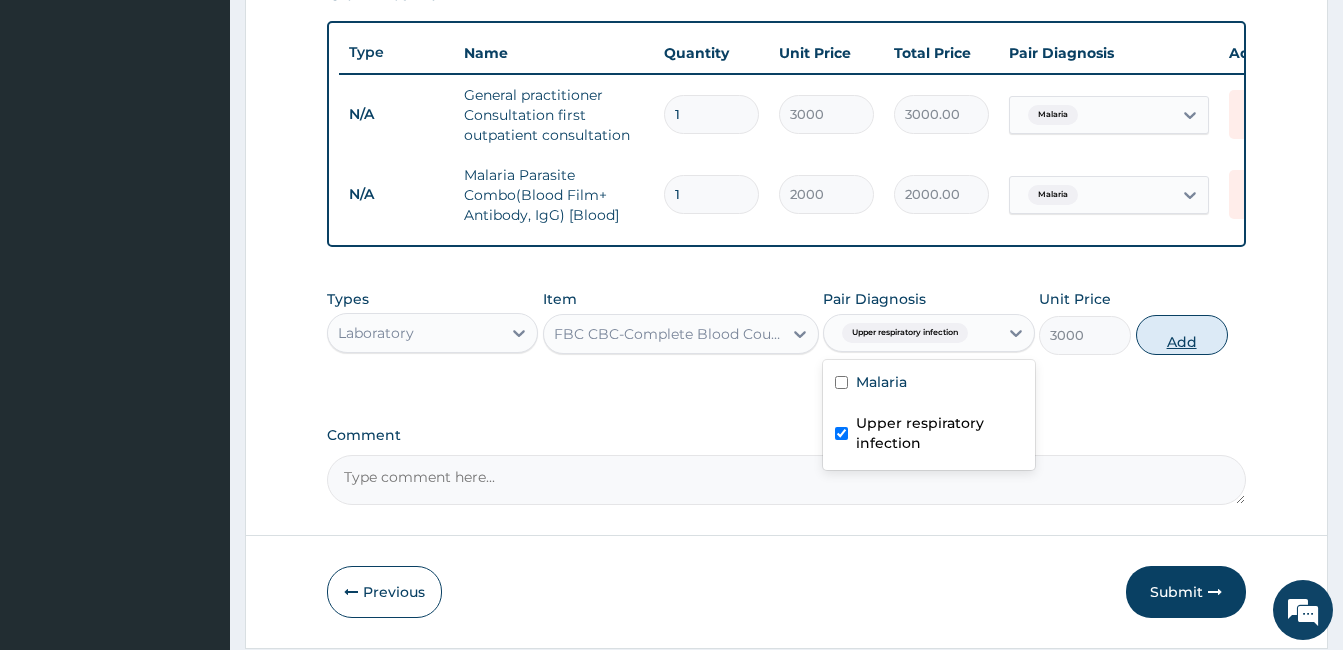 click on "Add" at bounding box center (1182, 335) 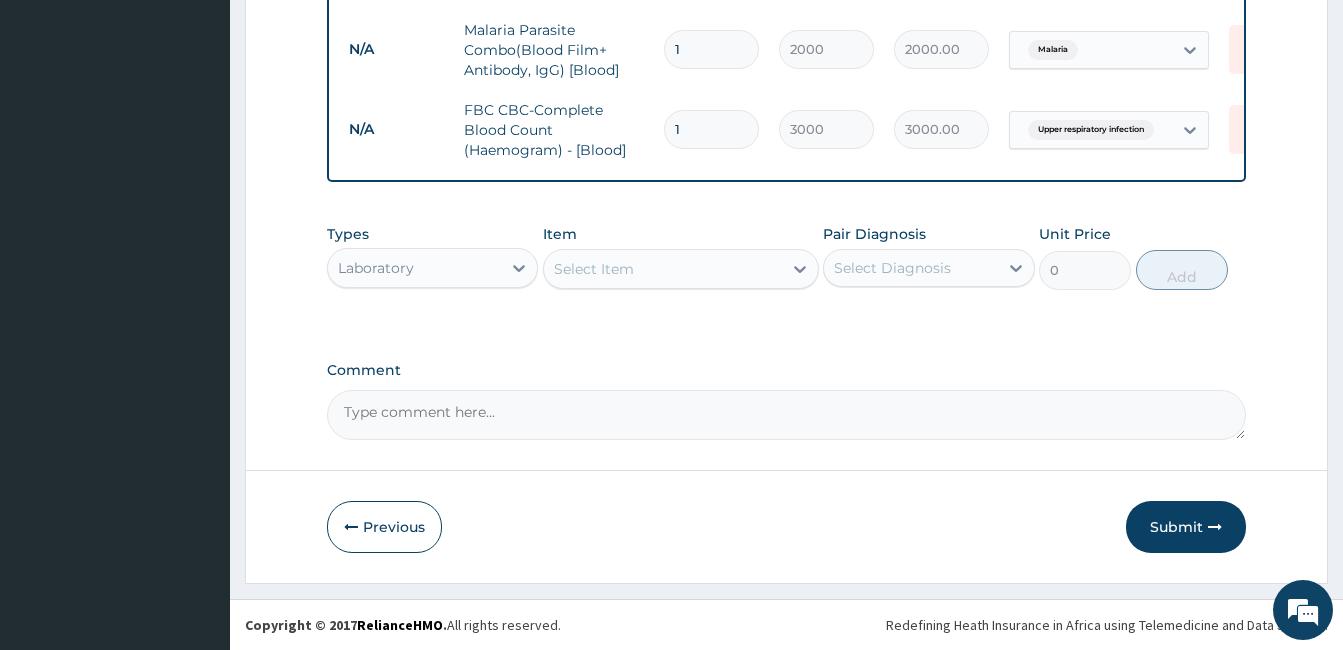 scroll, scrollTop: 883, scrollLeft: 0, axis: vertical 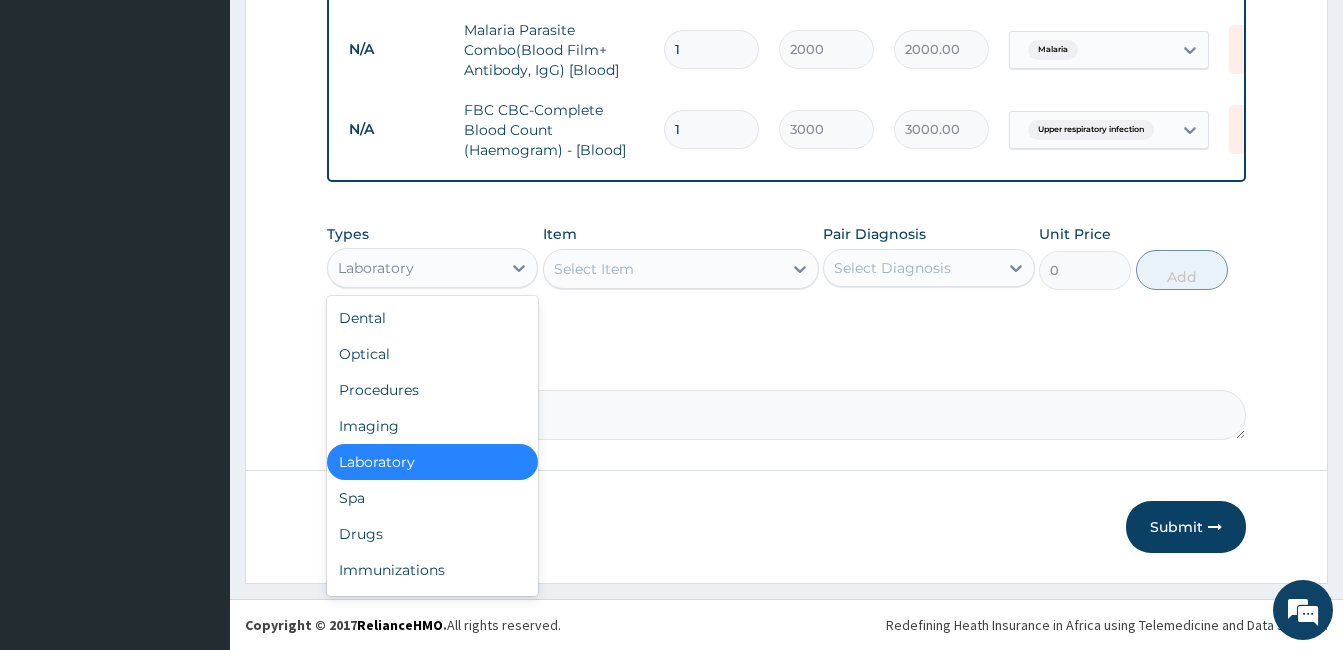 click on "Laboratory" at bounding box center (414, 268) 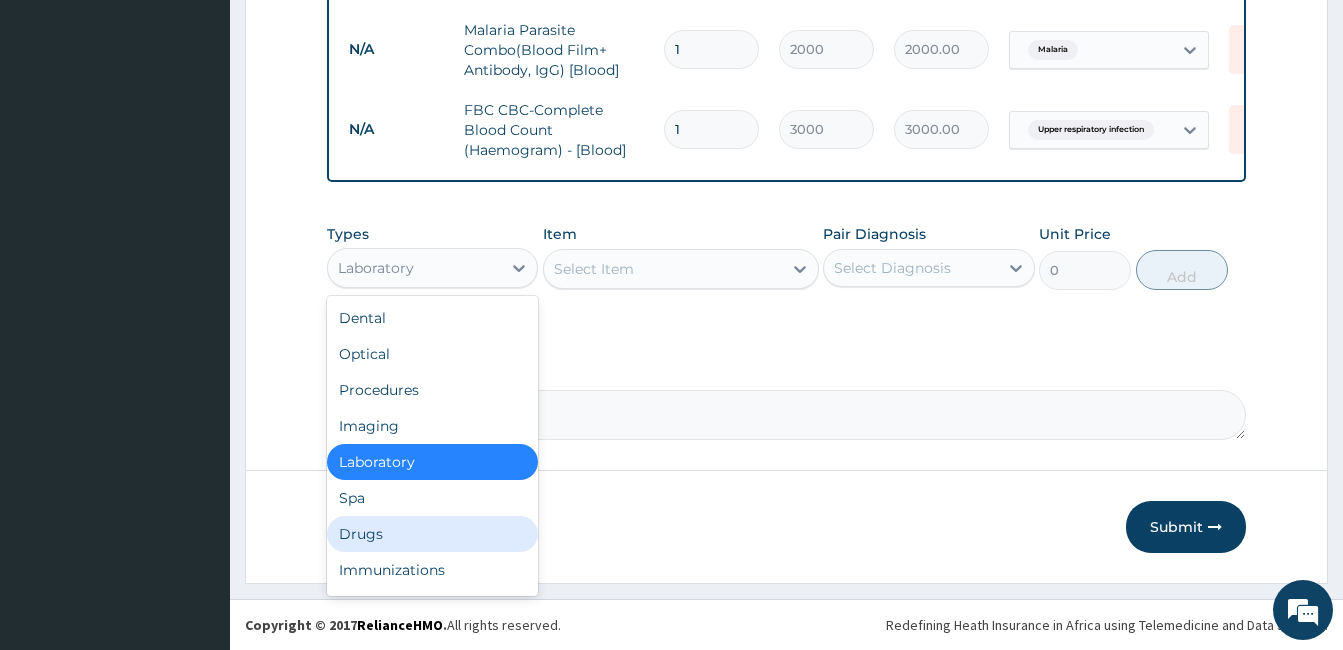 click on "Drugs" at bounding box center (432, 534) 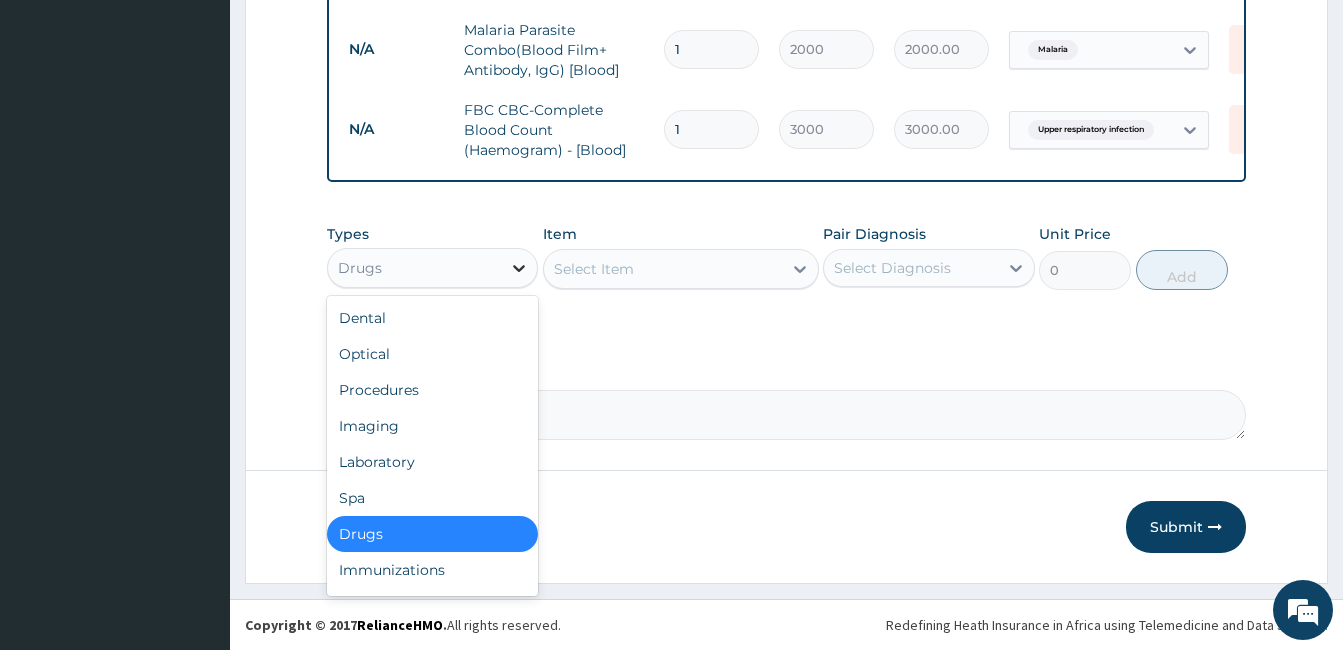click 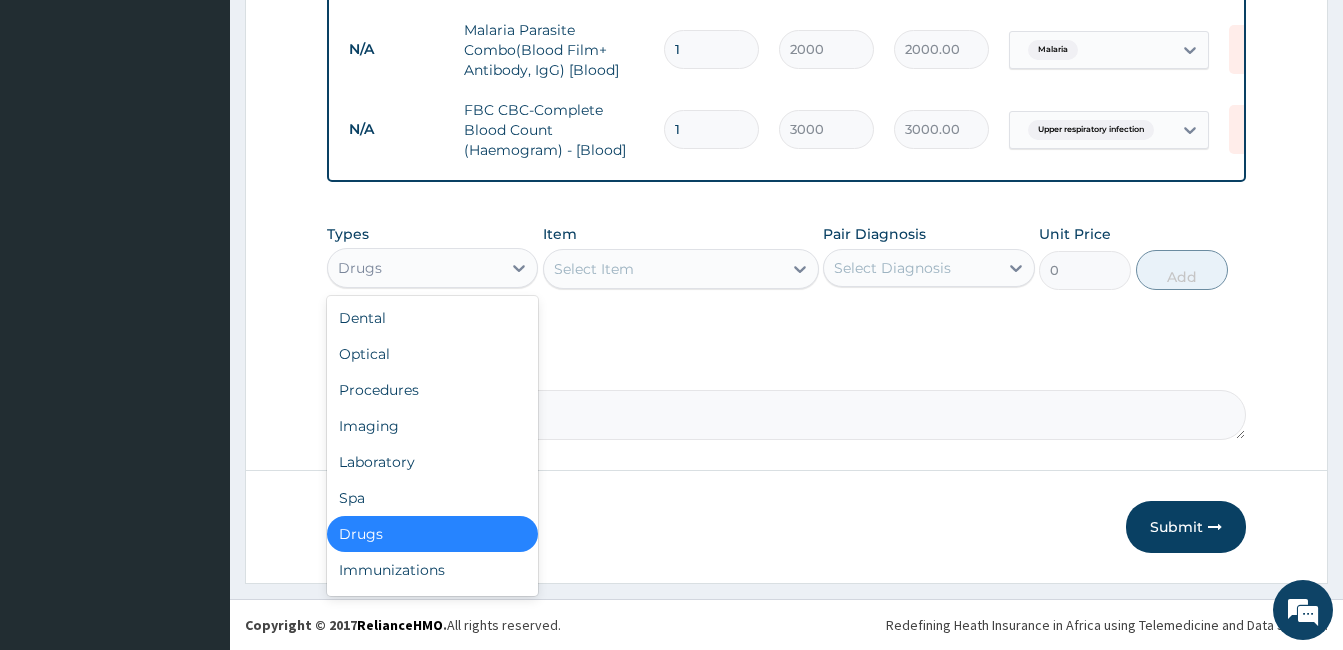 click on "Drugs" at bounding box center [432, 534] 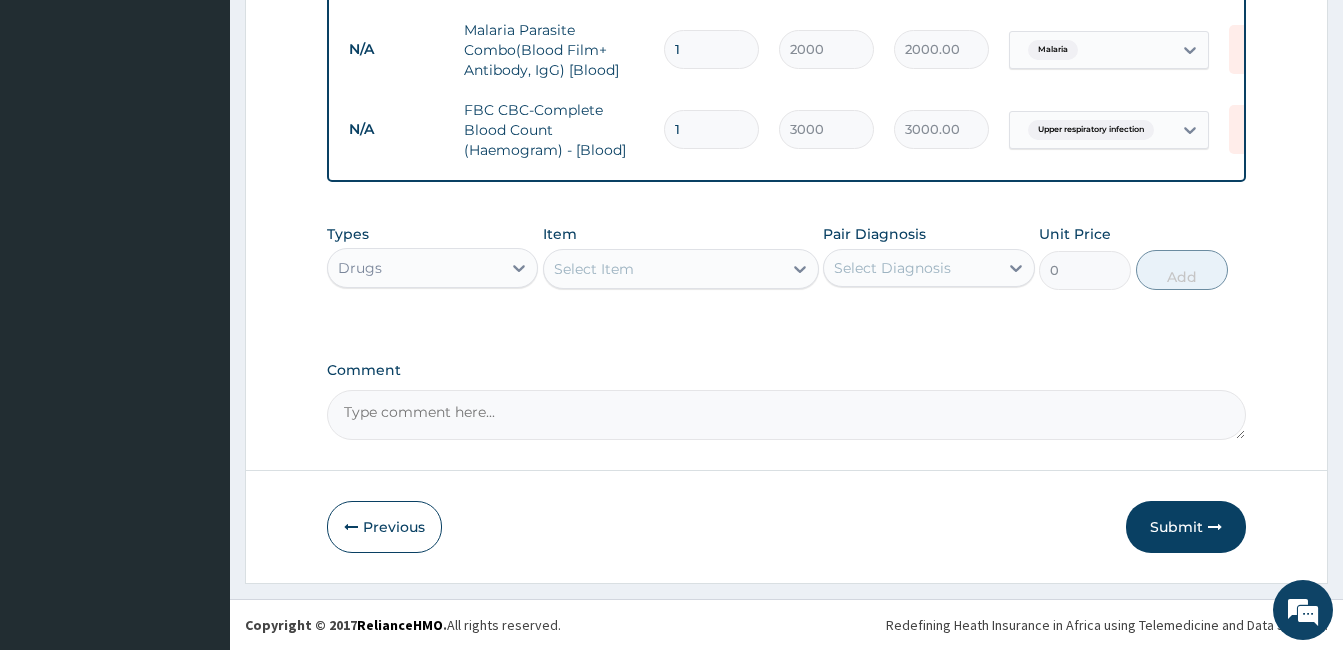 click on "Select Item" at bounding box center [594, 269] 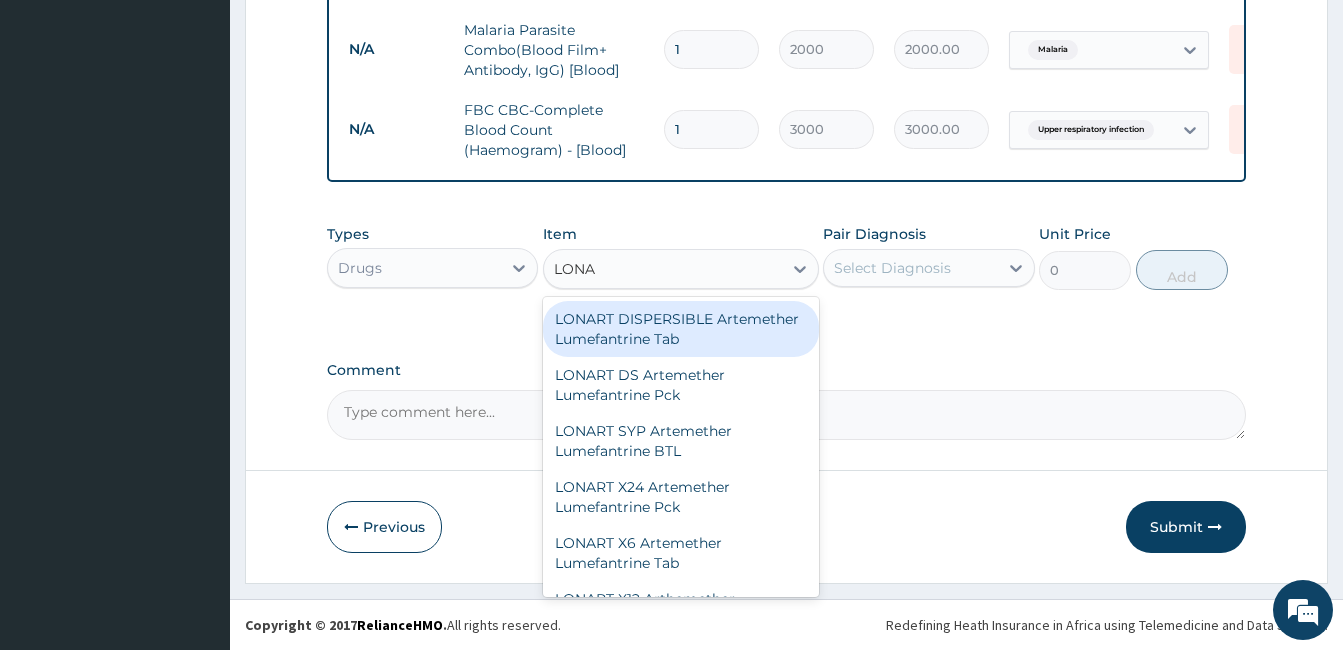 type on "LONAR" 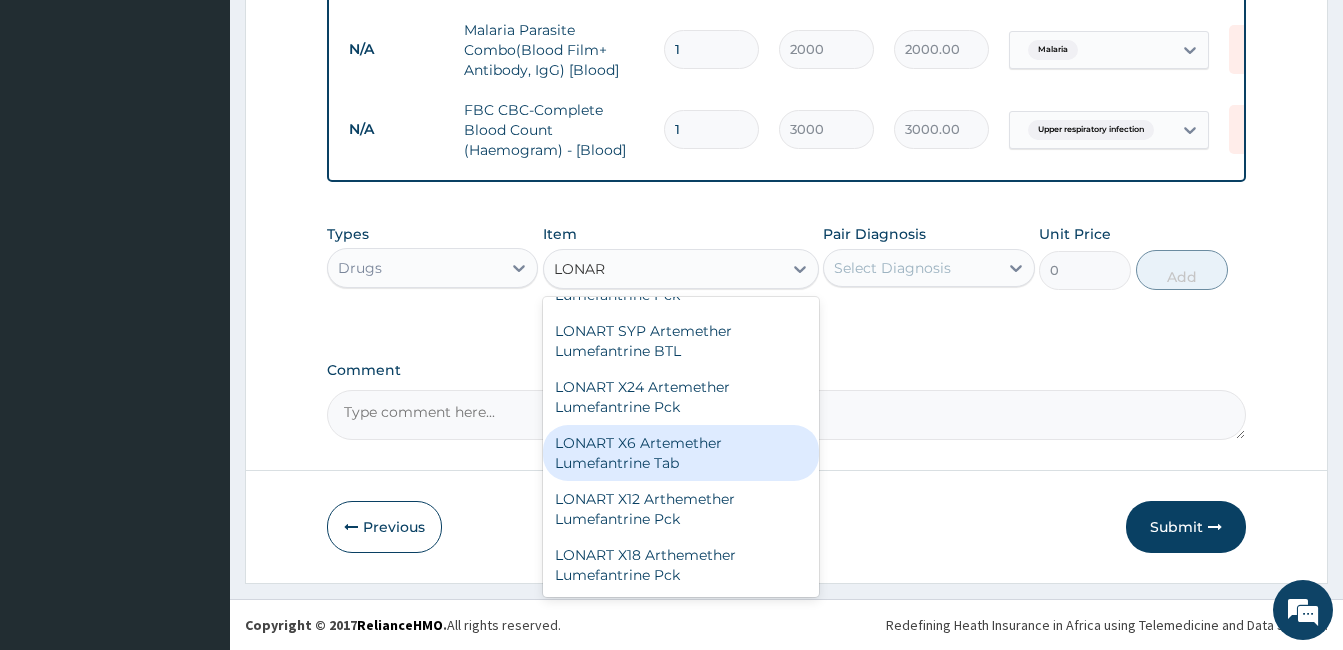 scroll, scrollTop: 0, scrollLeft: 0, axis: both 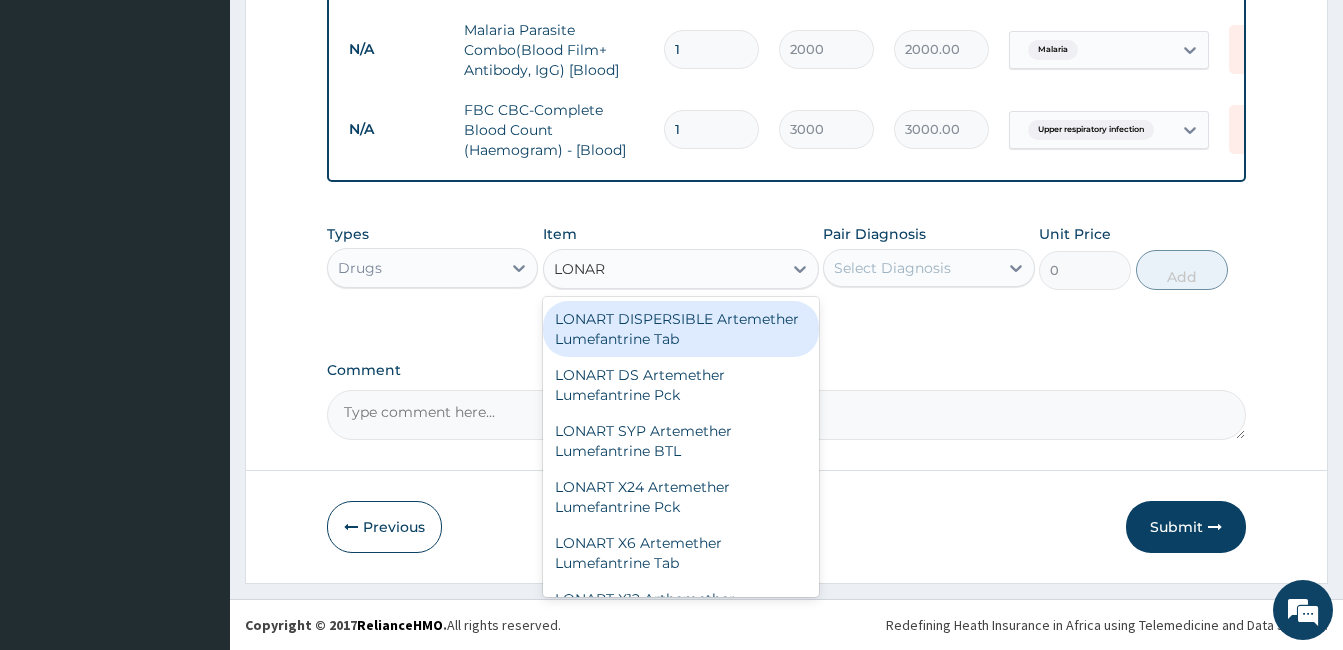 click on "LONART DISPERSIBLE Artemether Lumefantrine Tab" at bounding box center [681, 329] 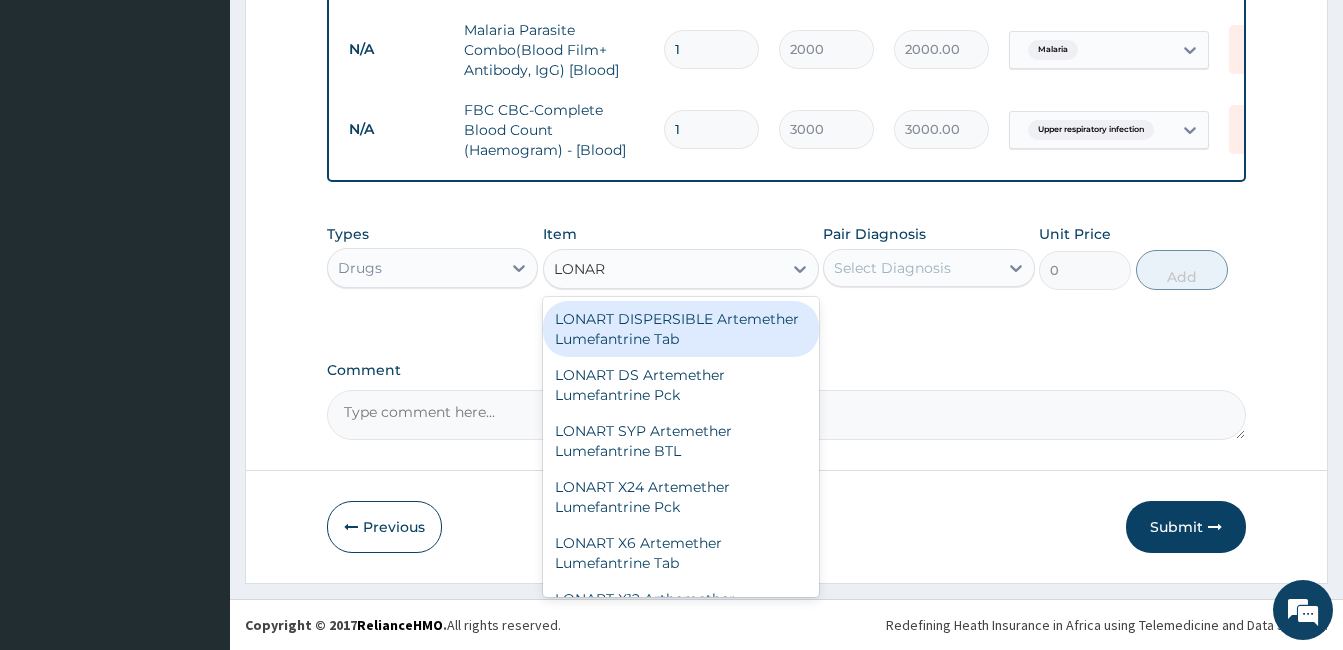 type 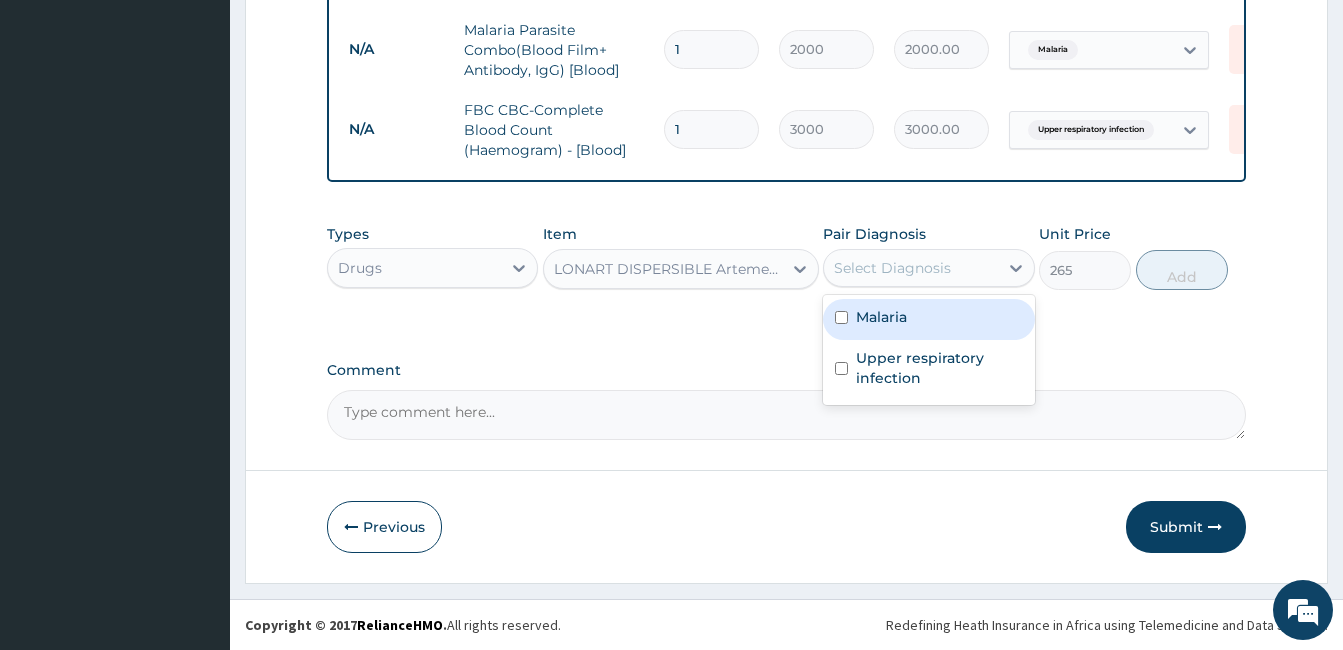 click on "Select Diagnosis" at bounding box center [928, 268] 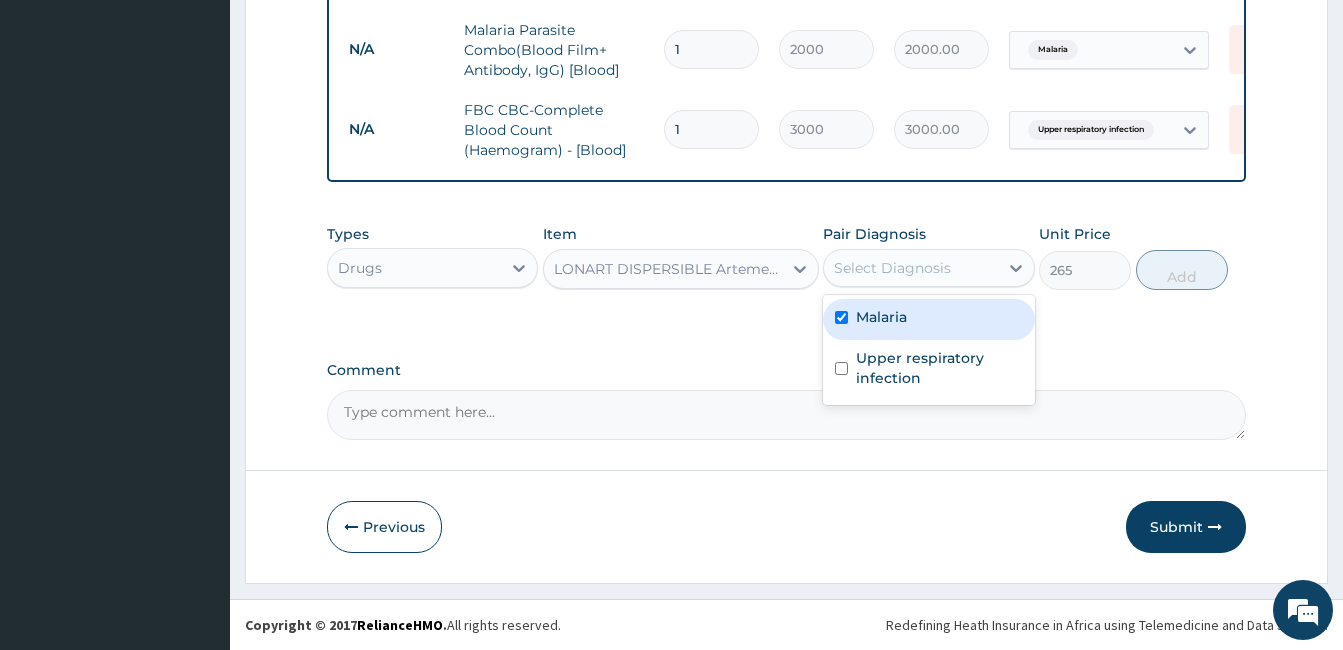 checkbox on "true" 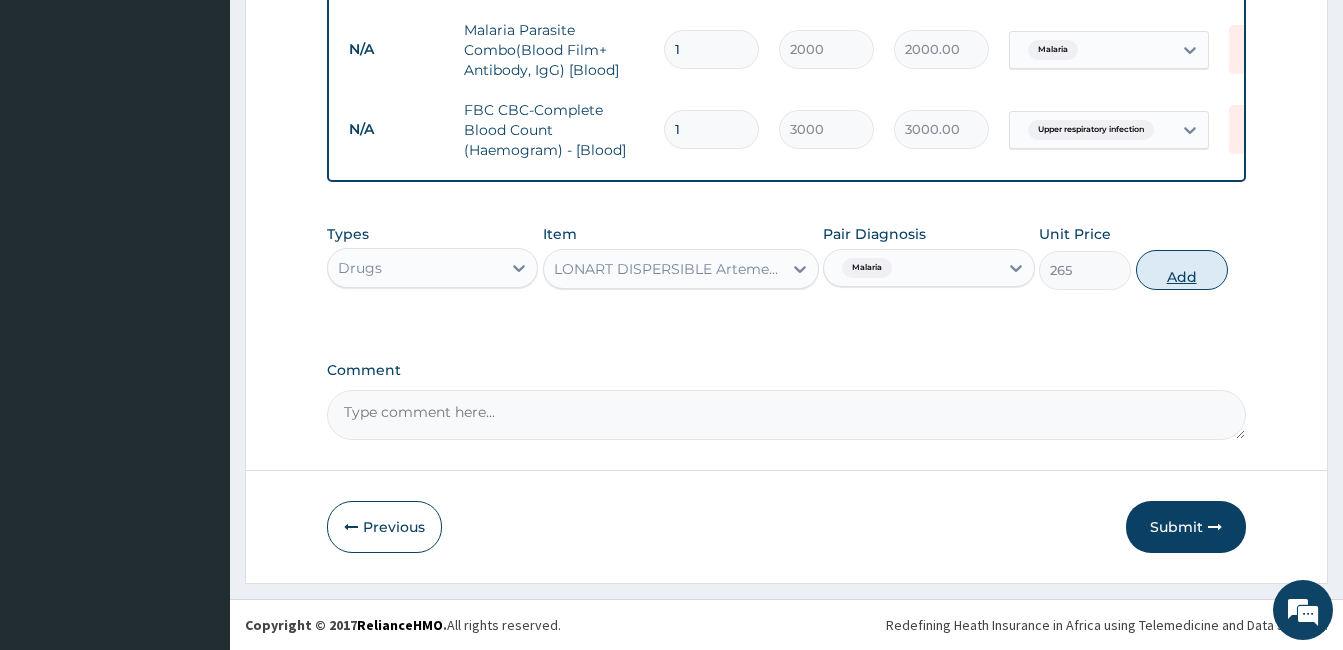 click on "Add" at bounding box center [1182, 270] 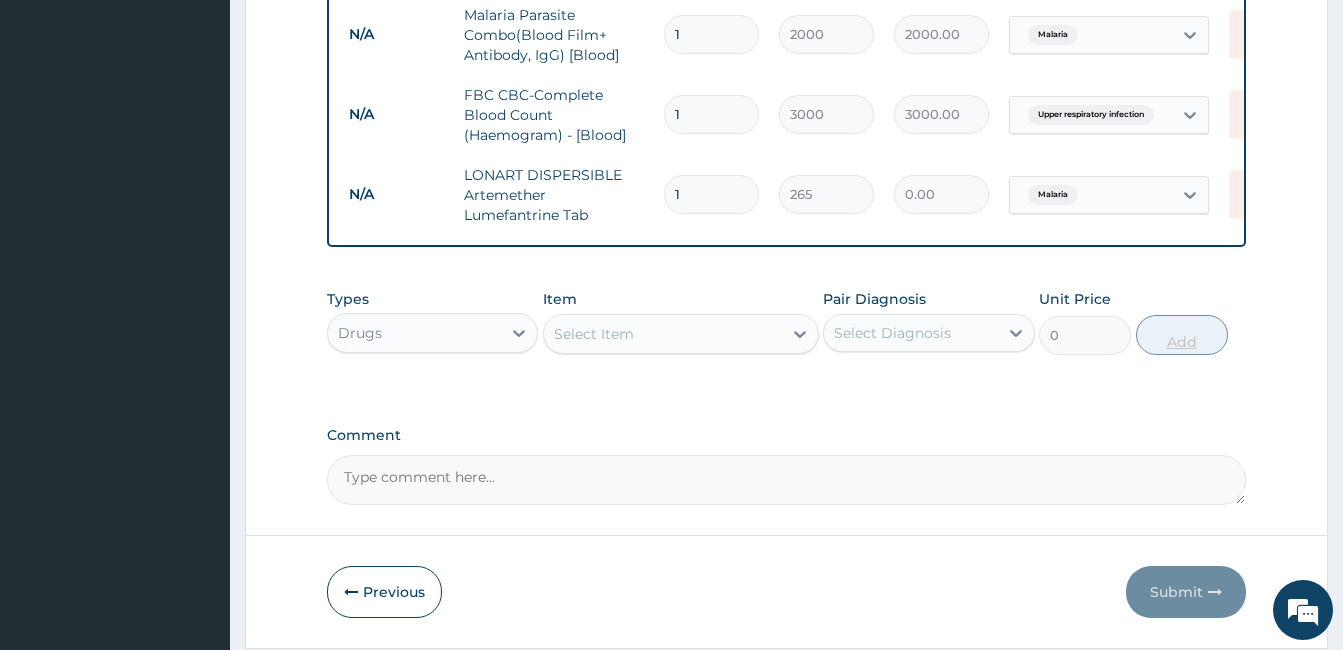 type 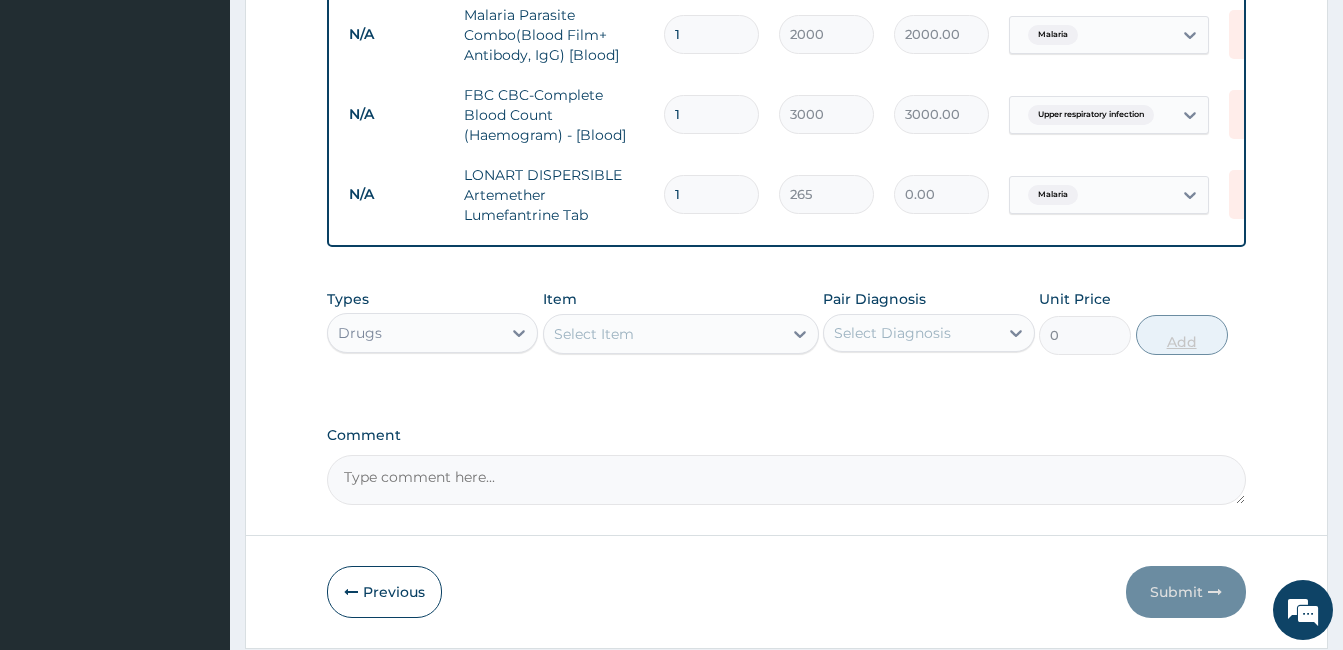 type on "0.00" 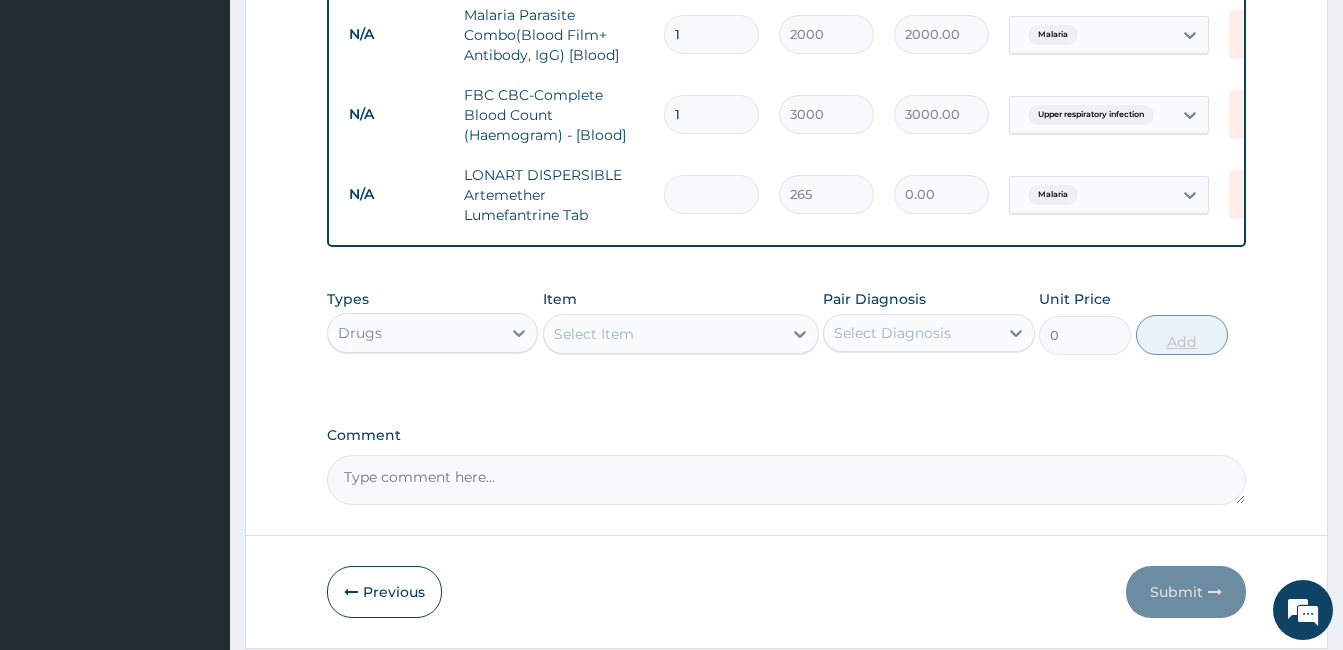 type on "6" 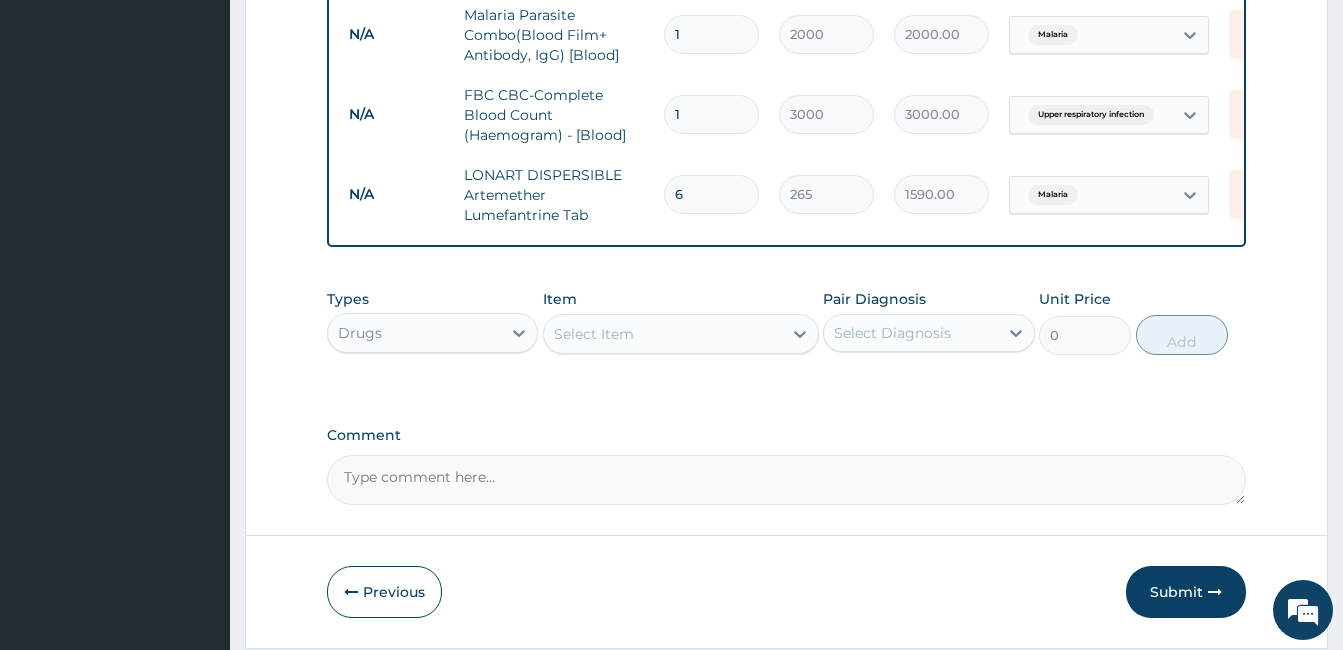 type on "6" 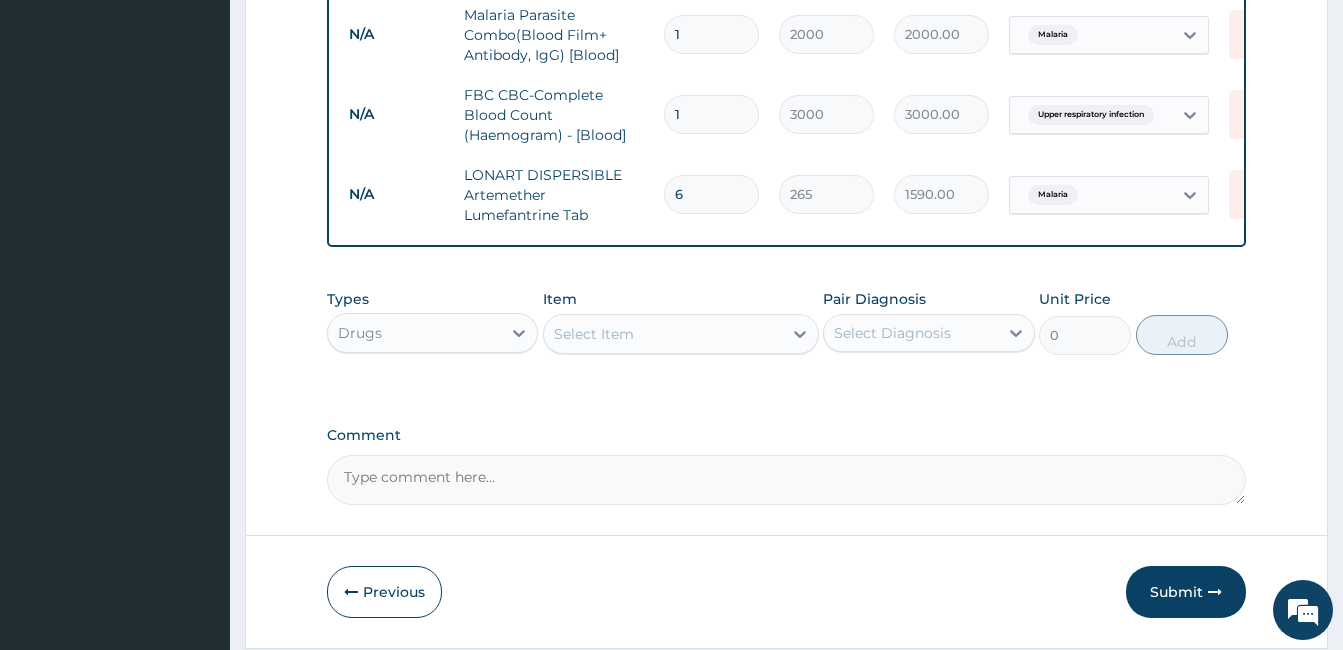 click on "Select Item" at bounding box center (663, 334) 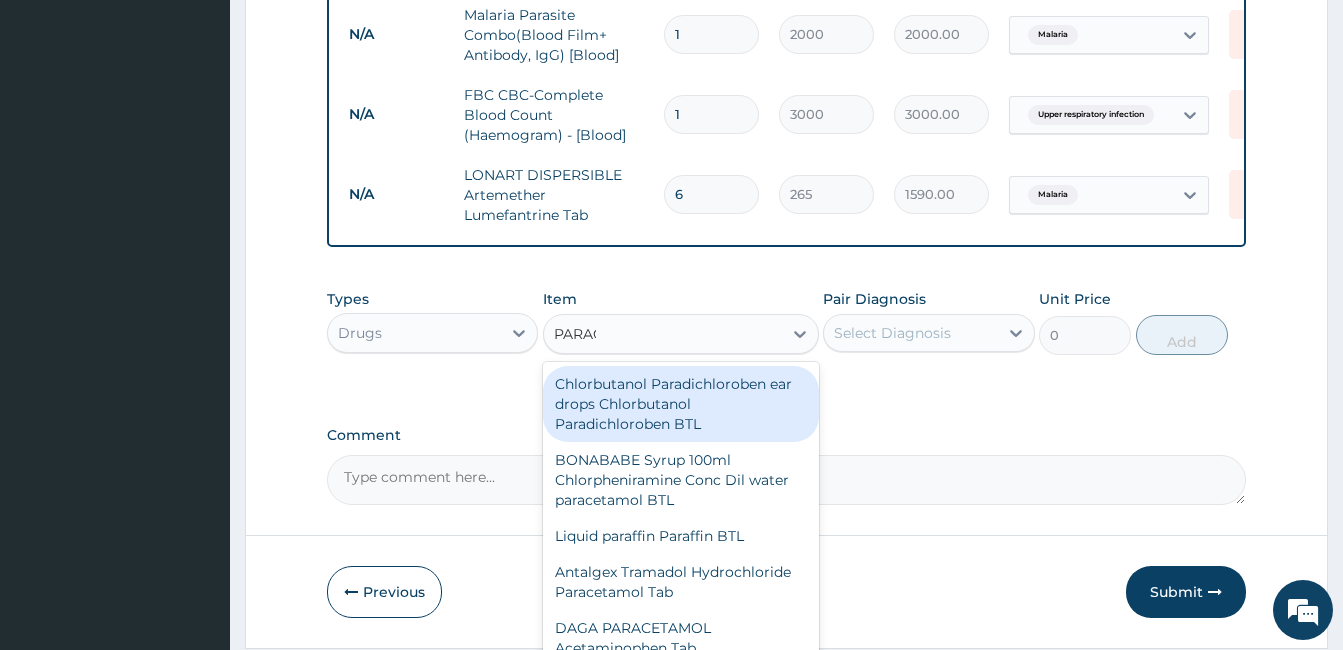 type on "PARACE" 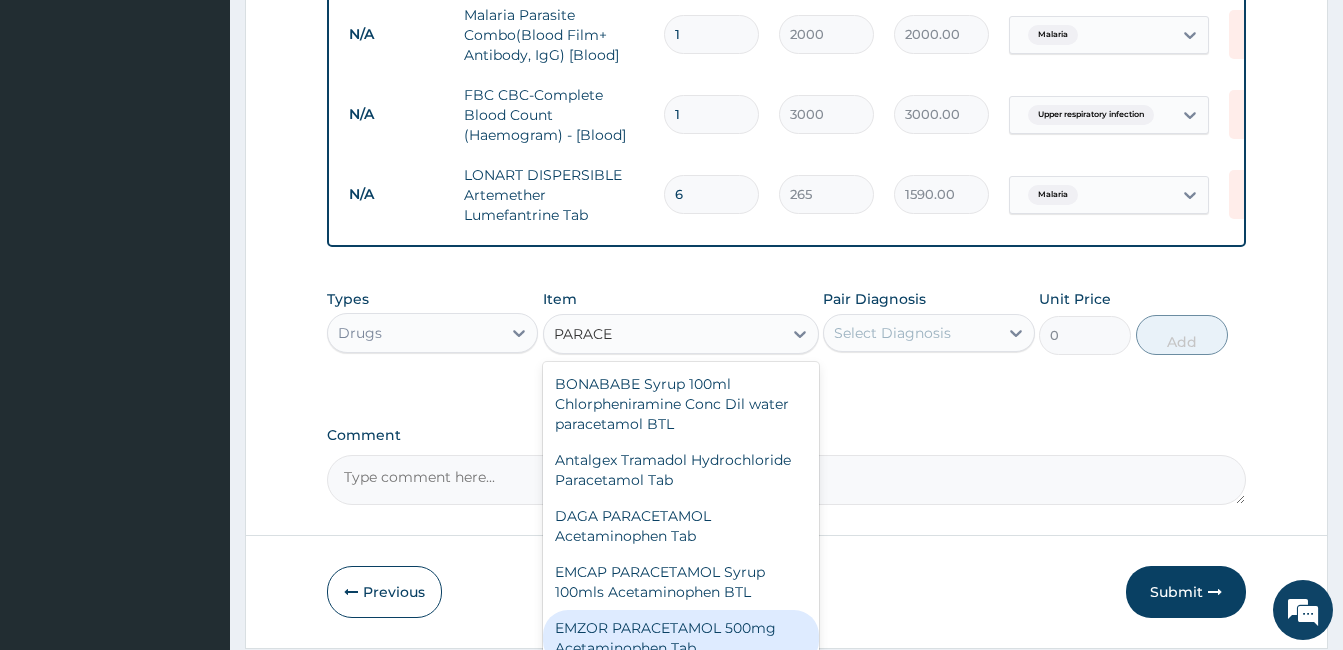 click on "EMZOR PARACETAMOL 500mg Acetaminophen Tab" at bounding box center [681, 638] 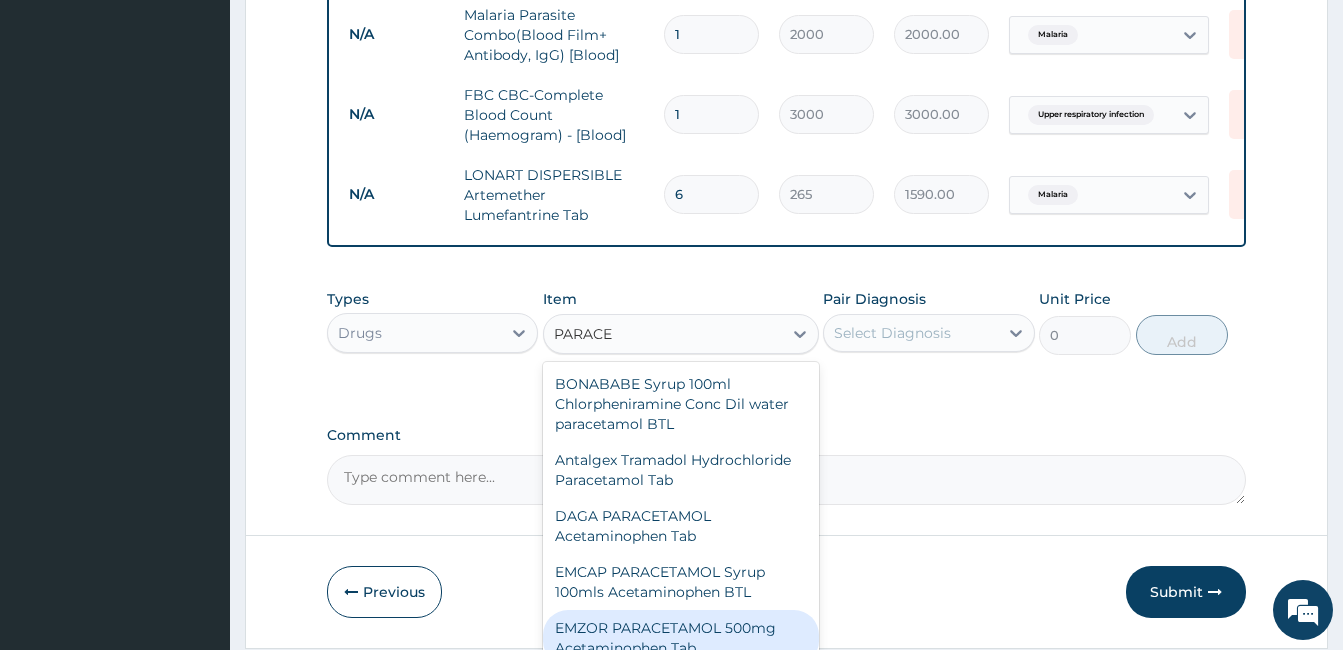 type 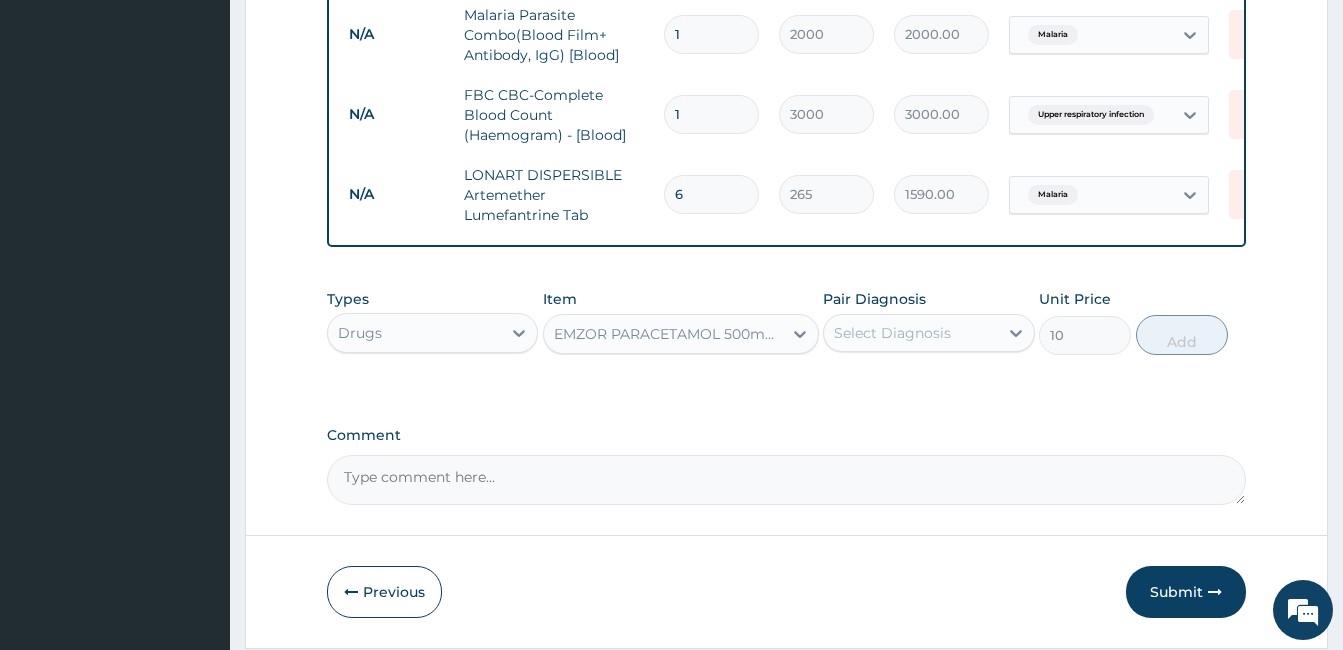 click on "EMZOR PARACETAMOL 500mg Acetaminophen Tab" at bounding box center [669, 334] 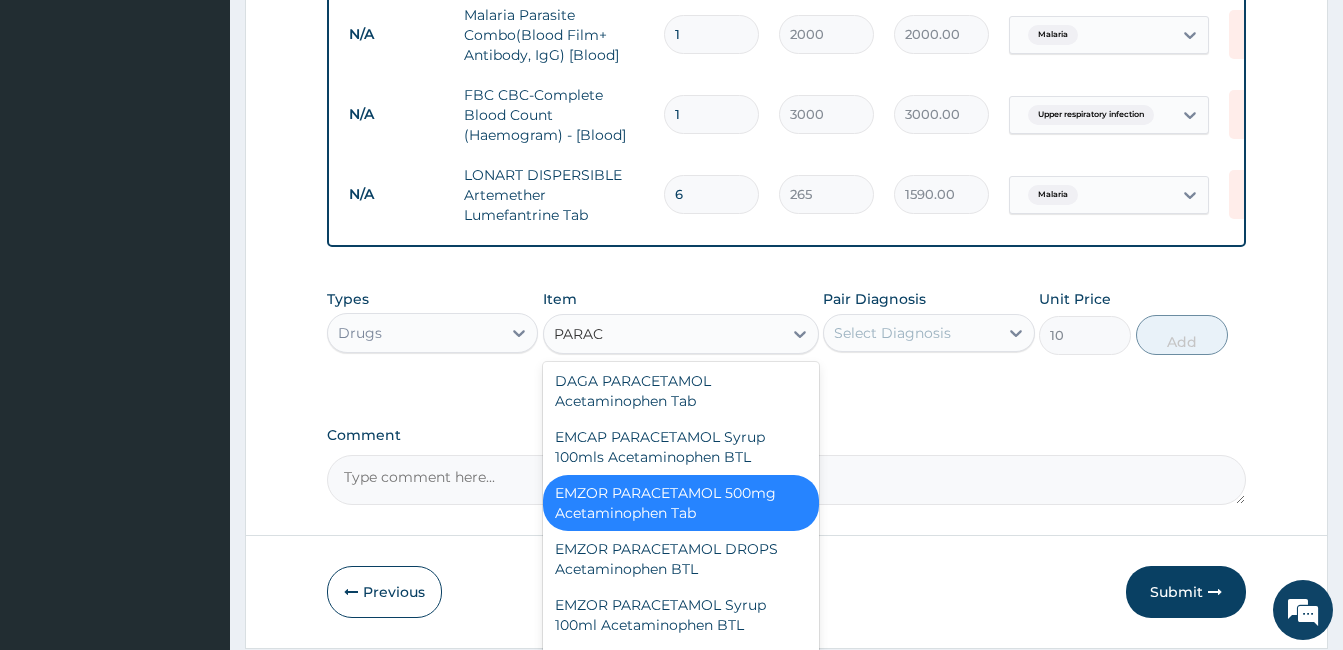 scroll, scrollTop: 23, scrollLeft: 0, axis: vertical 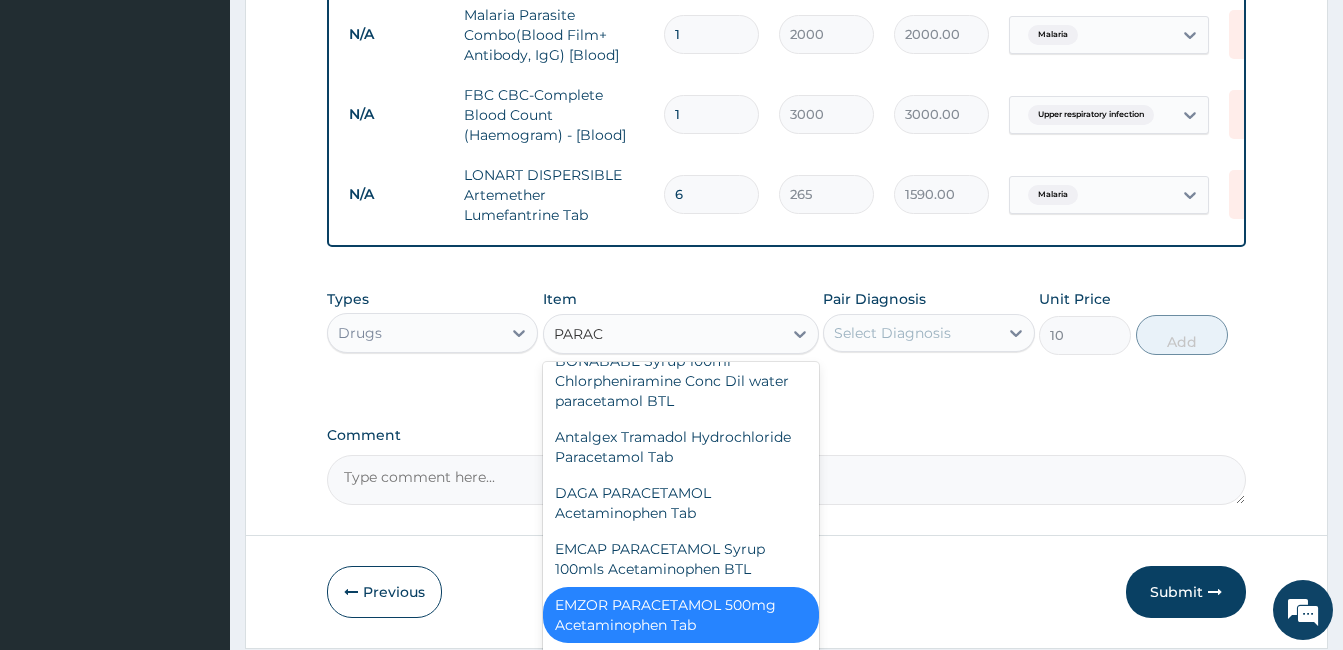 type on "PARACE" 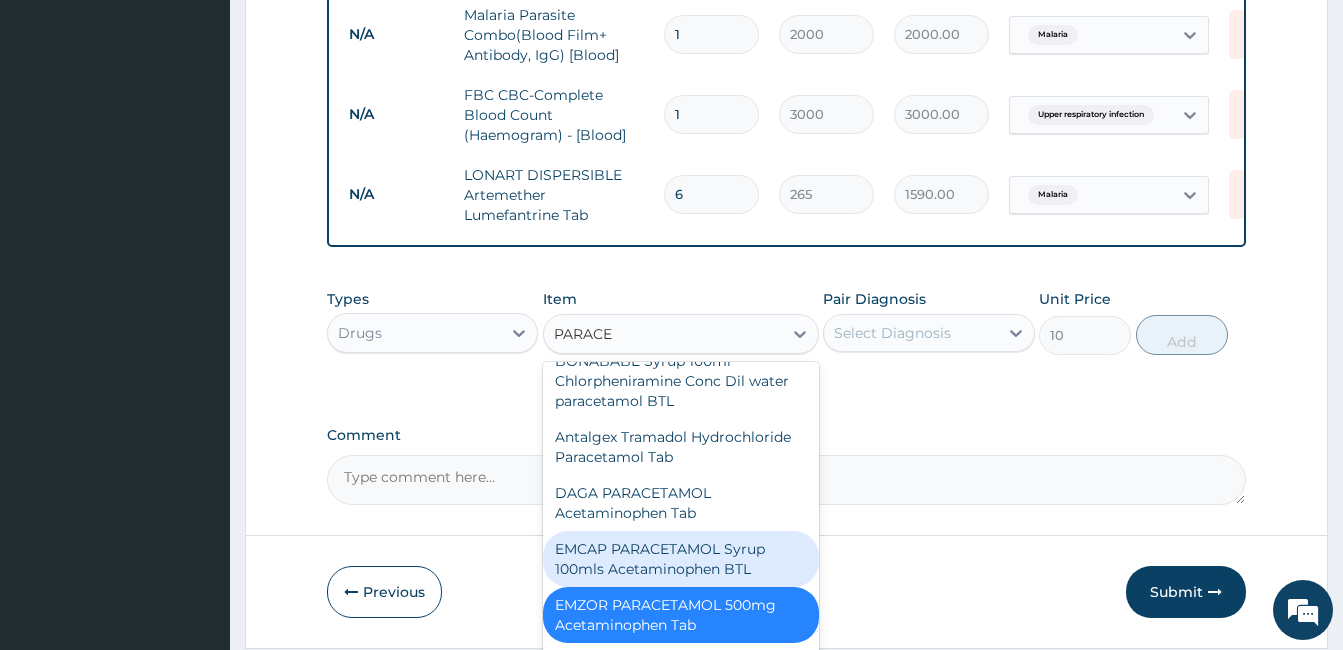 click on "EMCAP PARACETAMOL Syrup 100mls Acetaminophen BTL" at bounding box center (681, 559) 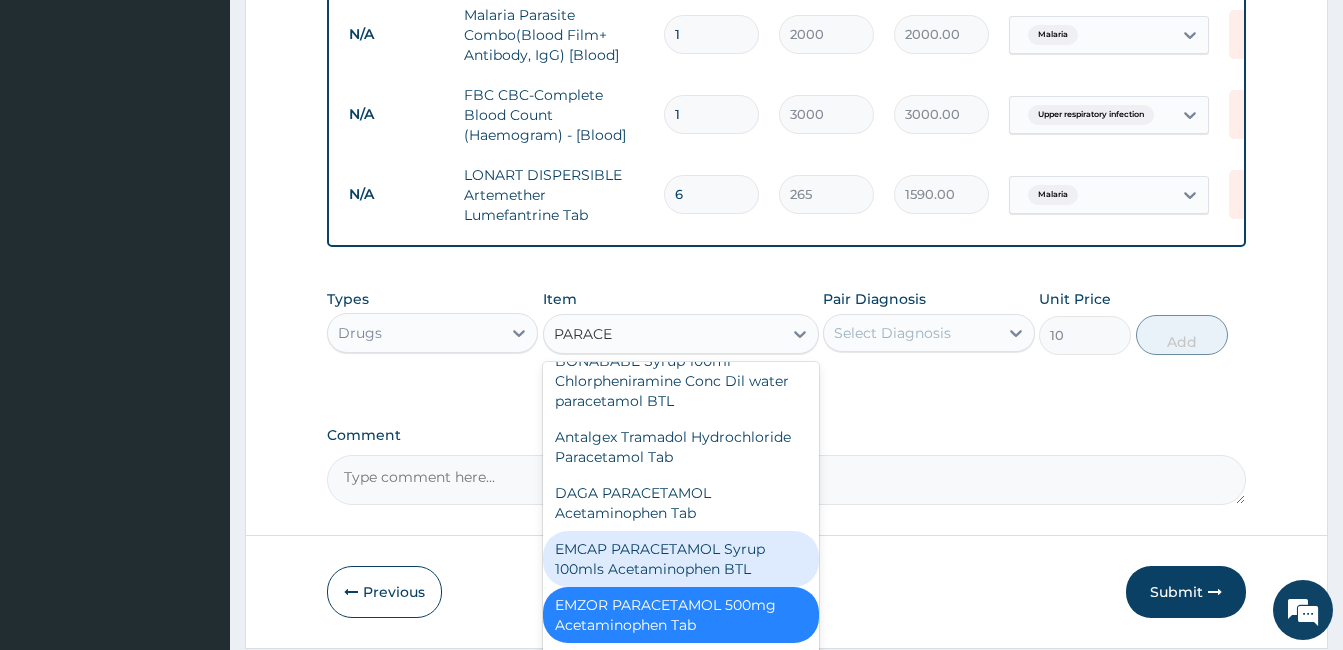 type 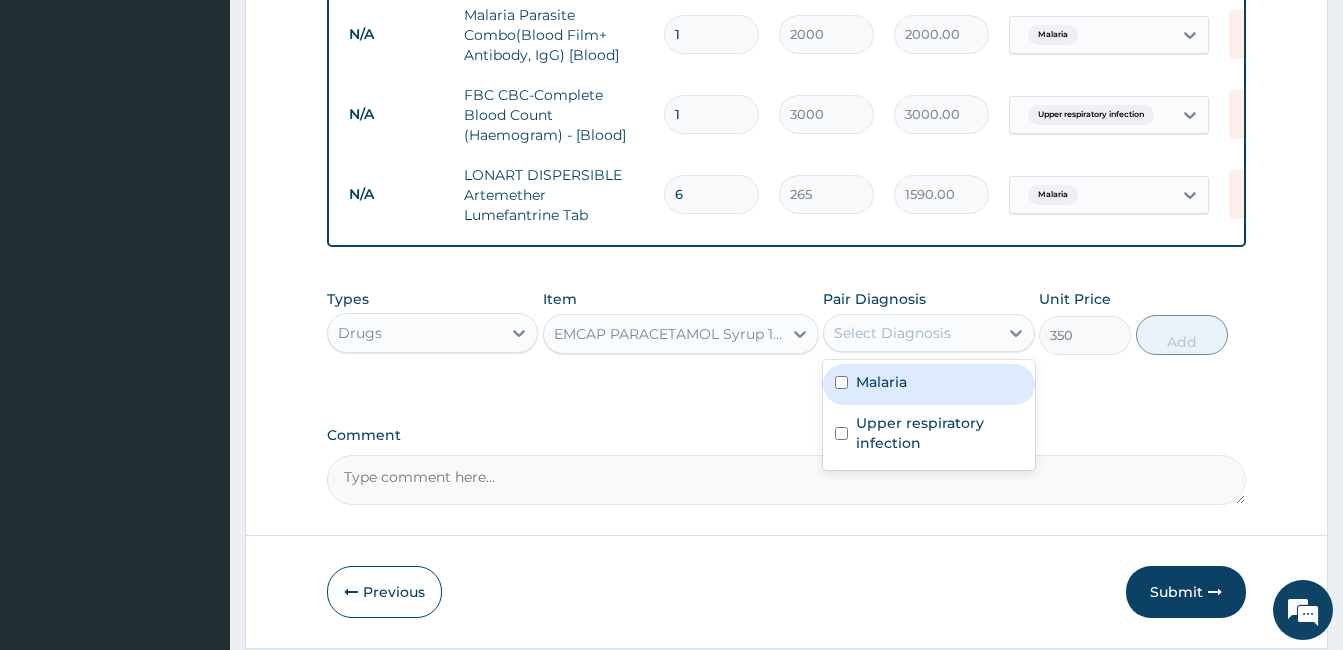 click on "Select Diagnosis" at bounding box center (910, 333) 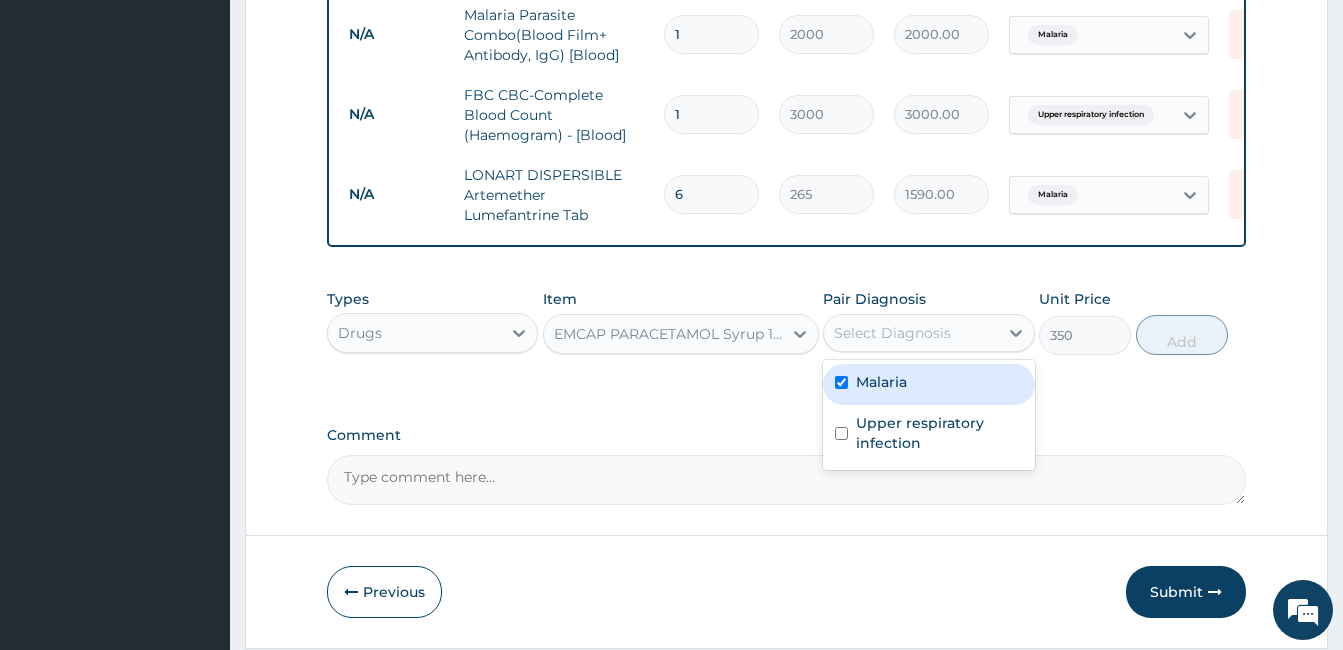 checkbox on "true" 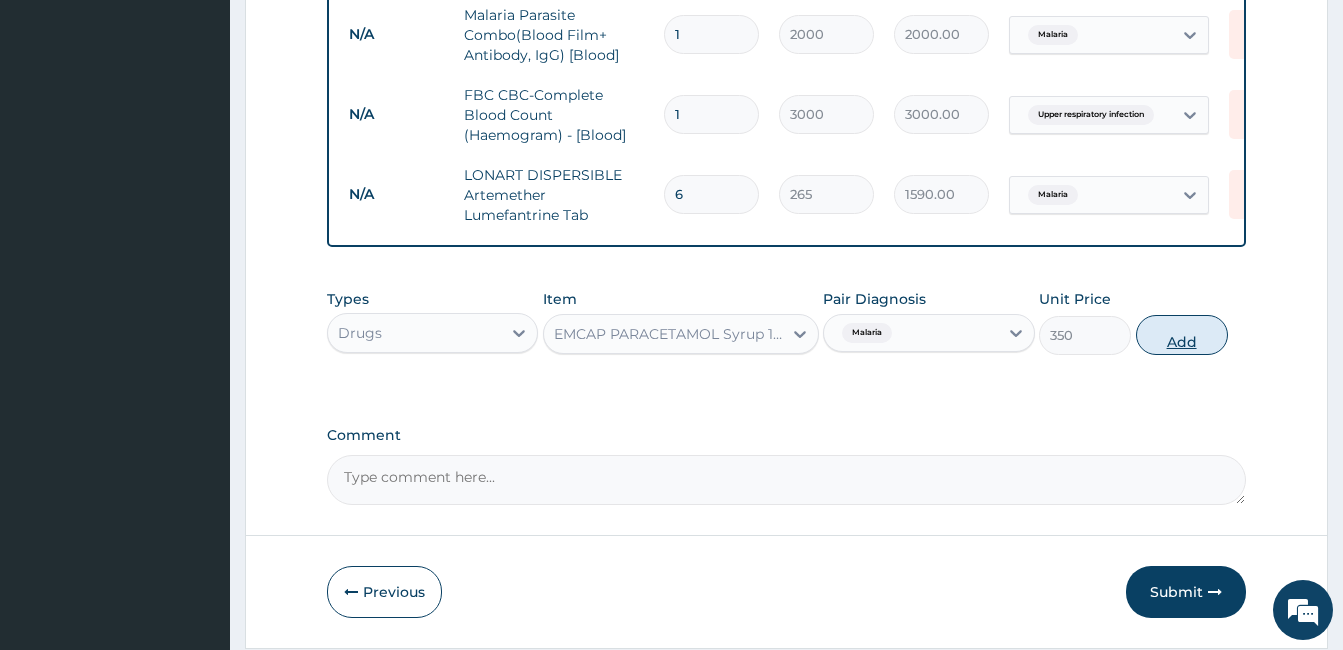 click on "Add" at bounding box center (1182, 335) 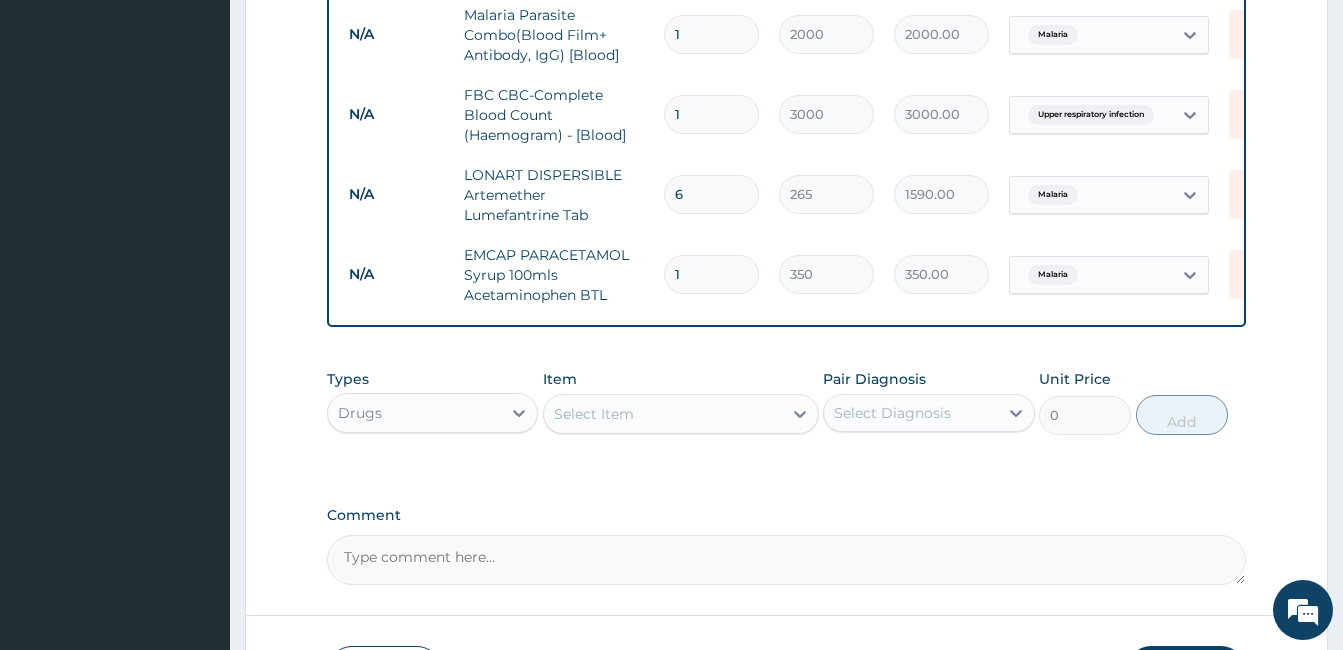 click on "Select Item" at bounding box center (663, 414) 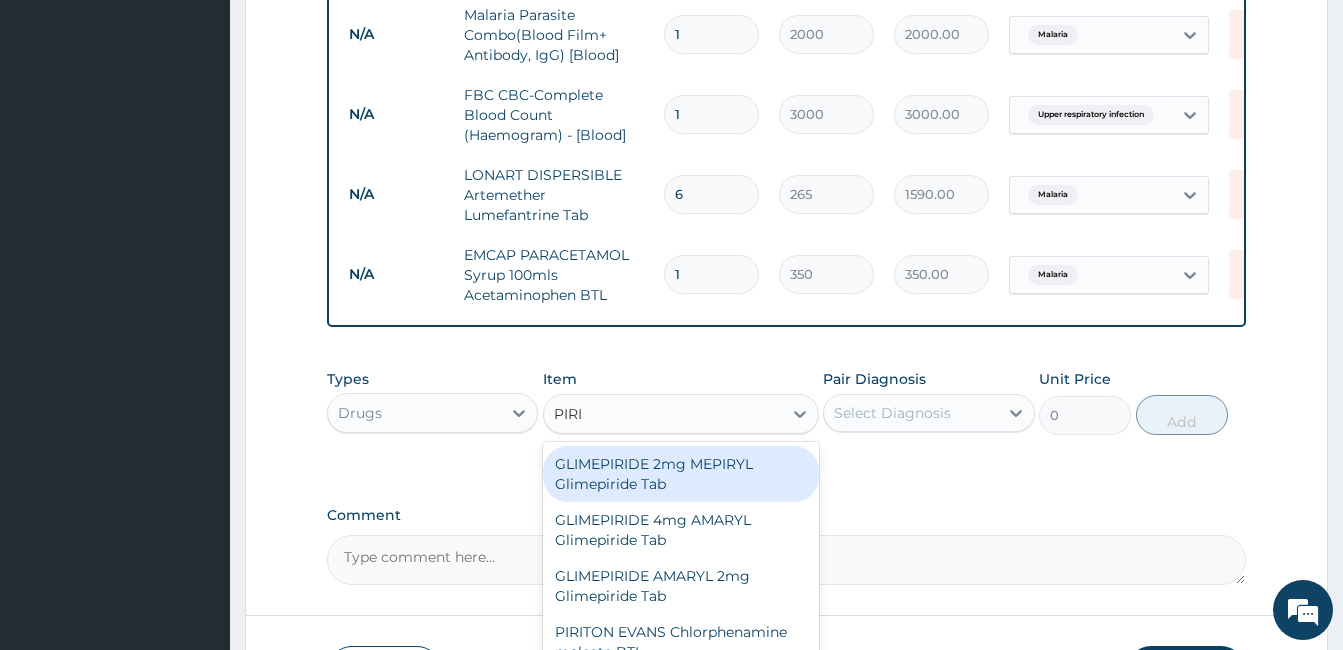 type on "PIRIT" 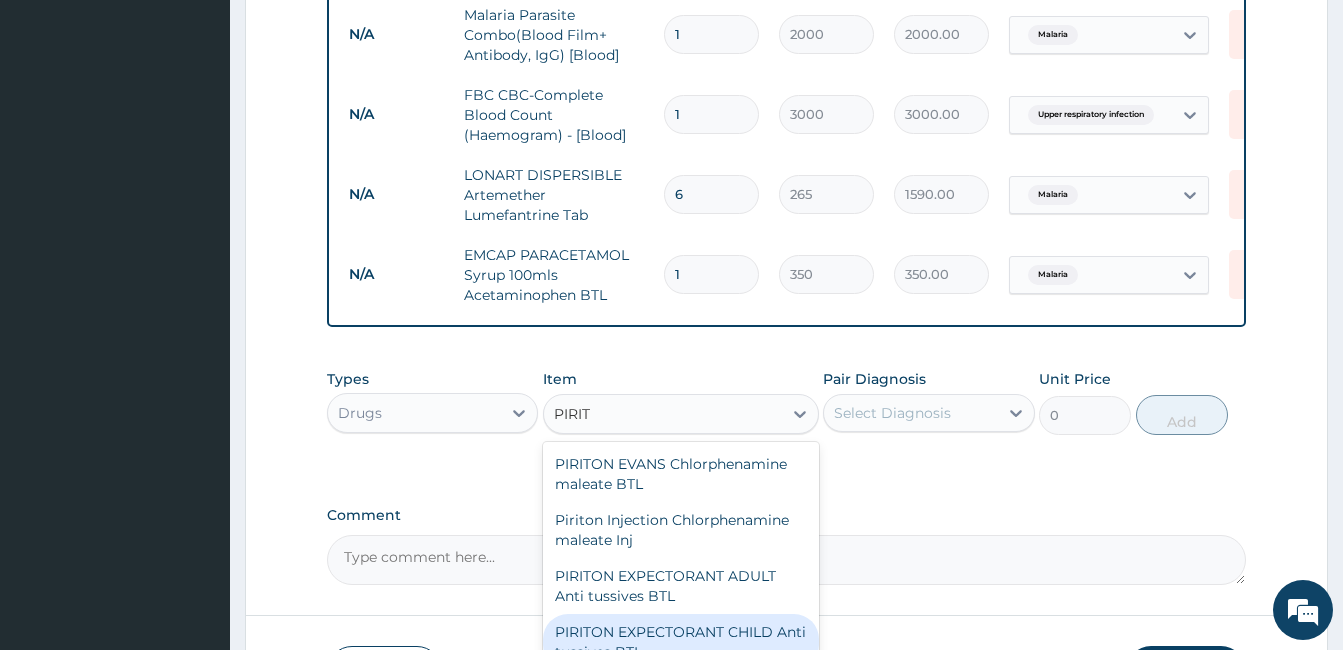 click on "PIRITON EXPECTORANT CHILD Anti tussives BTL" at bounding box center [681, 642] 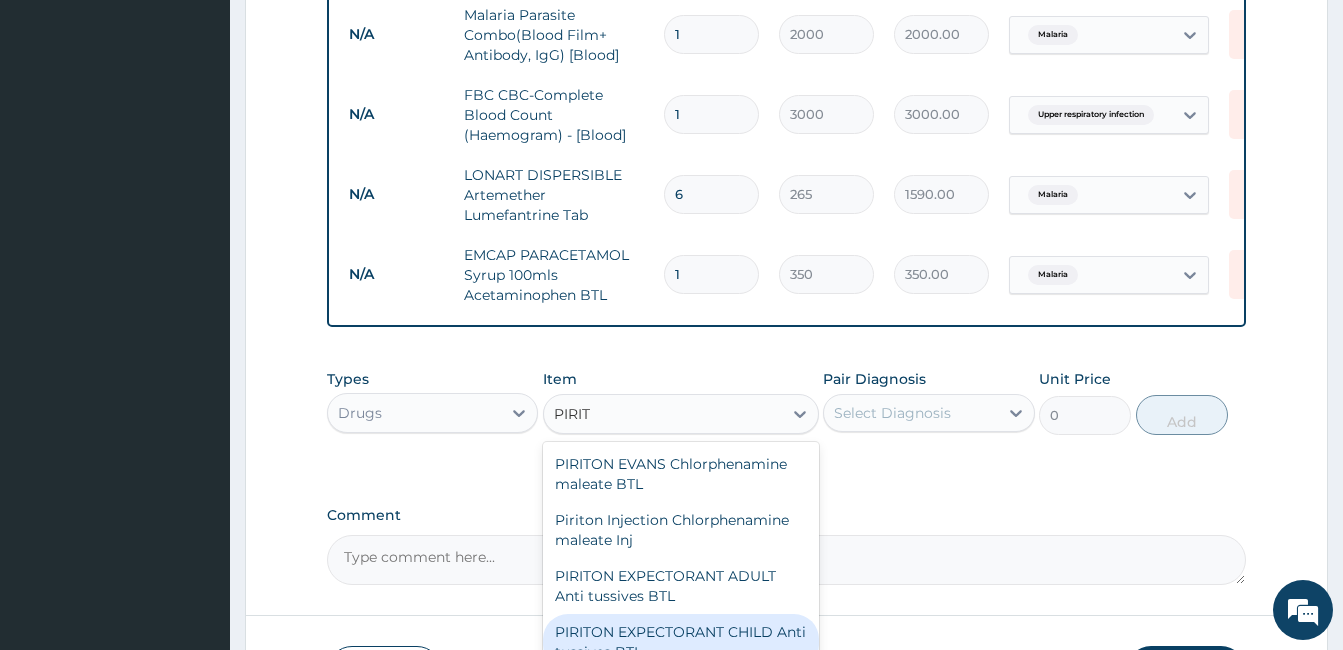 type 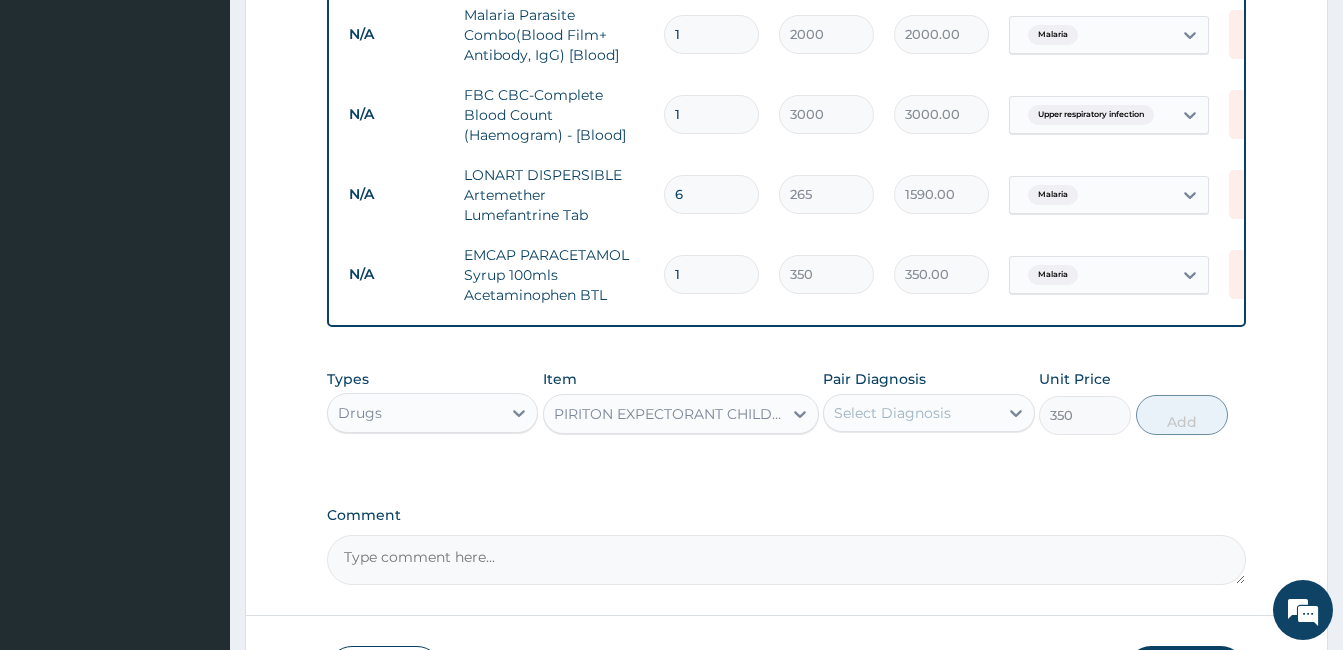 click on "Select Diagnosis" at bounding box center (910, 413) 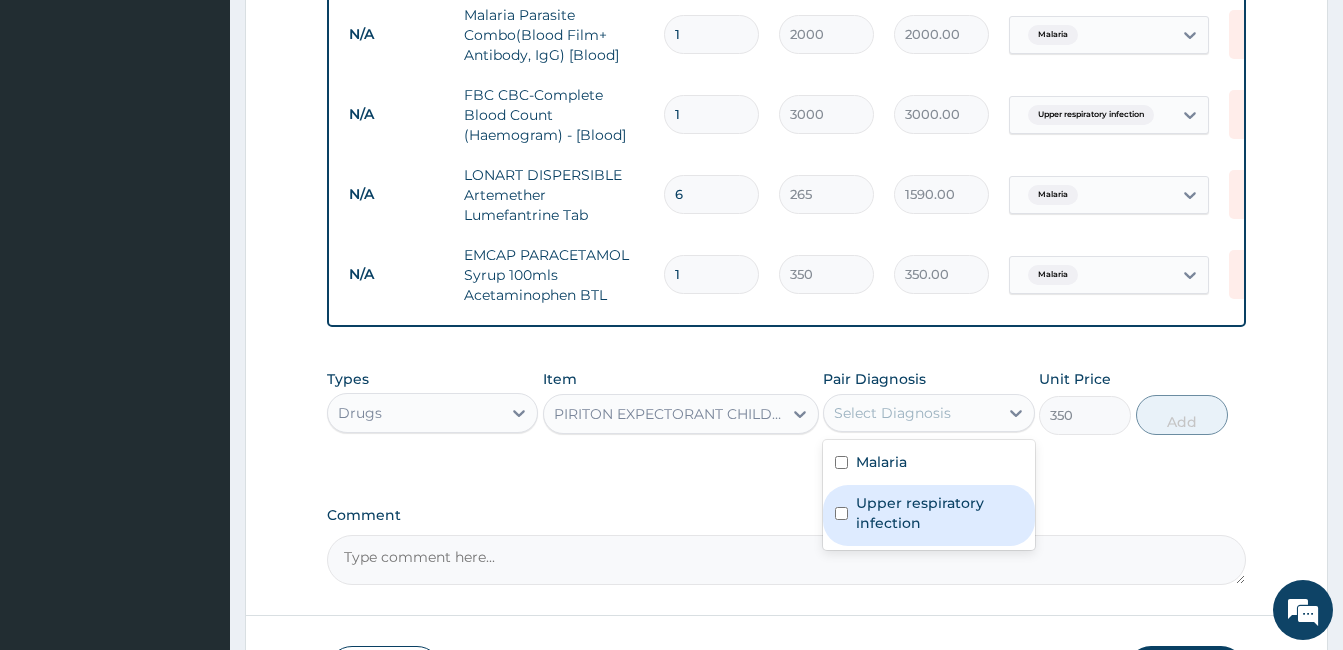 click on "Upper respiratory infection" at bounding box center [939, 513] 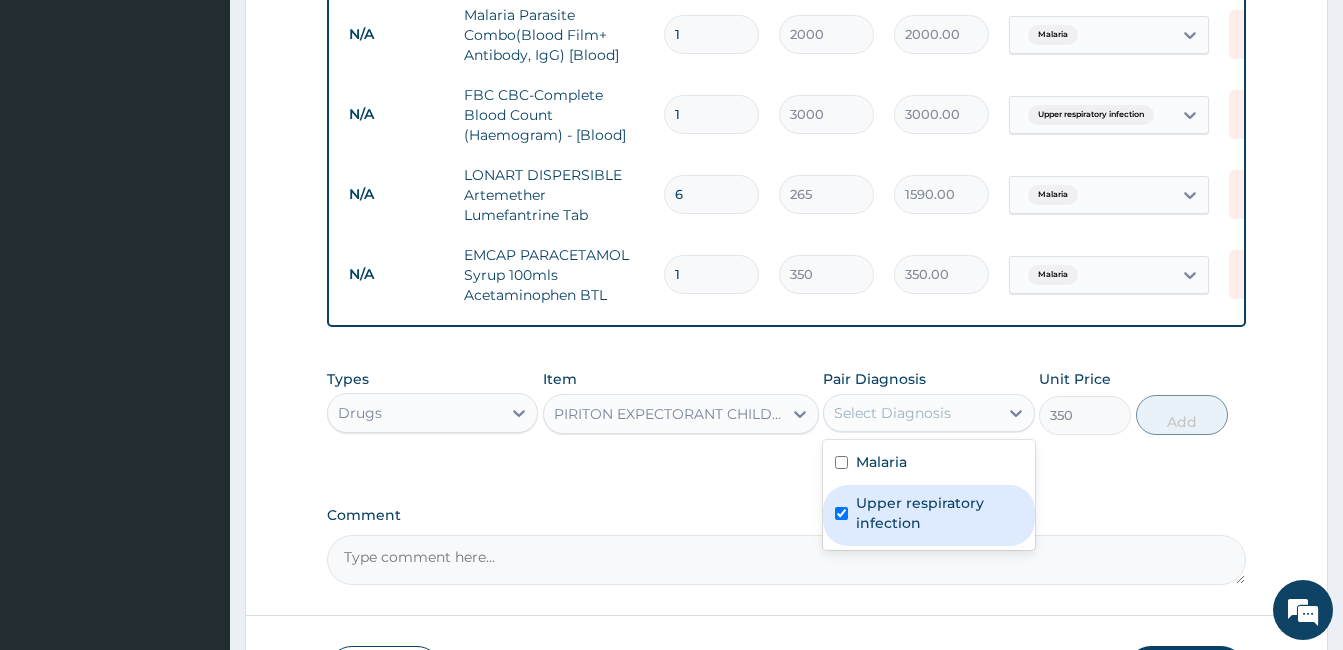 checkbox on "true" 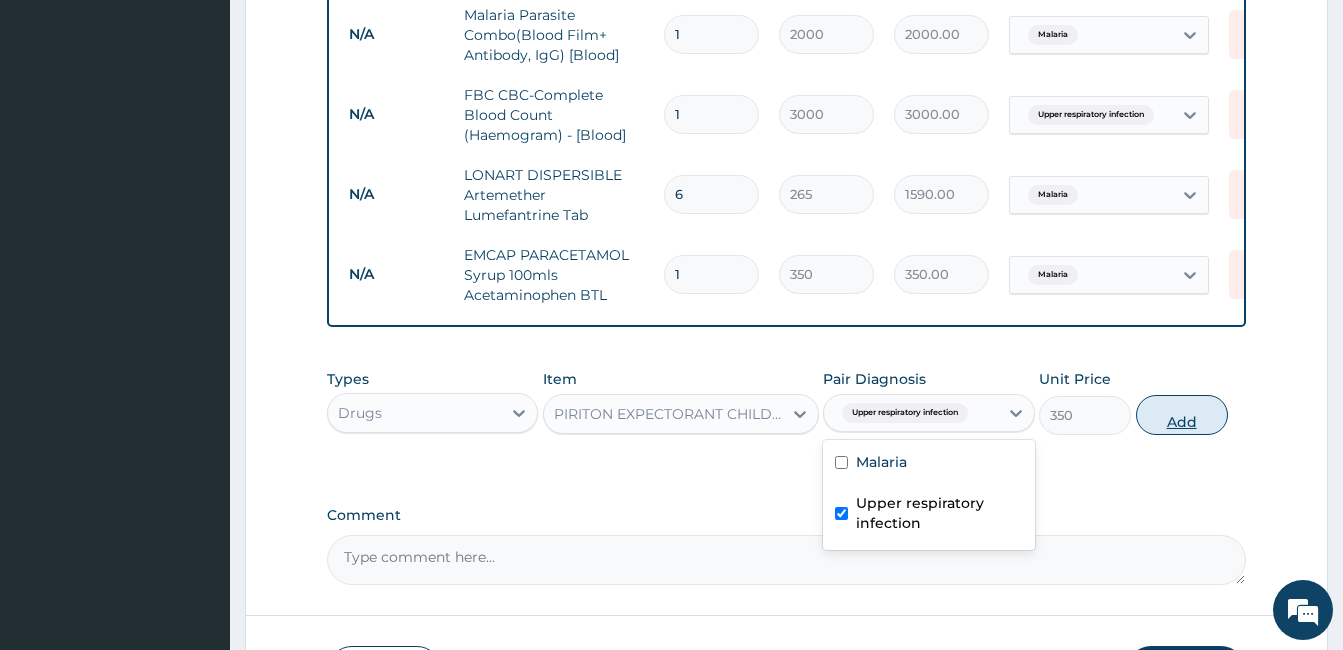 click on "Add" at bounding box center (1182, 415) 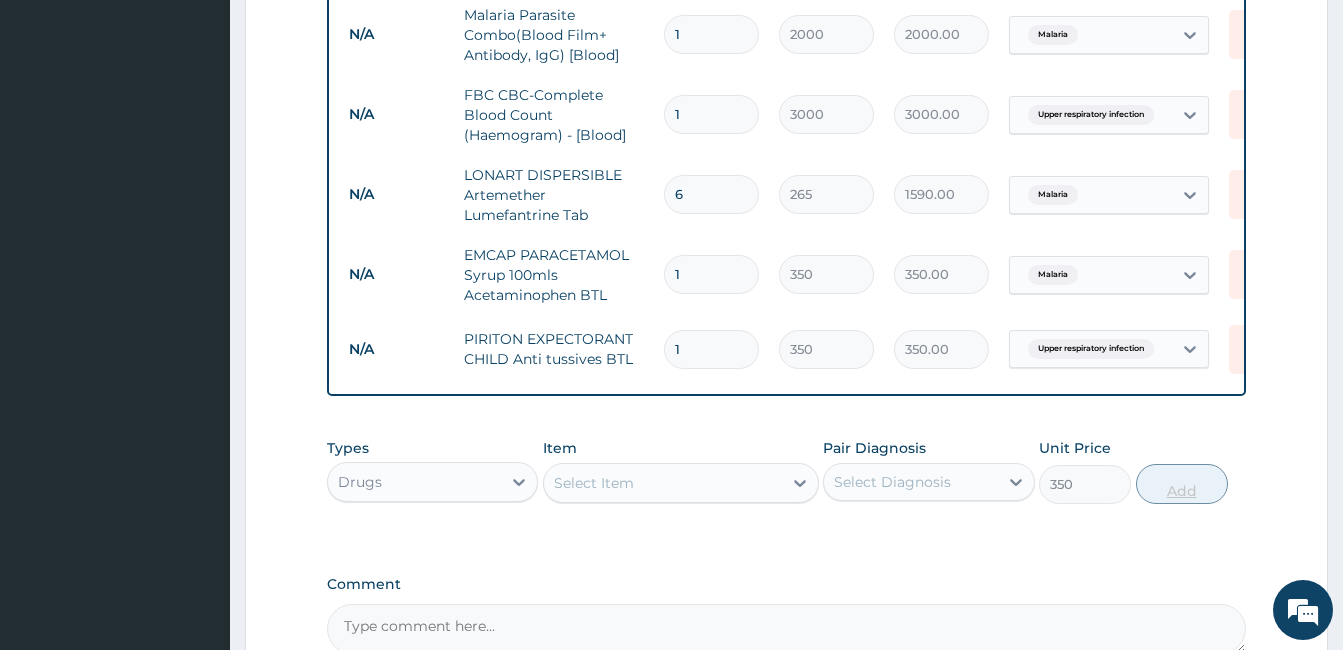 type on "0" 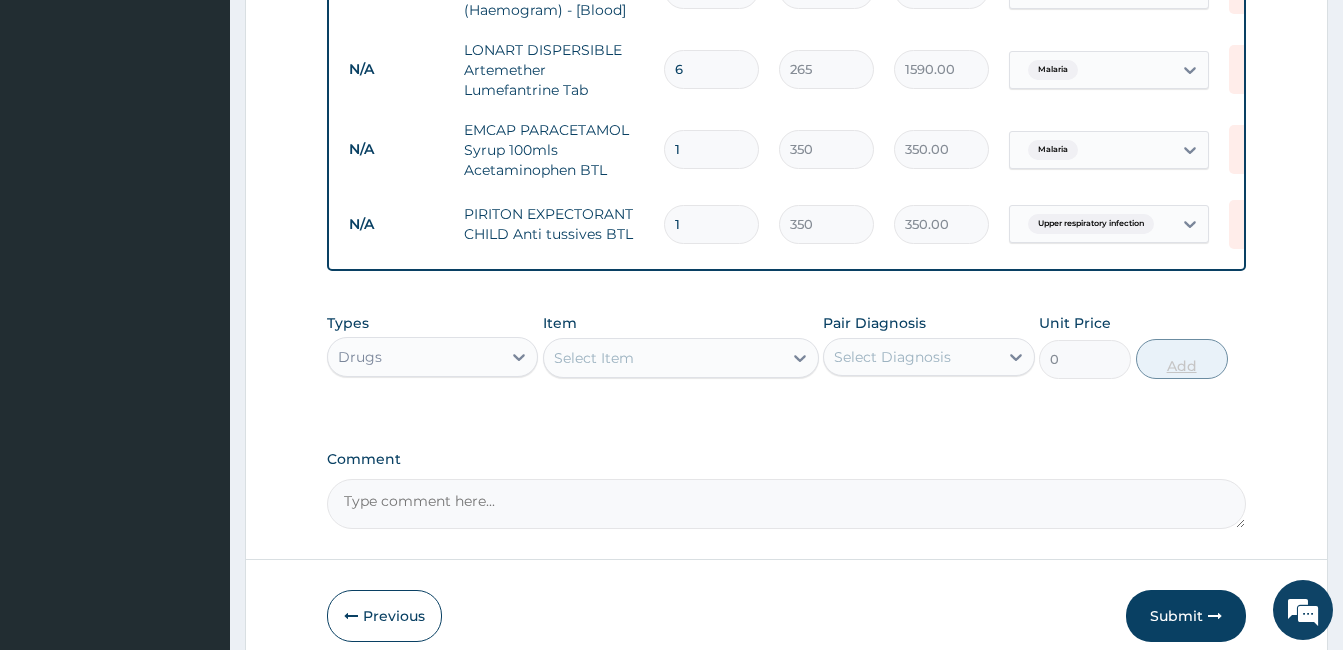 scroll, scrollTop: 1112, scrollLeft: 0, axis: vertical 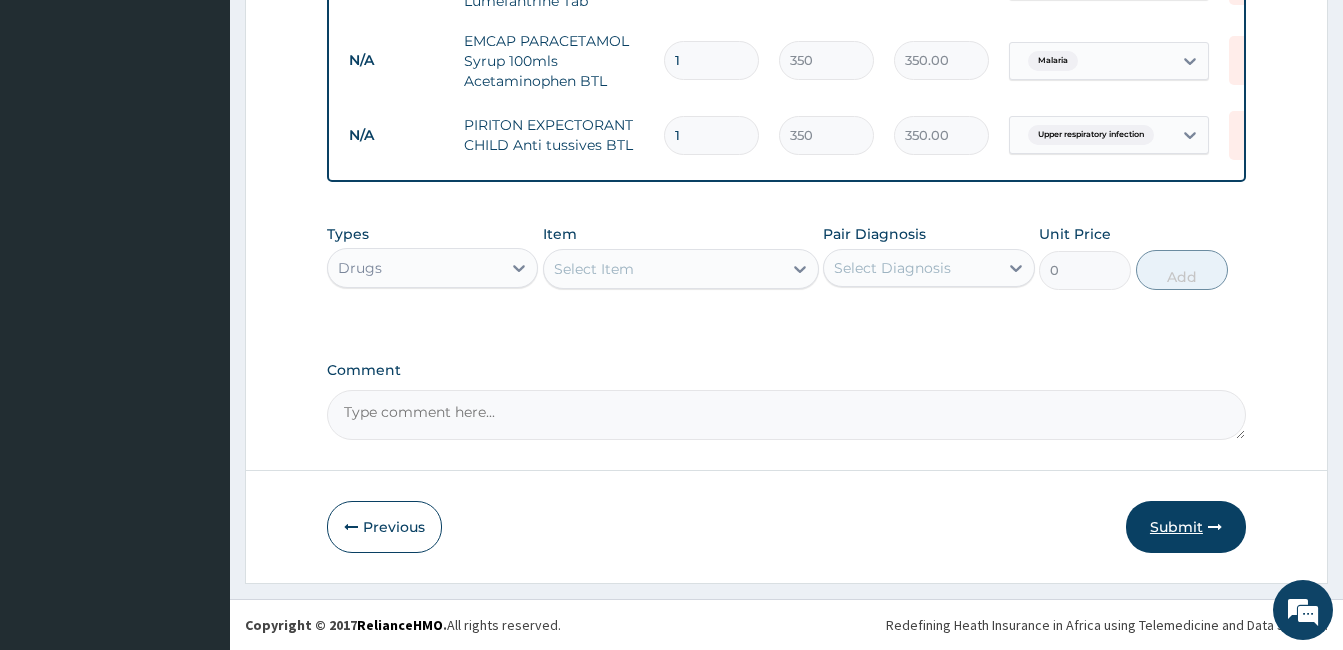 click at bounding box center [1215, 527] 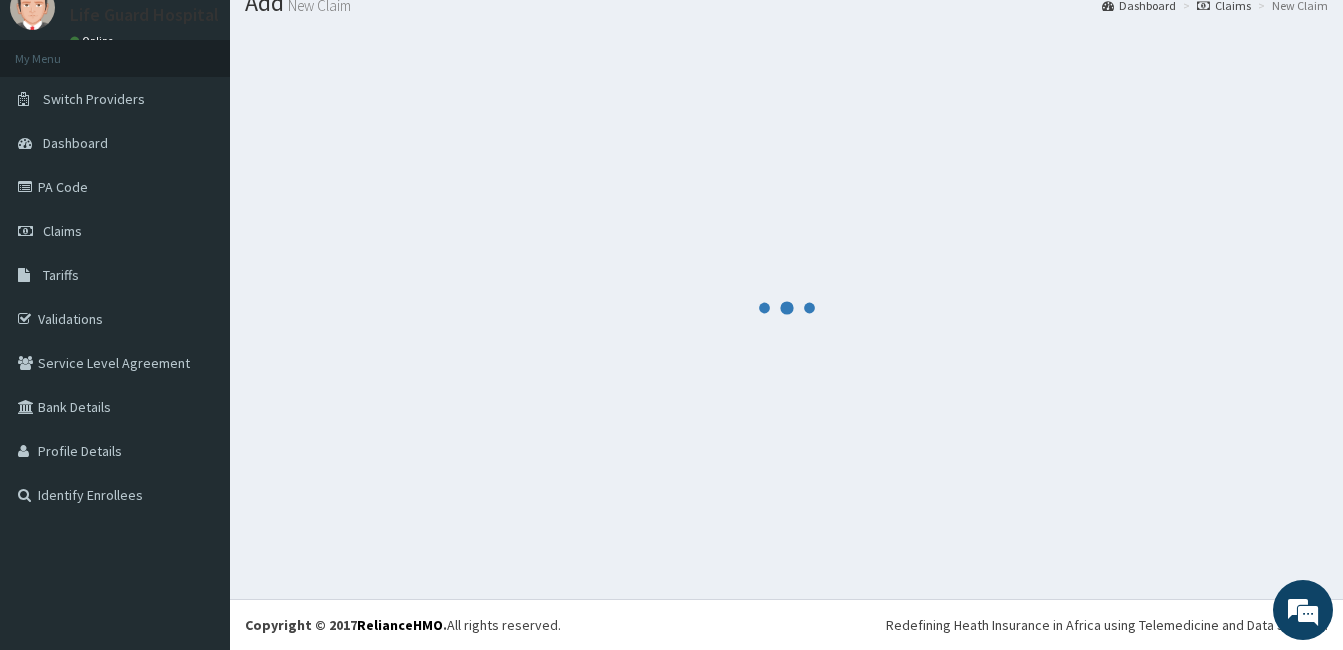 scroll, scrollTop: 1112, scrollLeft: 0, axis: vertical 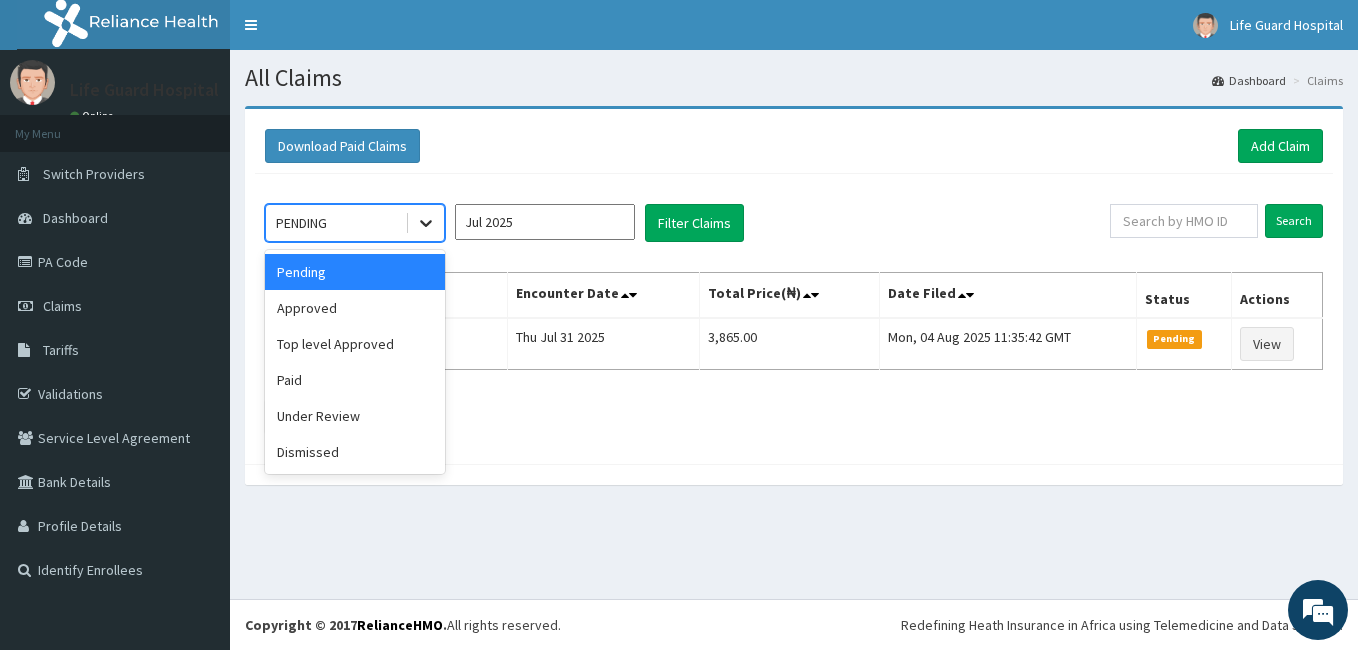 click 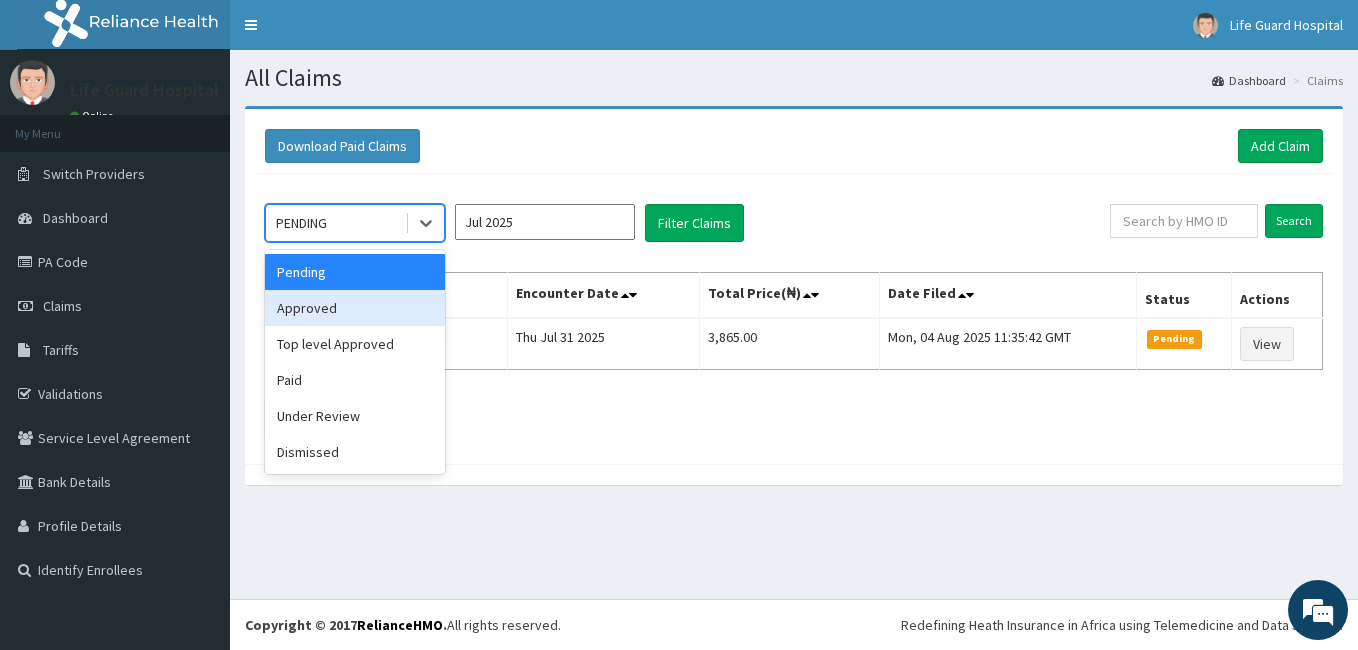 click on "Approved" at bounding box center [355, 308] 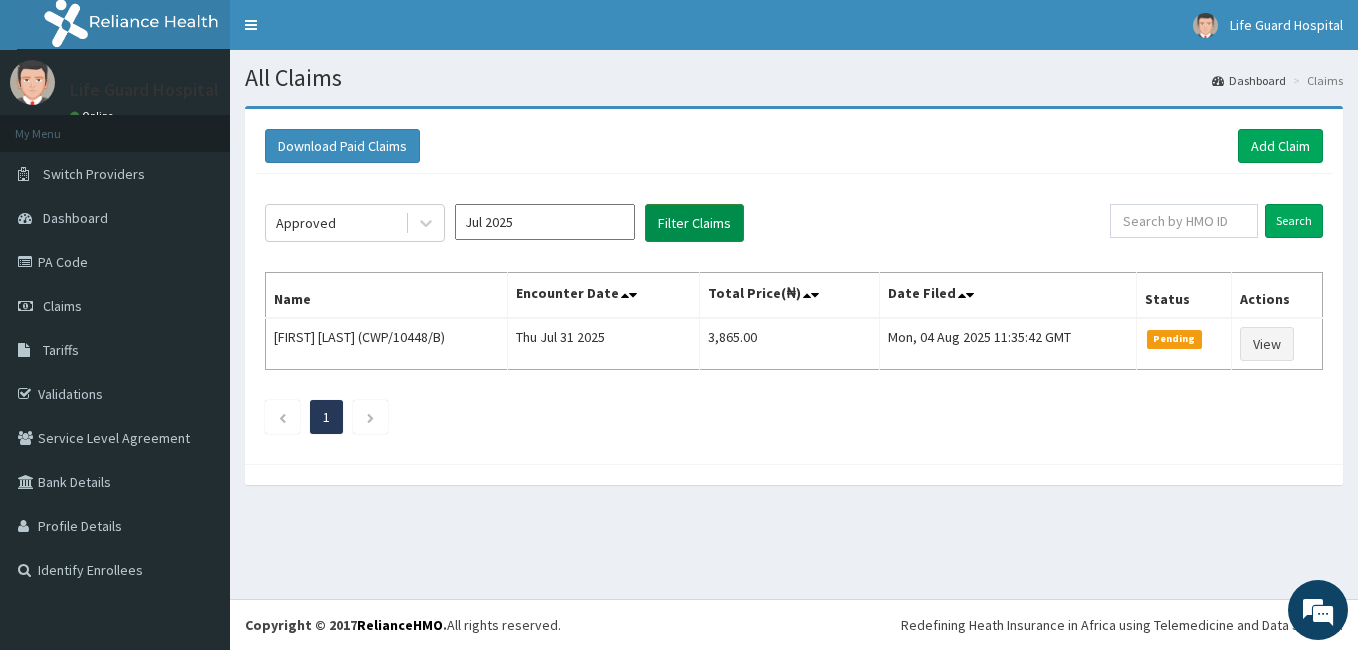 click on "Filter Claims" at bounding box center (694, 223) 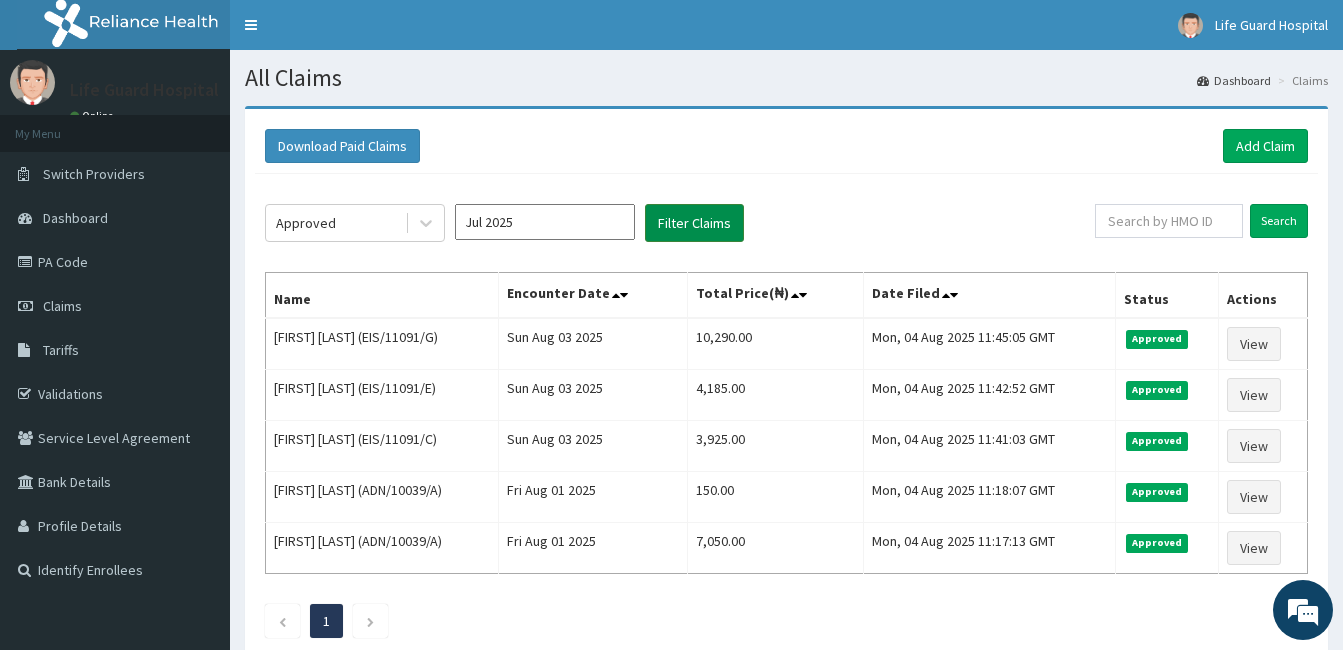 scroll, scrollTop: 0, scrollLeft: 0, axis: both 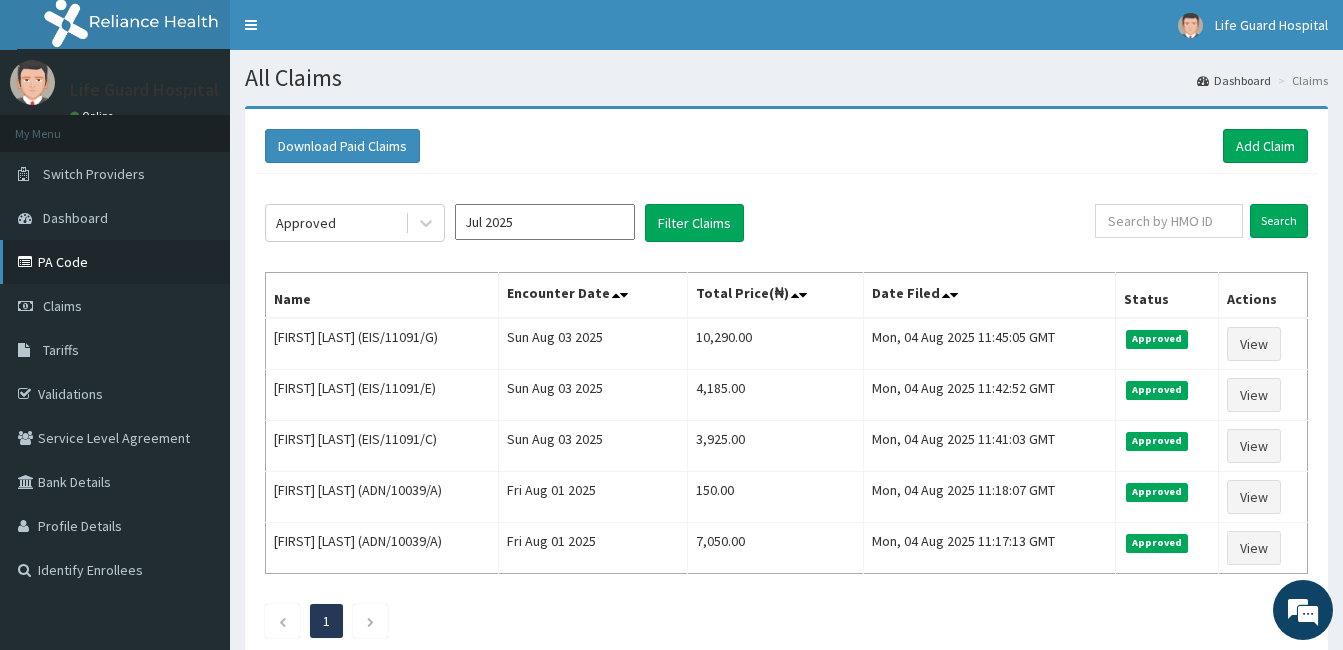 click on "PA Code" at bounding box center [115, 262] 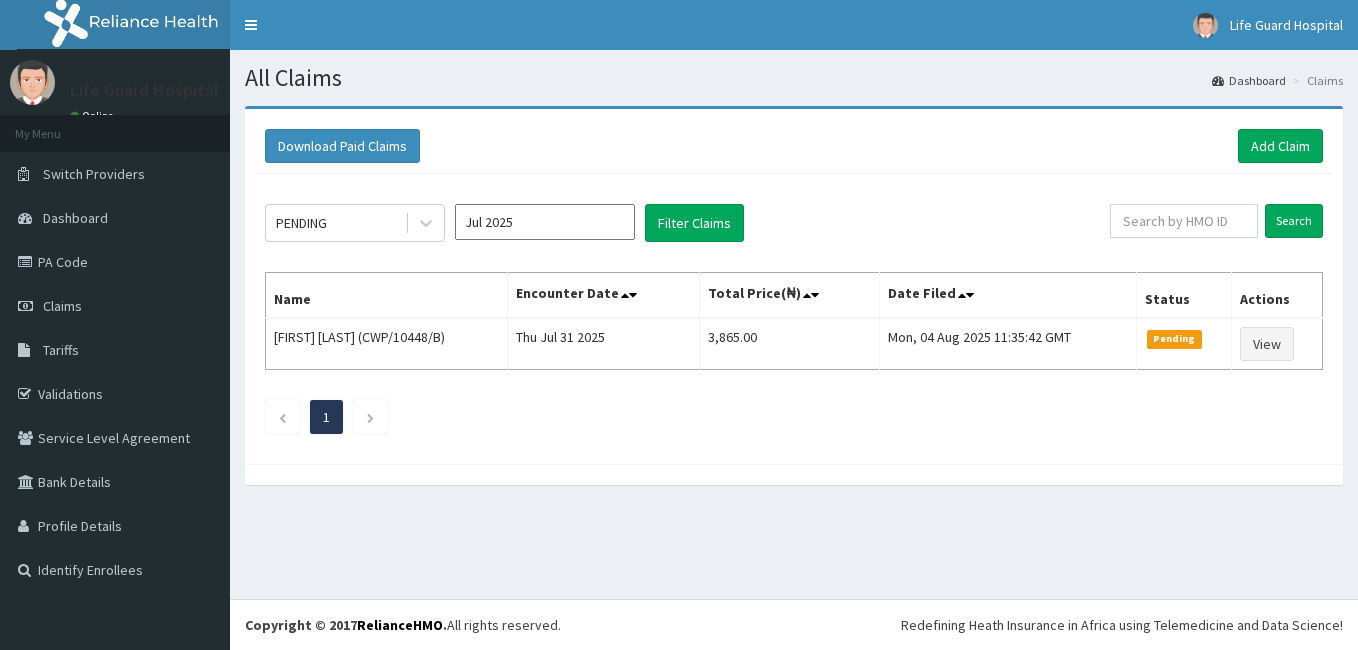 scroll, scrollTop: 0, scrollLeft: 0, axis: both 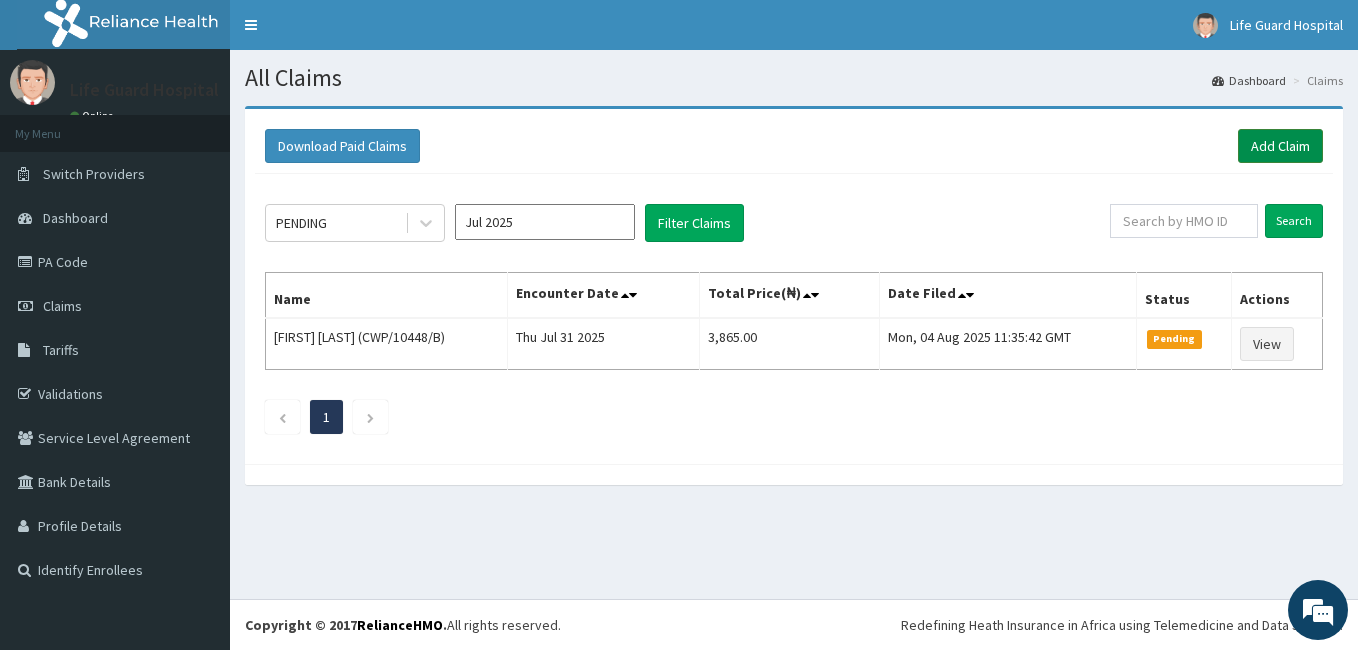 click on "Add Claim" at bounding box center (1280, 146) 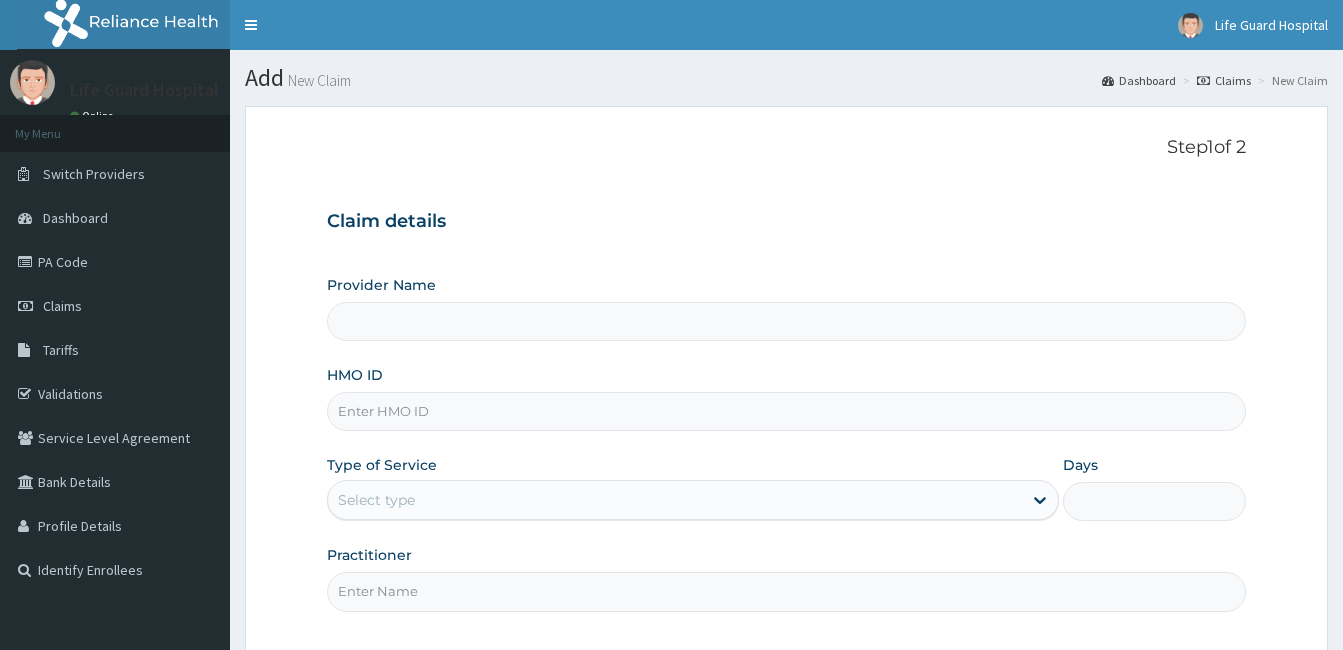 scroll, scrollTop: 0, scrollLeft: 0, axis: both 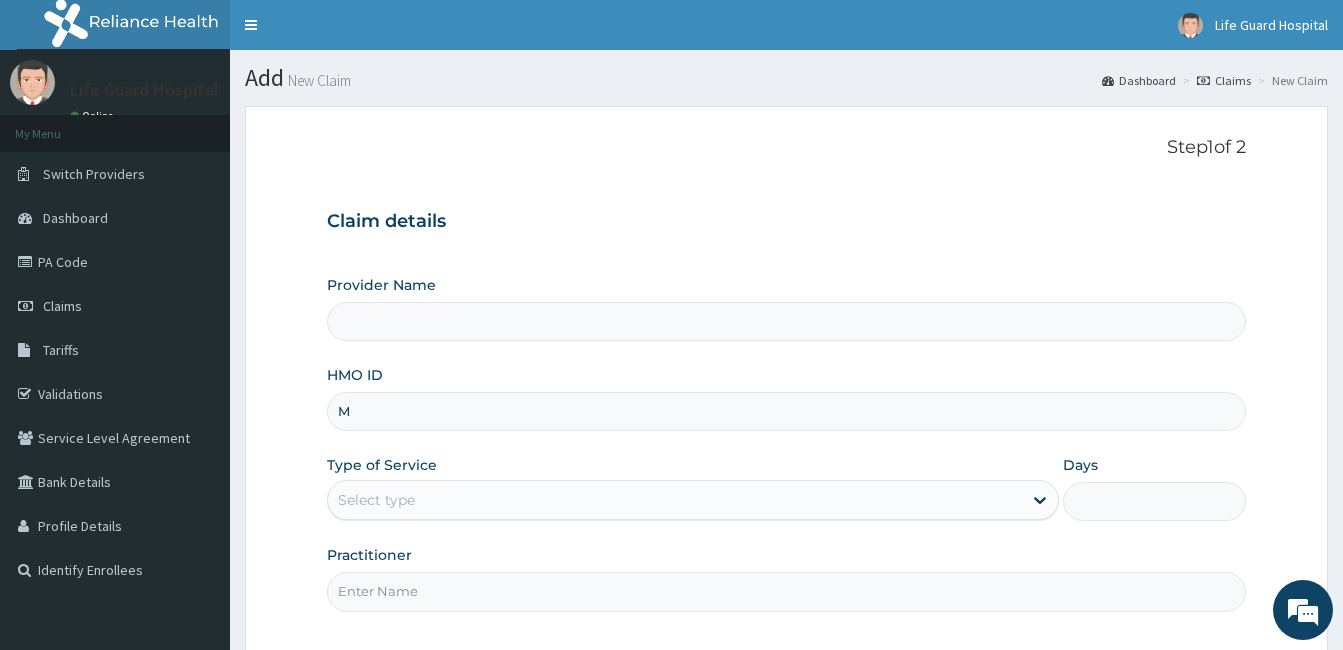 type 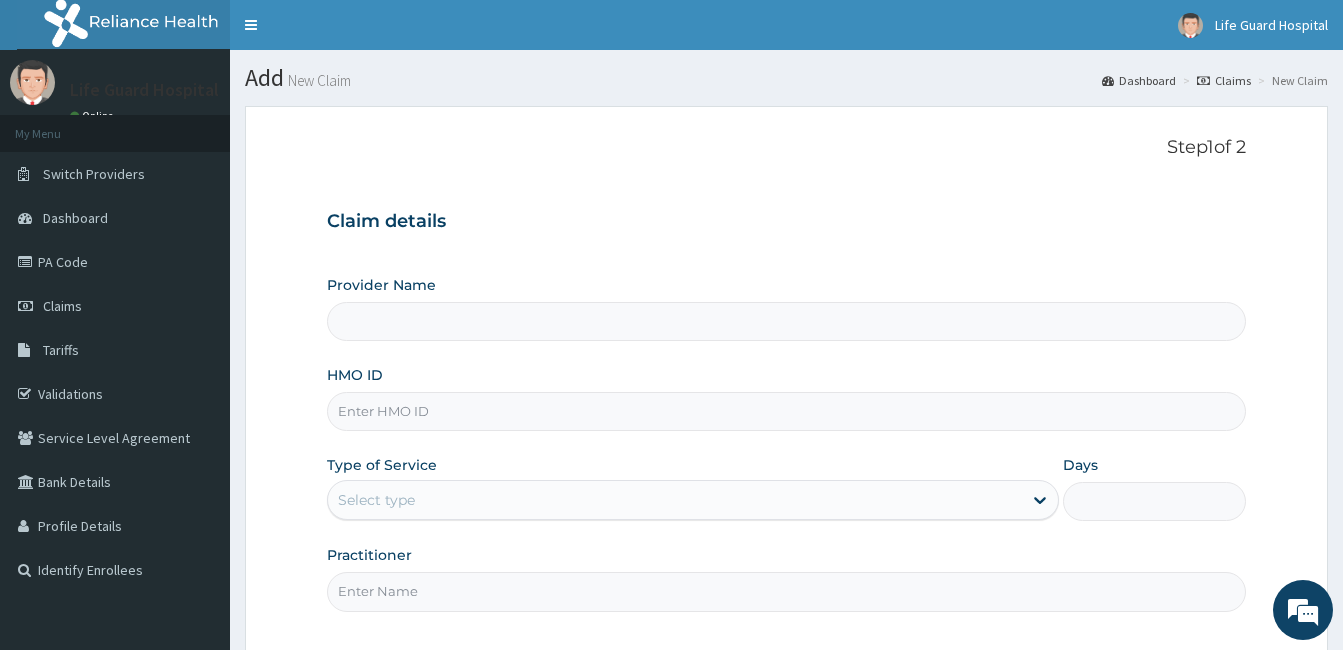 type on "Life Guard Hospital" 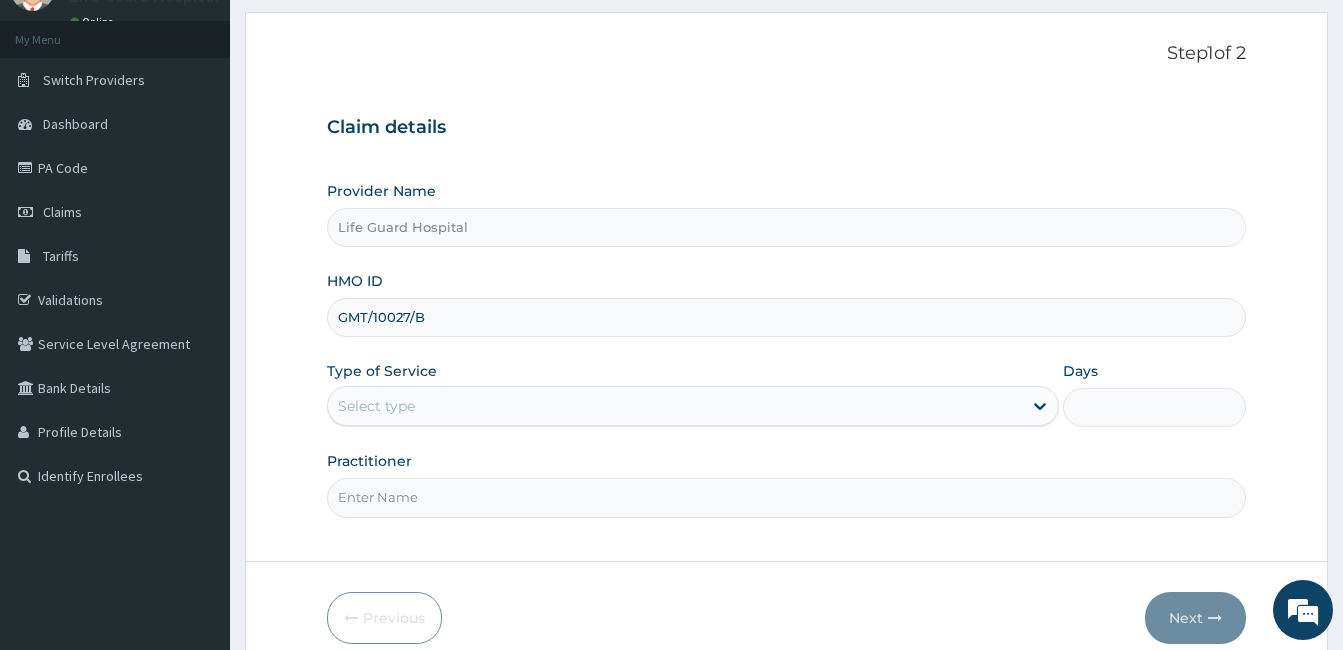 scroll, scrollTop: 185, scrollLeft: 0, axis: vertical 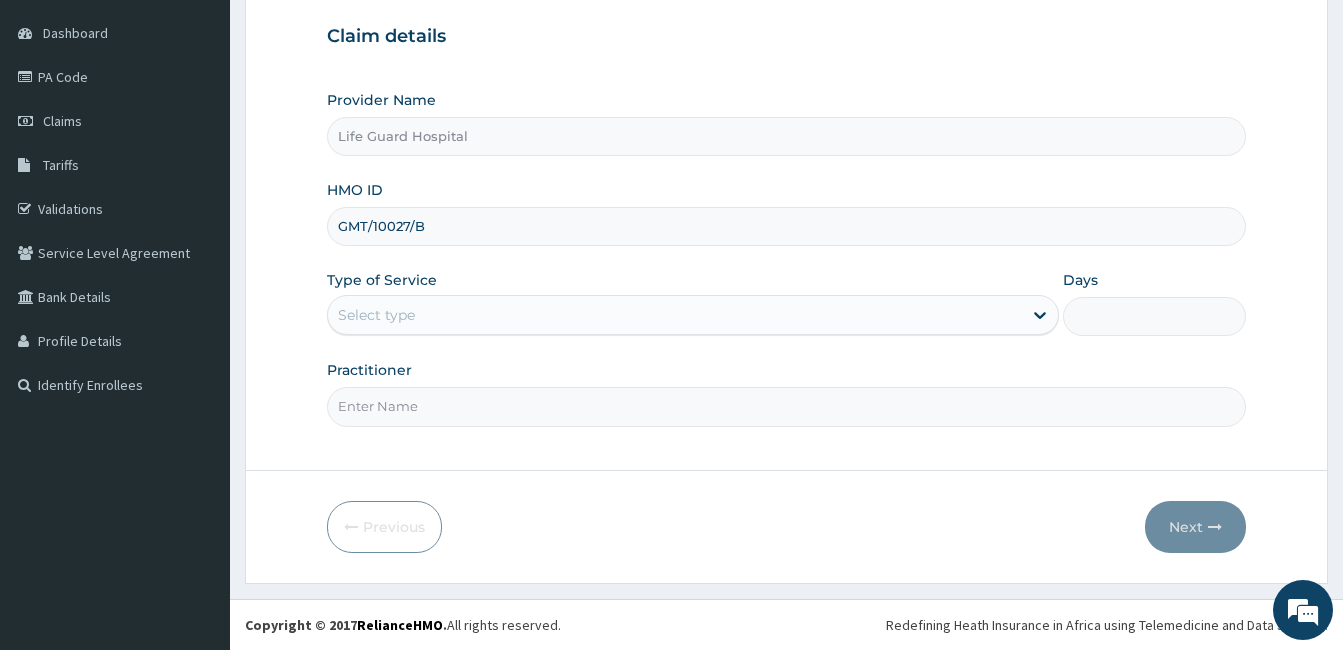 type on "GMT/10027/B" 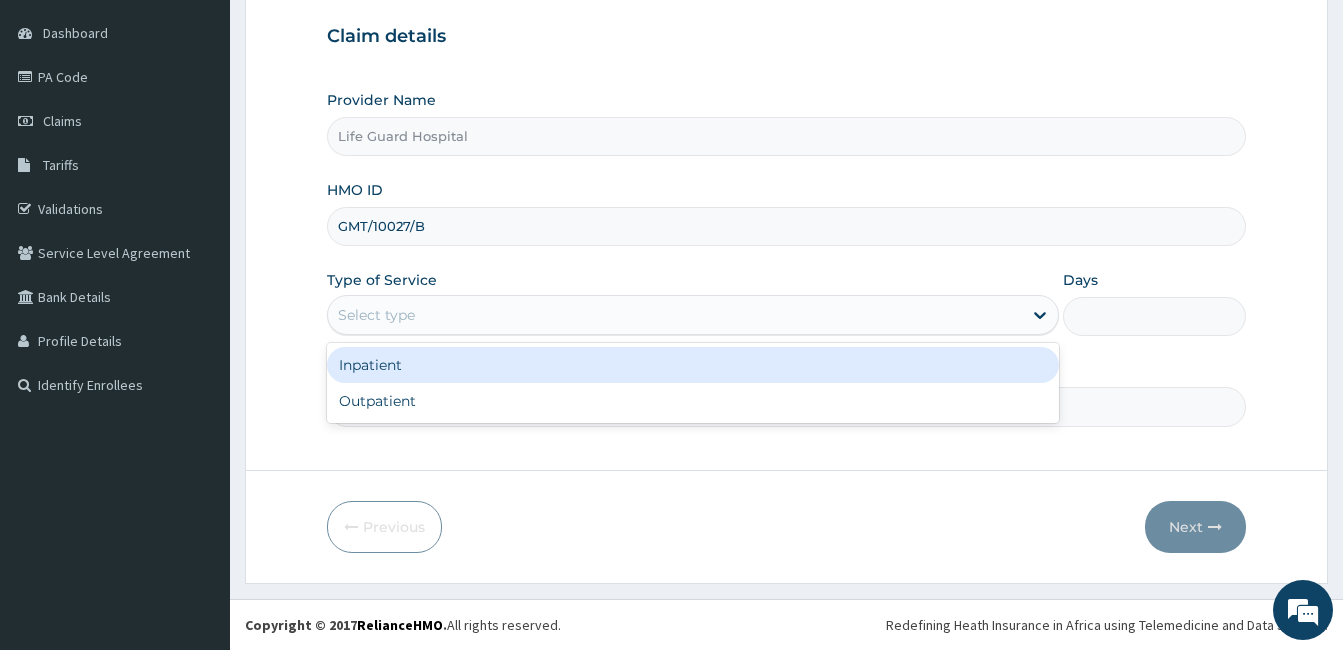 scroll, scrollTop: 0, scrollLeft: 0, axis: both 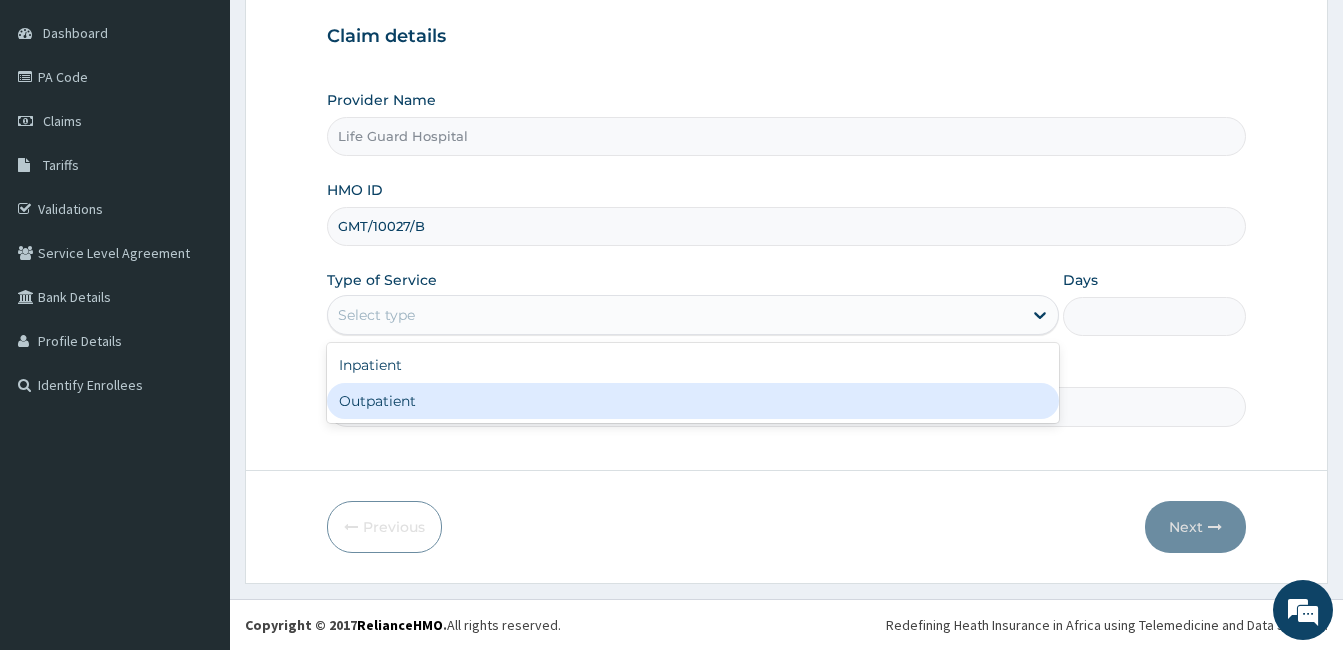 click on "Outpatient" at bounding box center [693, 401] 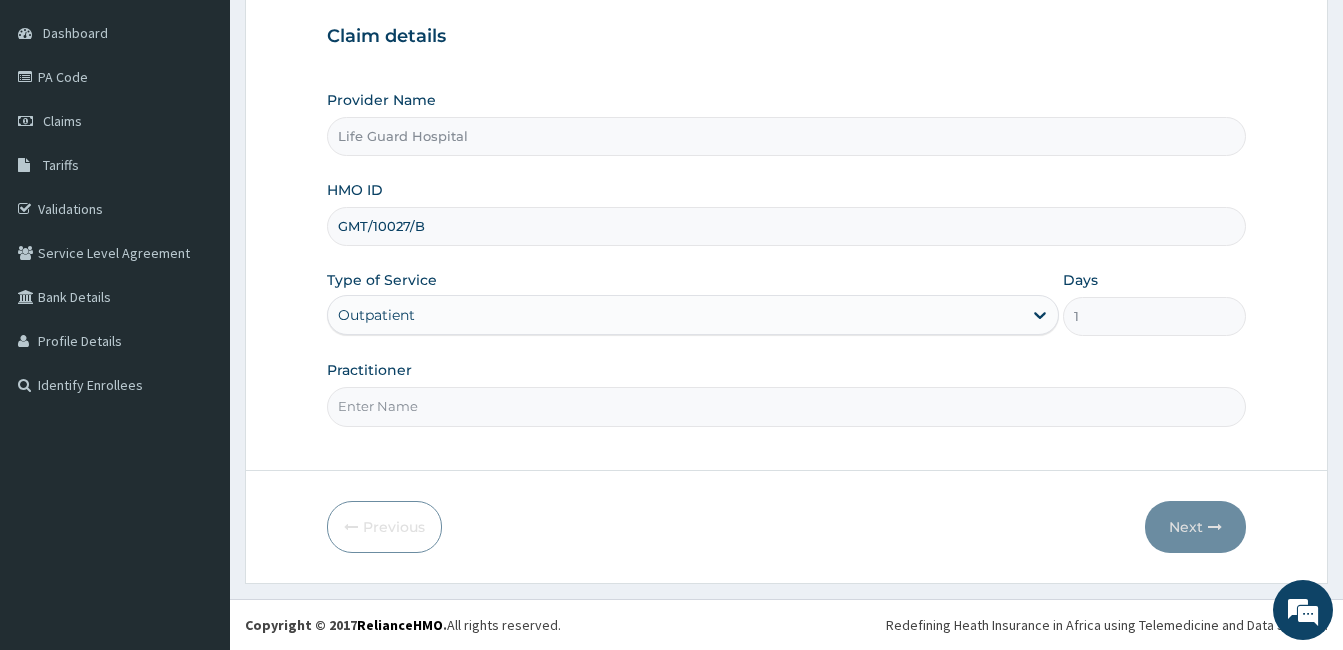 click on "Practitioner" at bounding box center [786, 406] 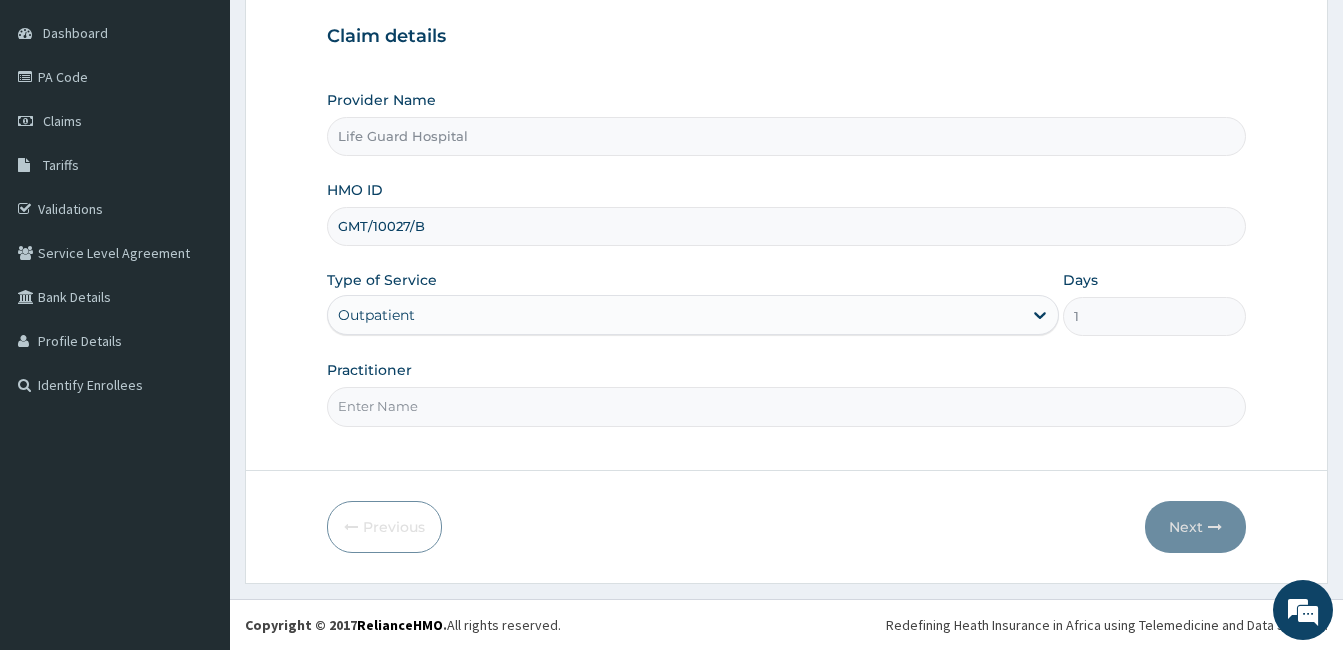 type on "[LAST]" 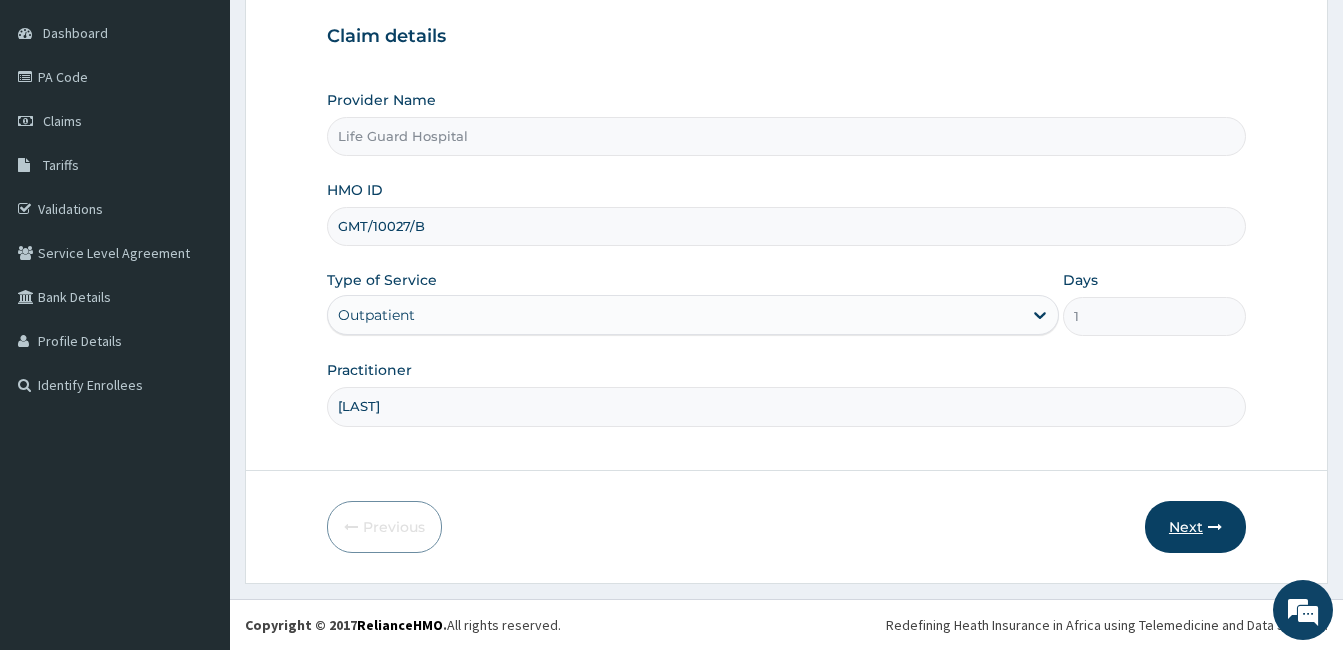 click on "Next" at bounding box center [1195, 527] 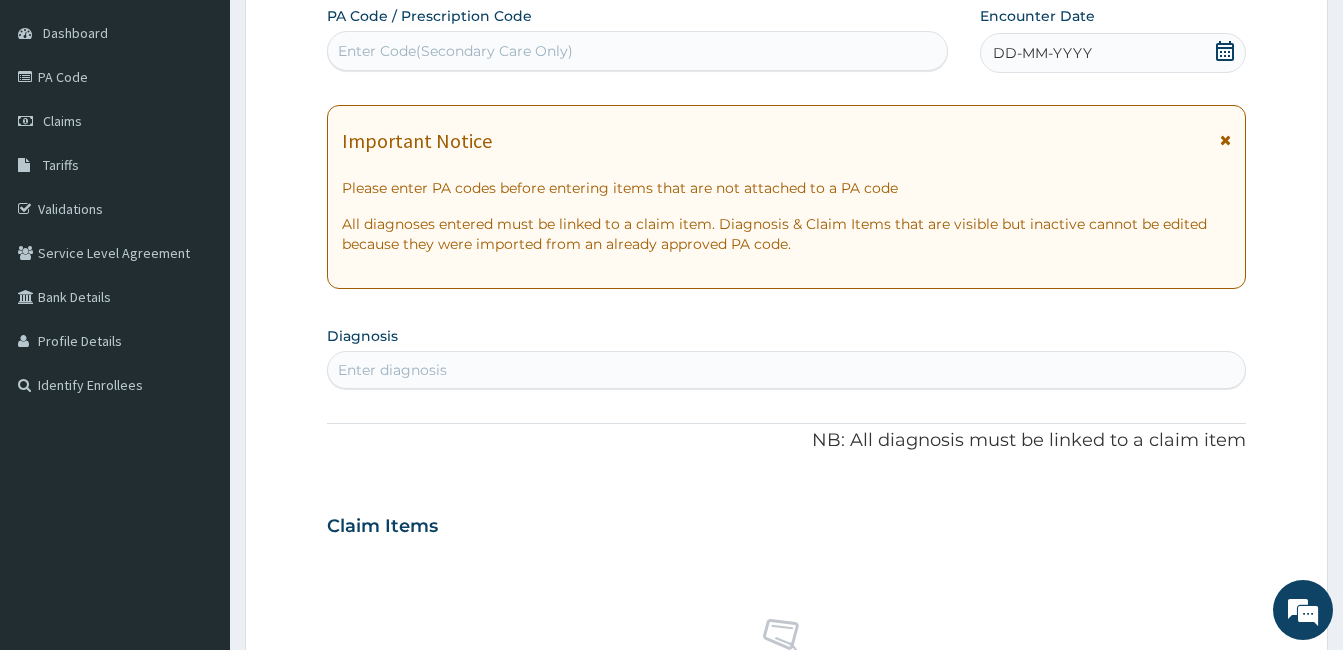 click on "Enter Code(Secondary Care Only)" at bounding box center [637, 51] 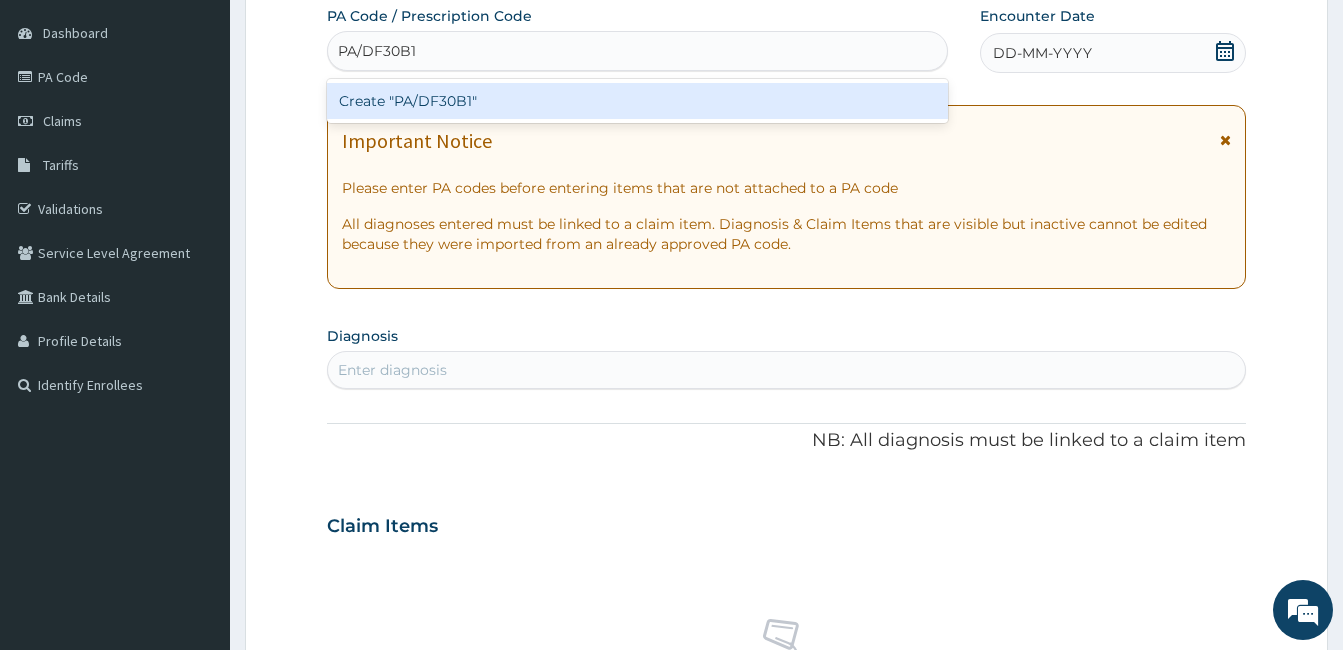 click on "Create "PA/DF30B1"" at bounding box center (637, 101) 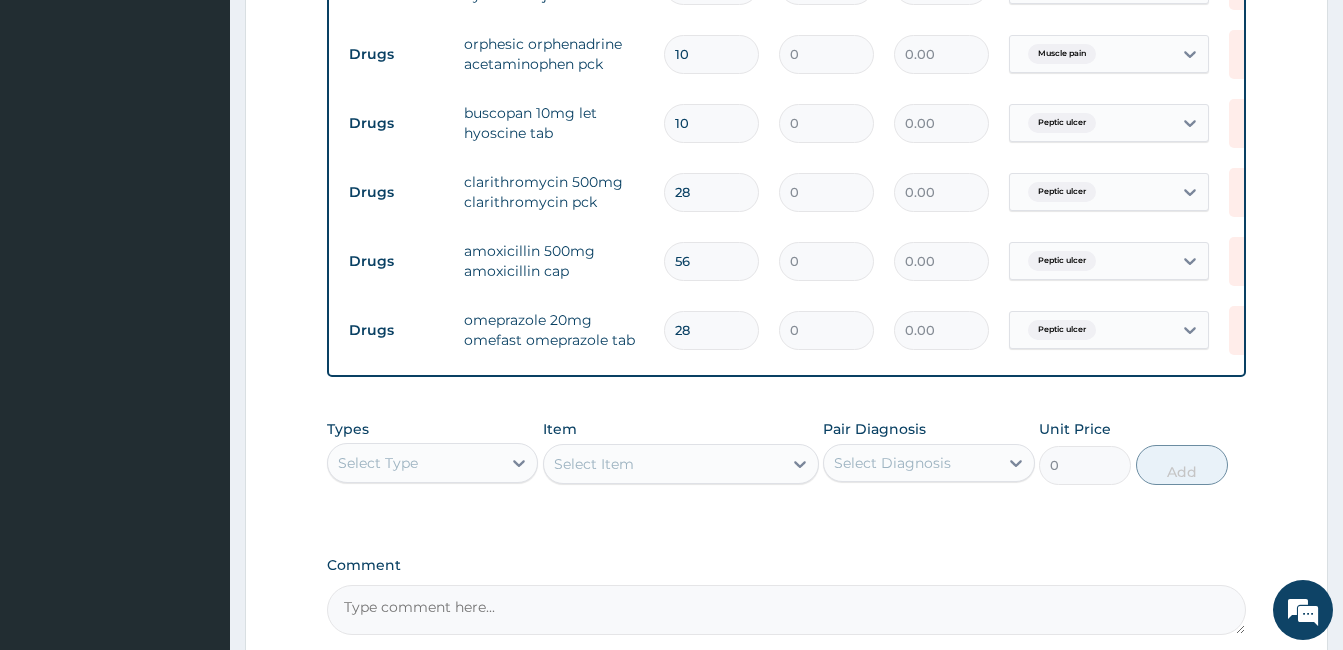 scroll, scrollTop: 952, scrollLeft: 0, axis: vertical 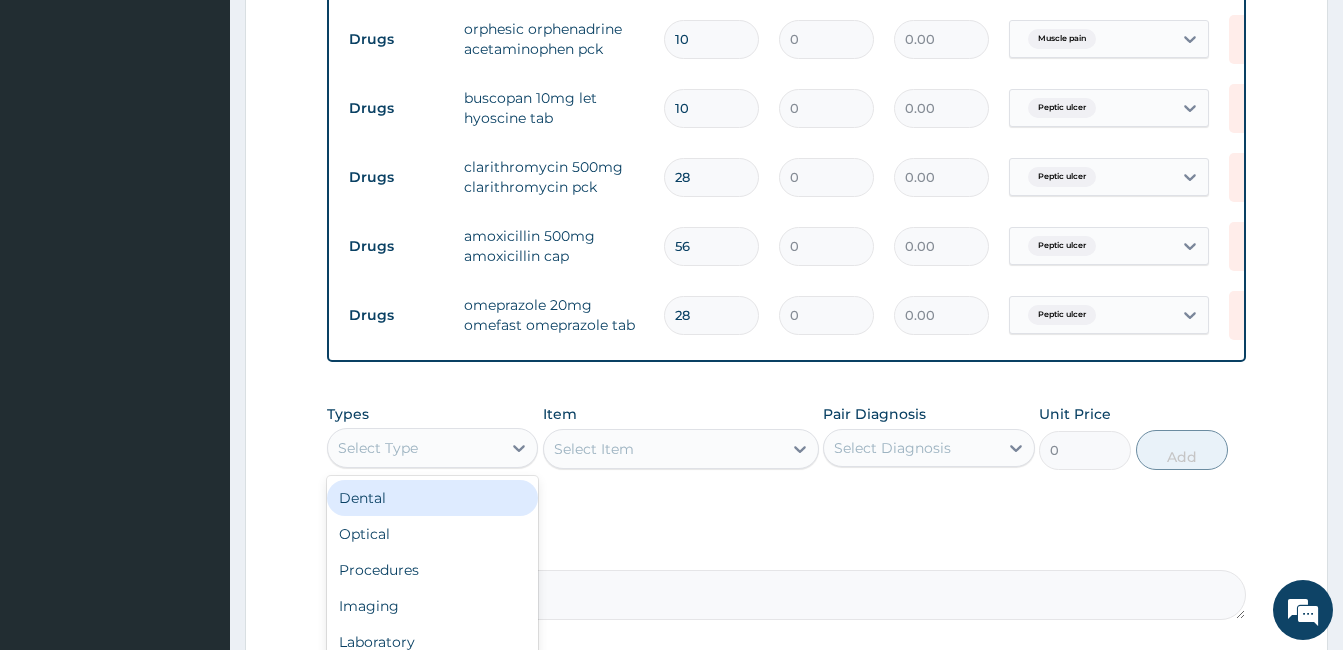 click on "Select Type" at bounding box center (414, 448) 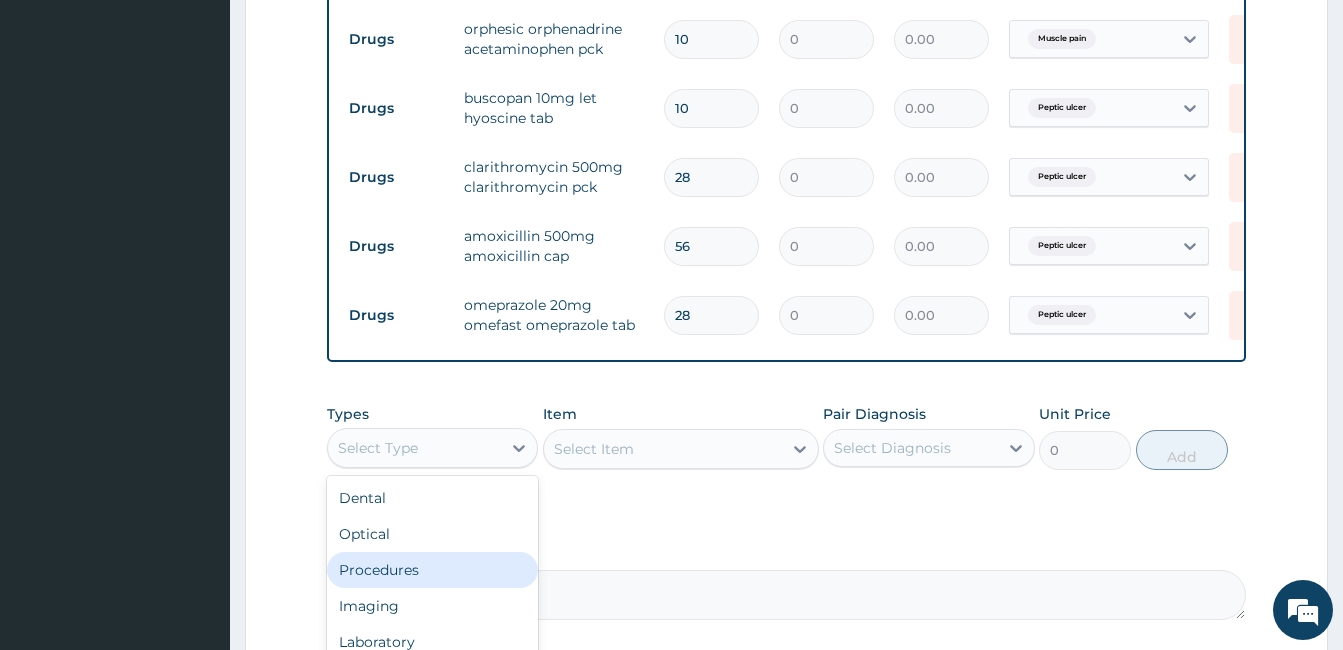 click on "Procedures" at bounding box center (432, 570) 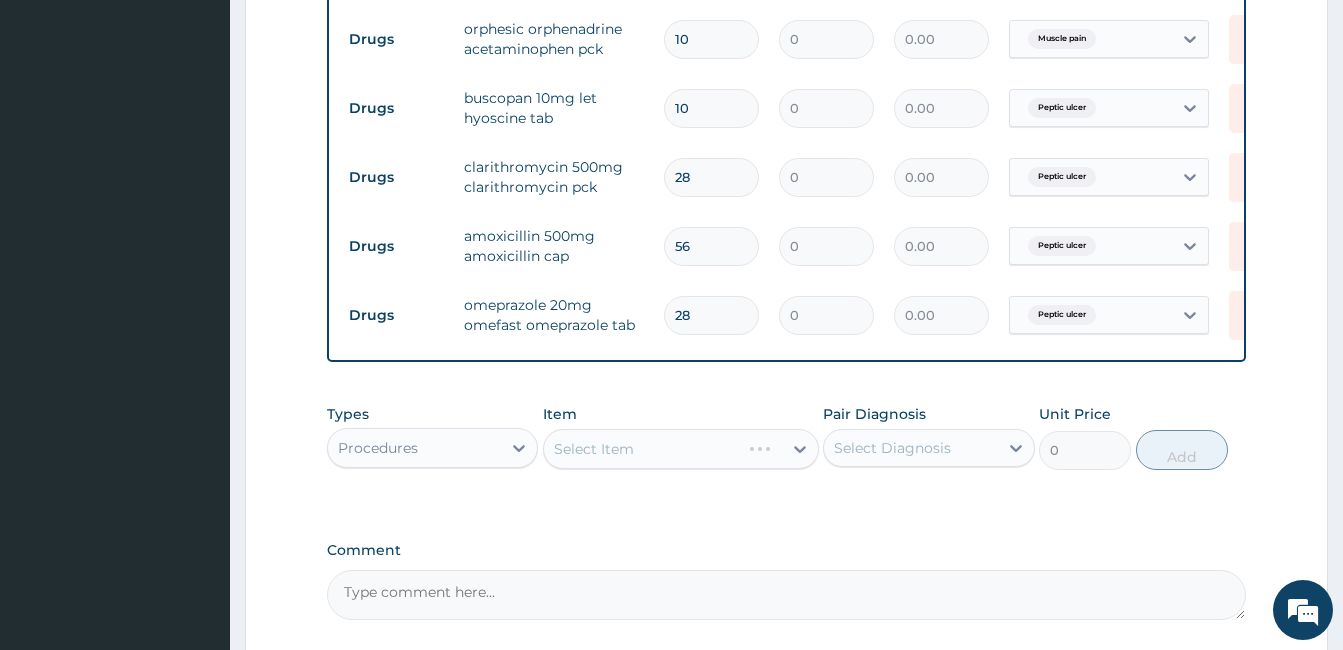 click on "Select Item" at bounding box center (681, 449) 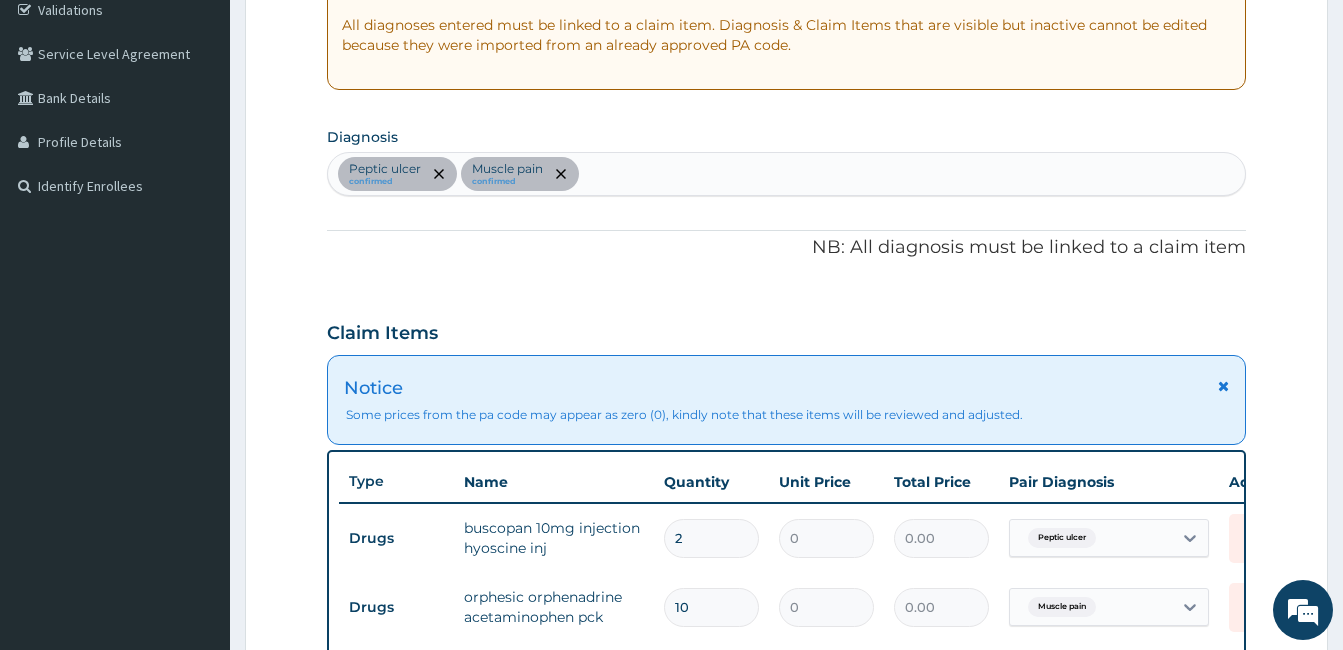 scroll, scrollTop: 1, scrollLeft: 0, axis: vertical 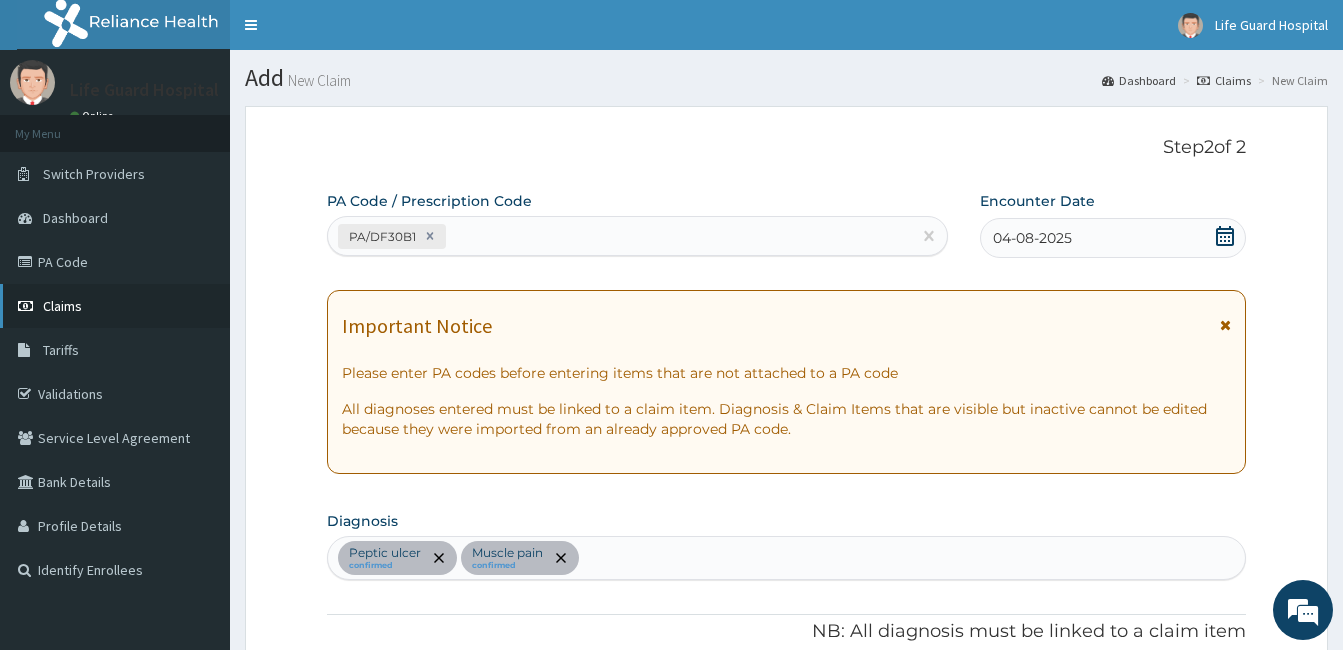 click on "Claims" at bounding box center (62, 306) 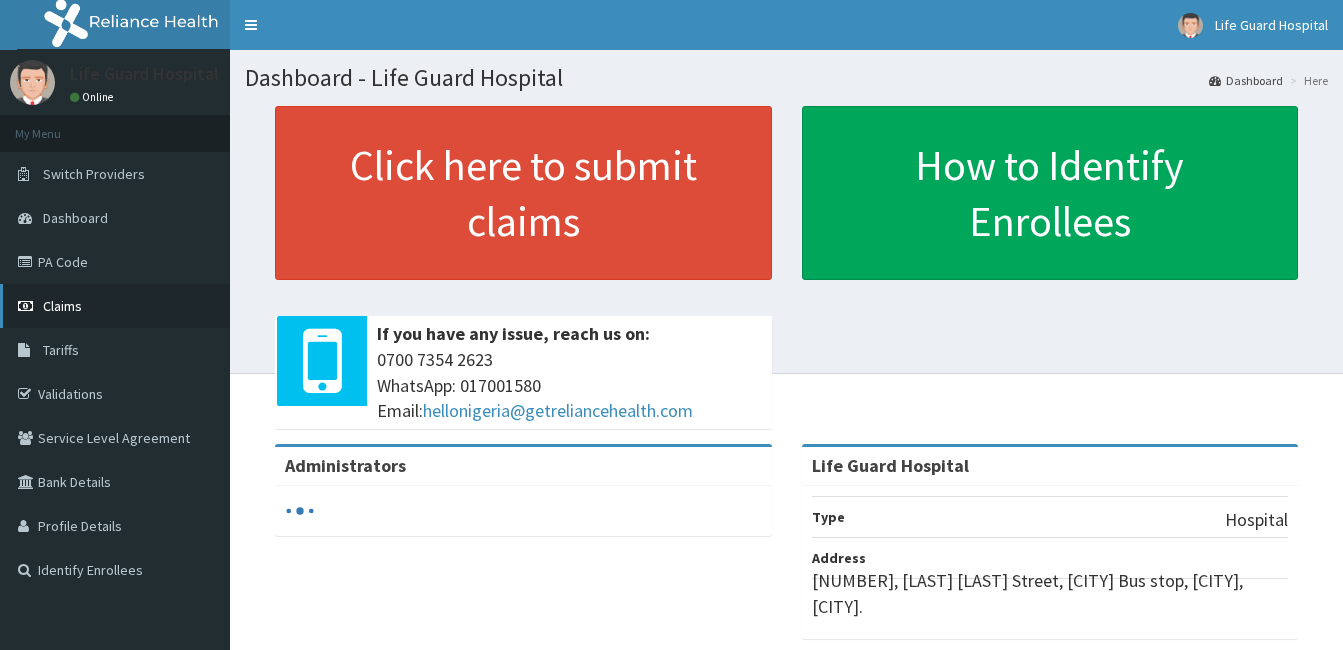 scroll, scrollTop: 0, scrollLeft: 0, axis: both 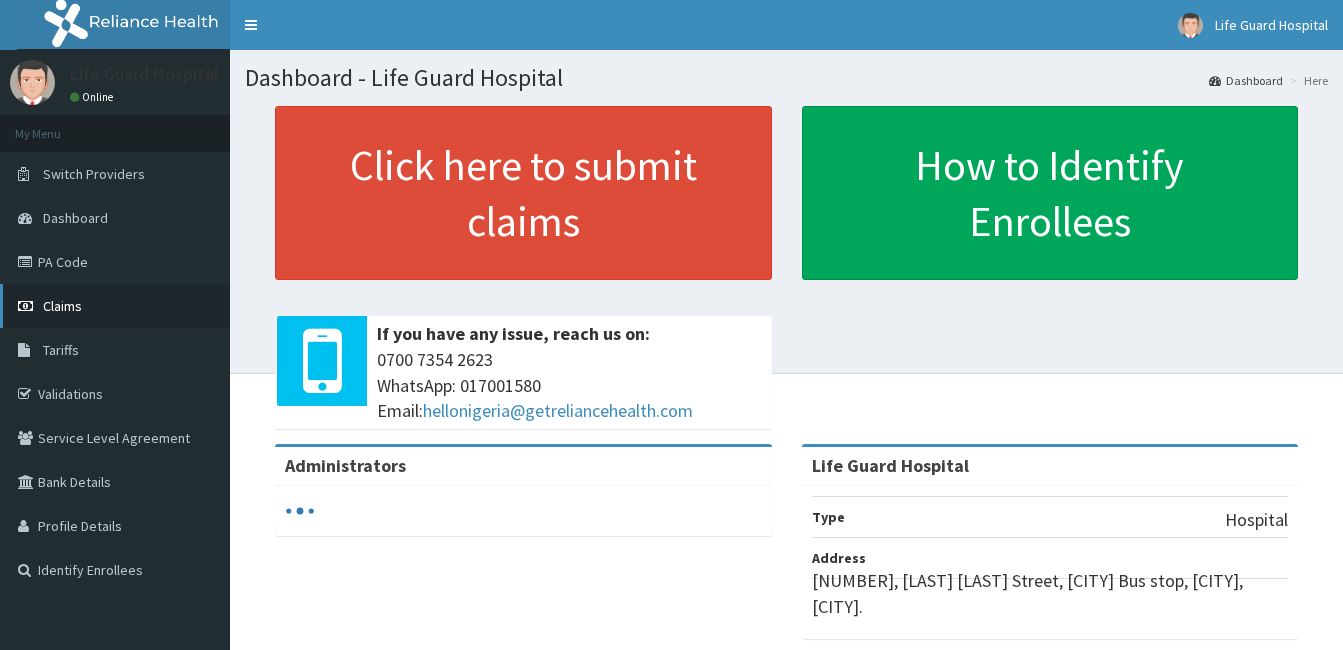 click on "Claims" at bounding box center [115, 306] 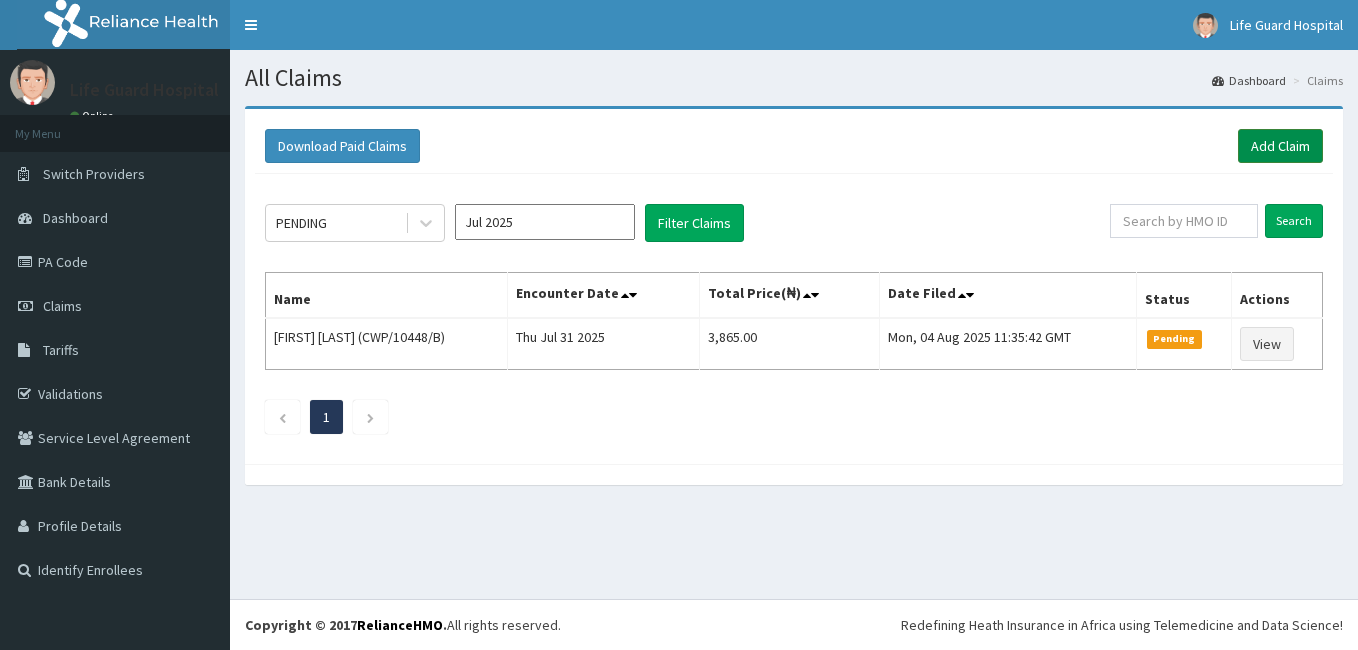 scroll, scrollTop: 0, scrollLeft: 0, axis: both 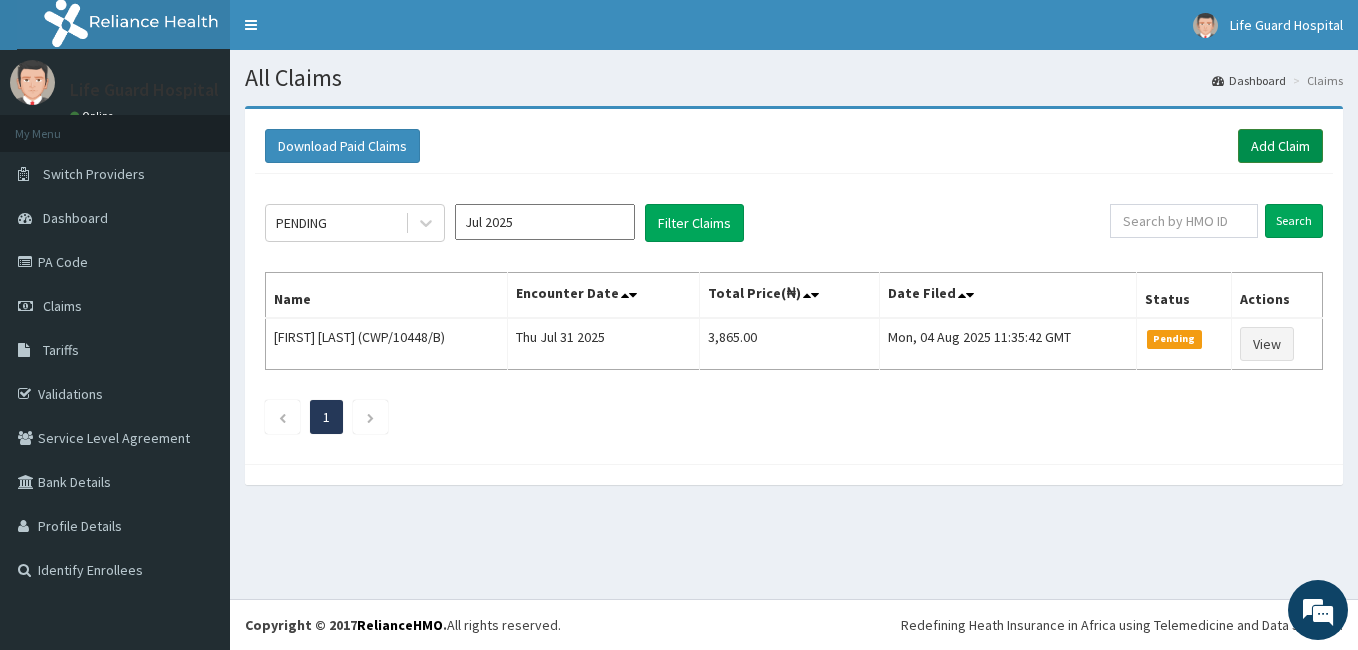click on "Add Claim" at bounding box center (1280, 146) 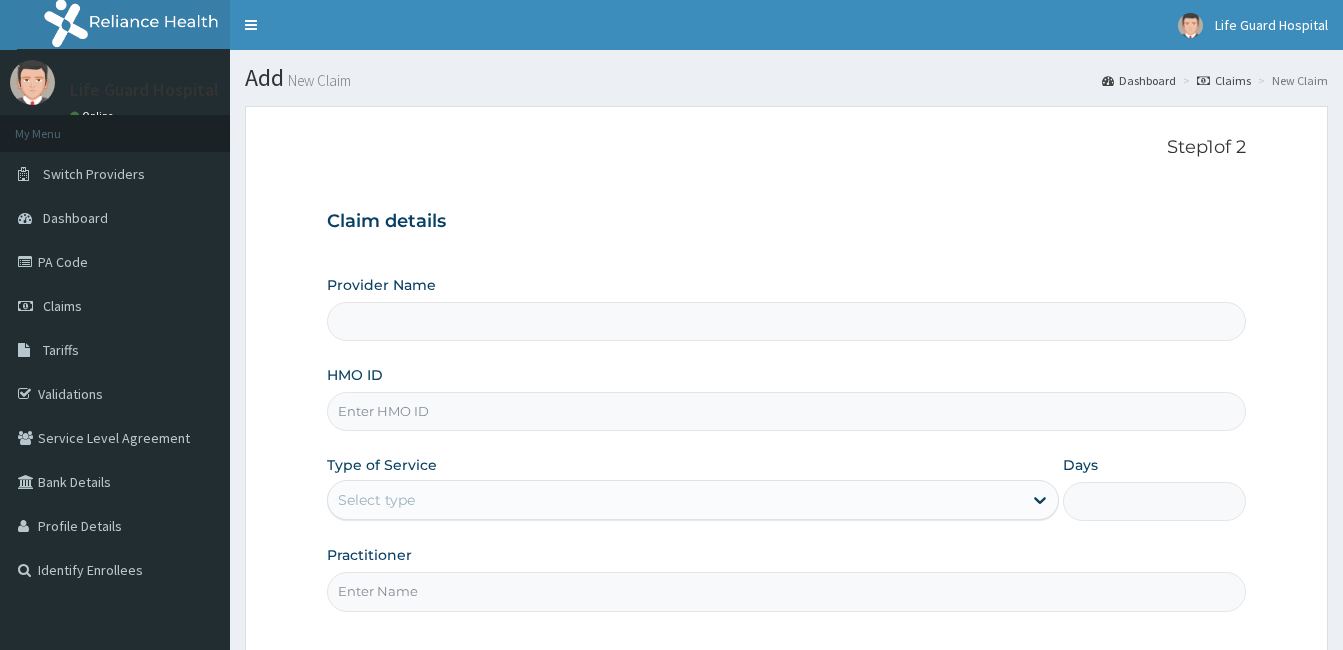 scroll, scrollTop: 0, scrollLeft: 0, axis: both 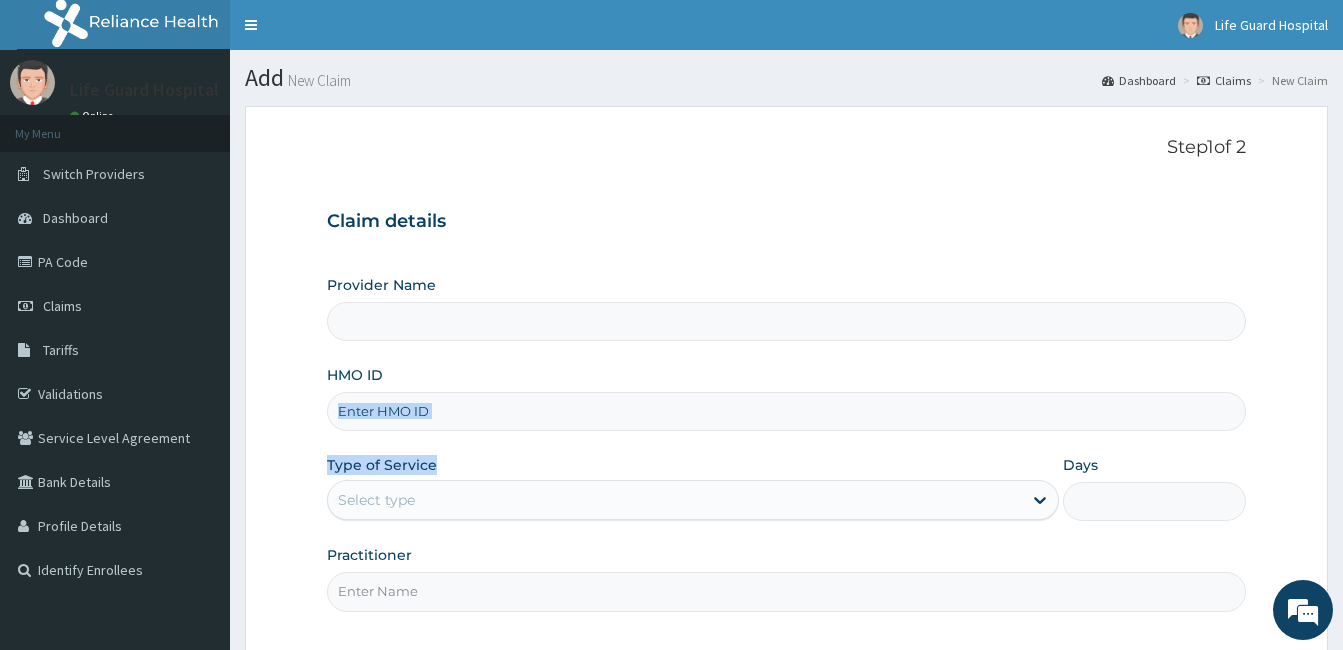 drag, startPoint x: 0, startPoint y: 0, endPoint x: 512, endPoint y: 414, distance: 658.43756 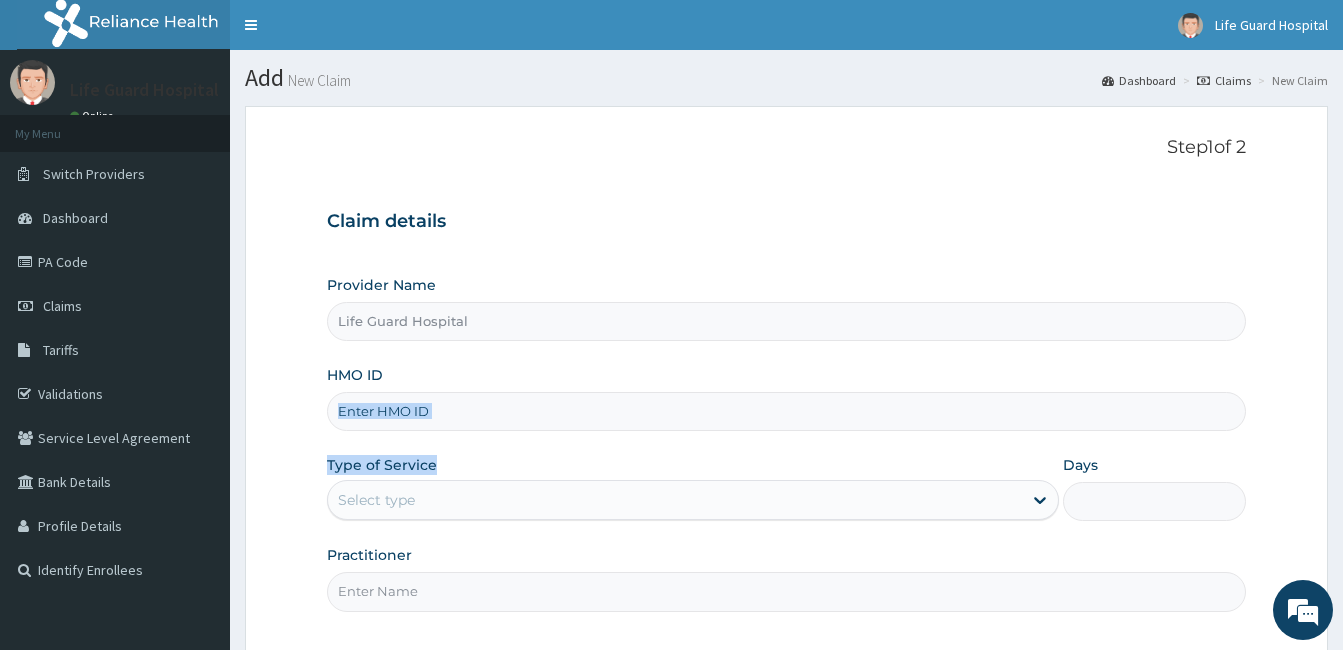 click on "HMO ID" at bounding box center (786, 411) 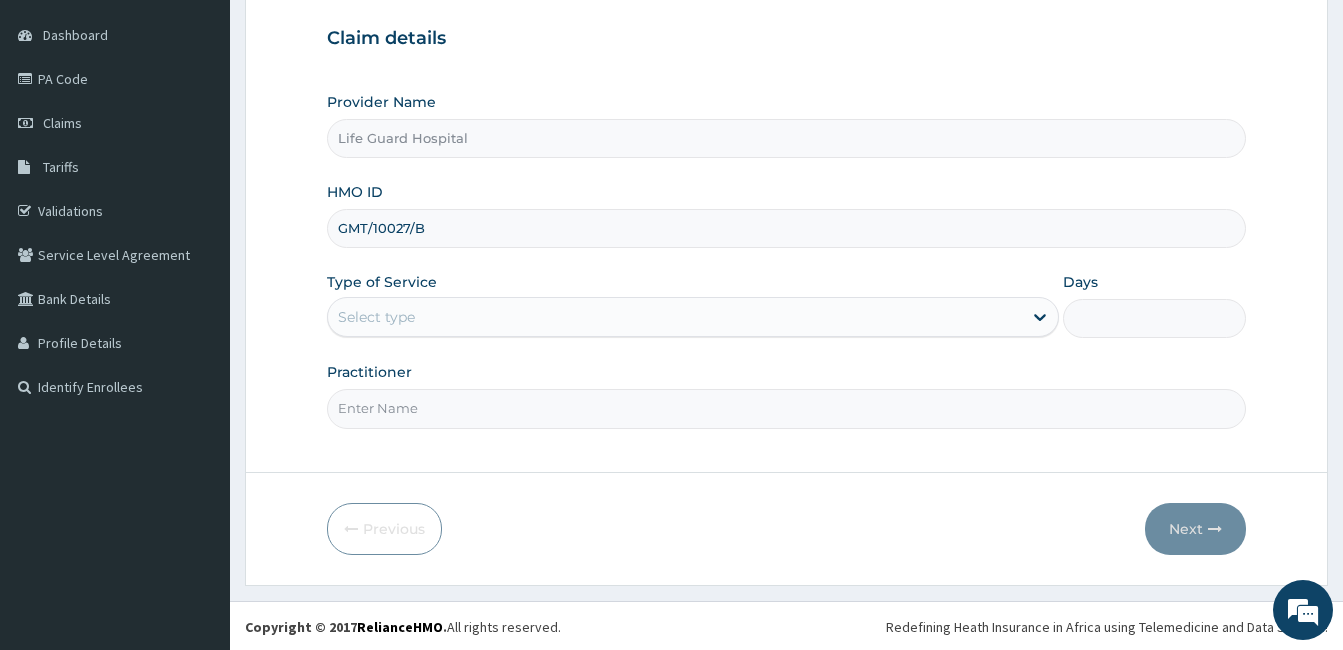 scroll, scrollTop: 185, scrollLeft: 0, axis: vertical 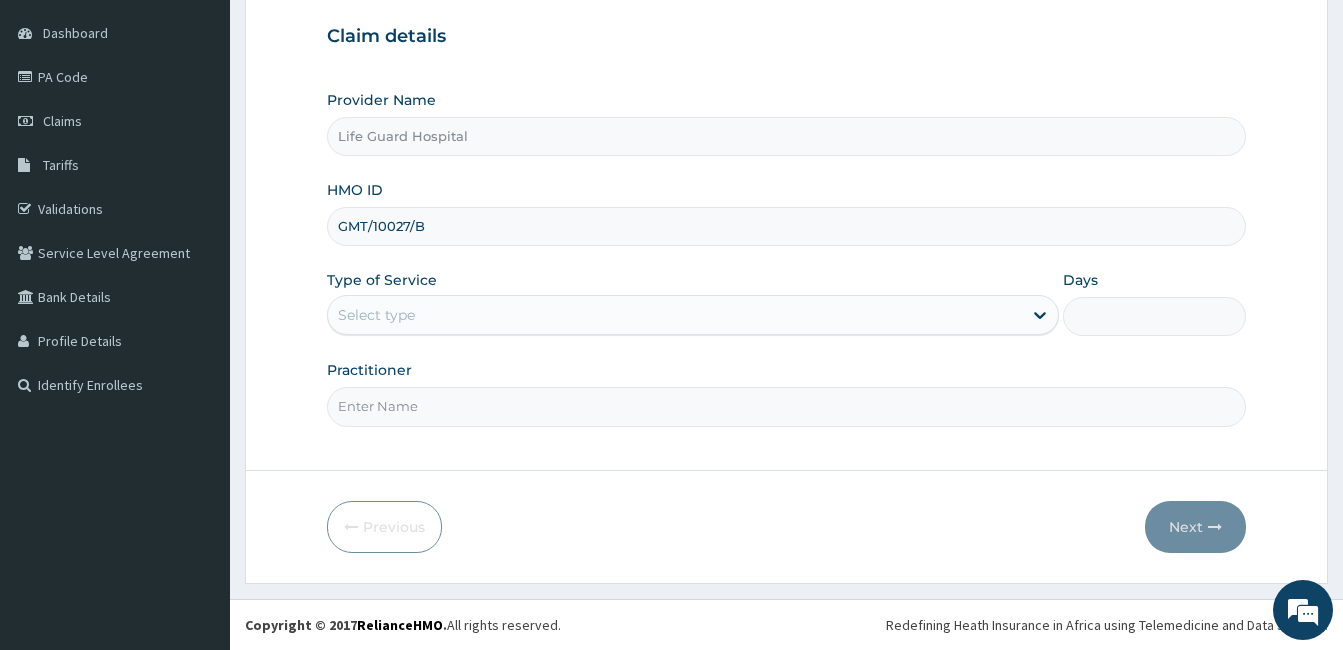 type on "GMT/10027/B" 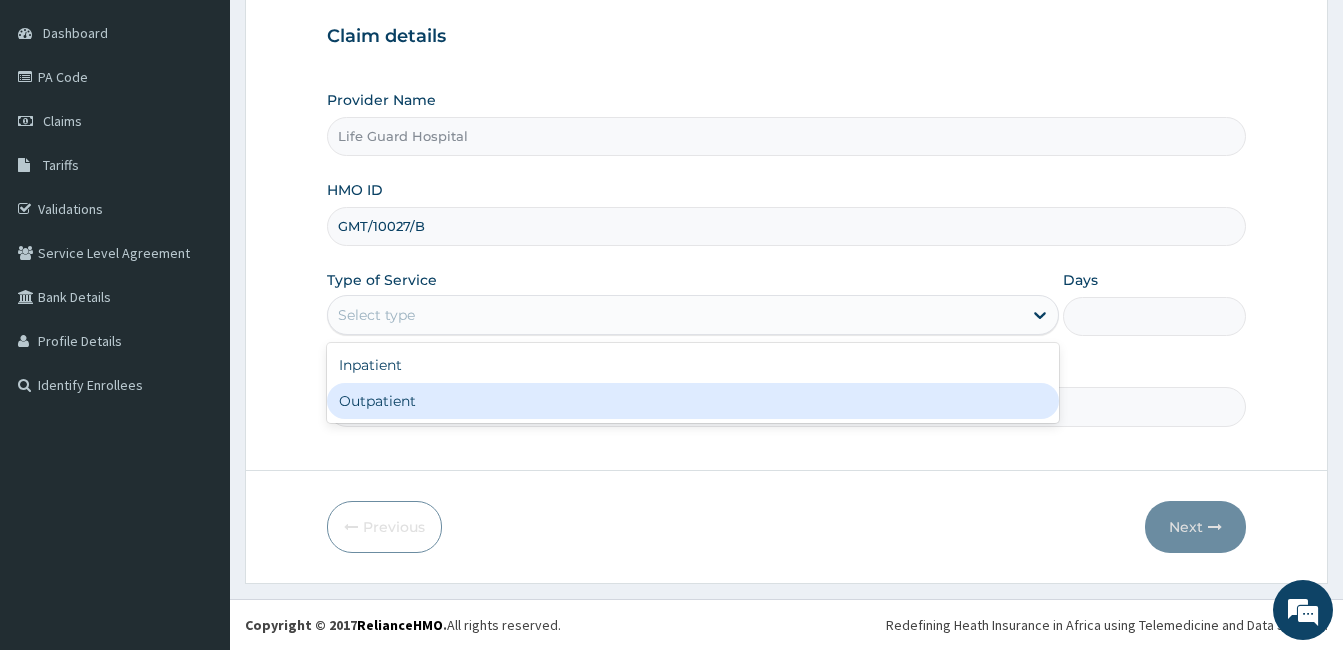 click on "Outpatient" at bounding box center [693, 401] 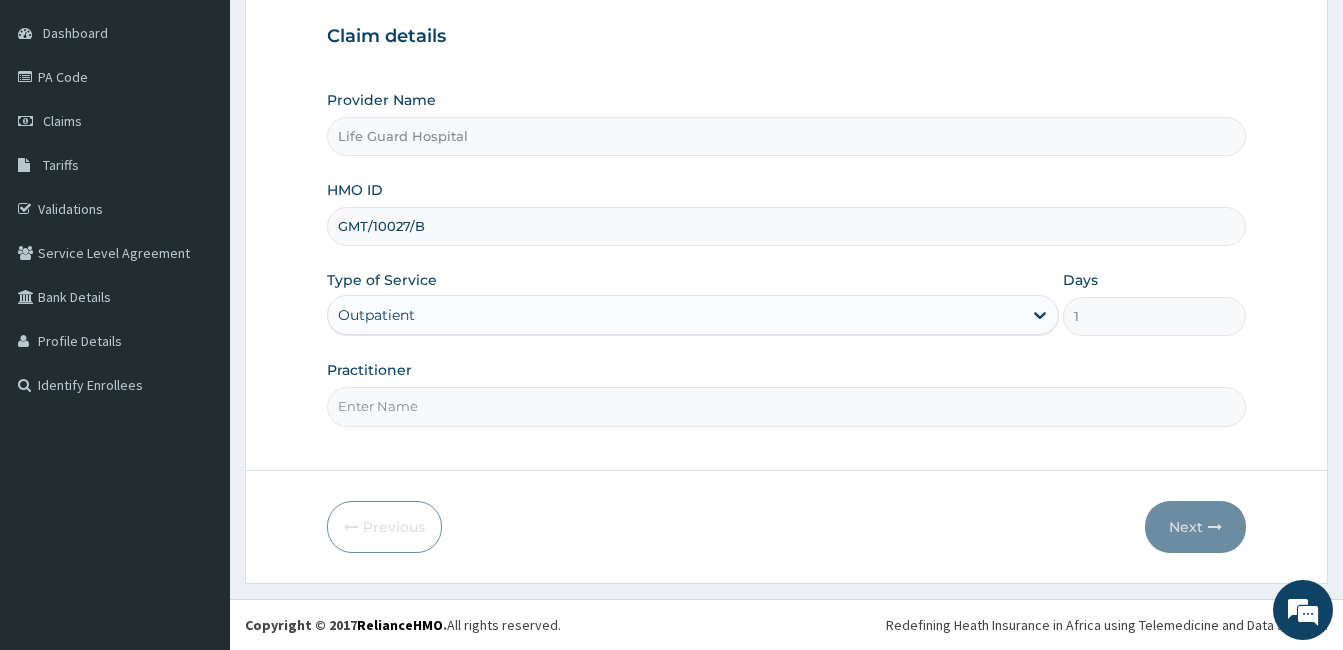 click on "Practitioner" at bounding box center (786, 406) 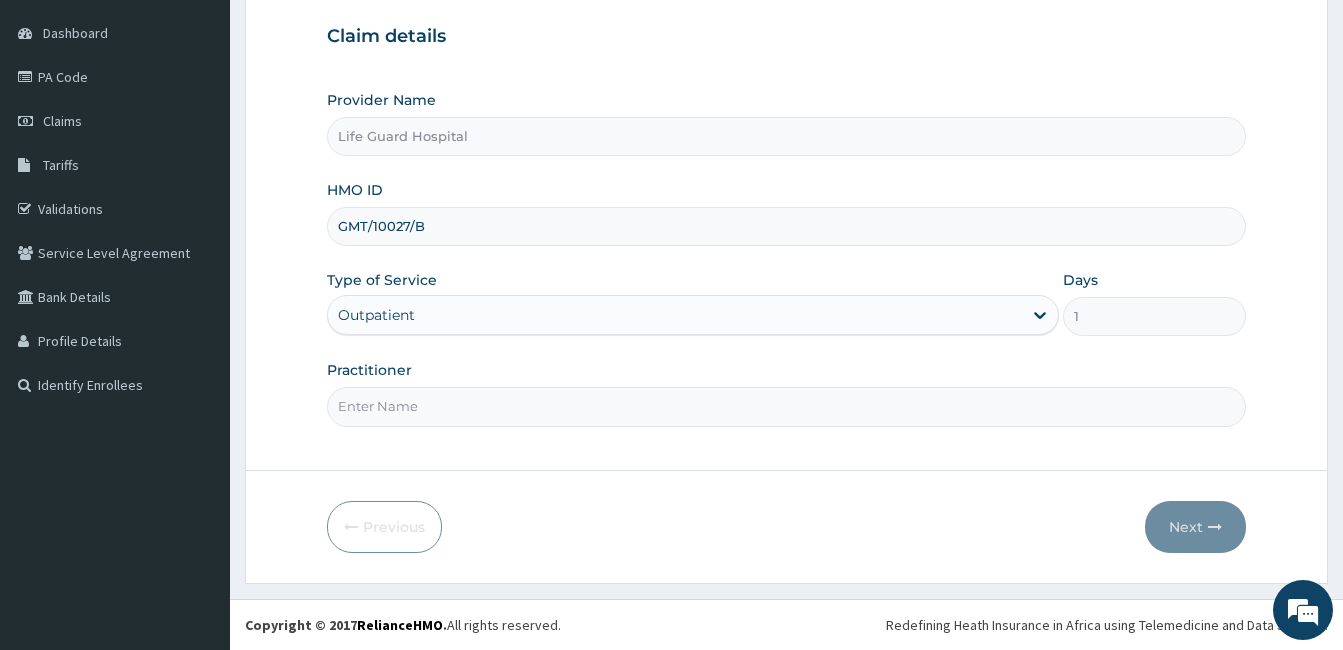 type on "[LAST]" 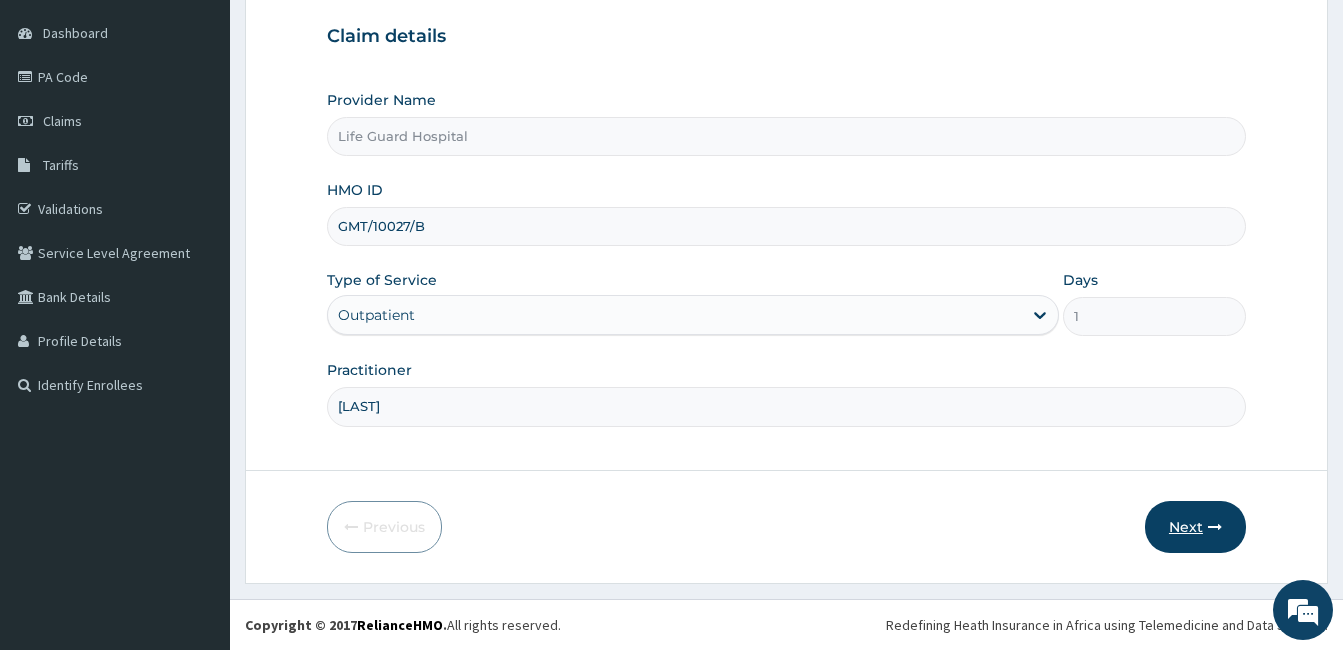 click on "Next" at bounding box center (1195, 527) 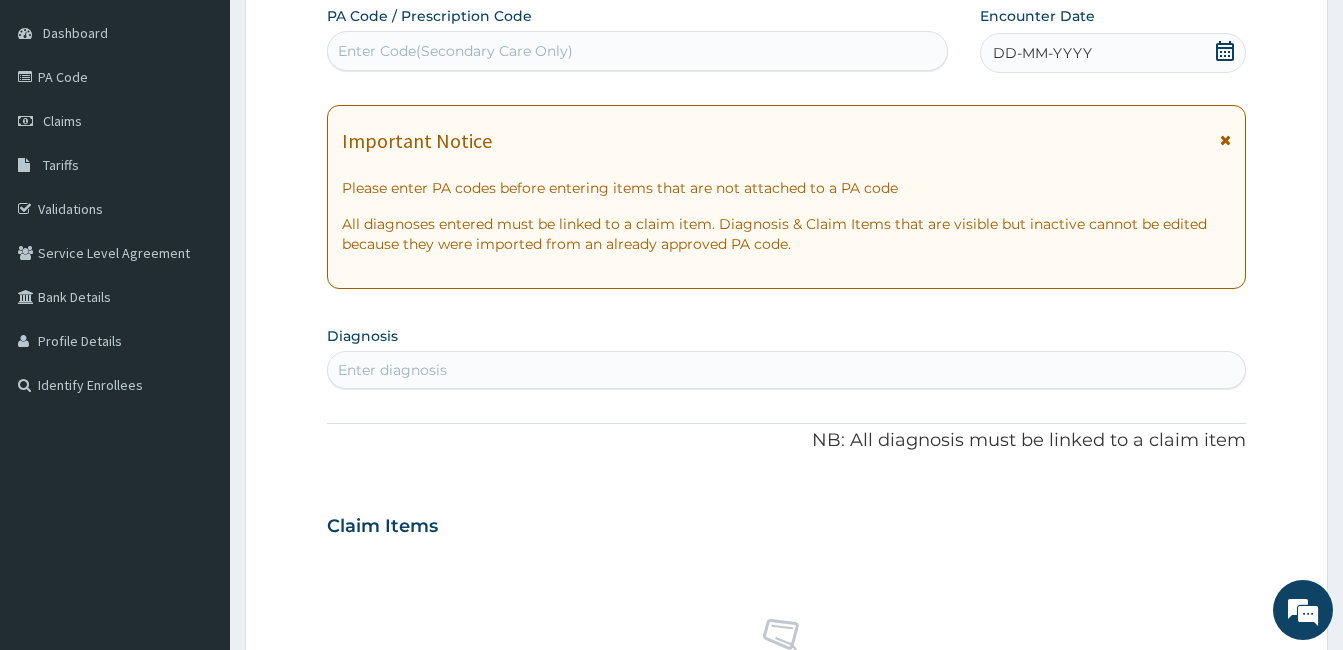 click on "Enter Code(Secondary Care Only)" at bounding box center [455, 51] 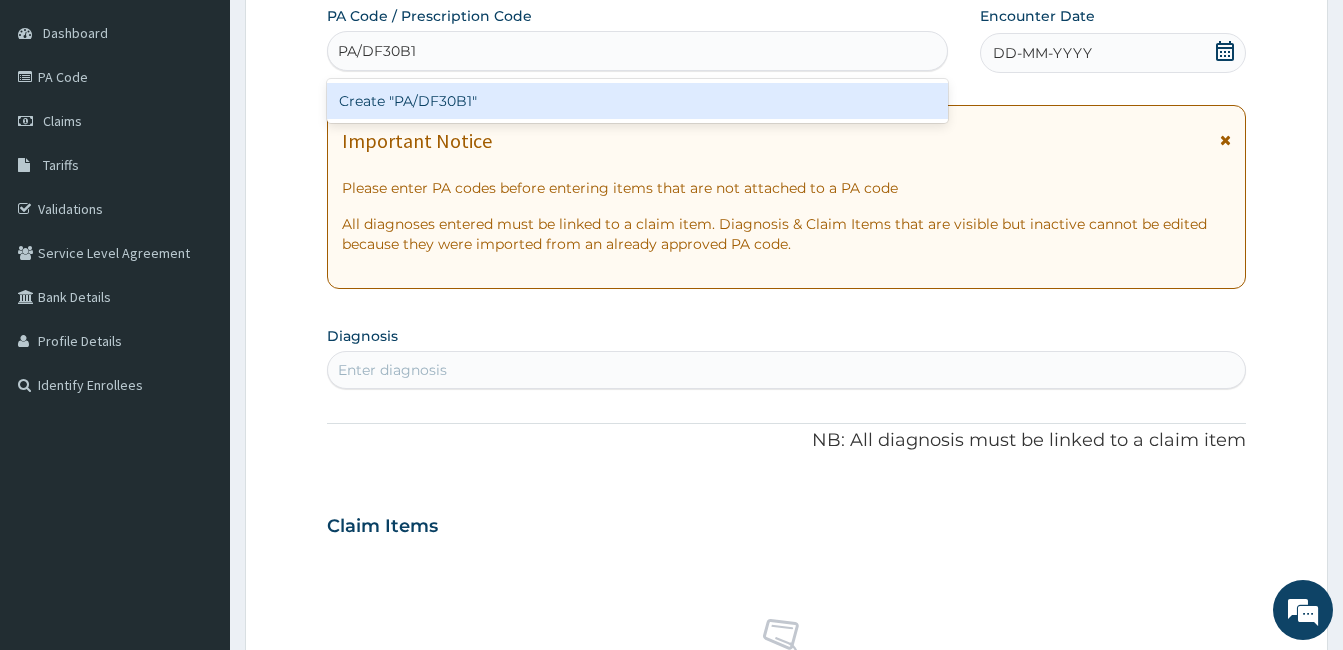 click on "Create "PA/DF30B1"" at bounding box center (637, 101) 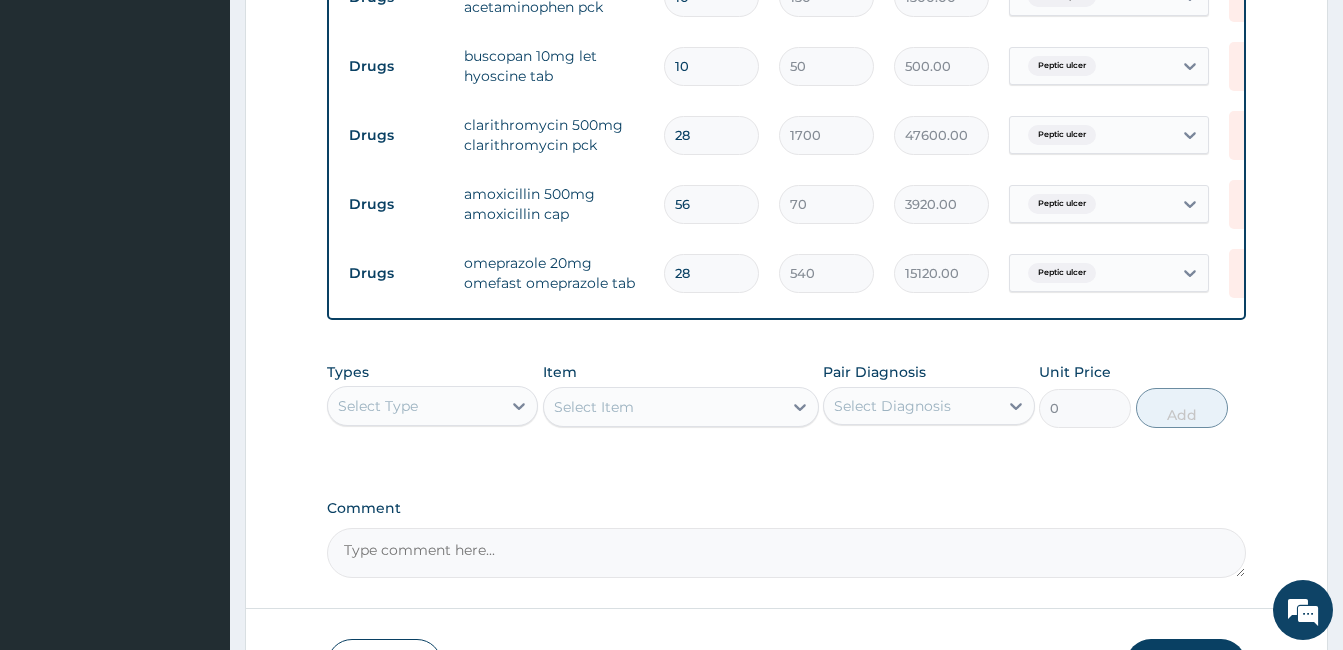 scroll, scrollTop: 952, scrollLeft: 0, axis: vertical 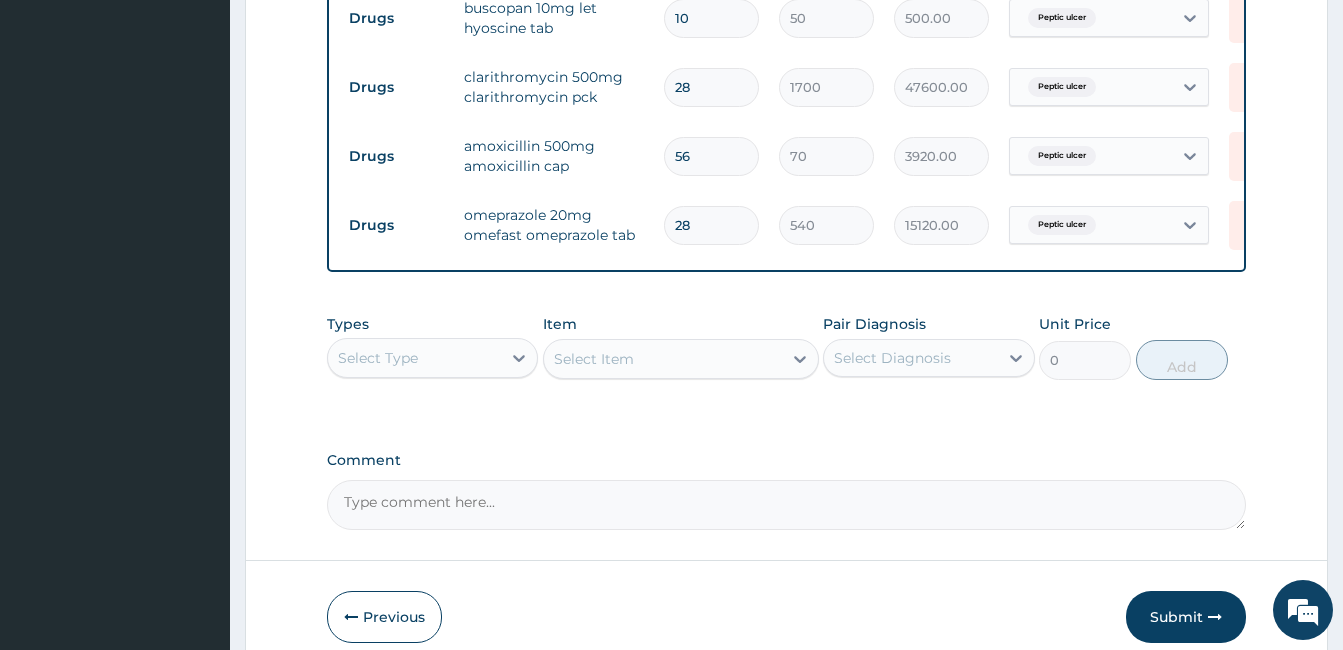 type on "2" 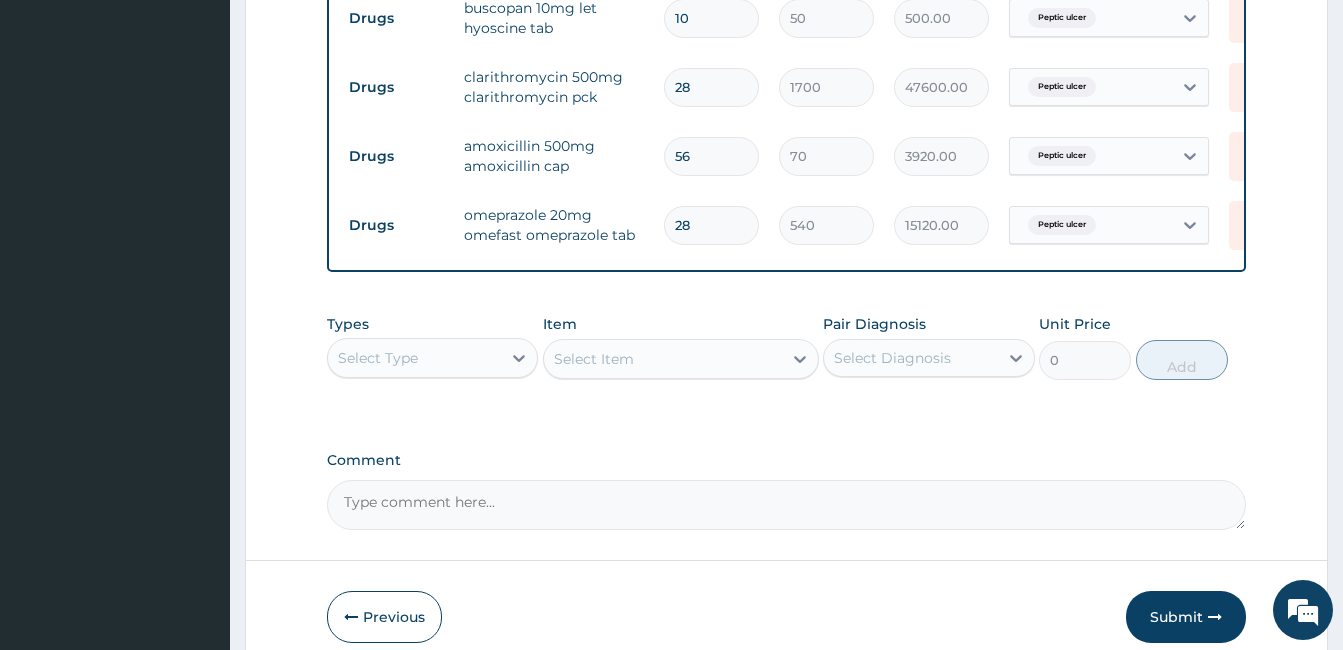 type on "1080.00" 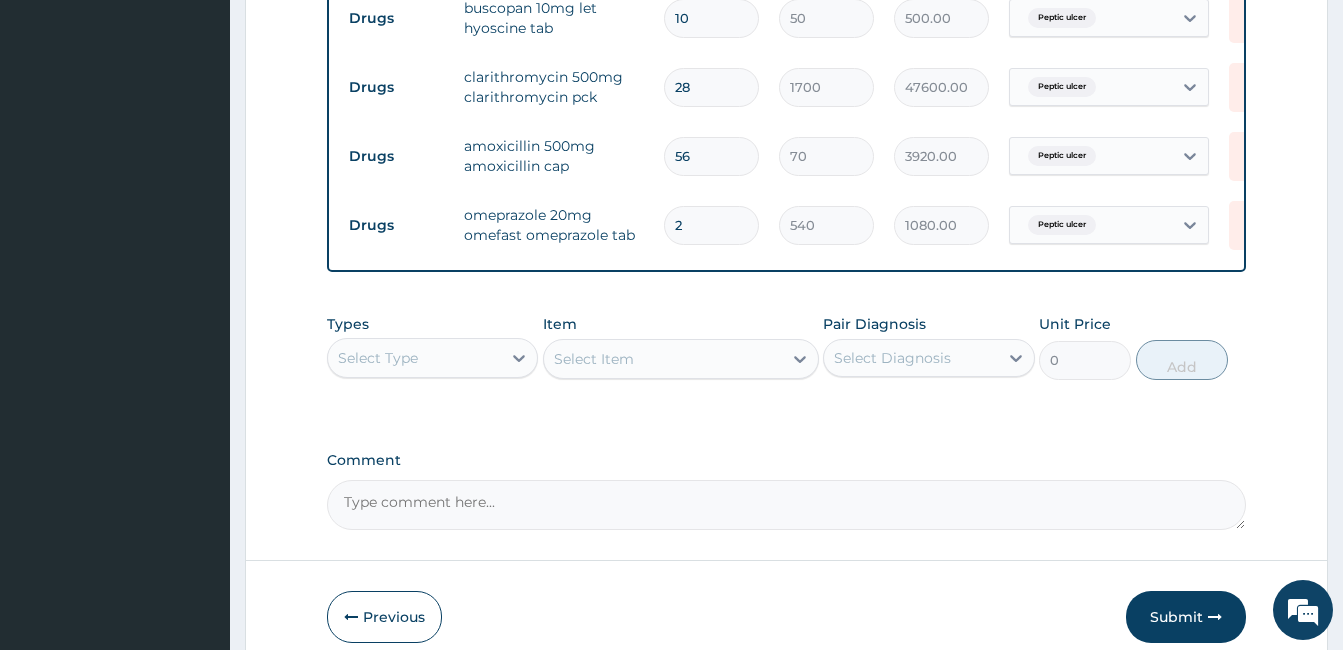 type 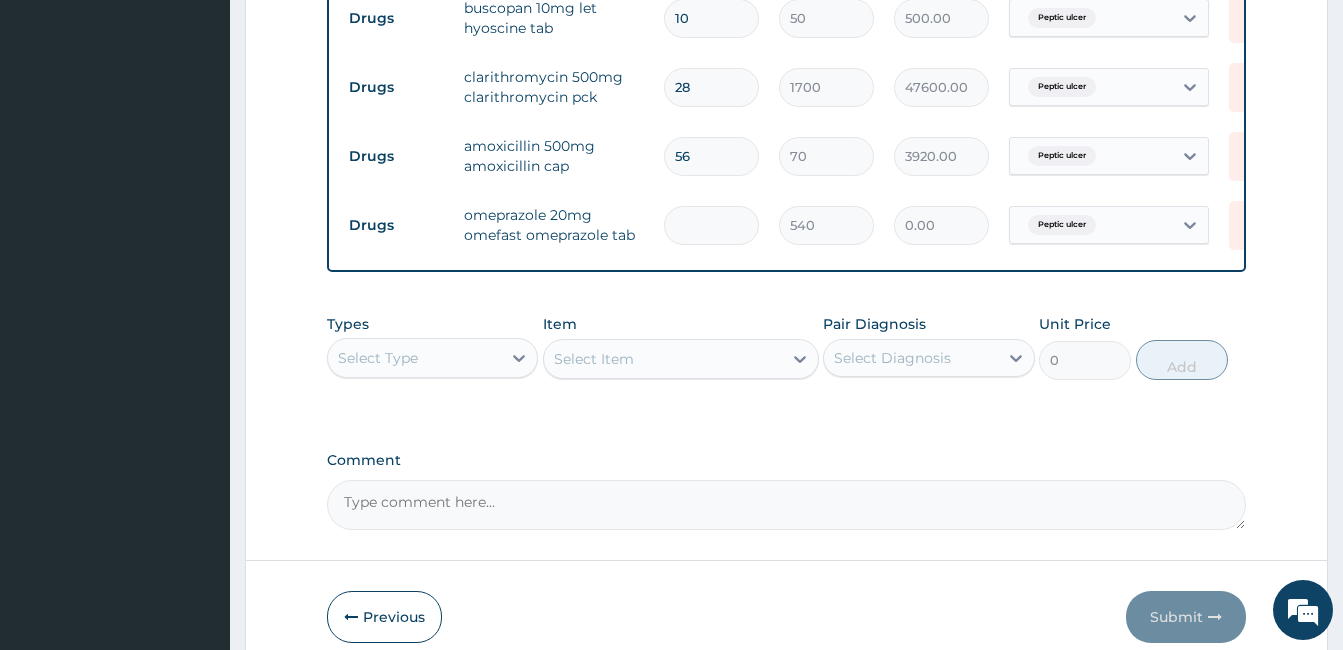 type on "1" 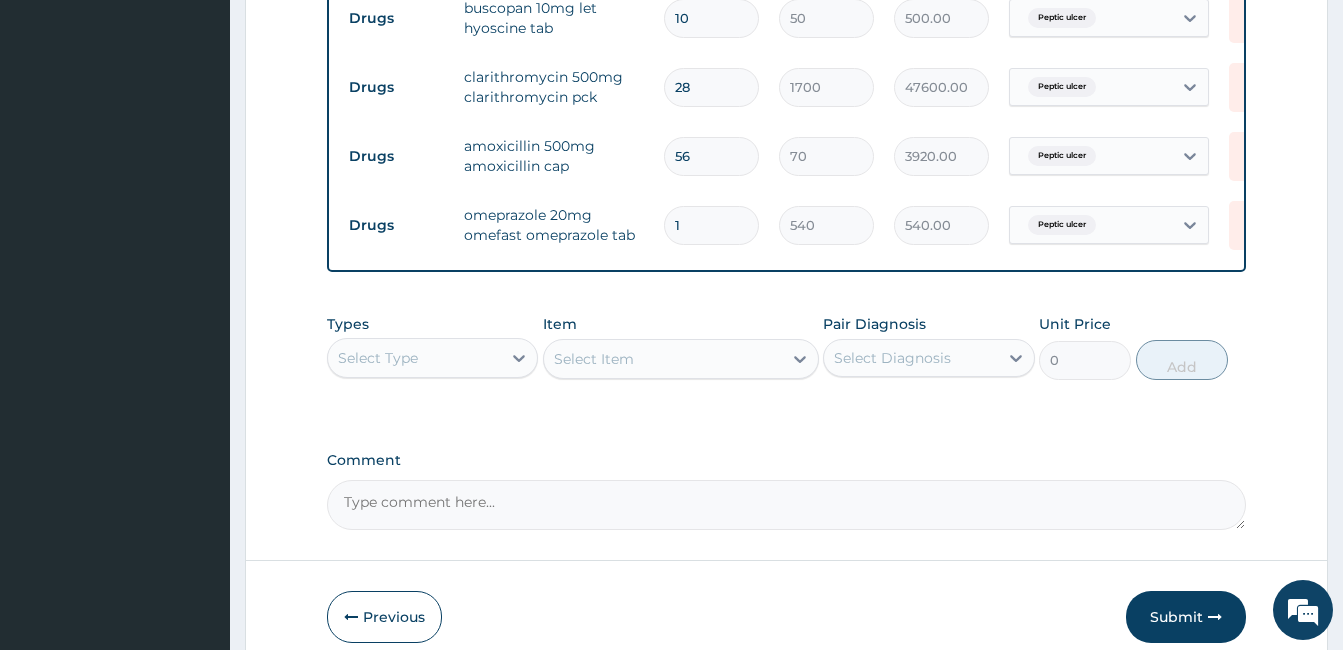 type on "1" 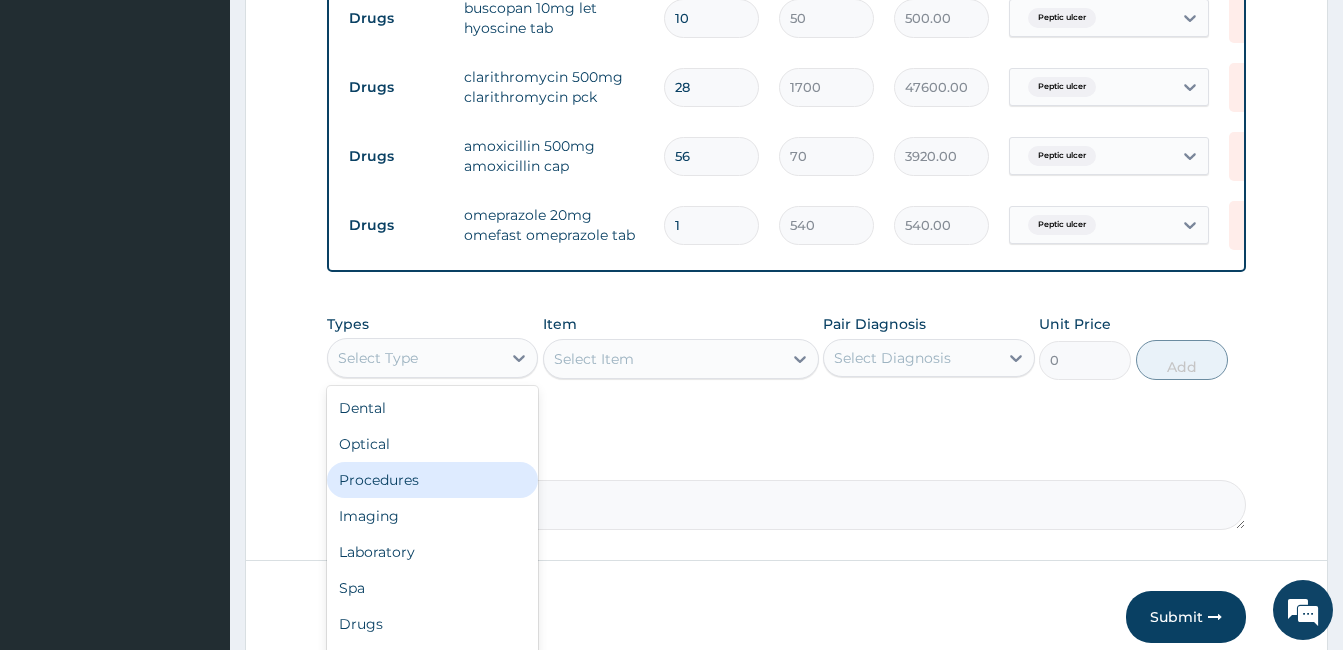 click on "Procedures" at bounding box center [432, 480] 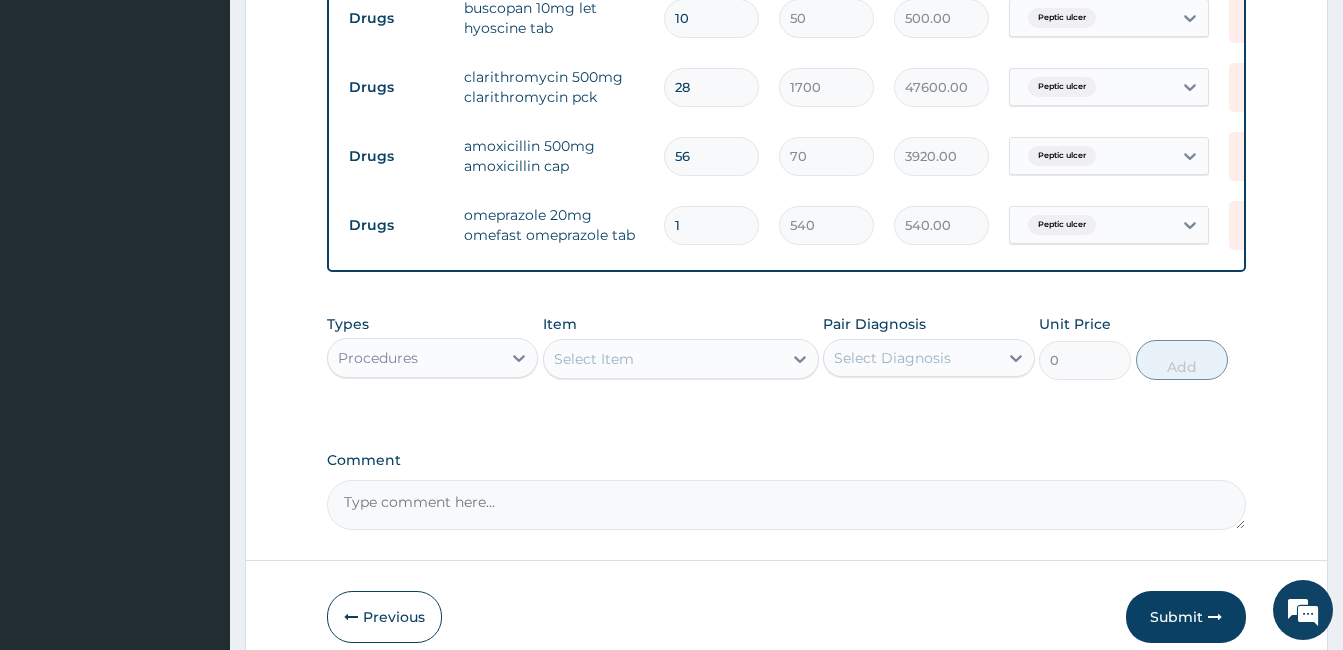 click on "Select Item" at bounding box center [663, 359] 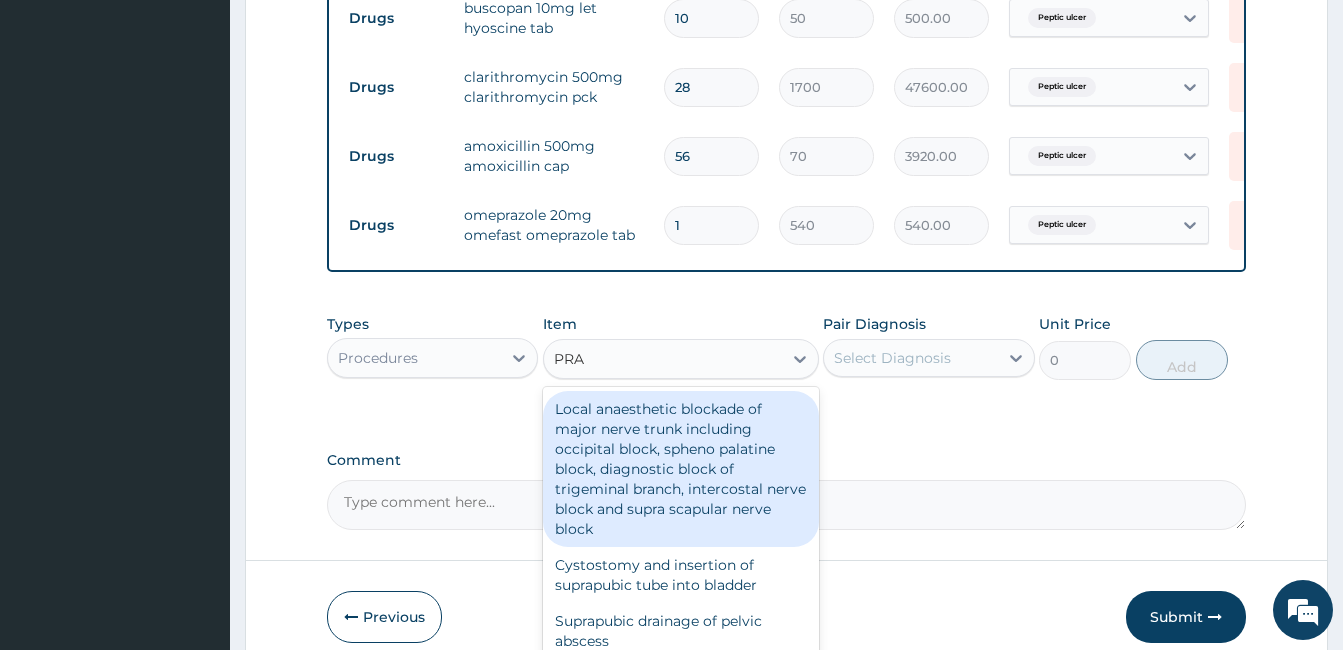 type on "PRAC" 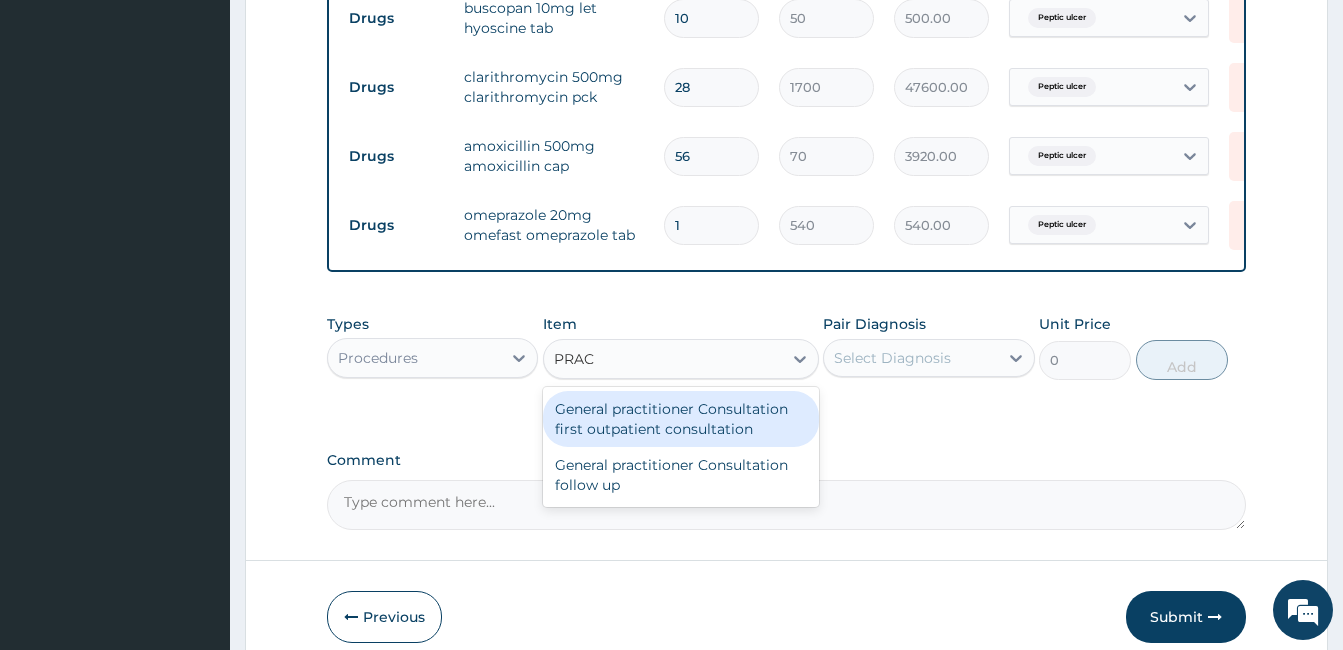 click on "General practitioner Consultation first outpatient consultation" at bounding box center (681, 419) 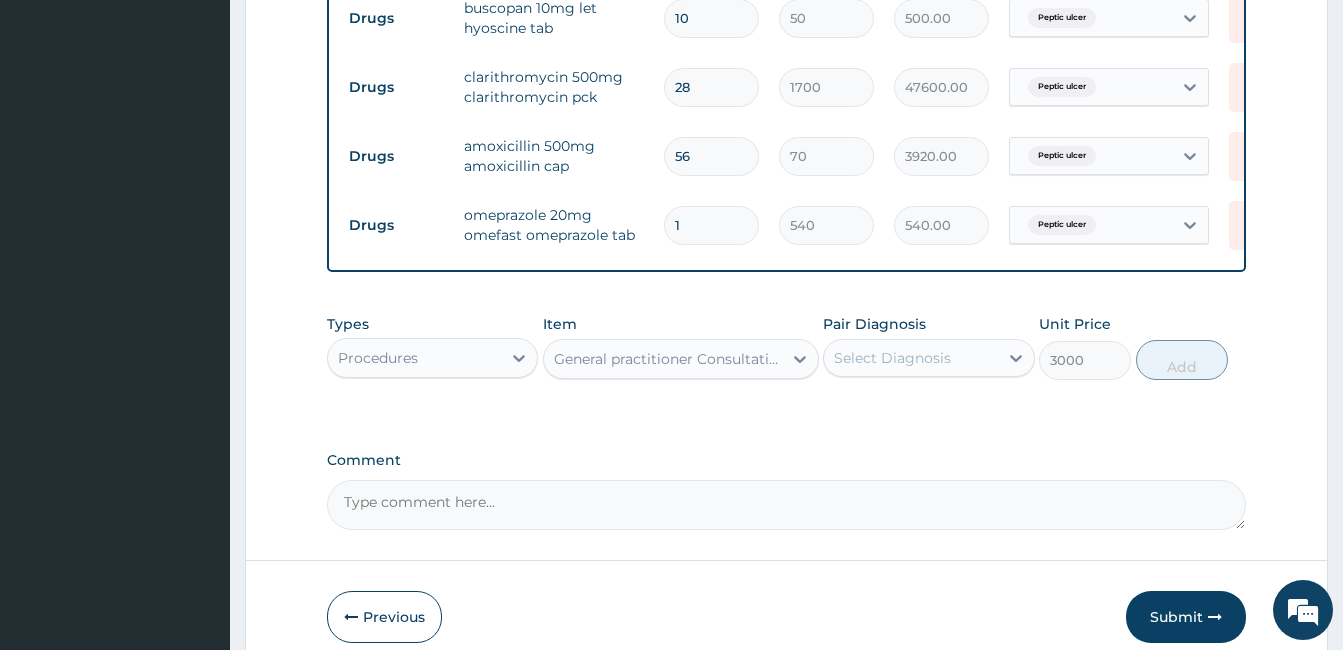 click on "Pair Diagnosis Select Diagnosis" at bounding box center (928, 347) 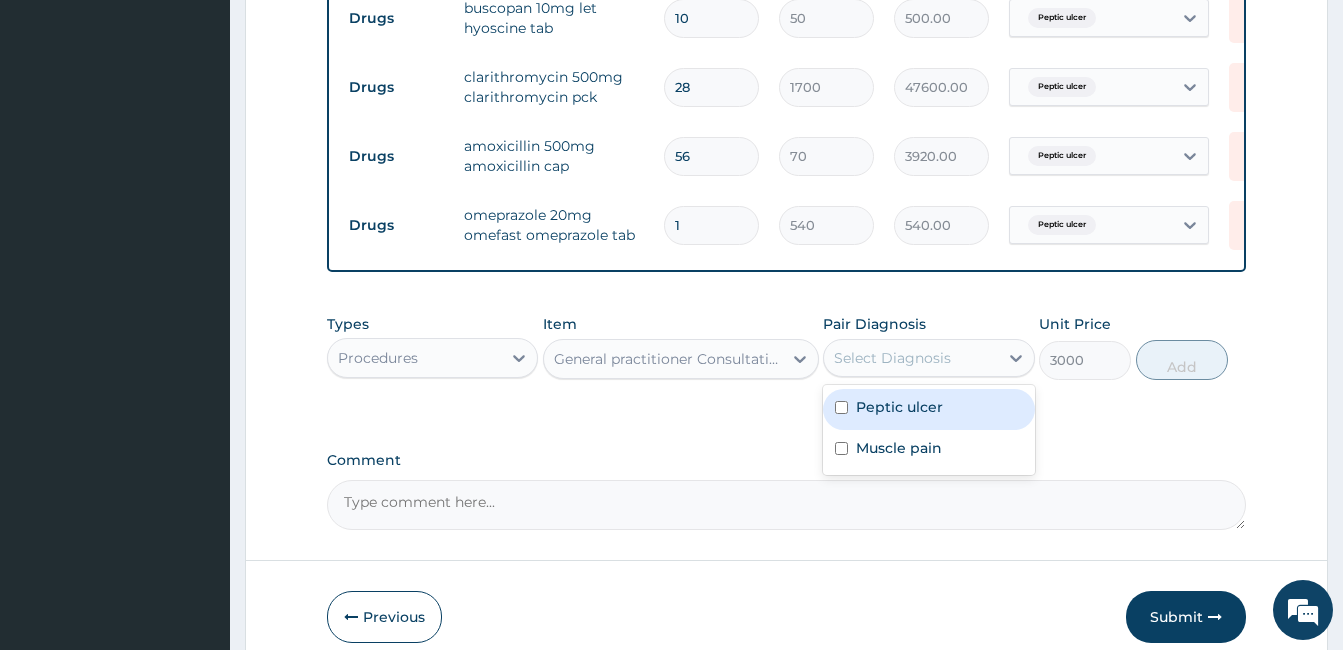 click on "Select Diagnosis" at bounding box center (892, 358) 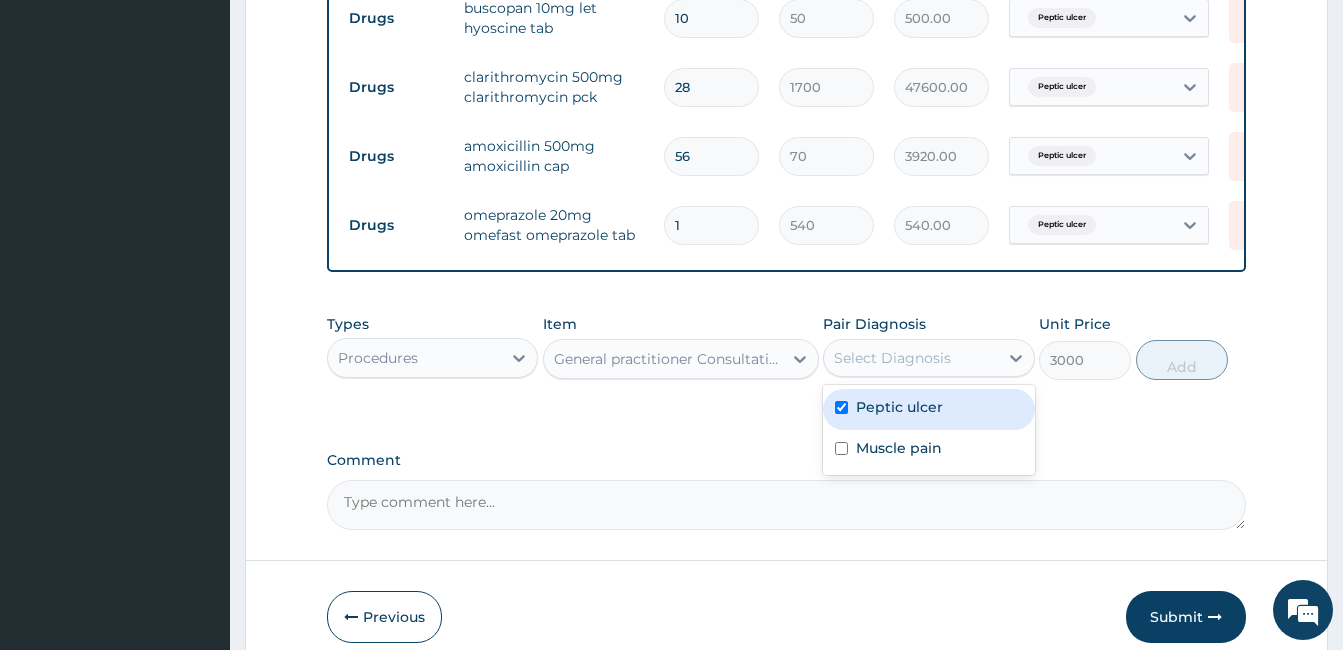 checkbox on "true" 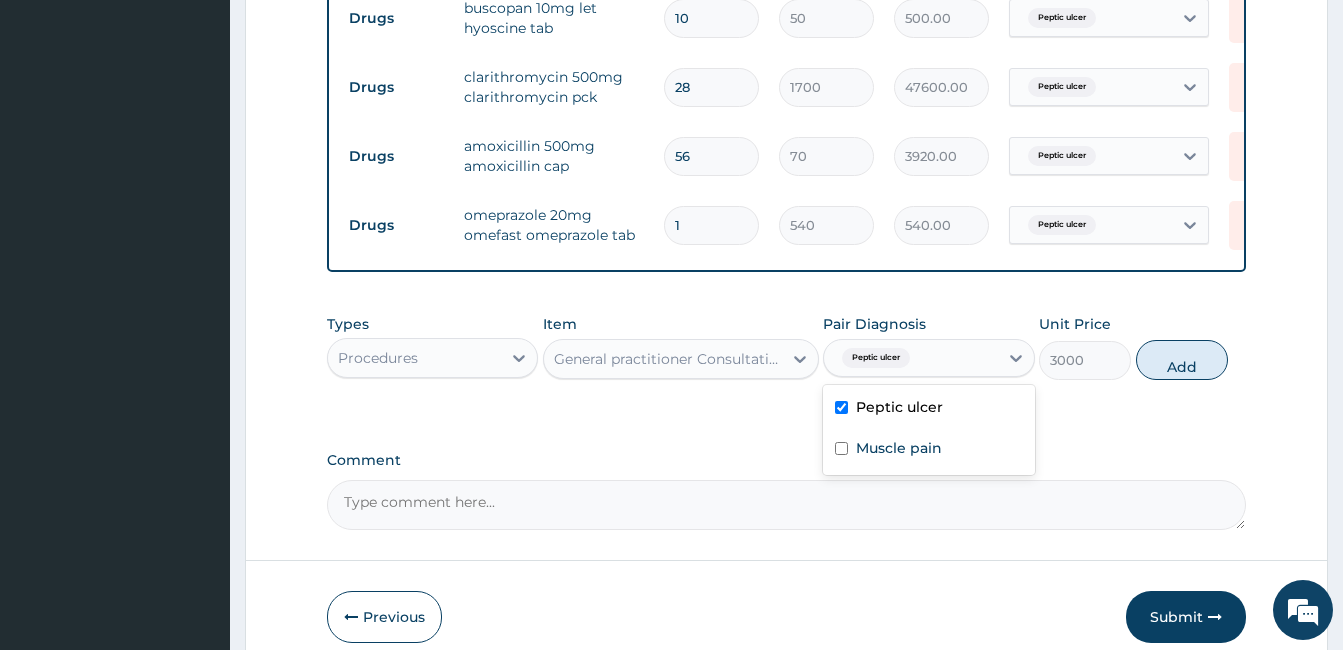 click on "Types Procedures Item General practitioner Consultation first outpatient consultation Pair Diagnosis option Peptic ulcer, selected. option Peptic ulcer selected, 1 of 2. 2 results available. Use Up and Down to choose options, press Enter to select the currently focused option, press Escape to exit the menu, press Tab to select the option and exit the menu. Peptic ulcer Peptic ulcer Muscle pain Unit Price 3000 Add" at bounding box center [786, 347] 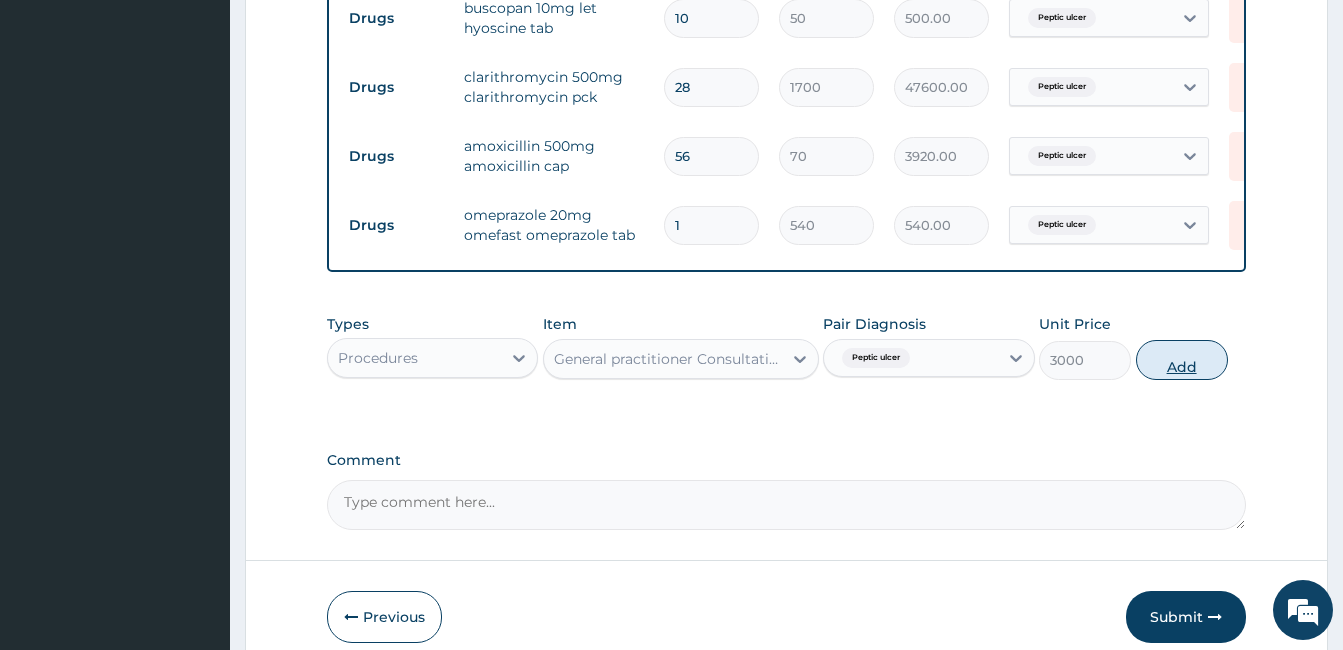 click on "Add" at bounding box center (1182, 360) 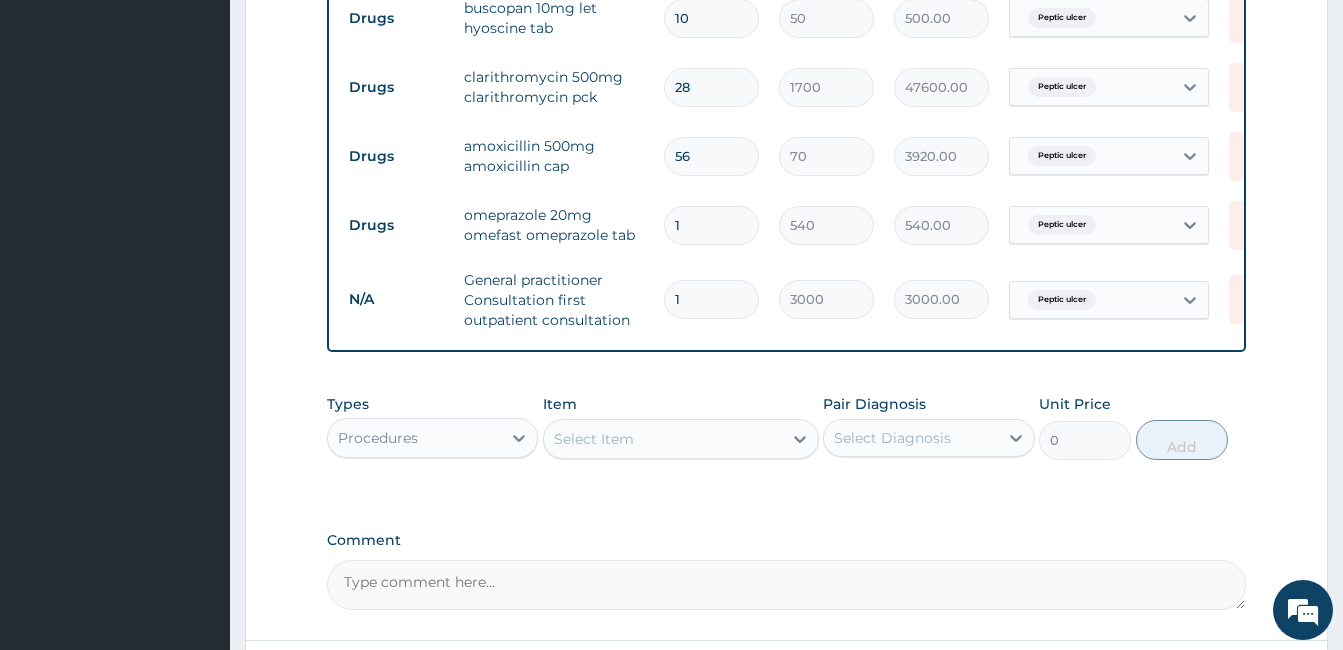 click on "Procedures" at bounding box center [414, 438] 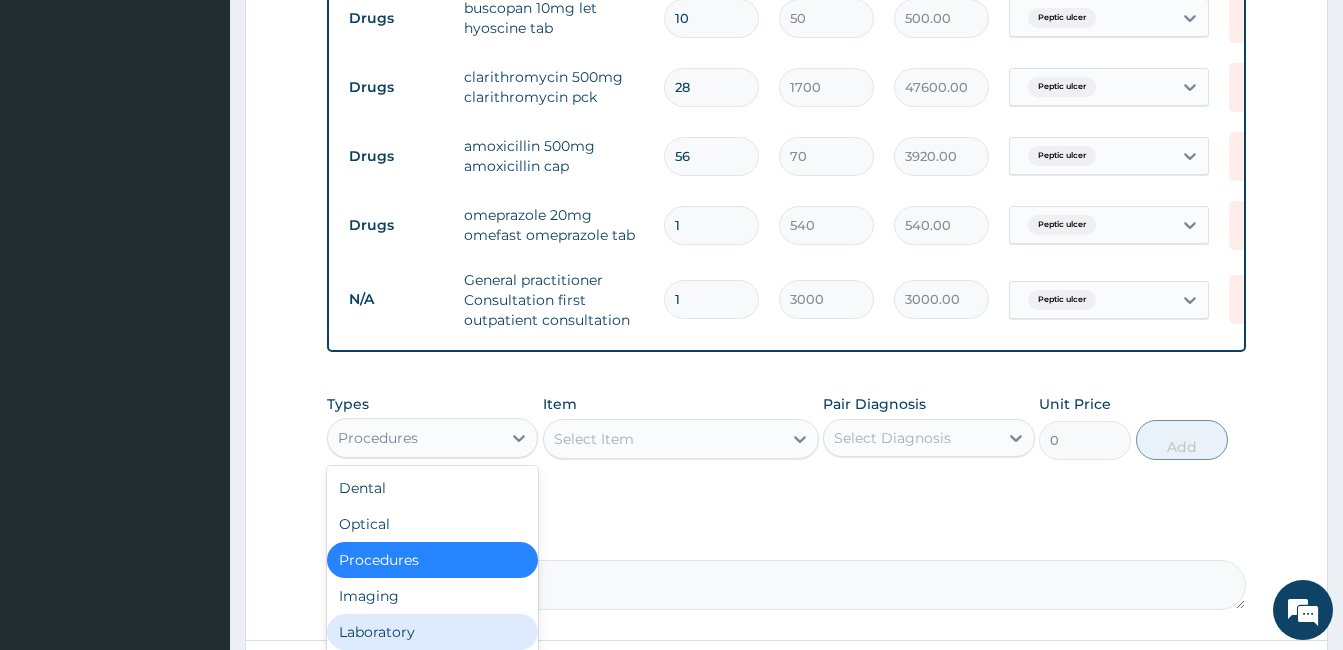 scroll, scrollTop: 68, scrollLeft: 0, axis: vertical 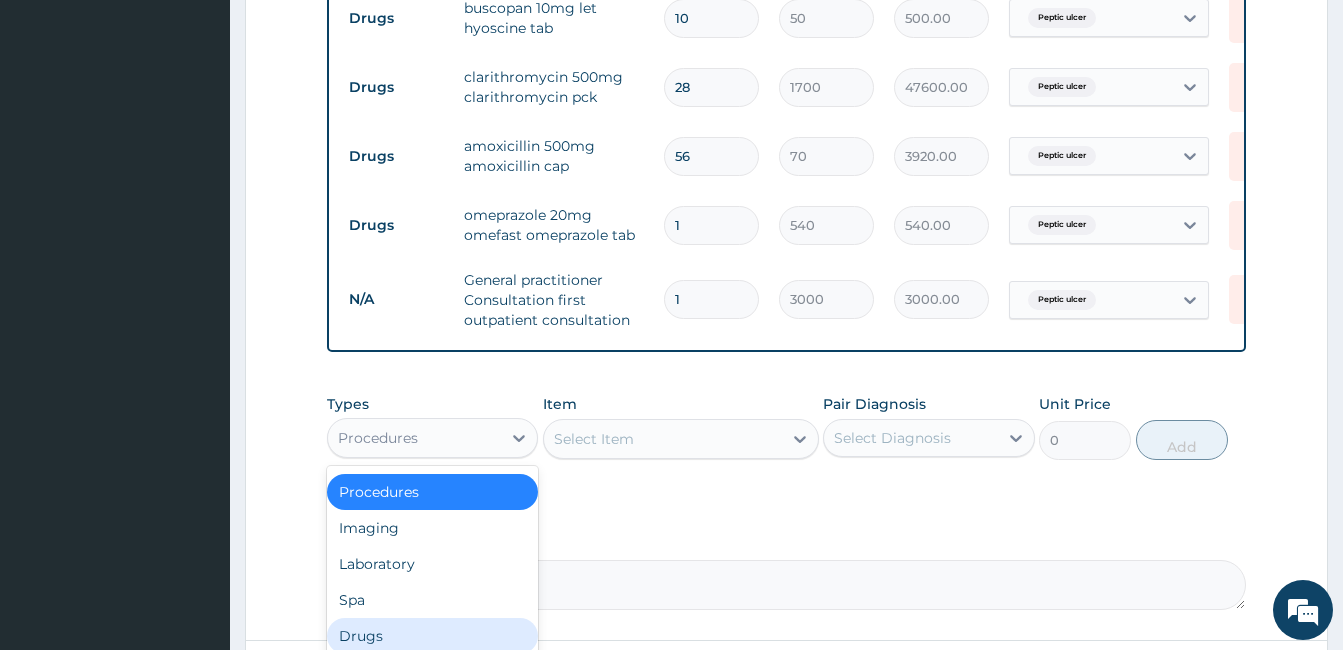 click on "Drugs" at bounding box center [432, 636] 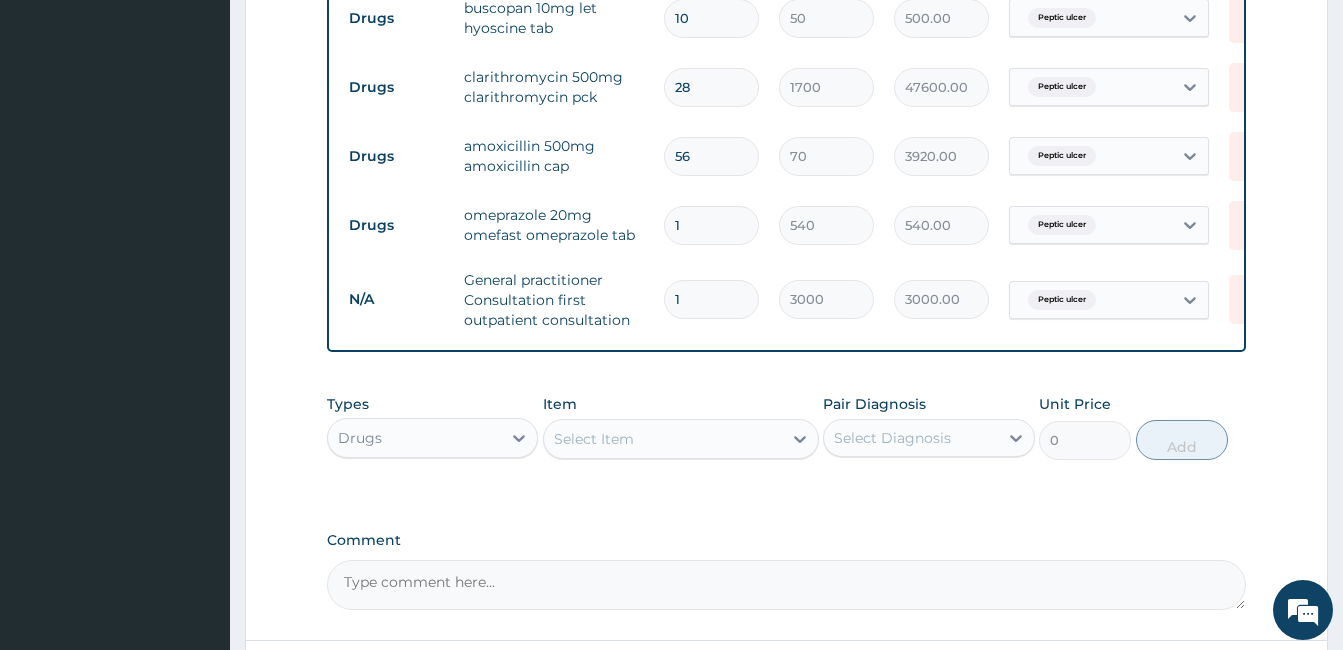 click on "Select Item" at bounding box center (663, 439) 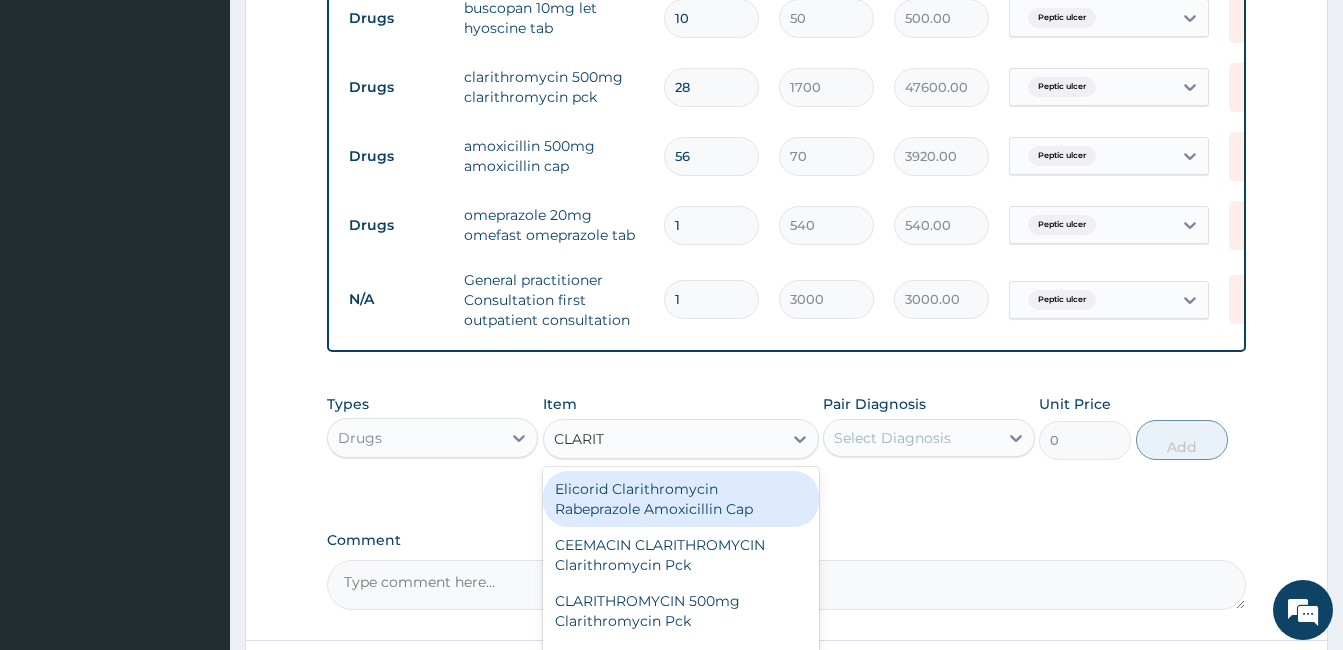 type on "CLARITH" 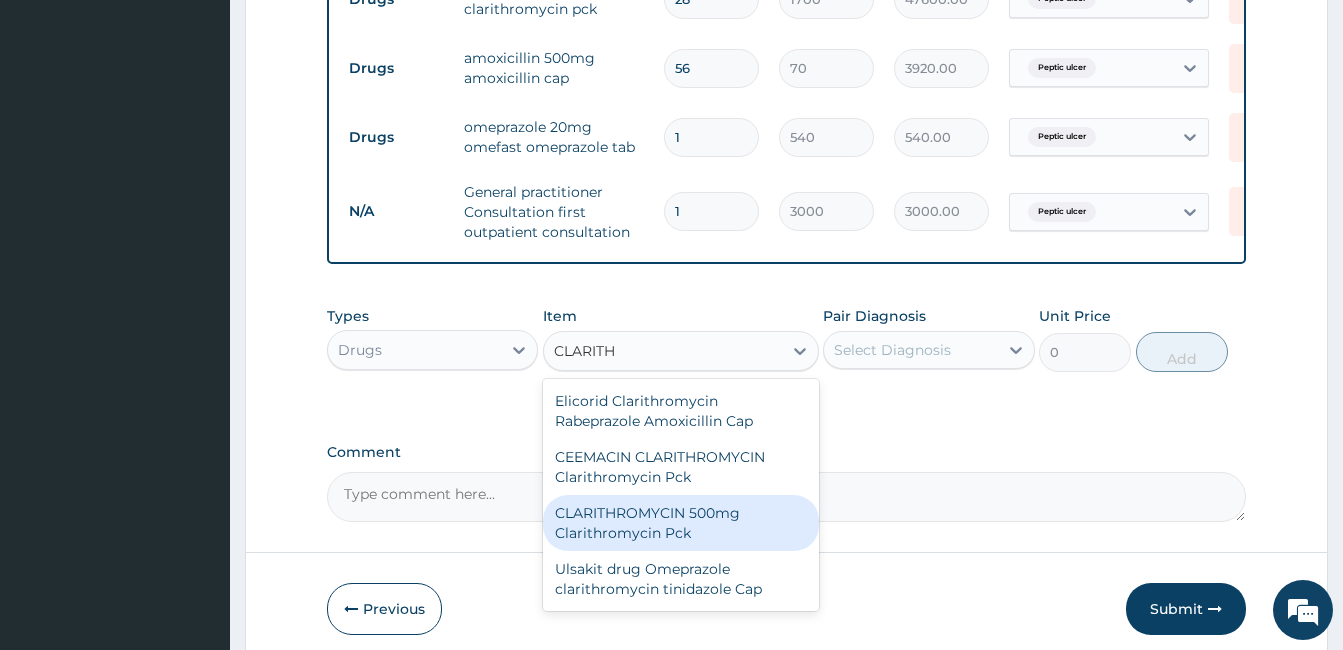 scroll, scrollTop: 1137, scrollLeft: 0, axis: vertical 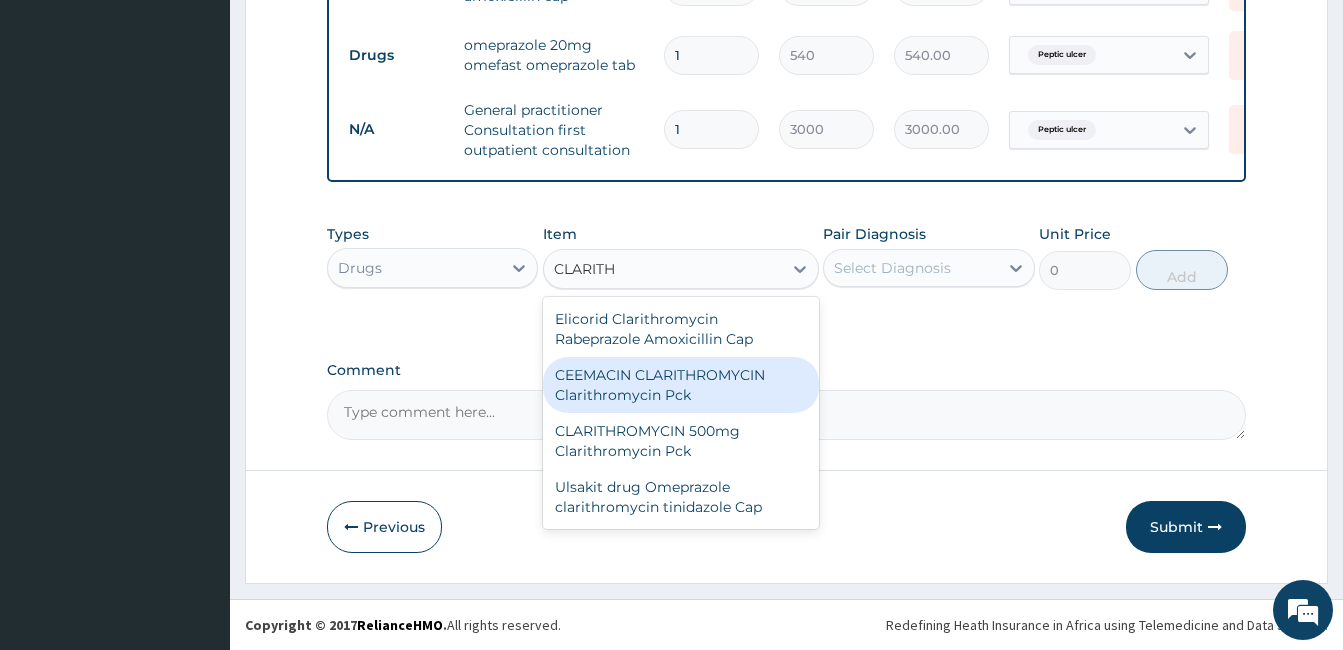 click on "CEEMACIN CLARITHROMYCIN Clarithromycin Pck" at bounding box center [681, 385] 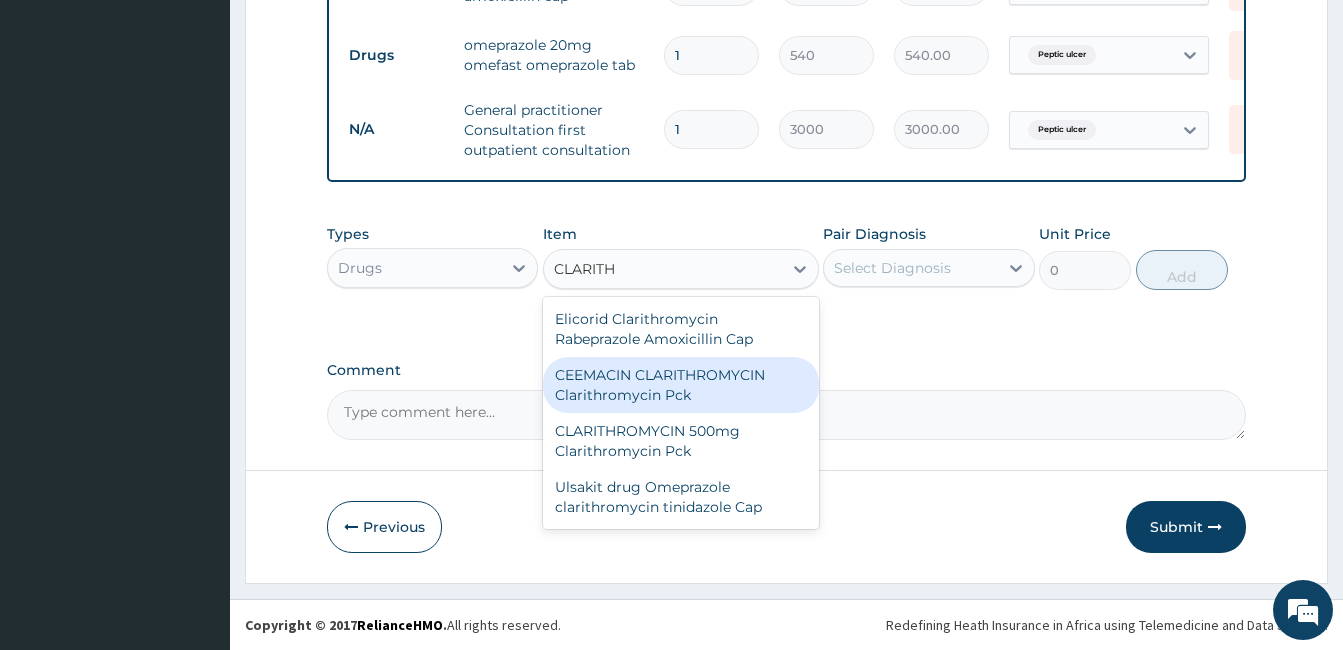 type 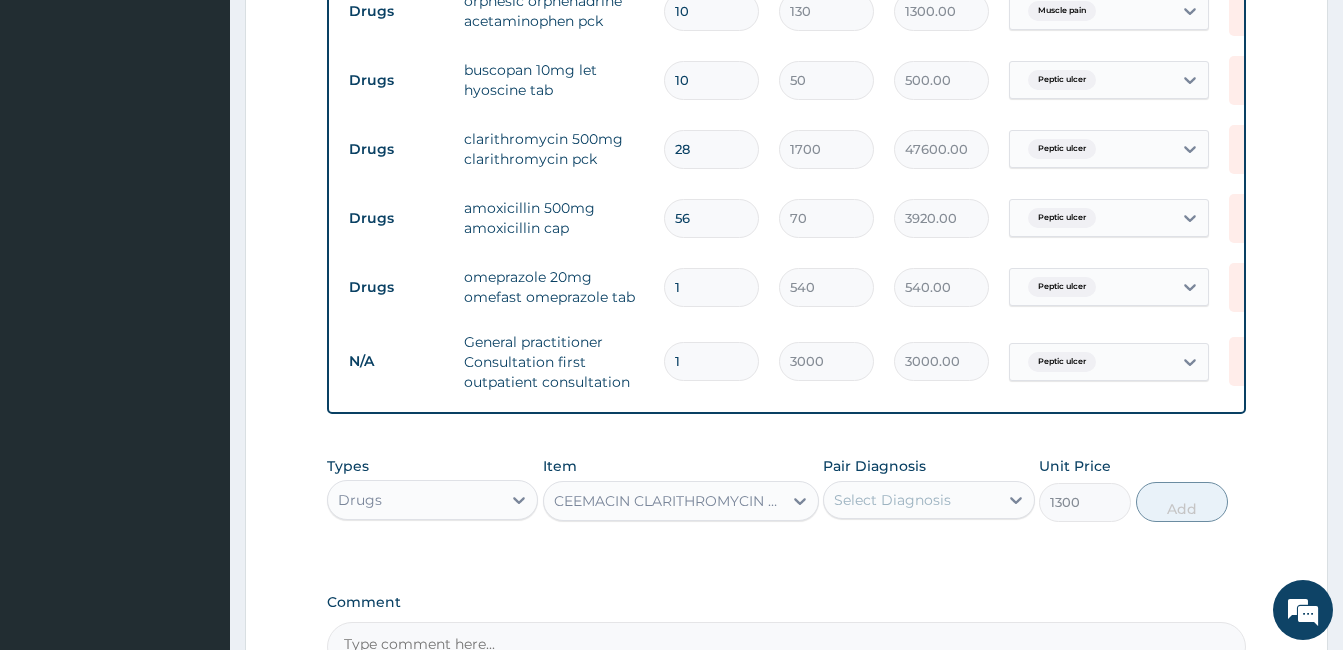 scroll, scrollTop: 837, scrollLeft: 0, axis: vertical 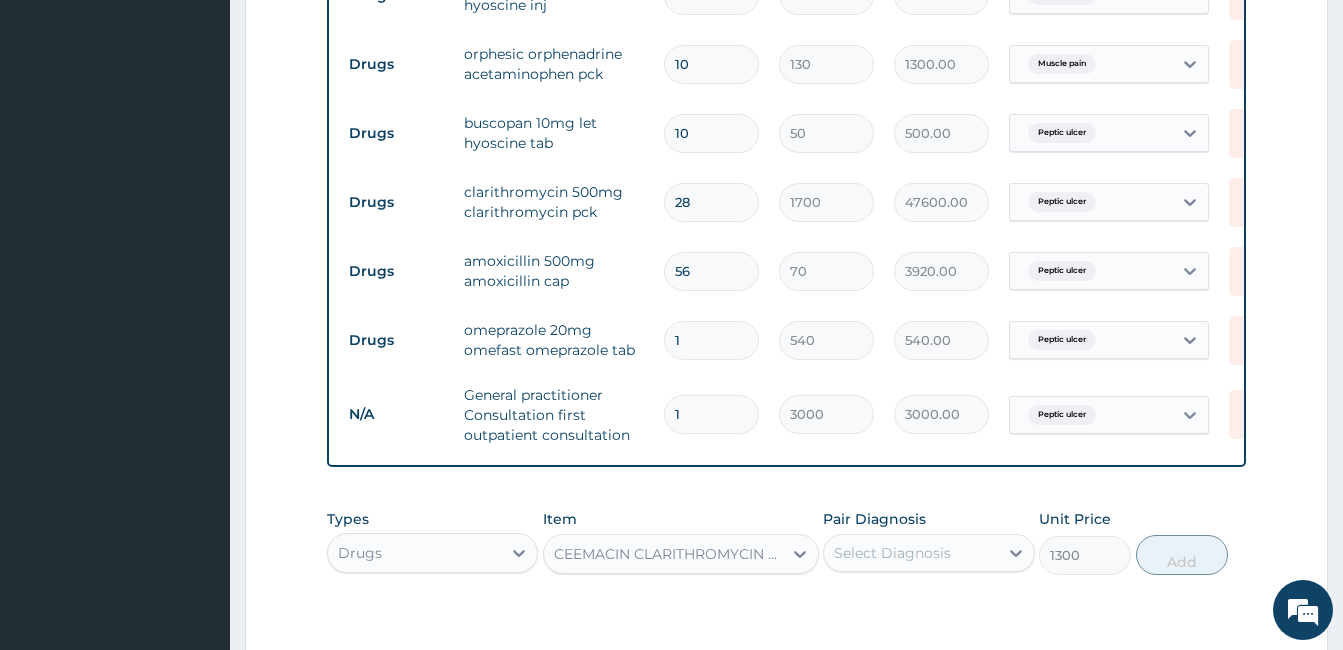 click on "28" at bounding box center (711, 202) 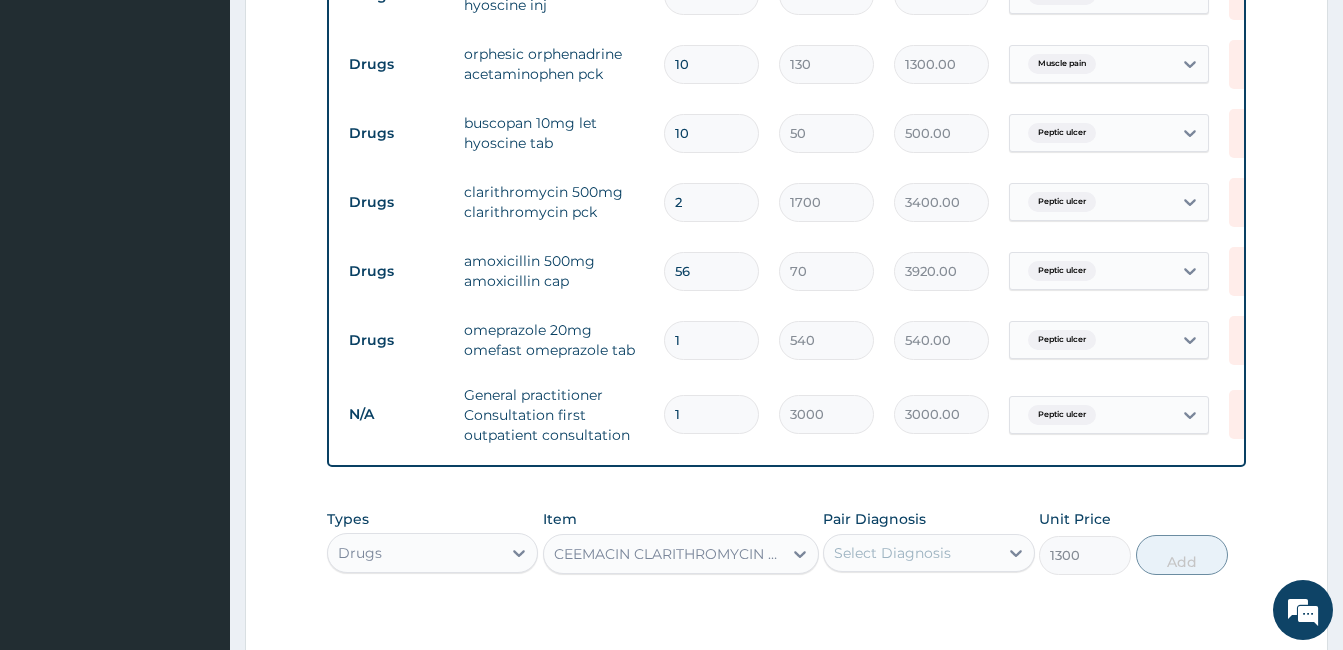 type 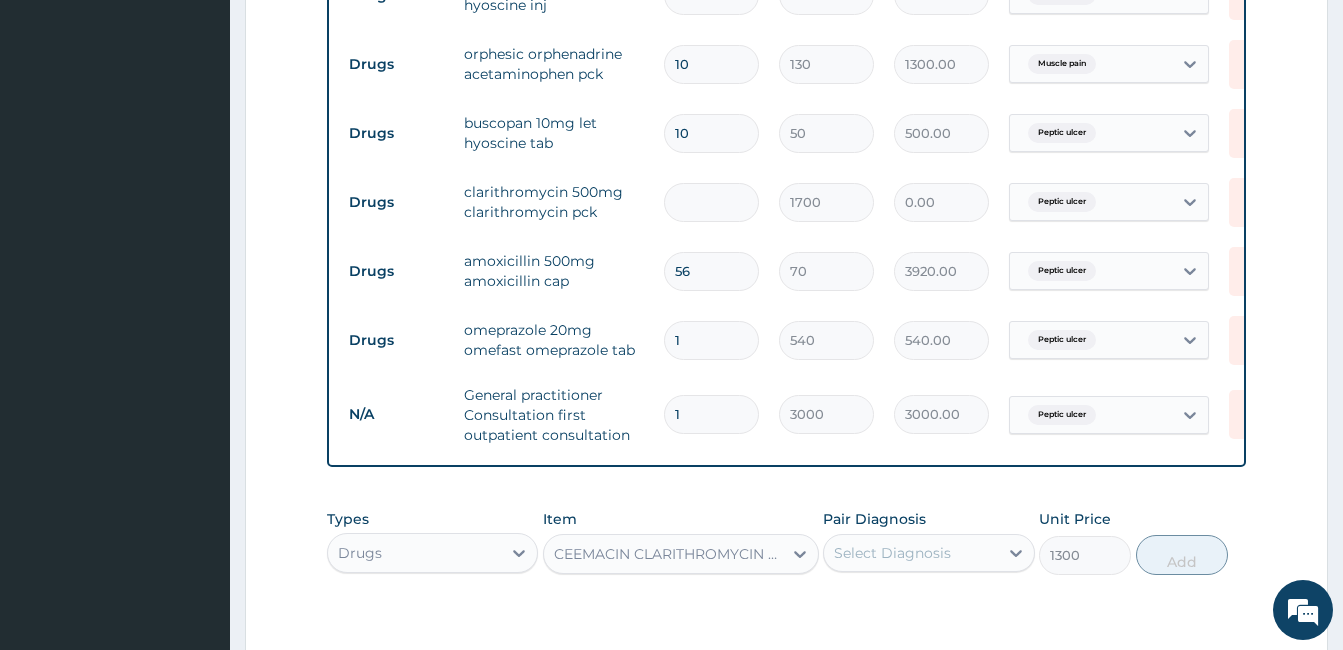 type on "1" 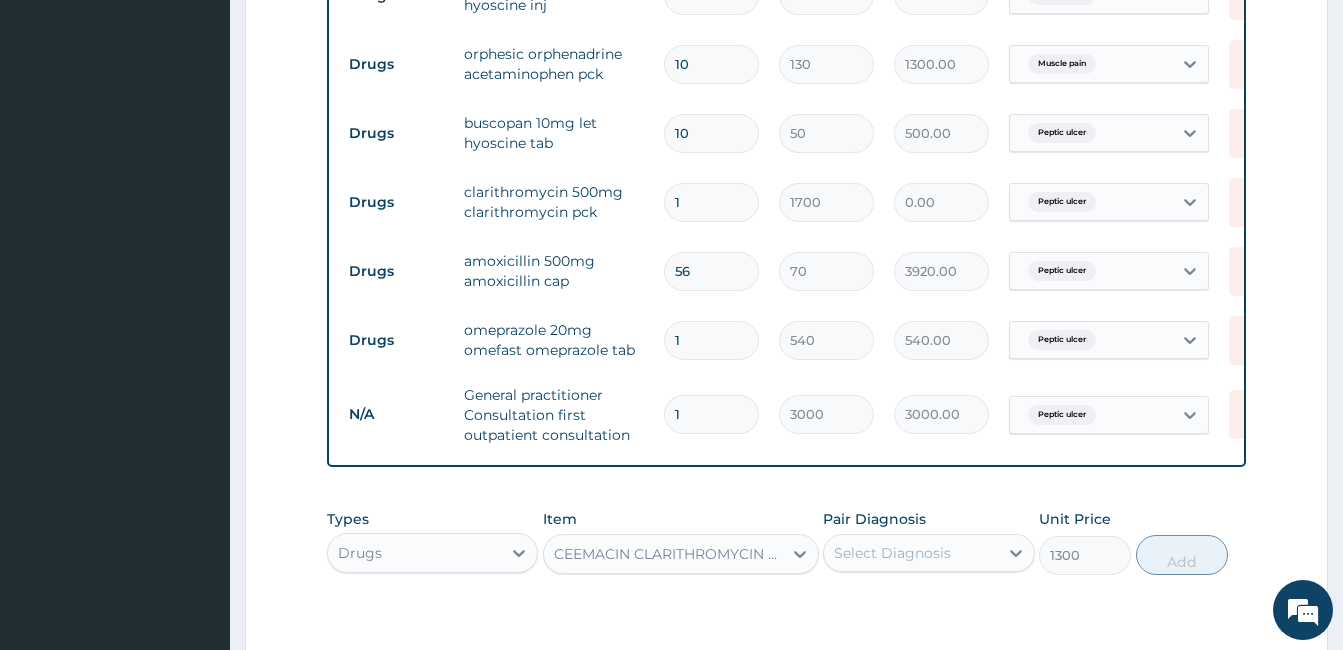 type on "1700.00" 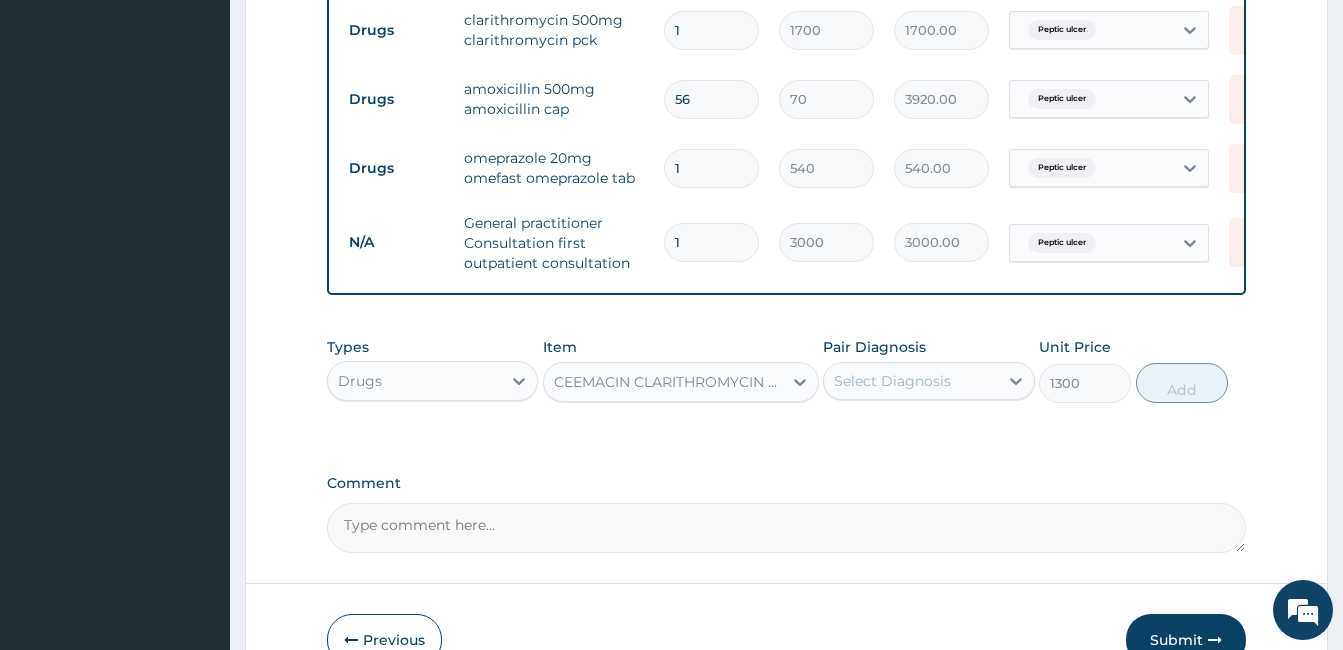 scroll, scrollTop: 1037, scrollLeft: 0, axis: vertical 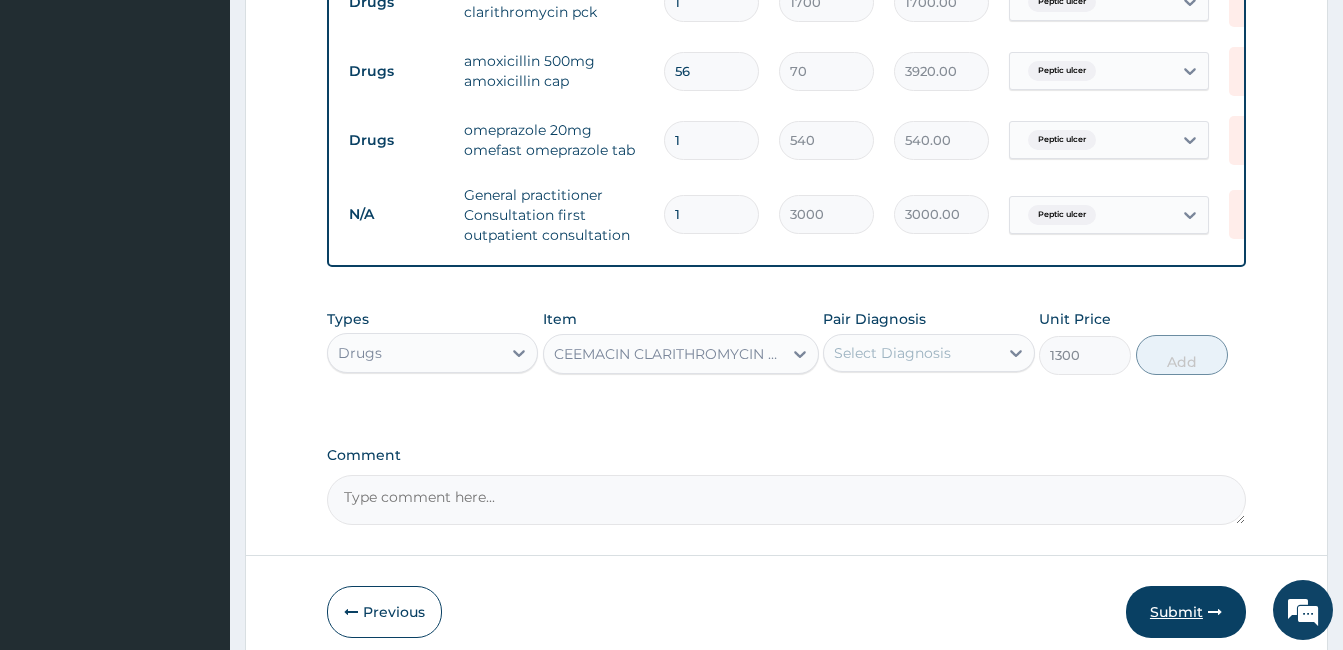 type on "1" 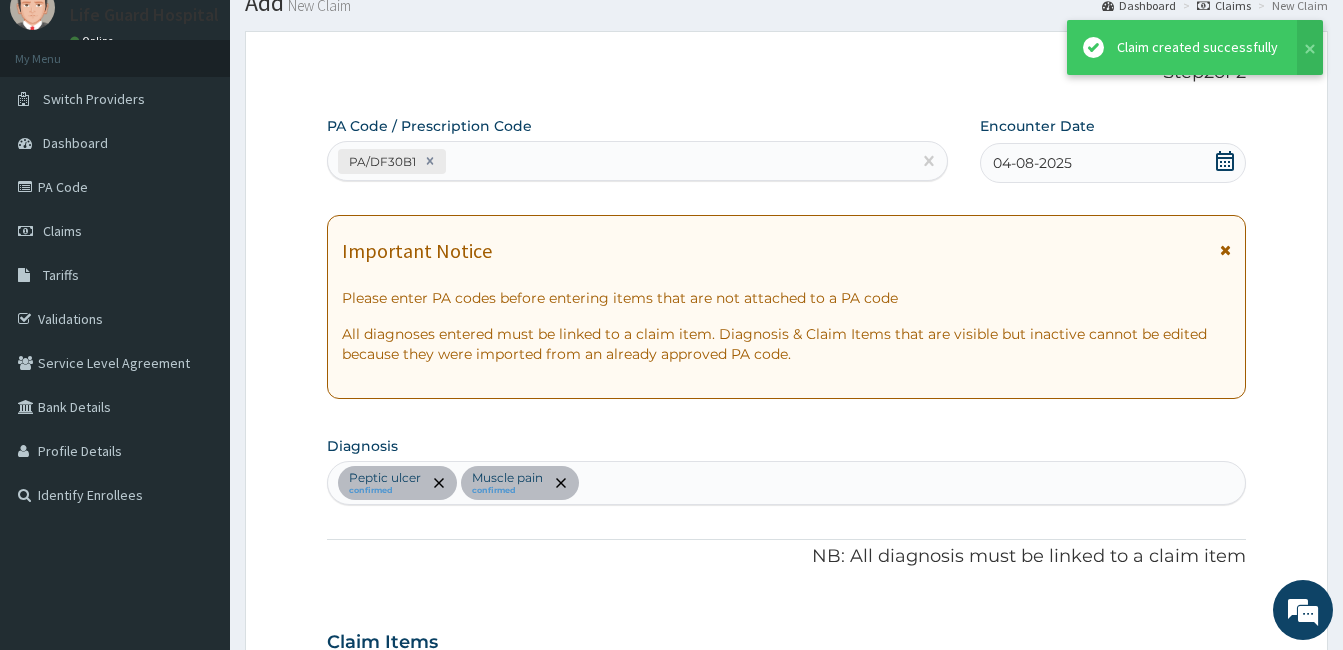 scroll, scrollTop: 1037, scrollLeft: 0, axis: vertical 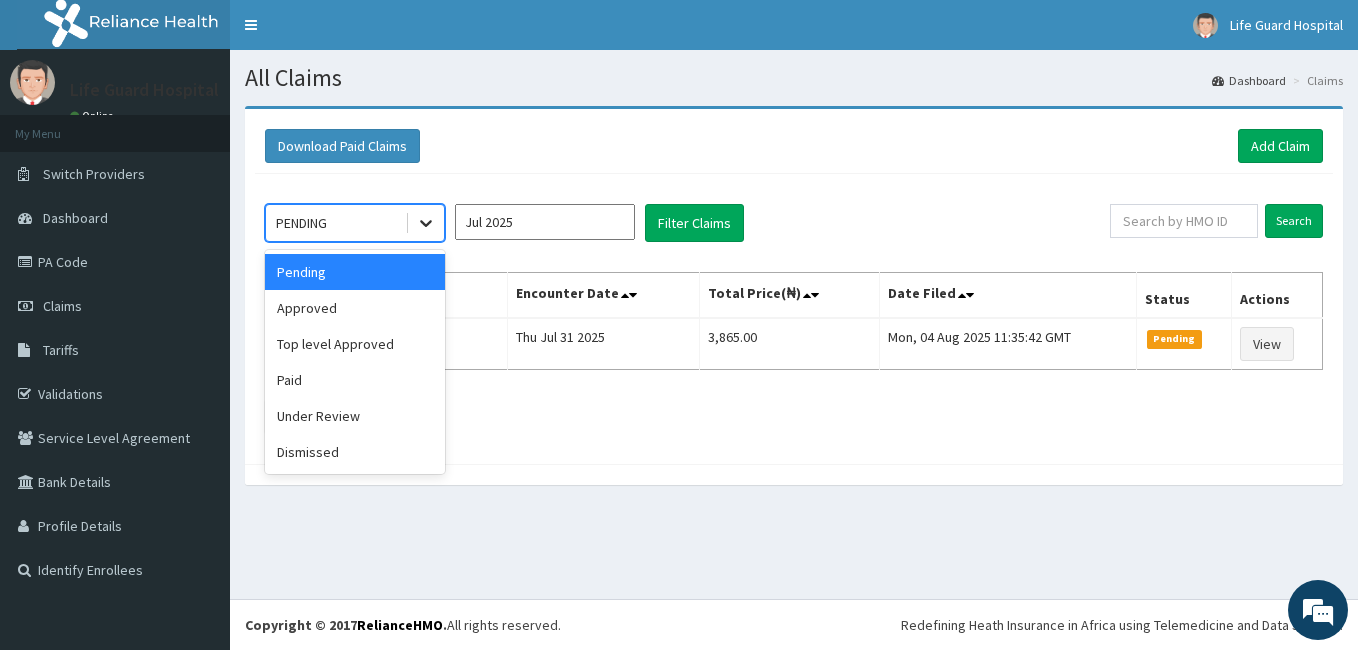 click 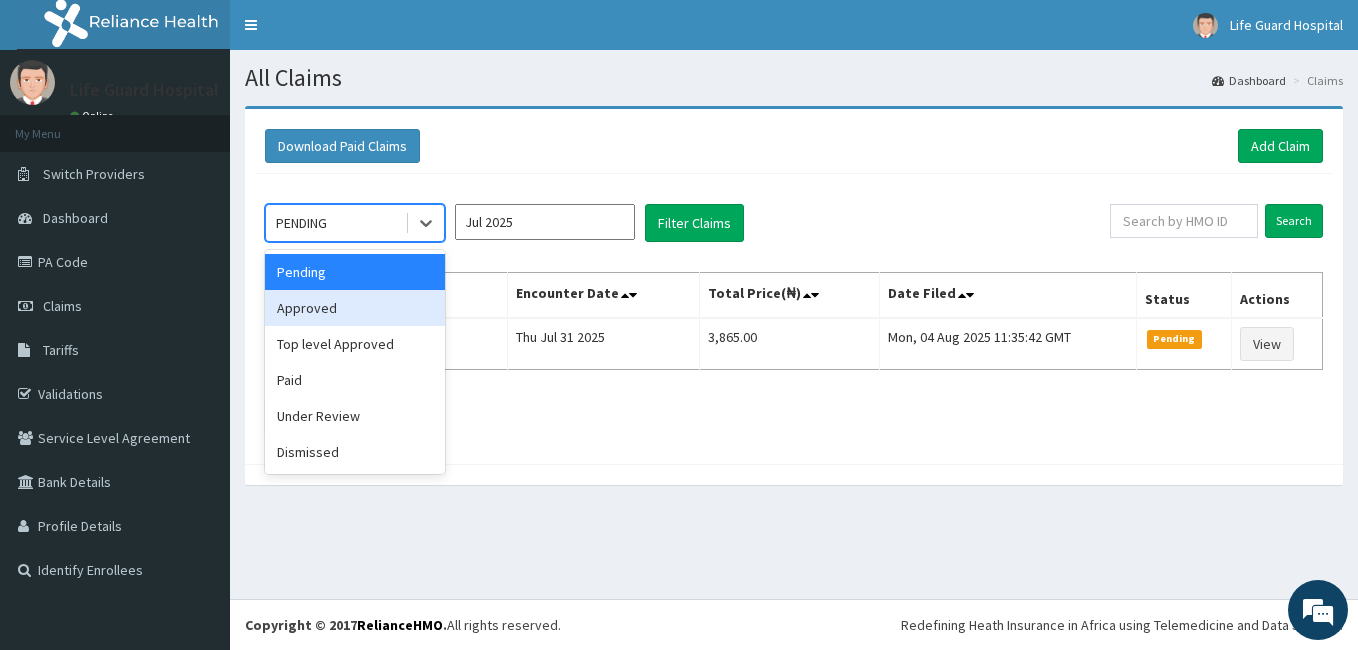 click on "Approved" at bounding box center [355, 308] 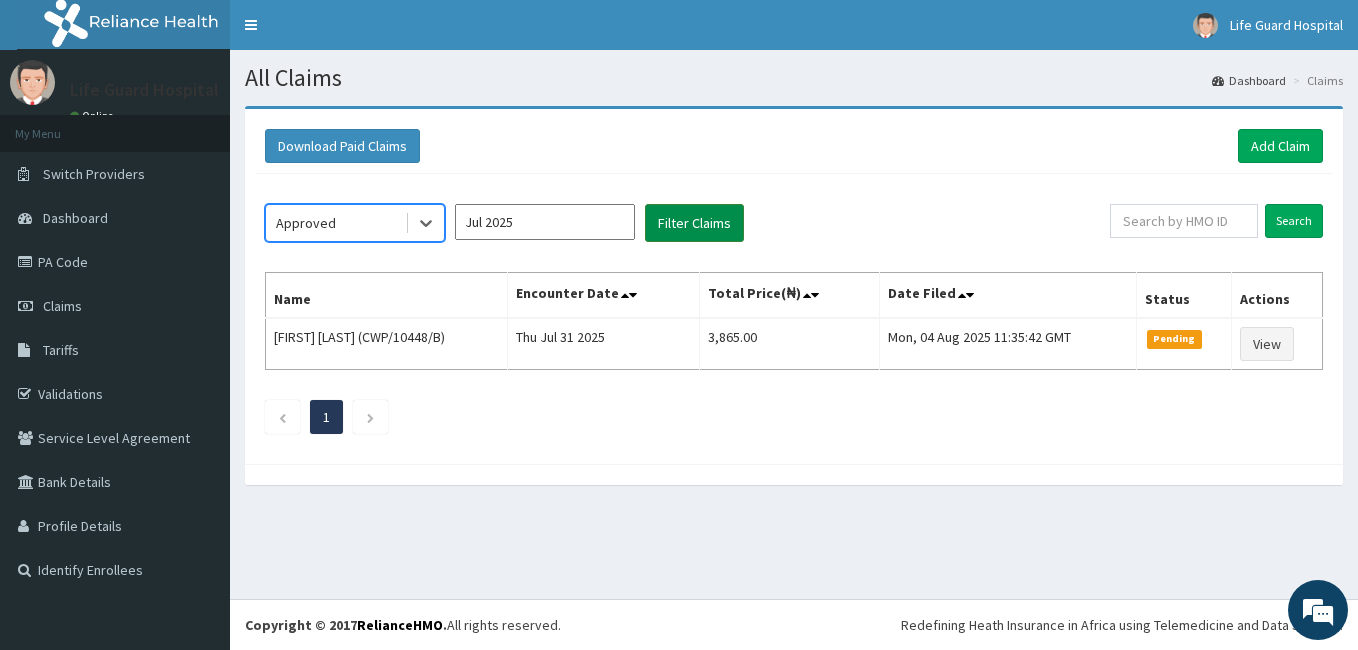 click on "Filter Claims" at bounding box center [694, 223] 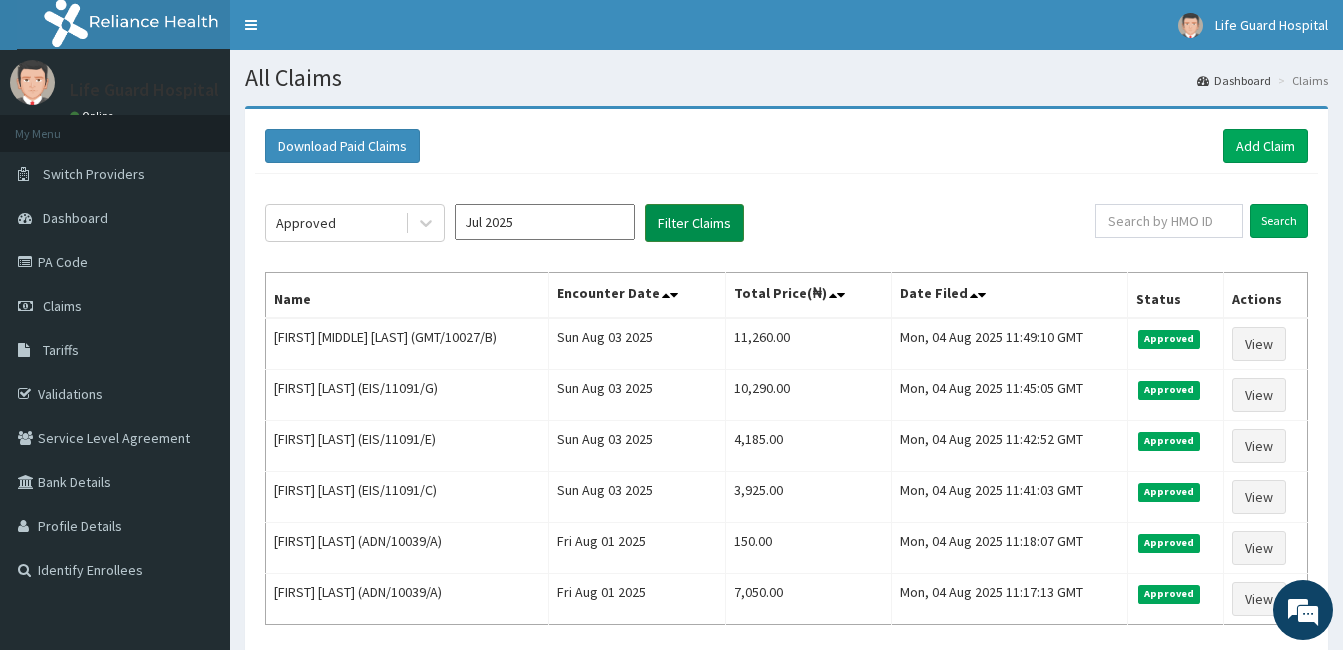 scroll, scrollTop: 0, scrollLeft: 0, axis: both 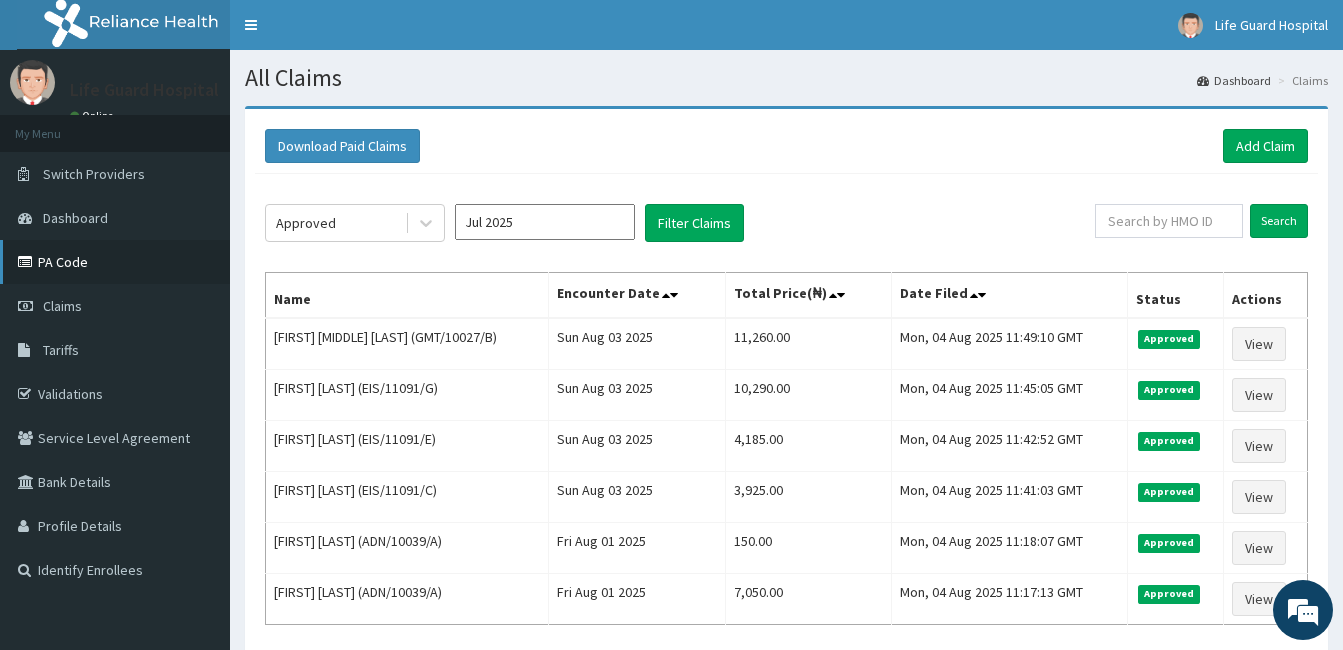 click on "PA Code" at bounding box center (115, 262) 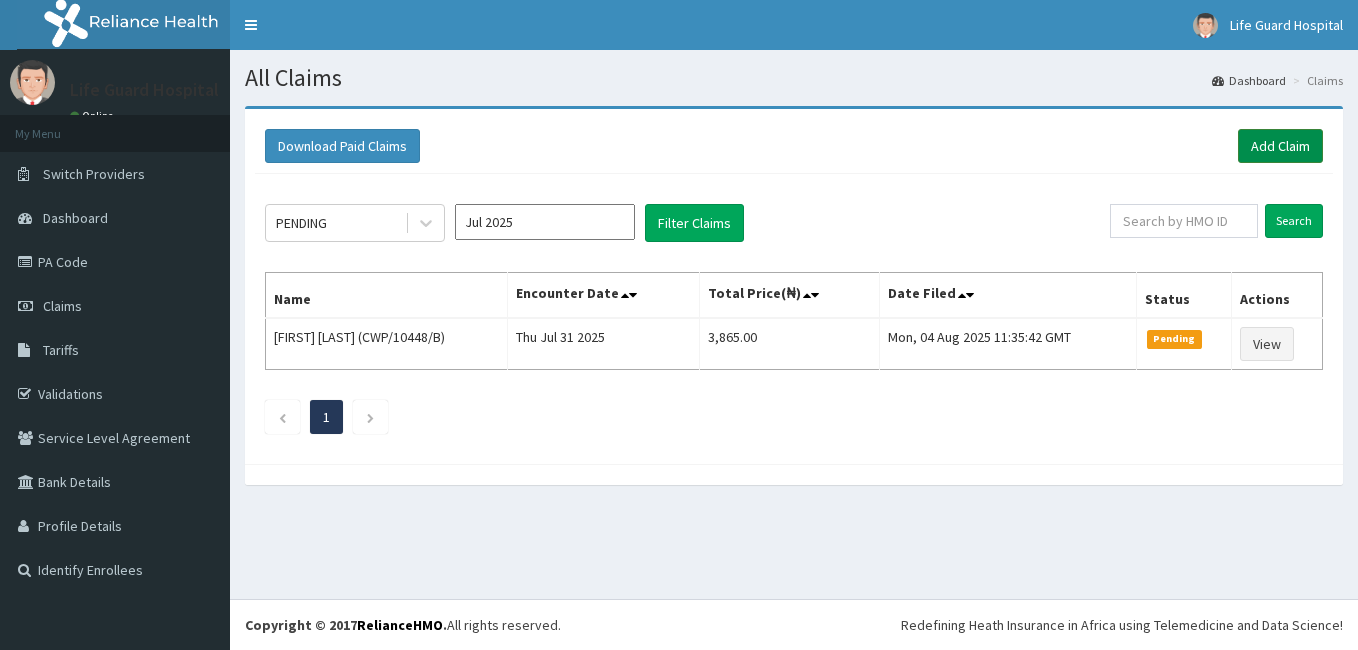 scroll, scrollTop: 0, scrollLeft: 0, axis: both 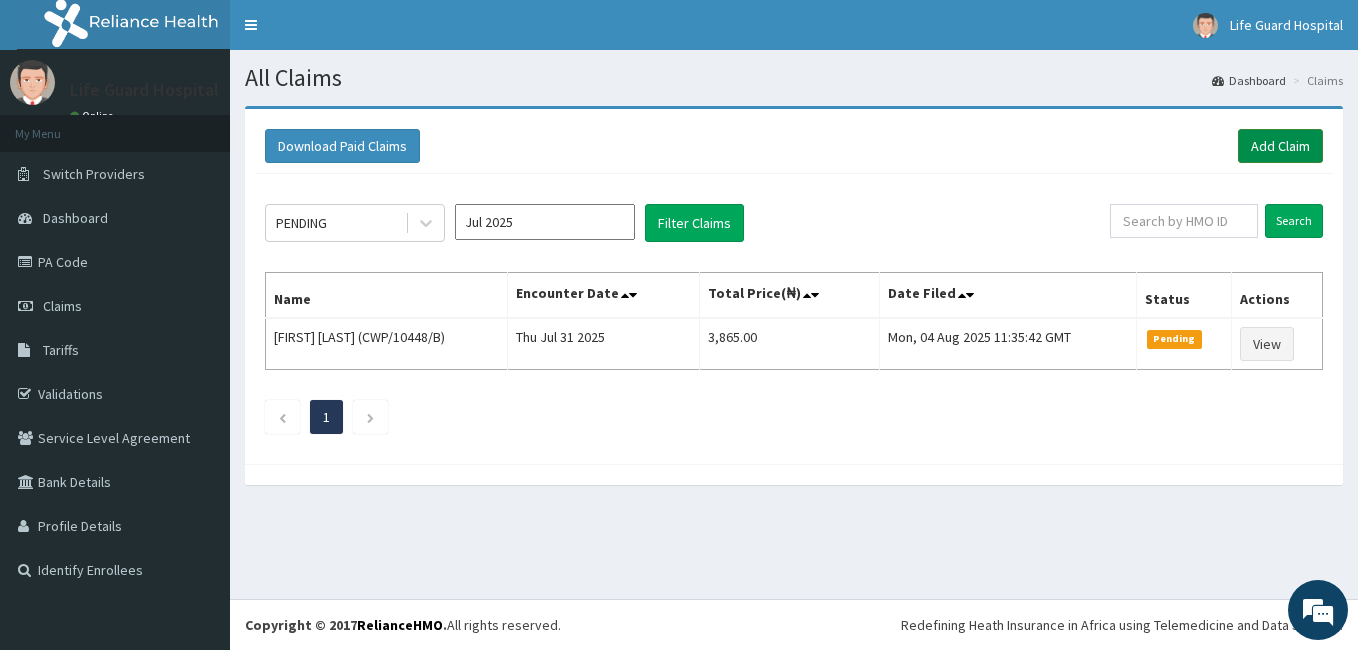 click on "Add Claim" at bounding box center [1280, 146] 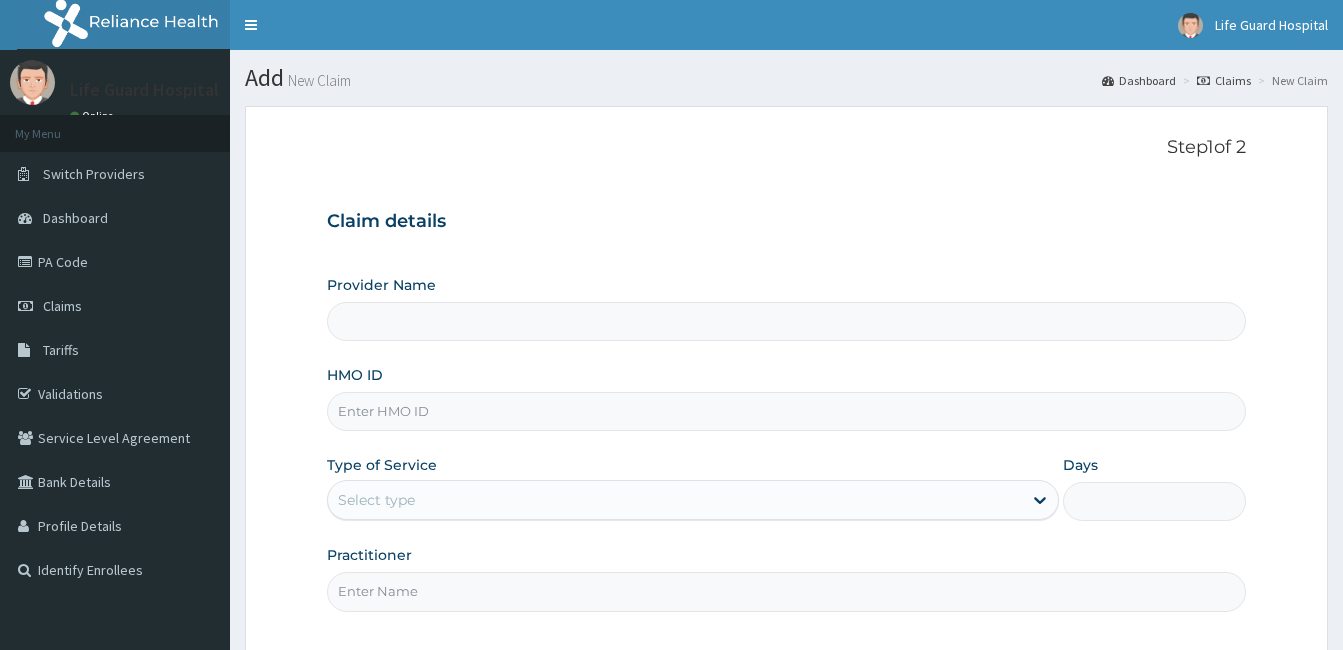 click on "HMO ID" at bounding box center [786, 411] 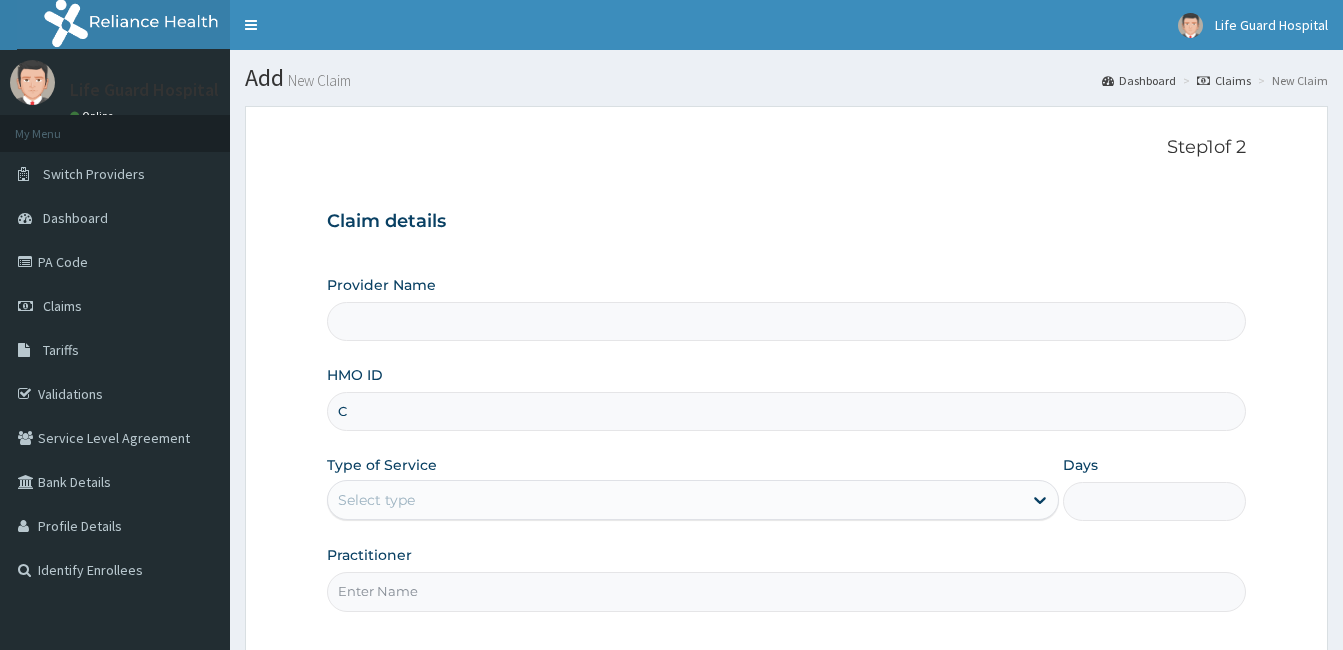 scroll, scrollTop: 0, scrollLeft: 0, axis: both 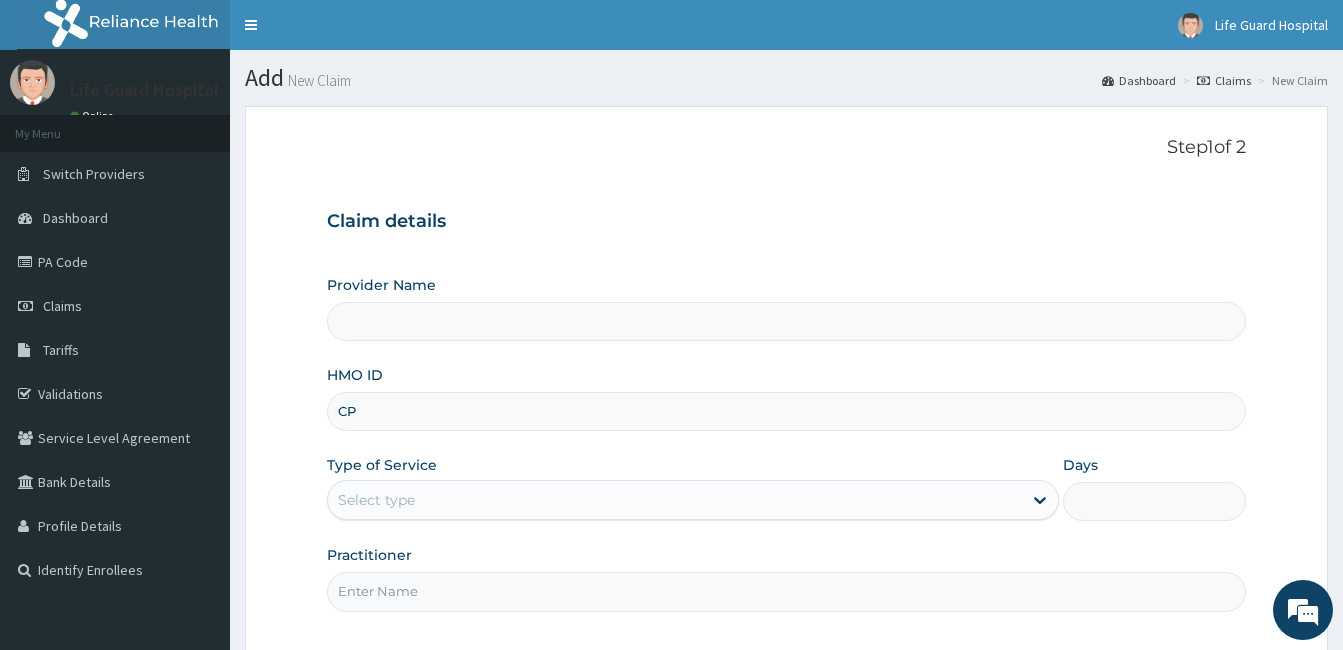 type on "CPW" 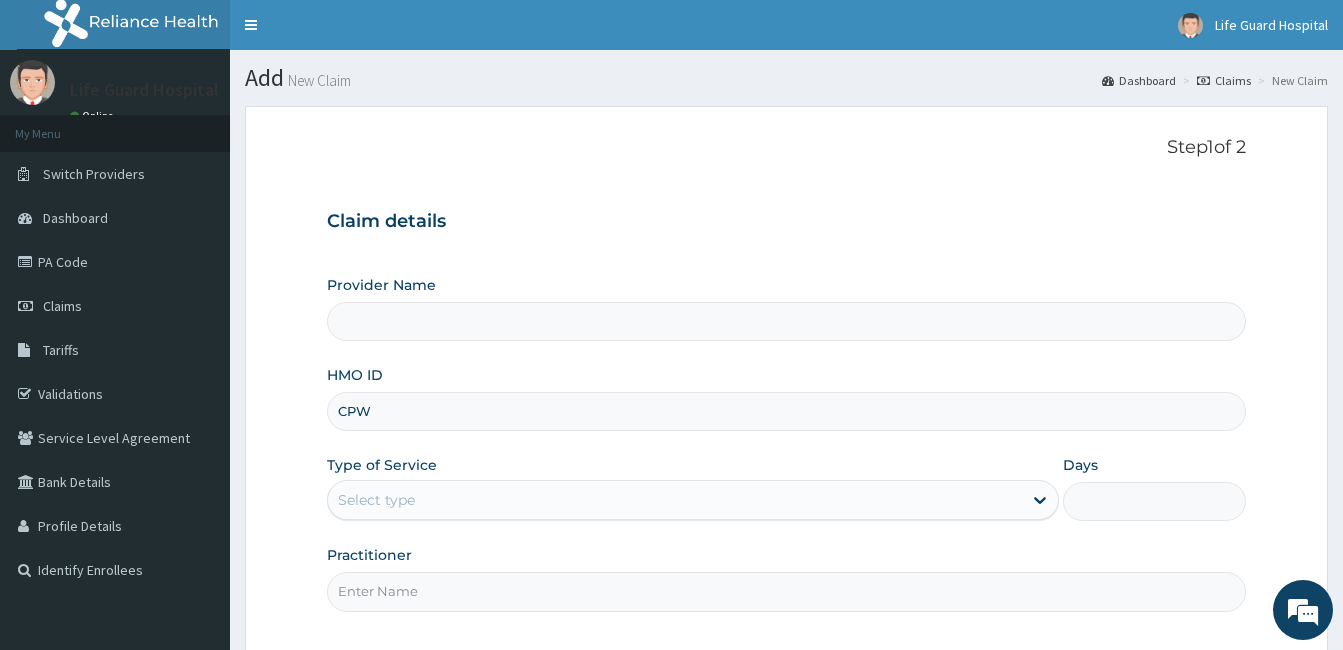 type on "Life Guard Hospital" 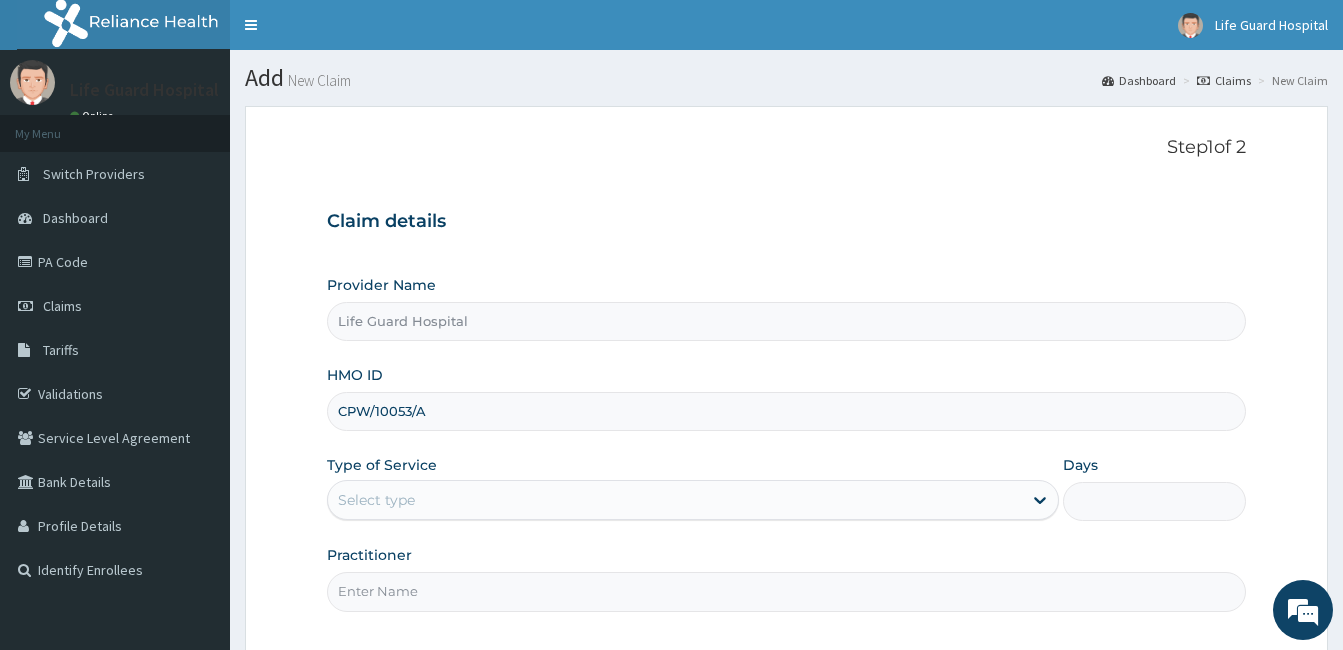 type on "CPW/10053/A" 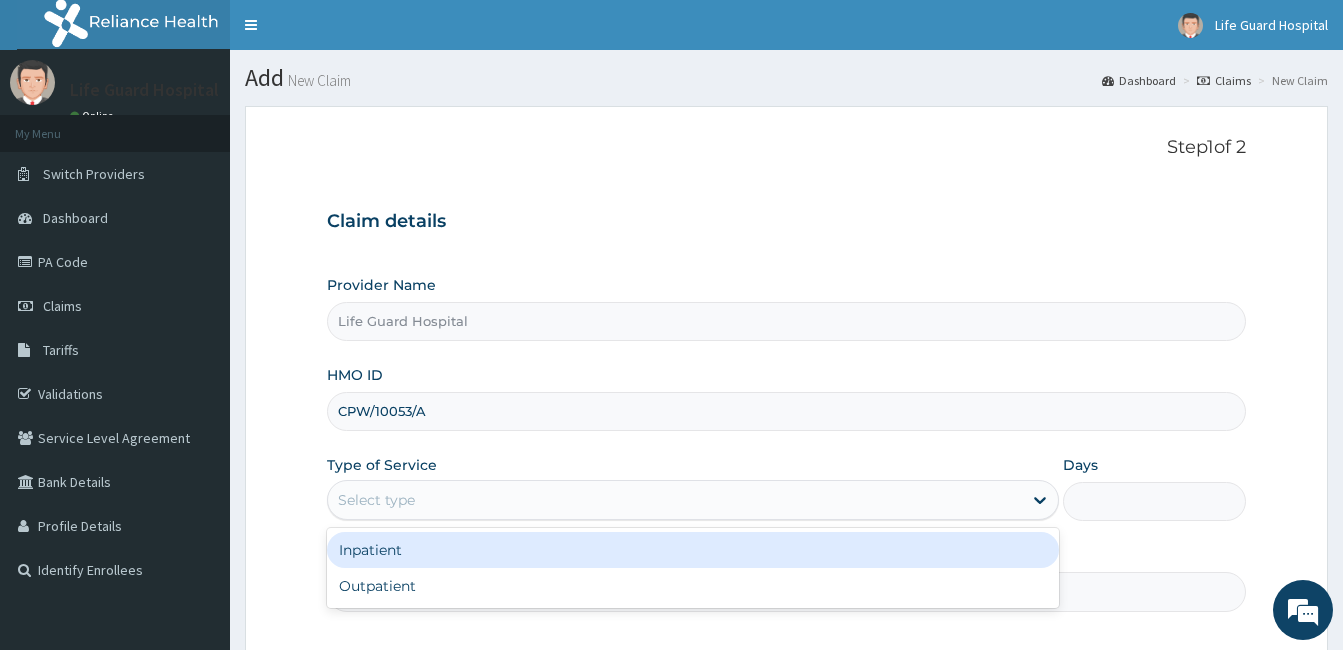 click on "Select type" at bounding box center [675, 500] 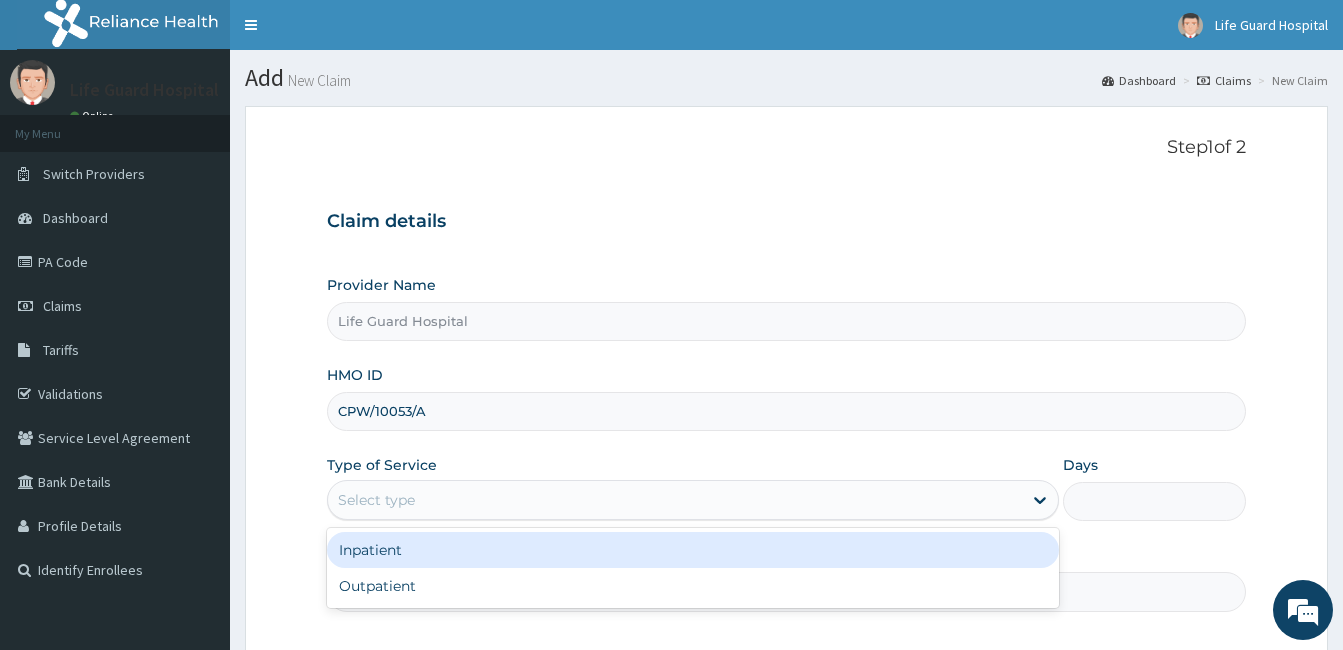 scroll, scrollTop: 0, scrollLeft: 0, axis: both 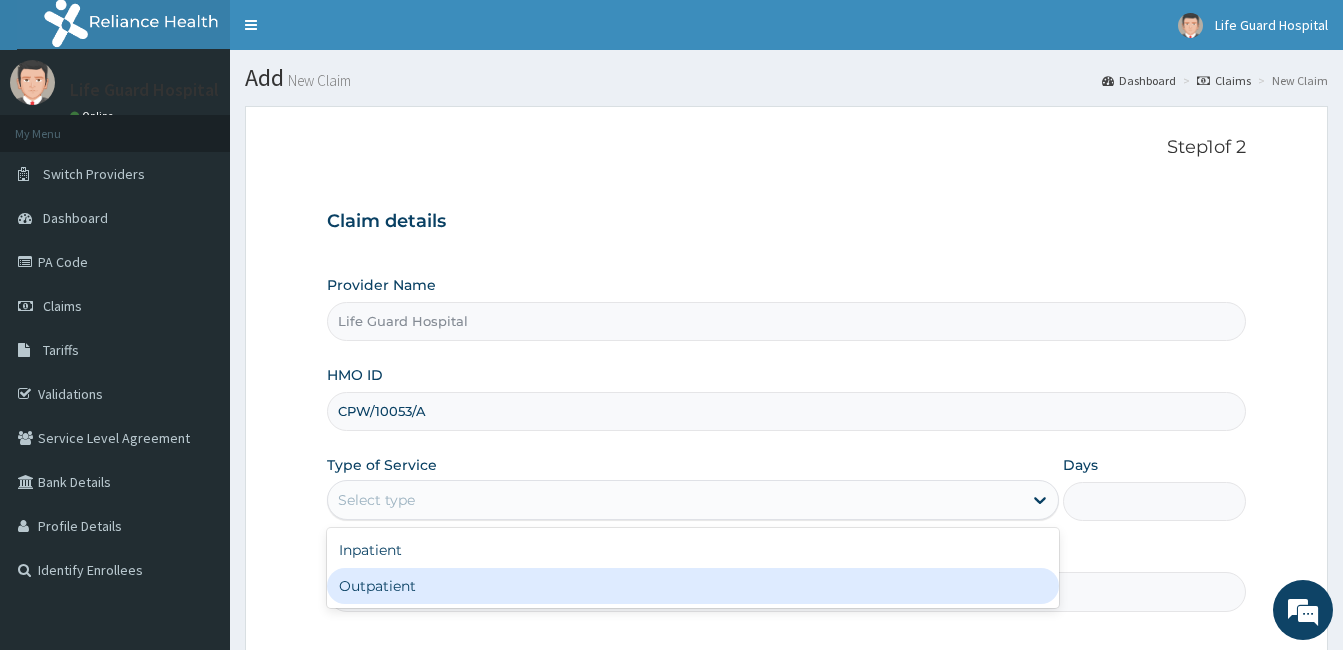 click on "Outpatient" at bounding box center [693, 586] 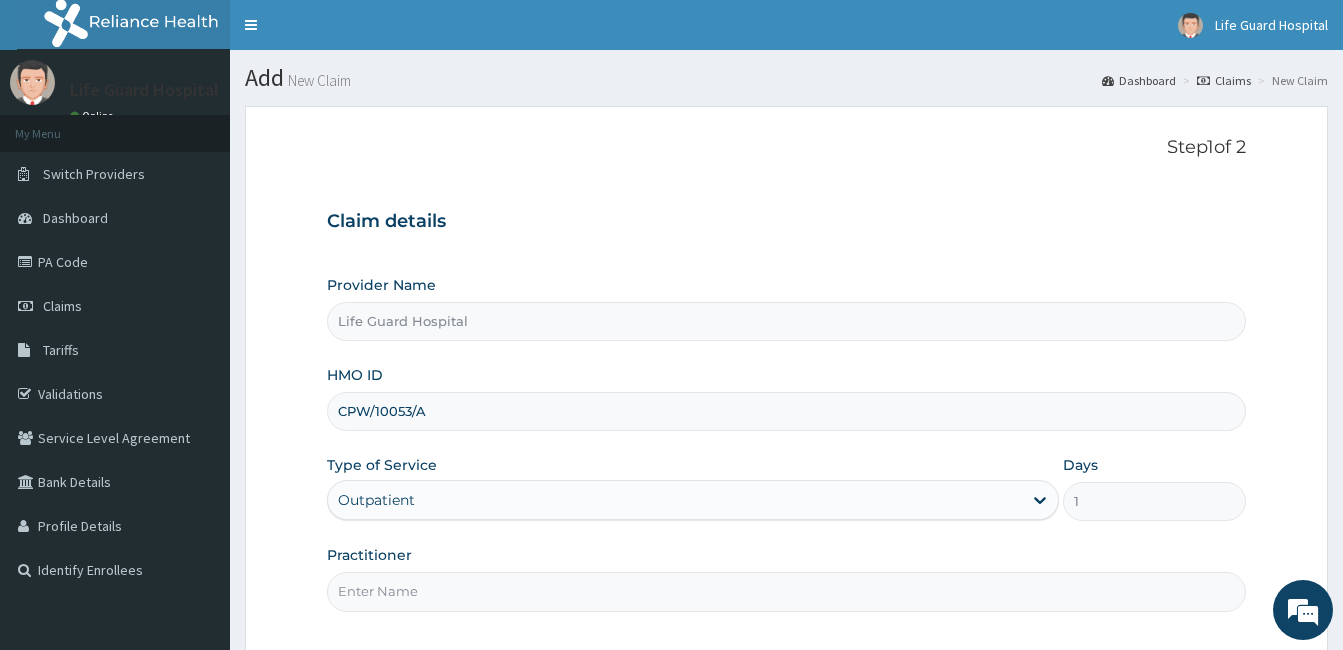 scroll, scrollTop: 185, scrollLeft: 0, axis: vertical 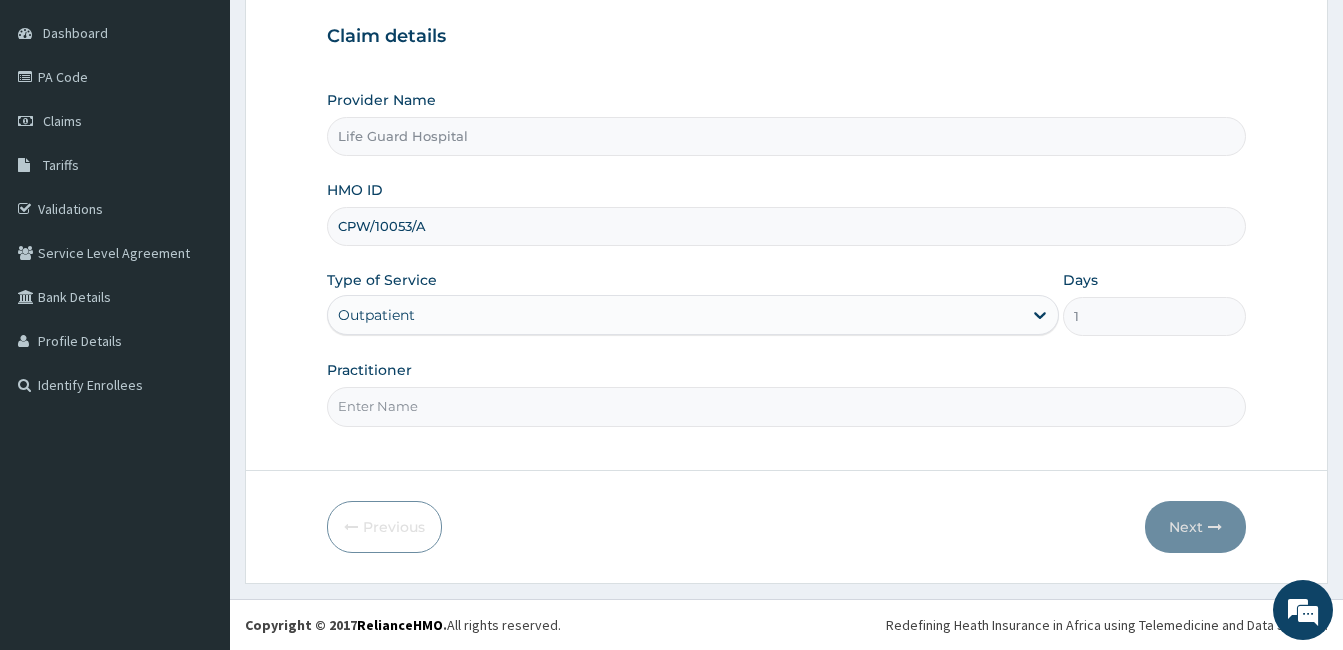 click on "Practitioner" at bounding box center (786, 406) 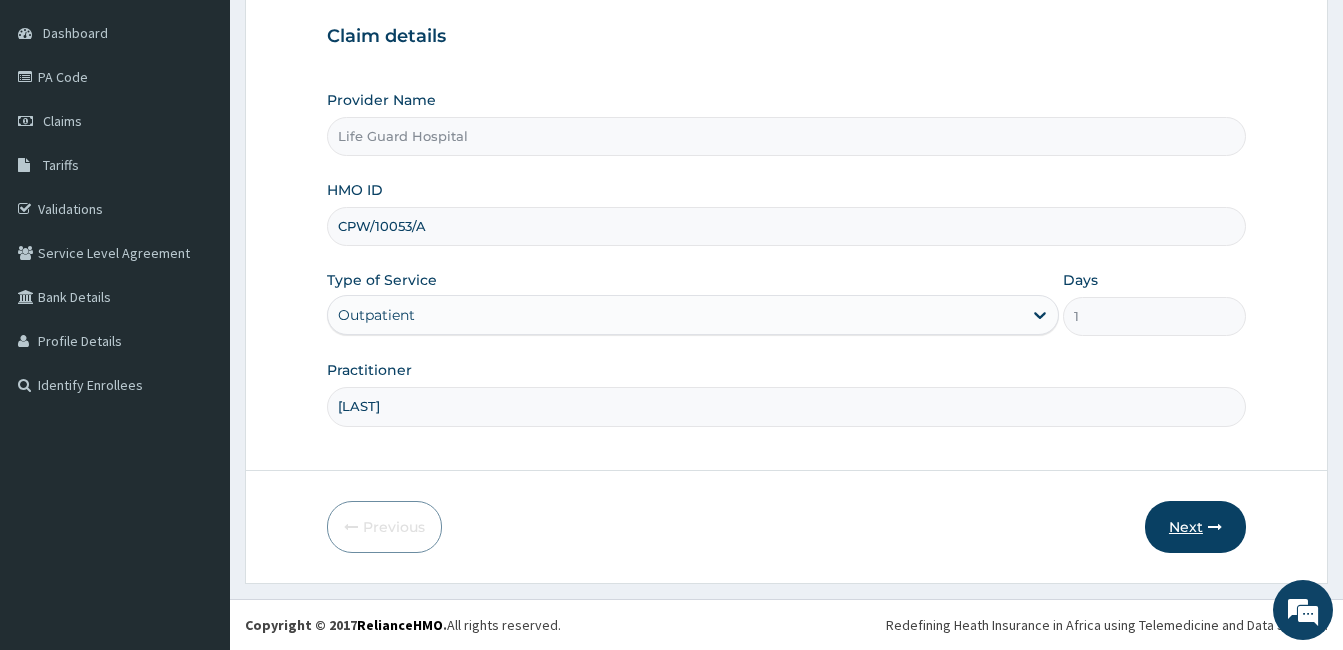 click on "Next" at bounding box center [1195, 527] 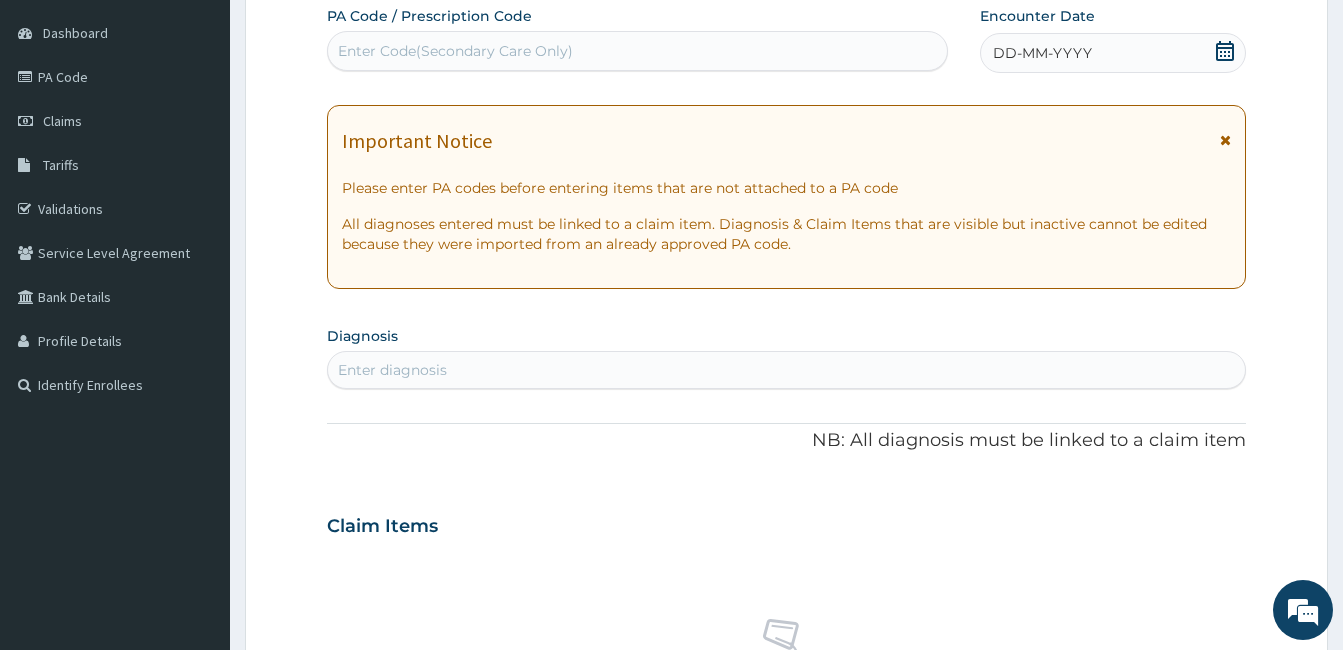 click on "Enter Code(Secondary Care Only)" at bounding box center [637, 51] 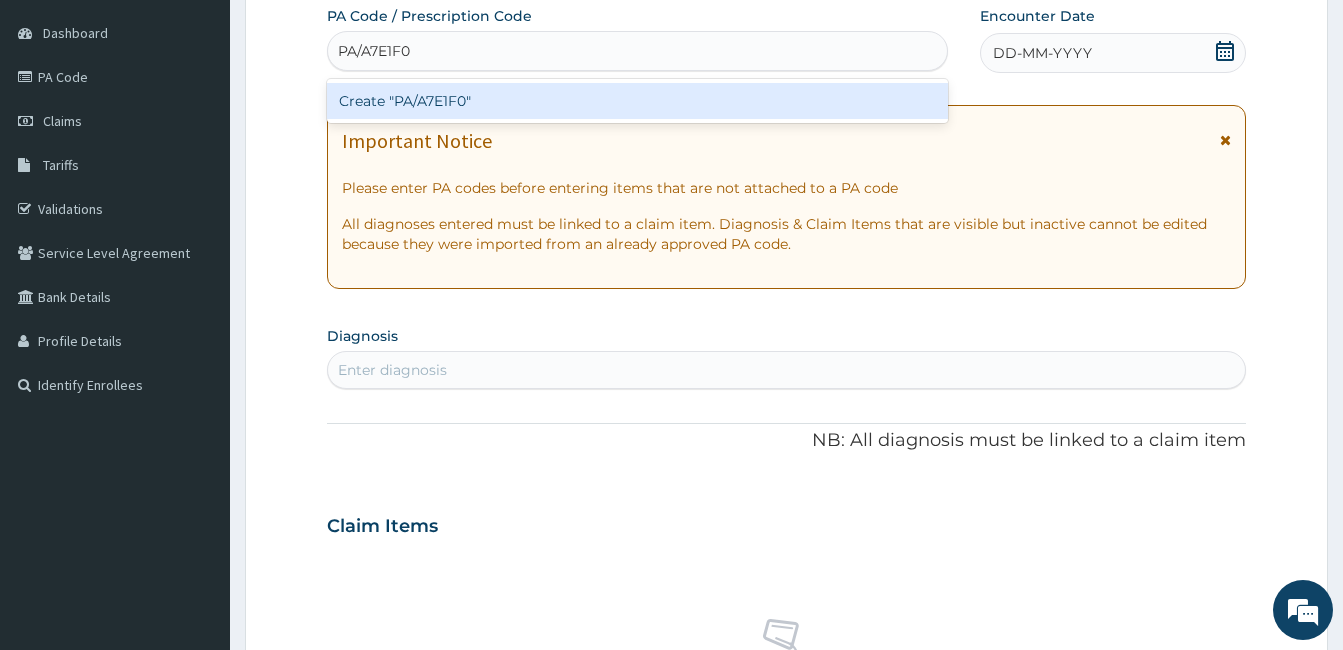 click on "Create "PA/A7E1F0"" at bounding box center (637, 101) 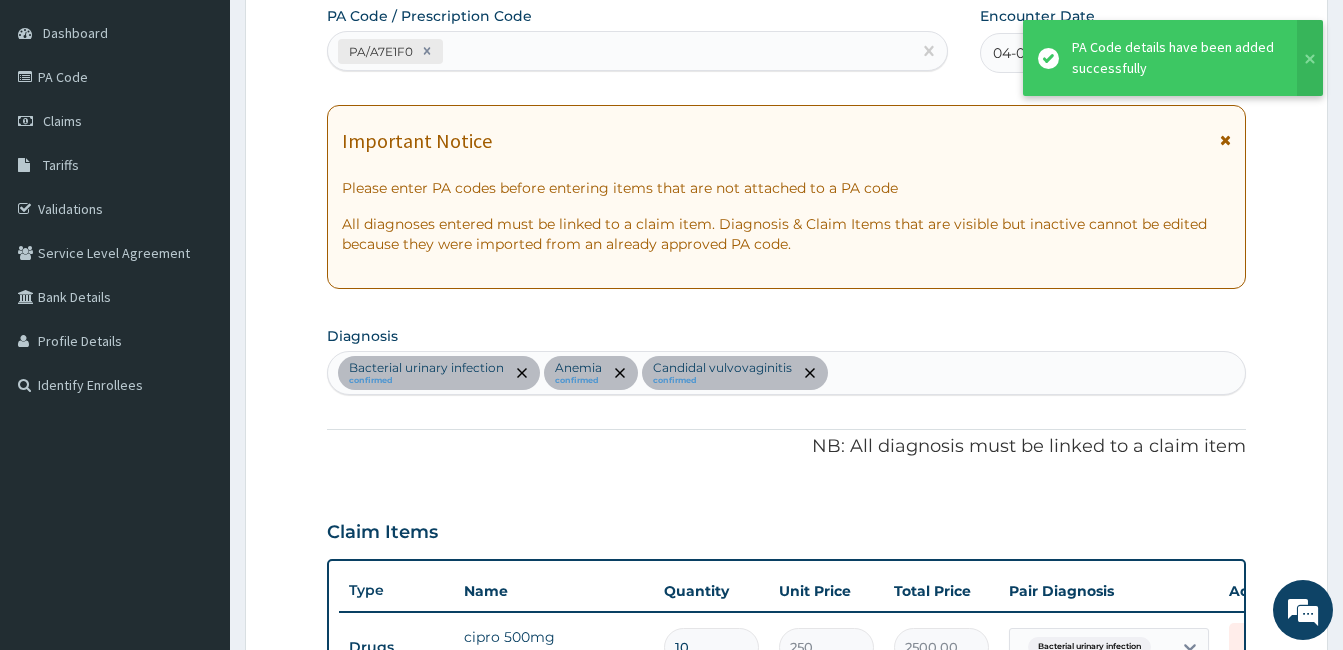scroll, scrollTop: 789, scrollLeft: 0, axis: vertical 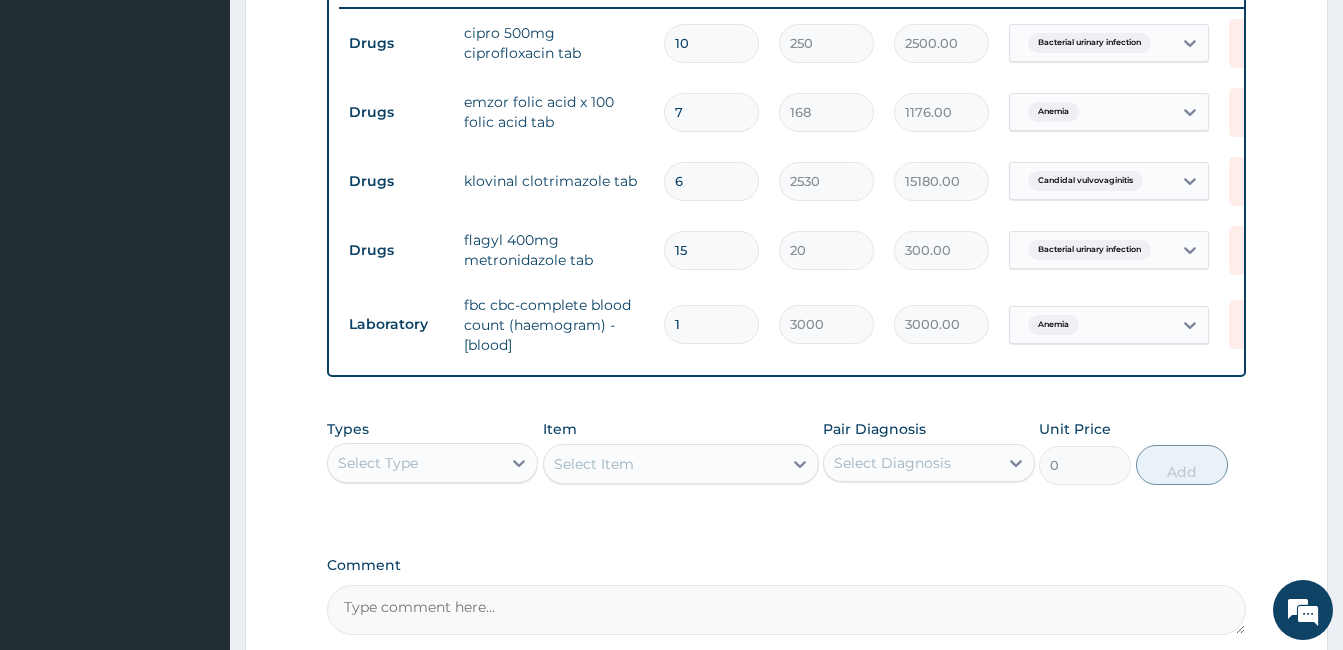click on "7" at bounding box center [711, 112] 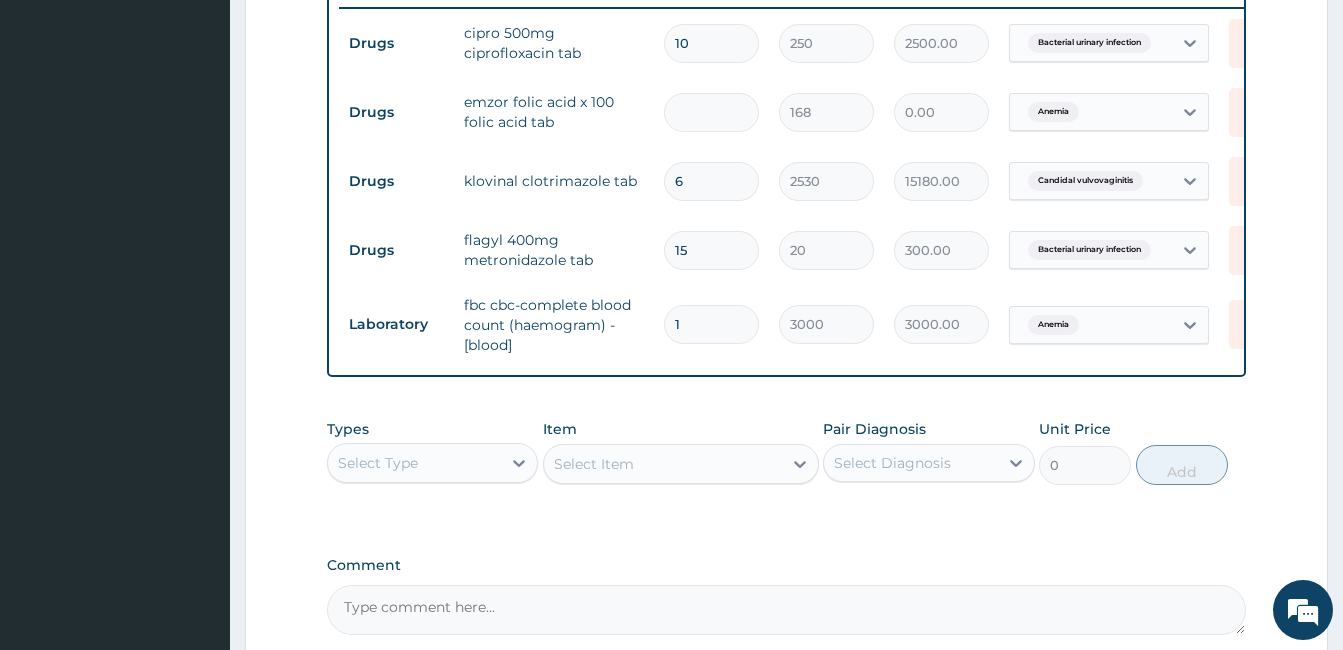 type on "1" 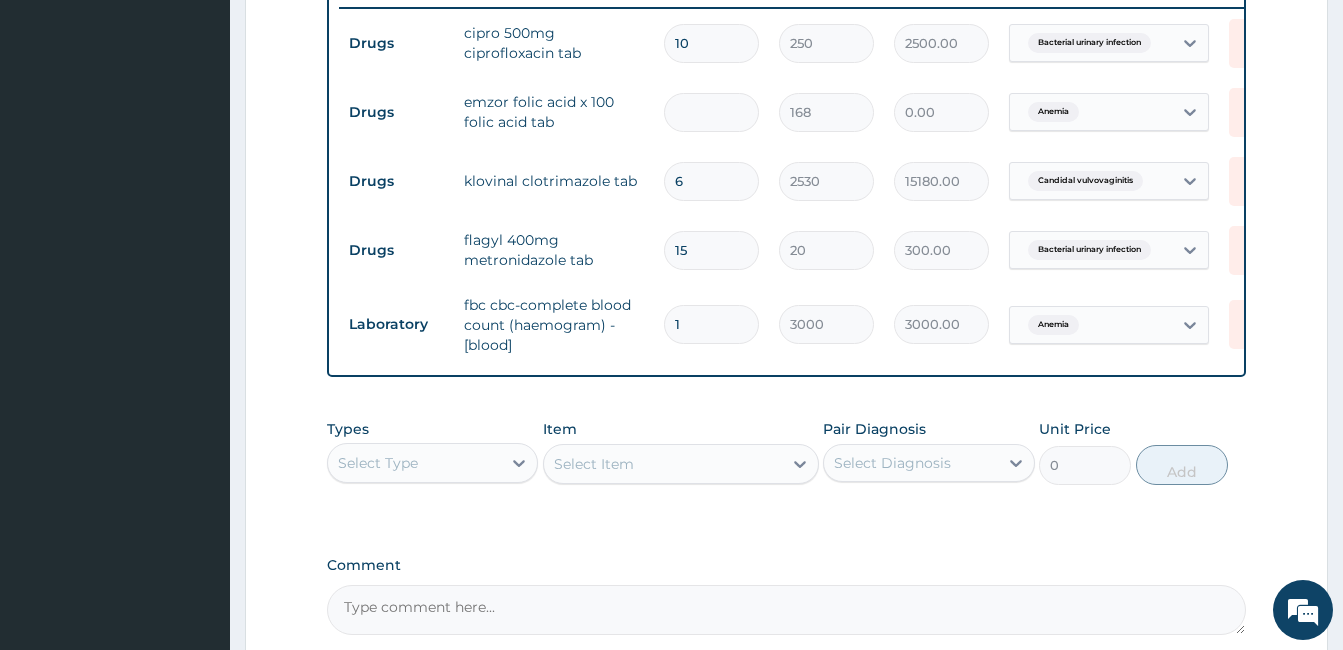 type on "168.00" 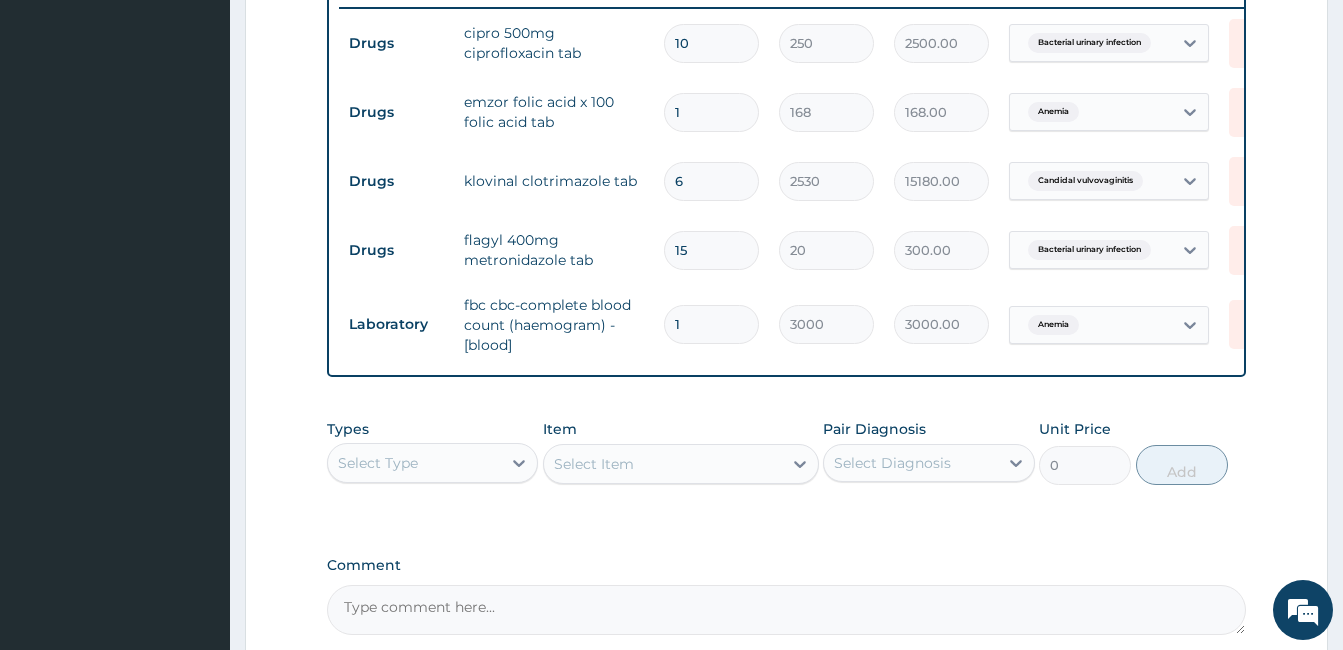 type on "1" 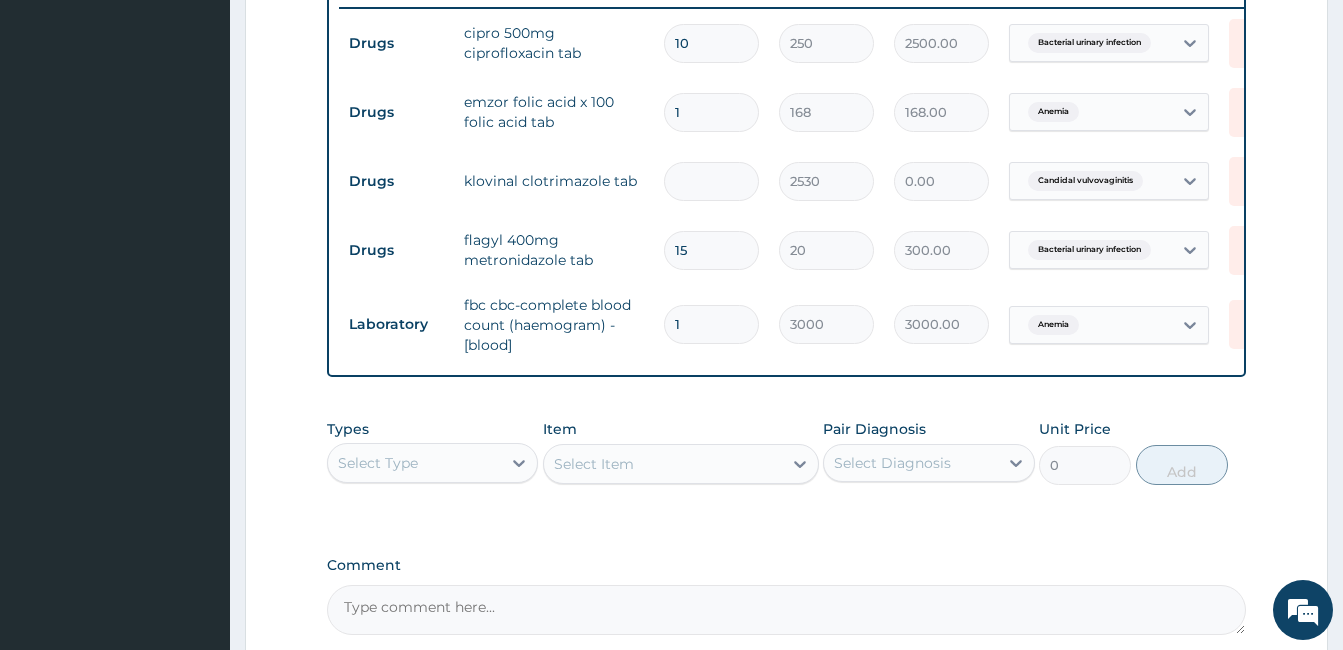 type on "1" 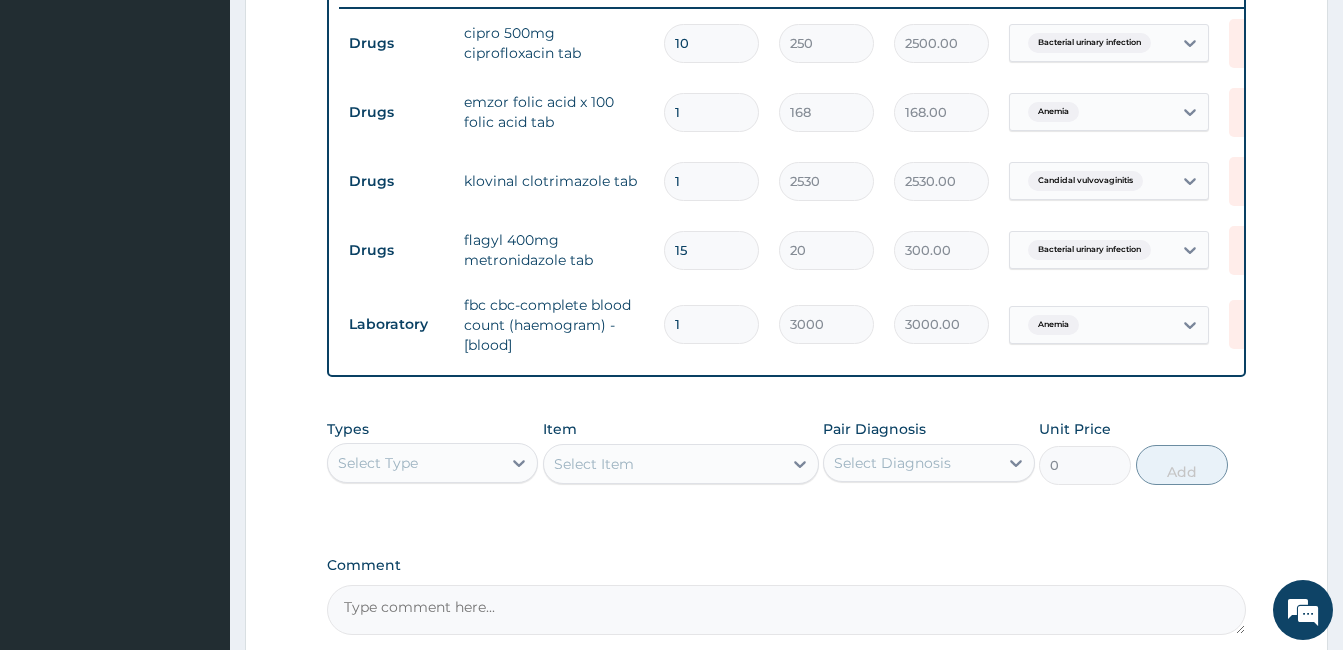 type on "1" 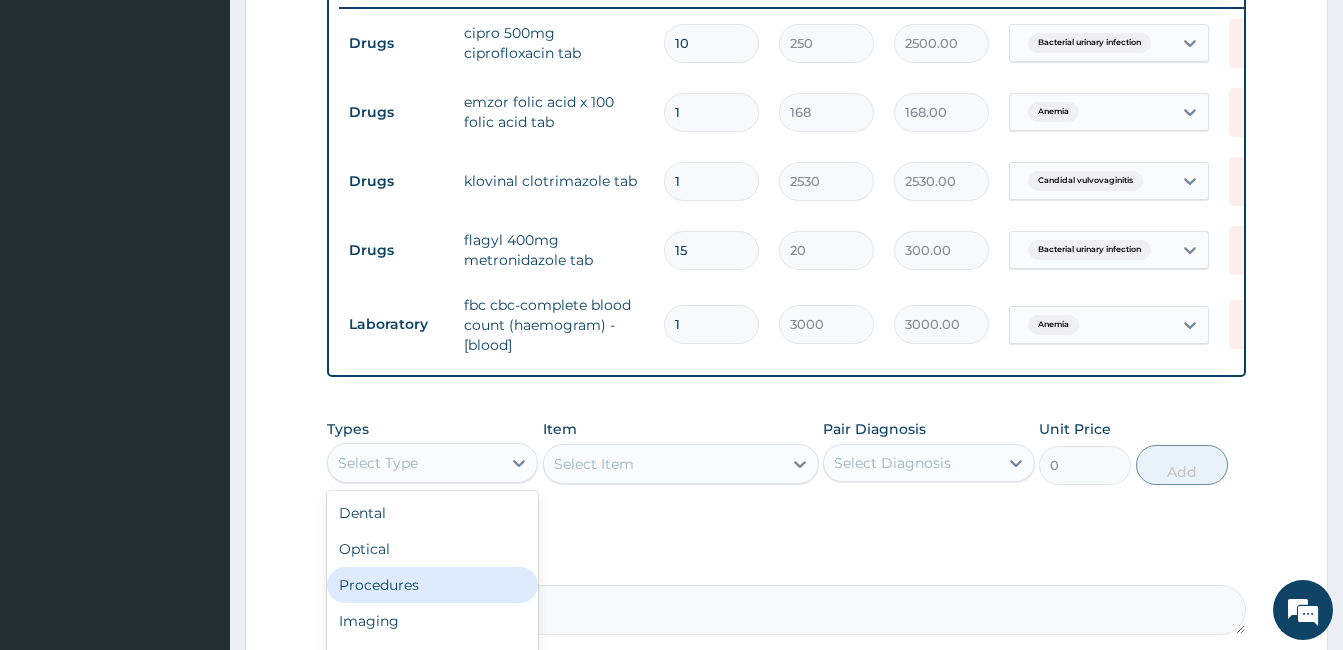 click on "Procedures" at bounding box center (432, 585) 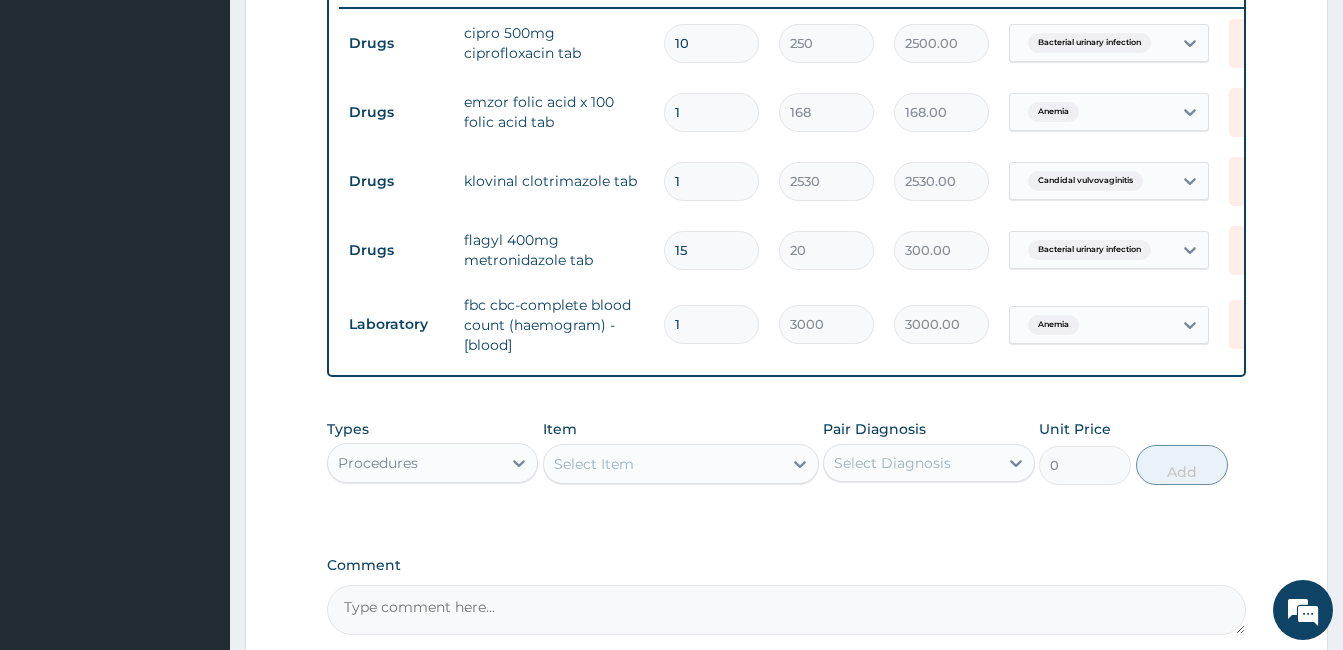 click on "Select Item" at bounding box center [663, 464] 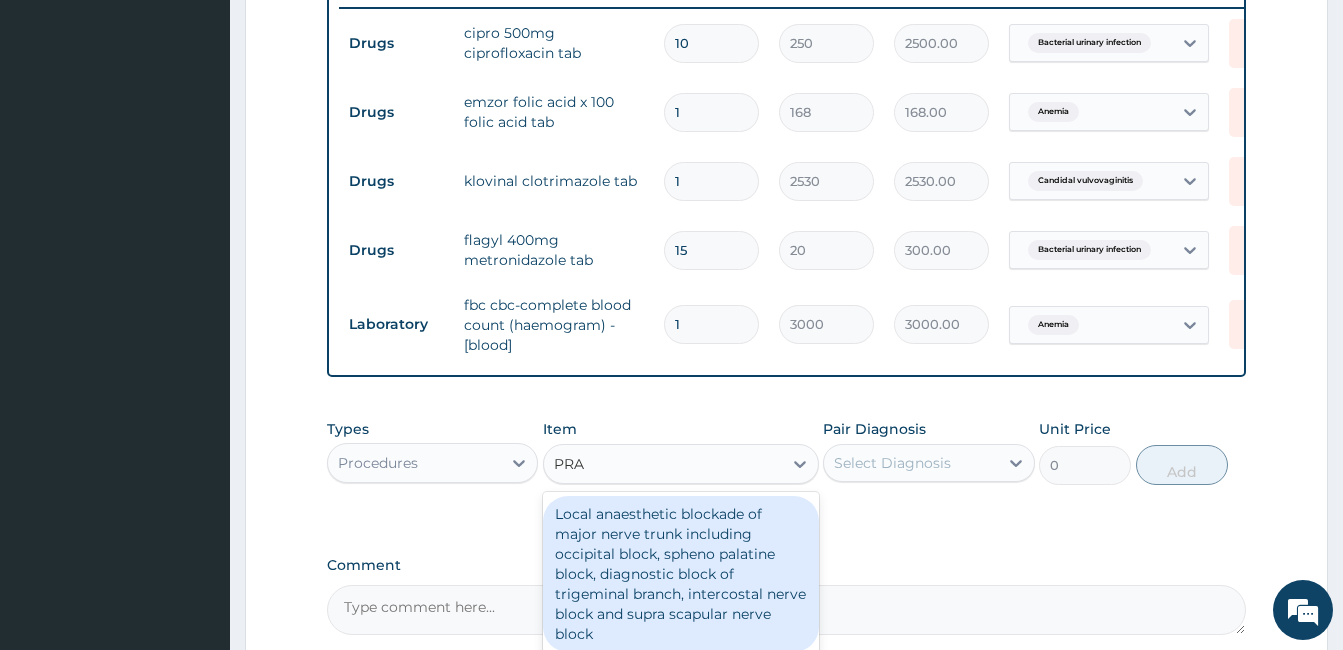 type on "PRAC" 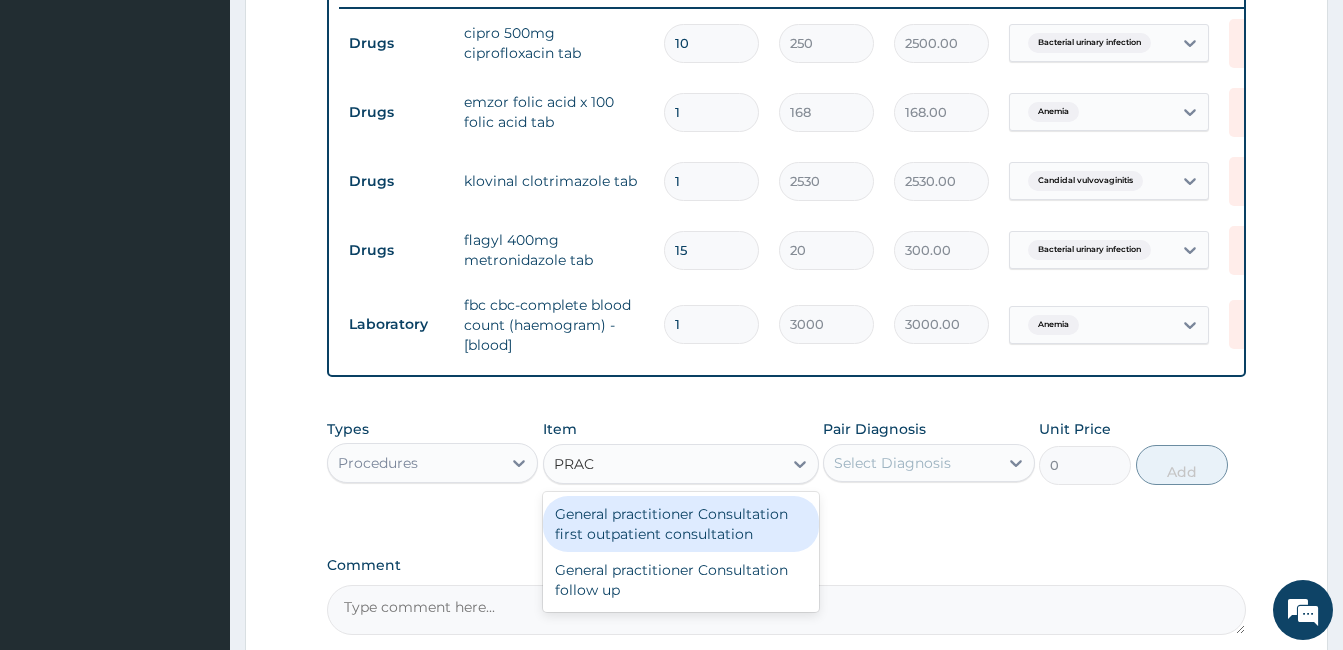 click on "General practitioner Consultation first outpatient consultation" at bounding box center [681, 524] 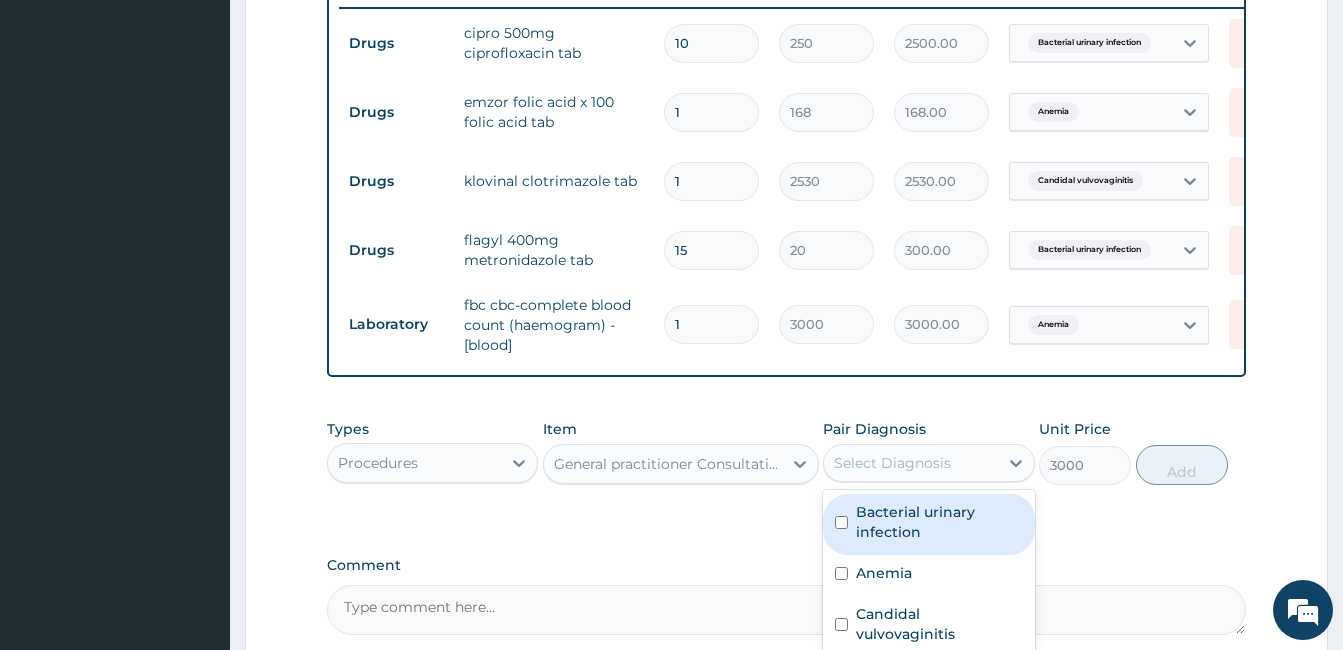 click on "Select Diagnosis" at bounding box center [892, 463] 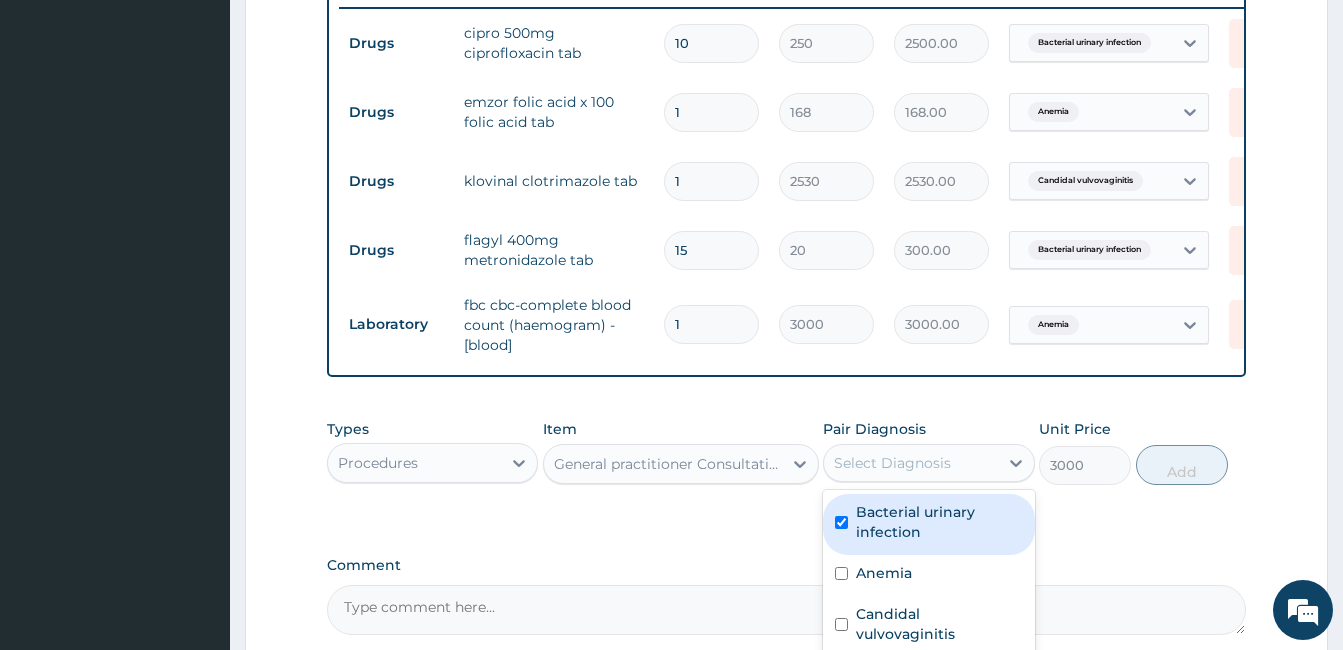 checkbox on "true" 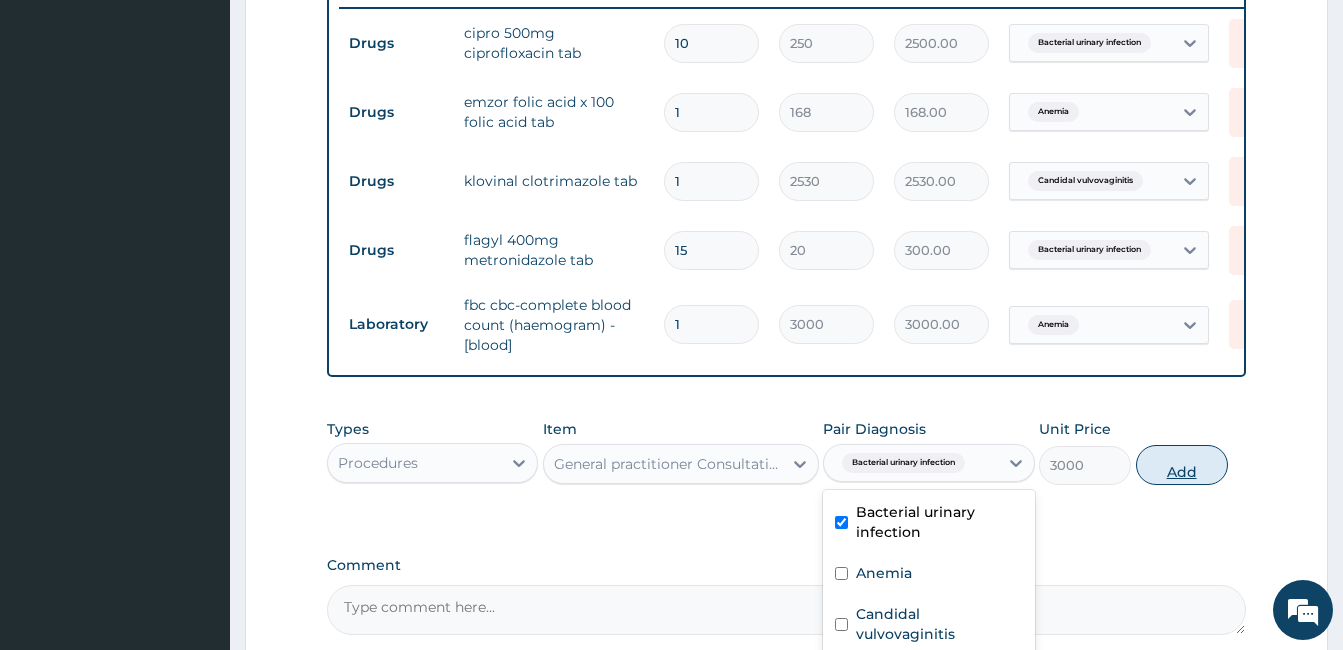 click on "Add" at bounding box center [1182, 465] 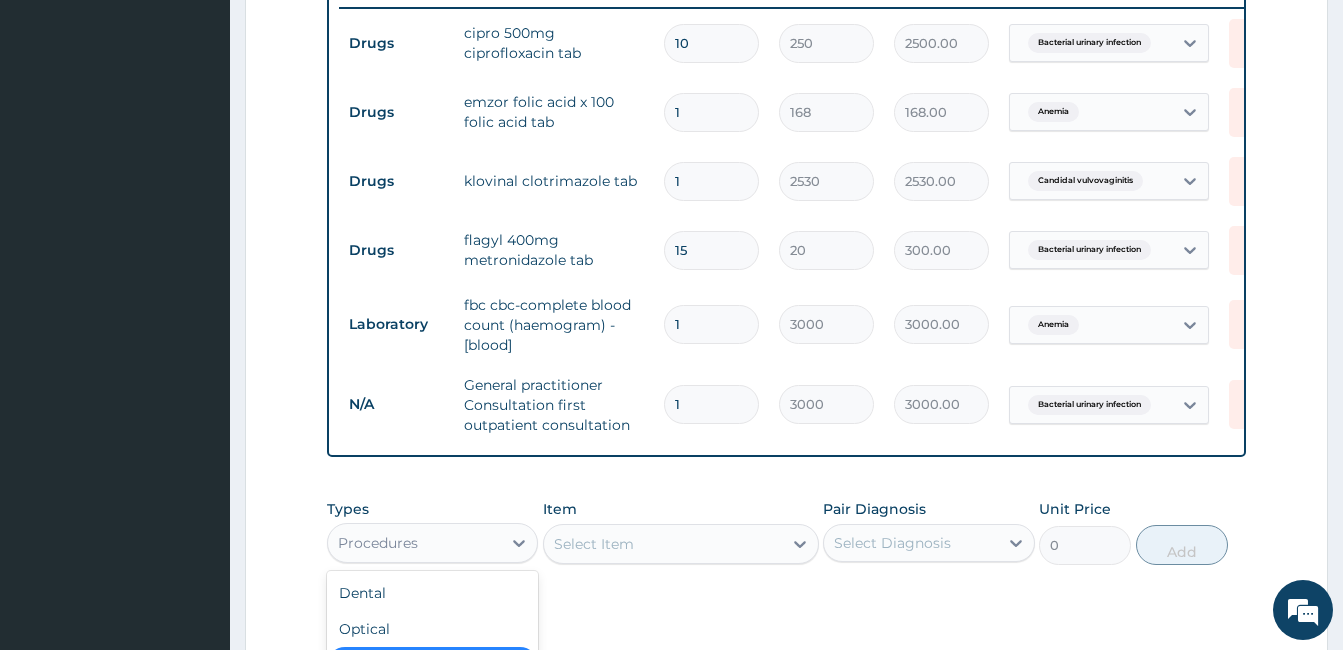click on "Procedures" at bounding box center (414, 543) 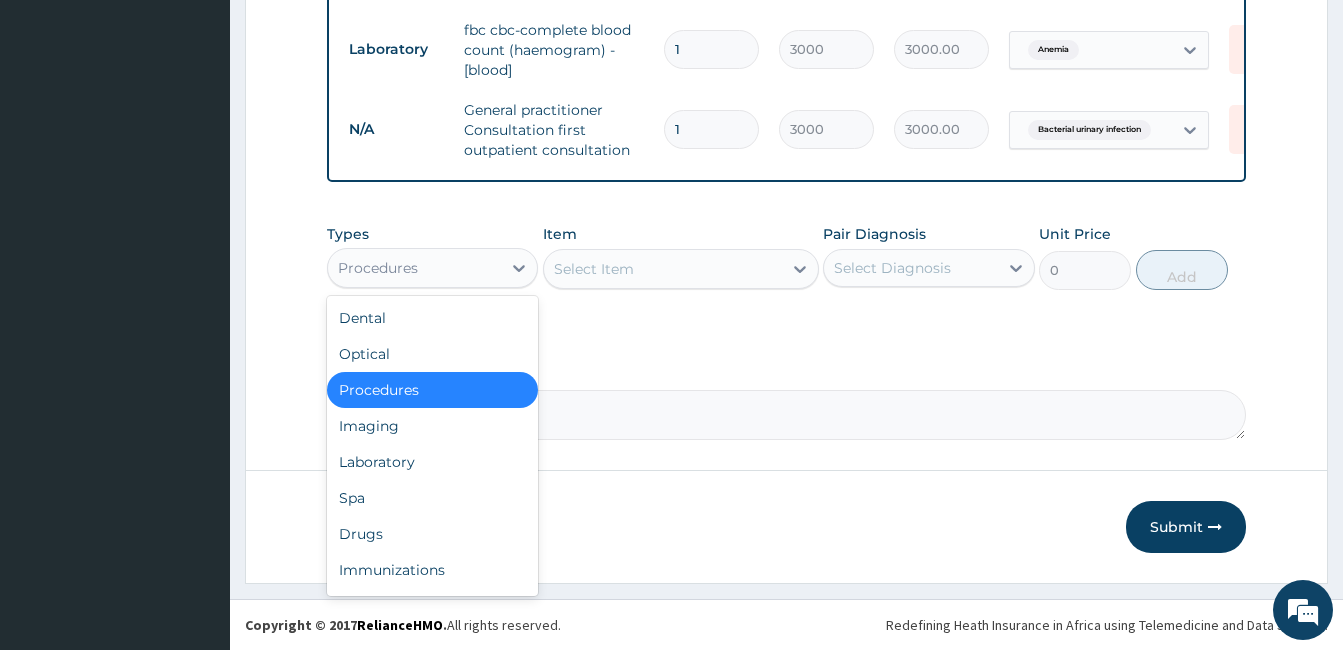 scroll, scrollTop: 1079, scrollLeft: 0, axis: vertical 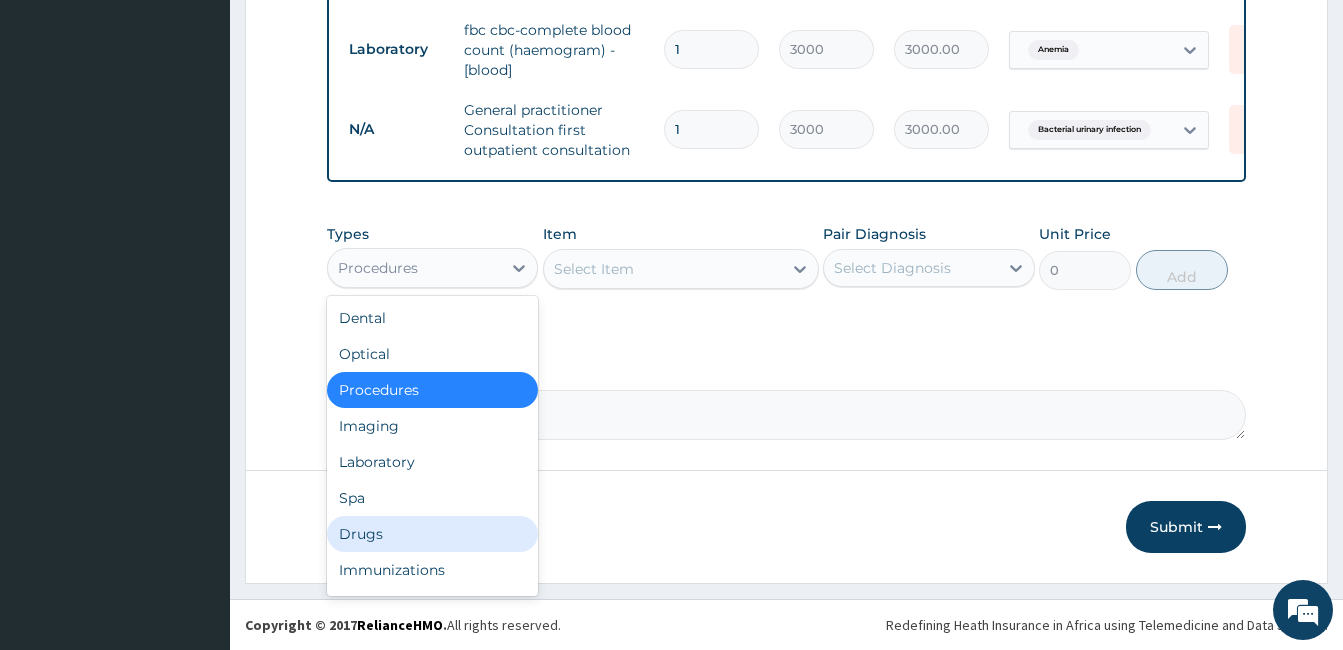 click on "Drugs" at bounding box center [432, 534] 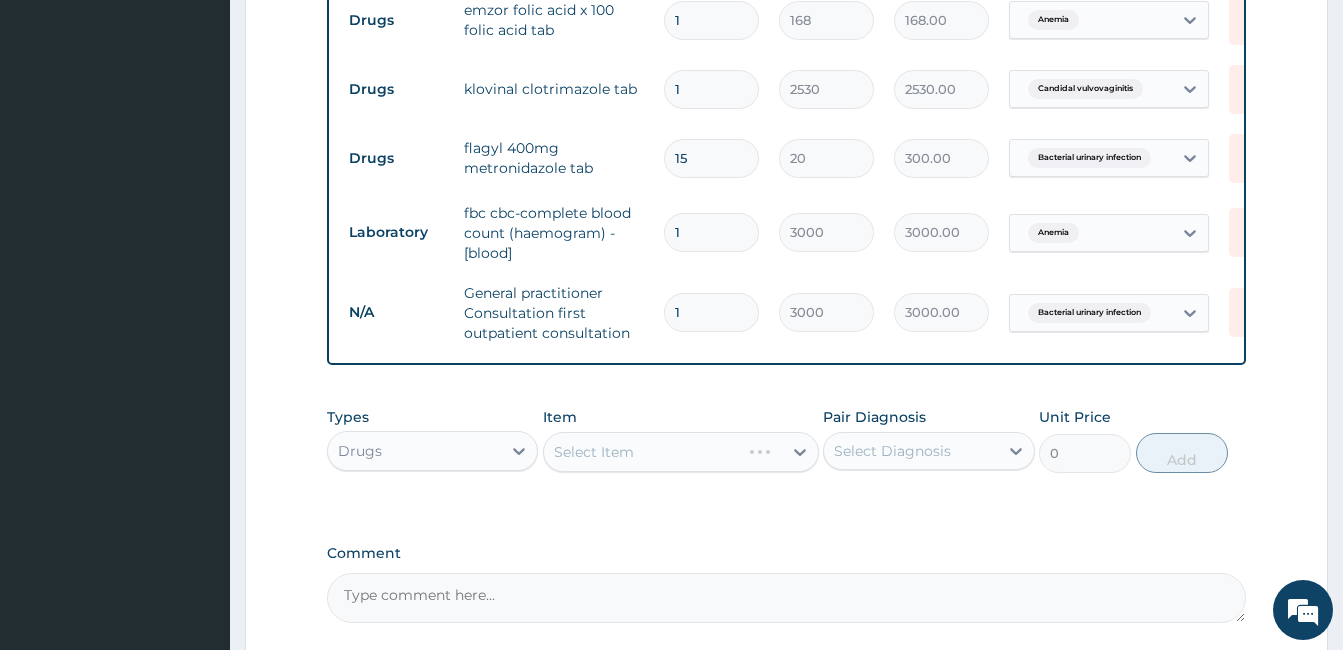 scroll, scrollTop: 879, scrollLeft: 0, axis: vertical 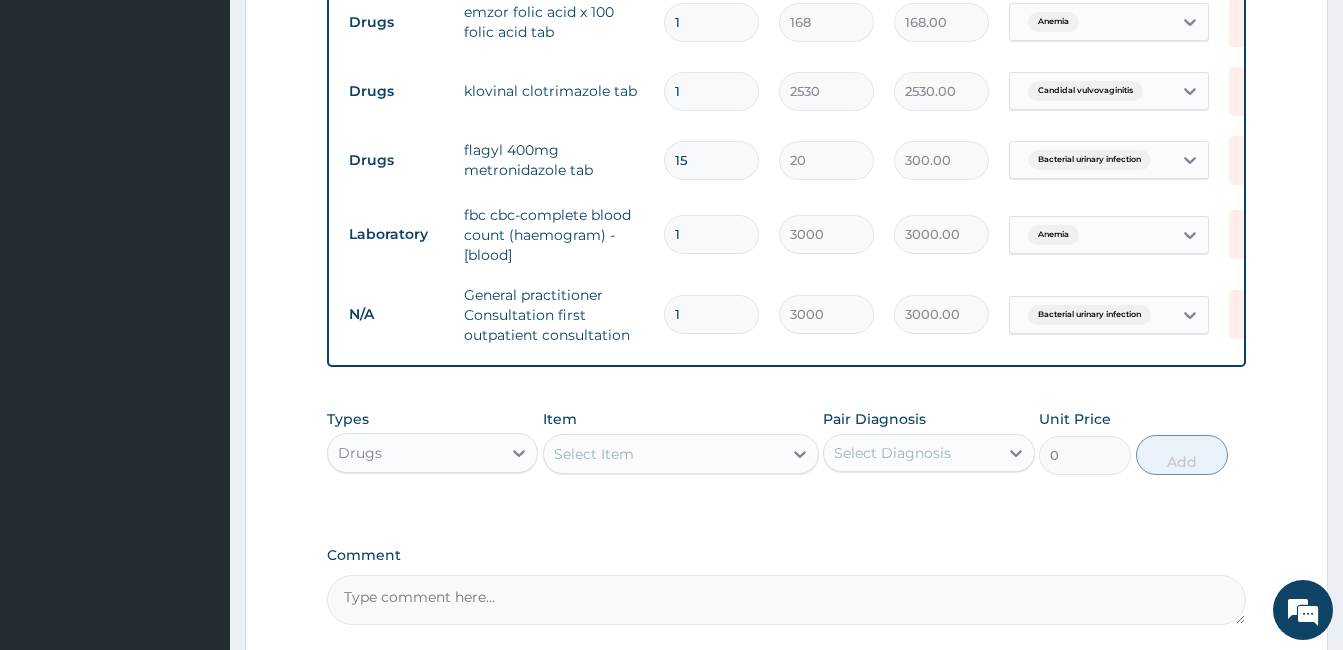 click on "Select Item" at bounding box center [663, 454] 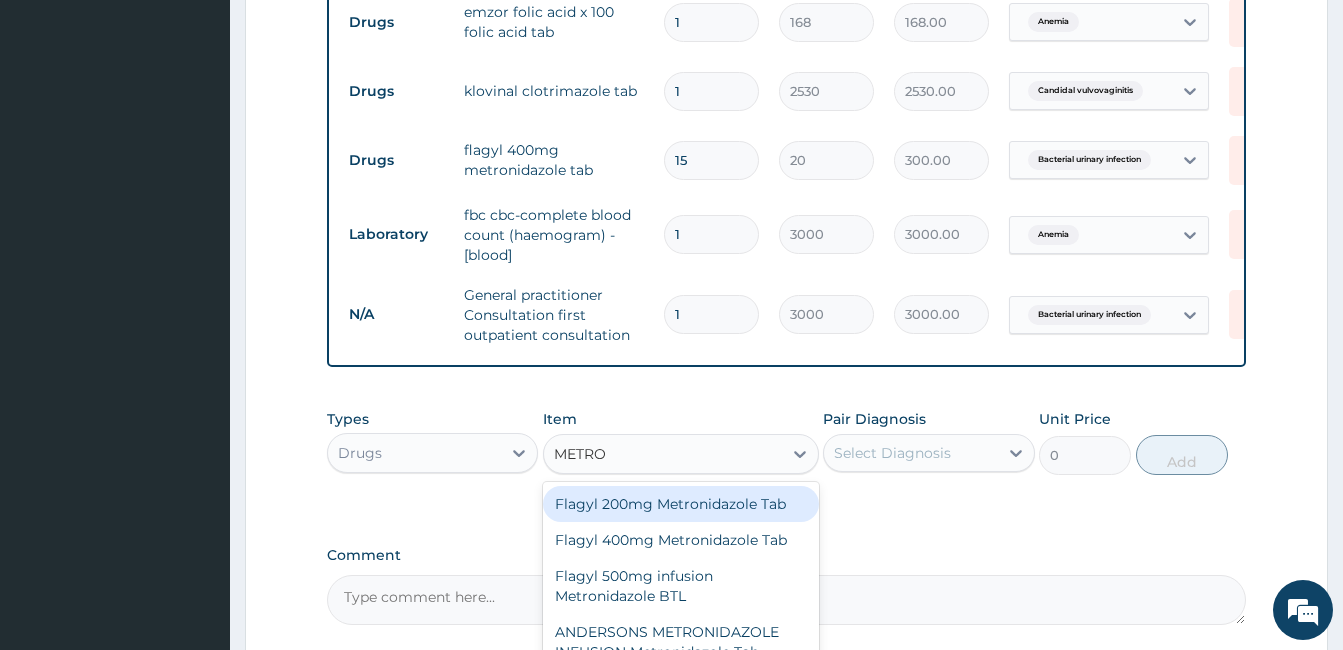 type on "METRON" 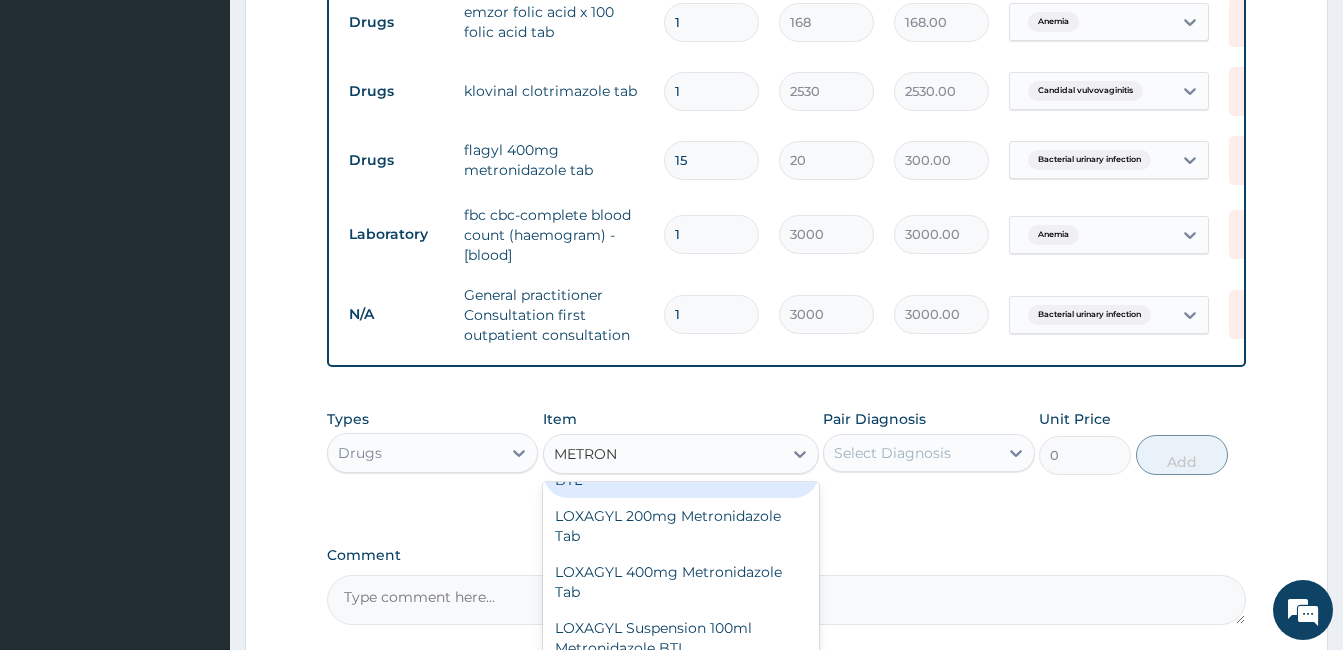 scroll, scrollTop: 500, scrollLeft: 0, axis: vertical 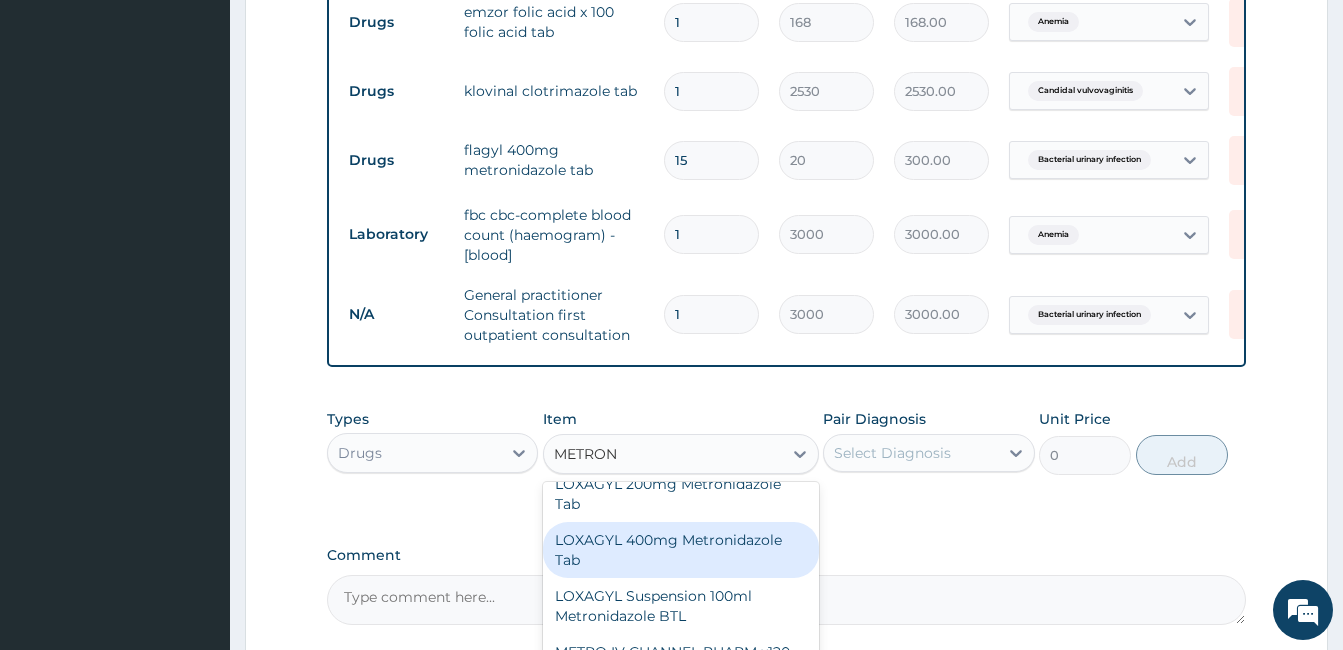 click on "LOXAGYL 400mg Metronidazole Tab" at bounding box center (681, 550) 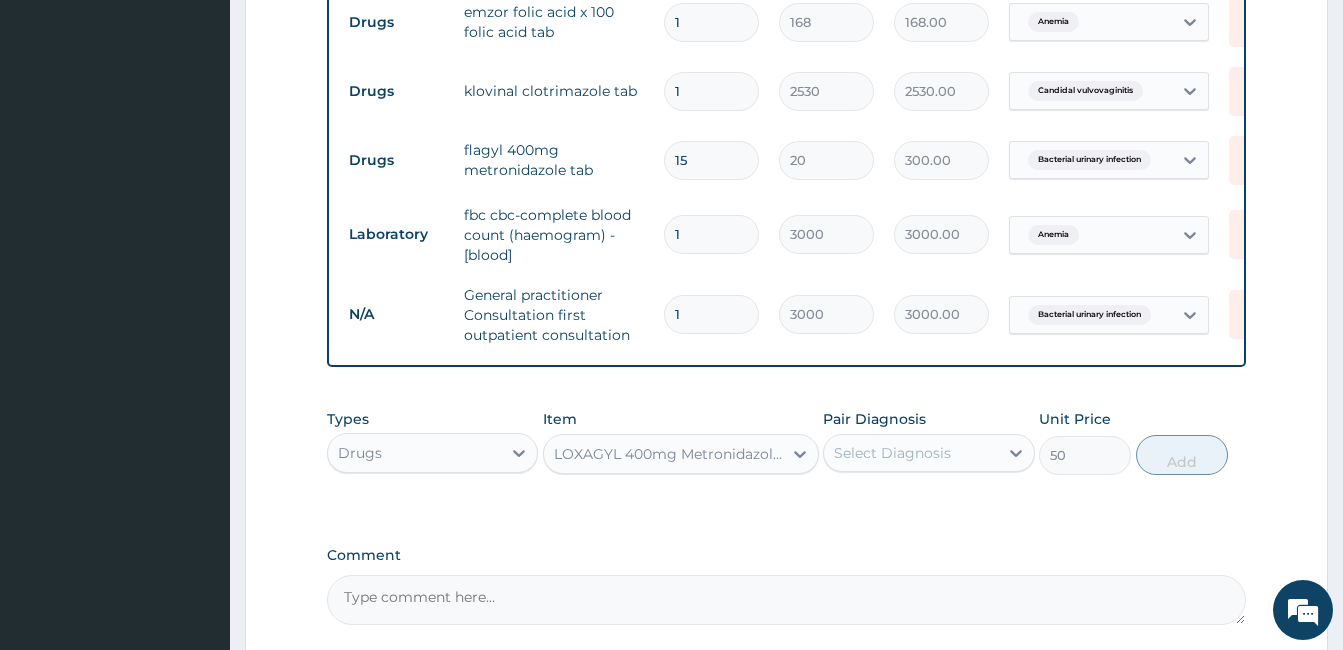 click on "Select Diagnosis" at bounding box center [892, 453] 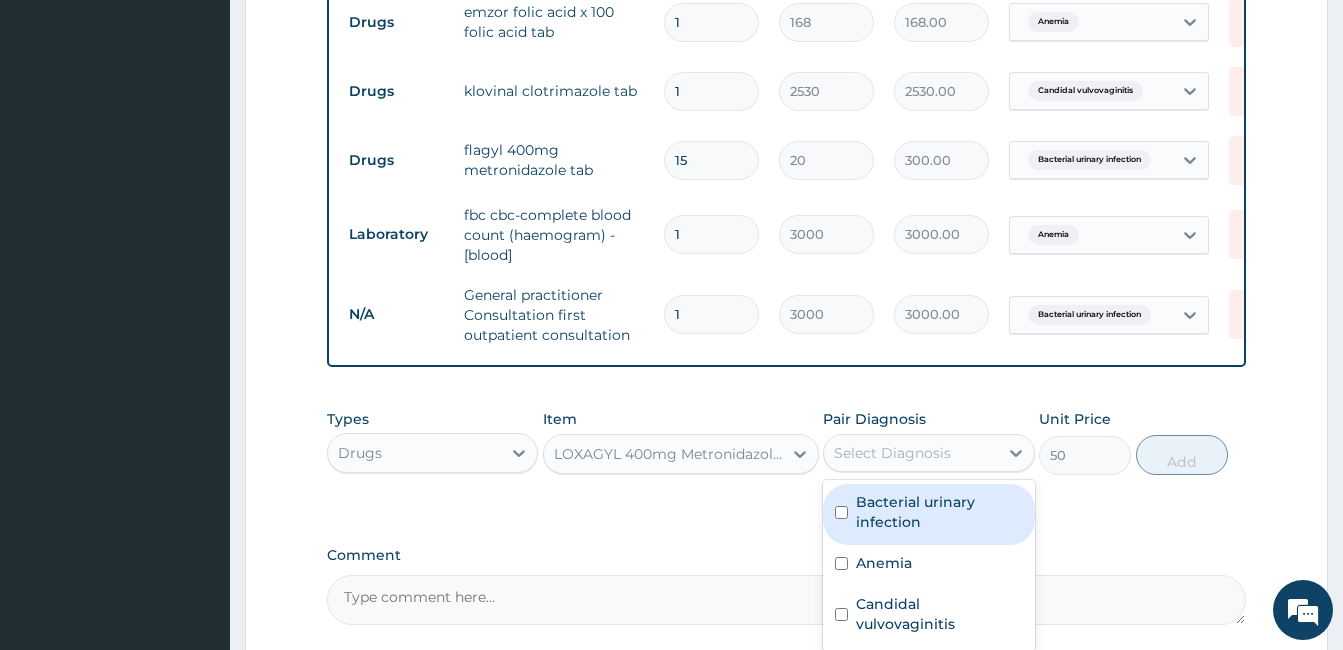 click on "Bacterial urinary infection" at bounding box center [939, 512] 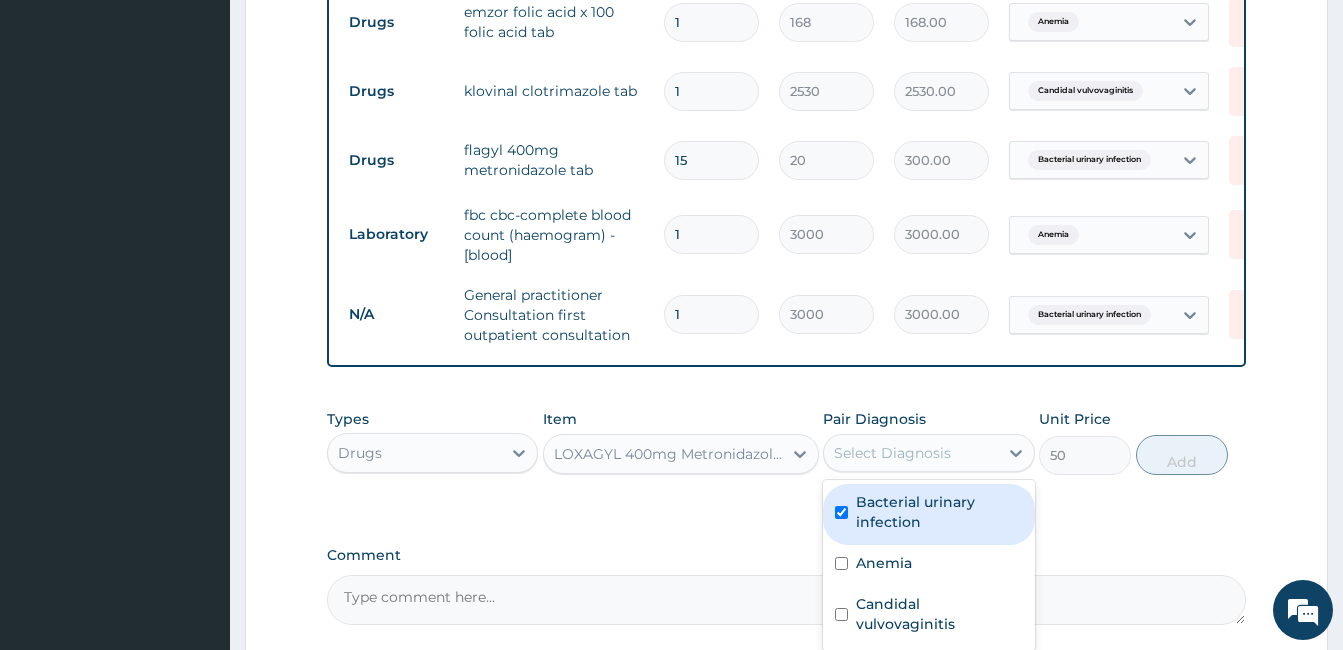 checkbox on "true" 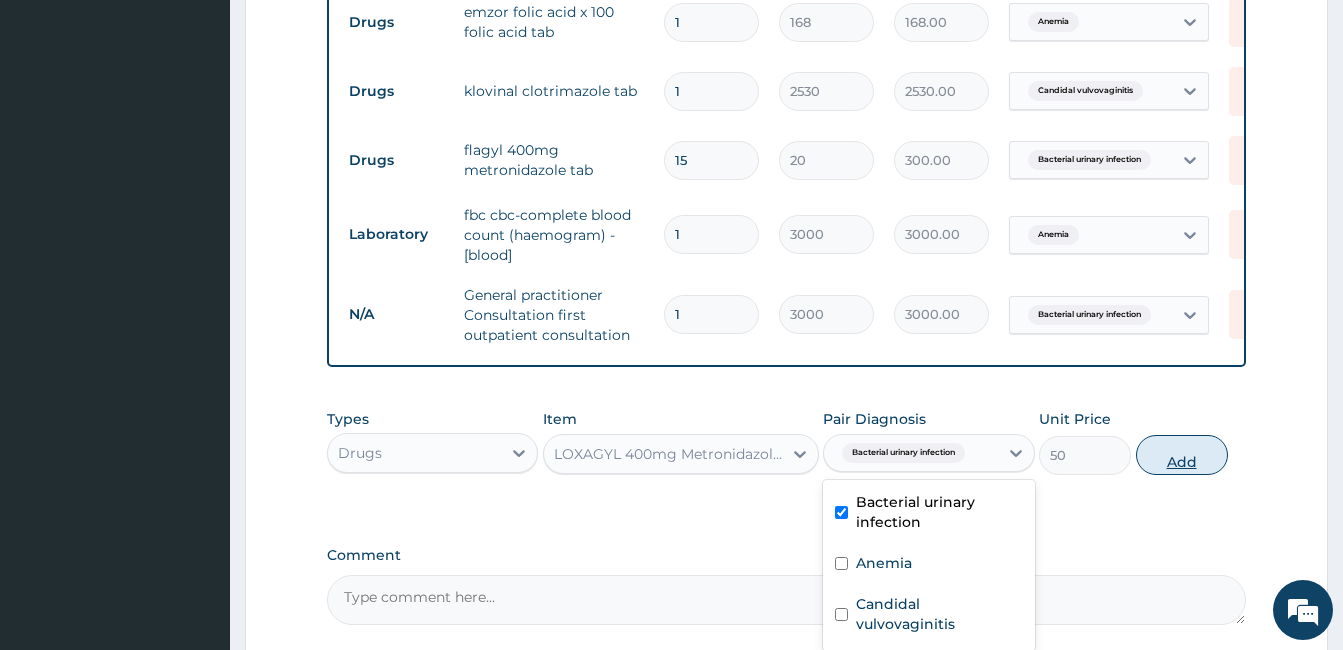 click on "Add" at bounding box center [1182, 455] 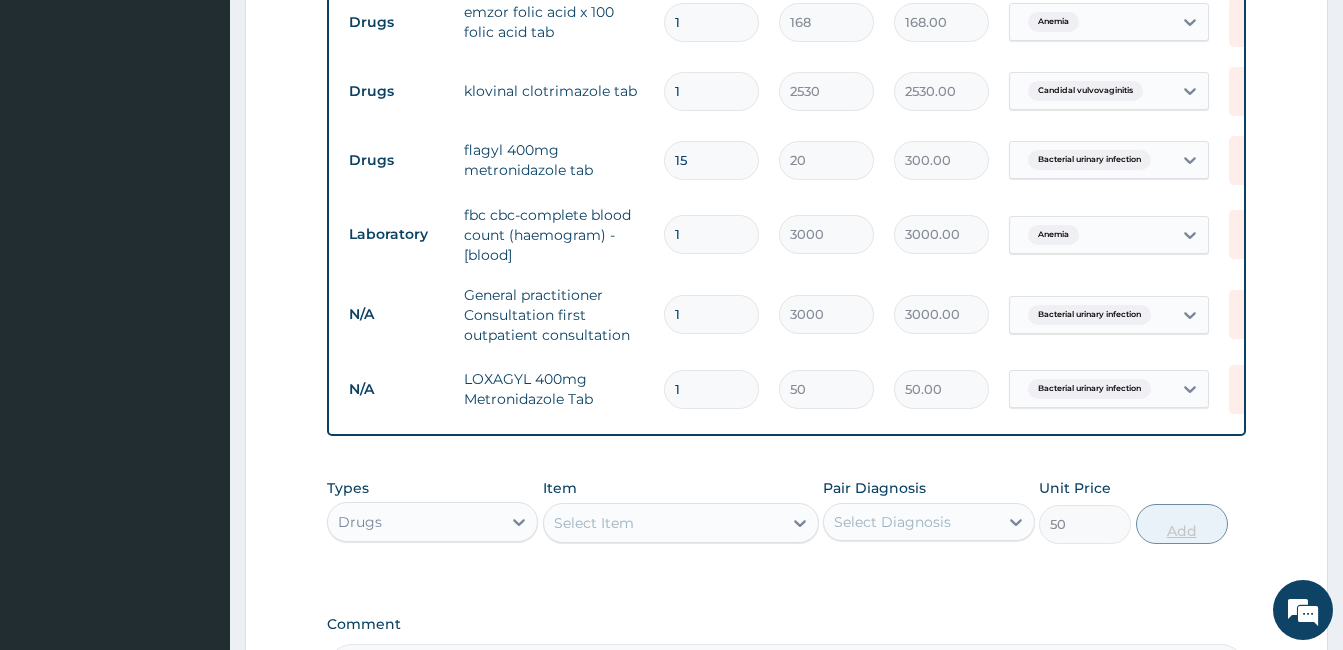 type on "0" 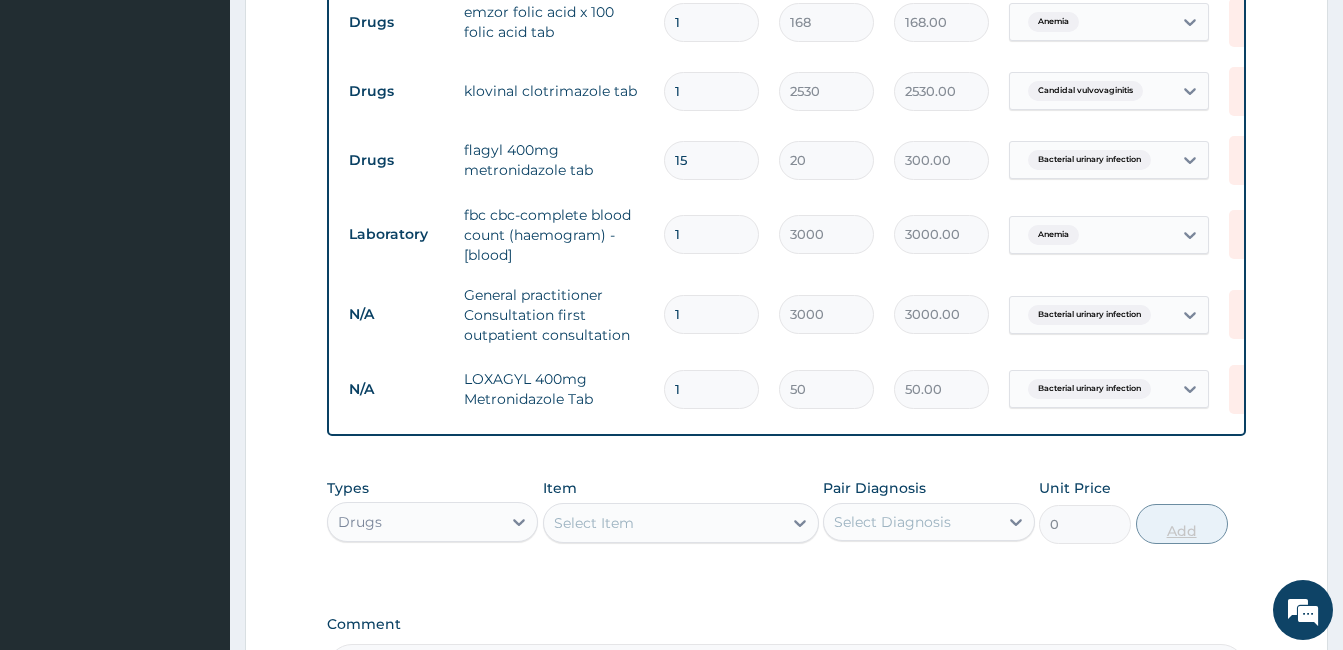 type on "15" 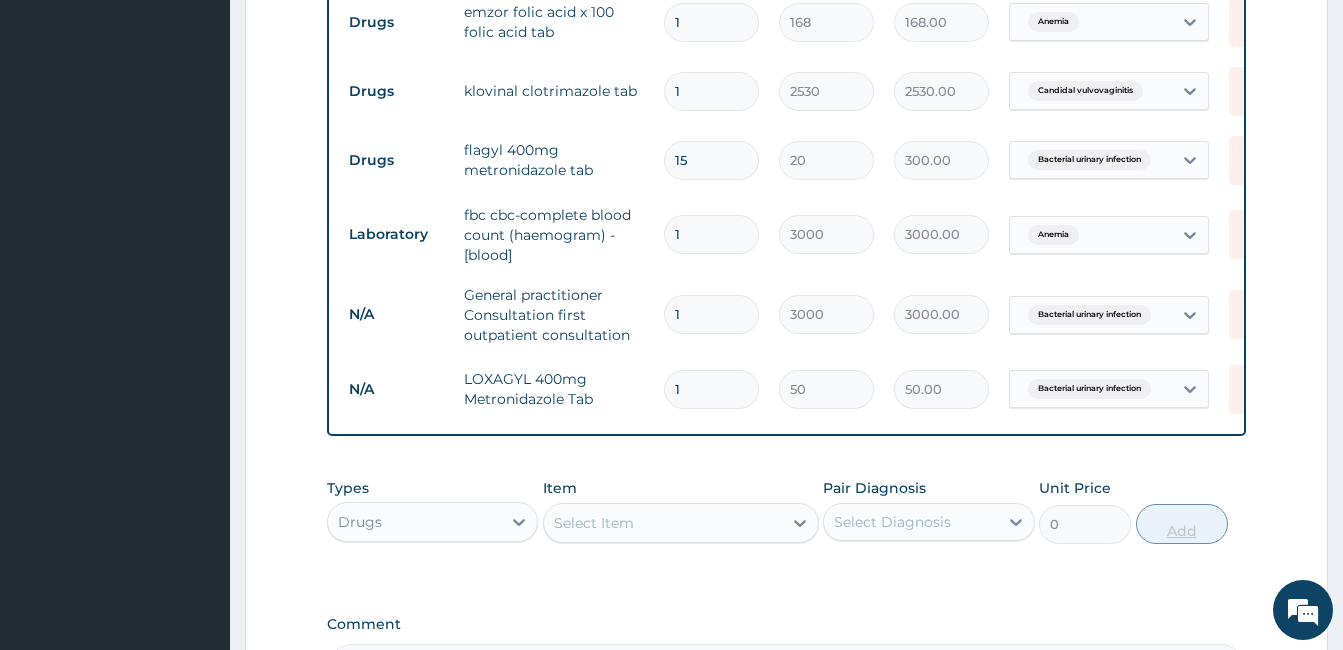 type on "750.00" 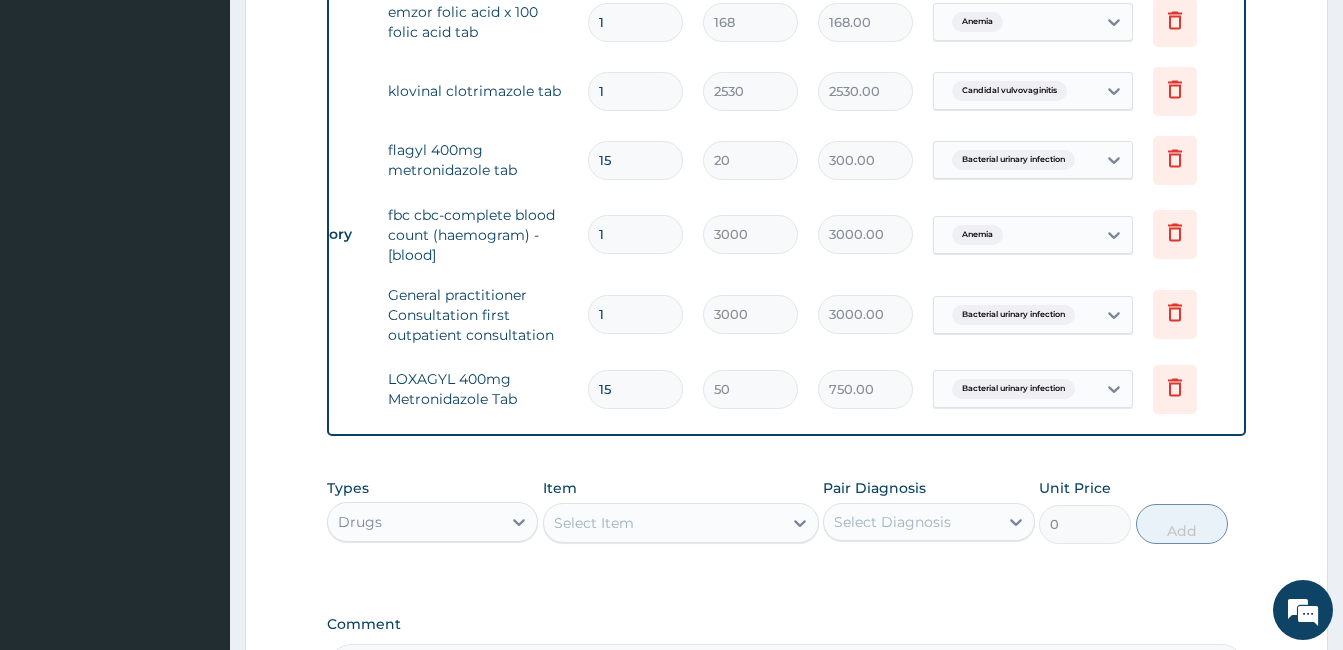 scroll, scrollTop: 0, scrollLeft: 85, axis: horizontal 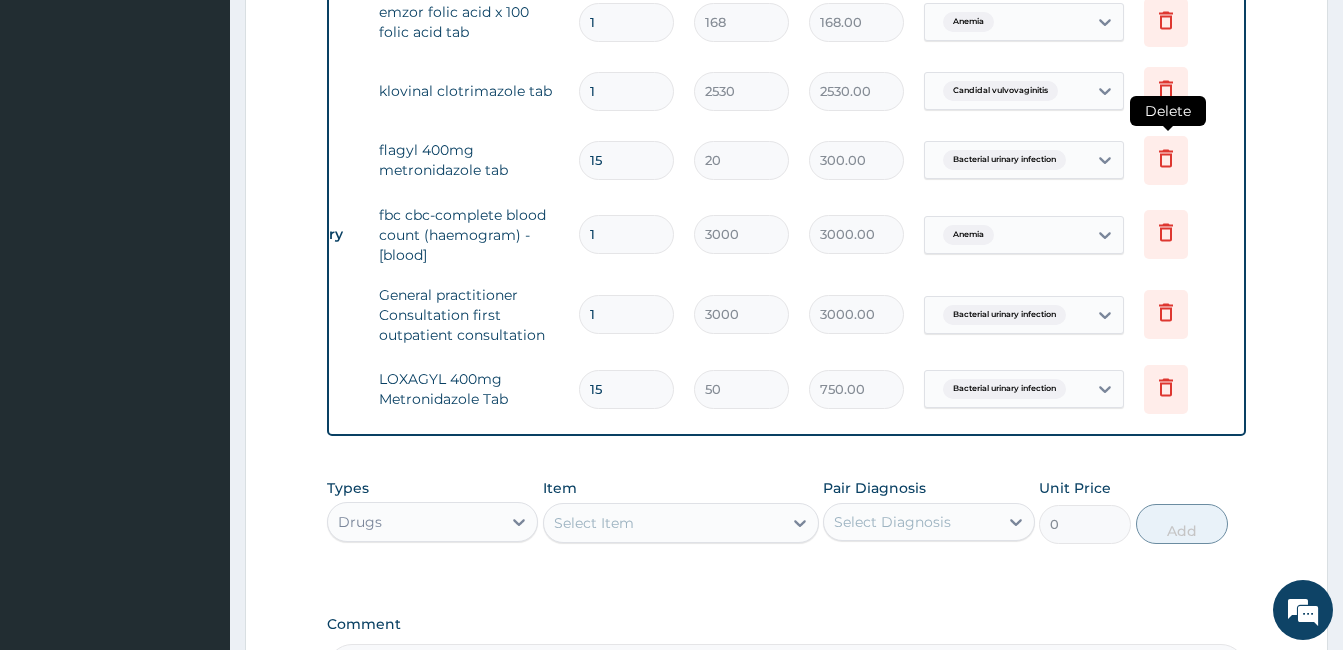 type on "15" 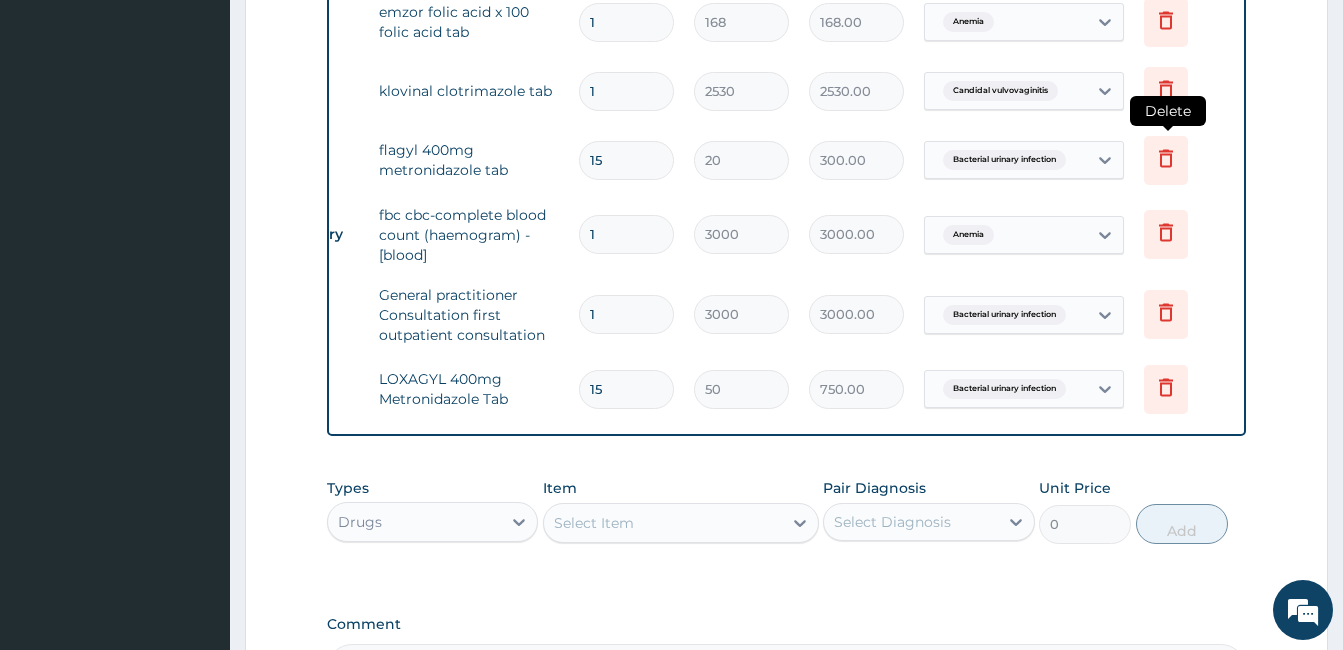 click 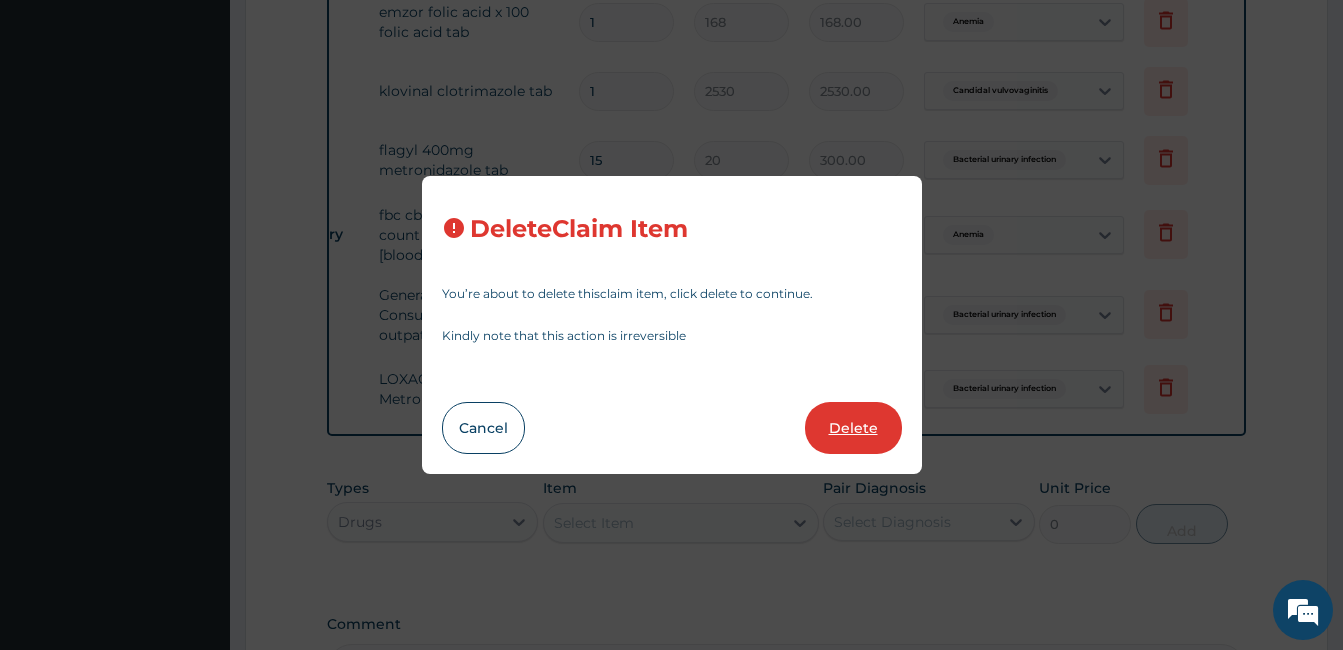 click on "Delete" at bounding box center [853, 428] 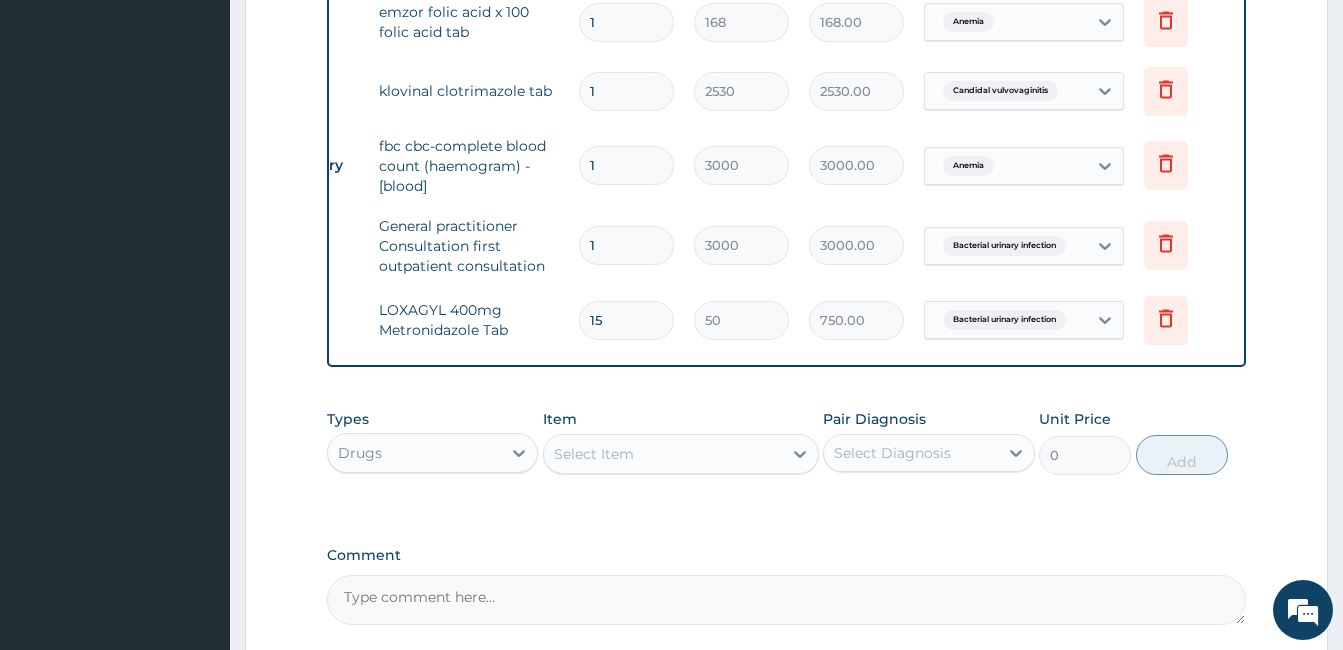 scroll, scrollTop: 1079, scrollLeft: 0, axis: vertical 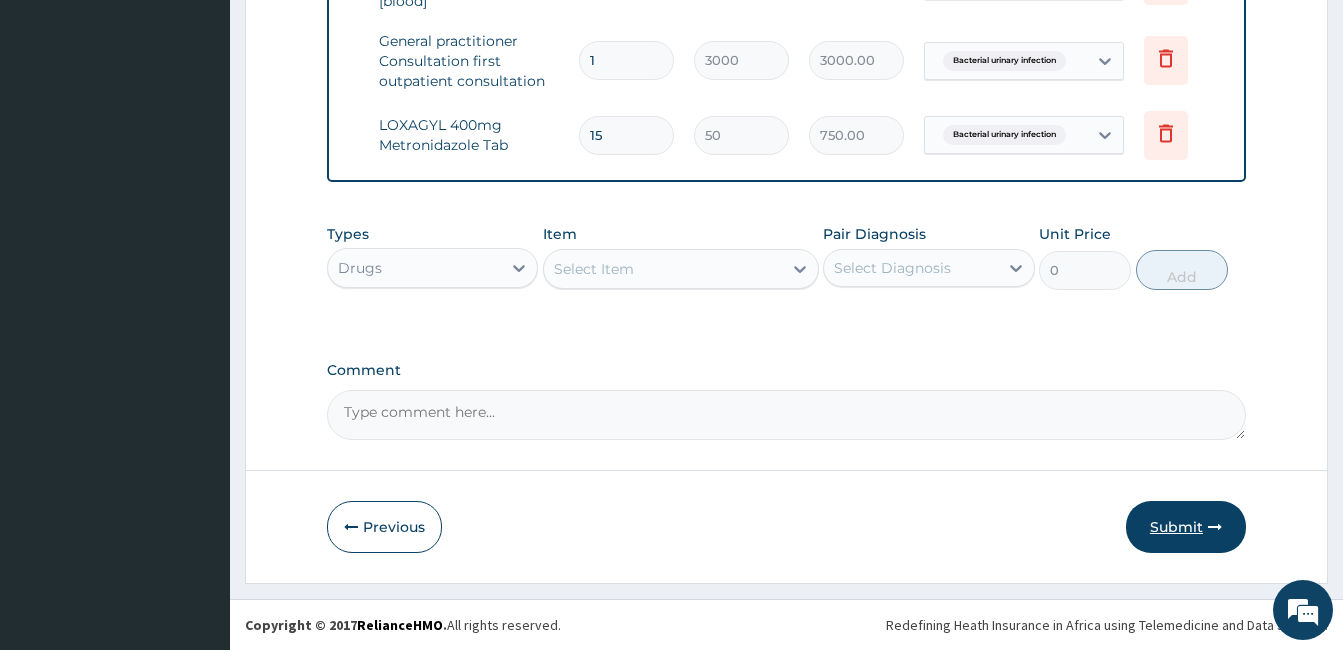 click on "Submit" at bounding box center (1186, 527) 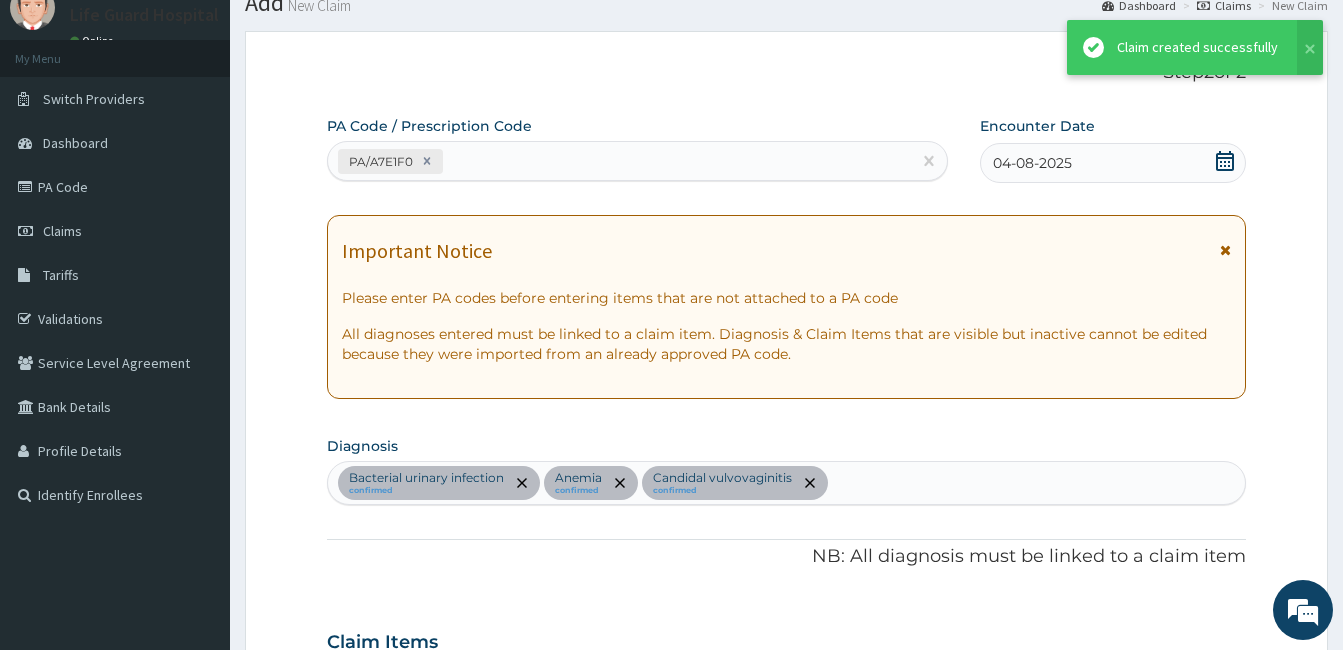 scroll, scrollTop: 1079, scrollLeft: 0, axis: vertical 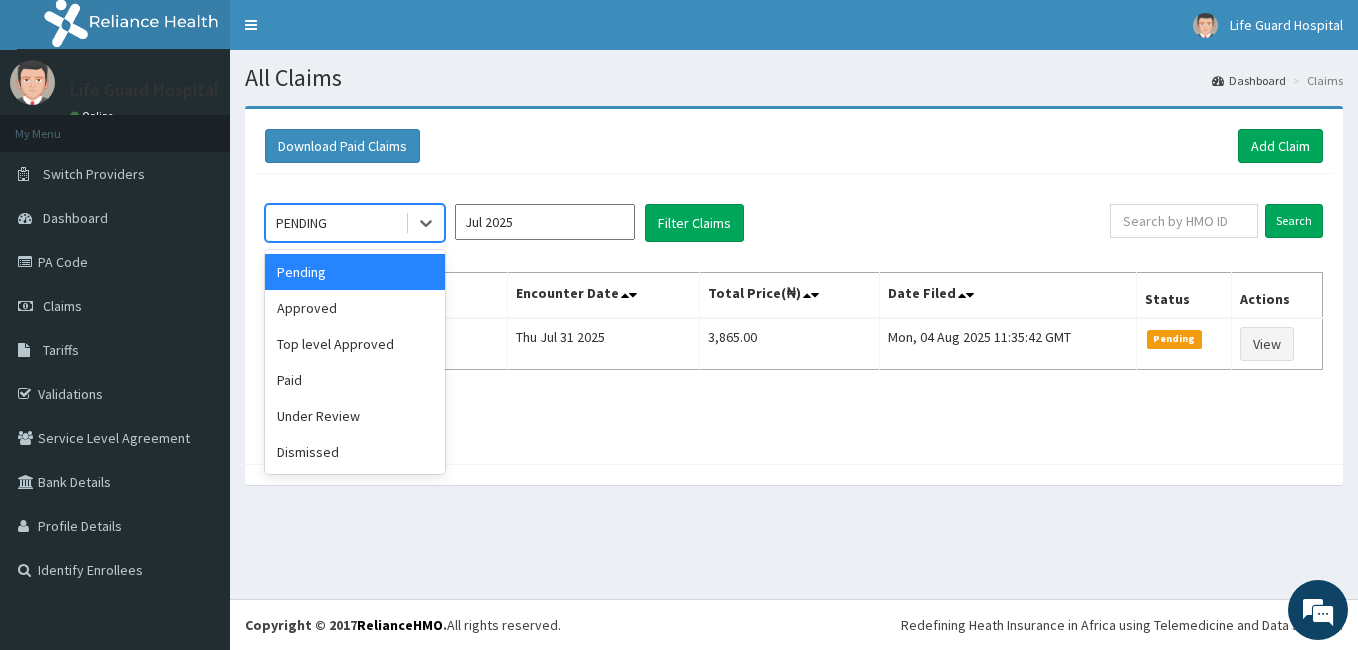click on "PENDING" at bounding box center (335, 223) 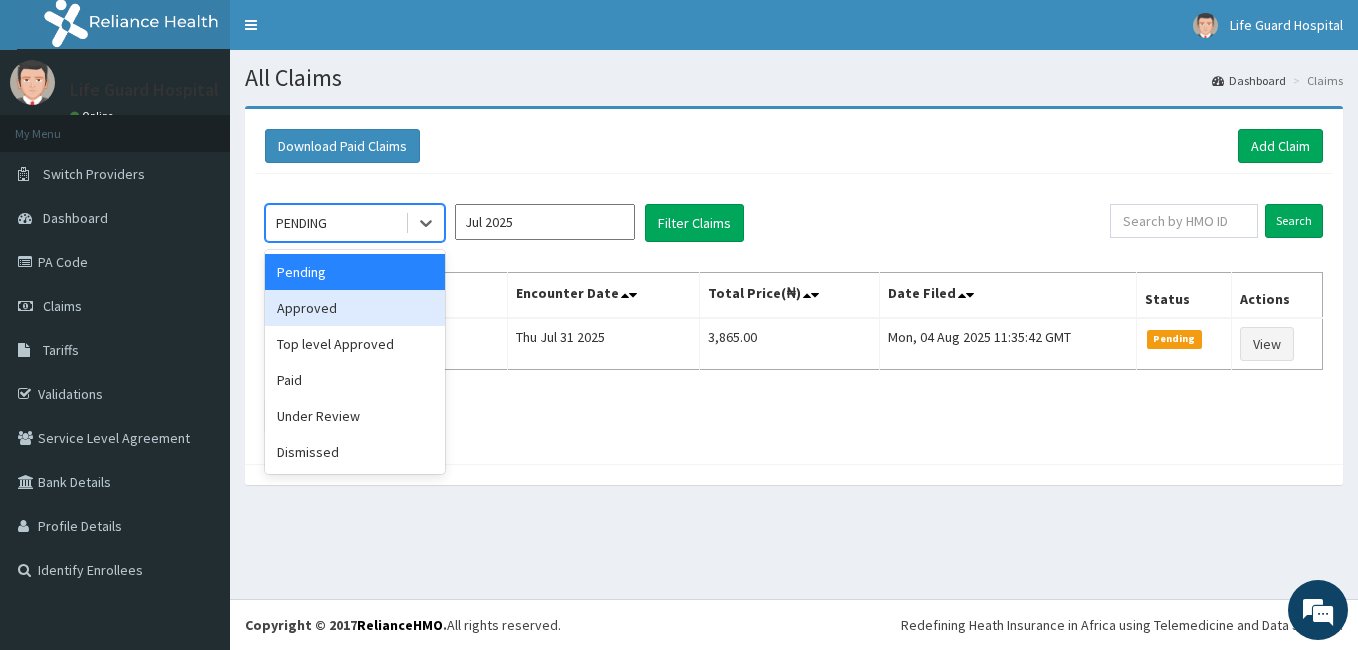click on "Approved" at bounding box center [355, 308] 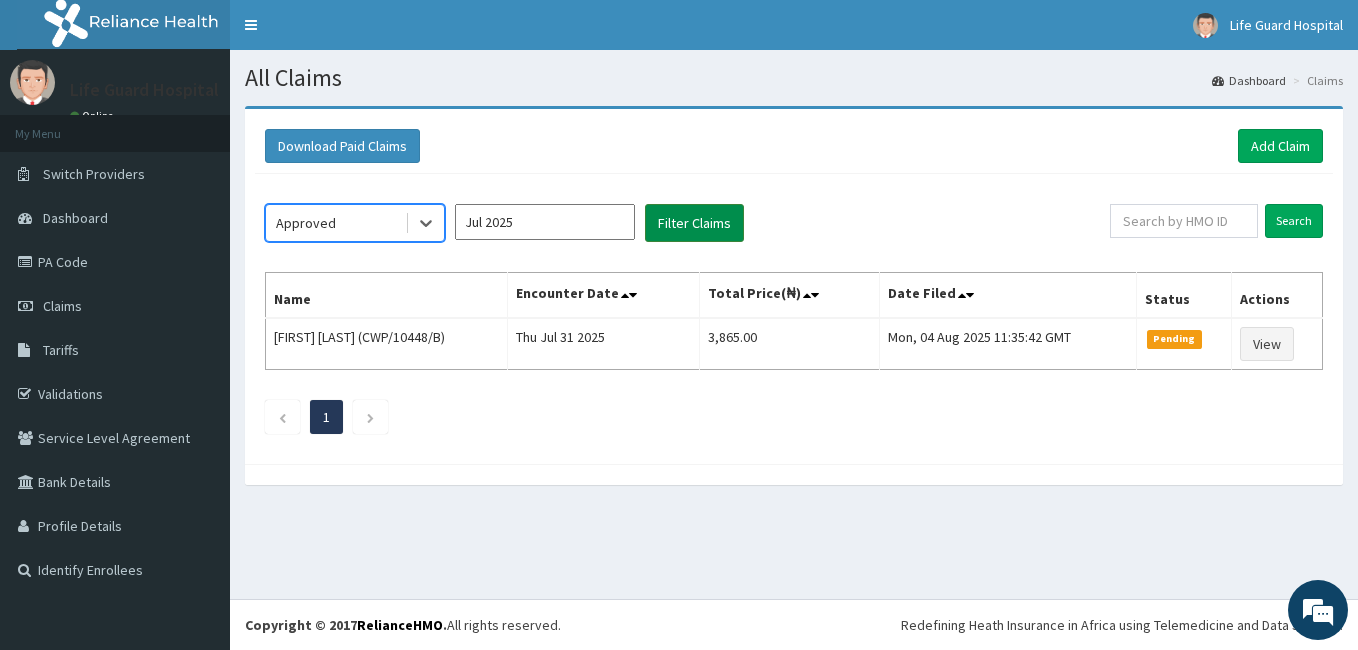 click on "Filter Claims" at bounding box center [694, 223] 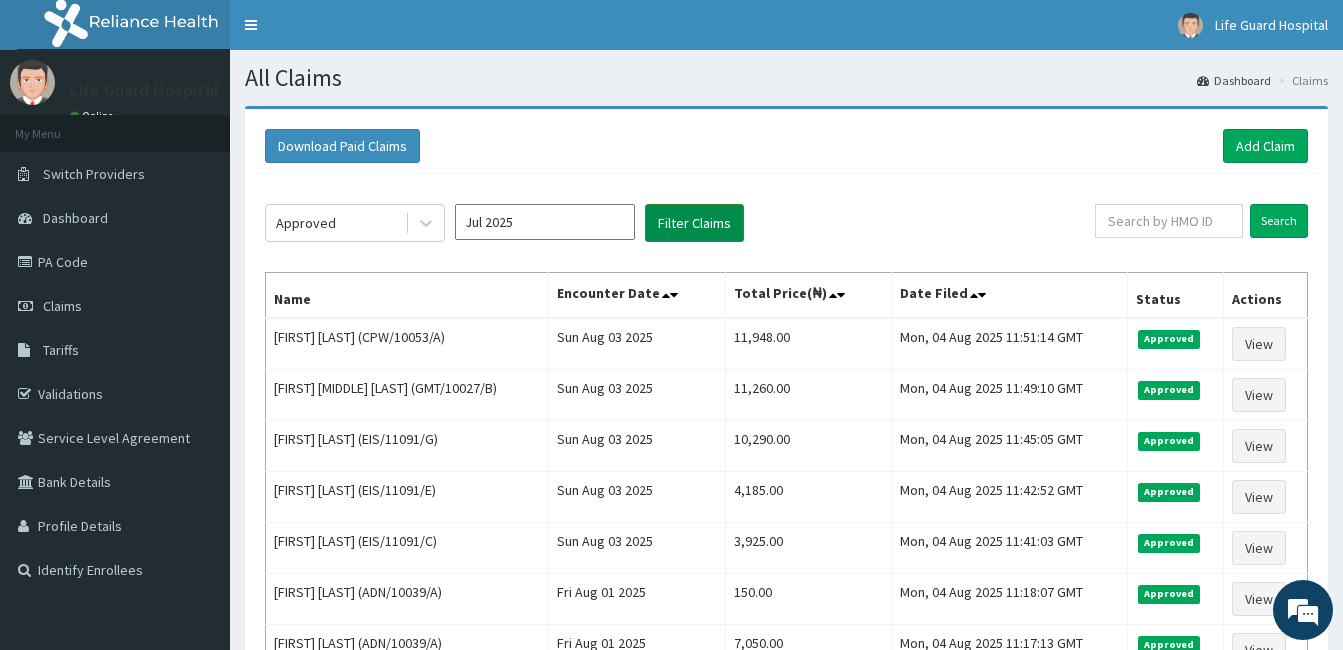 scroll, scrollTop: 0, scrollLeft: 0, axis: both 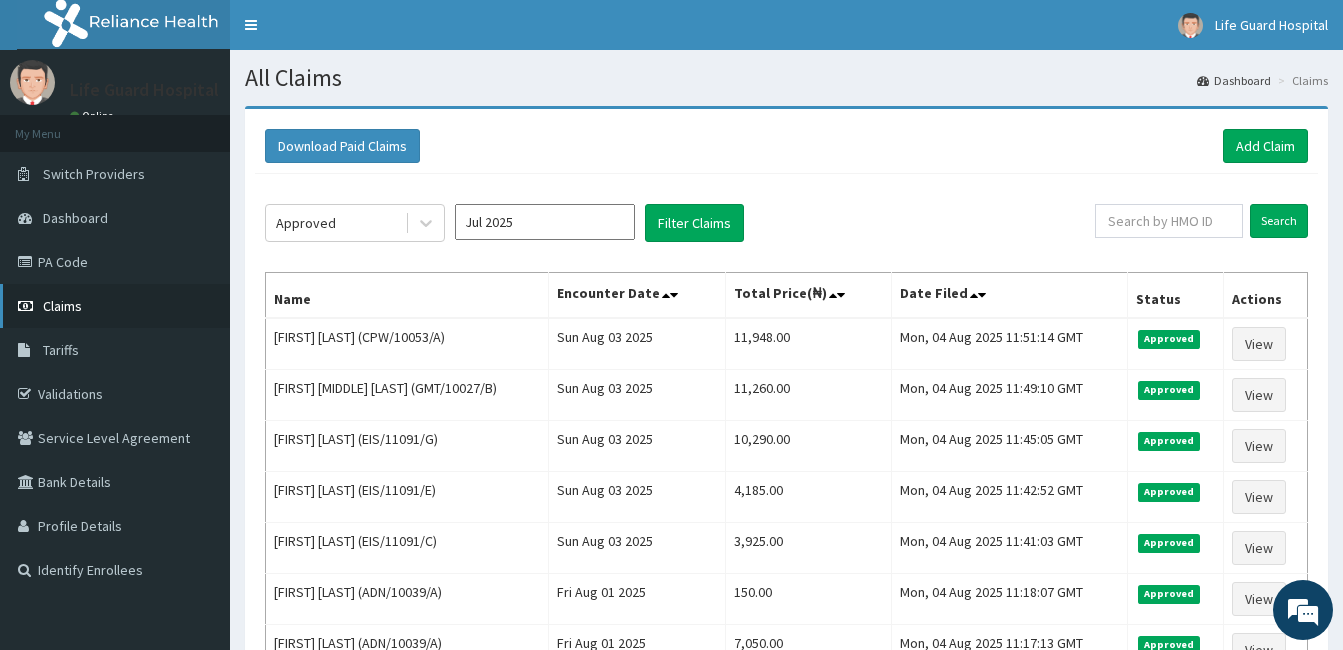 click at bounding box center [28, 306] 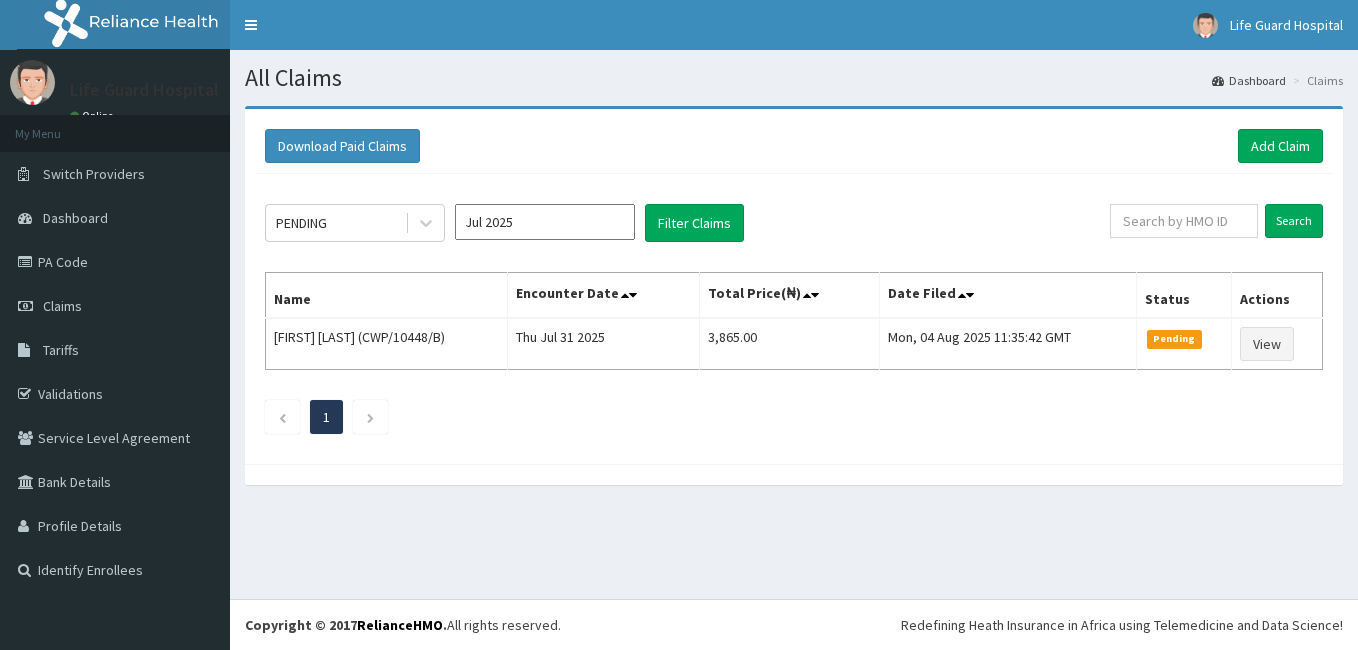 scroll, scrollTop: 0, scrollLeft: 0, axis: both 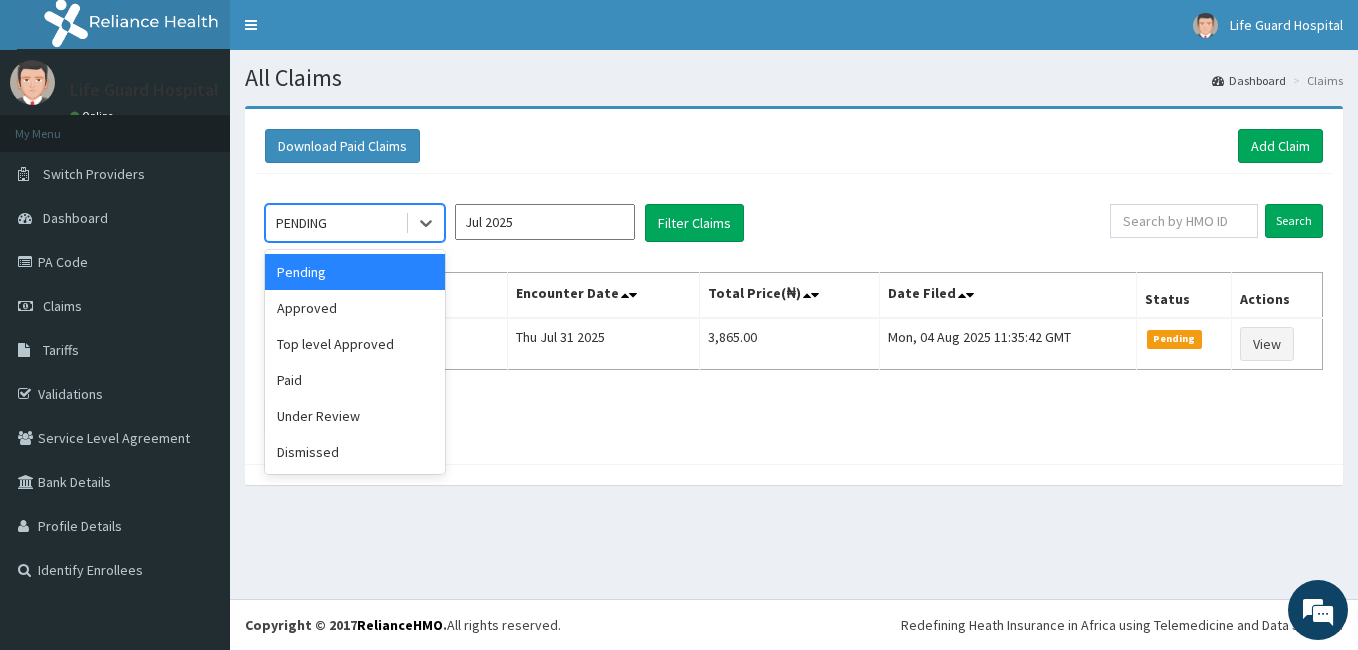 click on "PENDING" at bounding box center (335, 223) 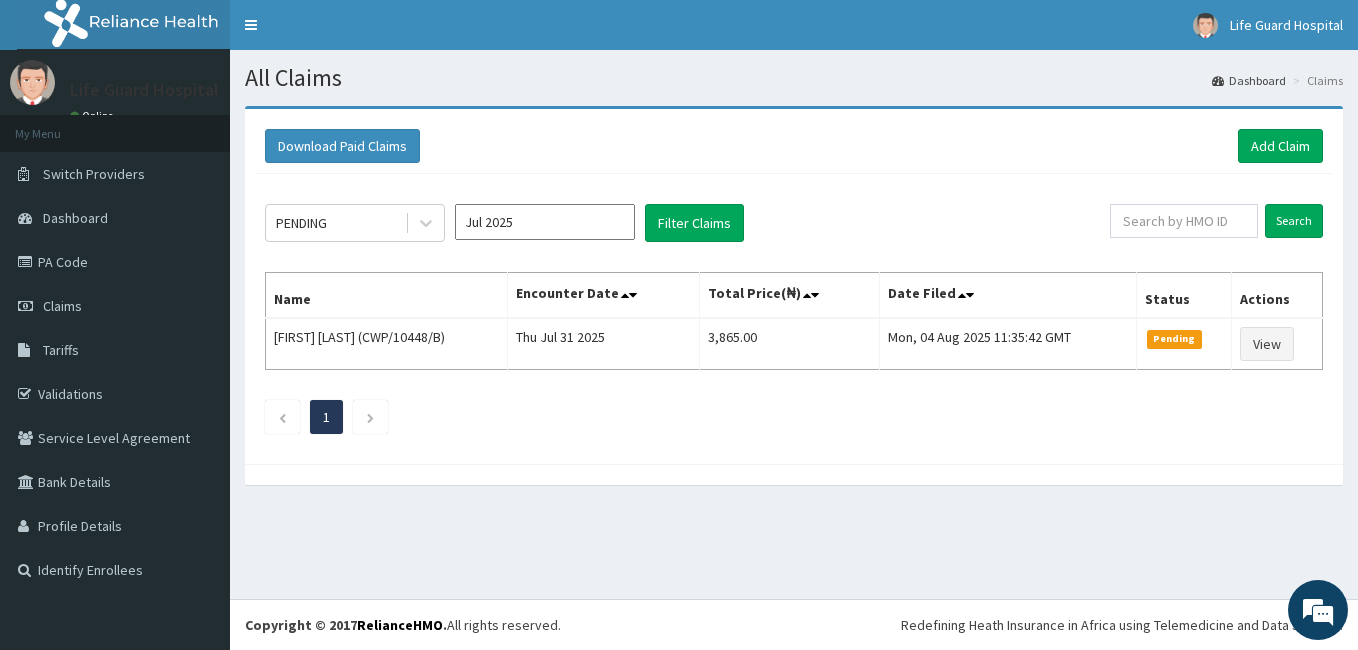 click on "Jul 2025" at bounding box center (545, 222) 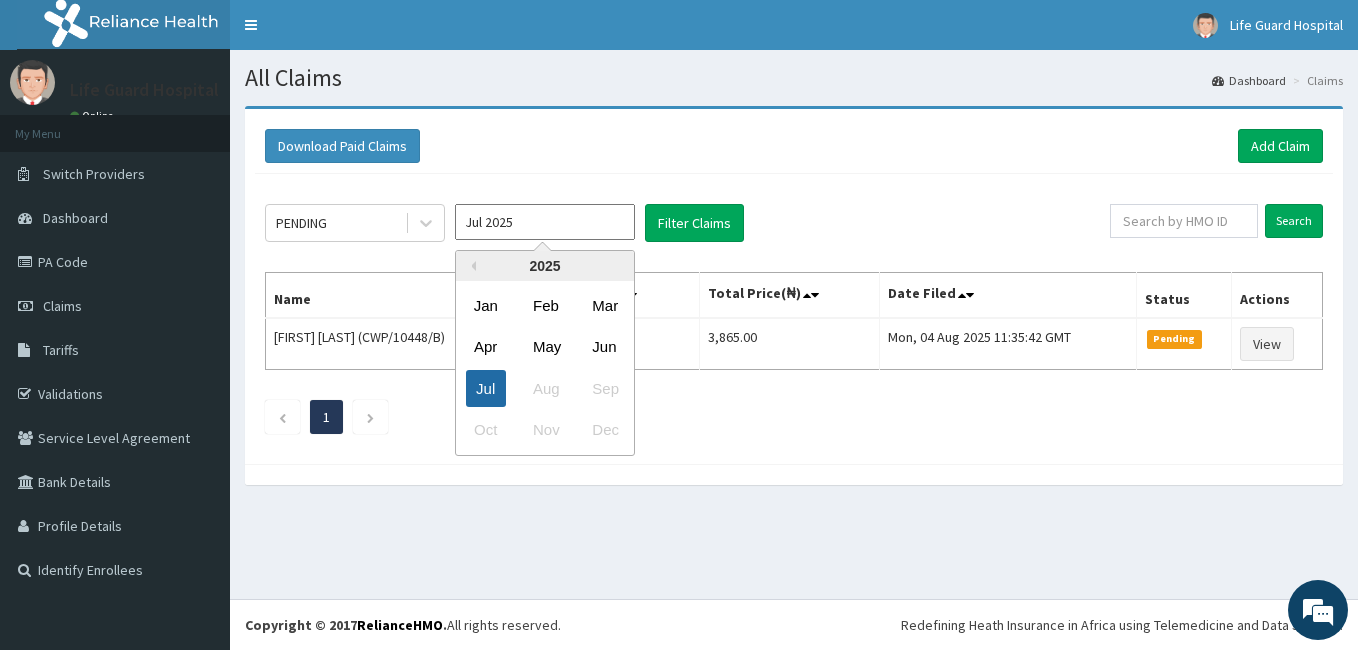 click on "Jul" at bounding box center (486, 388) 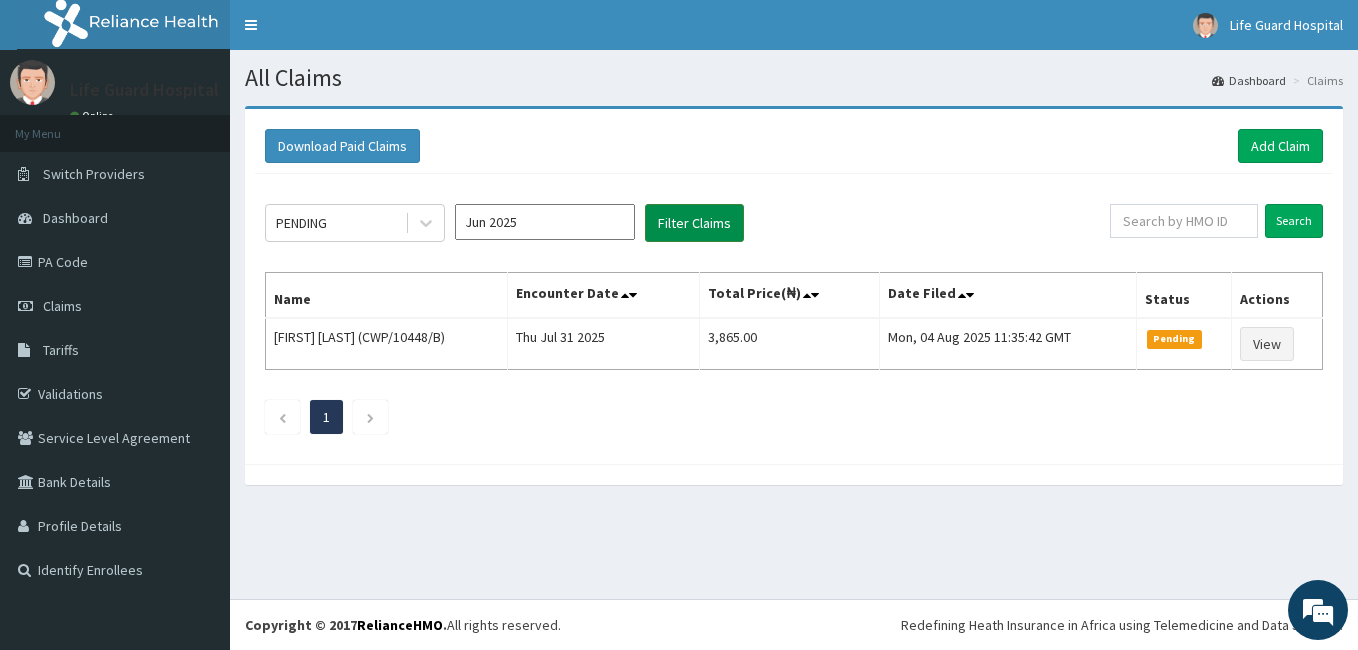 click on "Filter Claims" at bounding box center [694, 223] 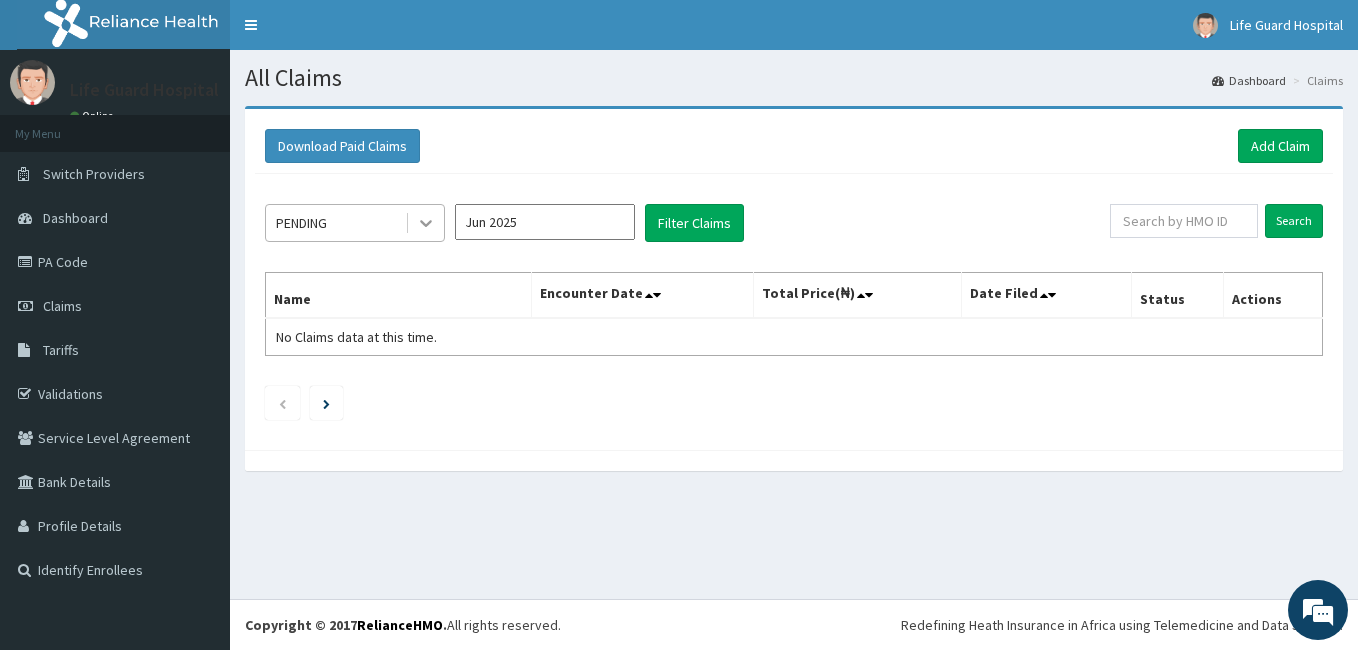 click 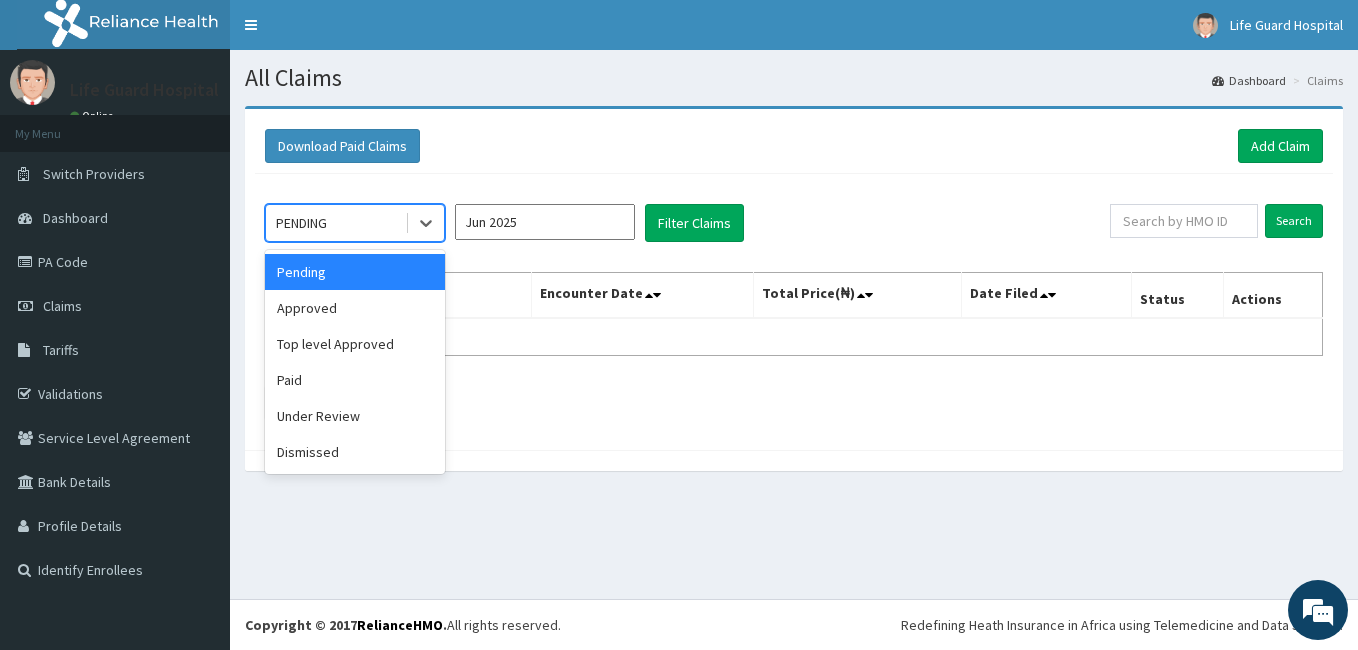 scroll, scrollTop: 0, scrollLeft: 0, axis: both 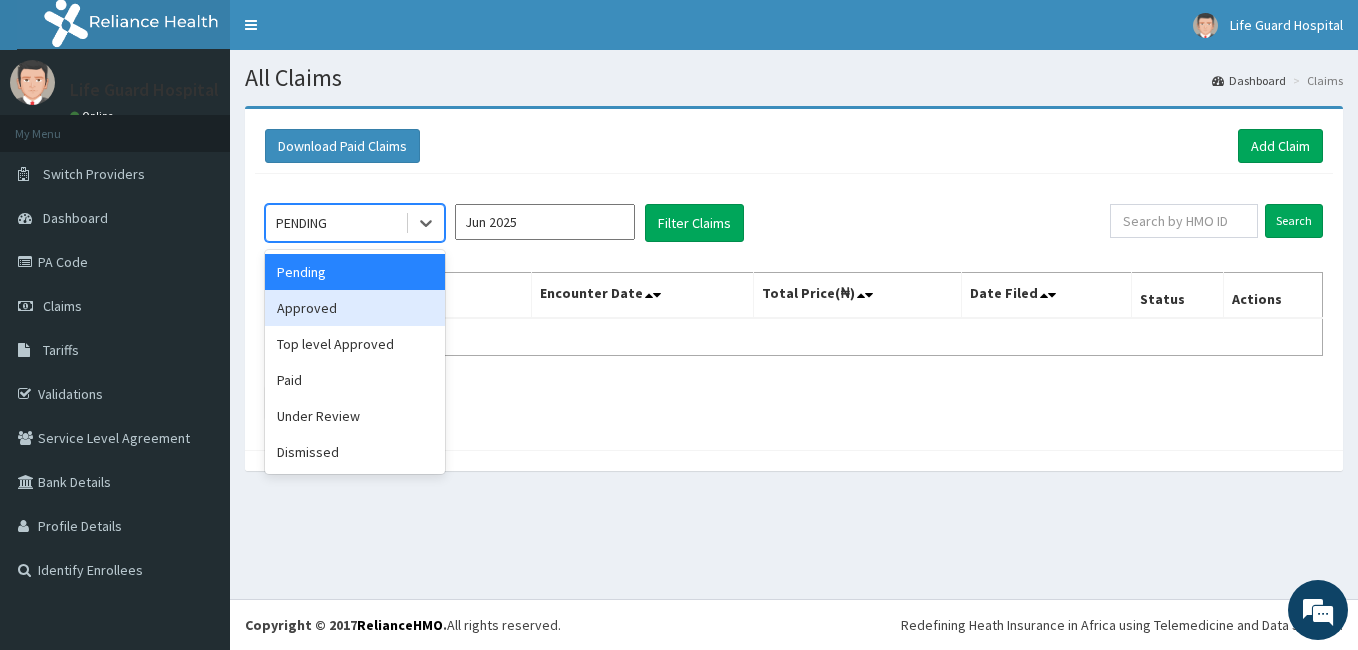 click on "Approved" at bounding box center (355, 308) 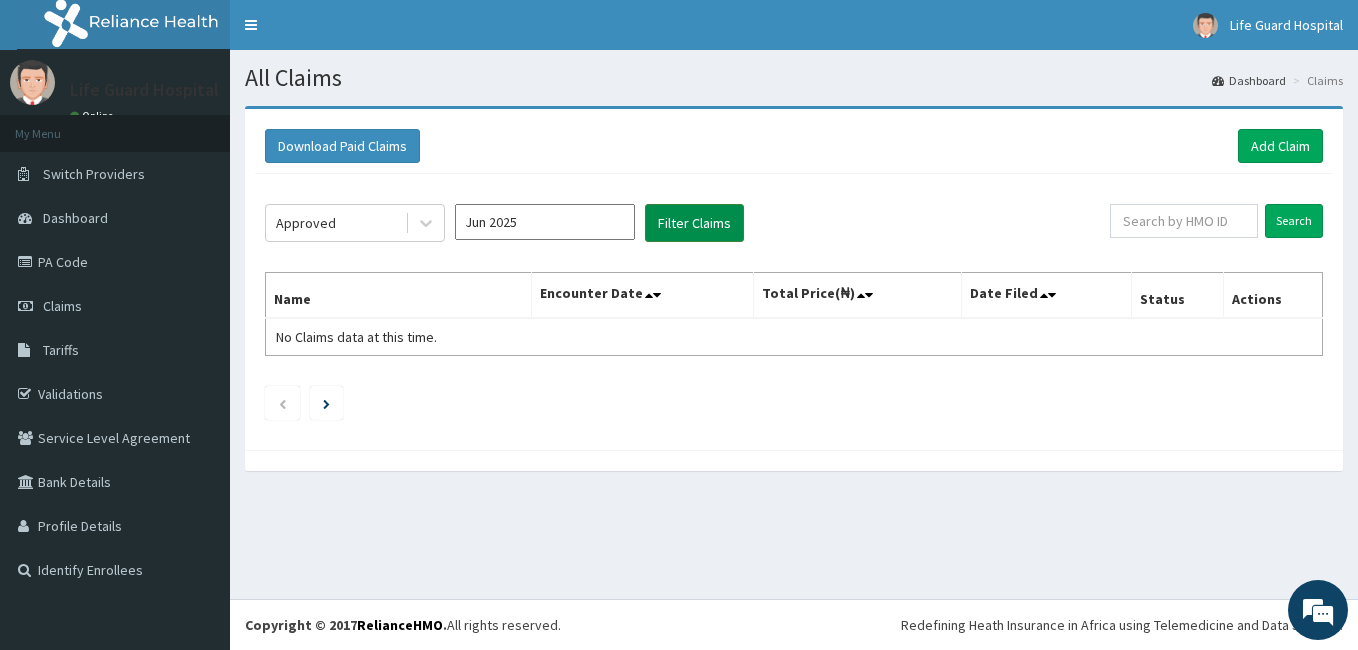 click on "Filter Claims" at bounding box center (694, 223) 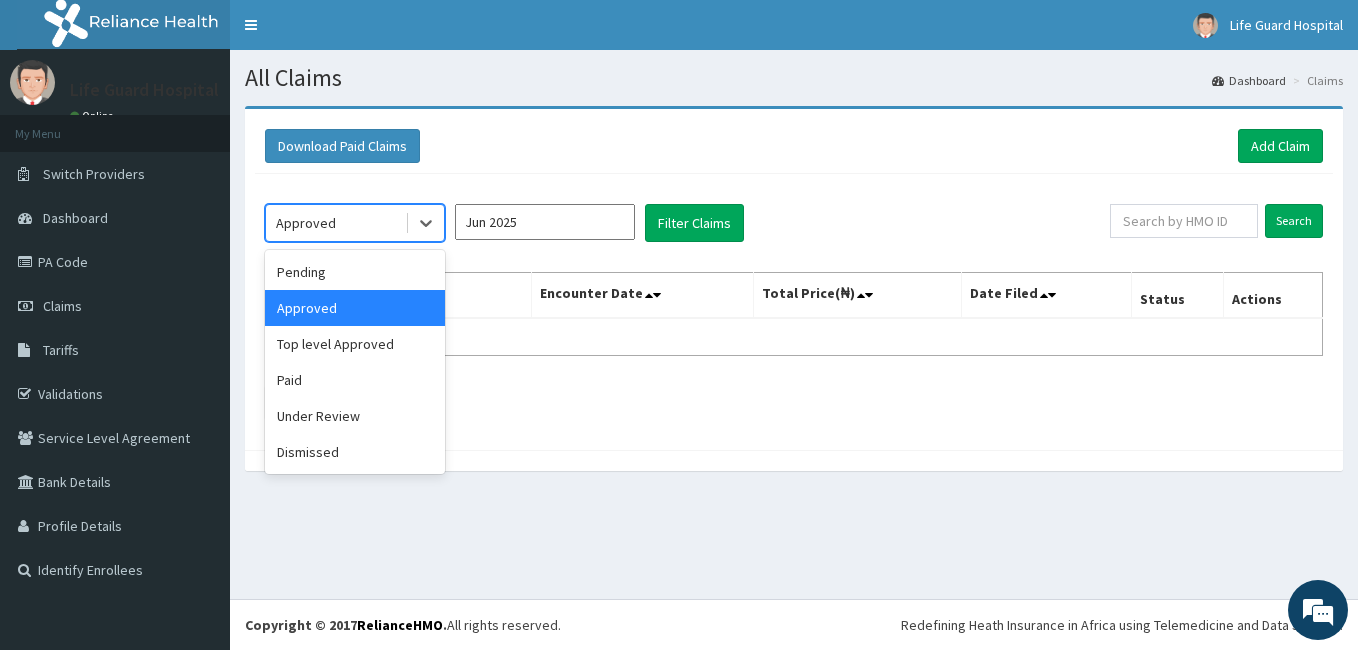 click on "Approved" at bounding box center (335, 223) 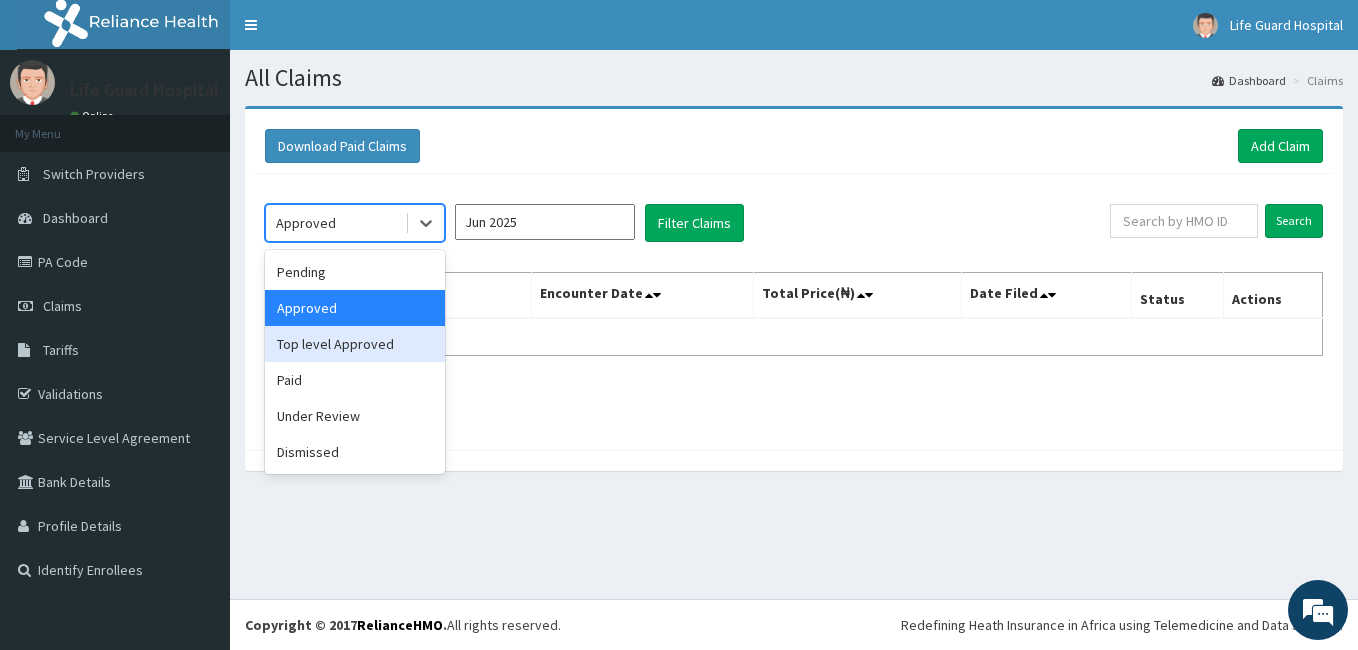 click on "Top level Approved" at bounding box center [355, 344] 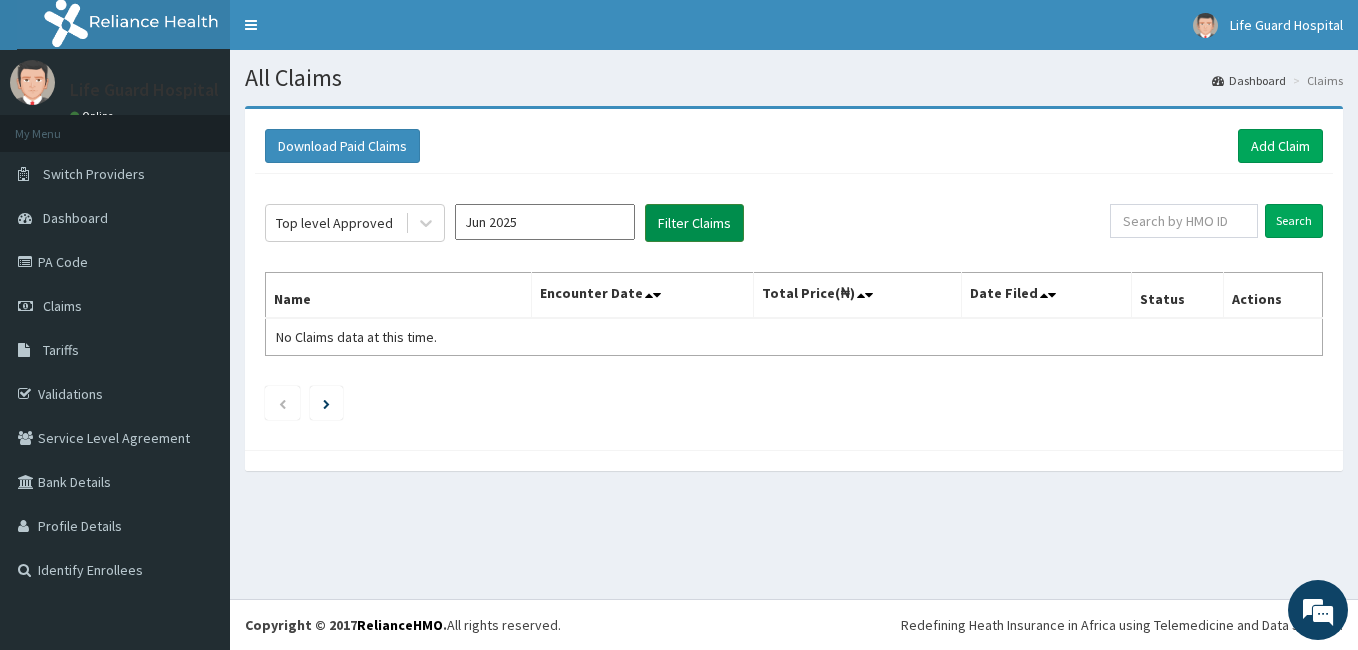 click on "Filter Claims" at bounding box center [694, 223] 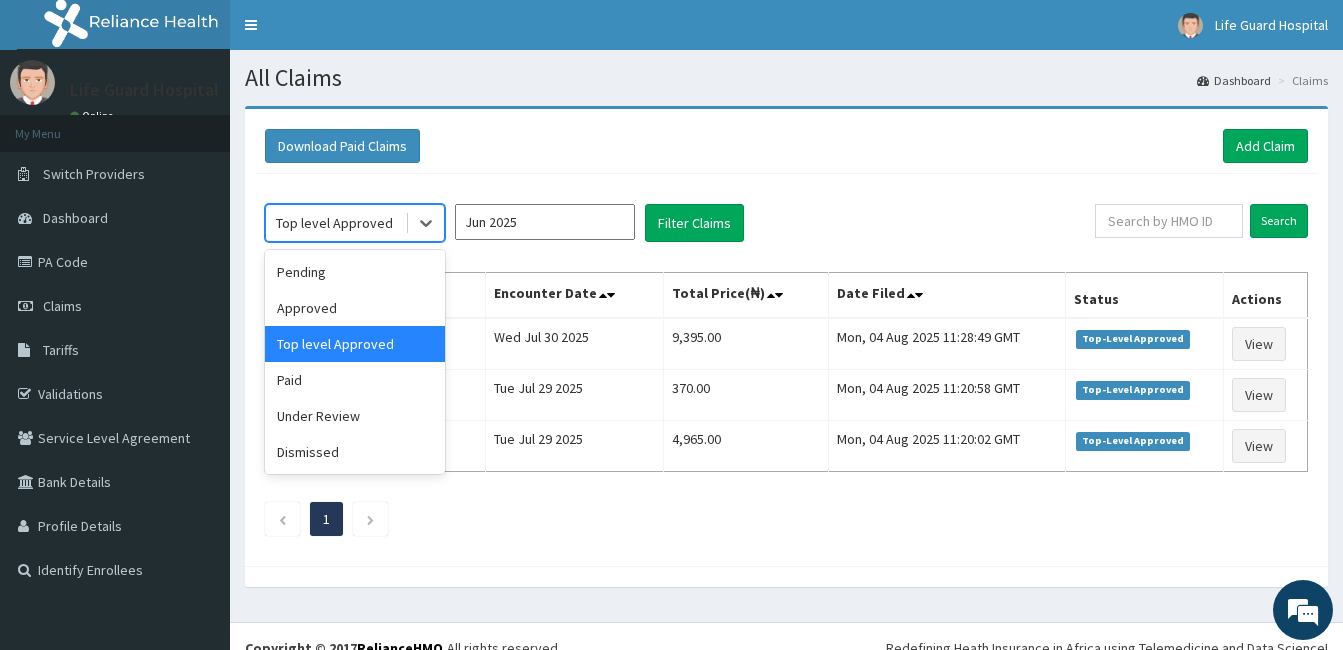 click on "Top level Approved" at bounding box center [334, 223] 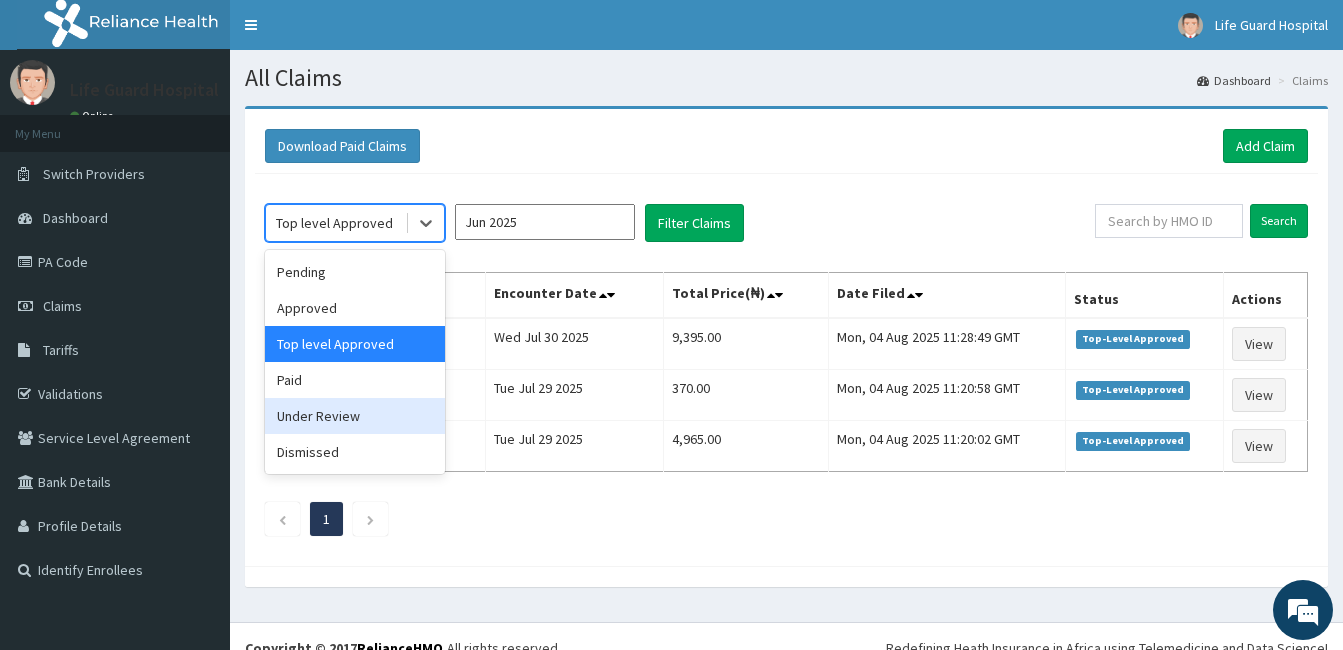 click on "Under Review" at bounding box center (355, 416) 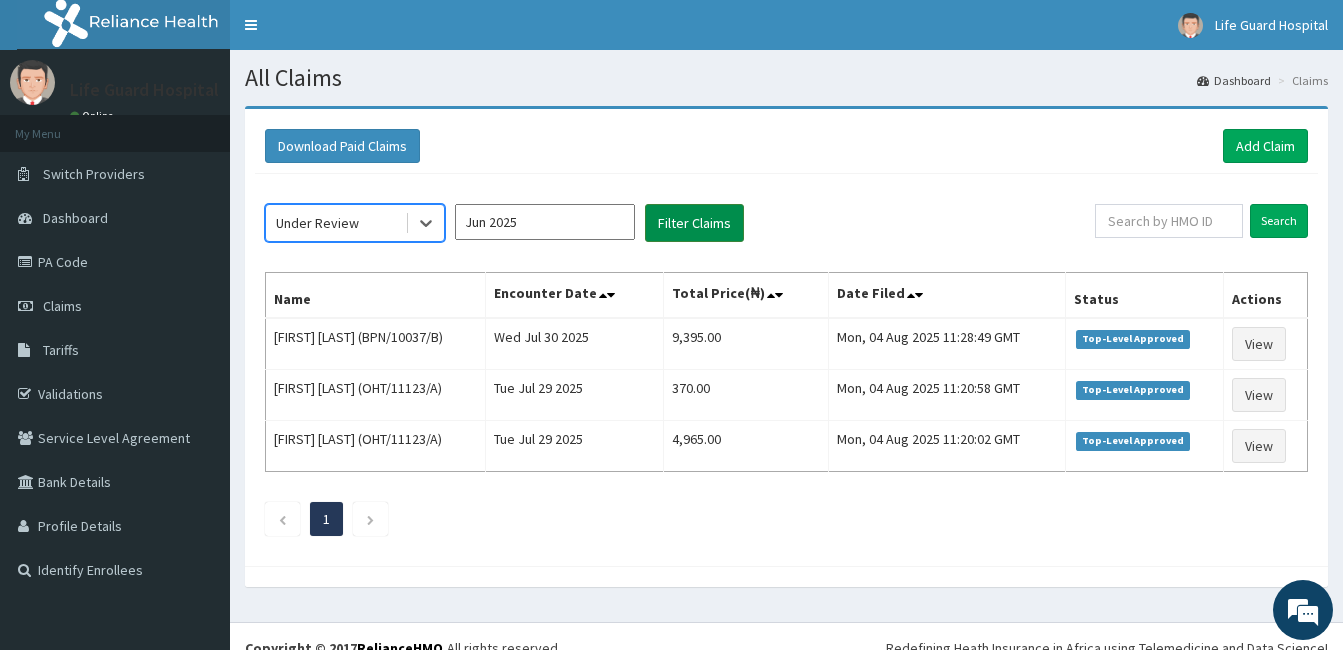 click on "Filter Claims" at bounding box center (694, 223) 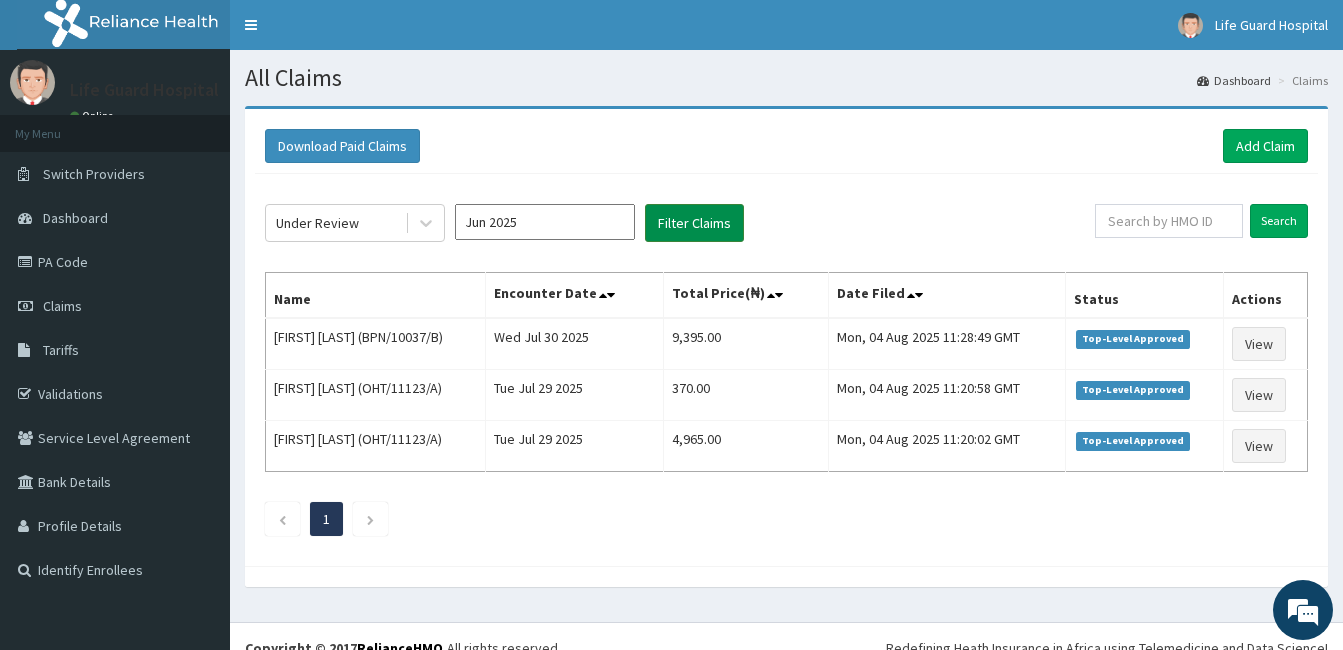 click on "Filter Claims" at bounding box center [694, 223] 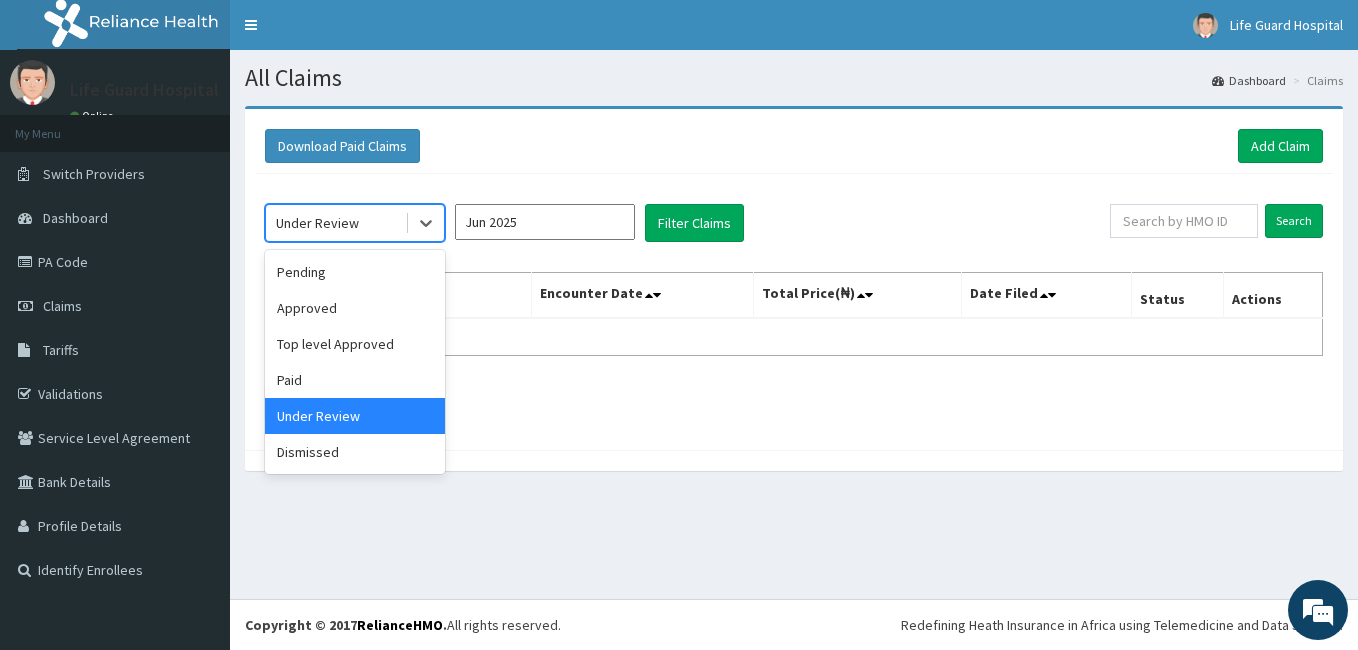 click on "Under Review" at bounding box center (335, 223) 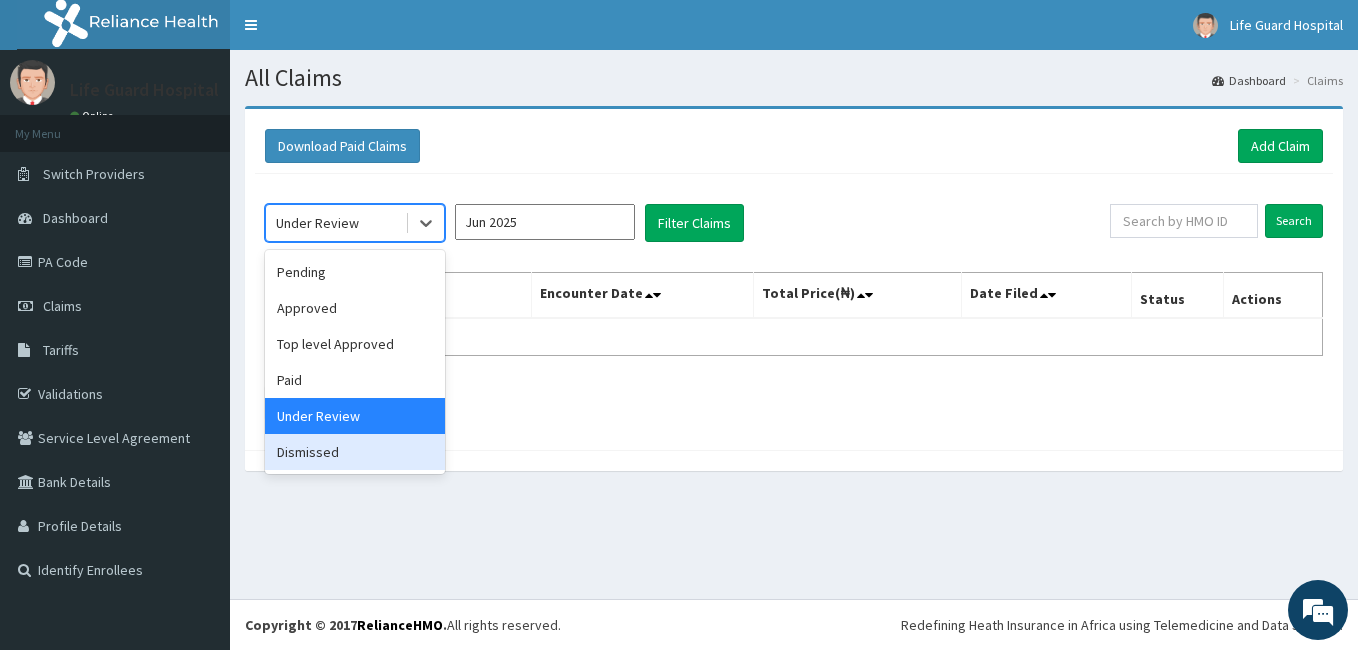 click on "Dismissed" at bounding box center (355, 452) 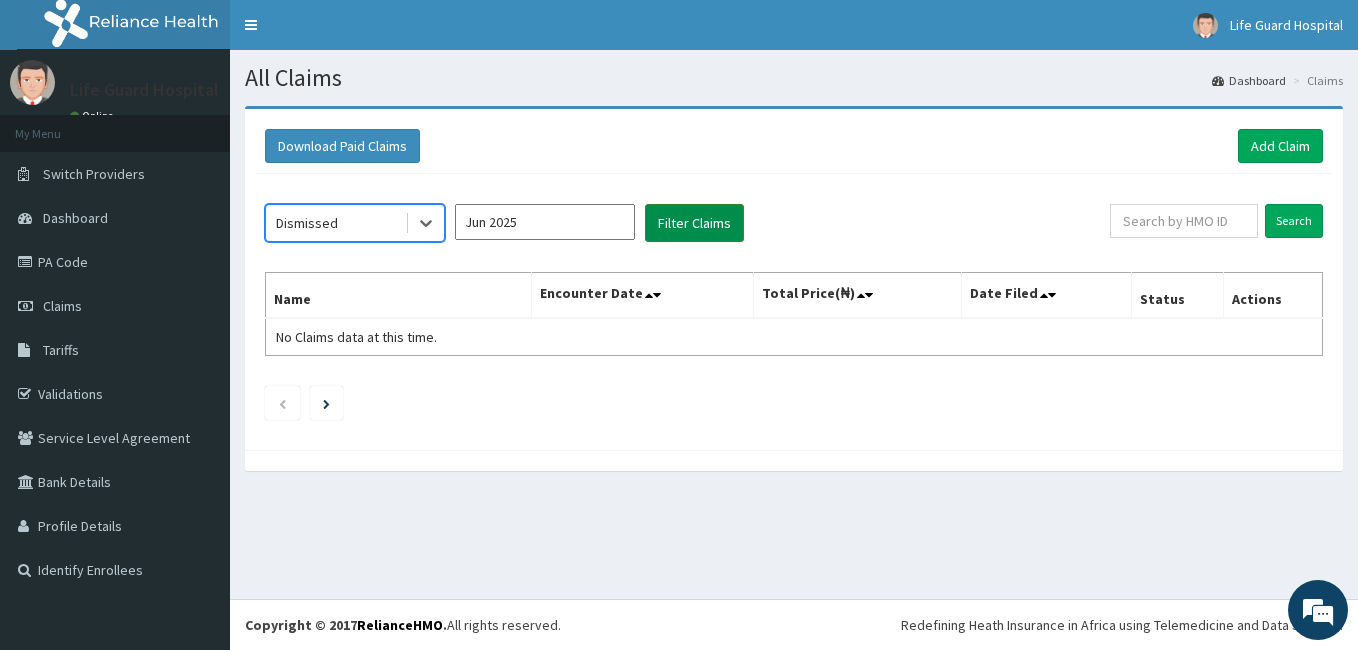 click on "Filter Claims" at bounding box center [694, 223] 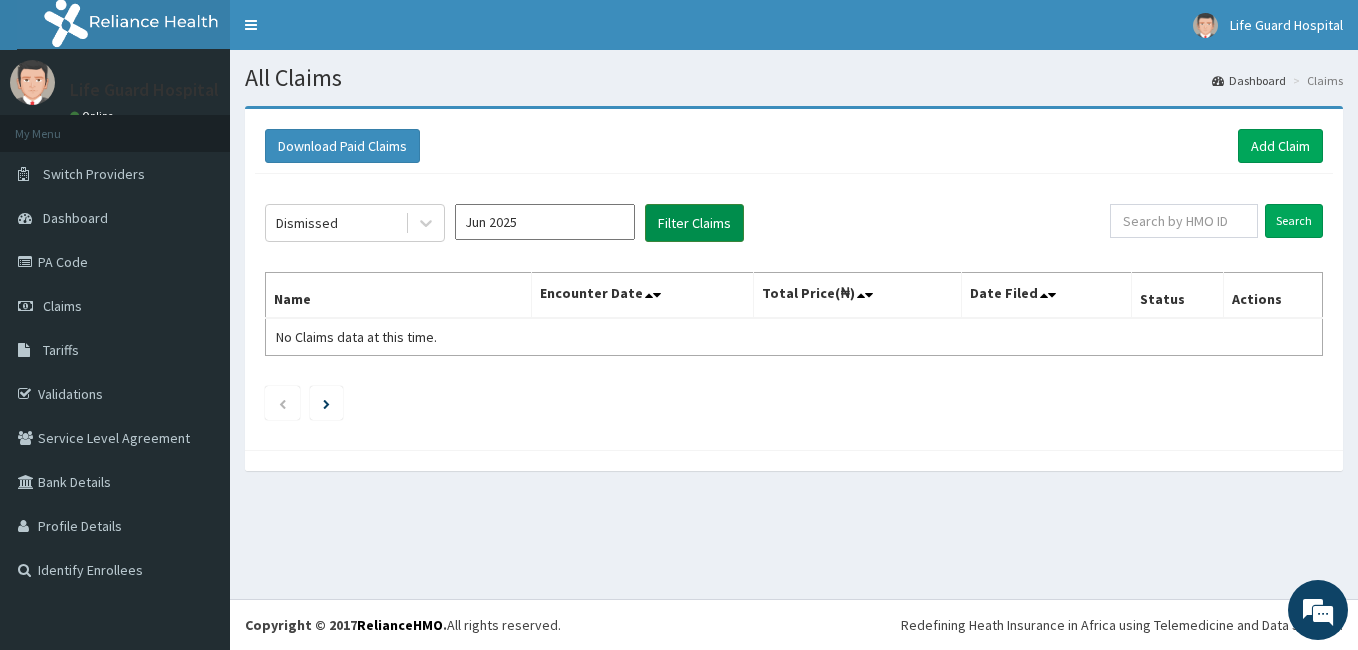 click on "Filter Claims" at bounding box center [694, 223] 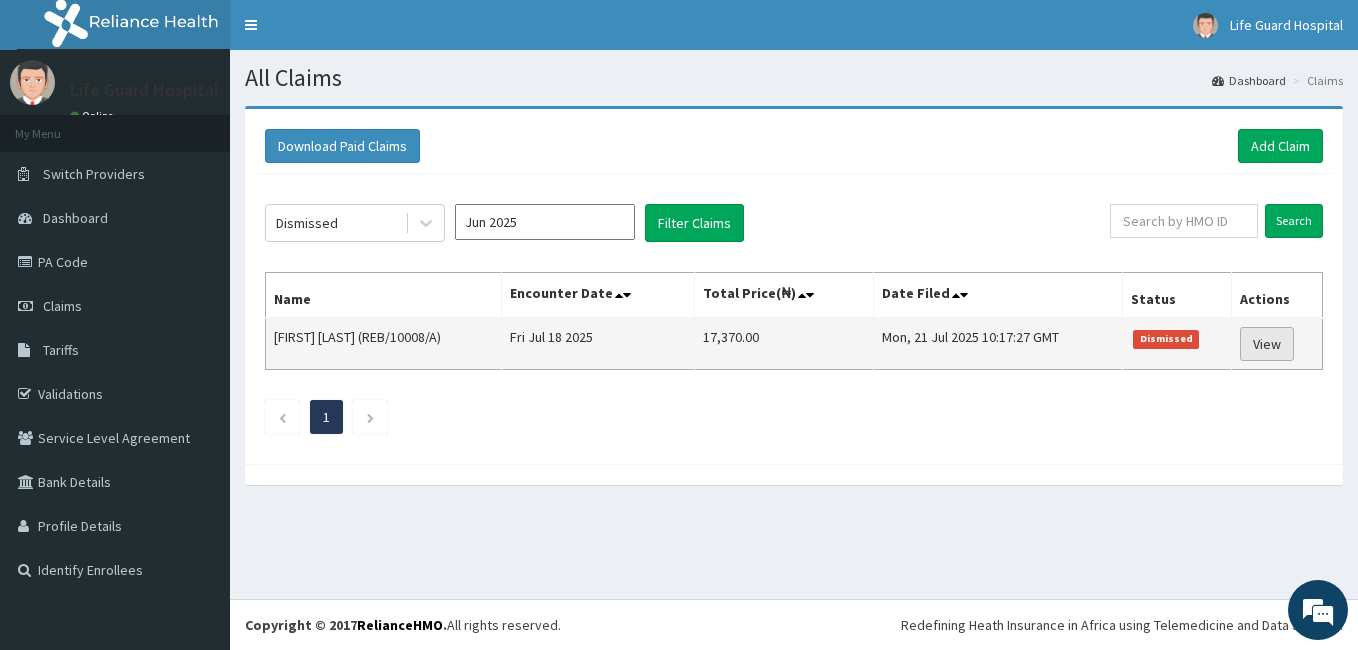 click on "View" at bounding box center [1267, 344] 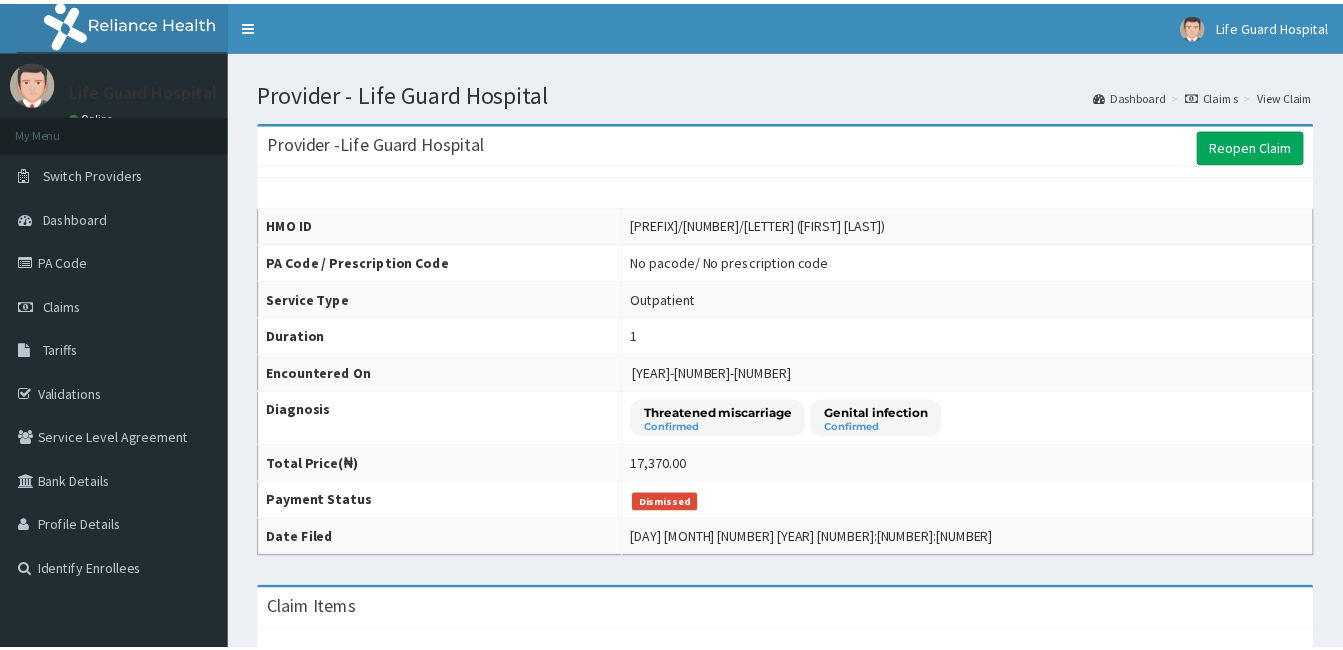scroll, scrollTop: 0, scrollLeft: 0, axis: both 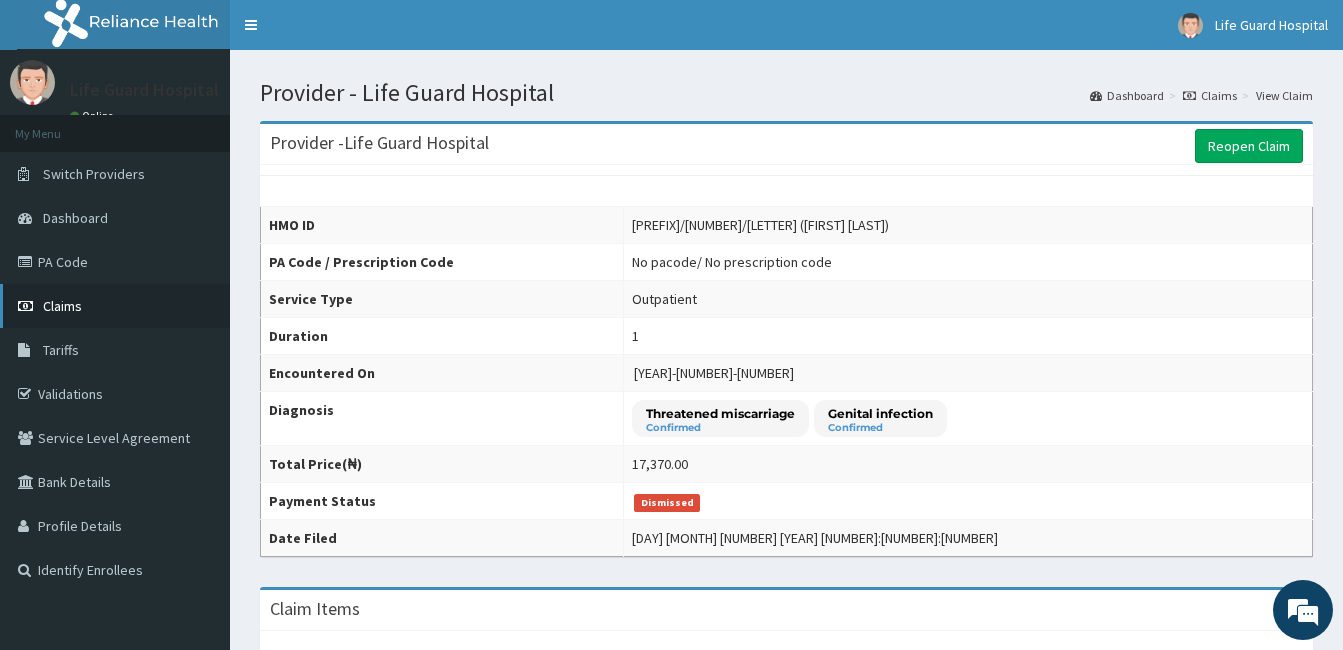 click on "Claims" at bounding box center [115, 306] 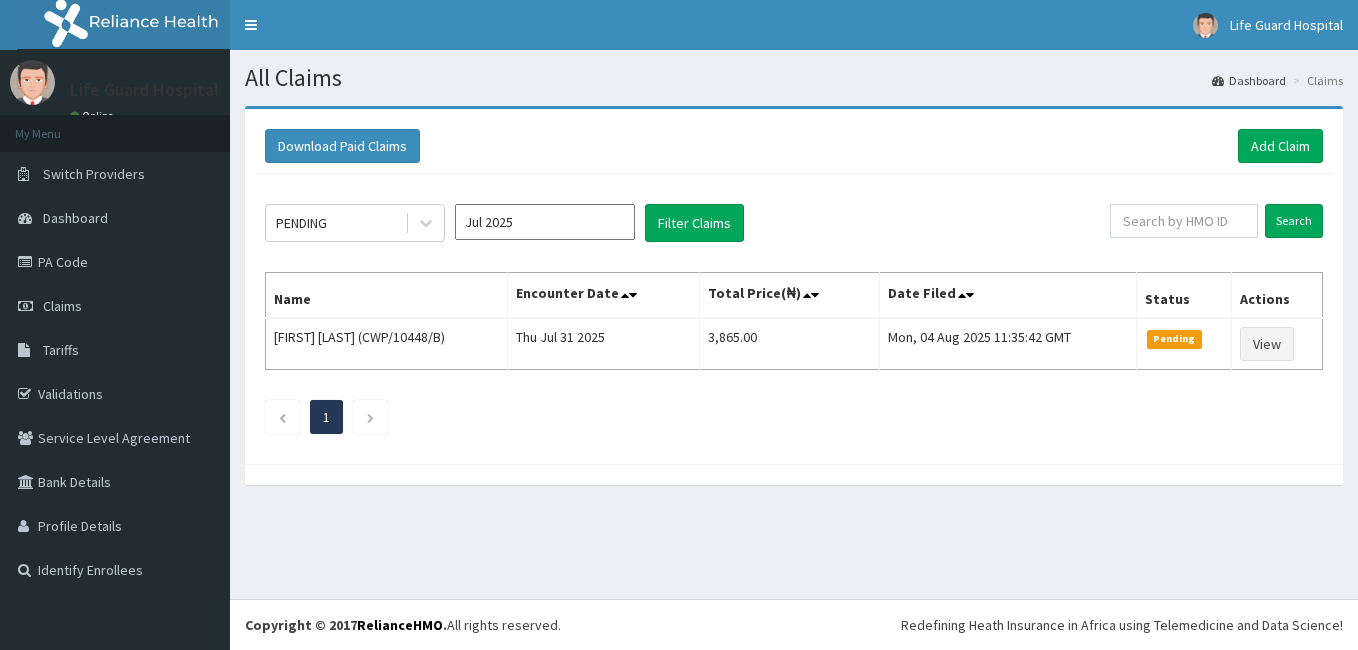 scroll, scrollTop: 0, scrollLeft: 0, axis: both 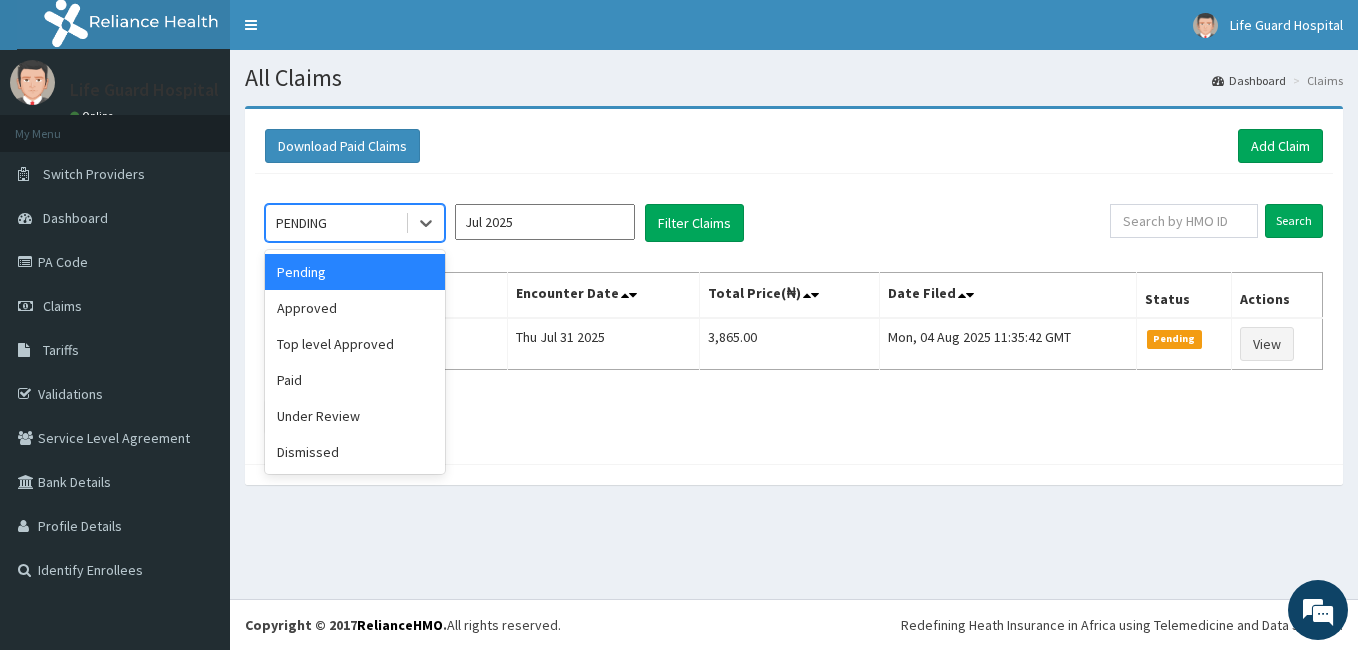 click on "PENDING" at bounding box center [335, 223] 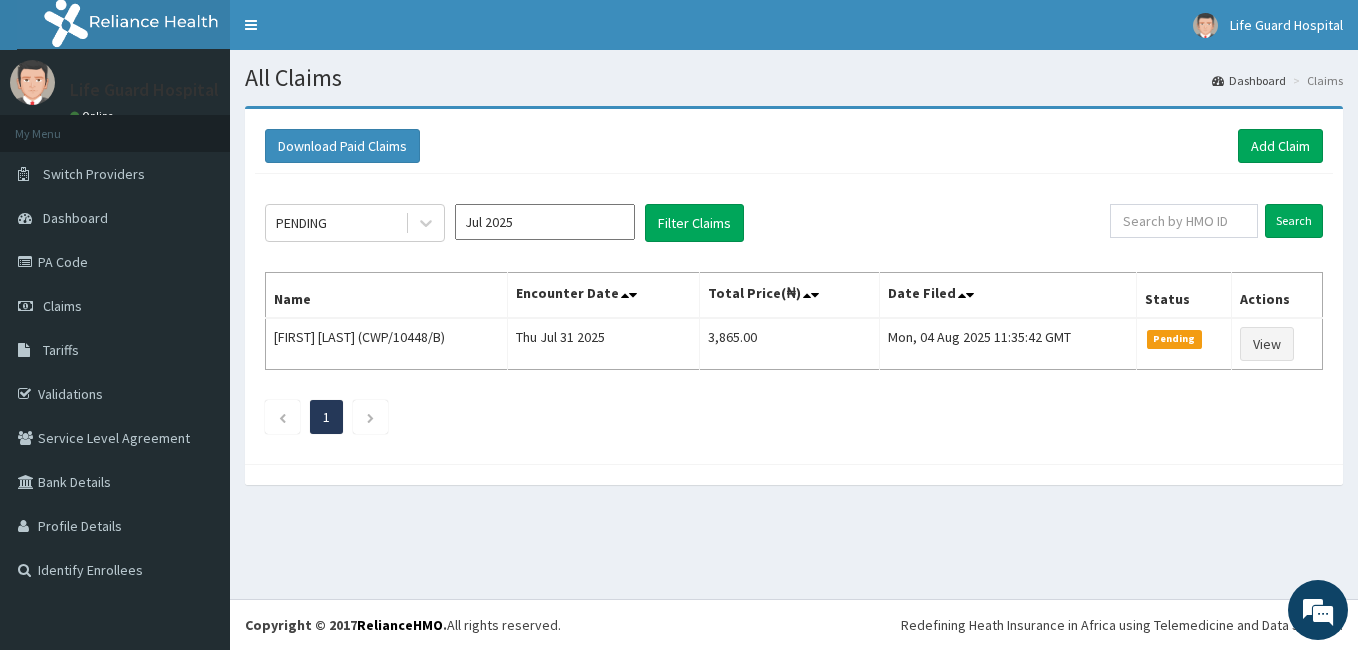 click on "PENDING Jul 2025 Filter Claims Search Name Encounter Date Total Price(₦) Date Filed Status Actions [FIRST] [LAST] (CWP/10448/B) Thu Jul 31 2025 3,865.00 Mon, 04 Aug 2025 11:35:42 GMT Pending View 1" 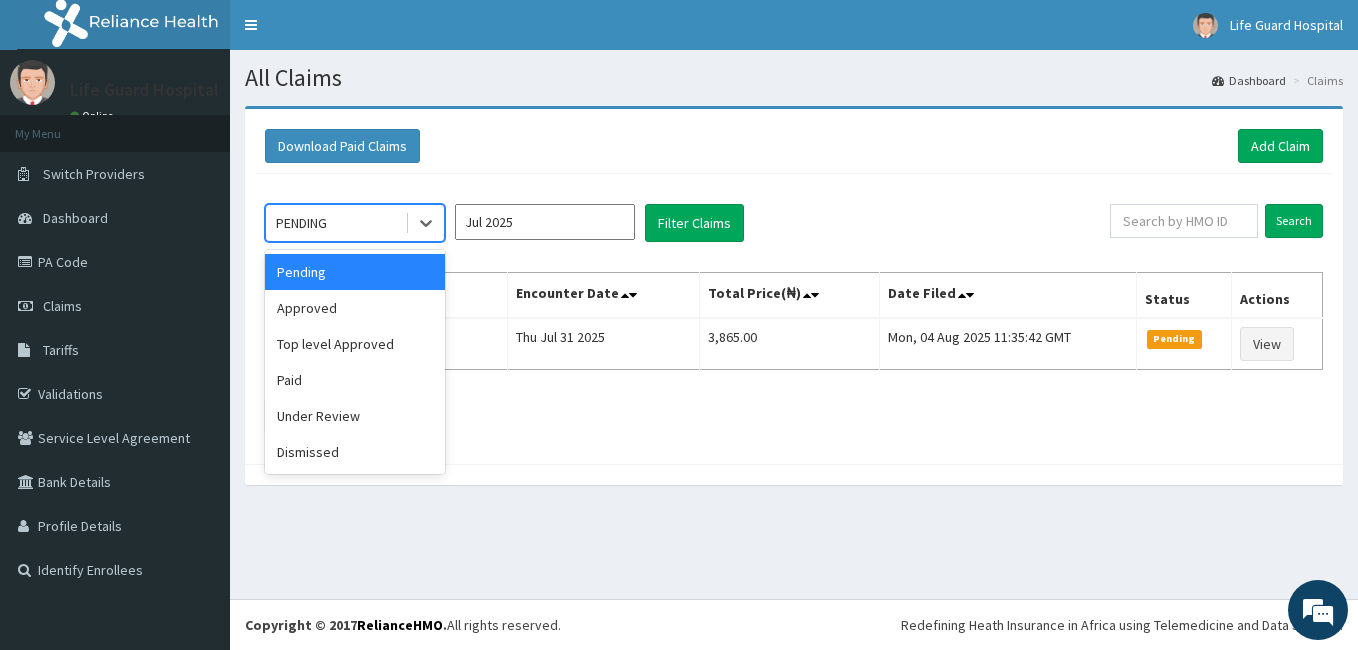 click on "PENDING" at bounding box center (335, 223) 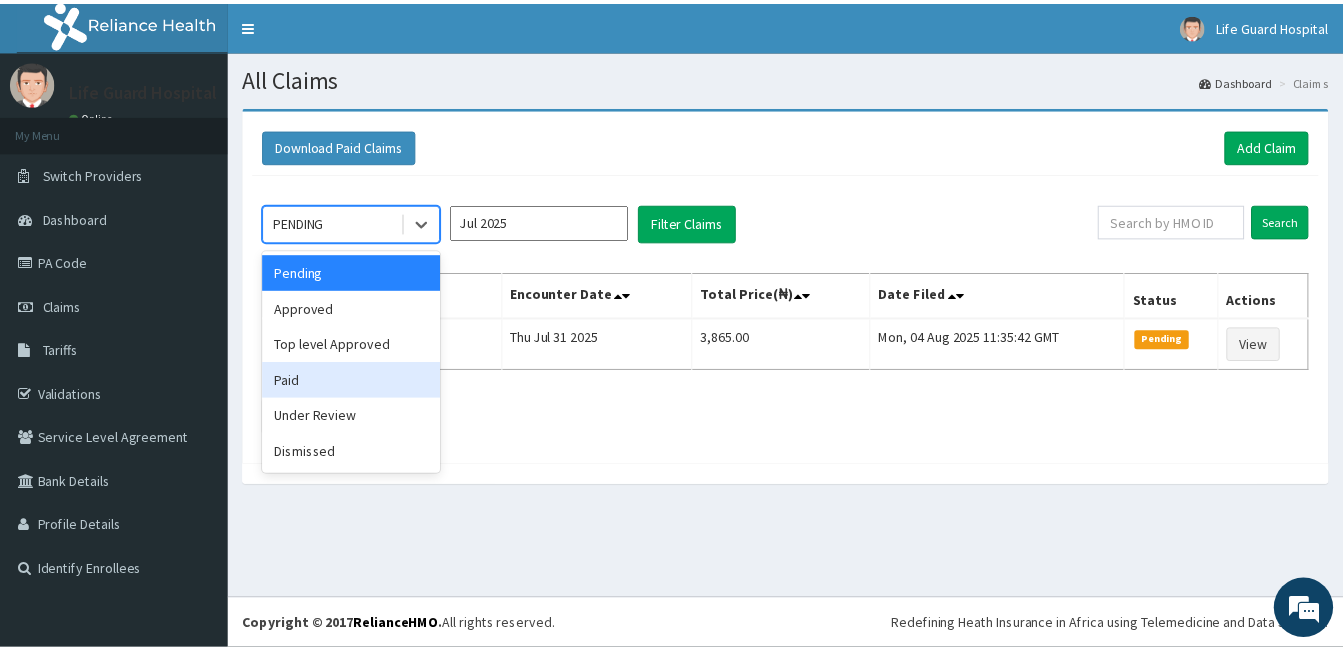 scroll, scrollTop: 0, scrollLeft: 0, axis: both 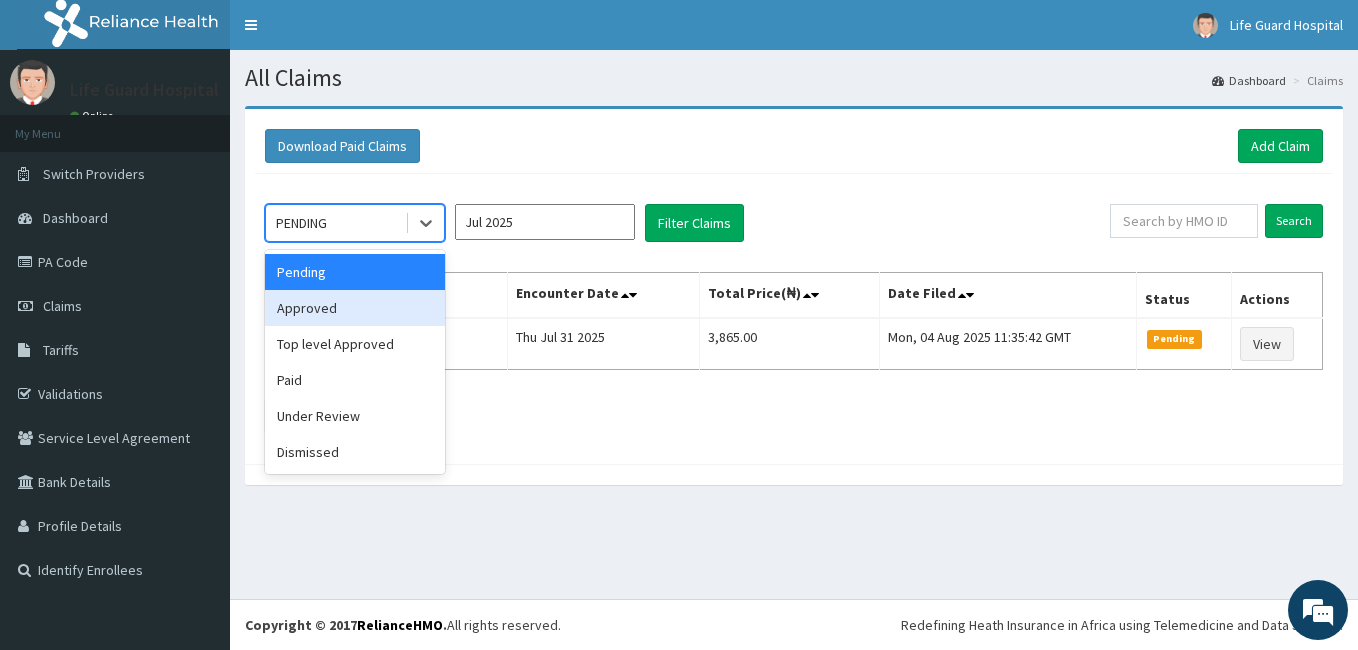 click on "Approved" at bounding box center (355, 308) 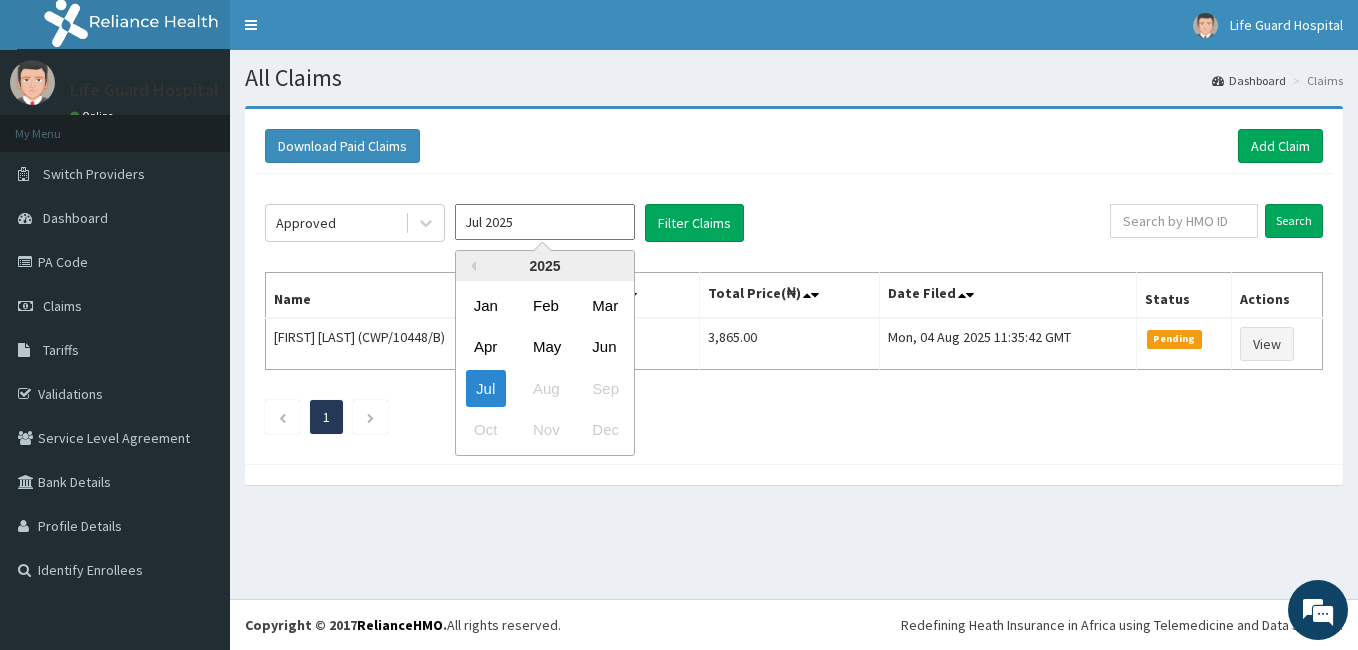 click on "Jul 2025" at bounding box center [545, 222] 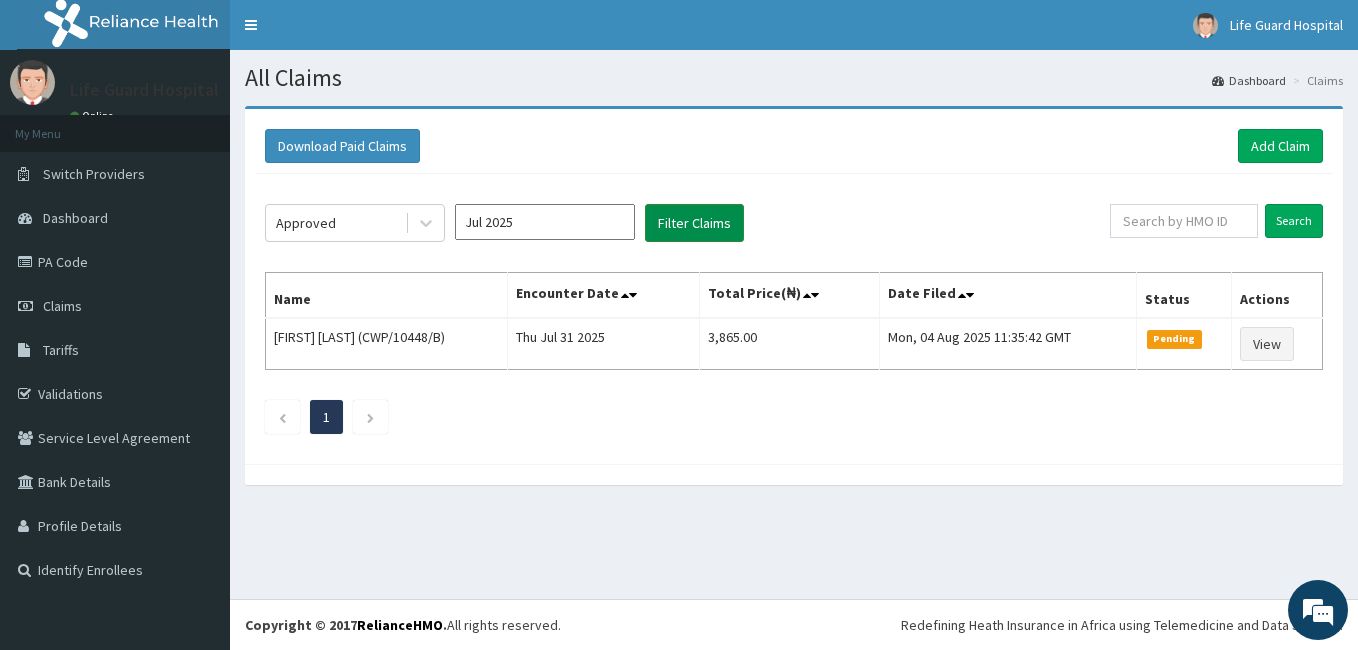 click on "Filter Claims" at bounding box center [694, 223] 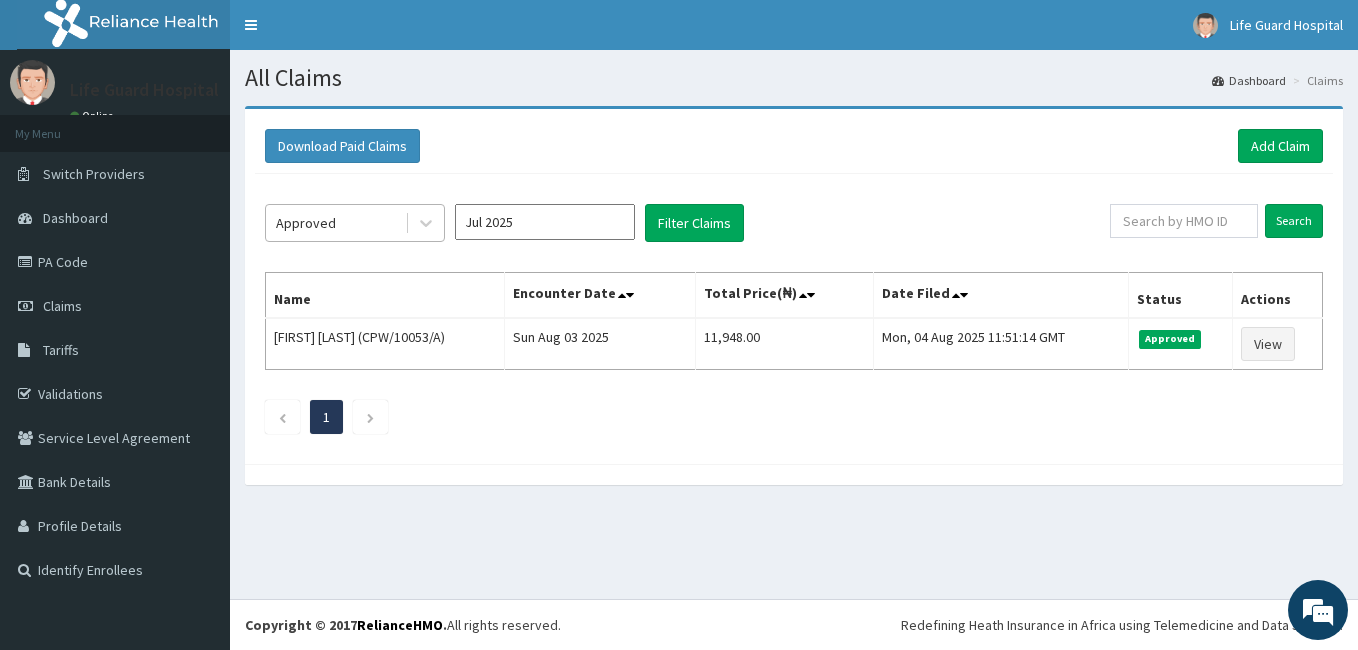 click on "Approved" at bounding box center [335, 223] 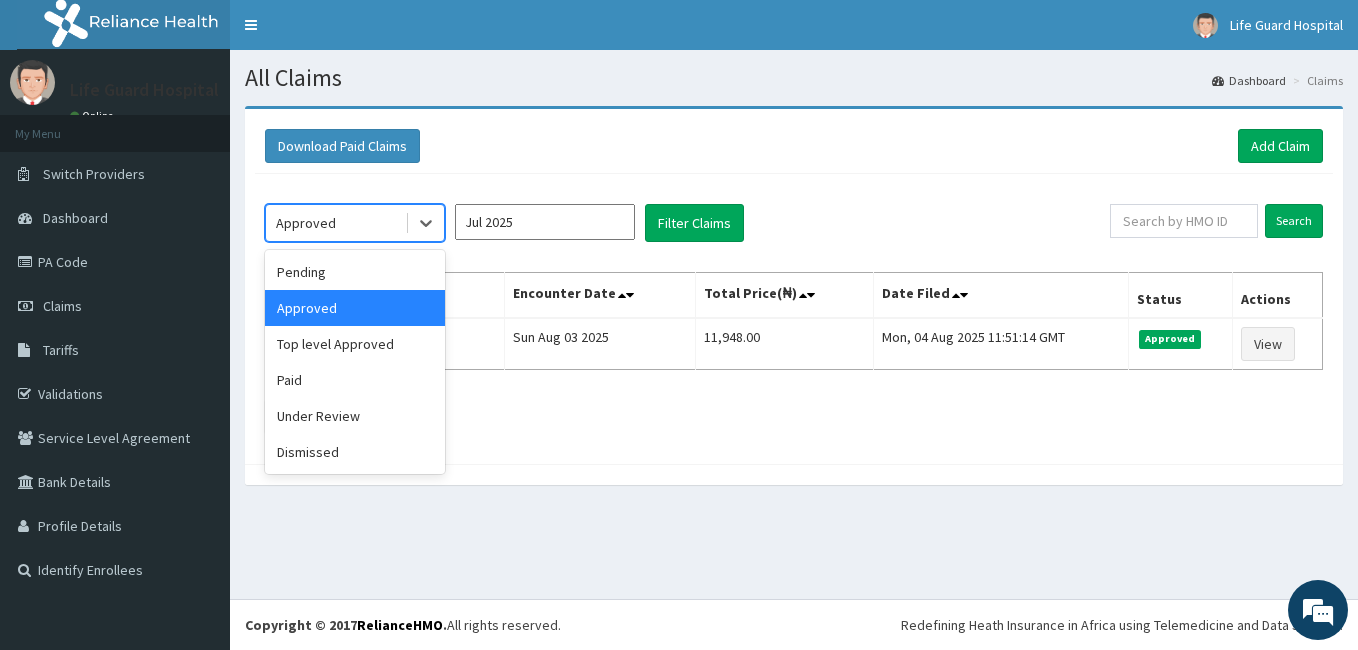 click on "Approved" at bounding box center (355, 308) 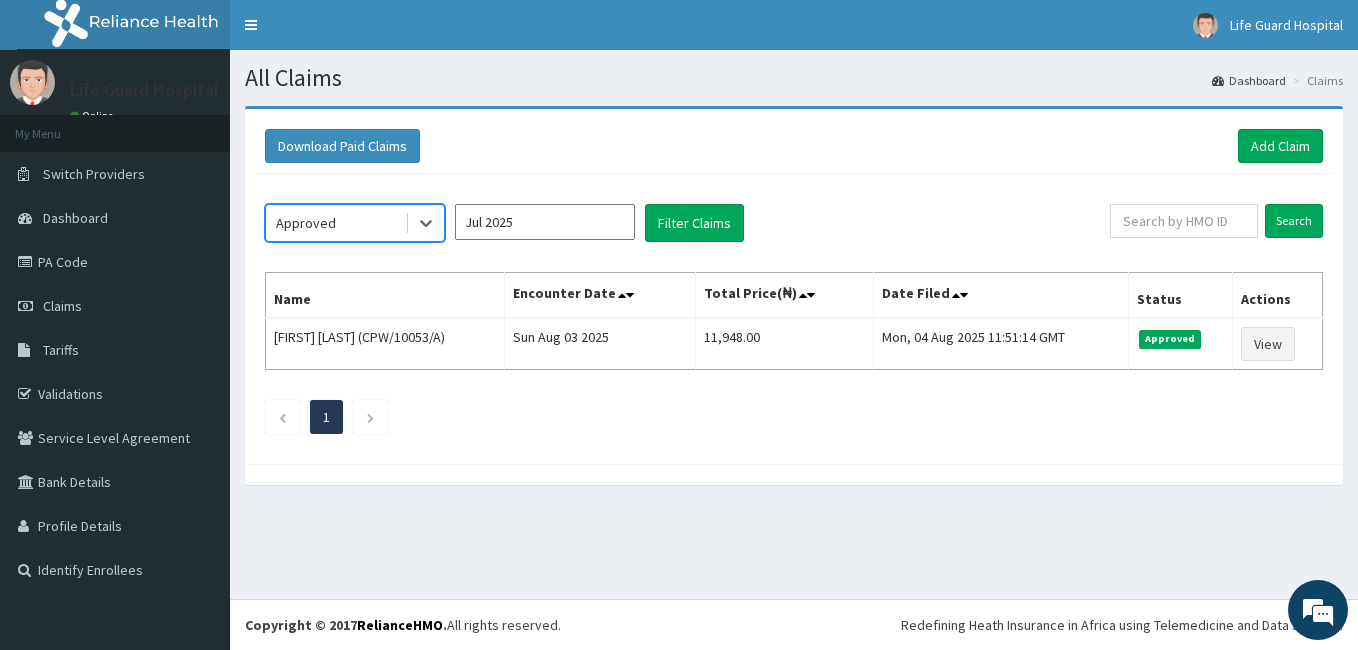 click on "Jul 2025" at bounding box center [545, 222] 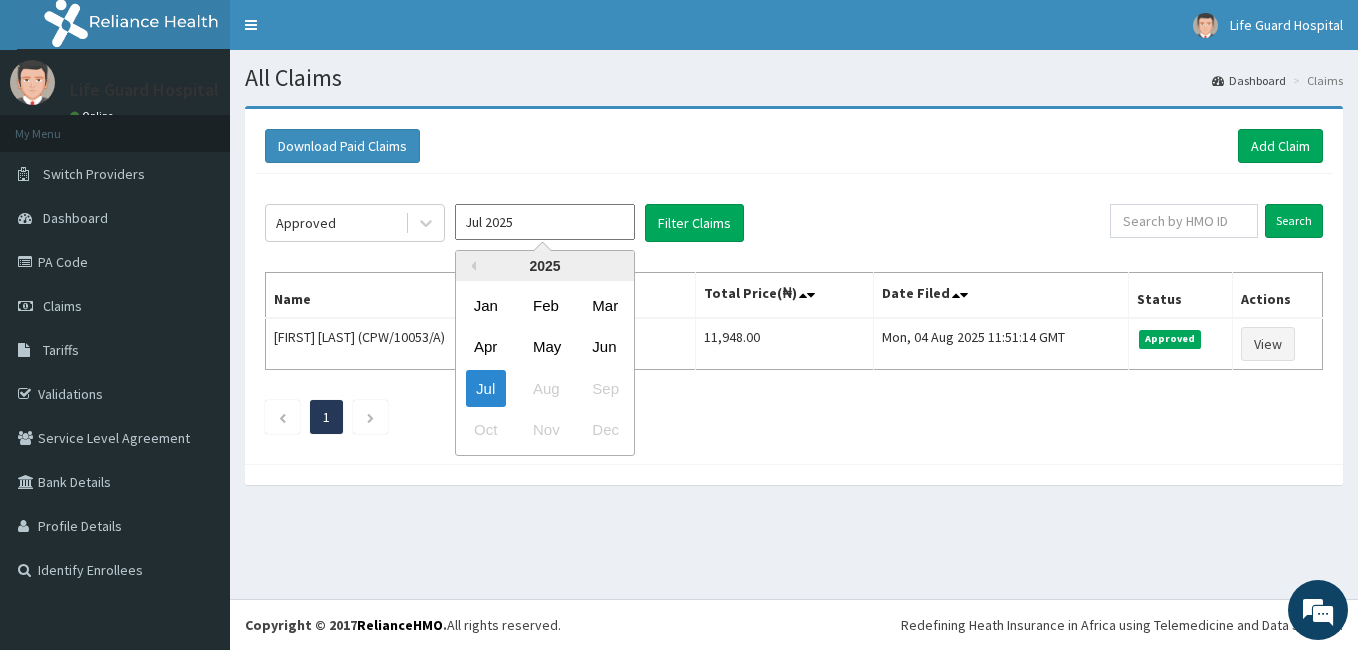 click on "Jul Aug Sep" at bounding box center (545, 388) 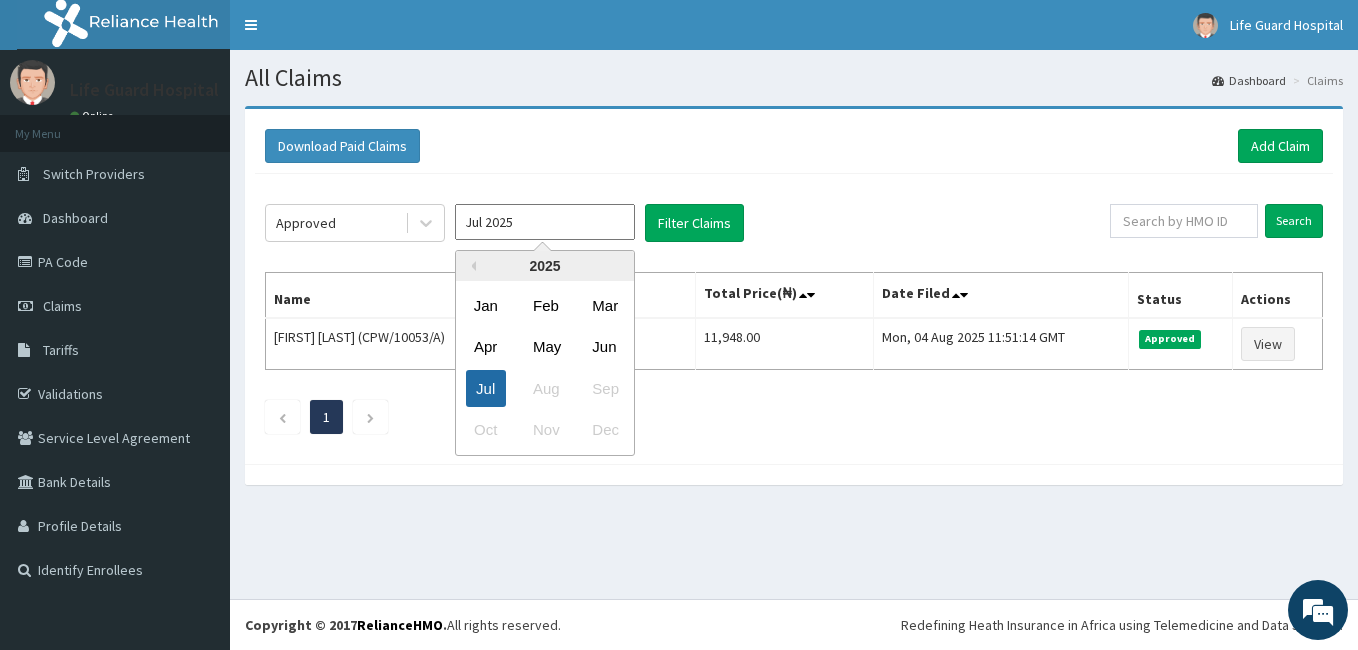 click on "Jul" at bounding box center [486, 388] 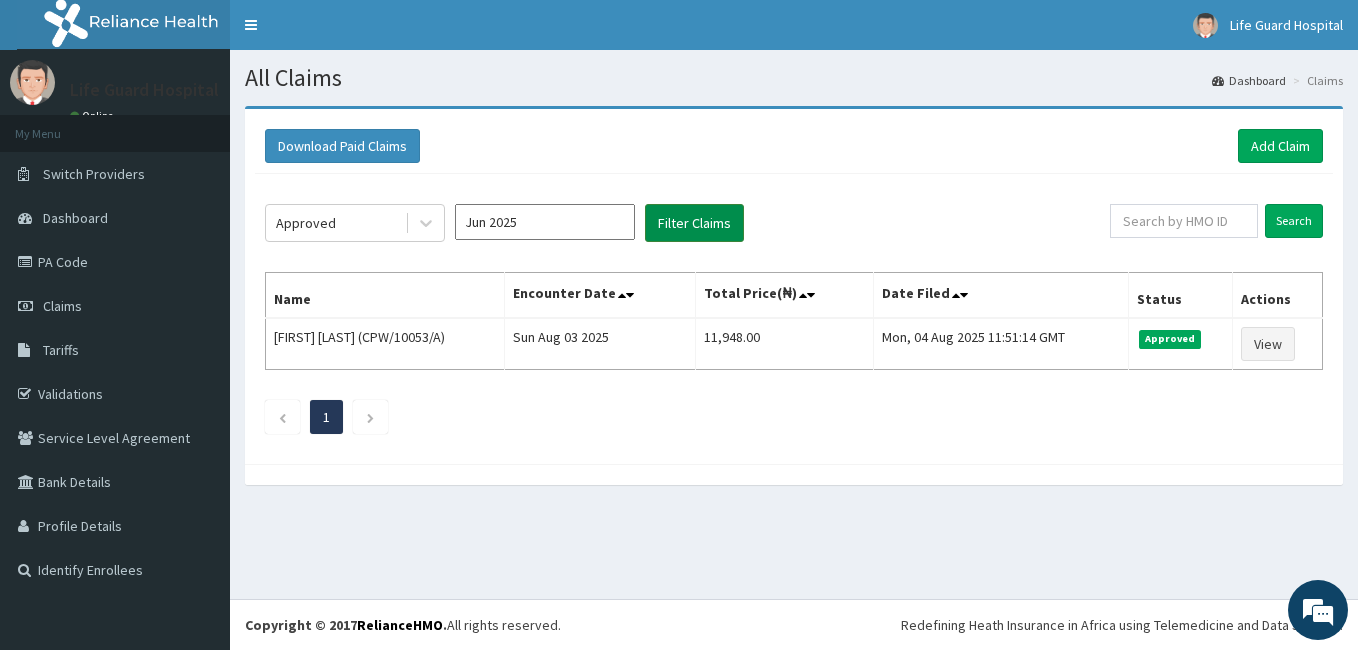click on "Filter Claims" at bounding box center (694, 223) 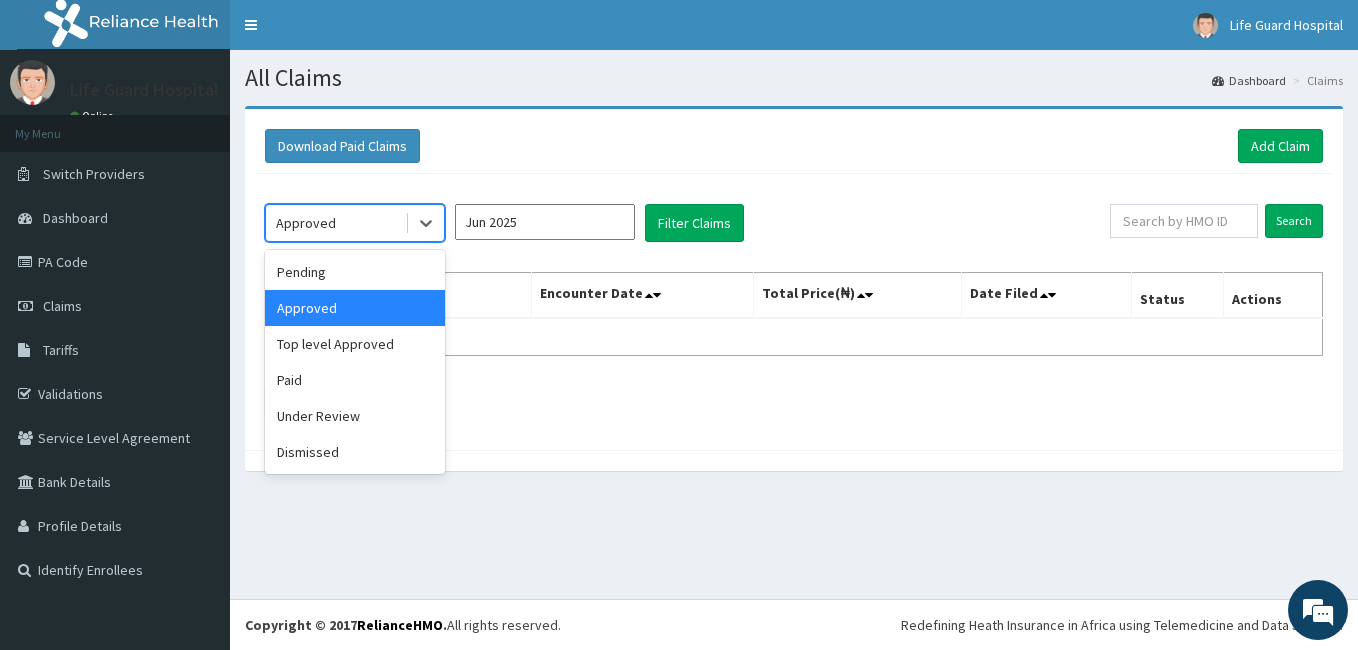 click on "Approved" at bounding box center (335, 223) 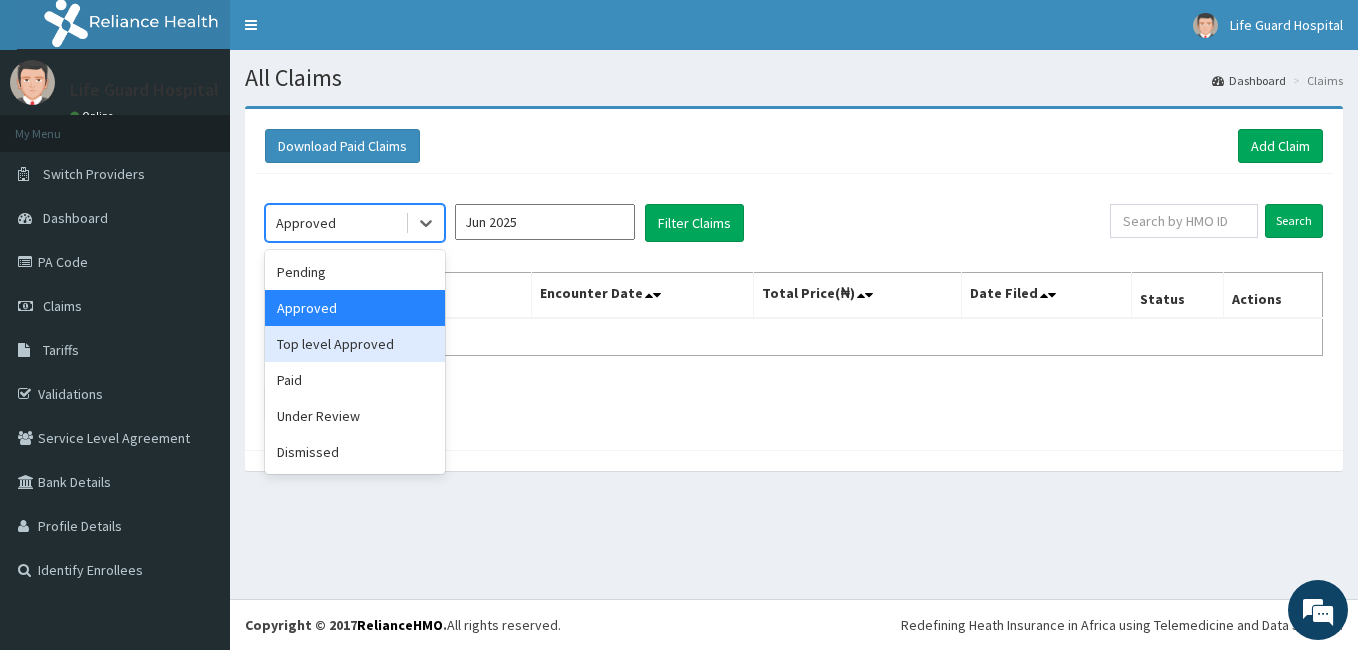 click on "Top level Approved" at bounding box center (355, 344) 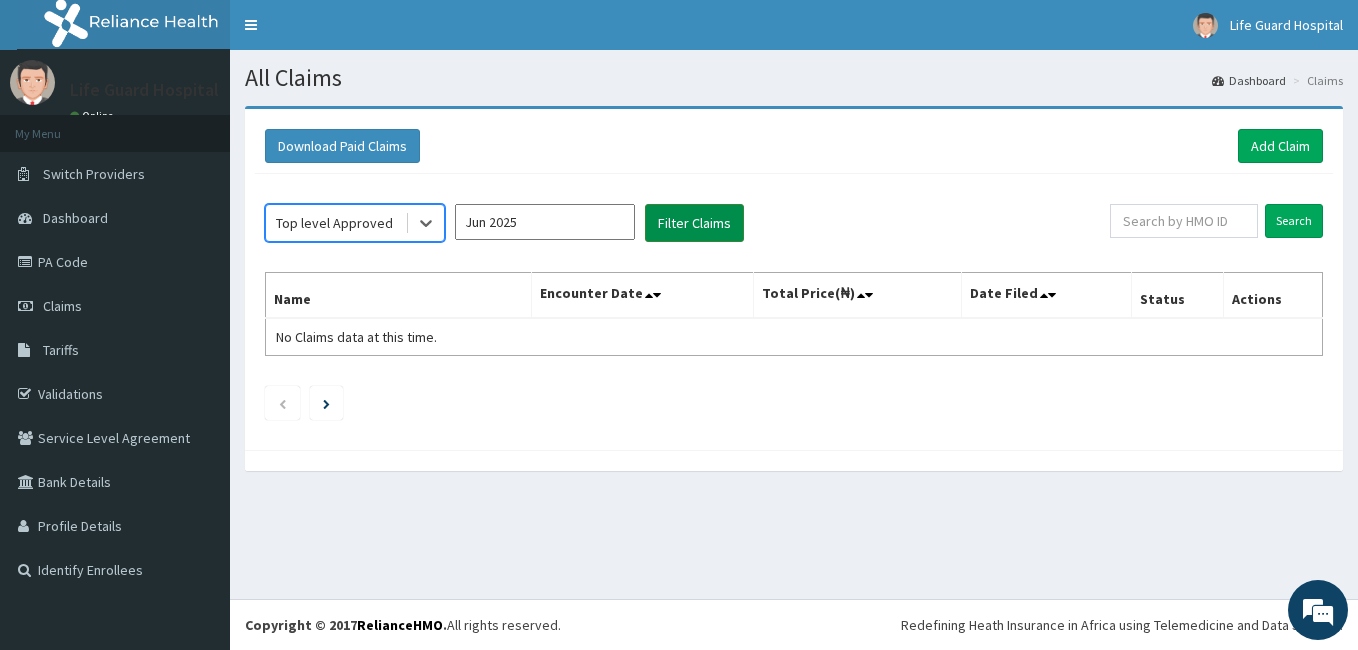 click on "Filter Claims" at bounding box center (694, 223) 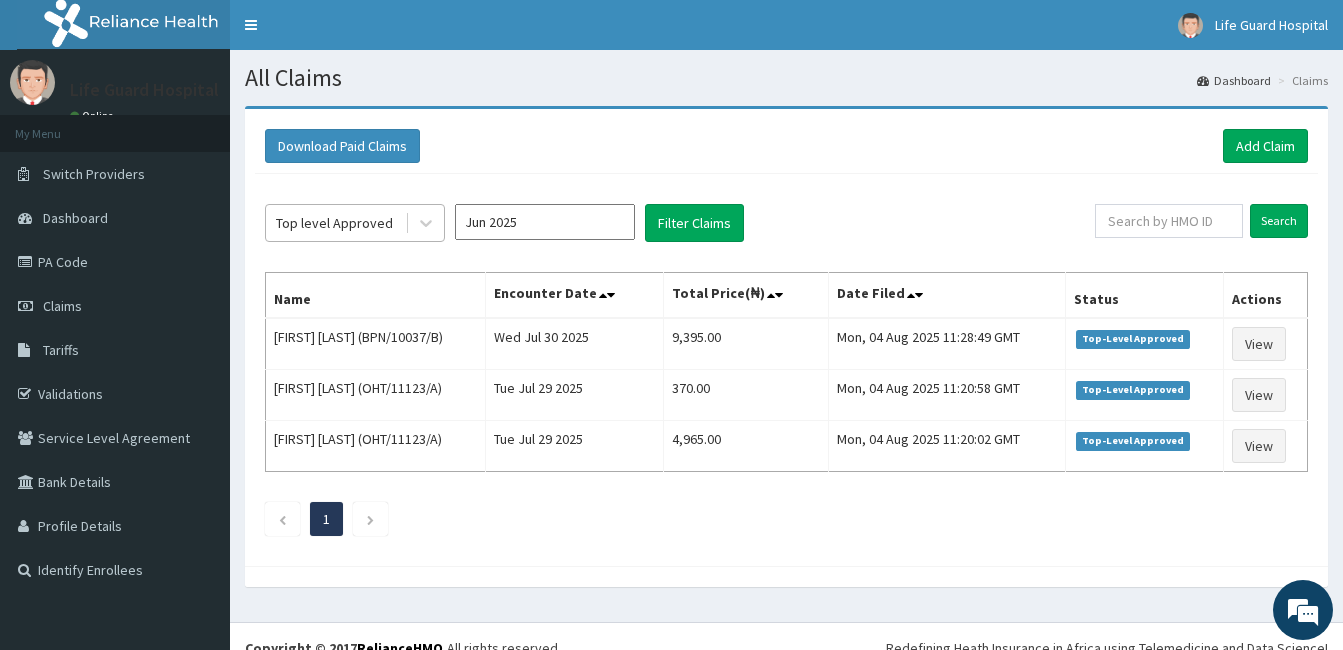 click on "Top level Approved" at bounding box center (334, 223) 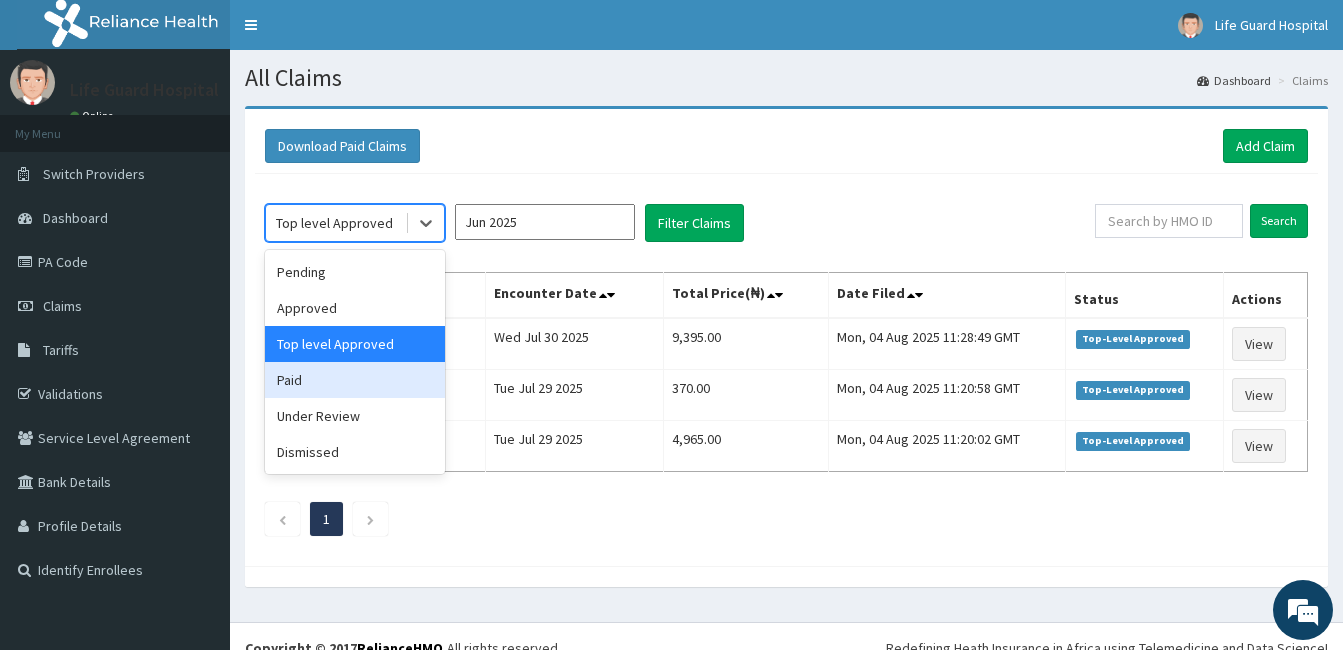 click on "Paid" at bounding box center (355, 380) 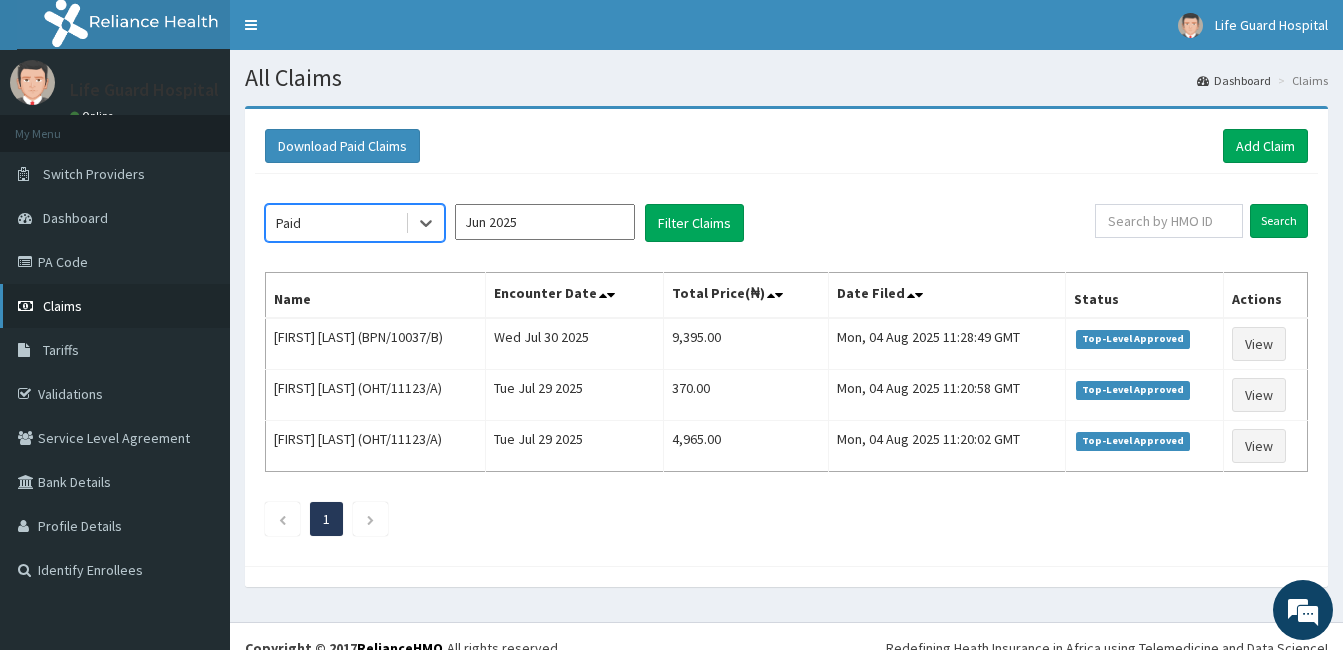click on "Claims" at bounding box center [115, 306] 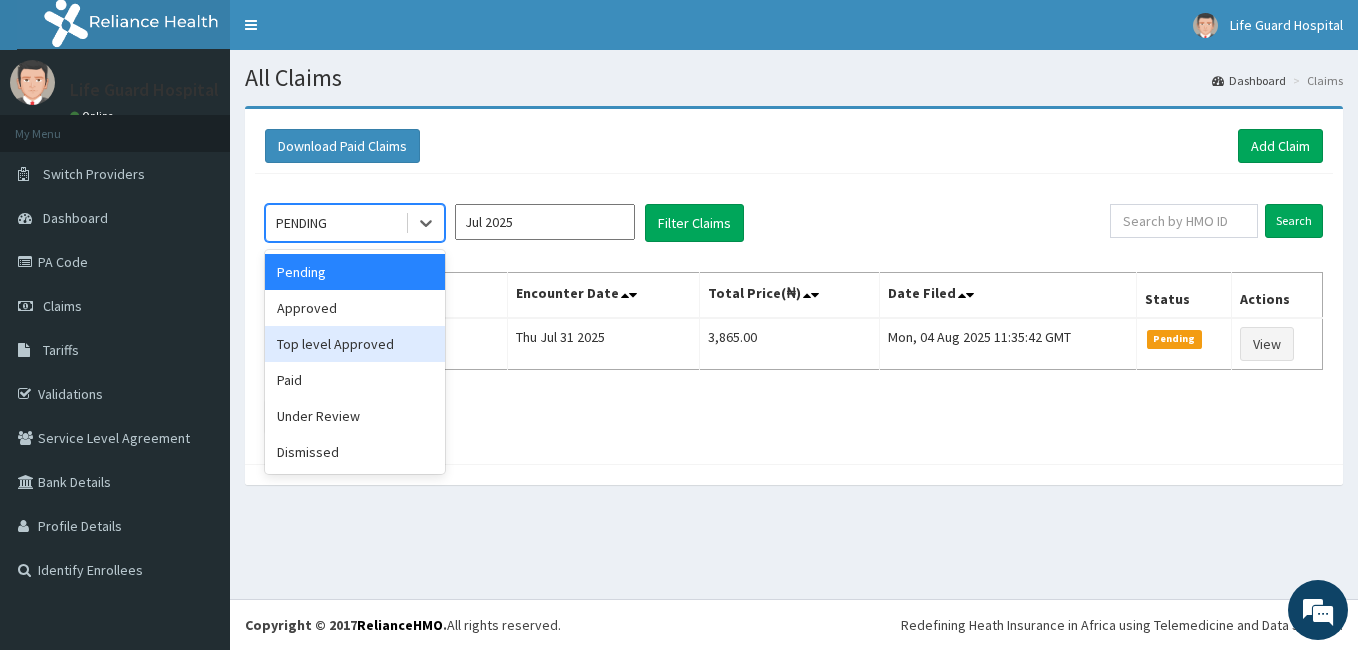 scroll, scrollTop: 0, scrollLeft: 0, axis: both 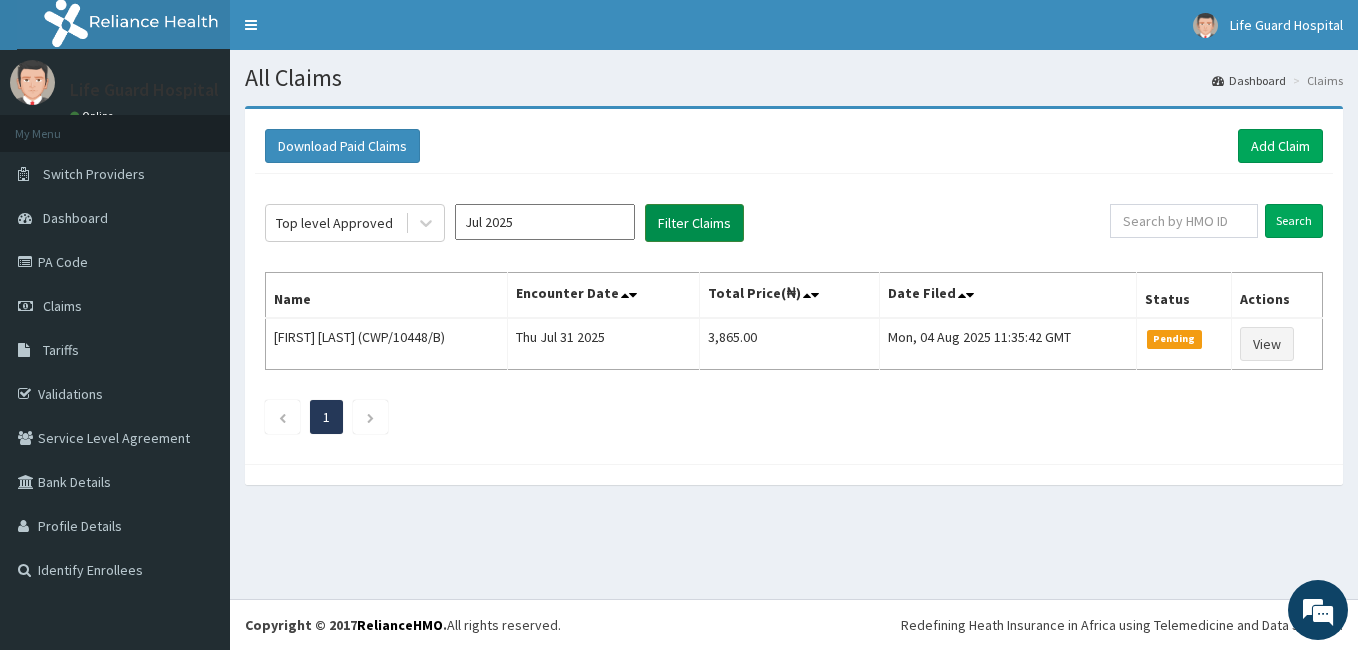 drag, startPoint x: 747, startPoint y: 211, endPoint x: 718, endPoint y: 213, distance: 29.068884 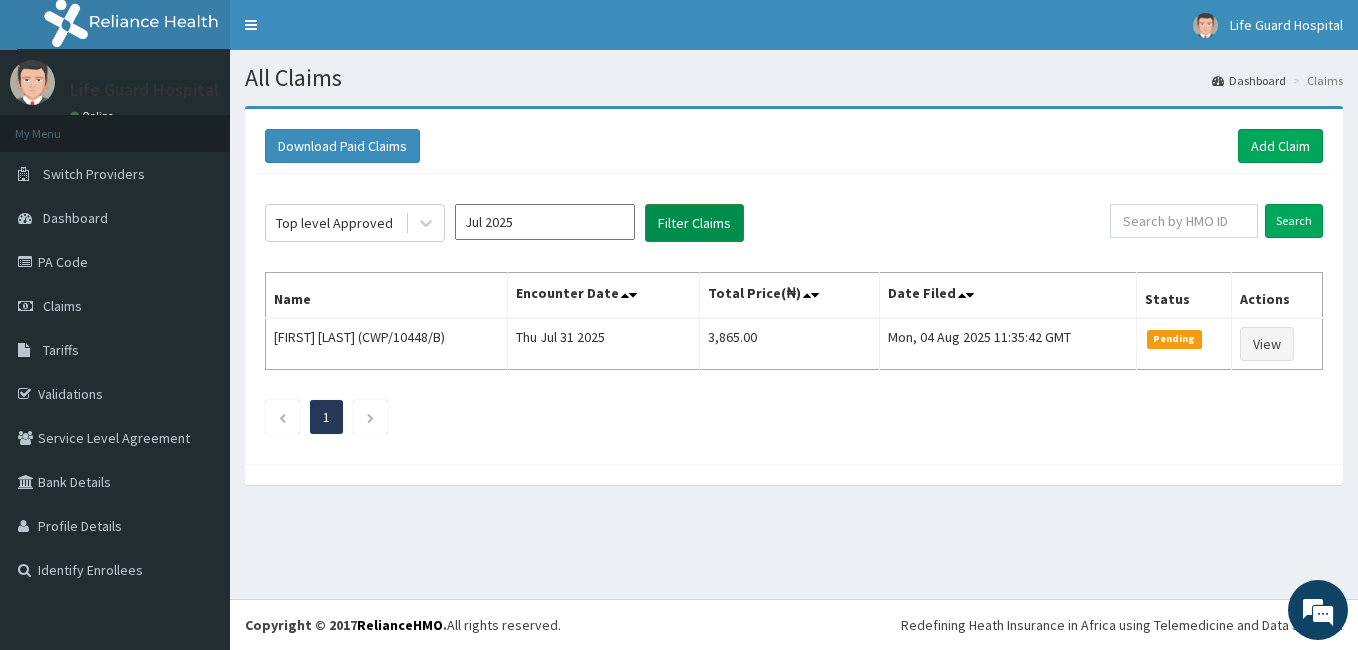 click on "Top level Approved Jul 2025 Filter Claims" at bounding box center (687, 223) 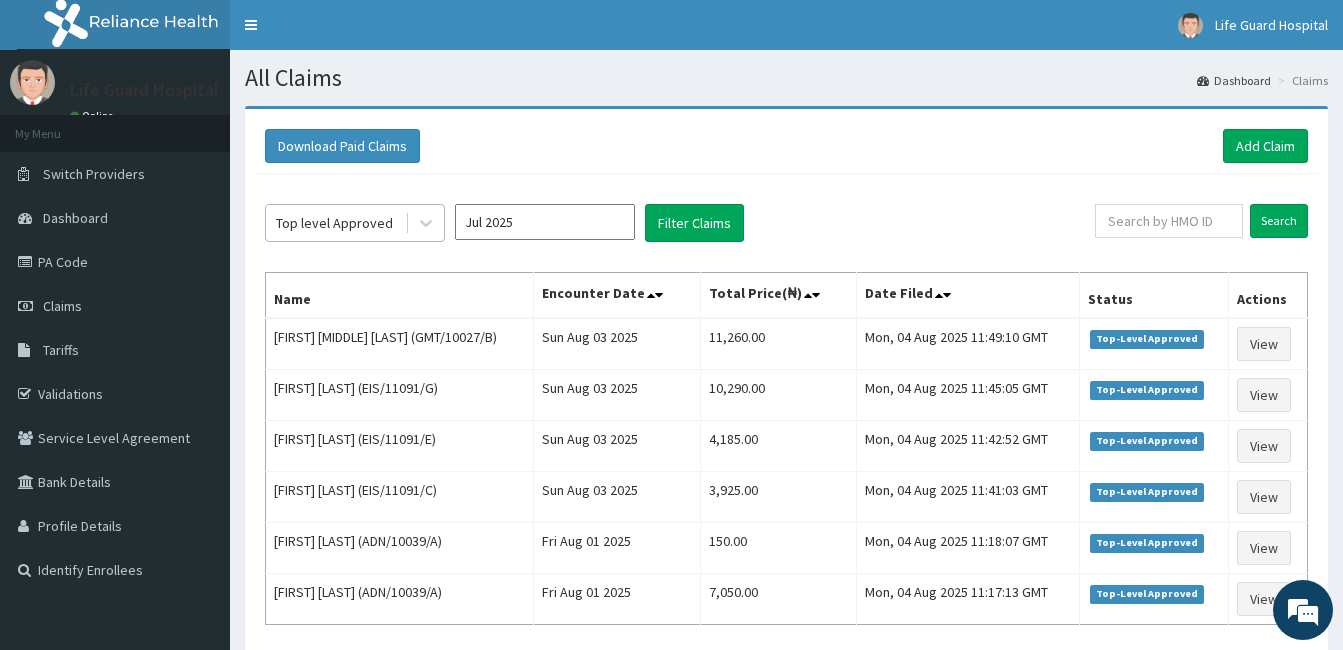 click on "Top level Approved" at bounding box center (334, 223) 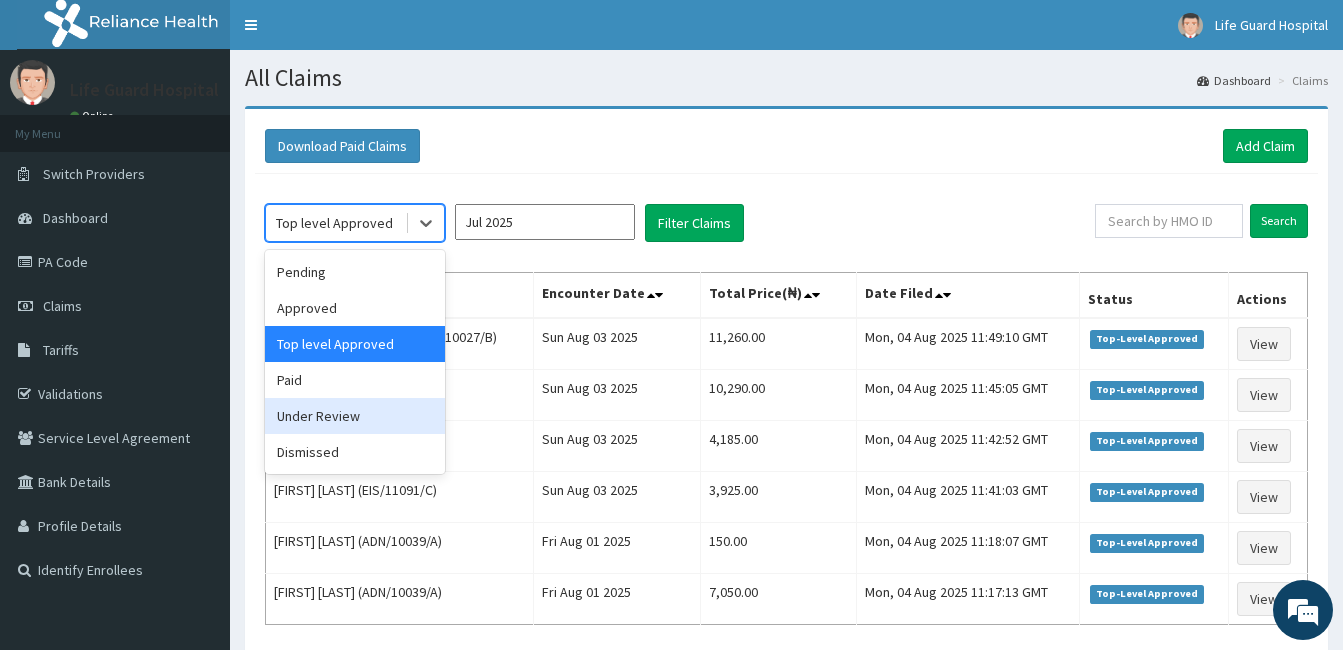 scroll, scrollTop: 0, scrollLeft: 0, axis: both 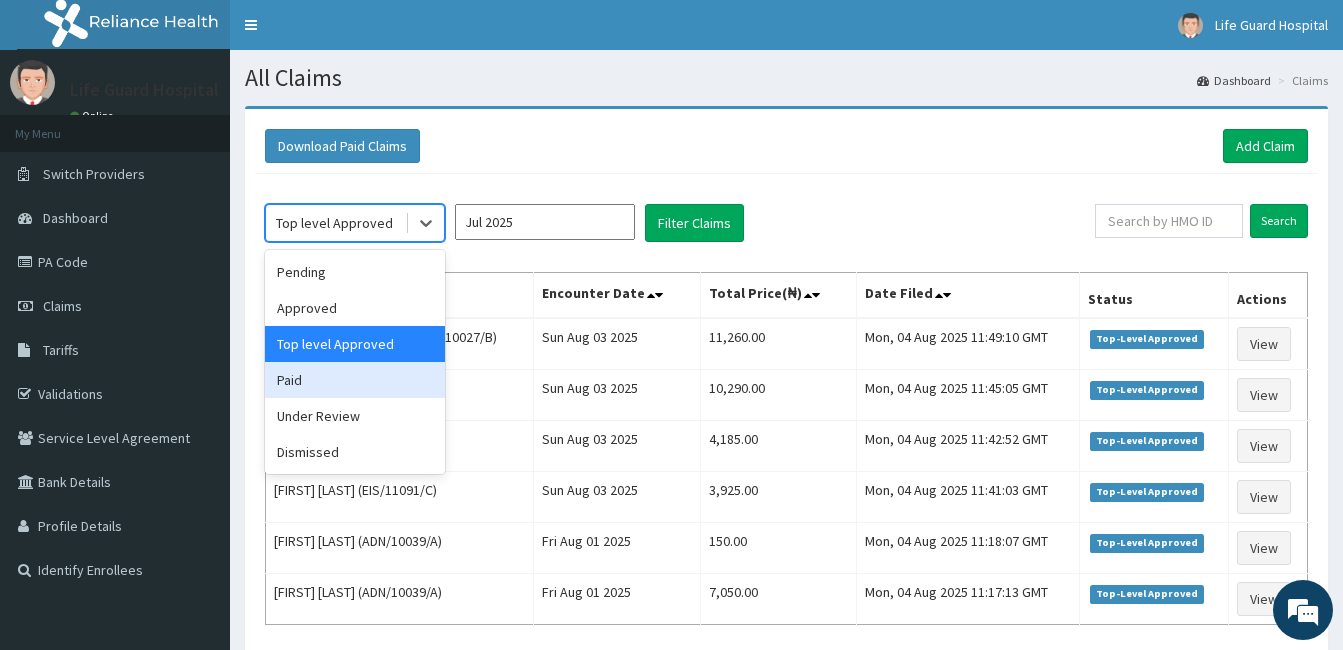 click on "Paid" at bounding box center [355, 380] 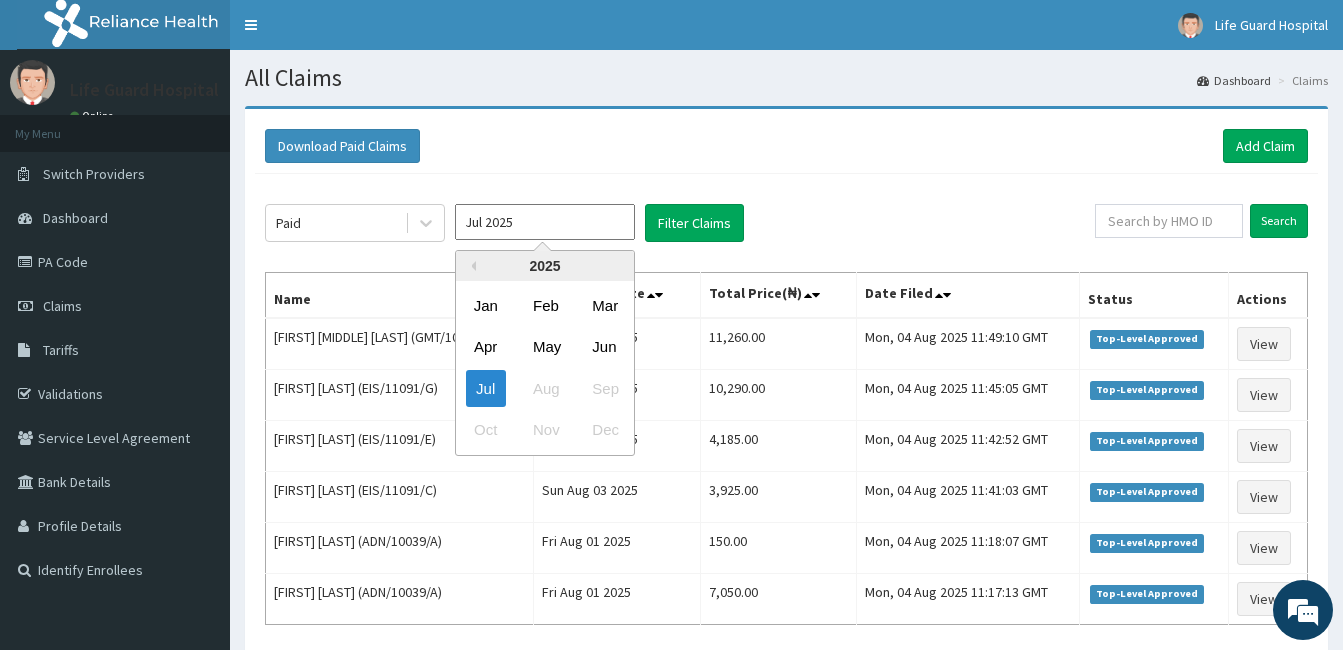 click on "Jul 2025" at bounding box center (545, 222) 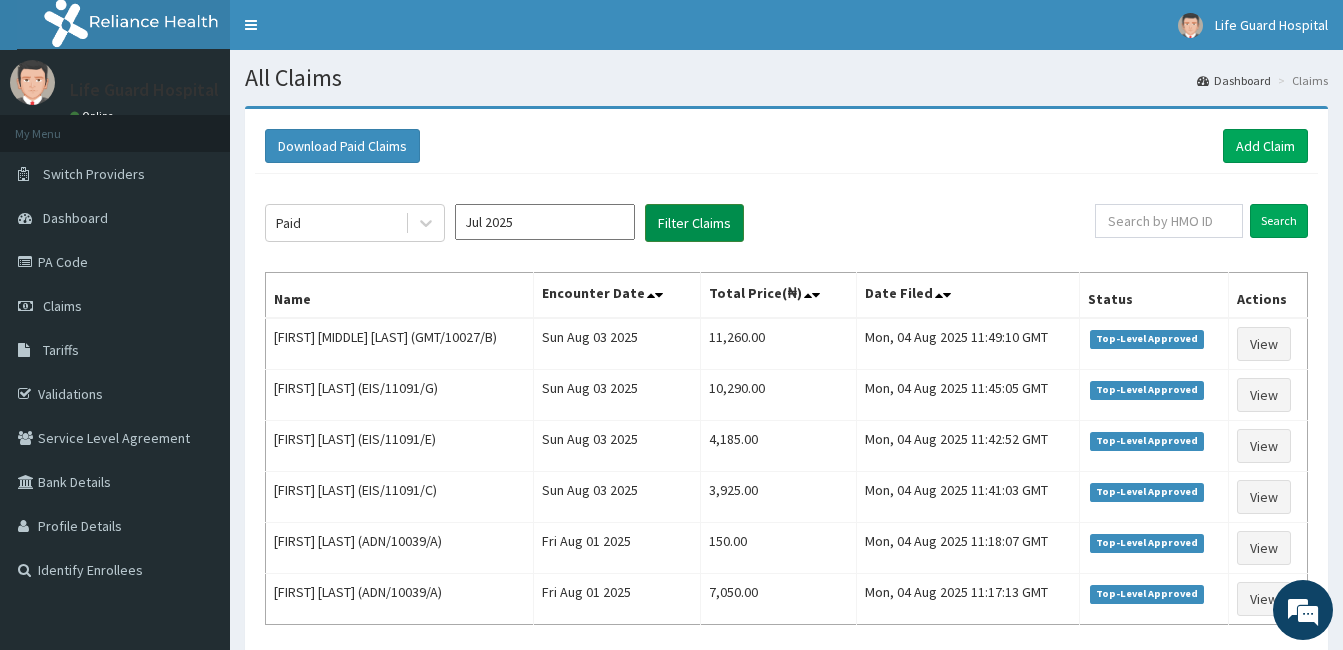 click on "Filter Claims" at bounding box center (694, 223) 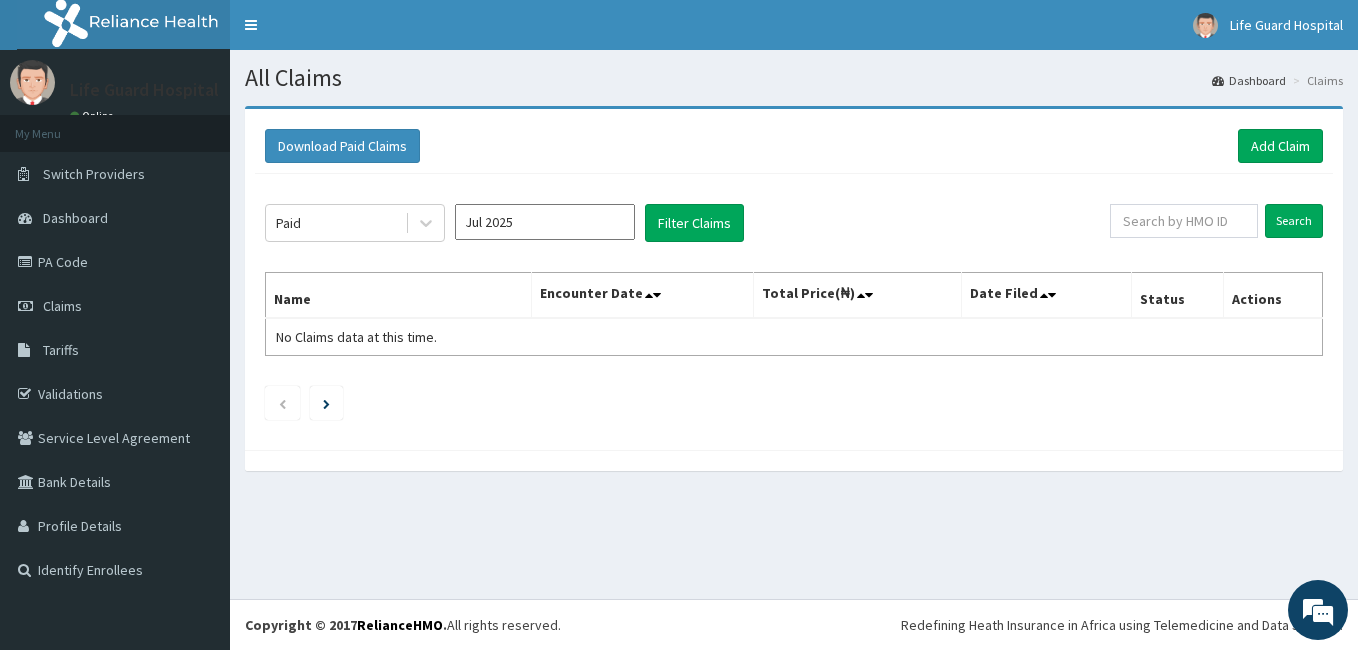 click on "Jul 2025" at bounding box center [545, 222] 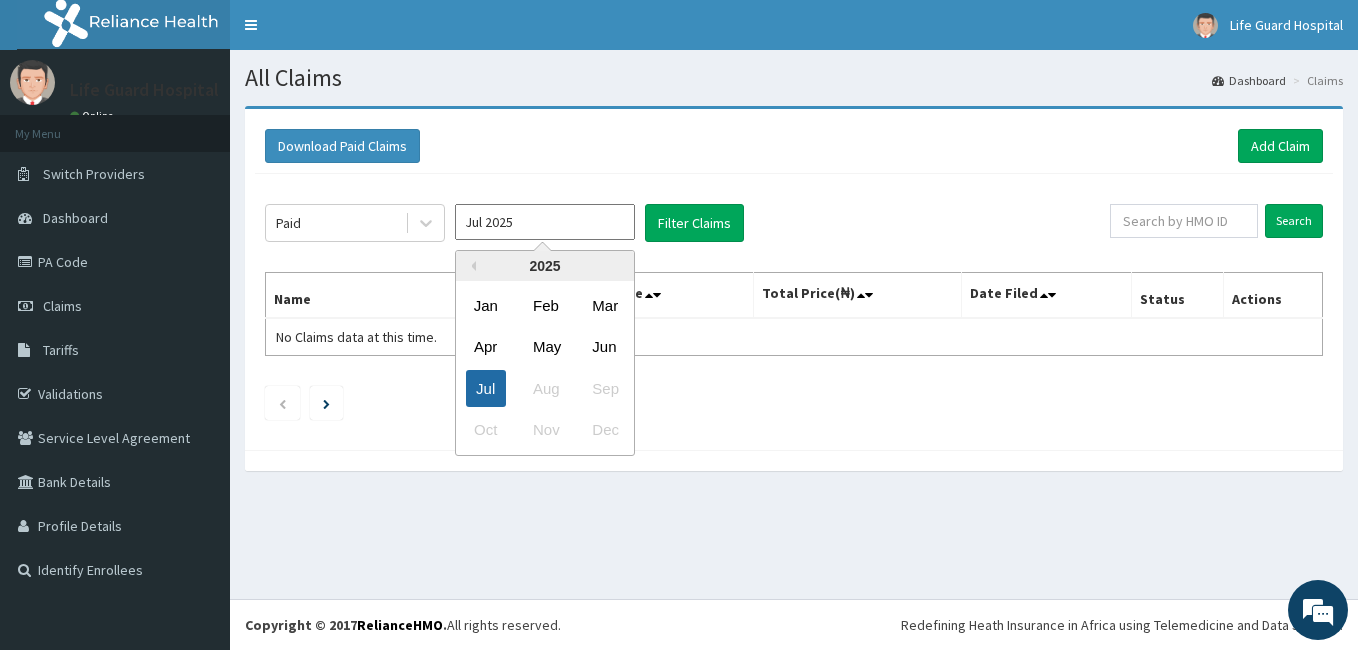 click on "Jul" at bounding box center (486, 388) 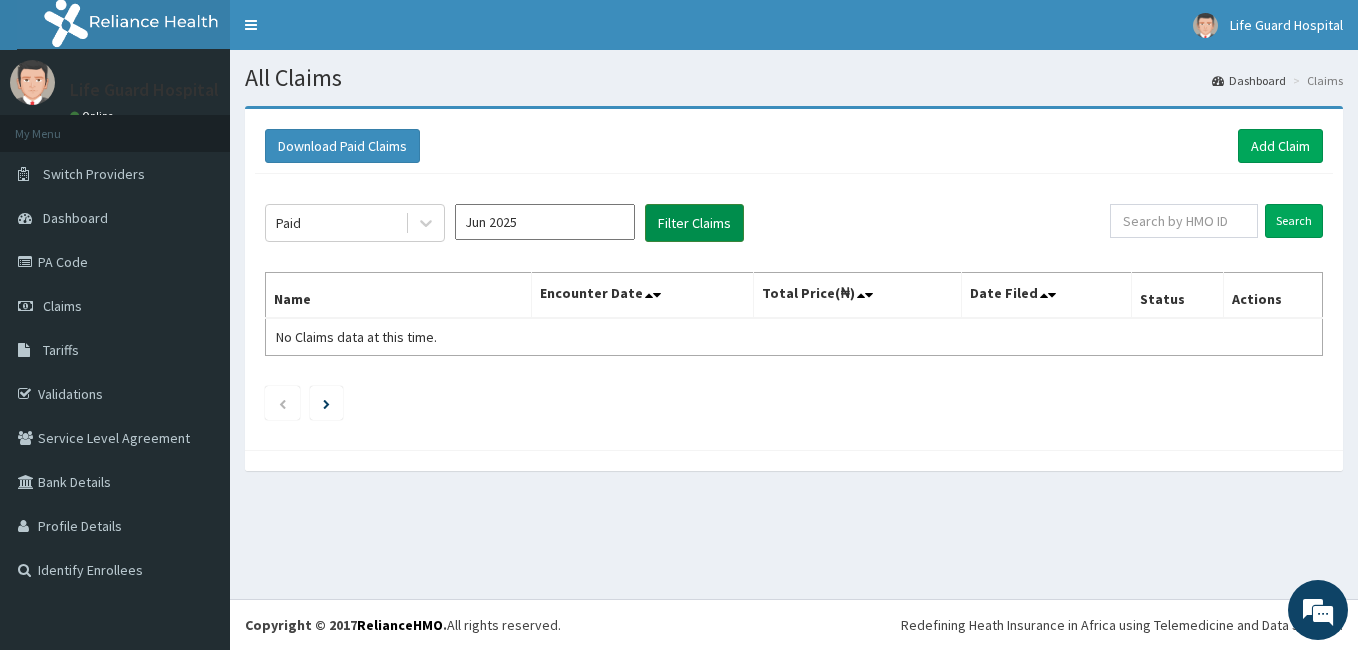 click on "Filter Claims" at bounding box center (694, 223) 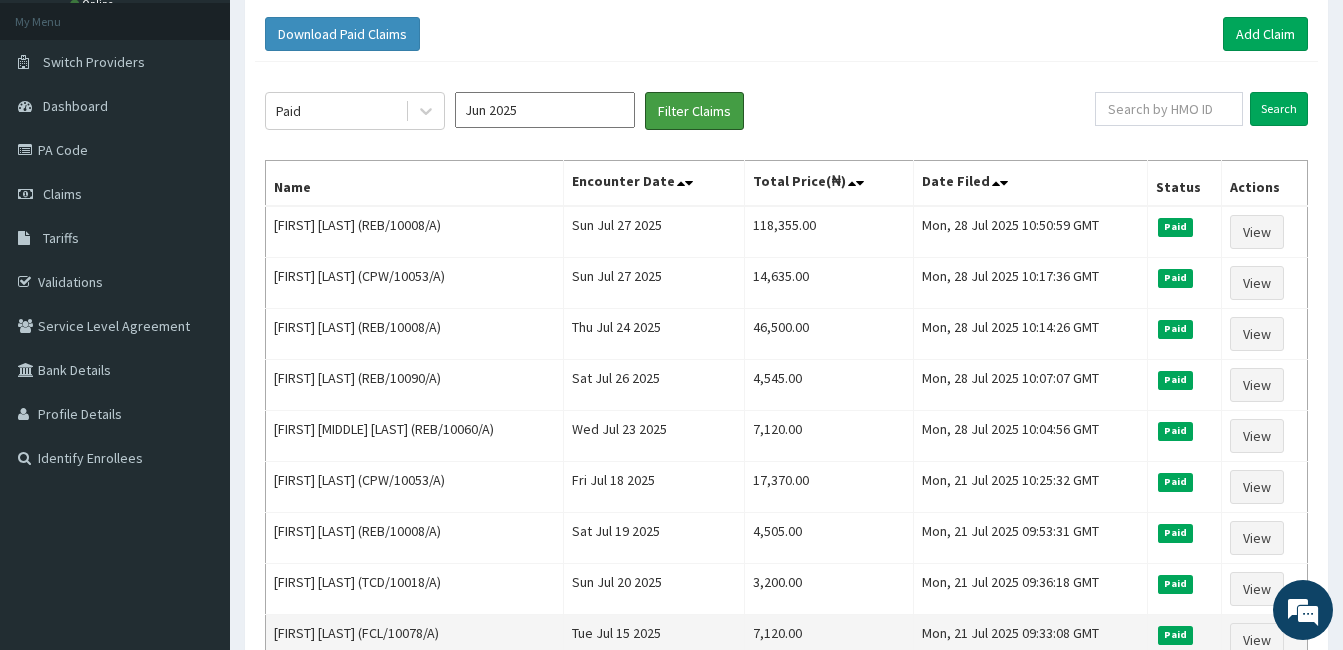 scroll, scrollTop: 12, scrollLeft: 0, axis: vertical 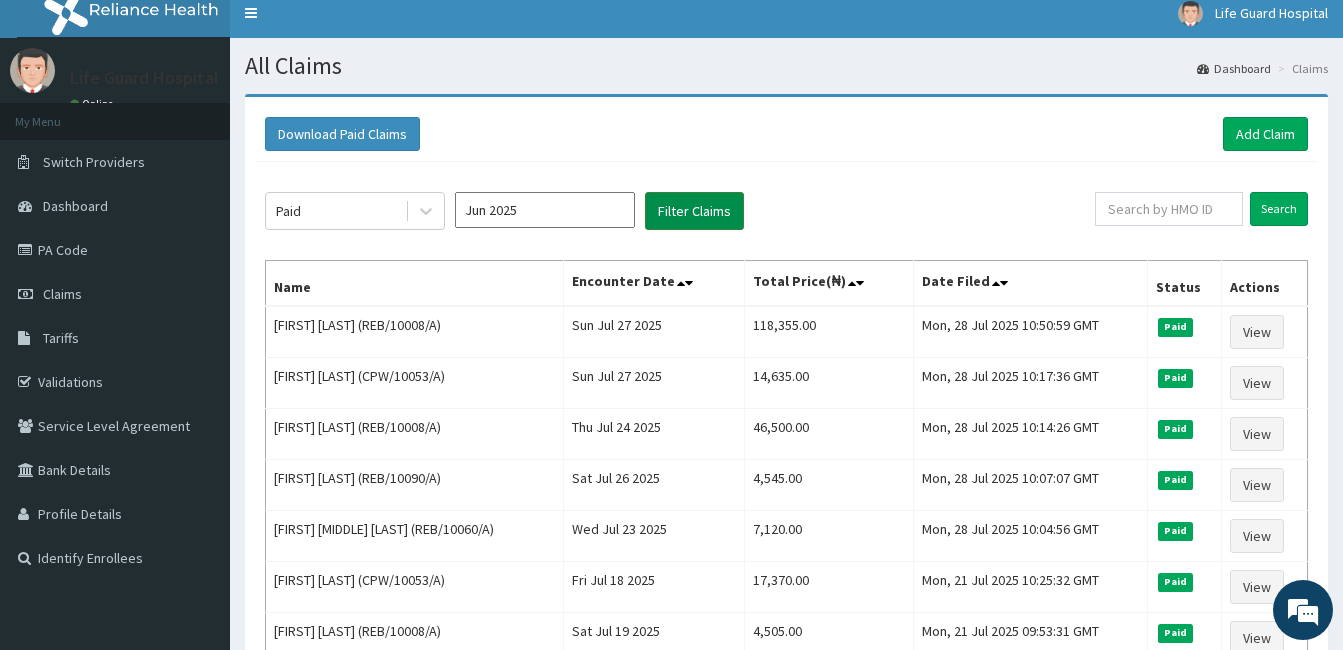 click on "Filter Claims" at bounding box center (694, 211) 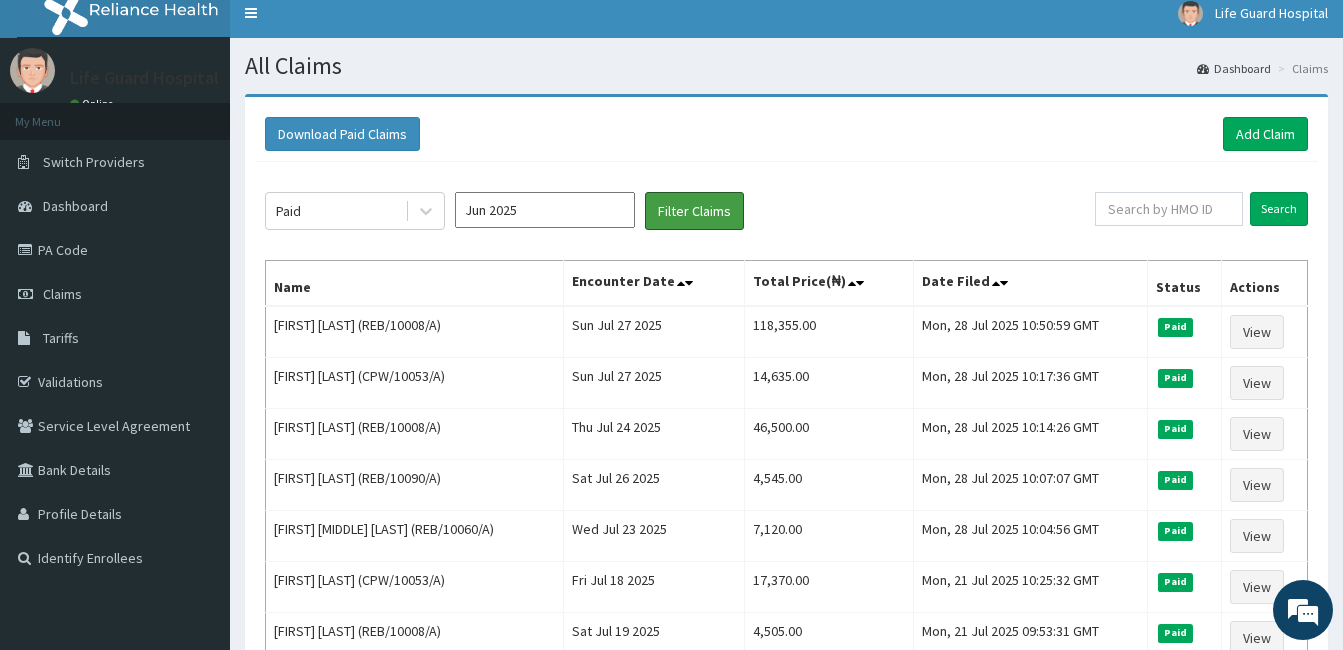 click on "Paid Jun 2025 Filter Claims Search Name Encounter Date Total Price(₦) Date Filed Status Actions [FIRST] [LAST] (REB/10008/A) Sun Jul 27 2025 118,355.00 Mon, 28 Jul 2025 10:50:59 GMT Paid View [FIRST] [LAST] (CPW/10053/A) Sun Jul 27 2025 14,635.00 Mon, 28 Jul 2025 10:17:36 GMT Paid View [FIRST] [LAST] (REB/10008/A) Thu Jul 24 2025 46,500.00 Mon, 28 Jul 2025 10:14:26 GMT Paid View [FIRST] [LAST] (REB/10090/A) Sat Jul 26 2025 4,545.00 Mon, 28 Jul 2025 10:07:07 GMT Paid View [FIRST] [MIDDLE] [LAST] (REB/10060/A) Wed Jul 23 2025 7,120.00 Mon, 28 Jul 2025 10:04:56 GMT Paid View [FIRST] [LAST] (CPW/10053/A) Fri Jul 18 2025 17,370.00 Mon, 21 Jul 2025 10:25:32 GMT Paid View [FIRST] [LAST] (REB/10008/A) Sat Jul 19 2025 4,505.00 Mon, 21 Jul 2025 09:53:31 GMT Paid View [FIRST] [LAST] (TCD/10018/A) Sun Jul 20 2025 3,200.00 Mon, 21 Jul 2025 09:36:18 GMT Paid View [FIRST] [LAST] (FCL/10078/A) Tue Jul 15 2025 7,120.00 Mon, 21 Jul 2025 09:33:08 GMT Paid View [FIRST] [MIDDLE] [LAST] (FSM/10002/A) Tue Jul 15 2025 4,095.00 Paid View" 